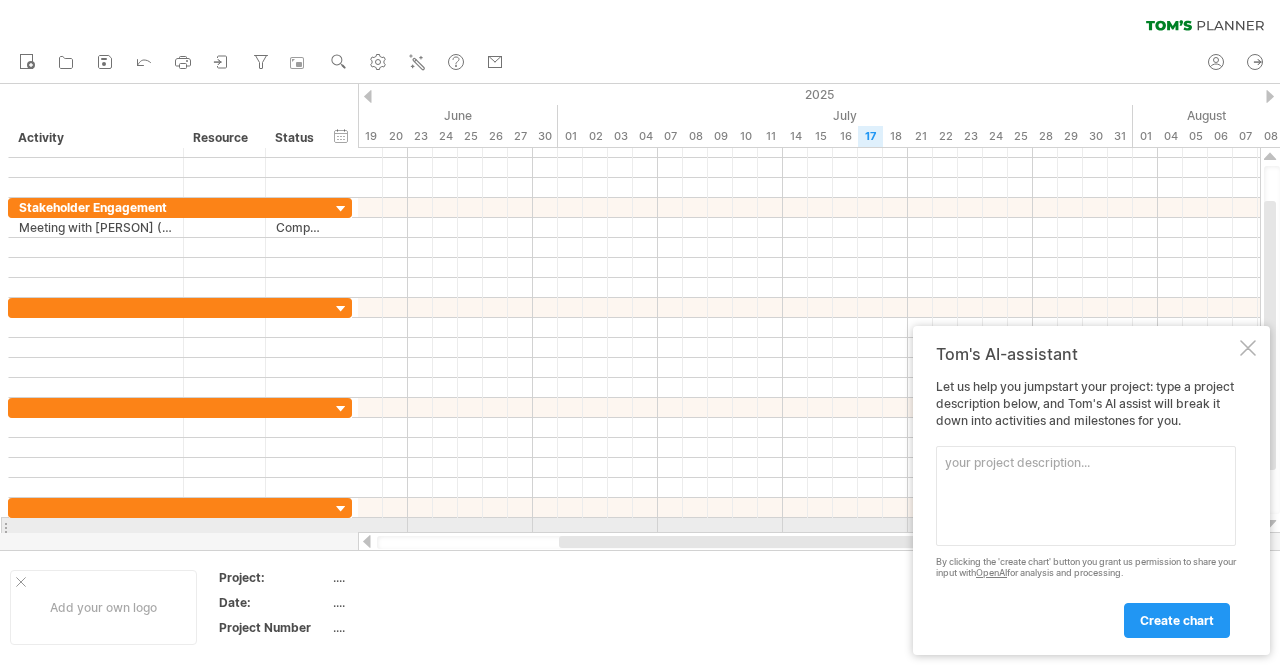 scroll, scrollTop: 0, scrollLeft: 0, axis: both 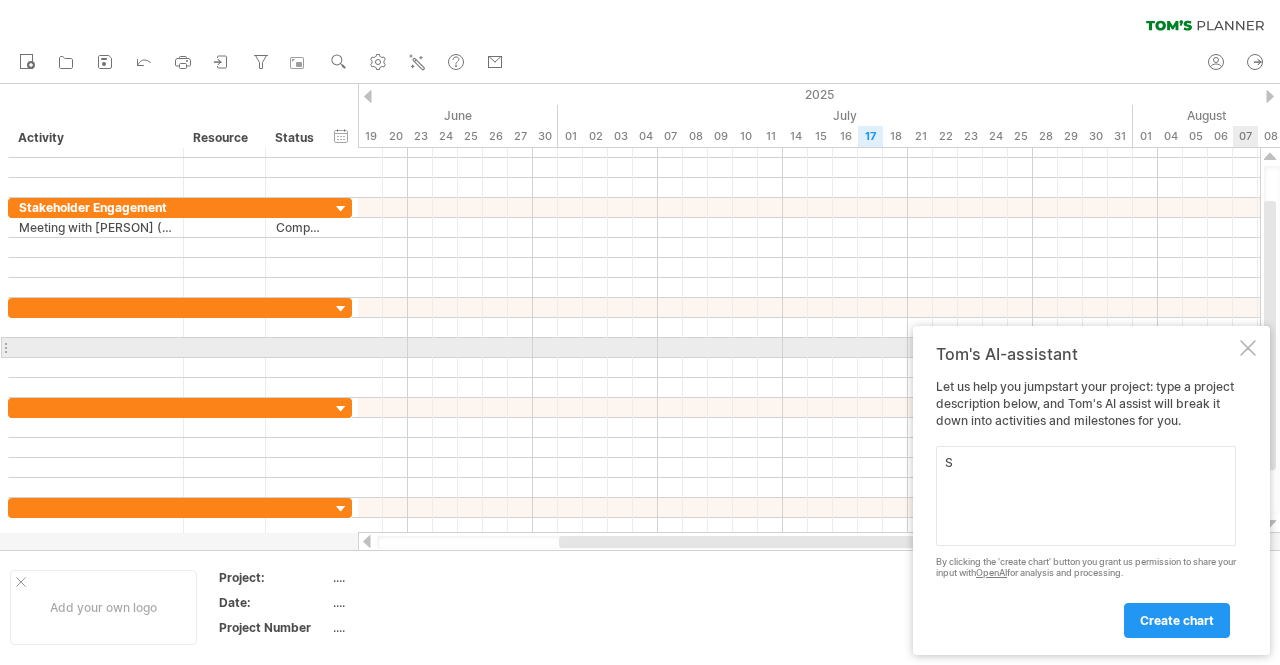 type on "S" 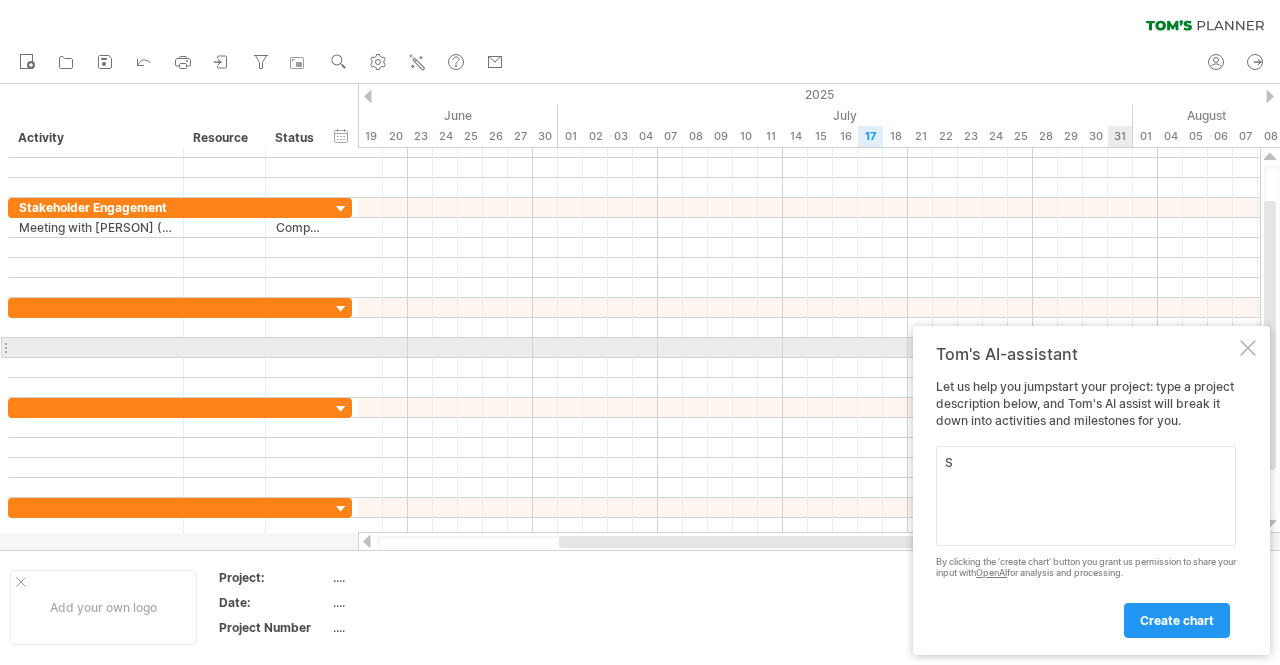 click on "Tom's AI-assistant Let us help you jumpstart your project: type a project description below, and Tom's AI assist will break it down into activities and milestones for you. Please provide a description here below of the project you would like to plan. S By clicking the 'create chart' button you grant us permission to share your input with OpenAI for analysis and processing. create chart" at bounding box center (1091, 490) 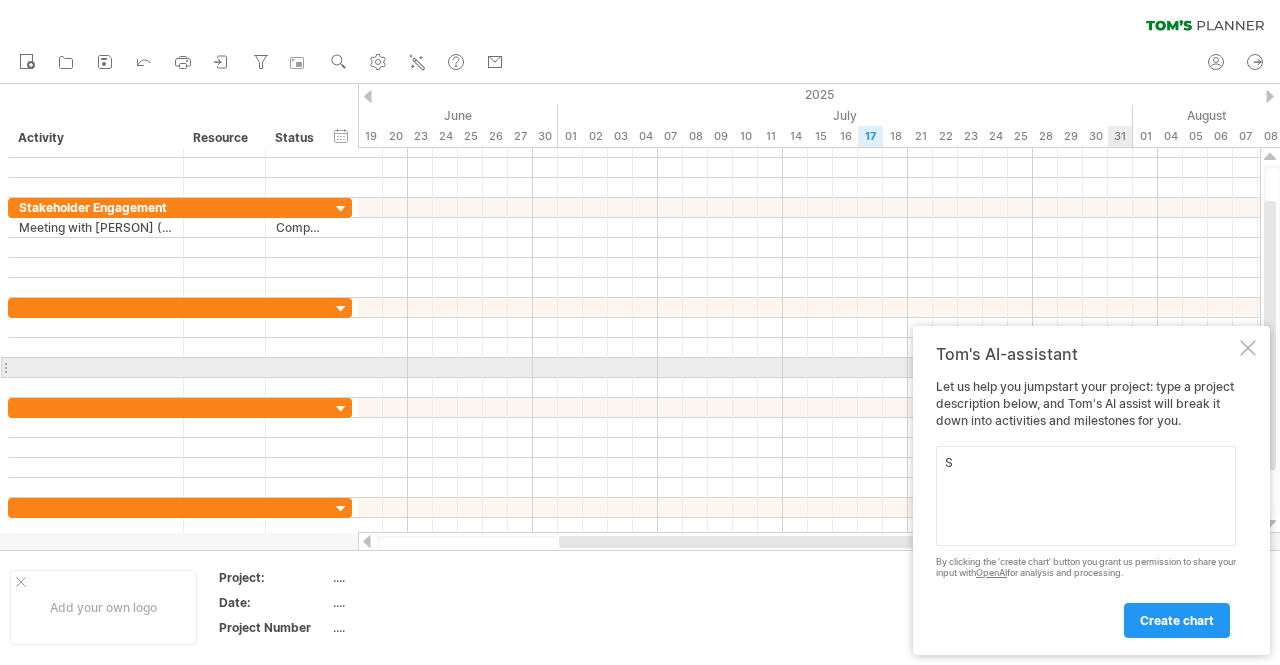 click on "Tom's AI-assistant Let us help you jumpstart your project: type a project description below, and Tom's AI assist will break it down into activities and milestones for you. Please provide a description here below of the project you would like to plan. S By clicking the 'create chart' button you grant us permission to share your input with OpenAI for analysis and processing. create chart" at bounding box center [1091, 490] 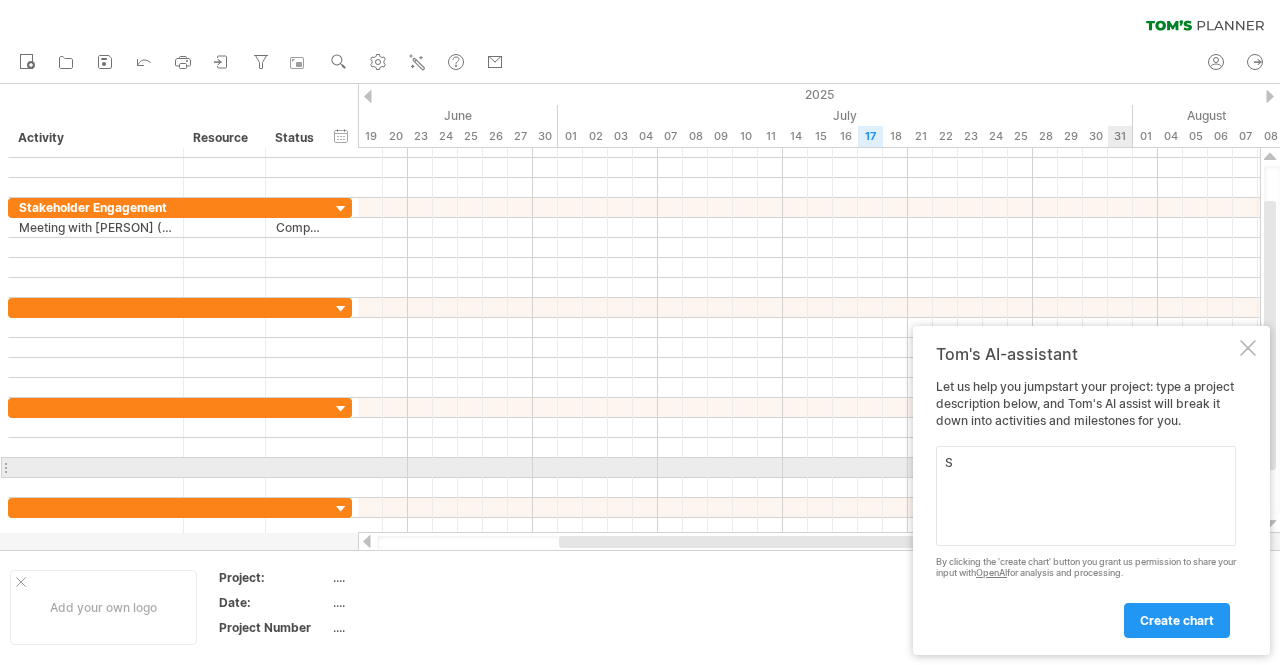 click on "S" at bounding box center [1086, 496] 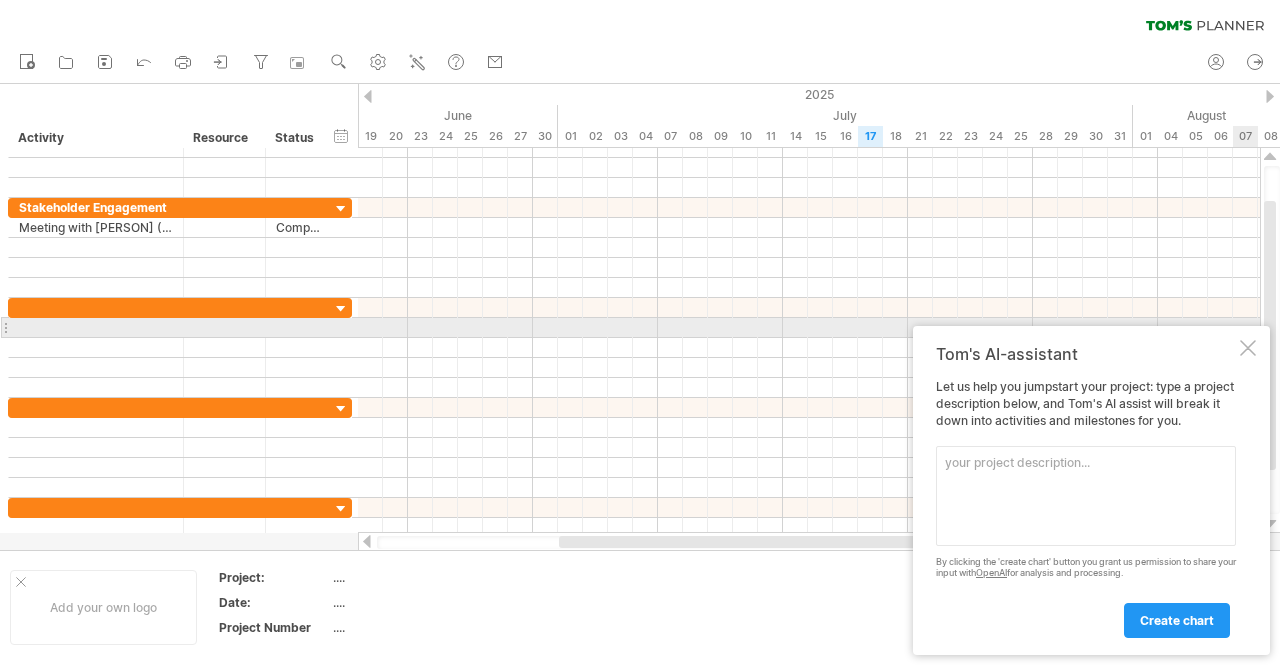 type 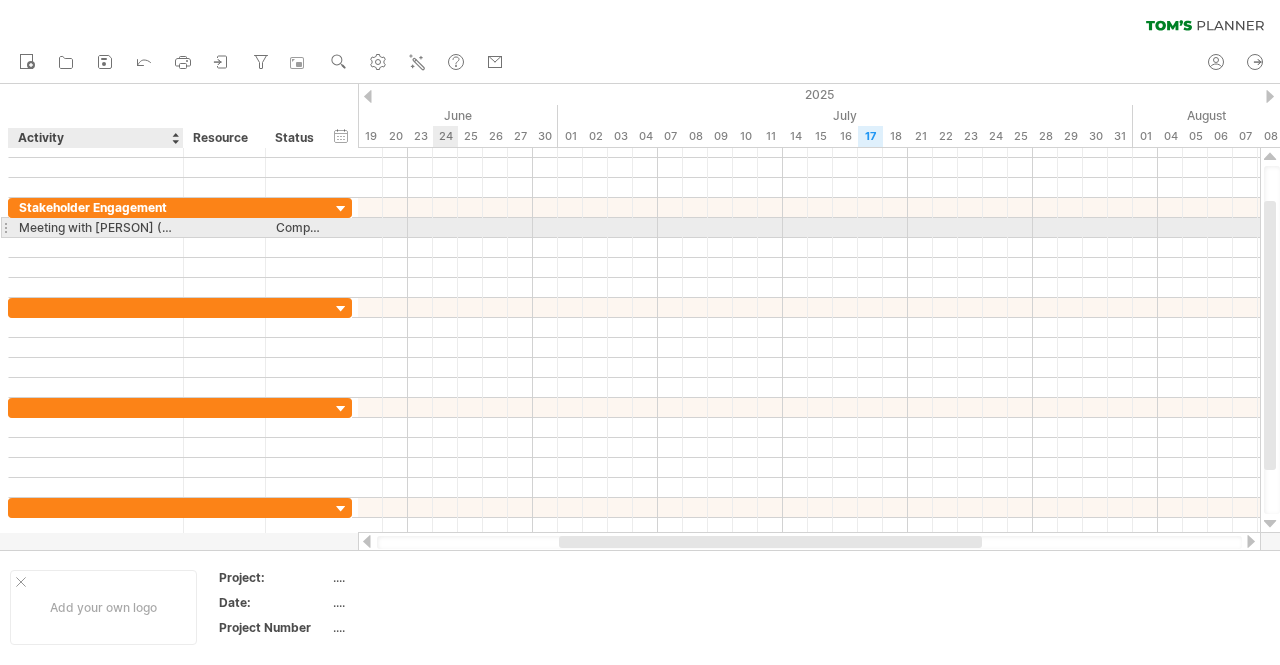 click on "Meeting with [PERSON] ([ROLE])" at bounding box center [96, 227] 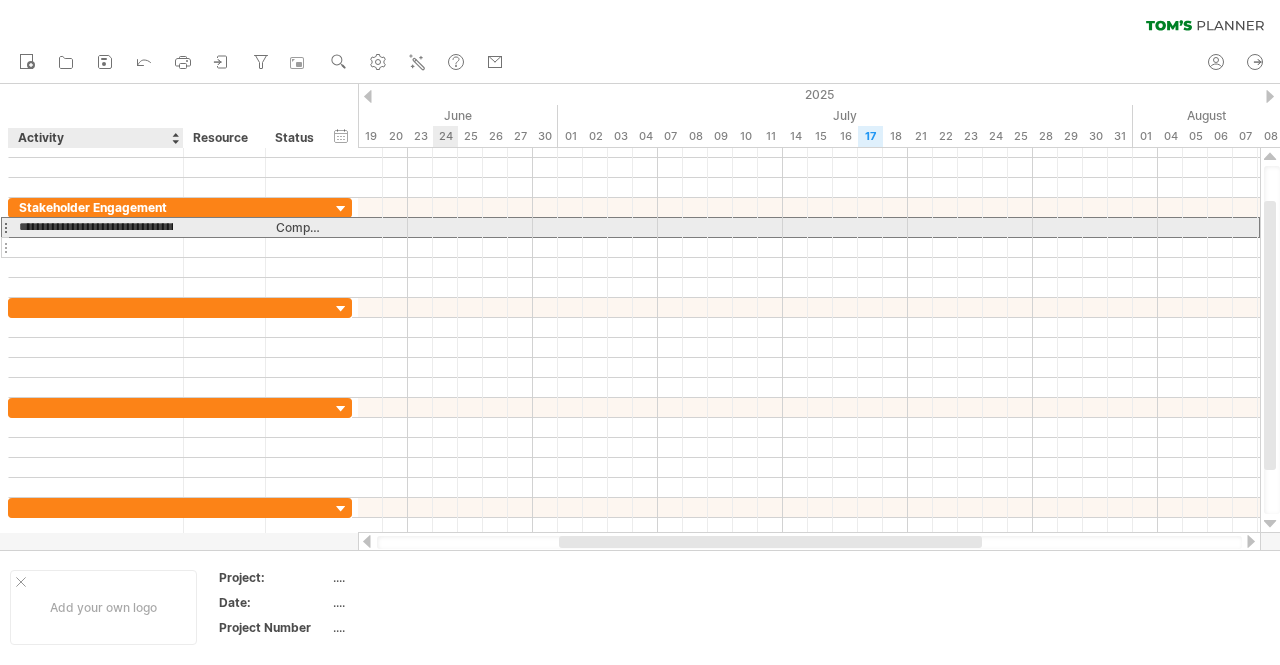 scroll, scrollTop: 0, scrollLeft: 0, axis: both 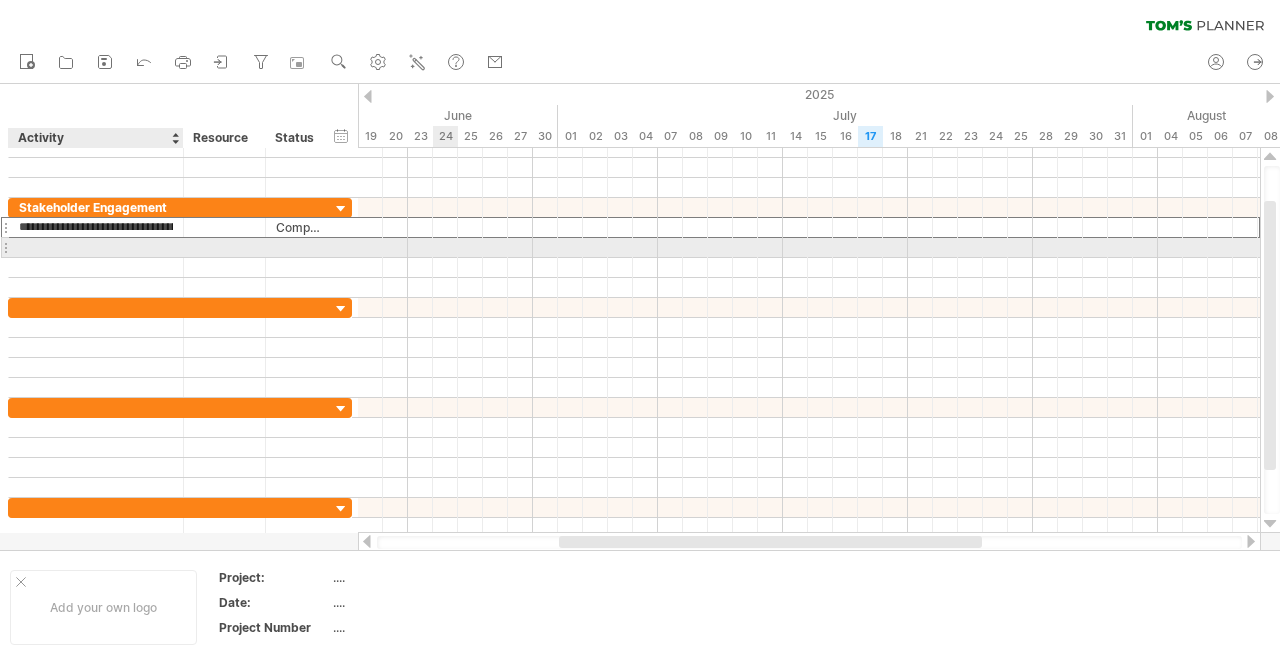 click at bounding box center [96, 247] 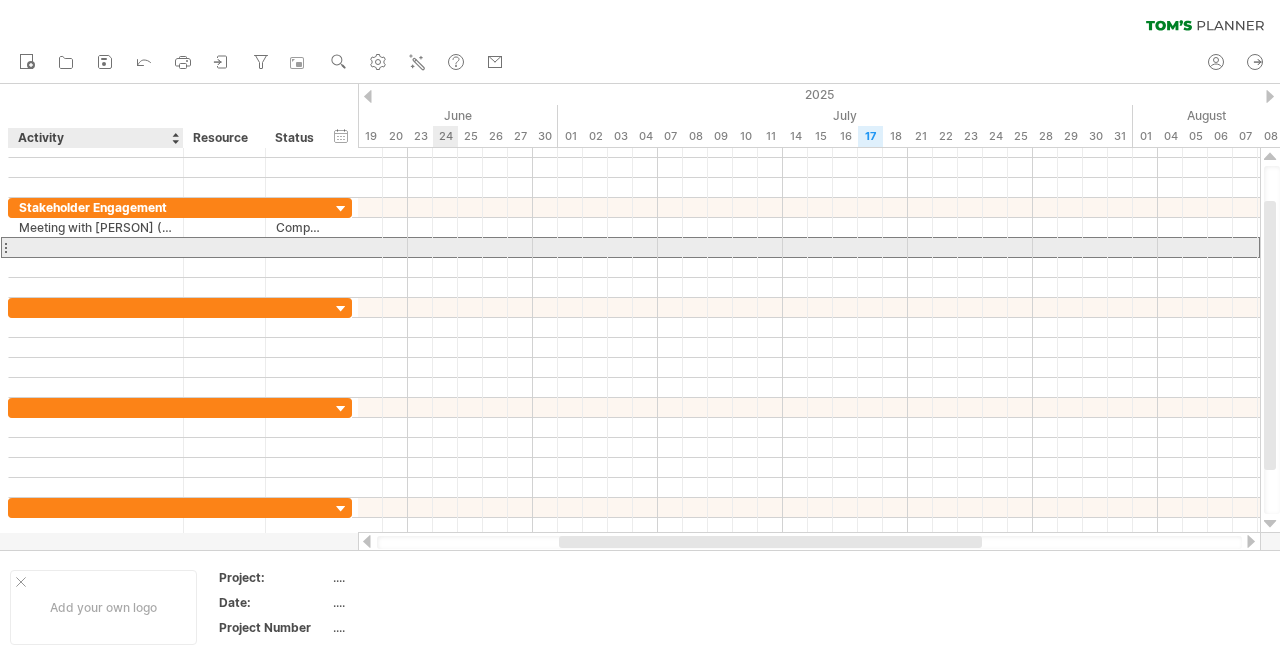 click at bounding box center (96, 247) 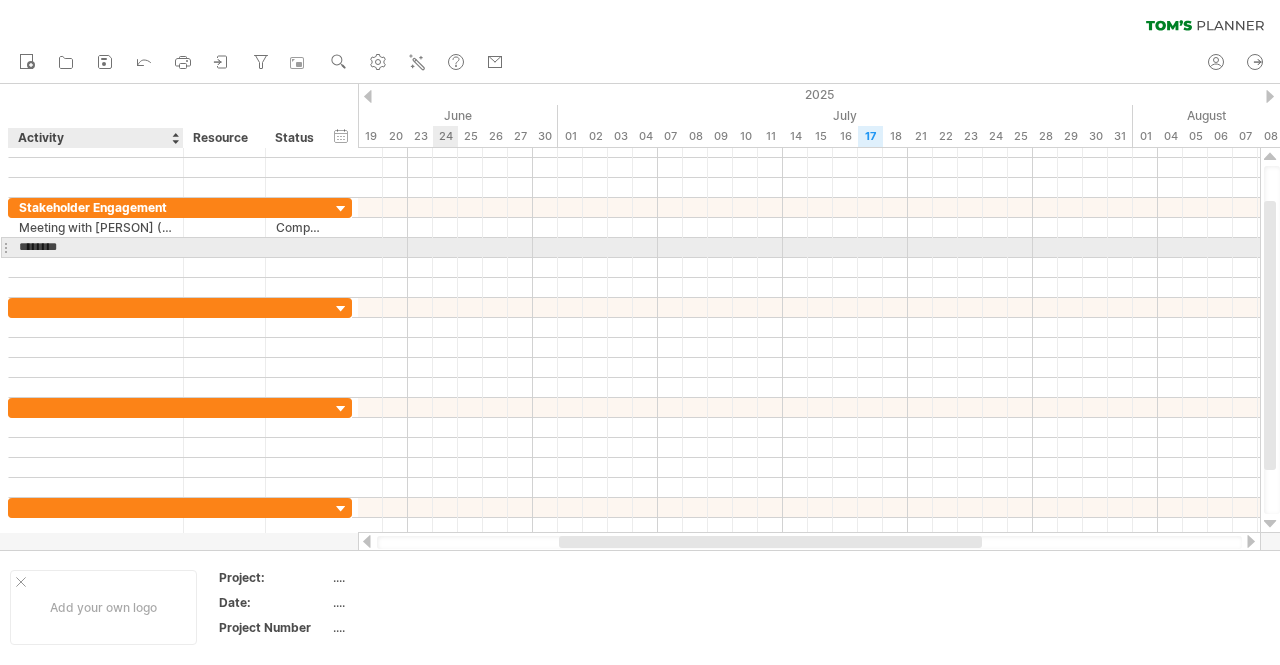type on "**********" 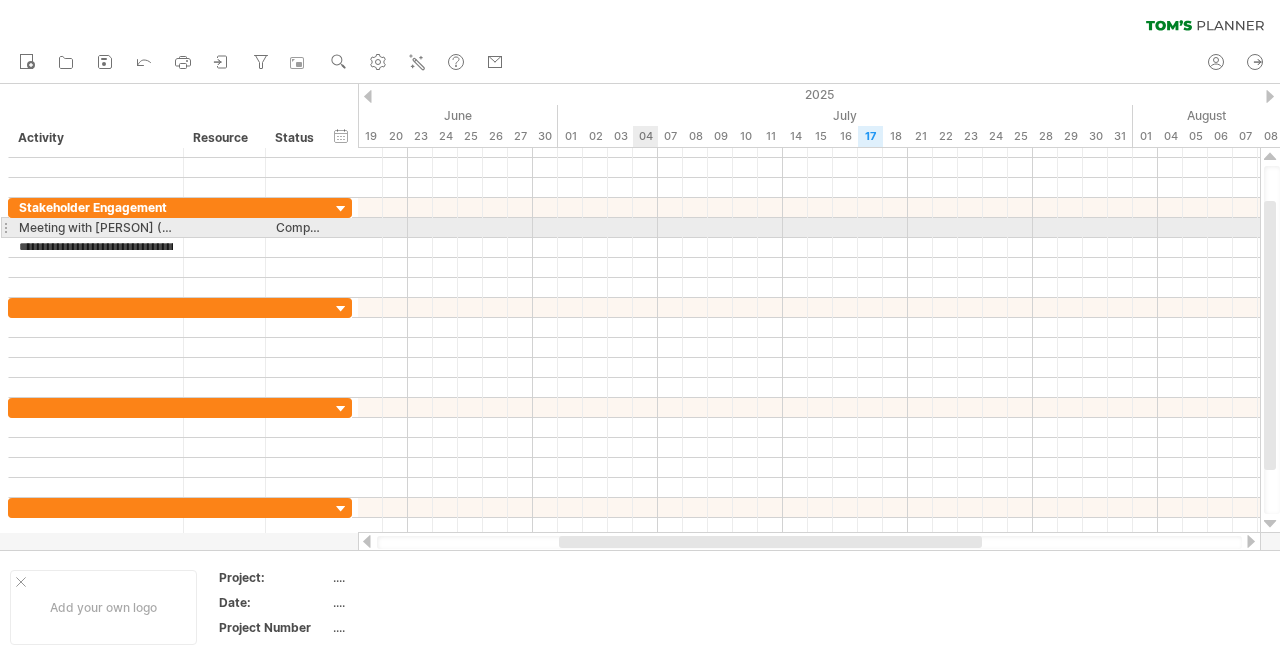 click at bounding box center [809, 228] 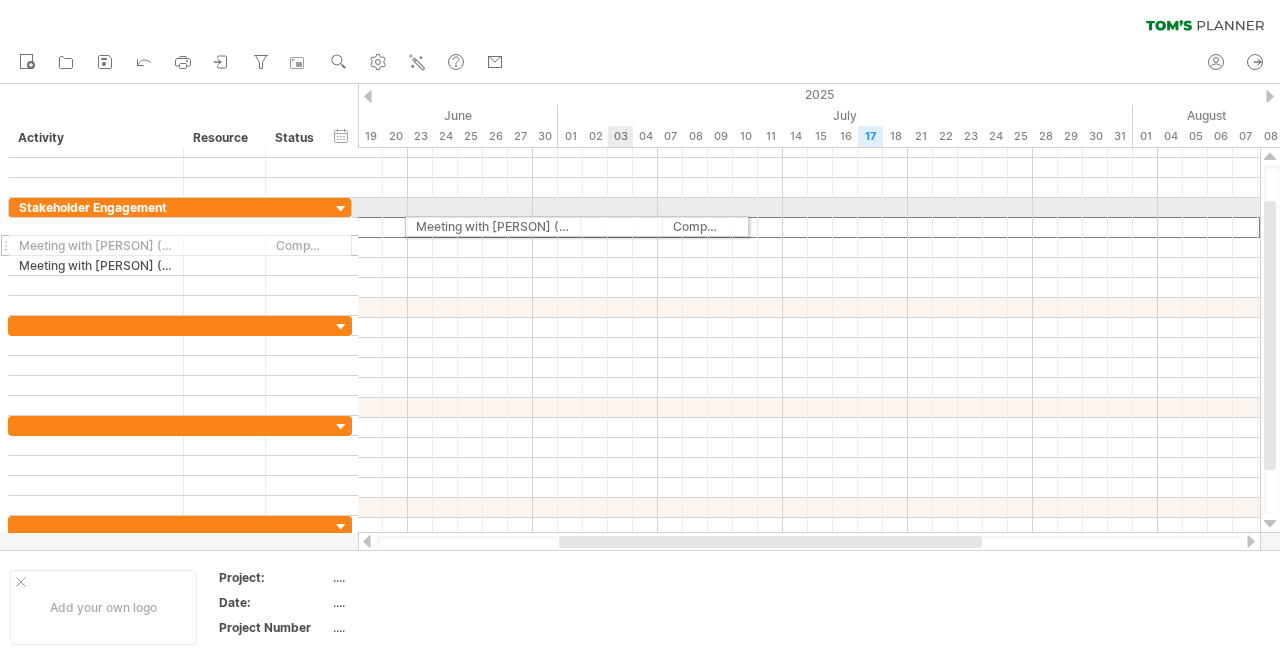drag, startPoint x: 122, startPoint y: 232, endPoint x: 611, endPoint y: 223, distance: 489.08282 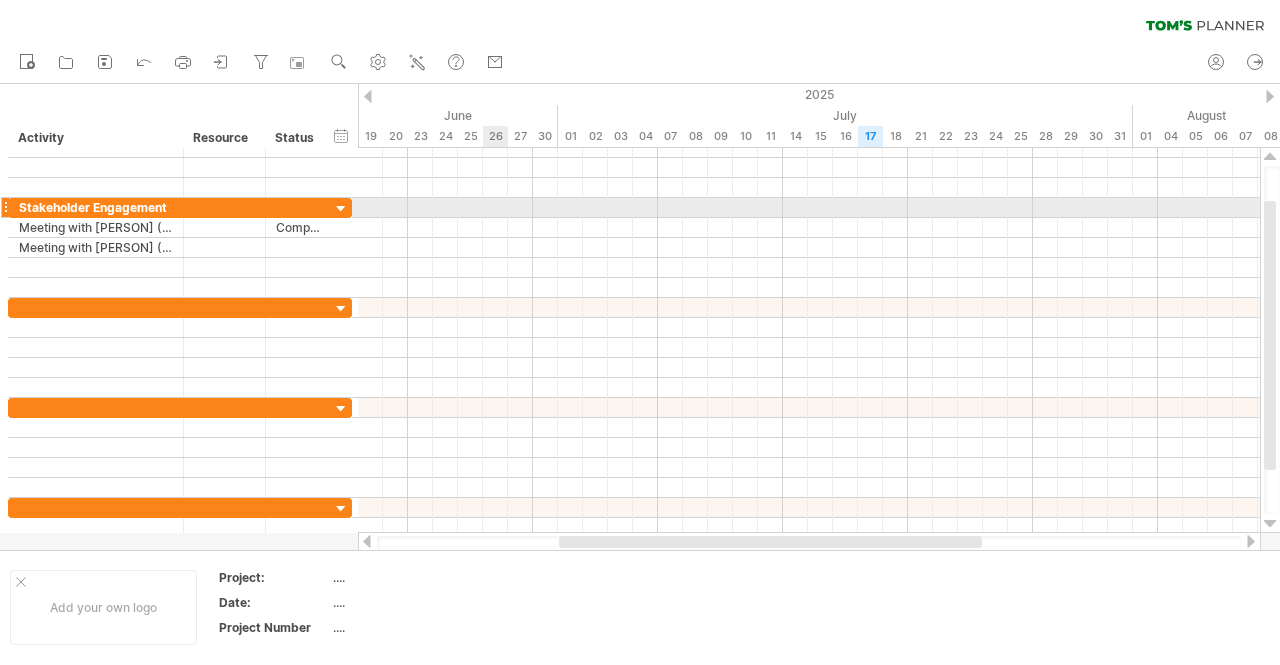 click at bounding box center [809, 208] 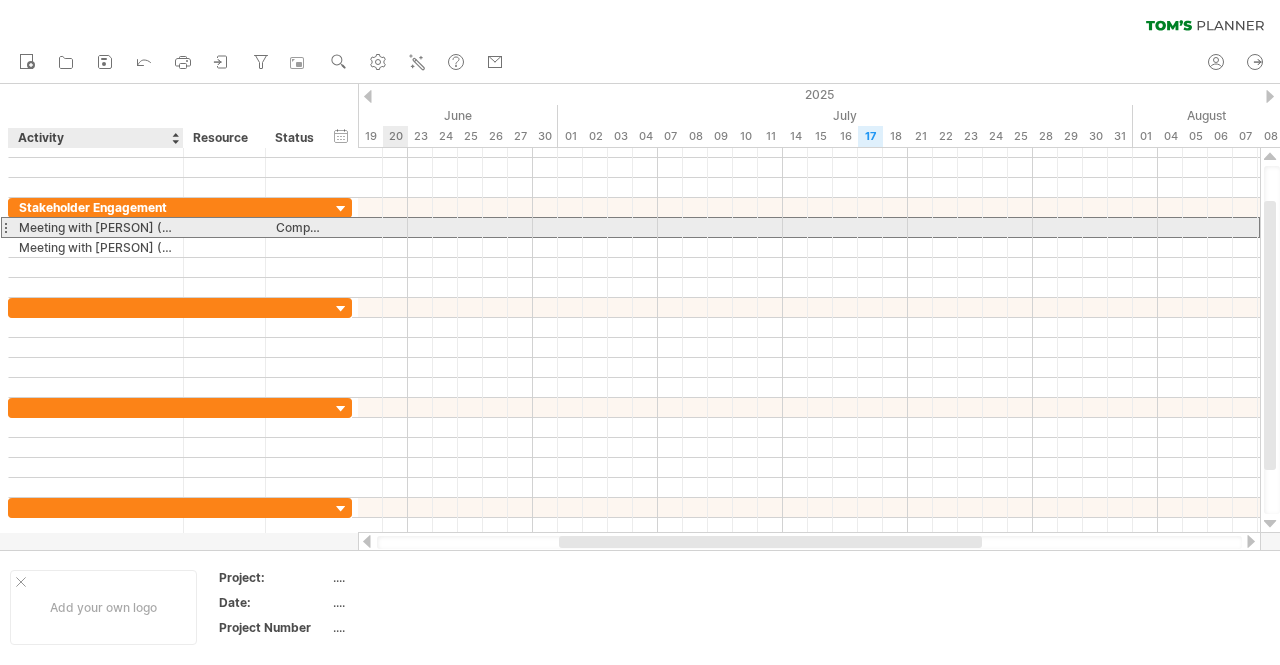 click on "**********" at bounding box center (180, 248) 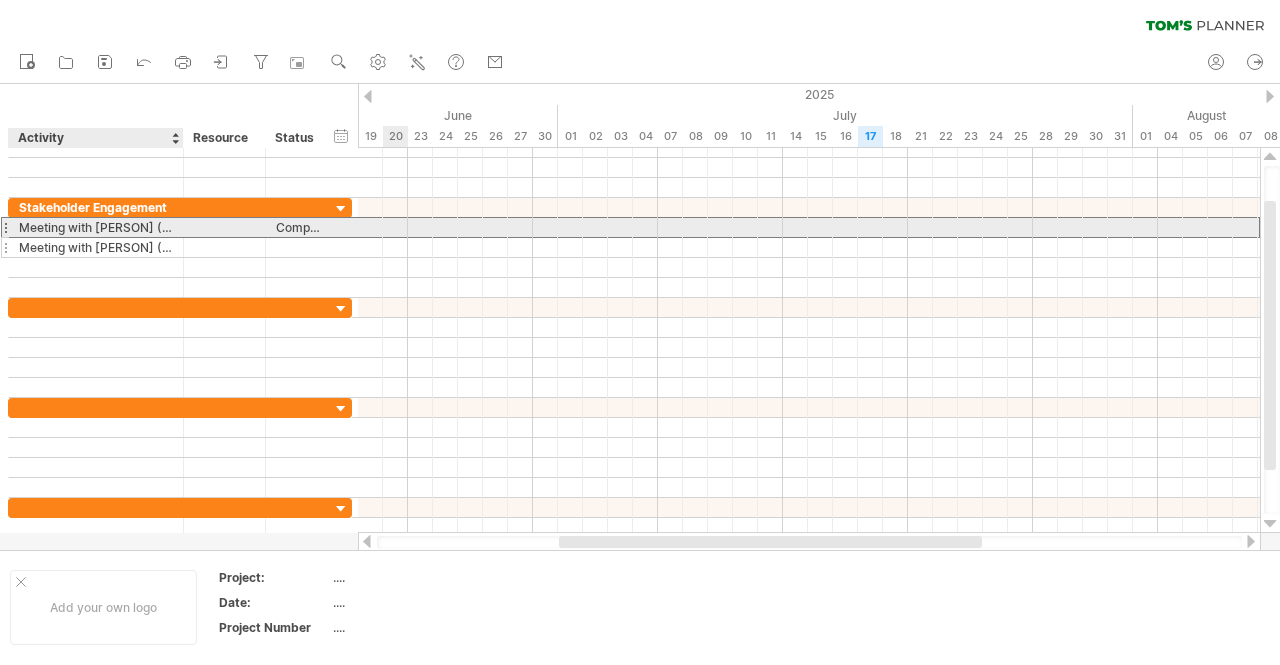 click on "**********" at bounding box center [0, 0] 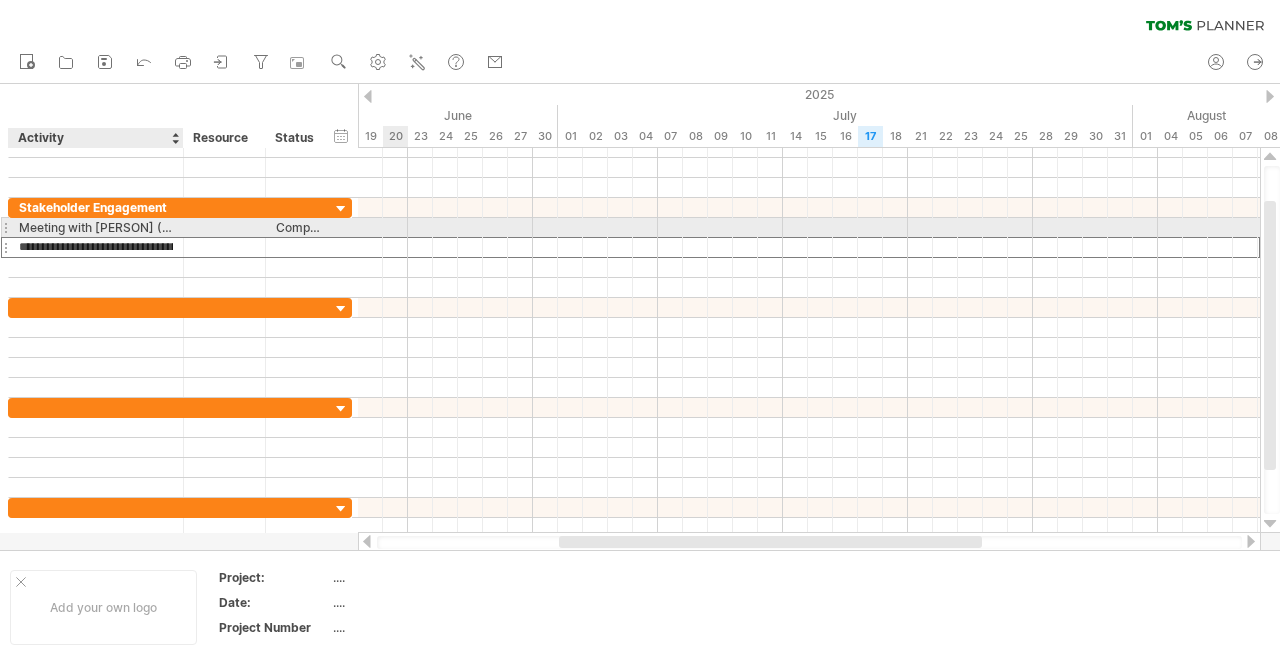click on "Meeting with [PERSON] ([ROLE])" at bounding box center (96, 227) 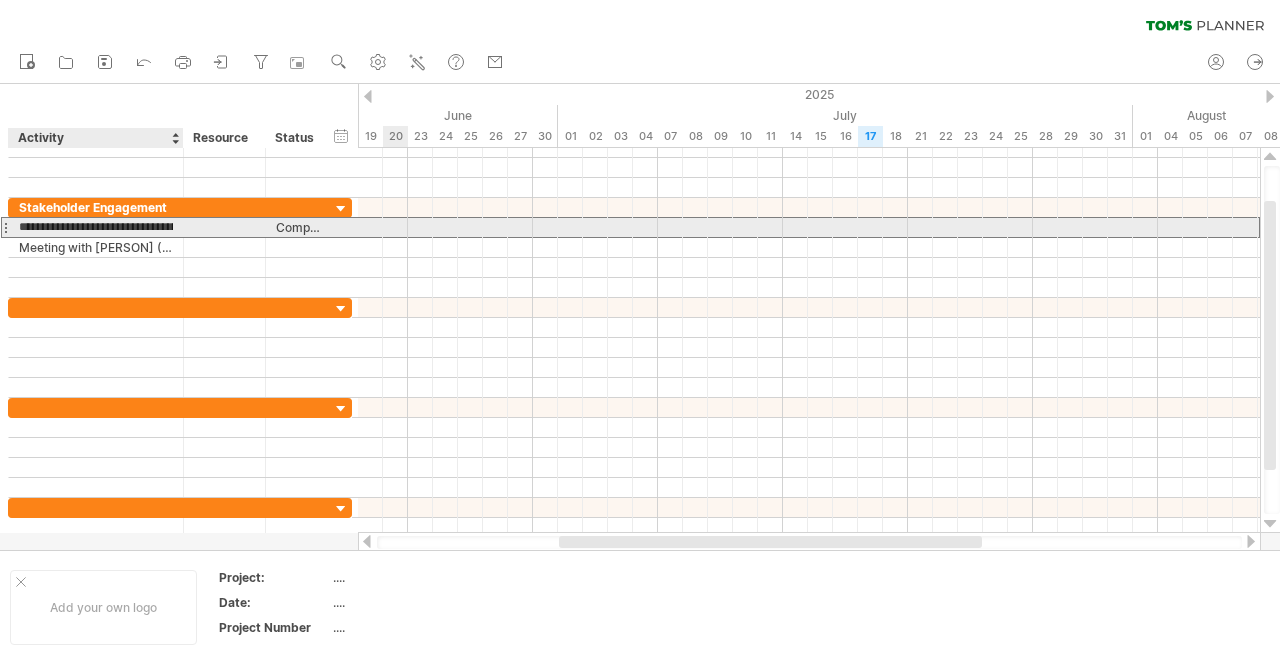 click on "**********" at bounding box center [96, 227] 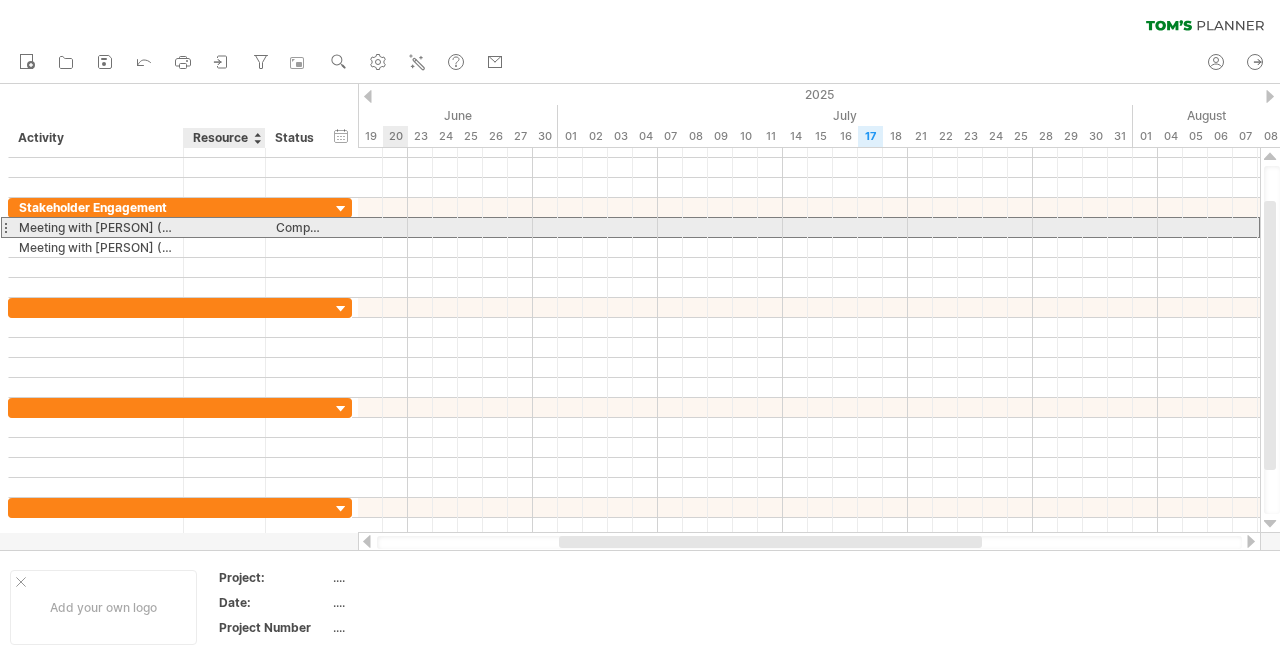 click at bounding box center [224, 227] 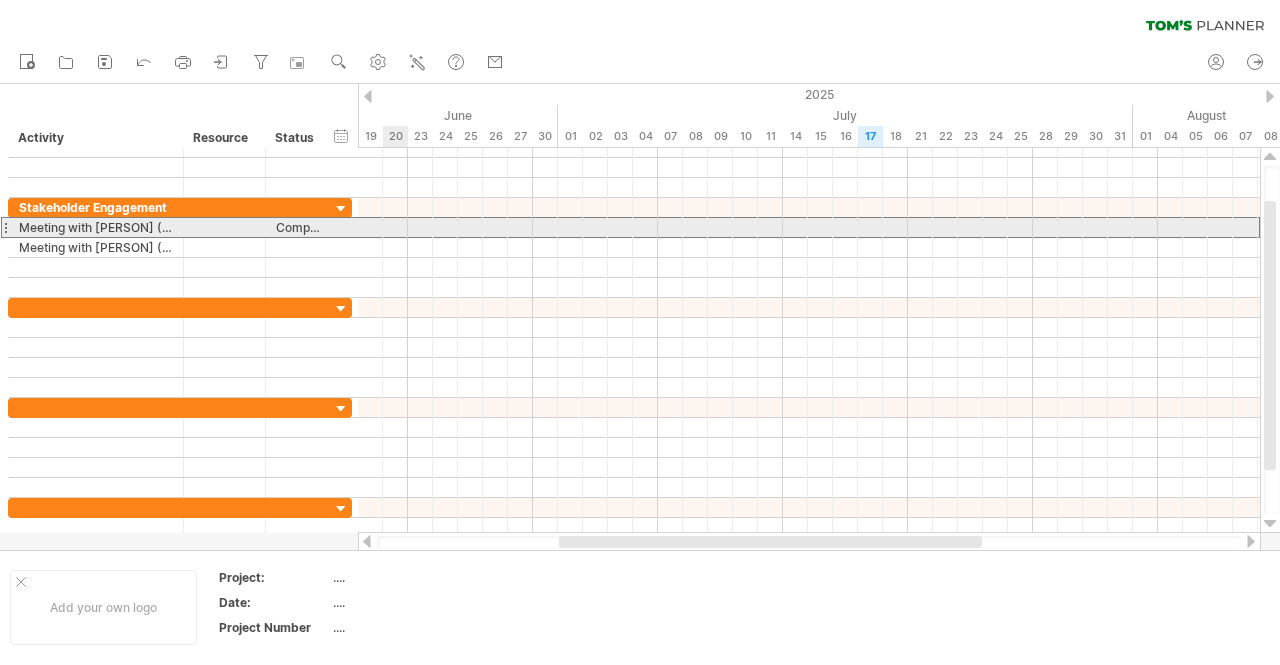 click at bounding box center (809, 227) 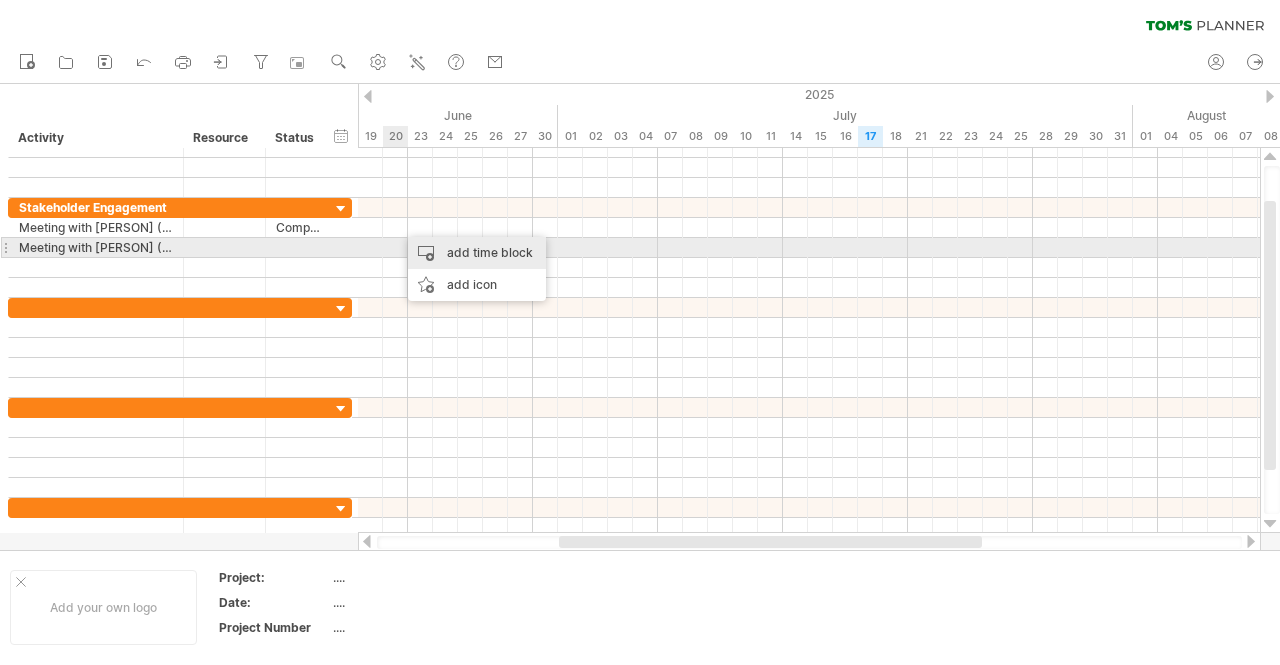 click on "add time block" at bounding box center [477, 253] 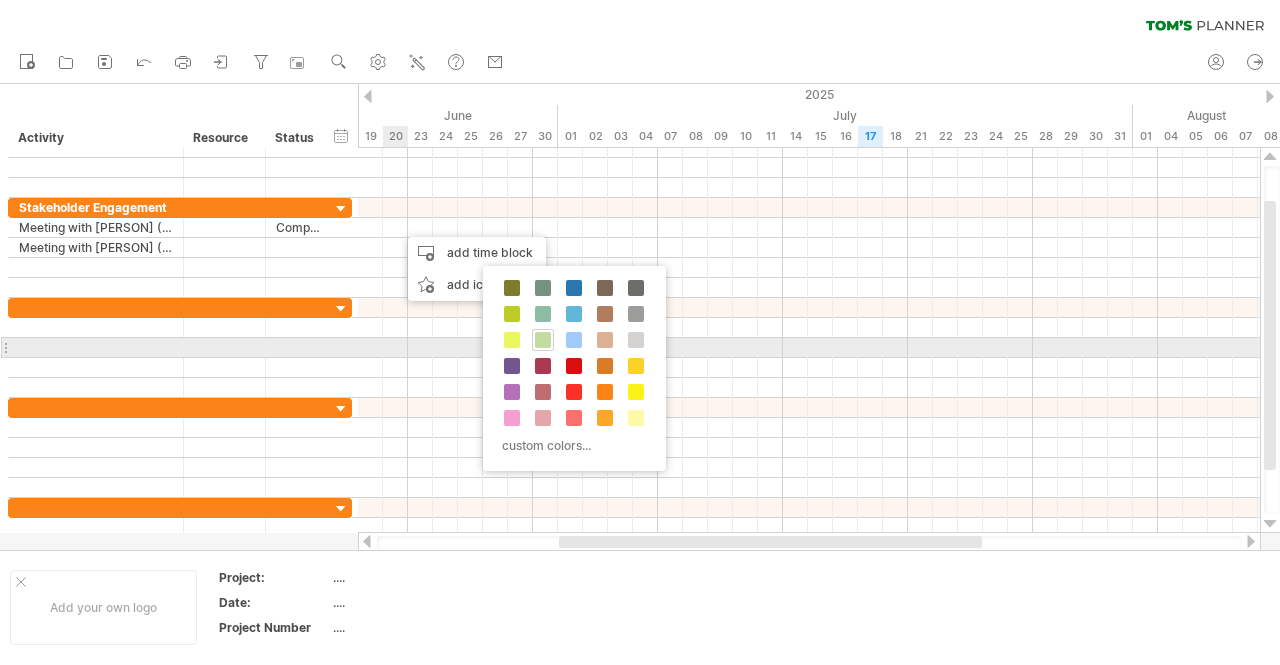 click at bounding box center (543, 340) 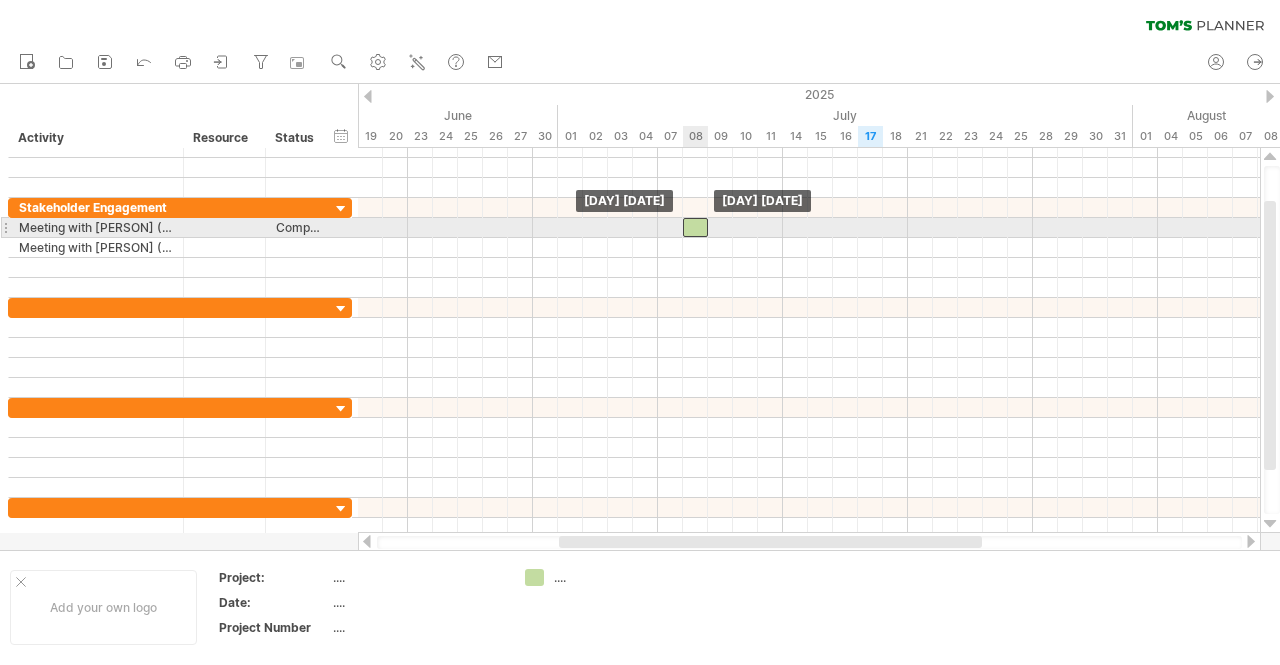 drag, startPoint x: 408, startPoint y: 227, endPoint x: 694, endPoint y: 225, distance: 286.007 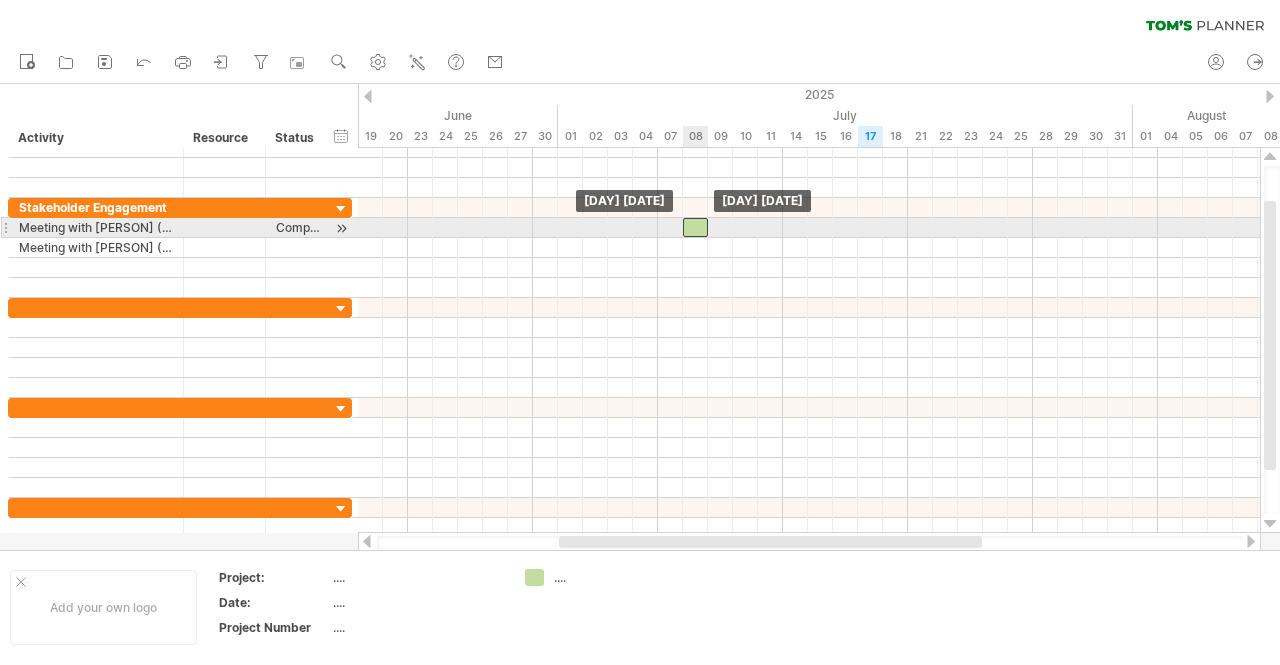 click at bounding box center (695, 227) 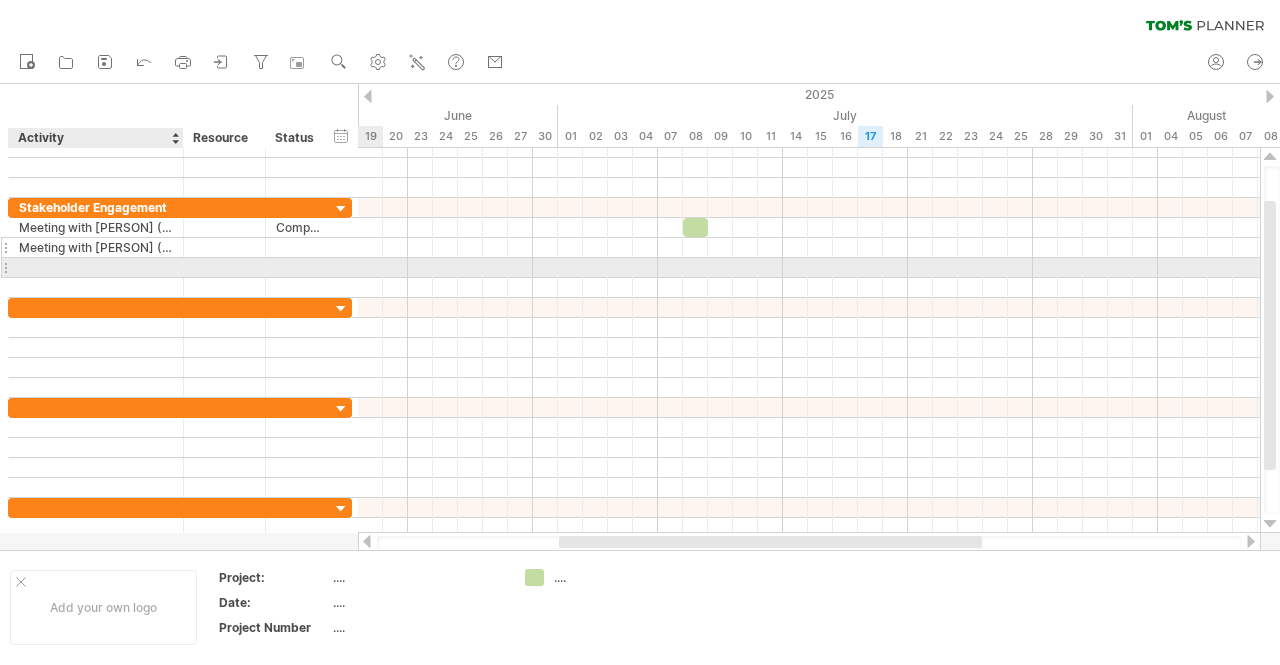 click on "Meeting with [PERSON] ([ROLE])" at bounding box center [96, 247] 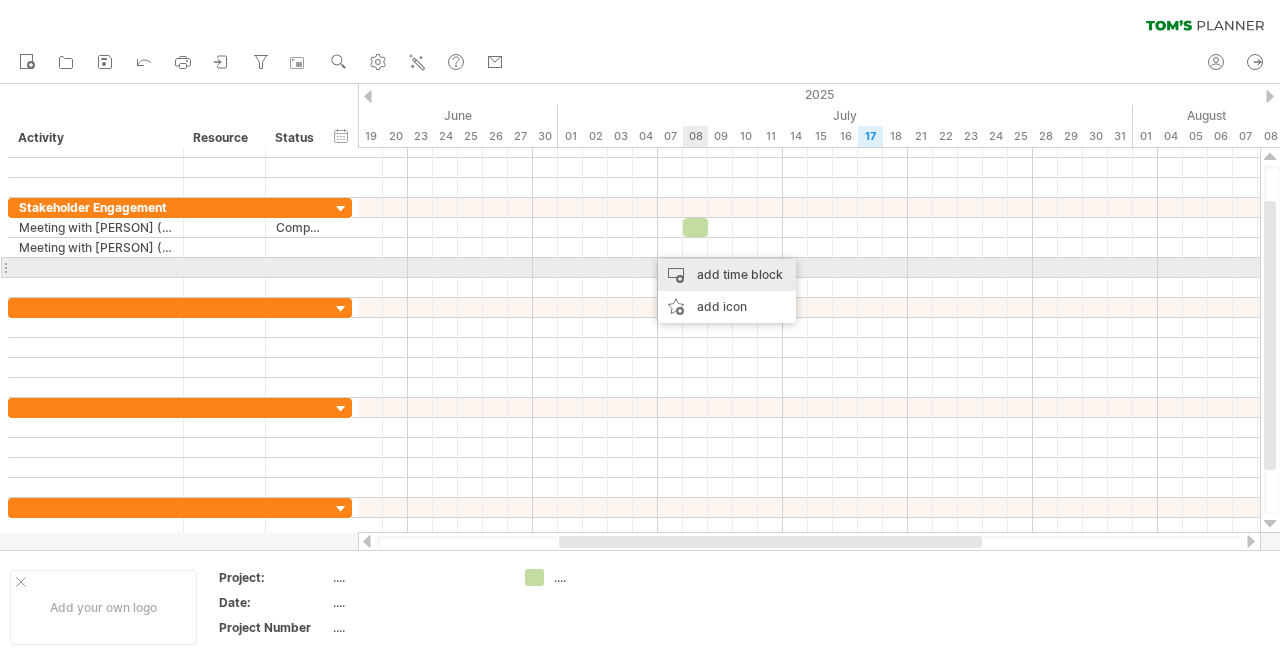 click on "add time block" at bounding box center [727, 275] 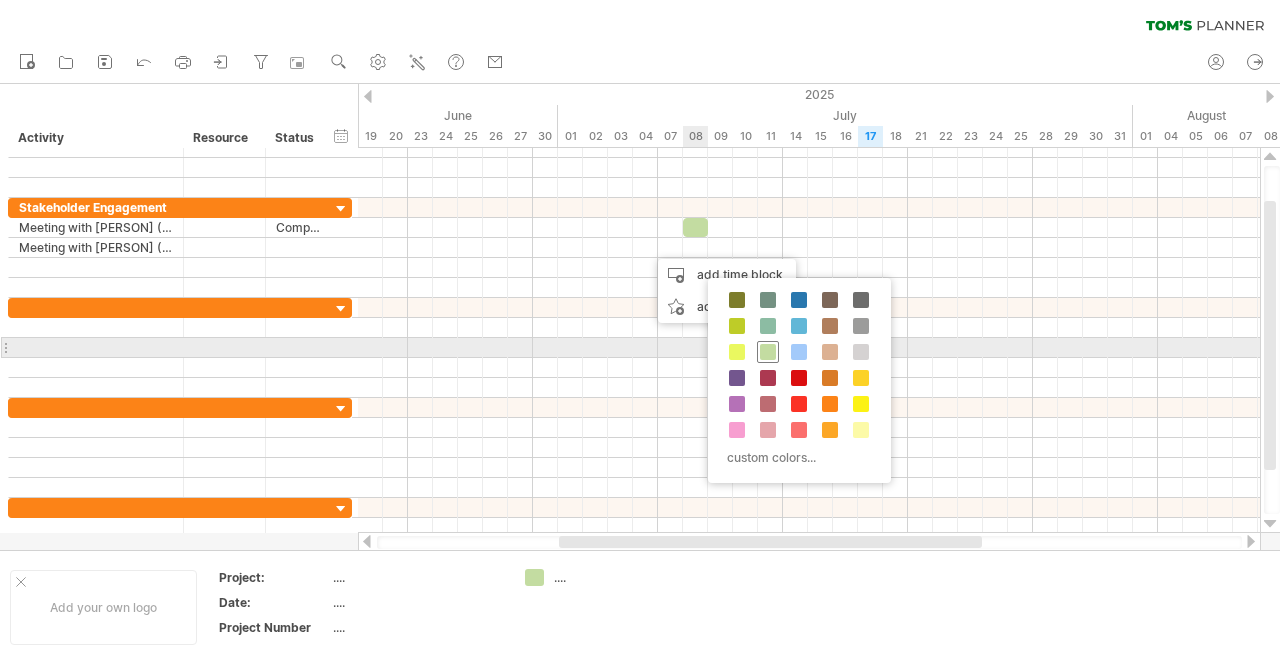click at bounding box center (768, 352) 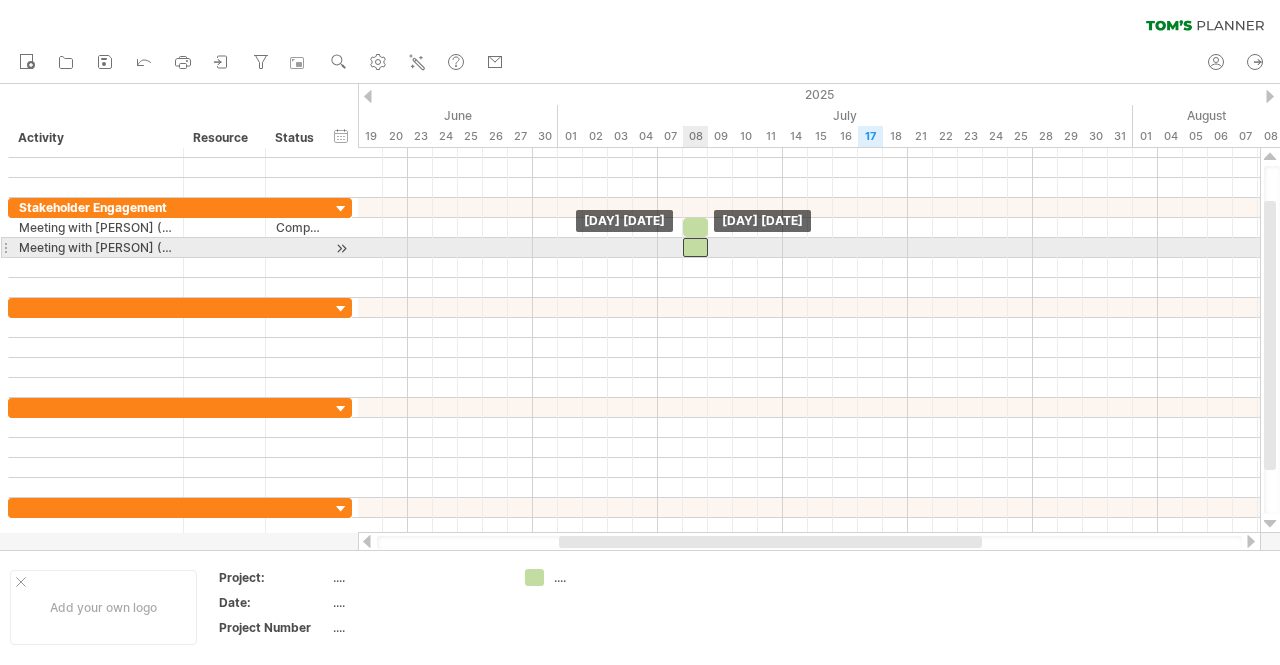 drag, startPoint x: 655, startPoint y: 245, endPoint x: 694, endPoint y: 249, distance: 39.20459 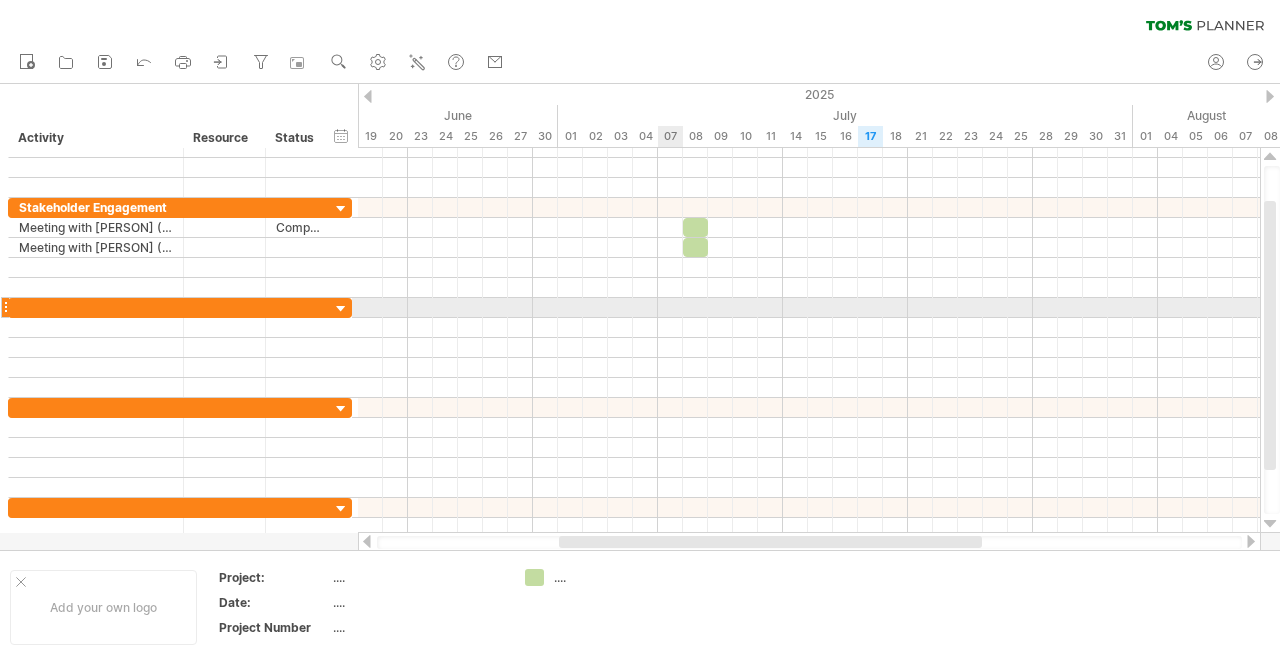 click at bounding box center [809, 308] 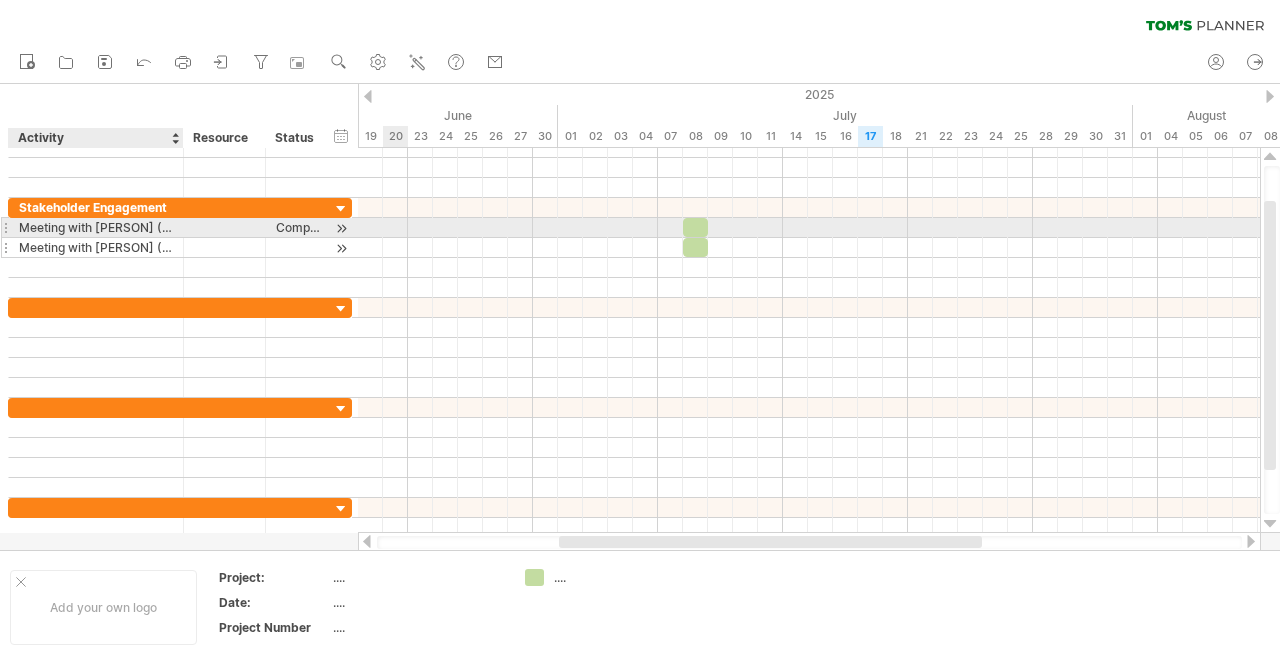click on "Meeting with [PERSON] ([ROLE])" at bounding box center [96, 247] 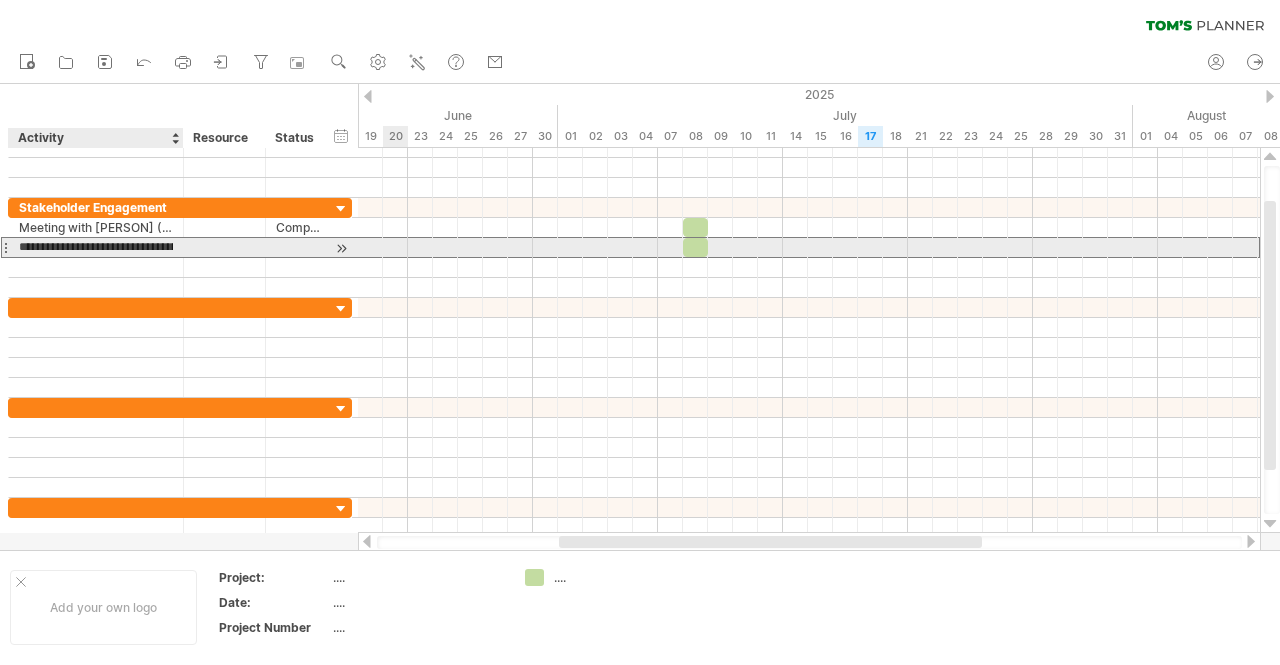 click on "**********" at bounding box center [96, 247] 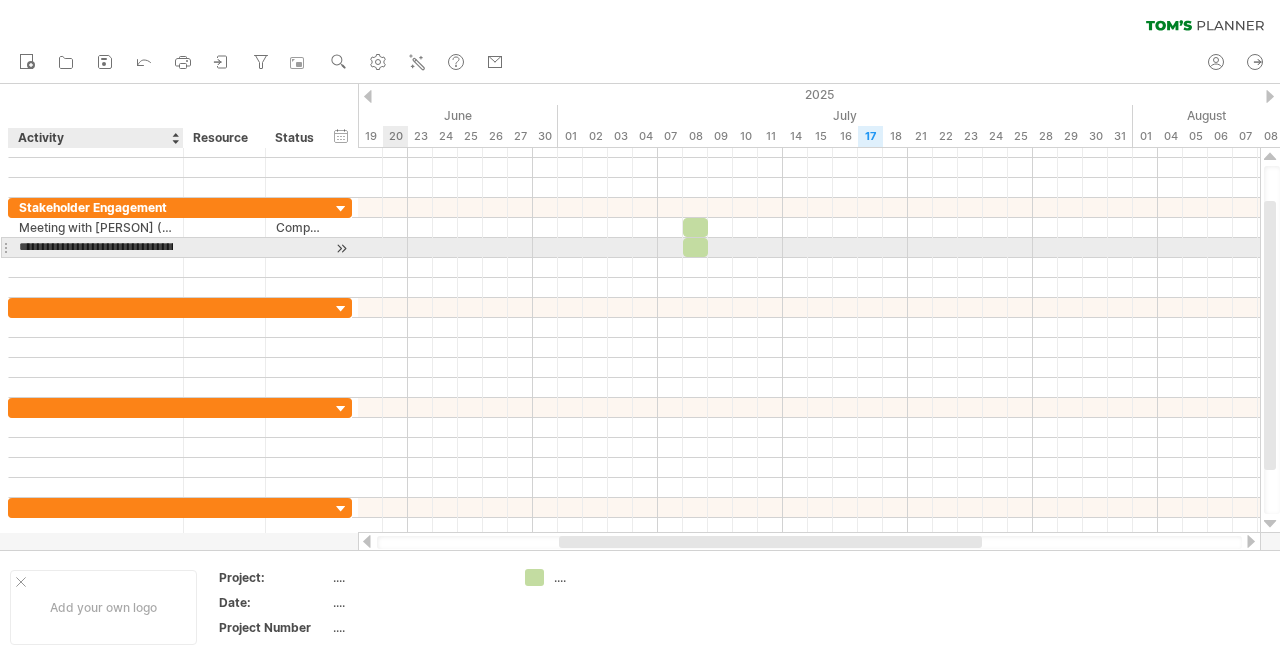 click on "**********" at bounding box center (96, 247) 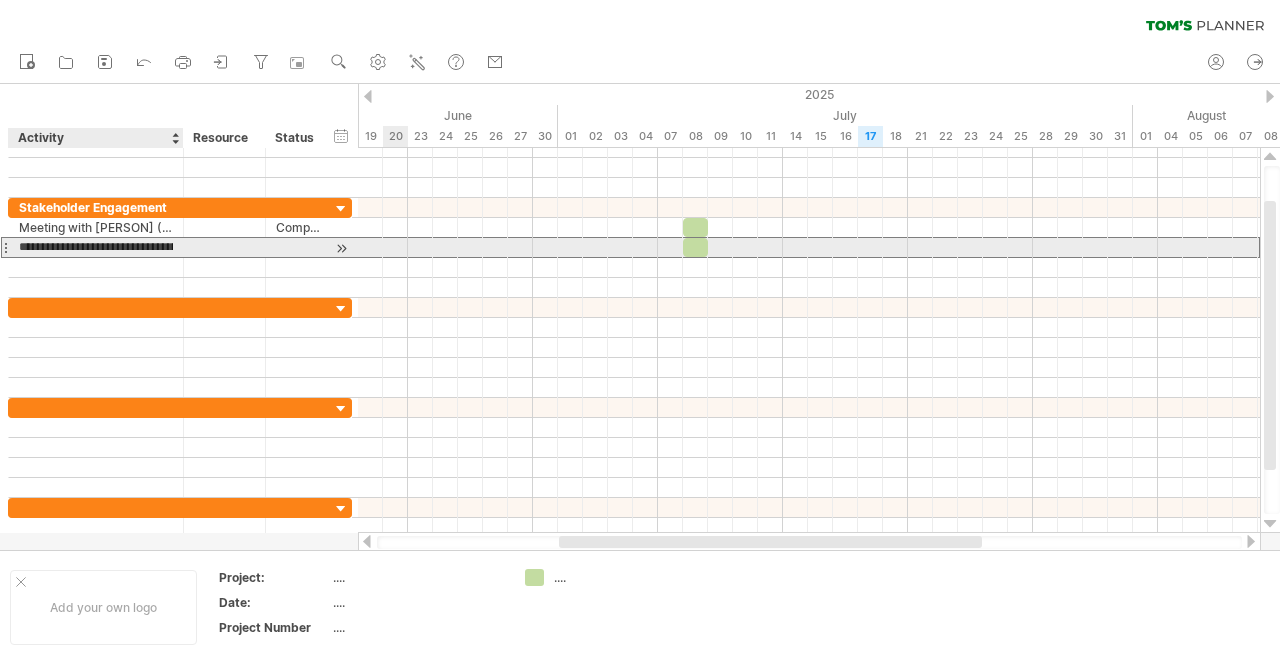 click on "**********" at bounding box center [96, 247] 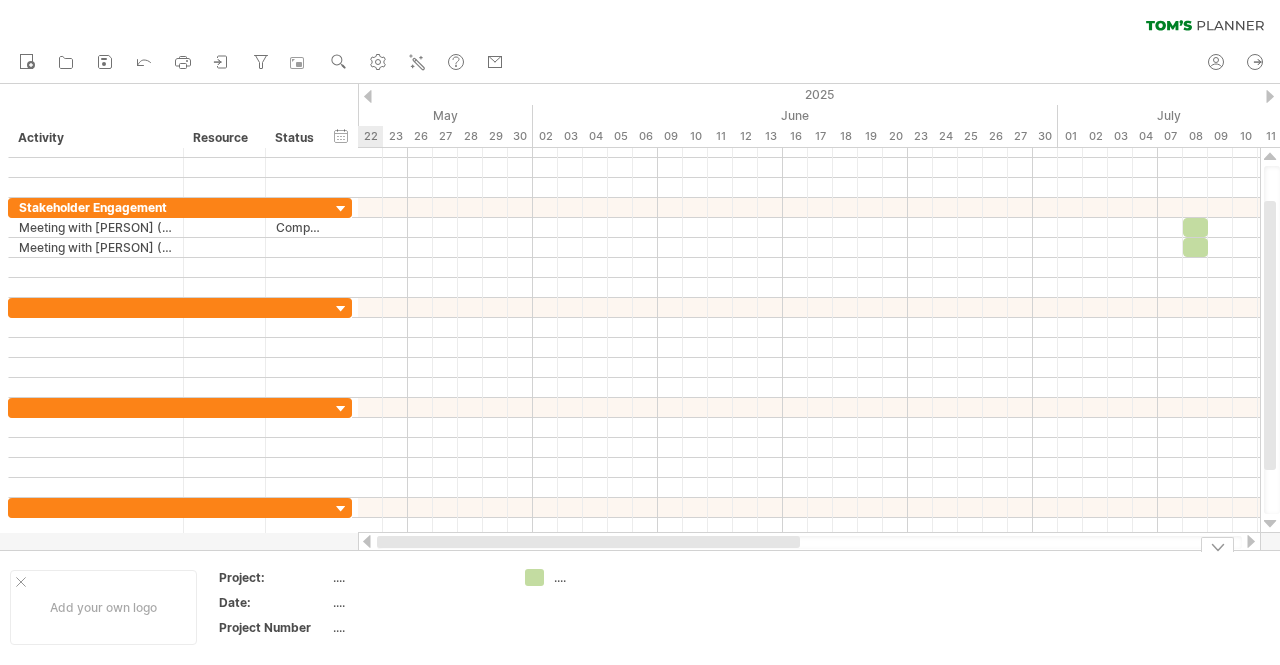 drag, startPoint x: 600, startPoint y: 547, endPoint x: 365, endPoint y: 549, distance: 235.00851 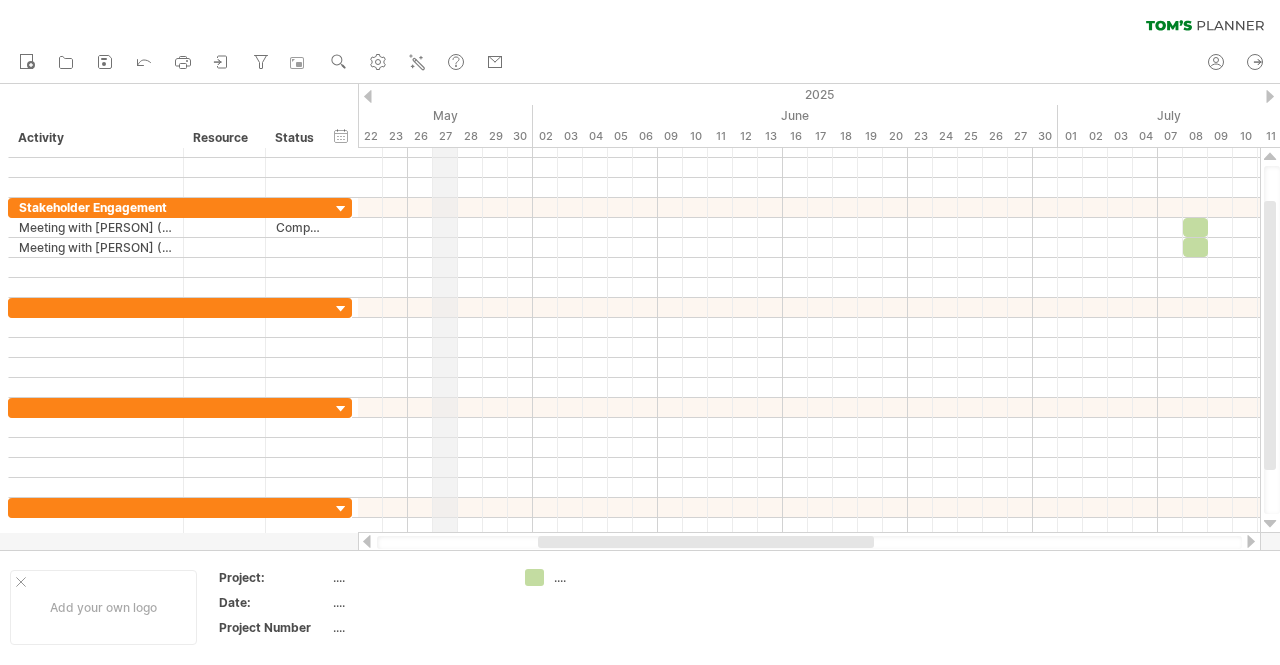click on "May" at bounding box center [258, 115] 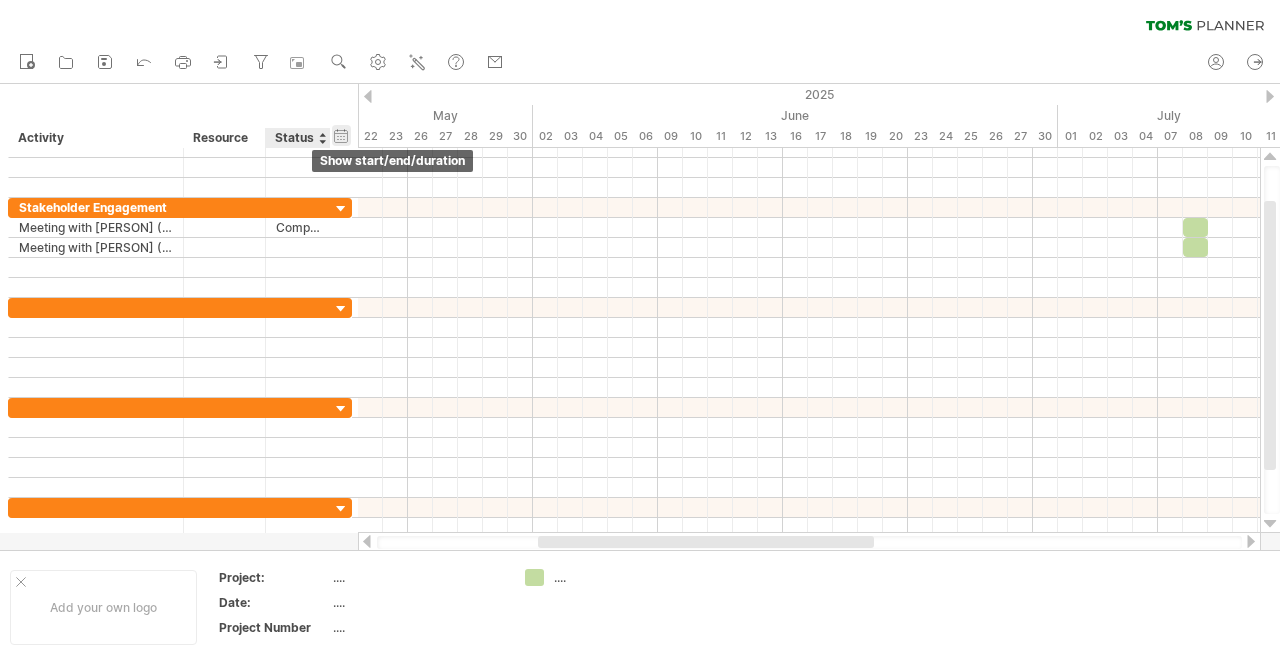 click on "hide start/end/duration show start/end/duration" at bounding box center [341, 135] 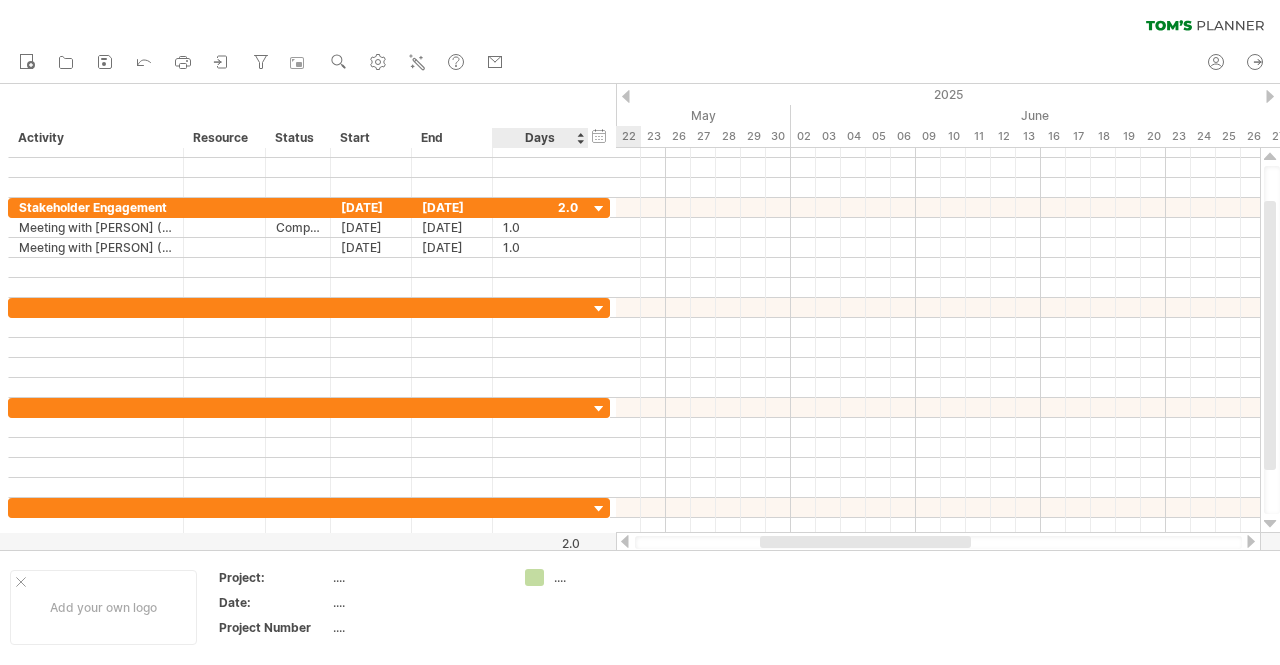 click on "Days" at bounding box center [539, 138] 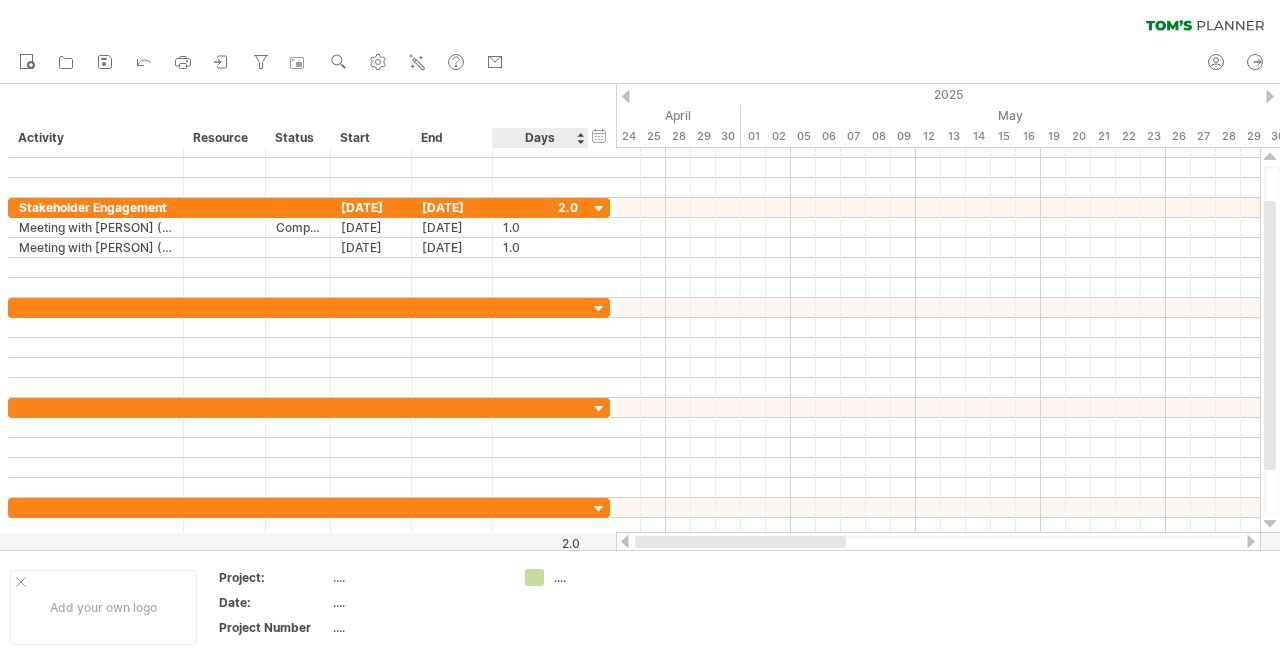 drag, startPoint x: 783, startPoint y: 539, endPoint x: 584, endPoint y: 541, distance: 199.01006 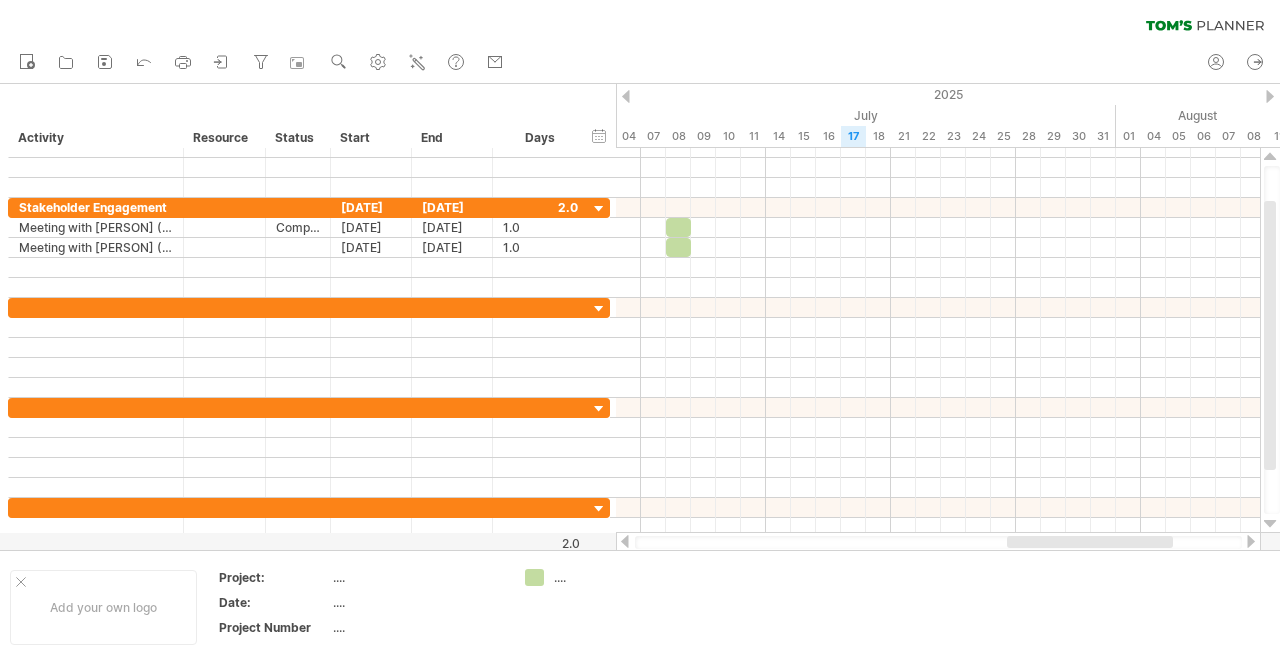 drag, startPoint x: 768, startPoint y: 537, endPoint x: 1036, endPoint y: 549, distance: 268.26852 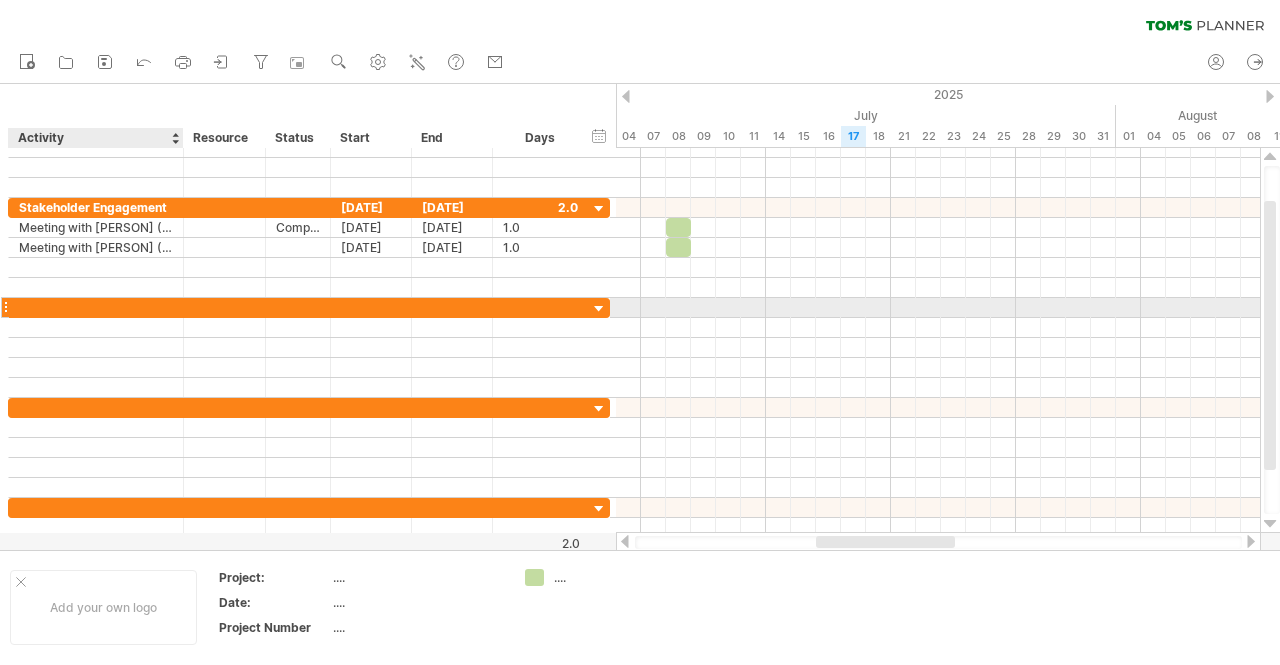 click at bounding box center (96, 307) 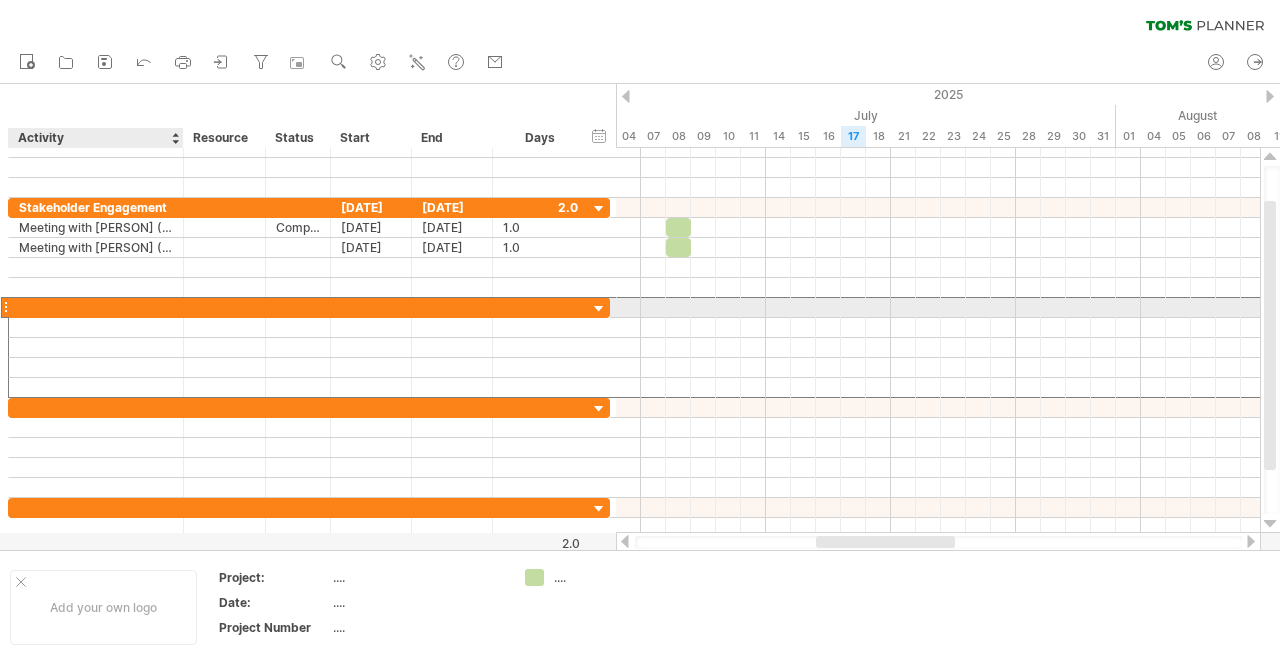 click at bounding box center (96, 307) 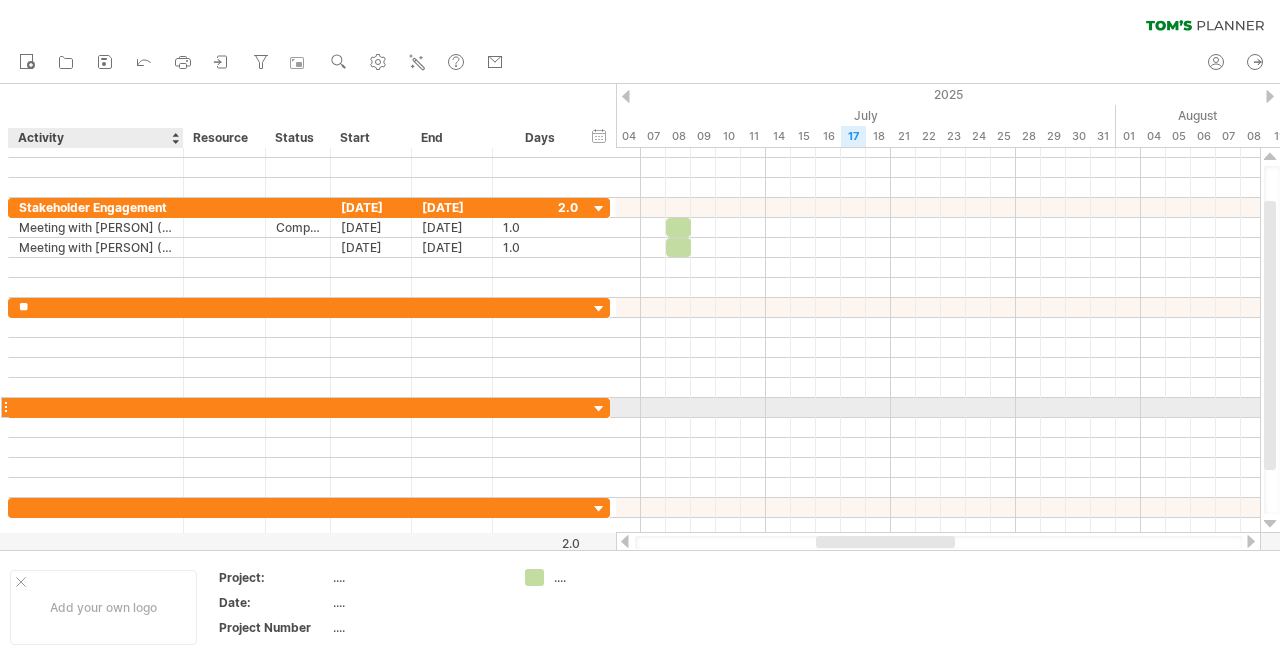 type on "*" 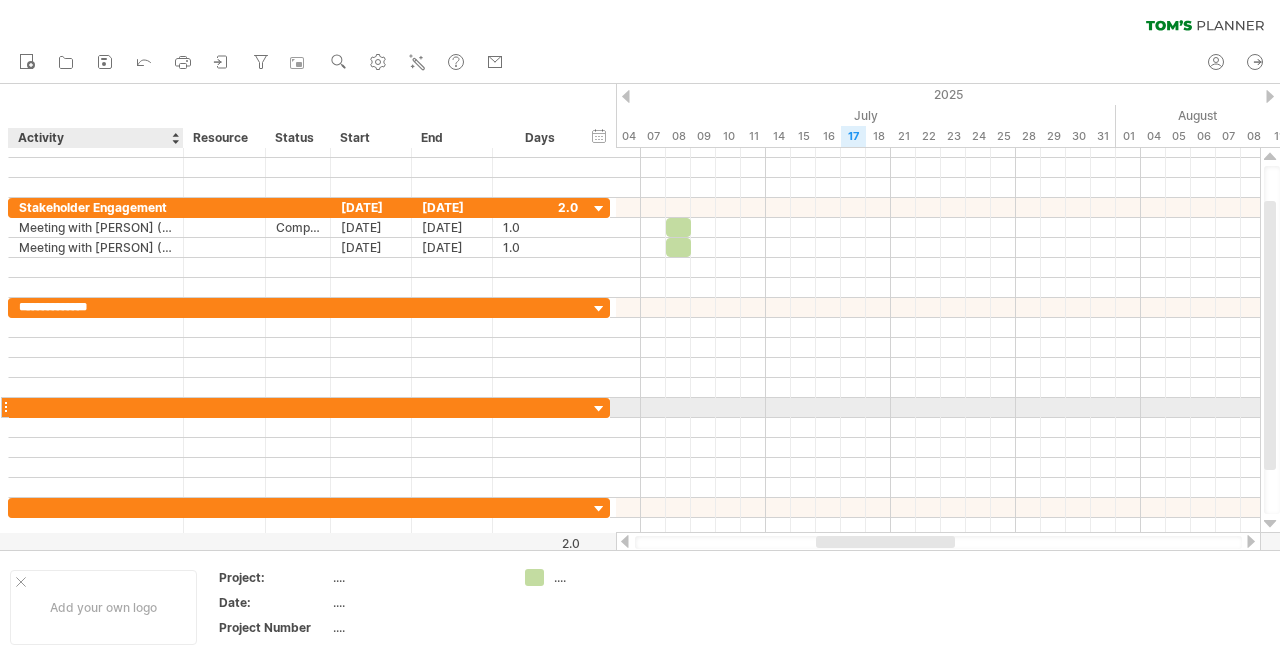 type on "**********" 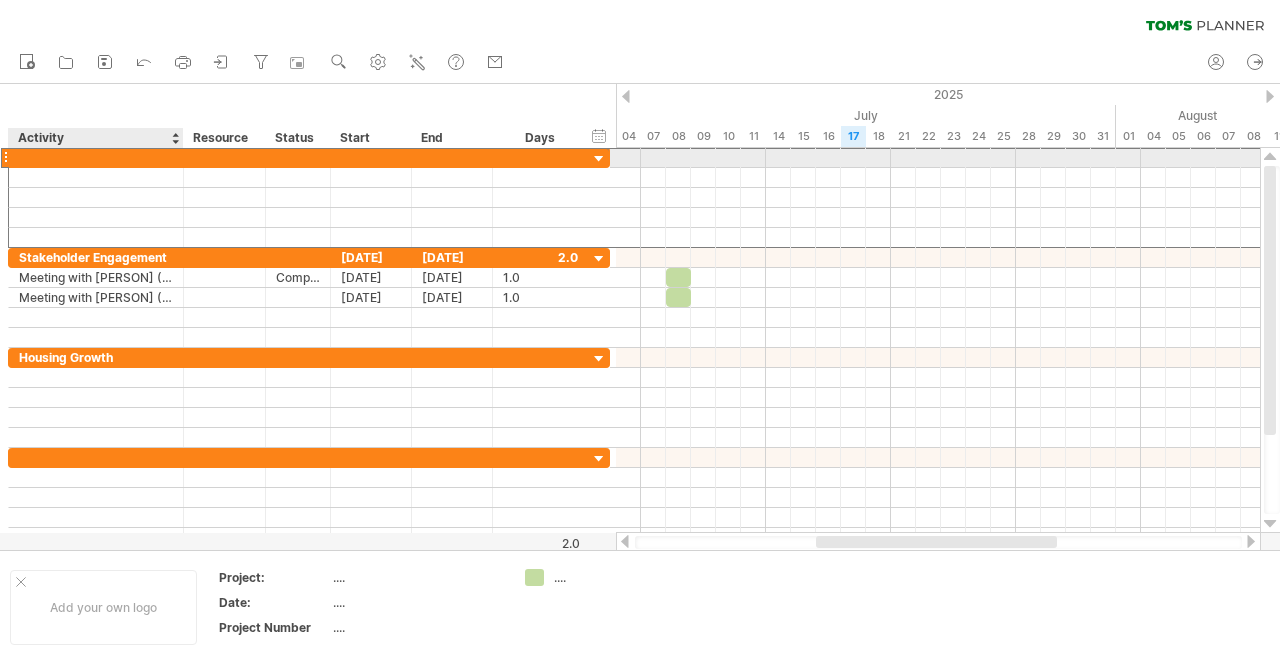 click at bounding box center [96, 157] 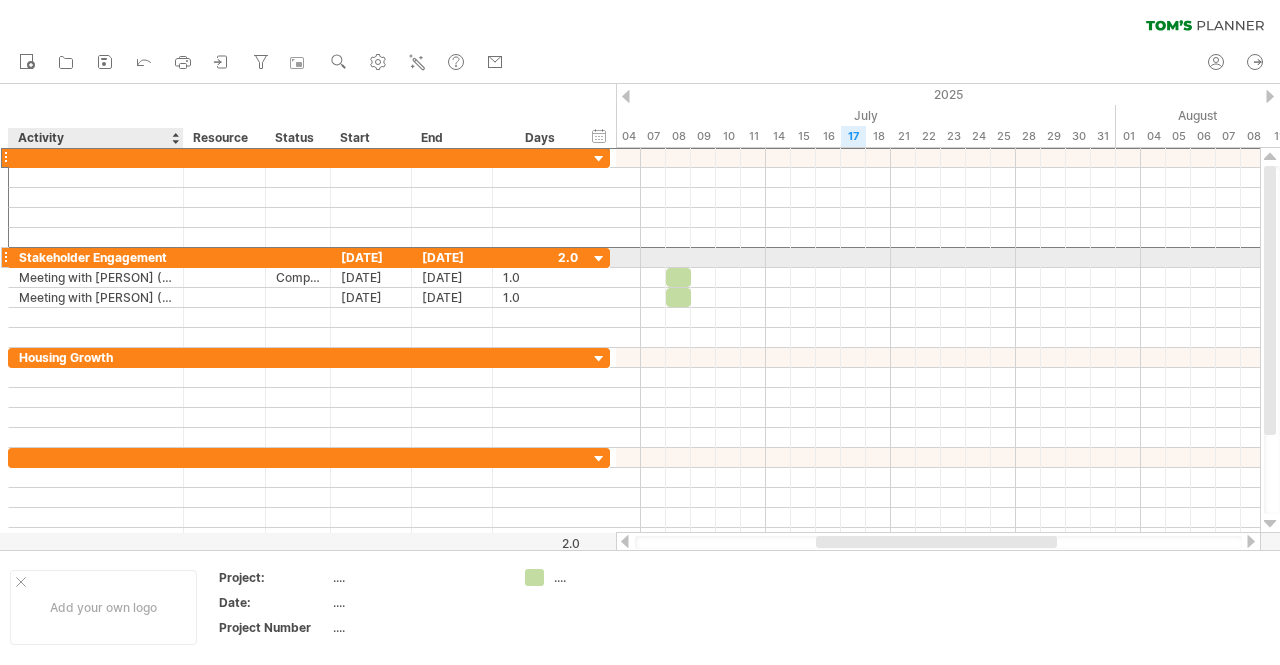 click on "Stakeholder Engagement" at bounding box center (96, 257) 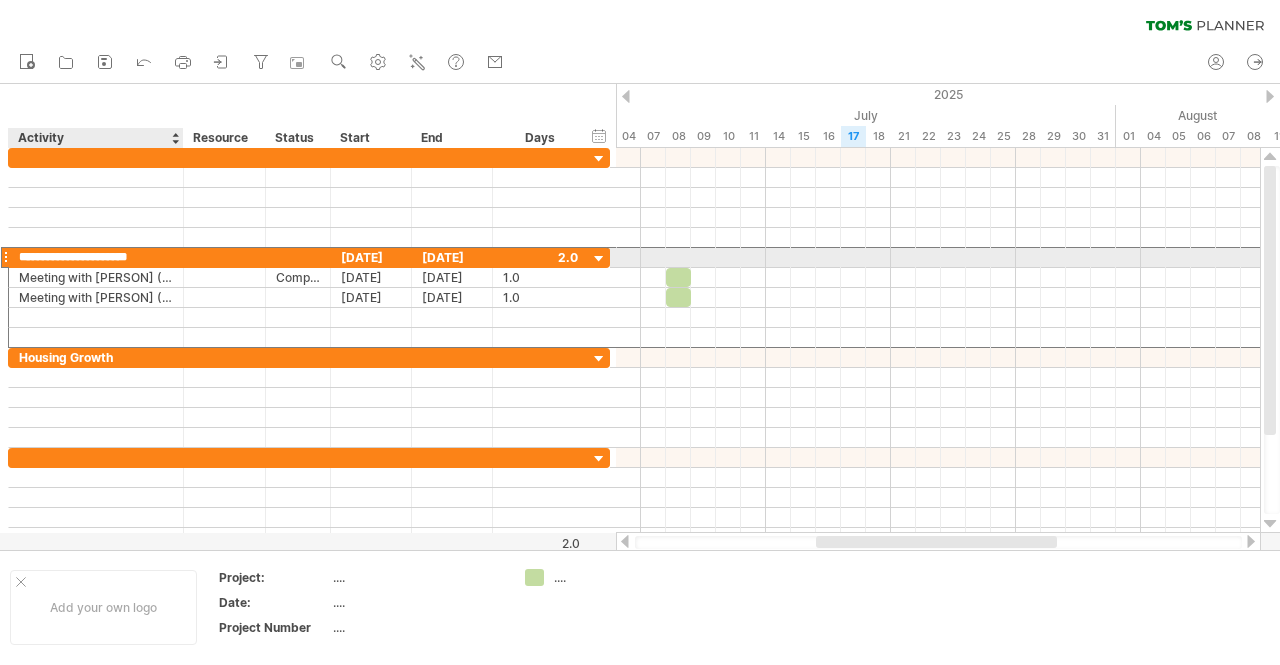 drag, startPoint x: 162, startPoint y: 257, endPoint x: 178, endPoint y: 255, distance: 16.124516 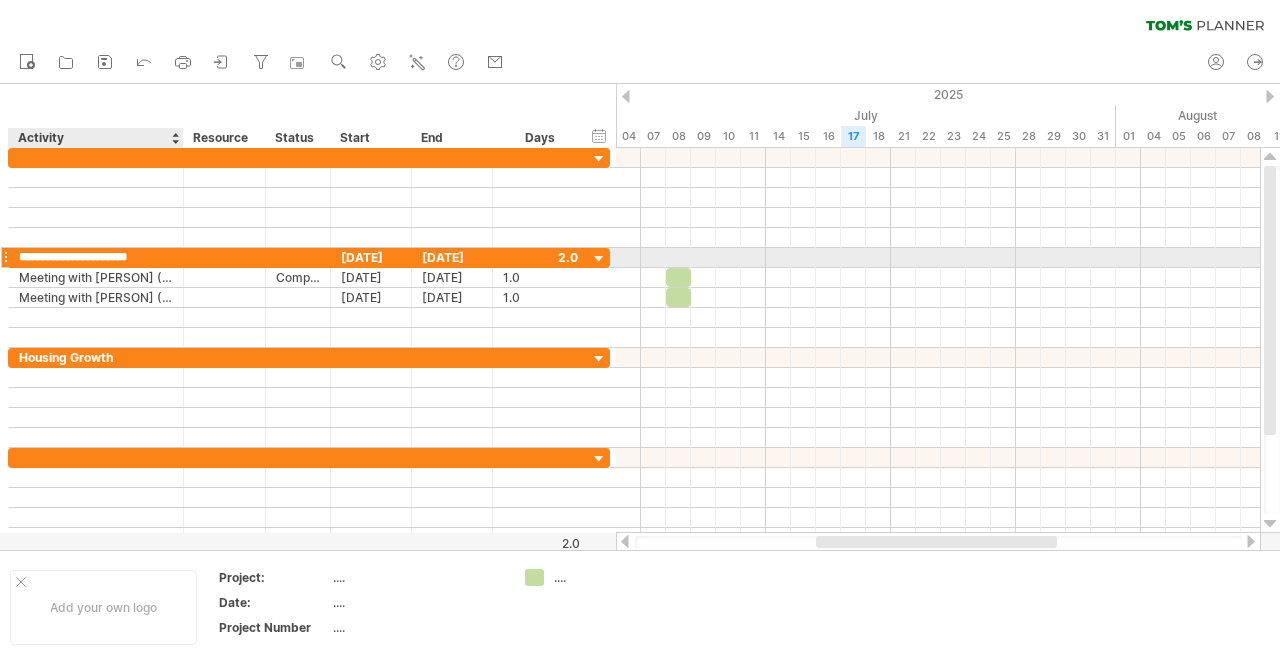 click on "**********" at bounding box center [96, 257] 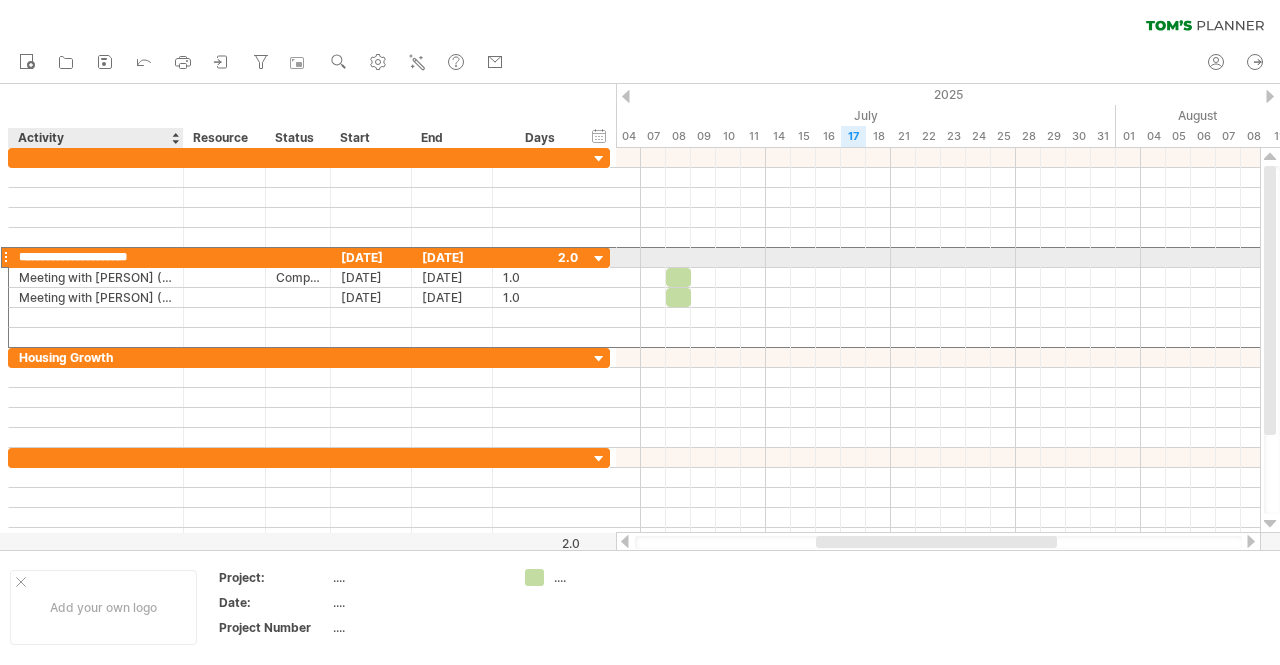 click on "**********" at bounding box center (96, 257) 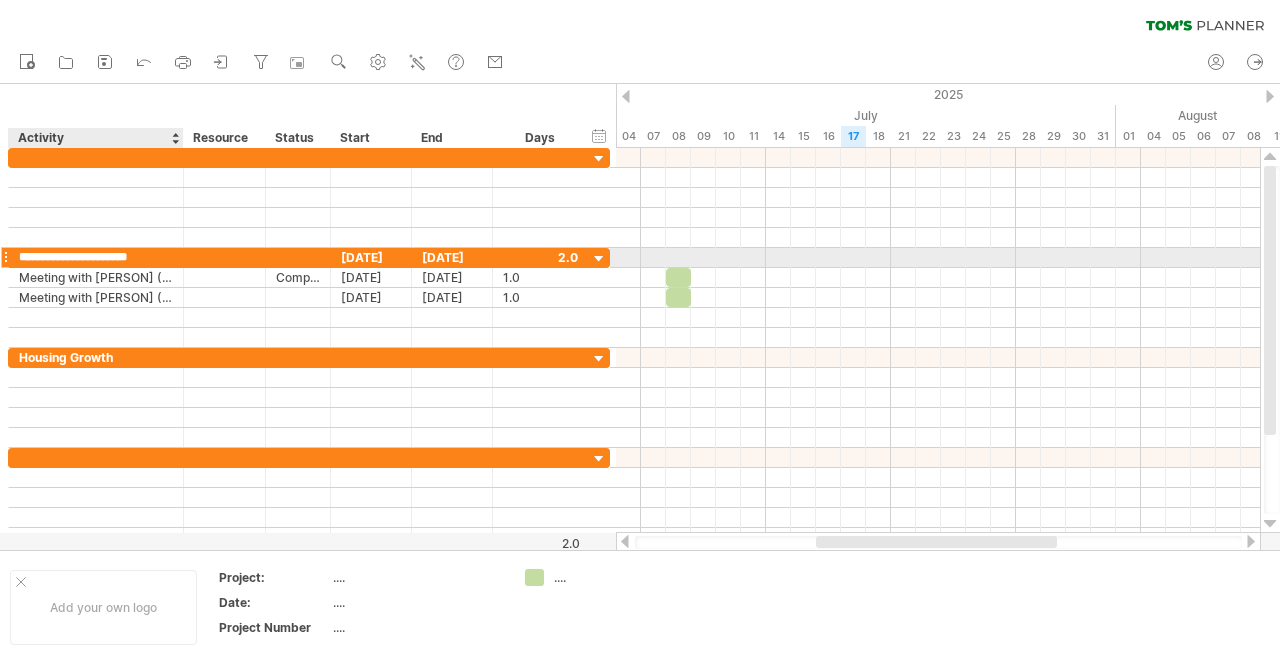 click on "**********" at bounding box center [96, 257] 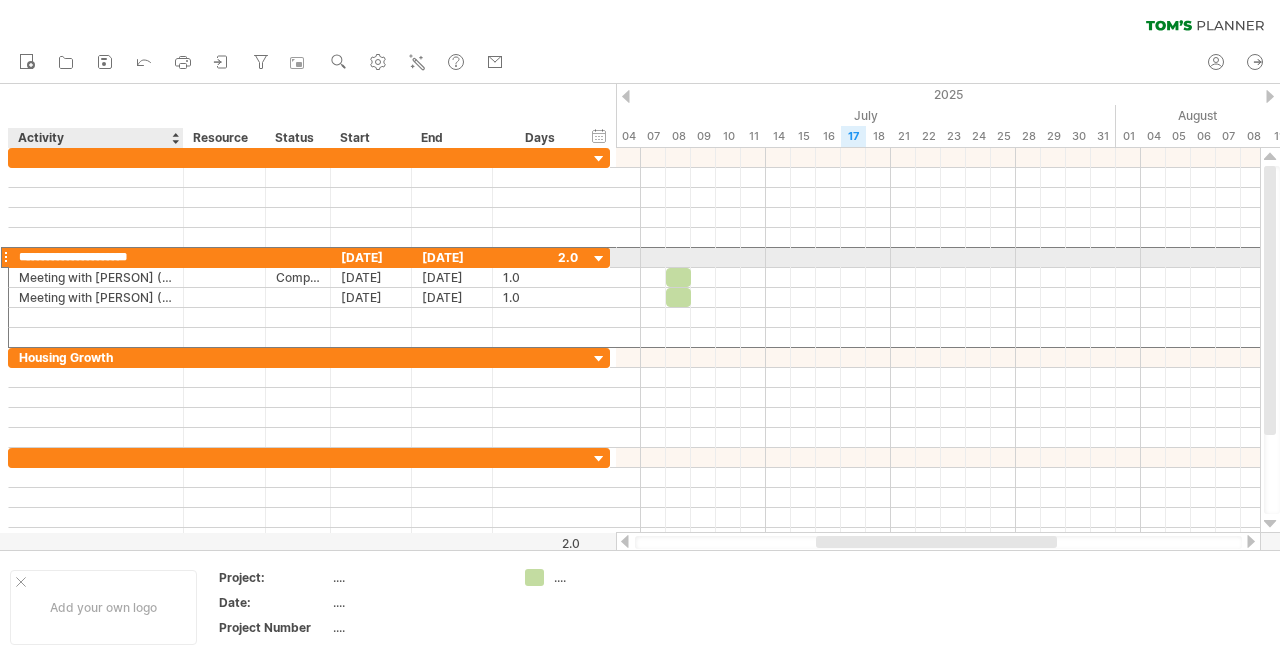 click on "**********" at bounding box center (96, 257) 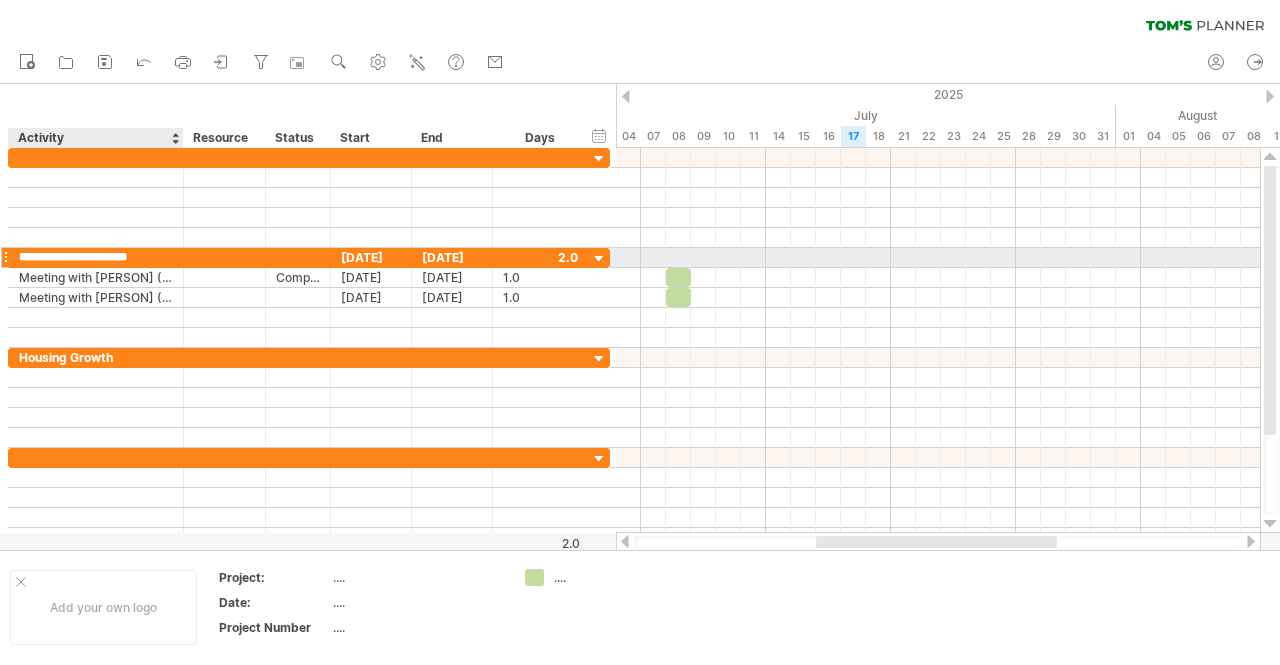 click on "**********" at bounding box center (96, 257) 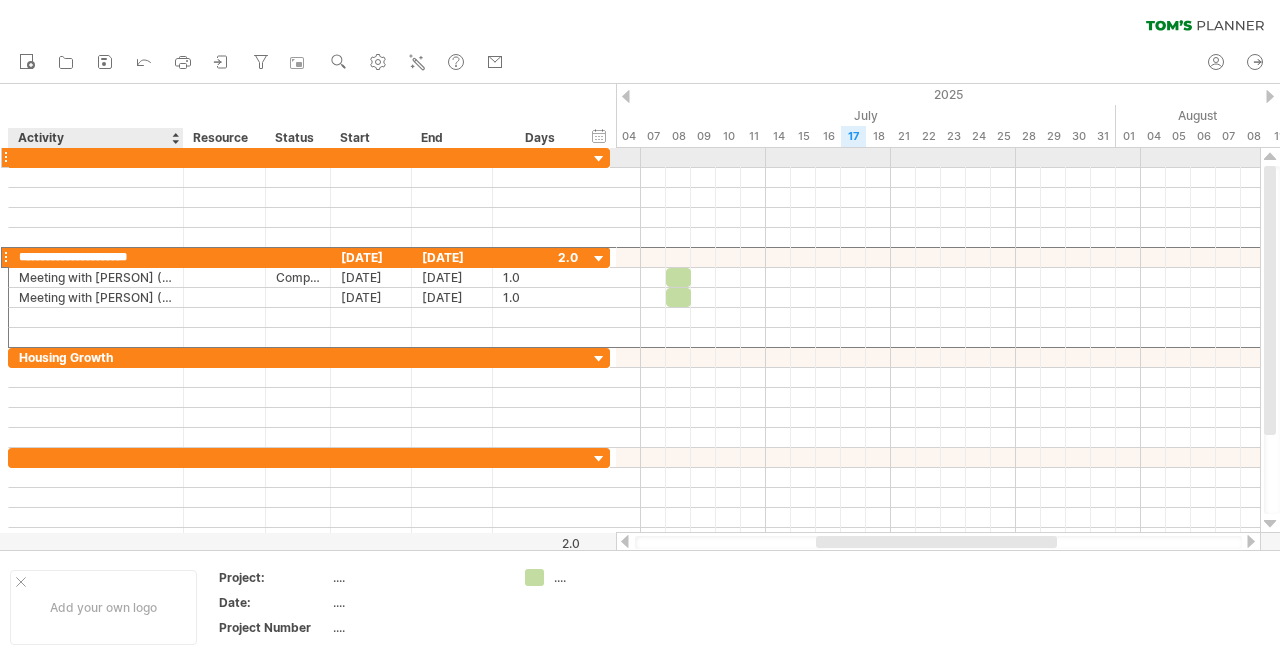 click at bounding box center [96, 157] 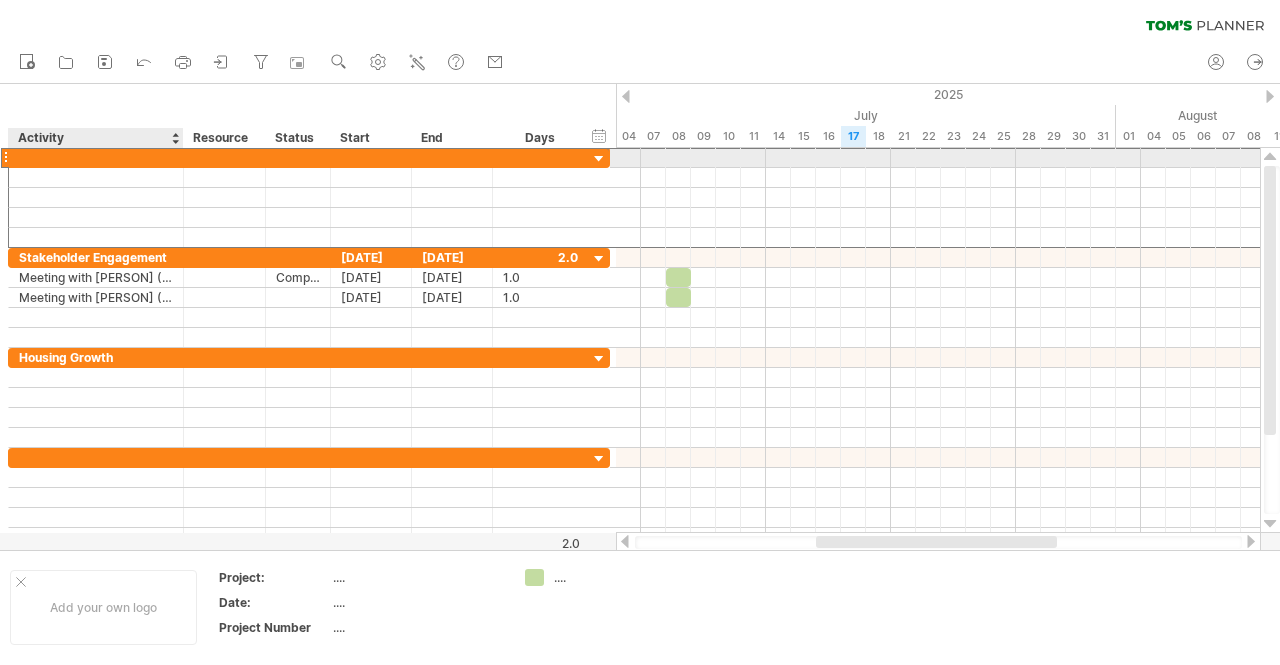 click at bounding box center [96, 157] 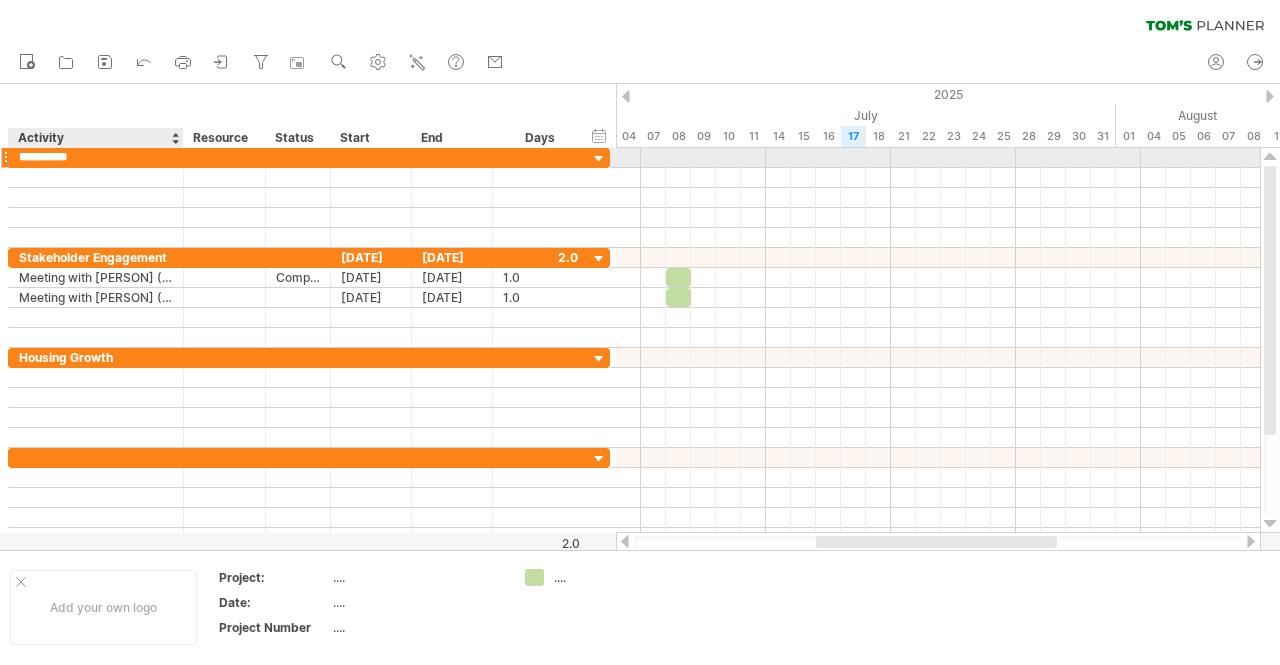 type on "********" 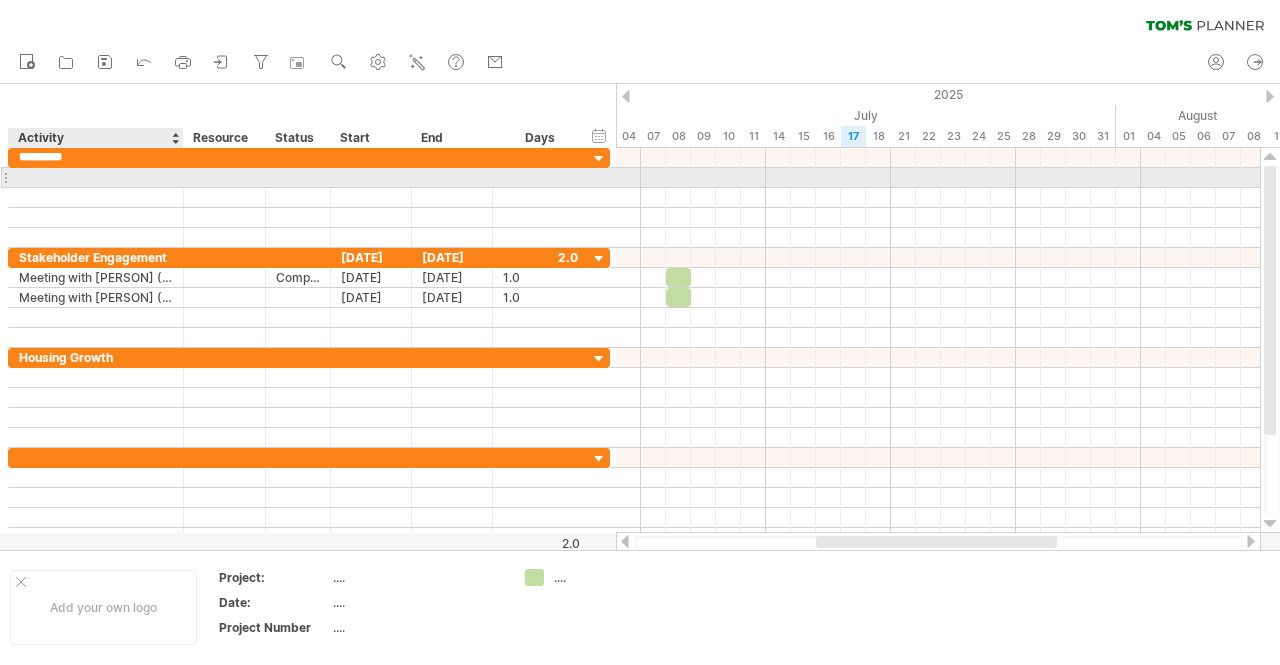 click at bounding box center [96, 177] 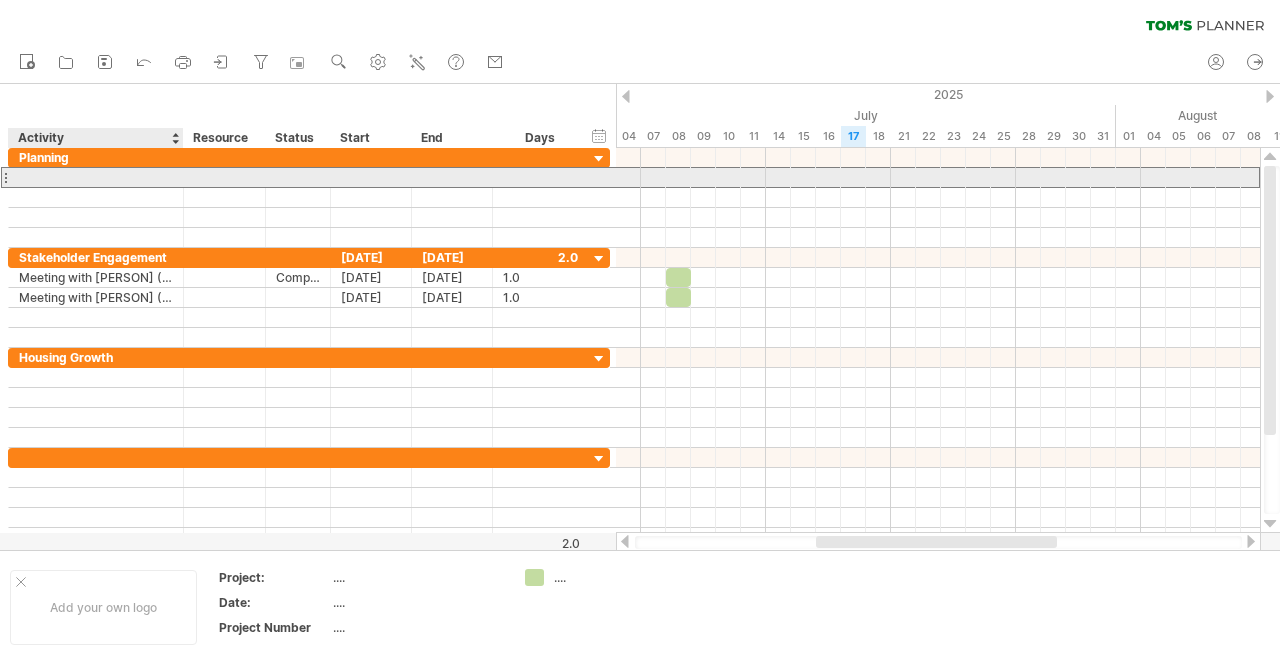 click at bounding box center [96, 177] 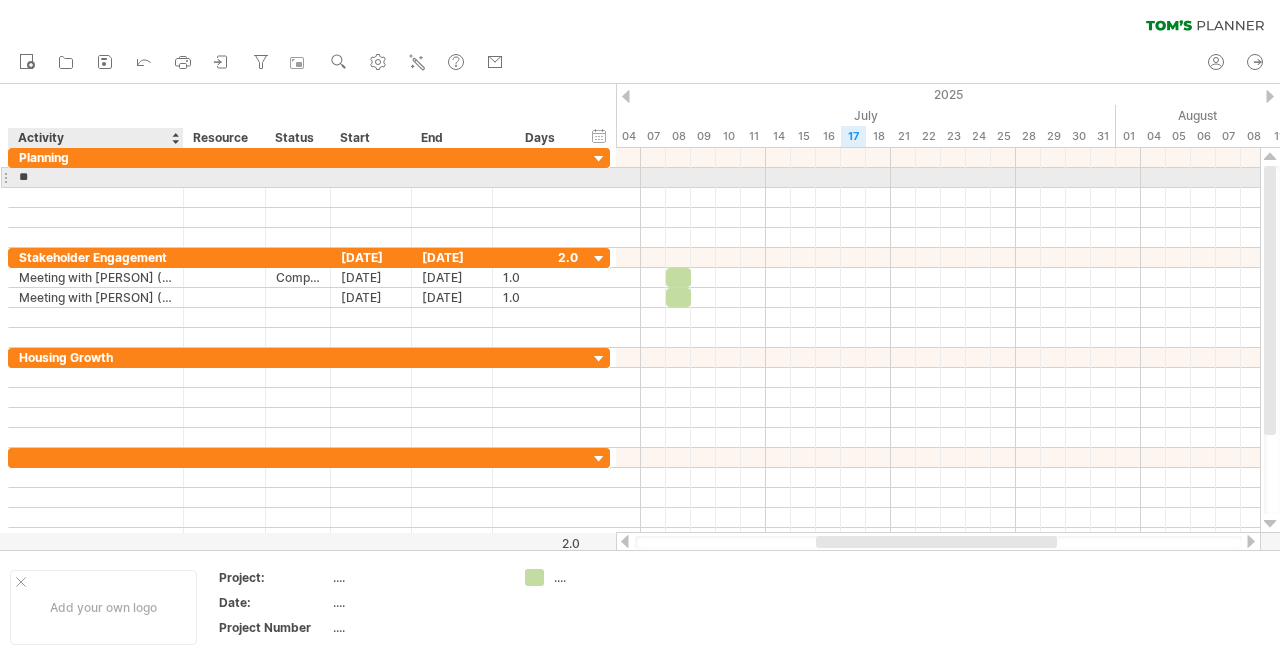 type on "*" 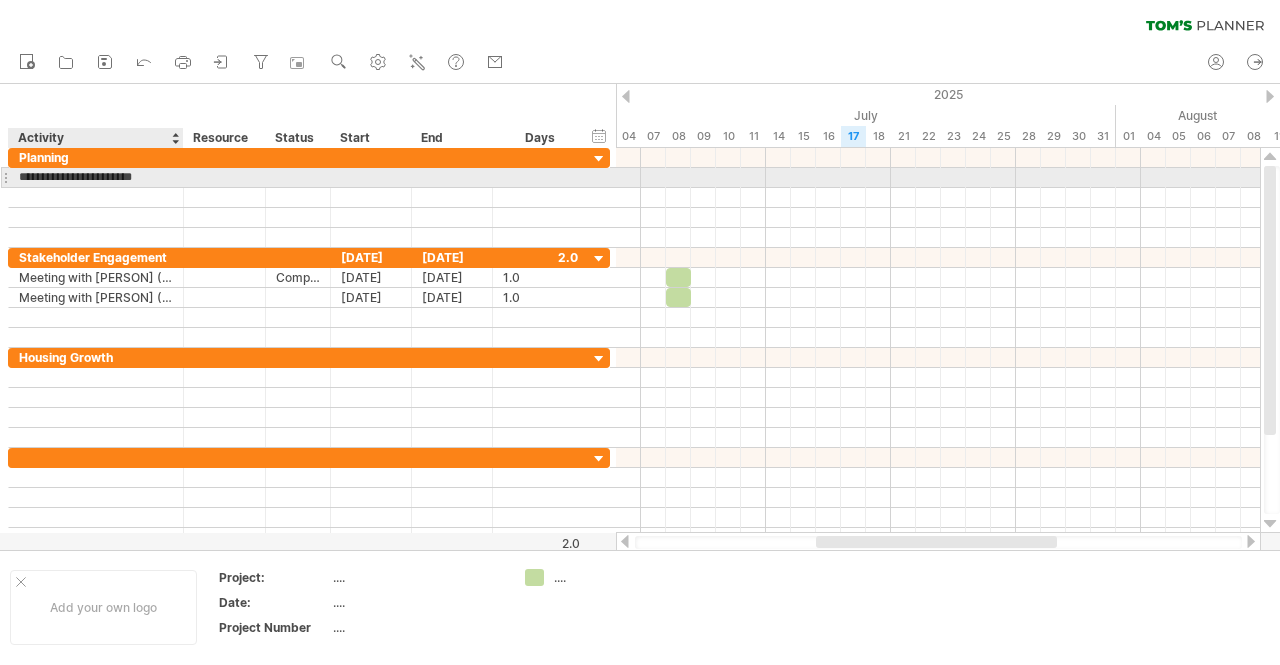 type on "**********" 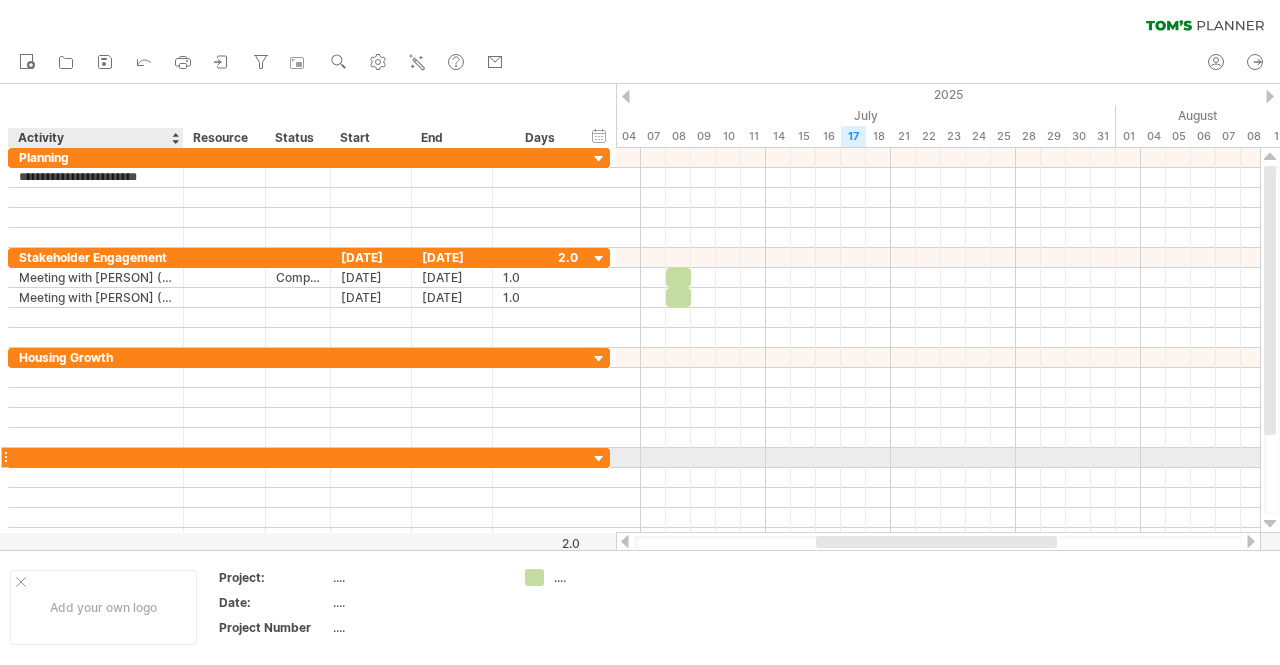 click at bounding box center (96, 457) 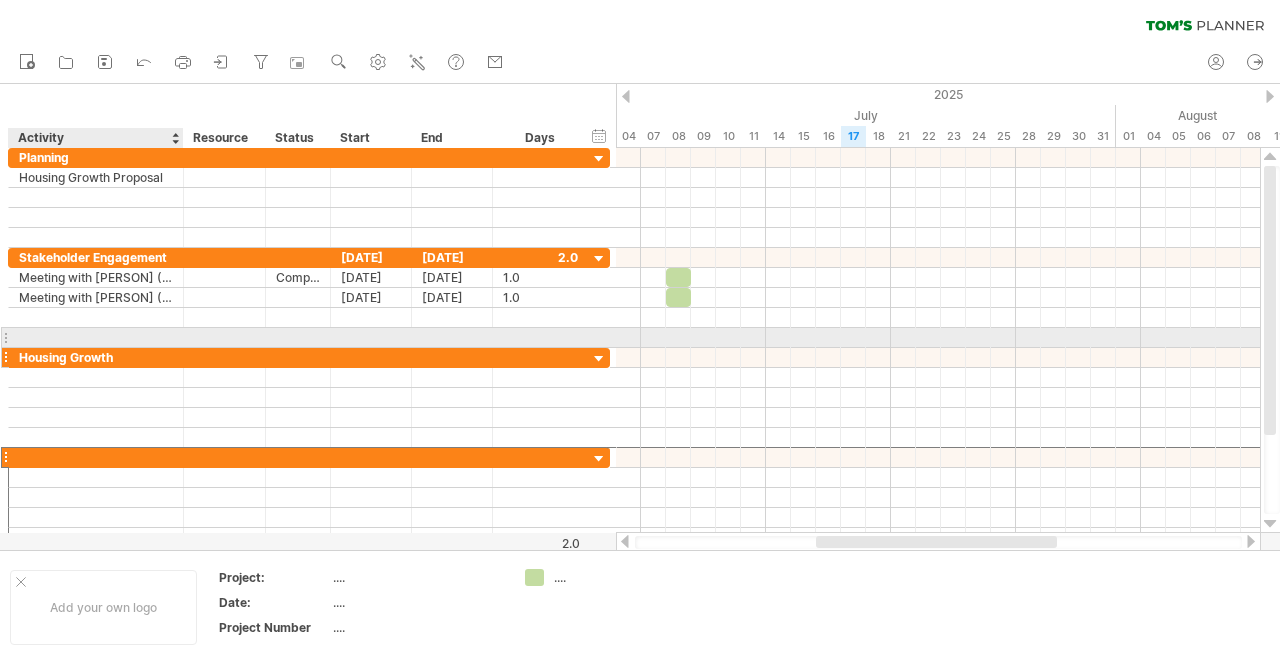 click on "Housing Growth" at bounding box center [96, 357] 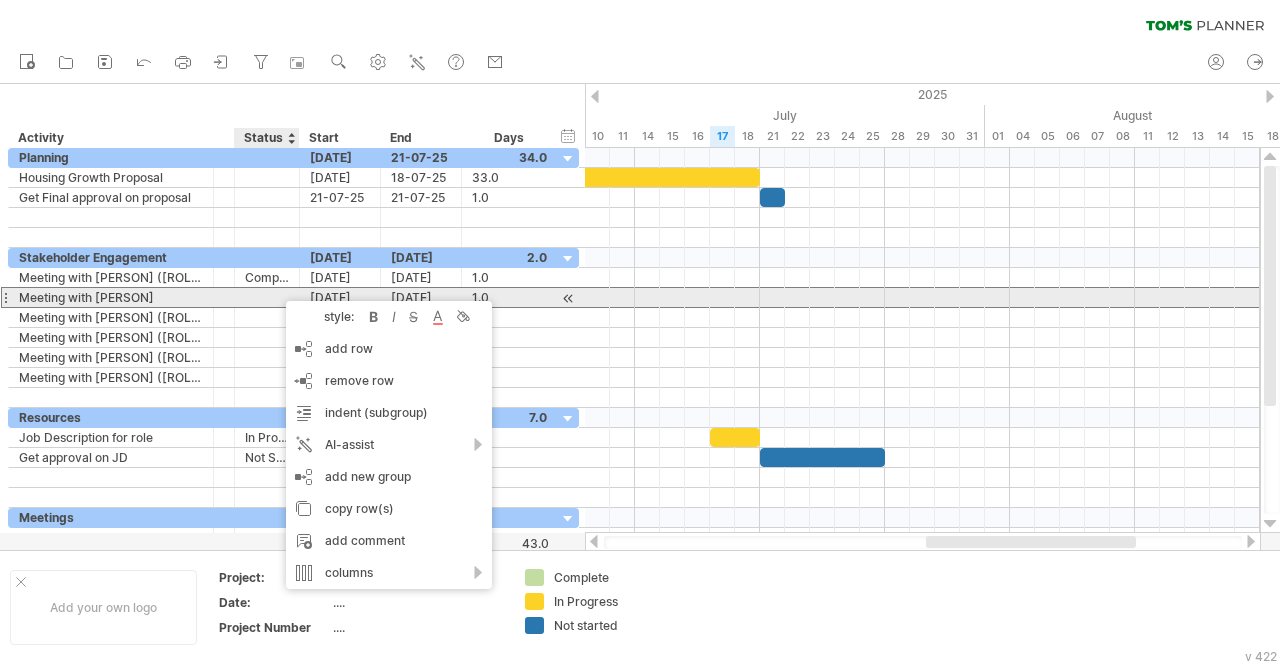 click at bounding box center [267, 297] 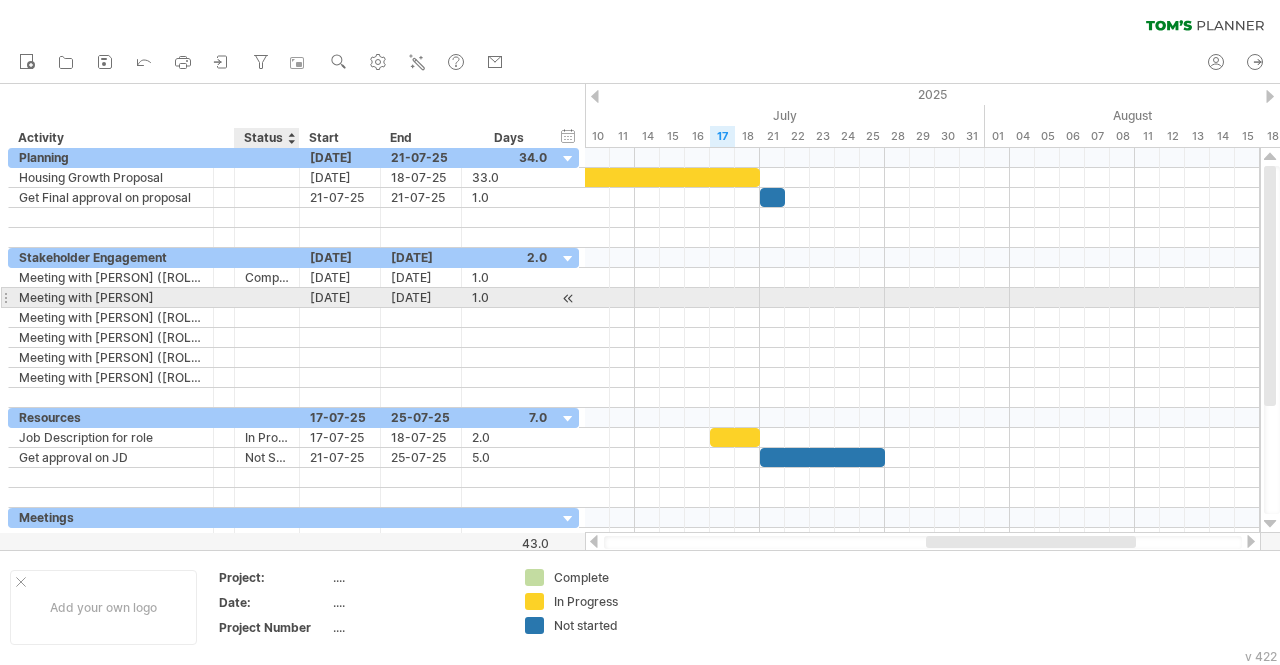 click at bounding box center [267, 297] 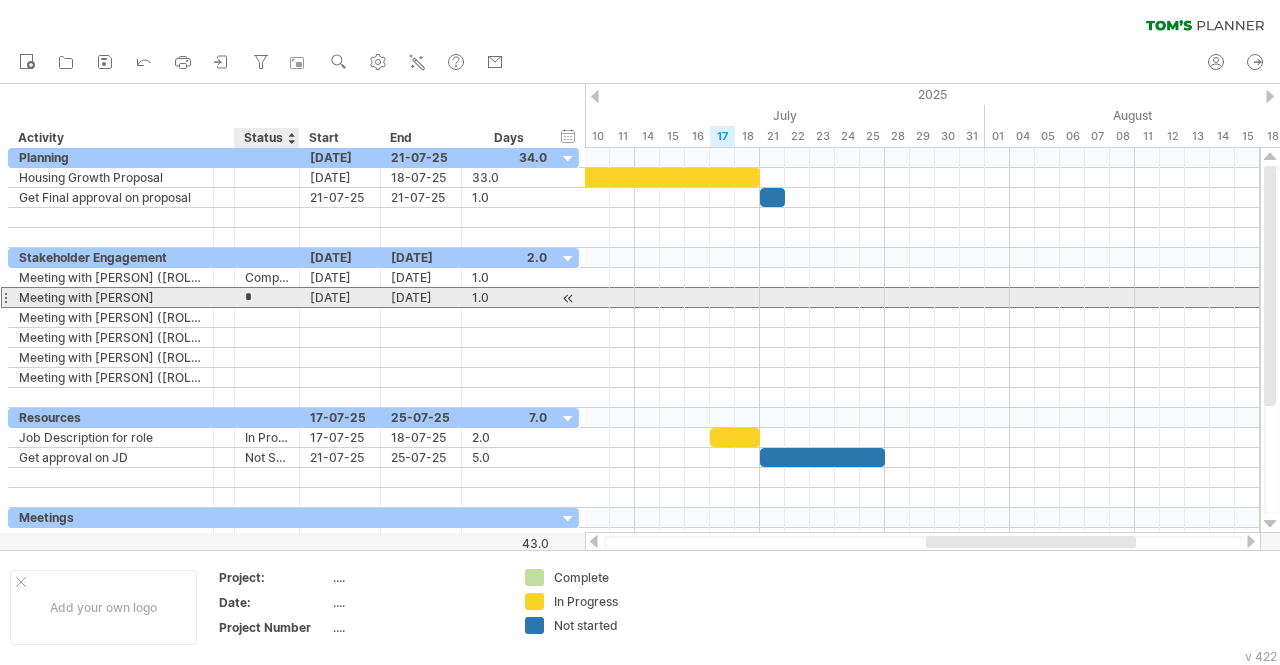 type on "*********" 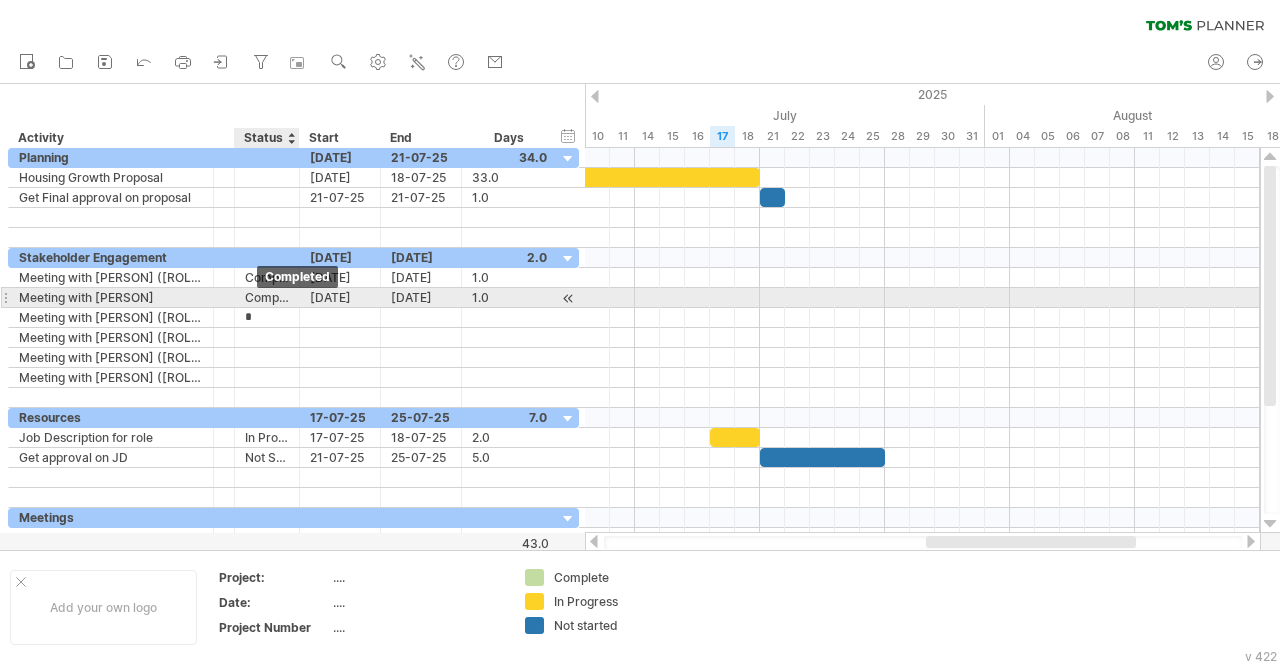 type on "*********" 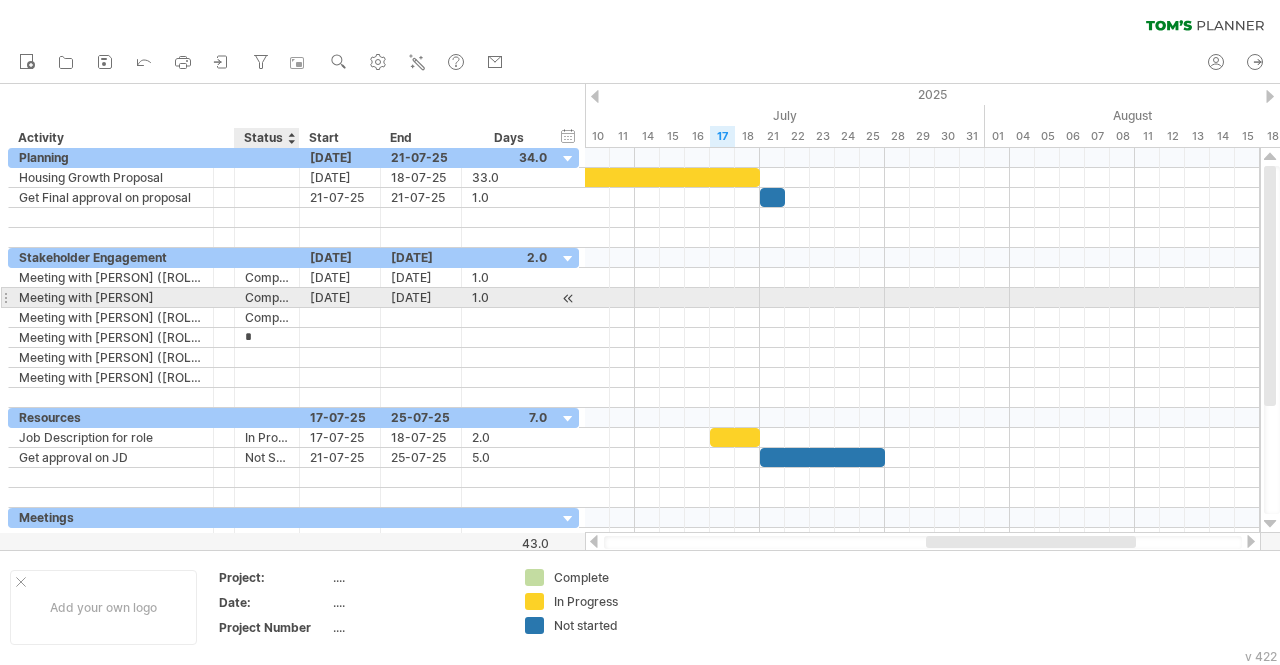 type on "*********" 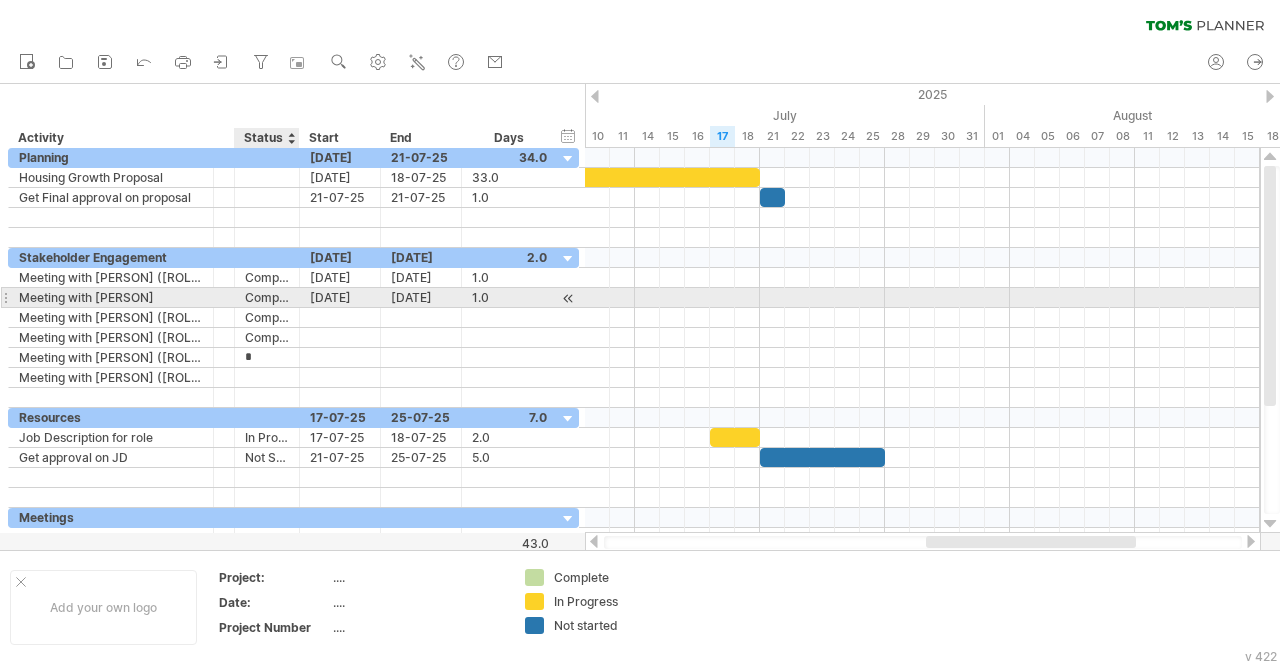 type on "*********" 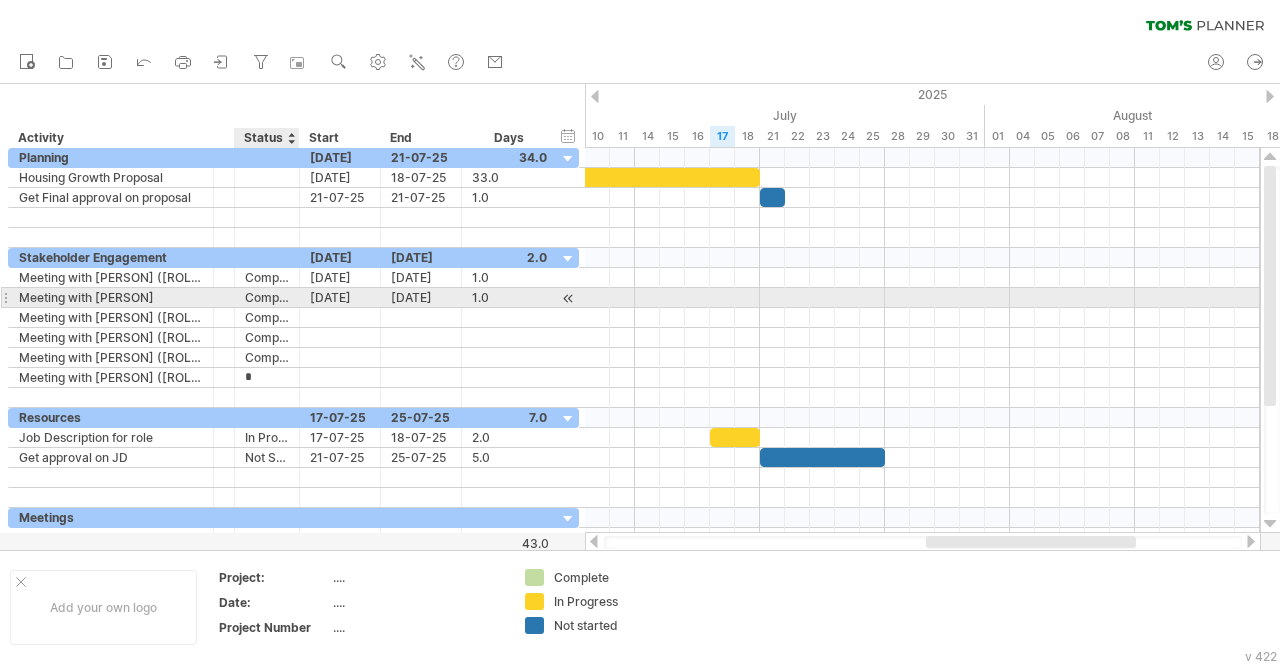 type on "*********" 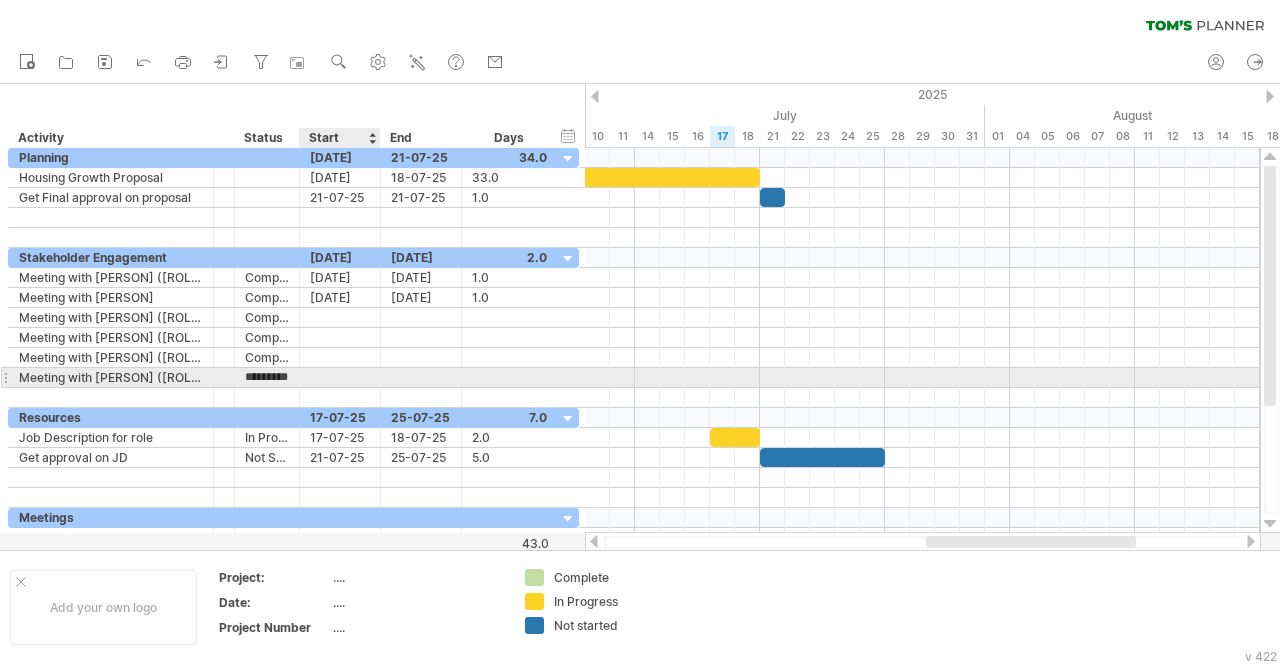 click at bounding box center [421, 377] 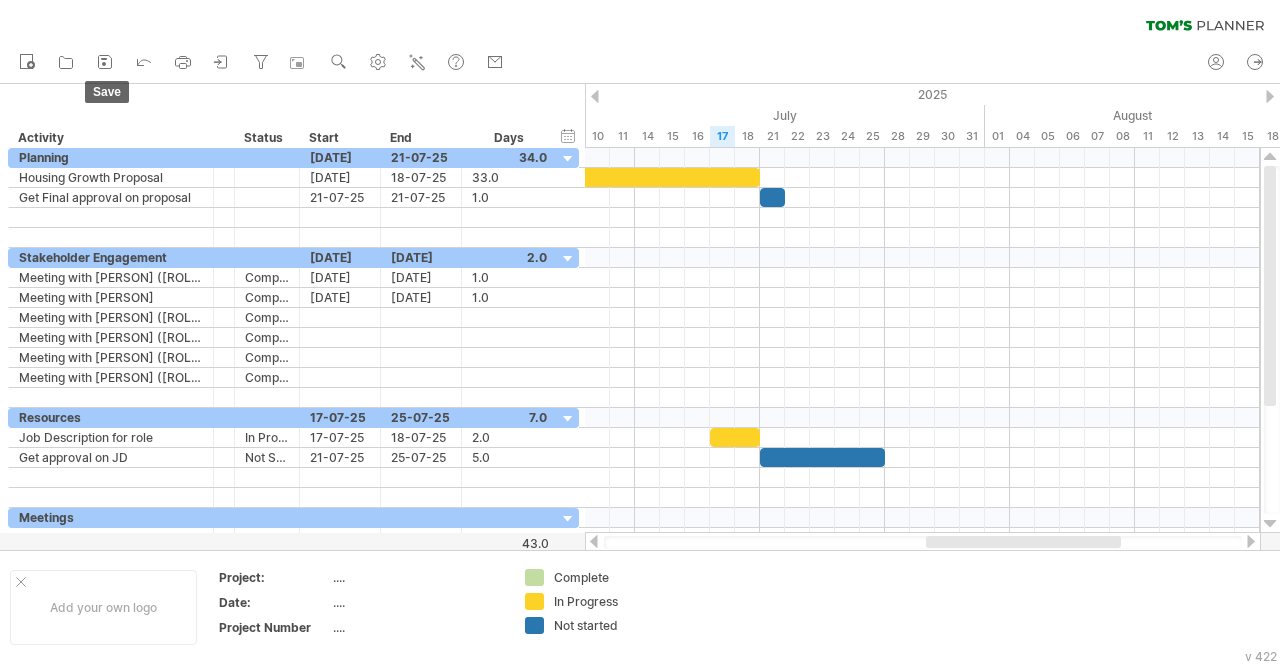 click 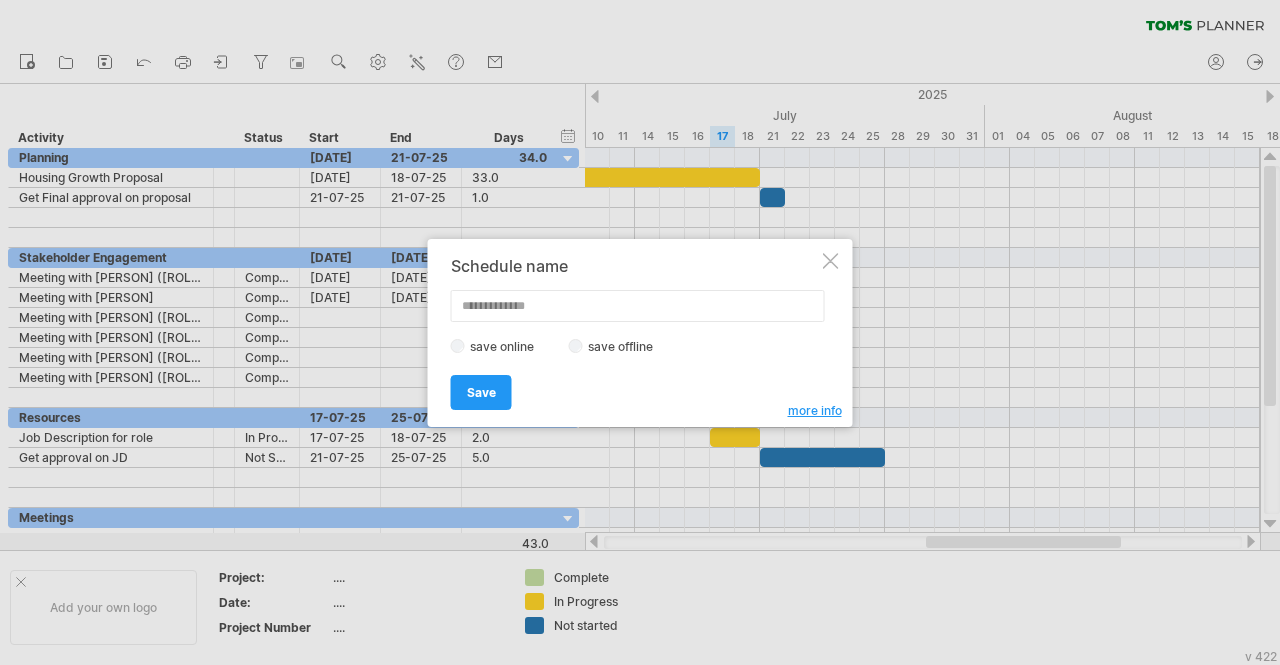 click on "save offline" at bounding box center (626, 346) 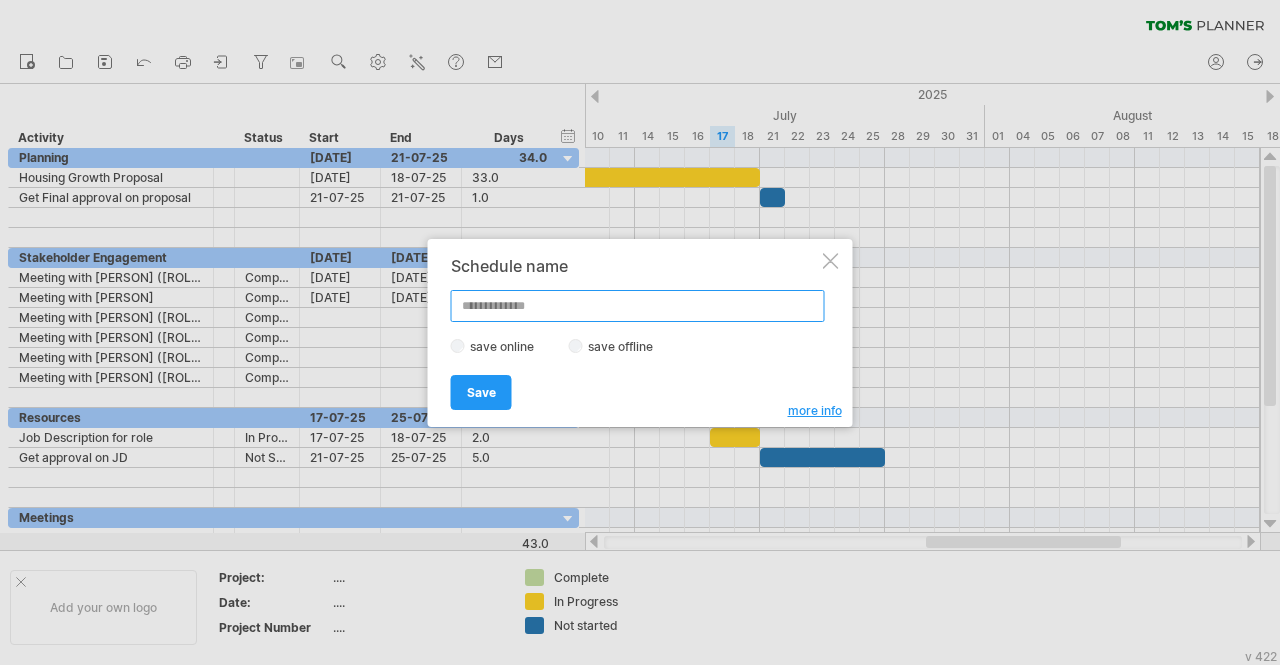 click at bounding box center (638, 306) 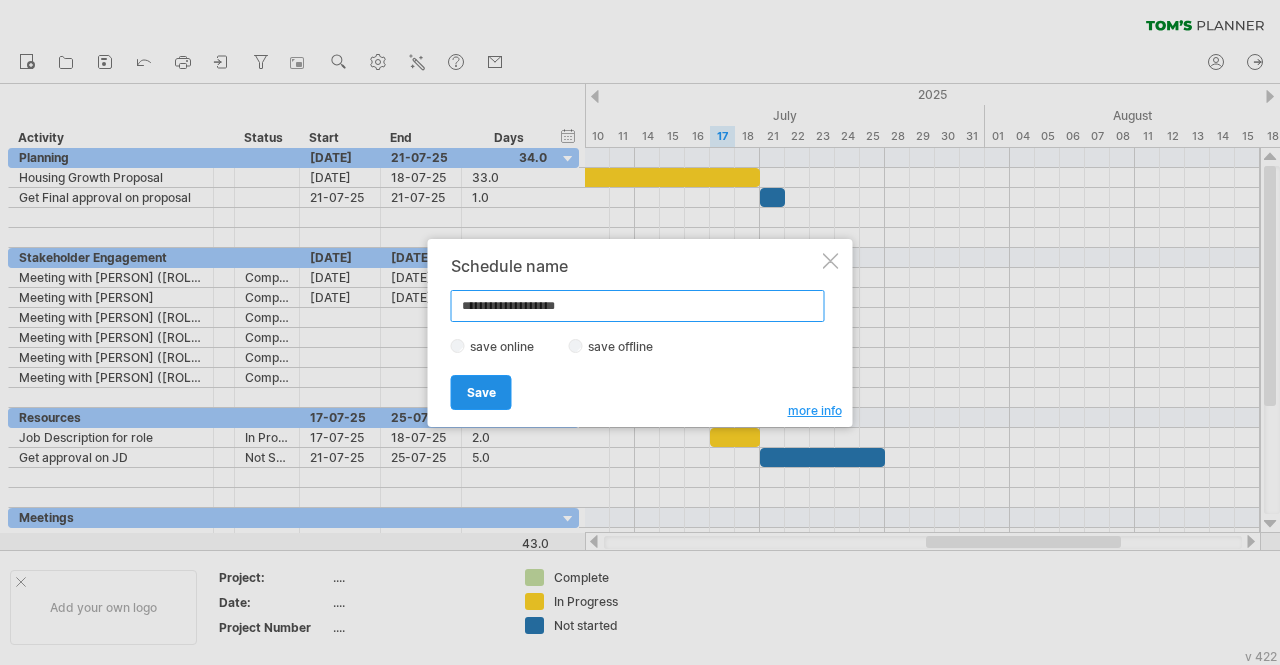 type on "**********" 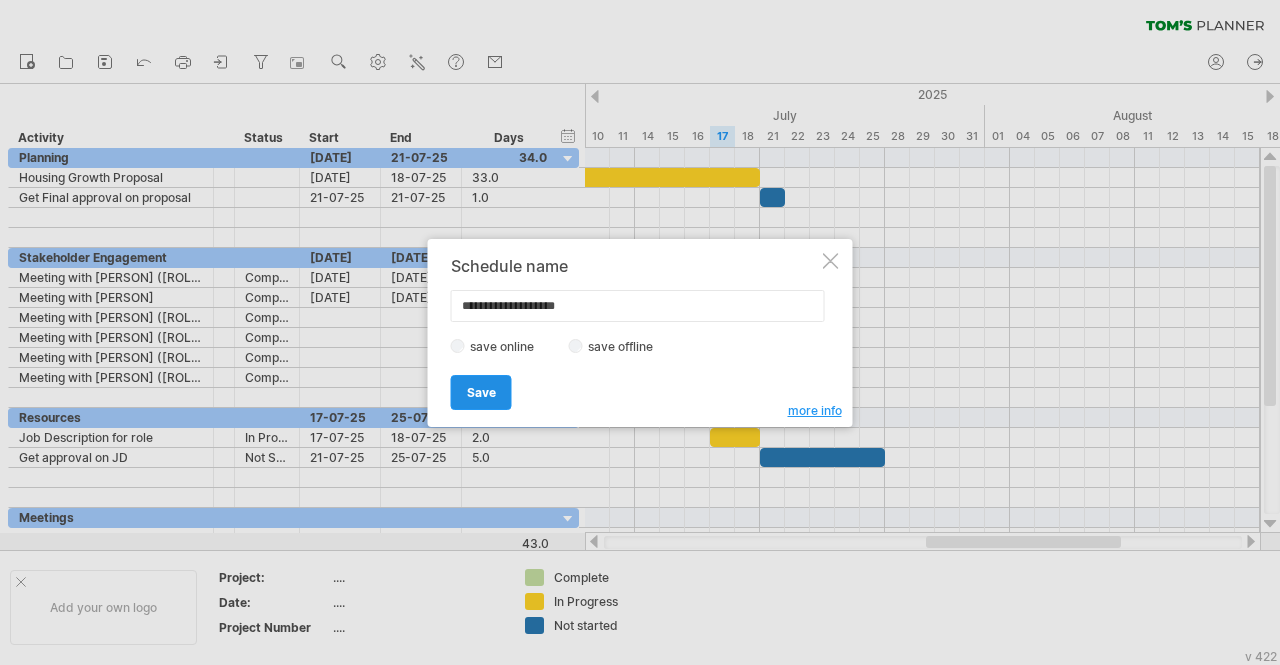 click on "Save" at bounding box center [481, 392] 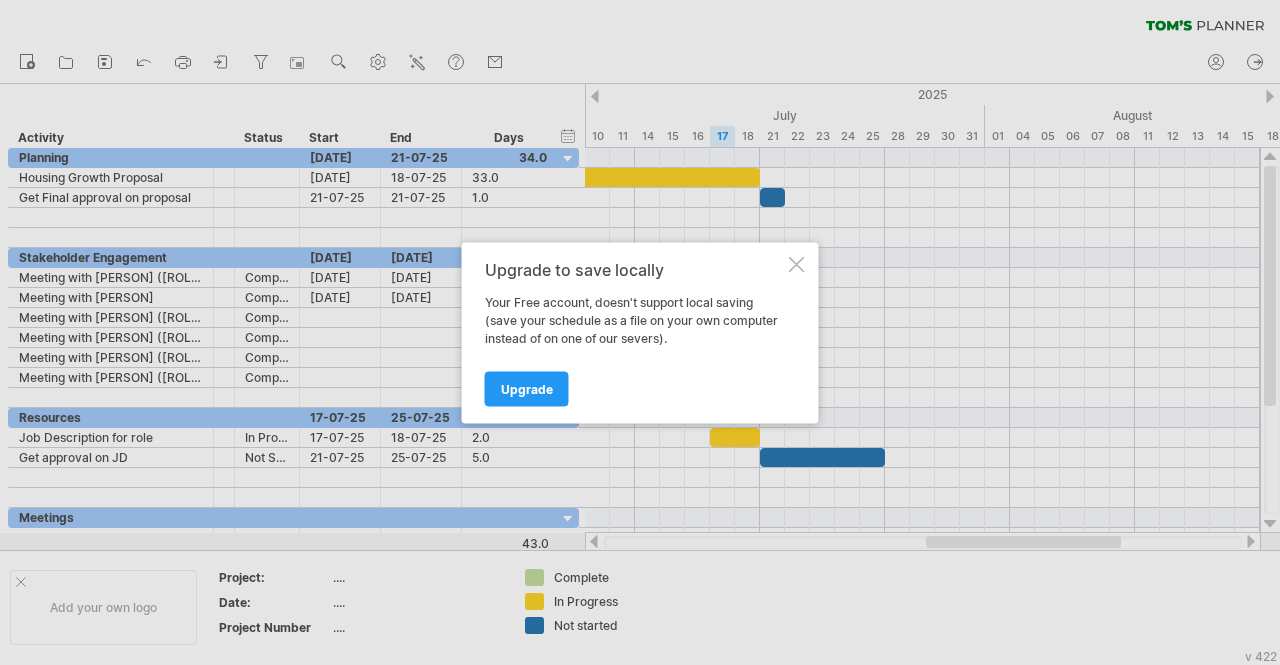 click at bounding box center [797, 264] 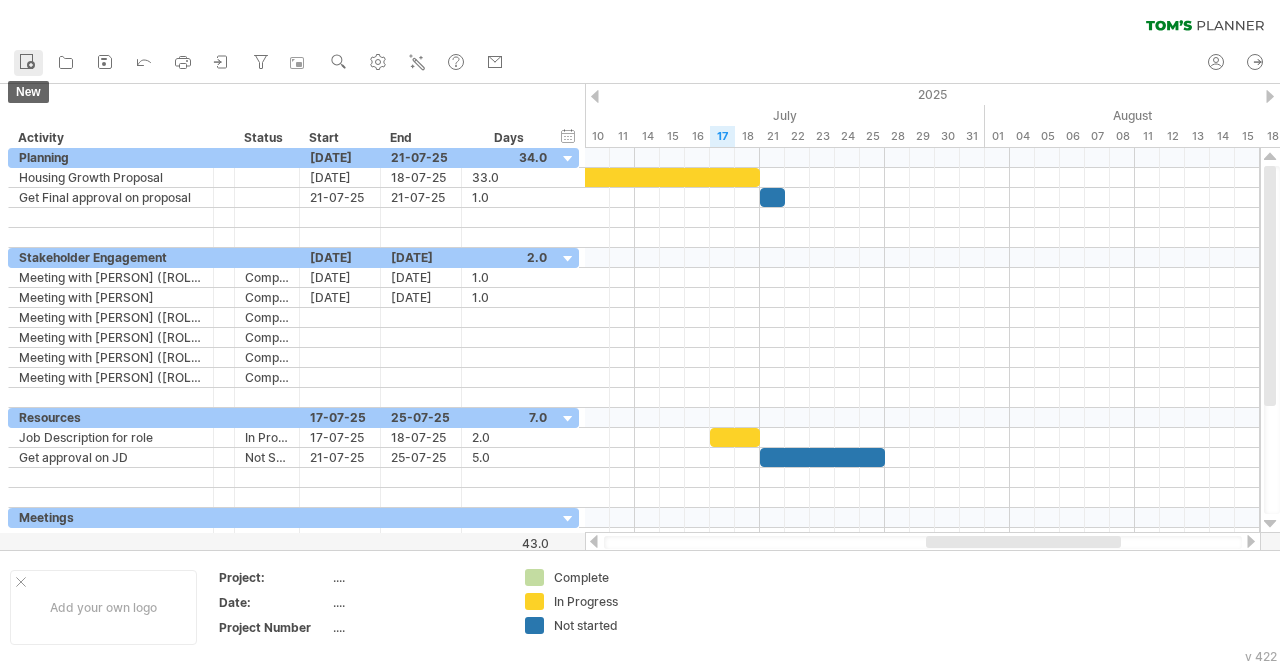 click 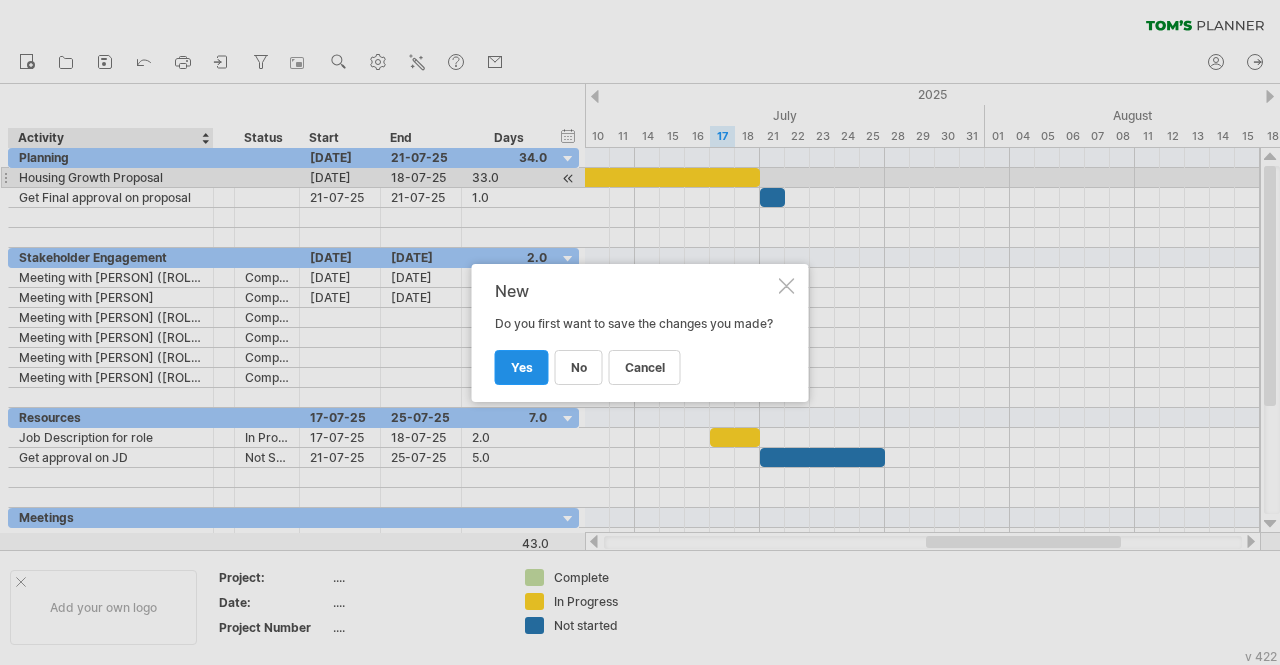 click on "yes" at bounding box center (522, 367) 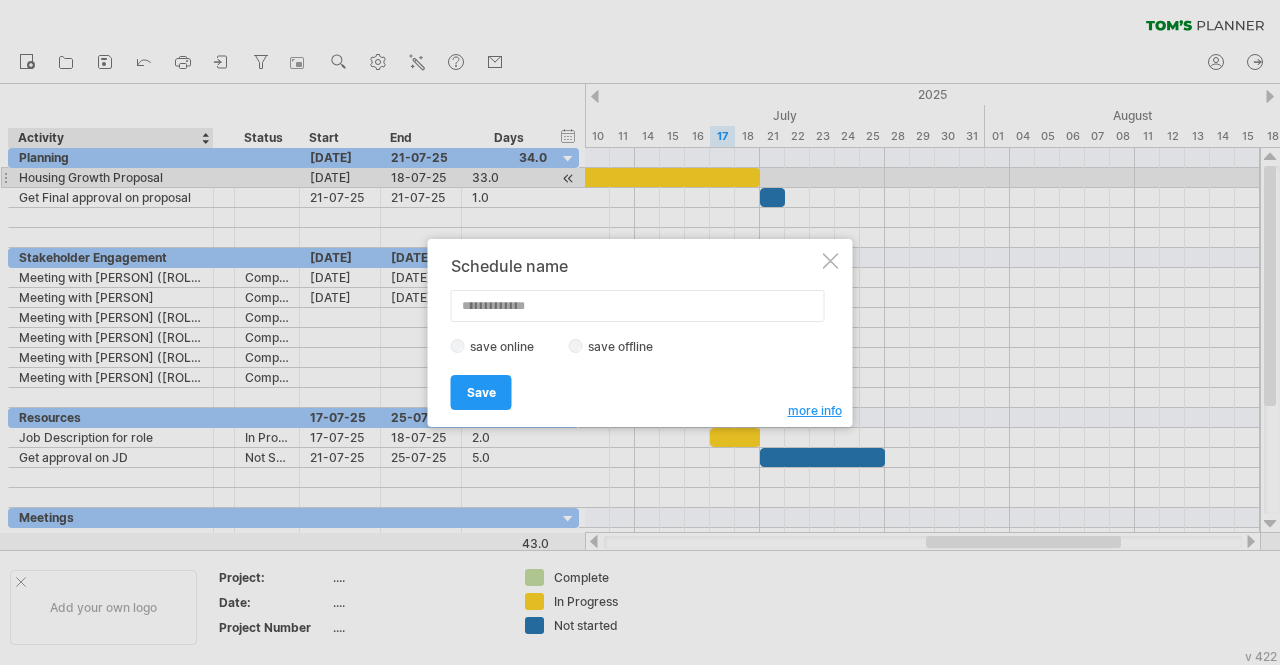 click at bounding box center [638, 306] 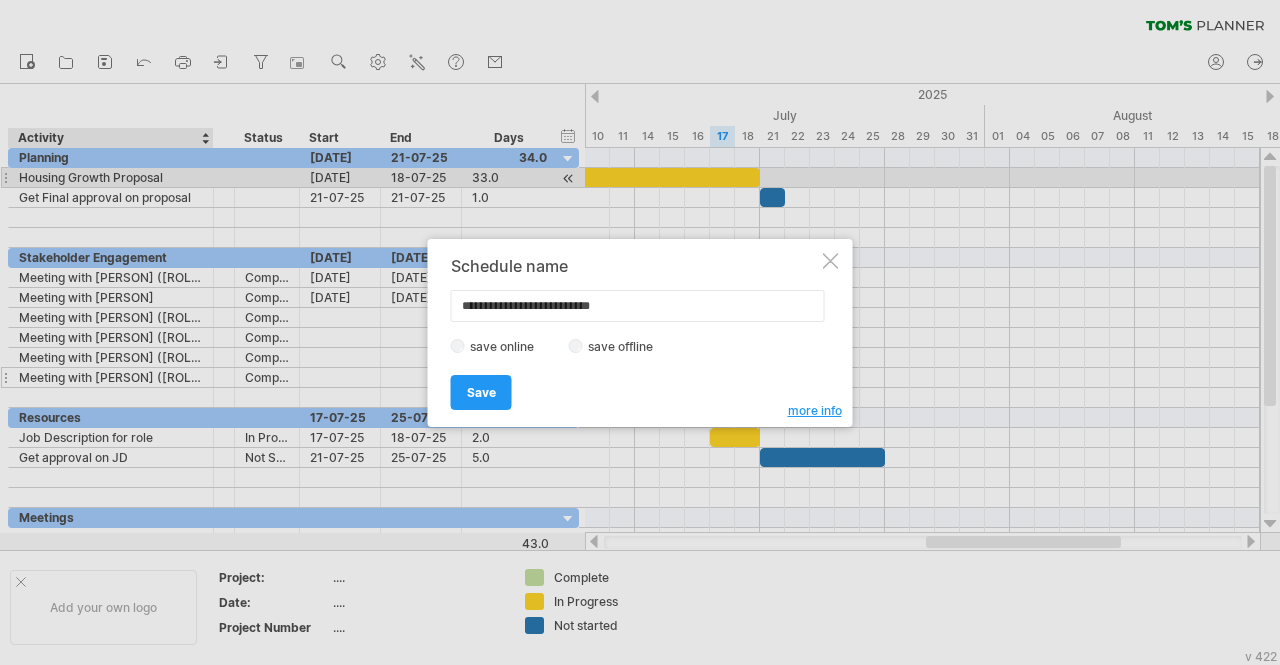 type on "**********" 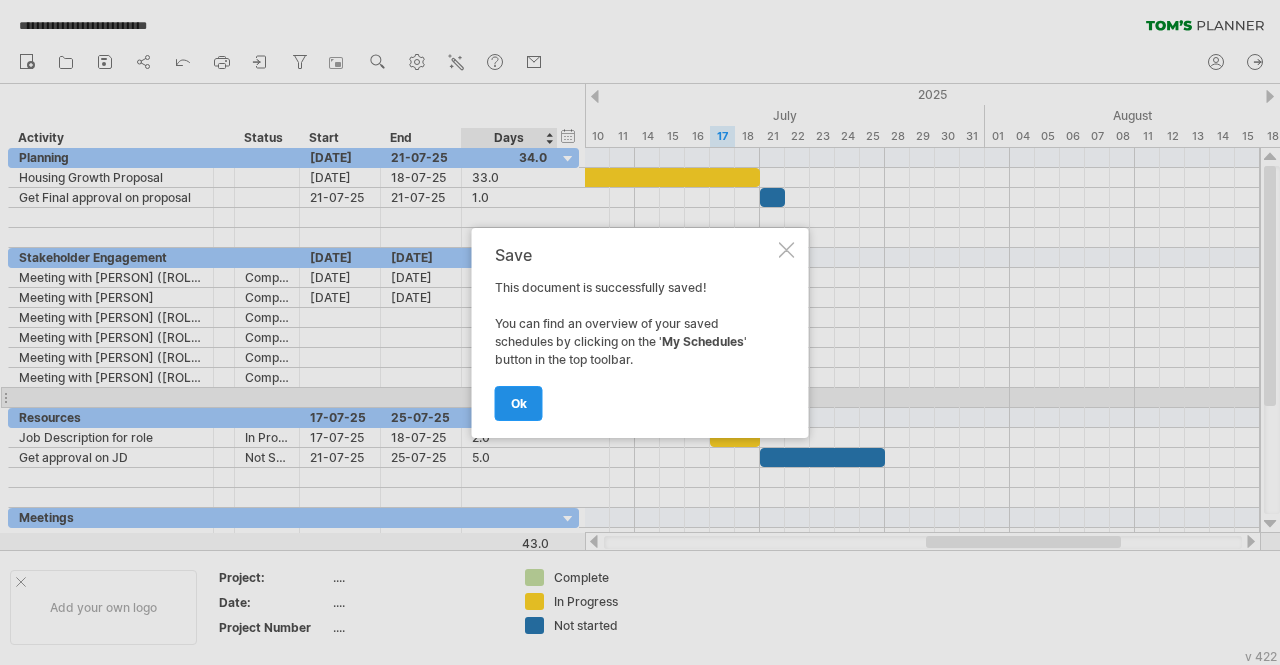 click on "ok" at bounding box center (519, 403) 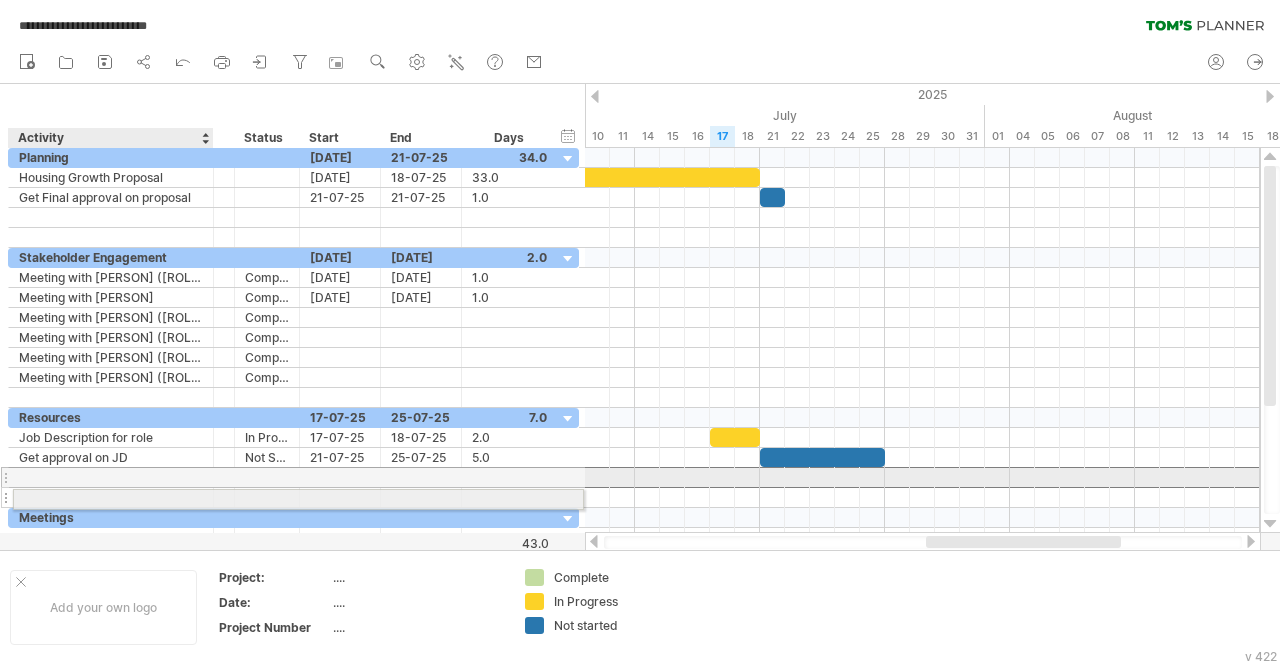 drag, startPoint x: 22, startPoint y: 469, endPoint x: 22, endPoint y: 494, distance: 25 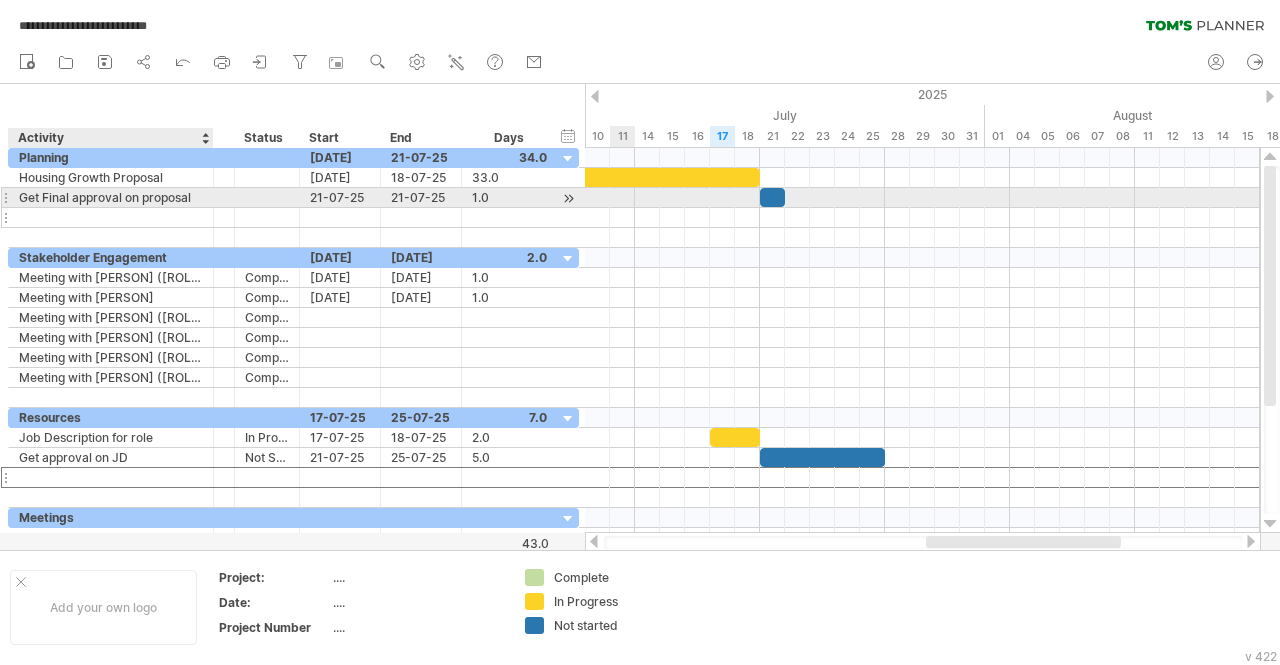 click at bounding box center [111, 217] 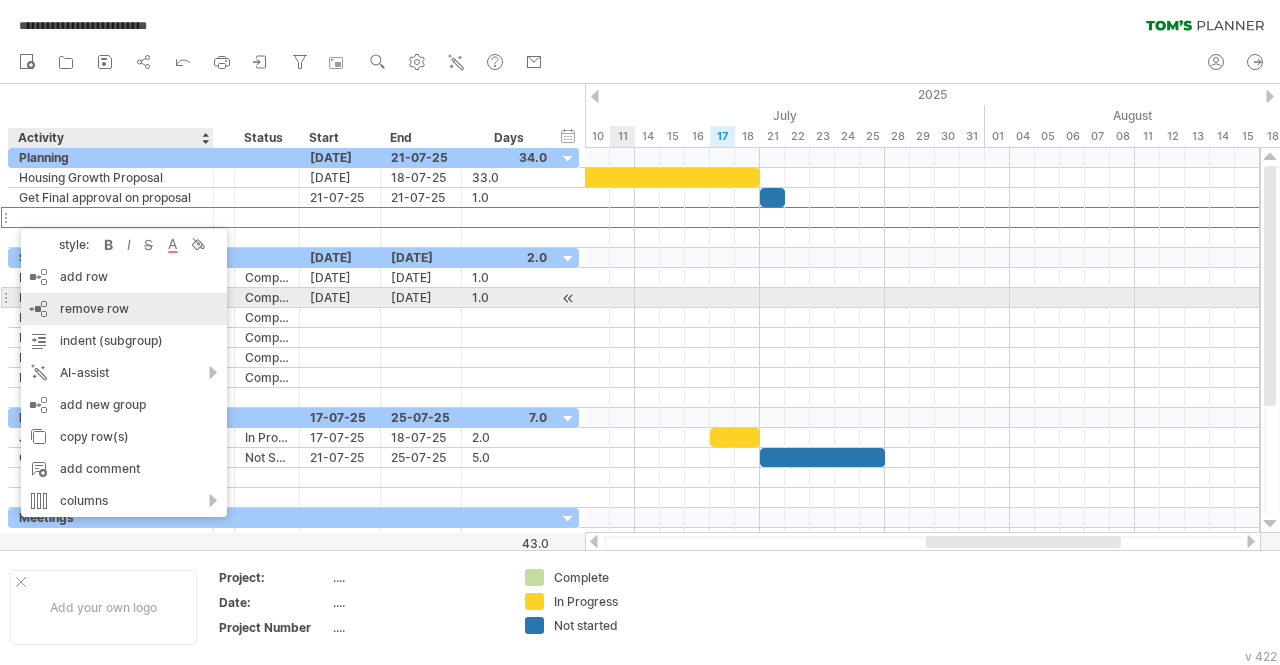 click on "add row Ctrl+Enter Cmd+Enter" at bounding box center (124, 277) 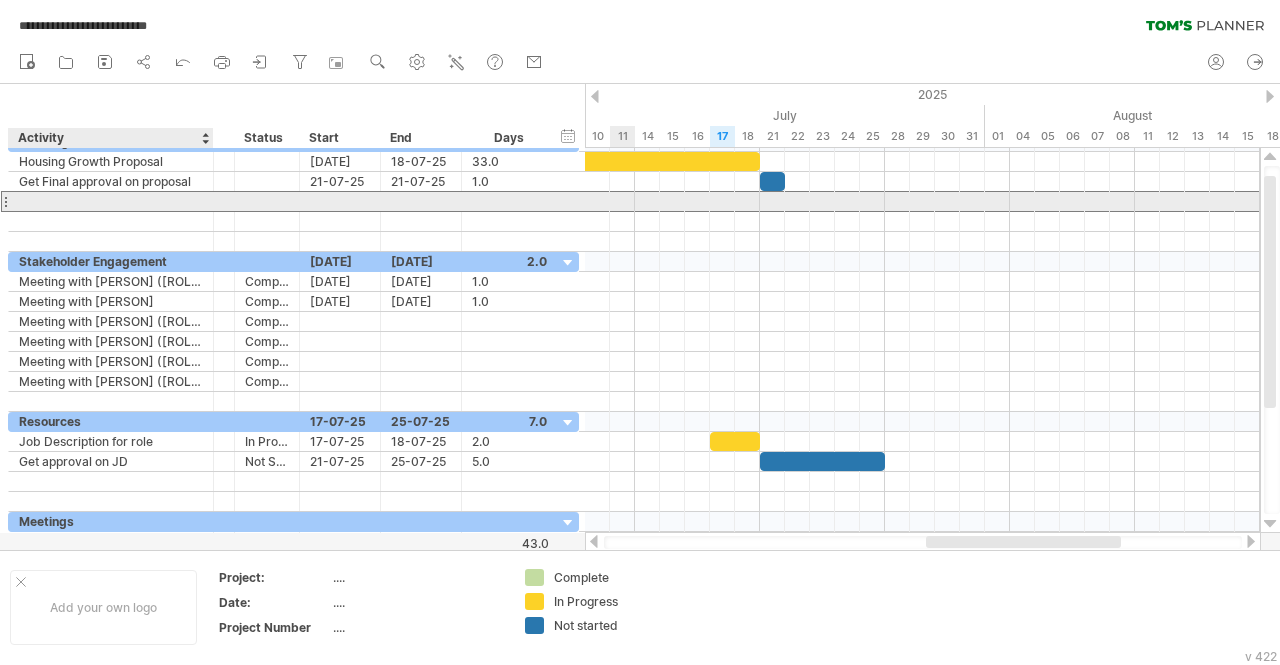 drag, startPoint x: 20, startPoint y: 199, endPoint x: 26, endPoint y: 208, distance: 10.816654 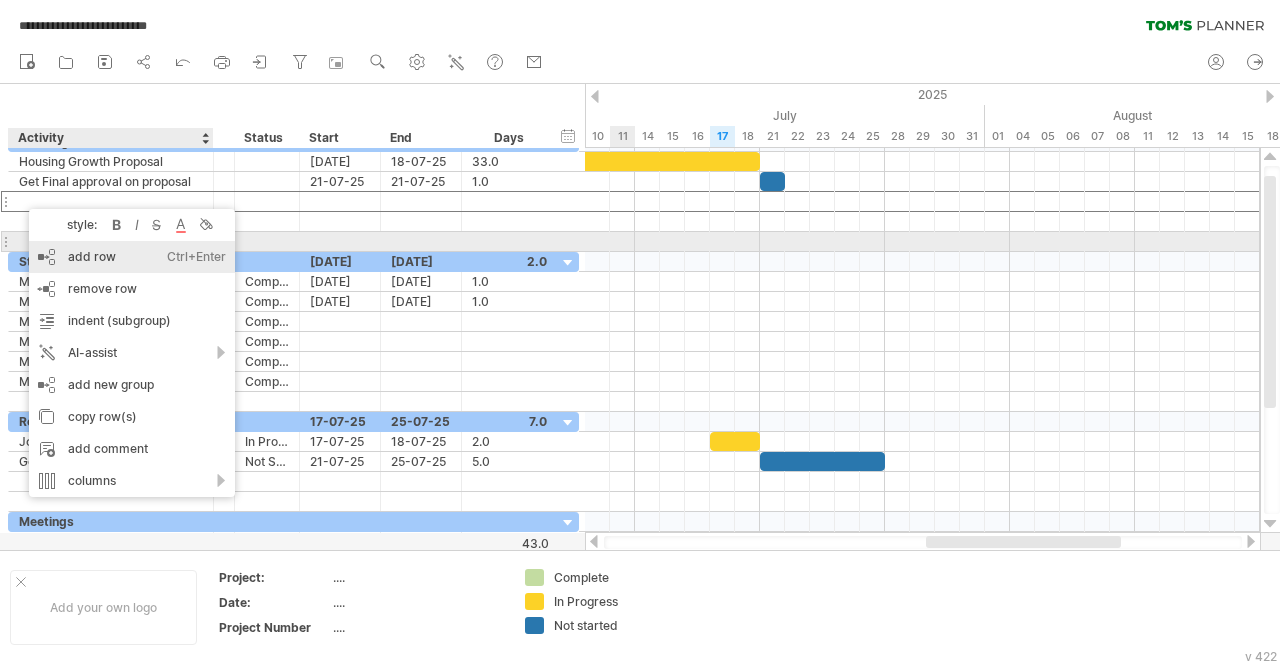 click on "add row Ctrl+Enter Cmd+Enter" at bounding box center [132, 257] 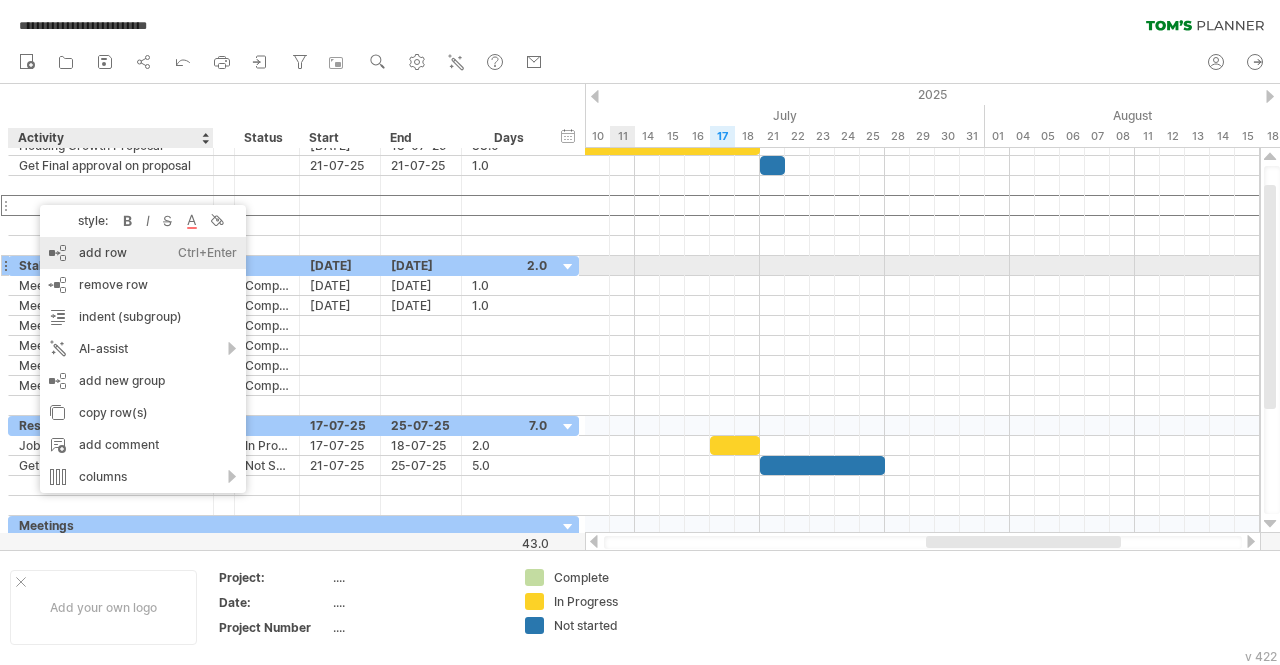 click on "add row Ctrl+Enter Cmd+Enter" at bounding box center (143, 253) 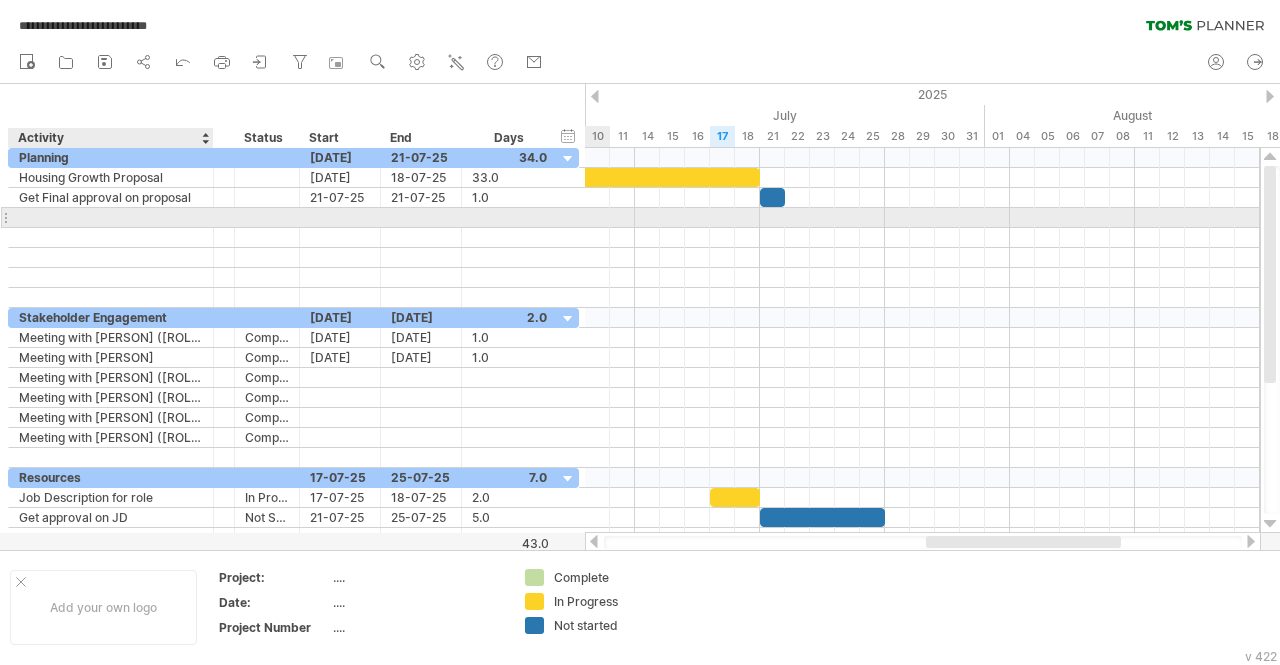 click at bounding box center (111, 217) 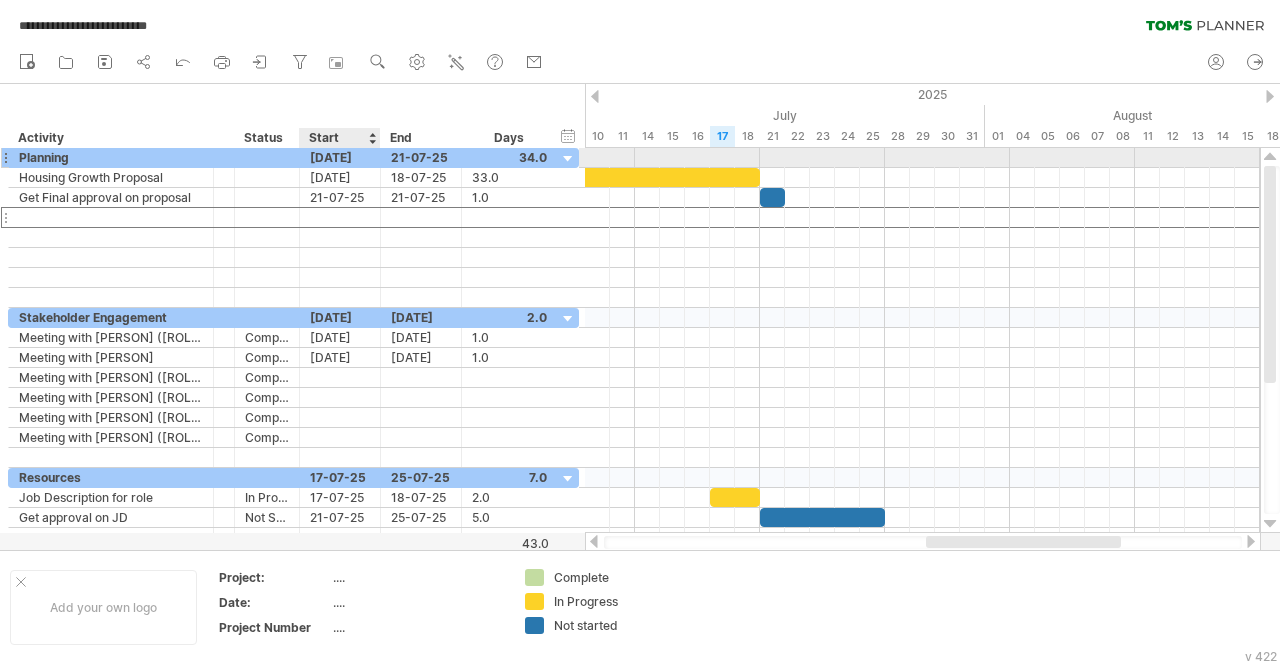 click on "[DATE]" at bounding box center [340, 157] 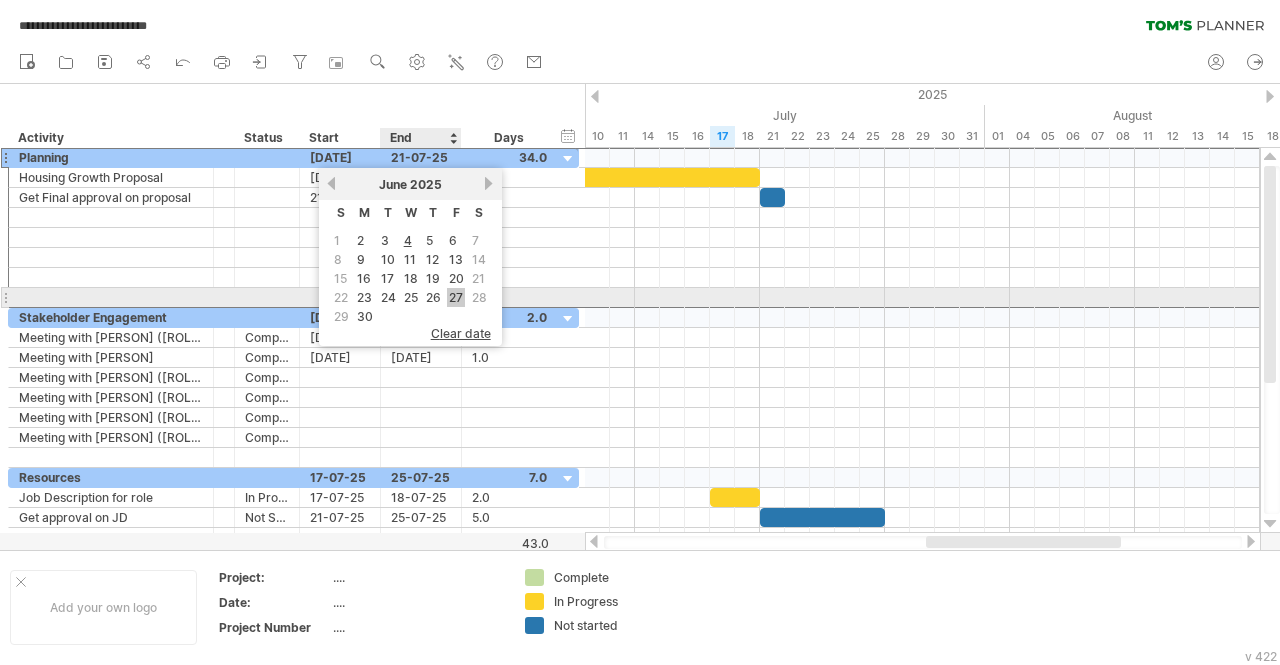 click on "27" at bounding box center (456, 297) 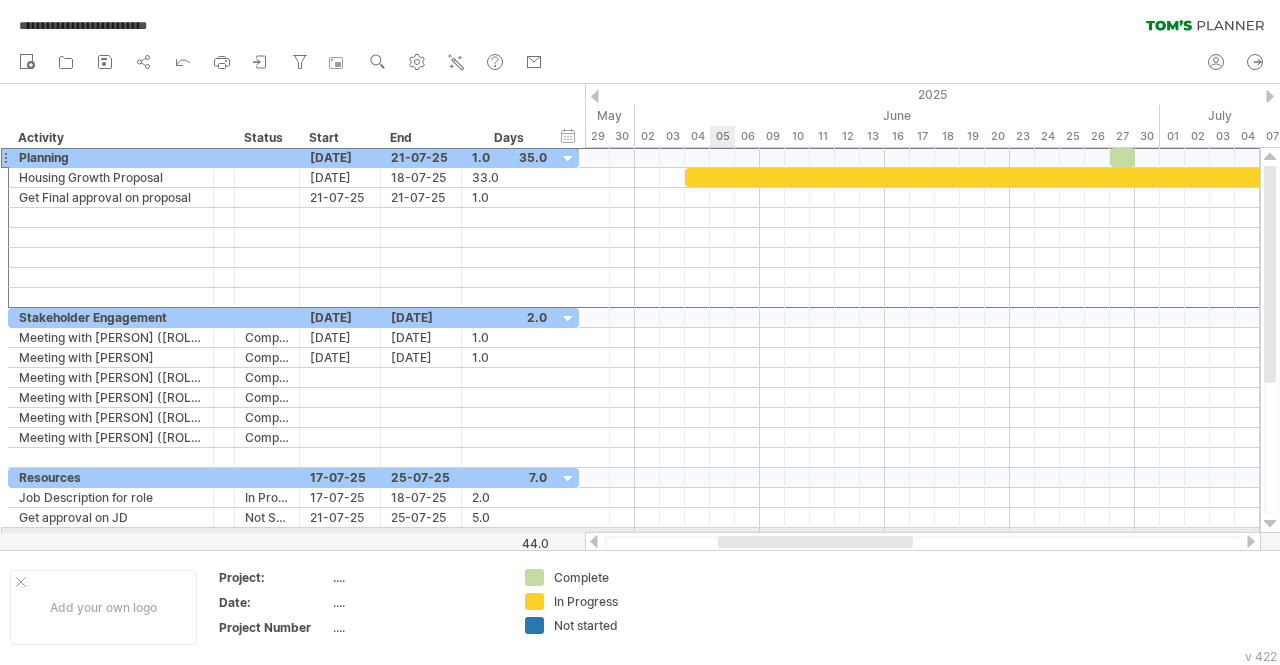 drag, startPoint x: 940, startPoint y: 540, endPoint x: 732, endPoint y: 531, distance: 208.19463 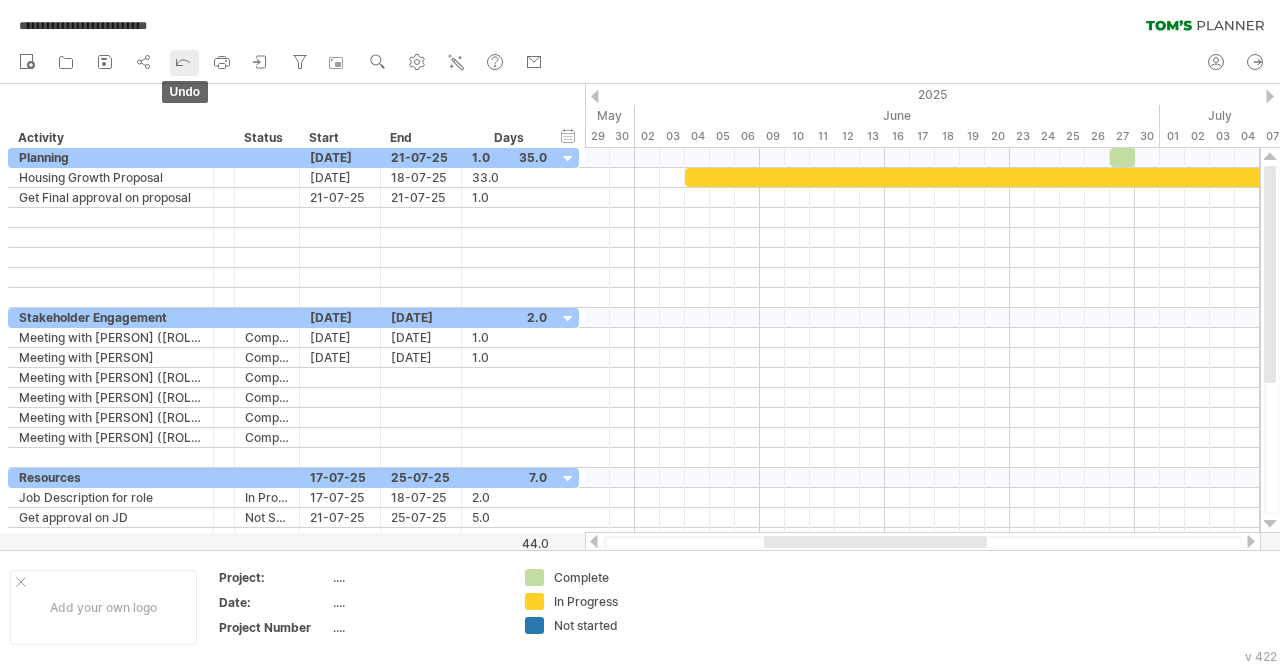 click 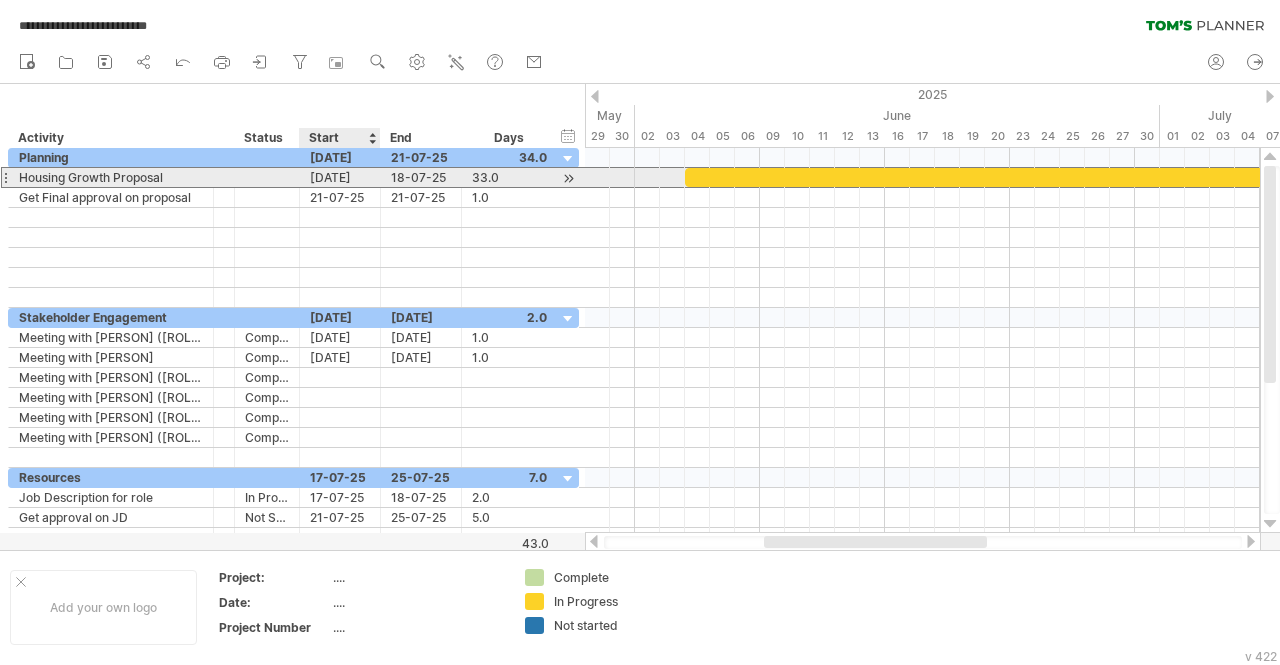 click on "[DATE]" at bounding box center (340, 177) 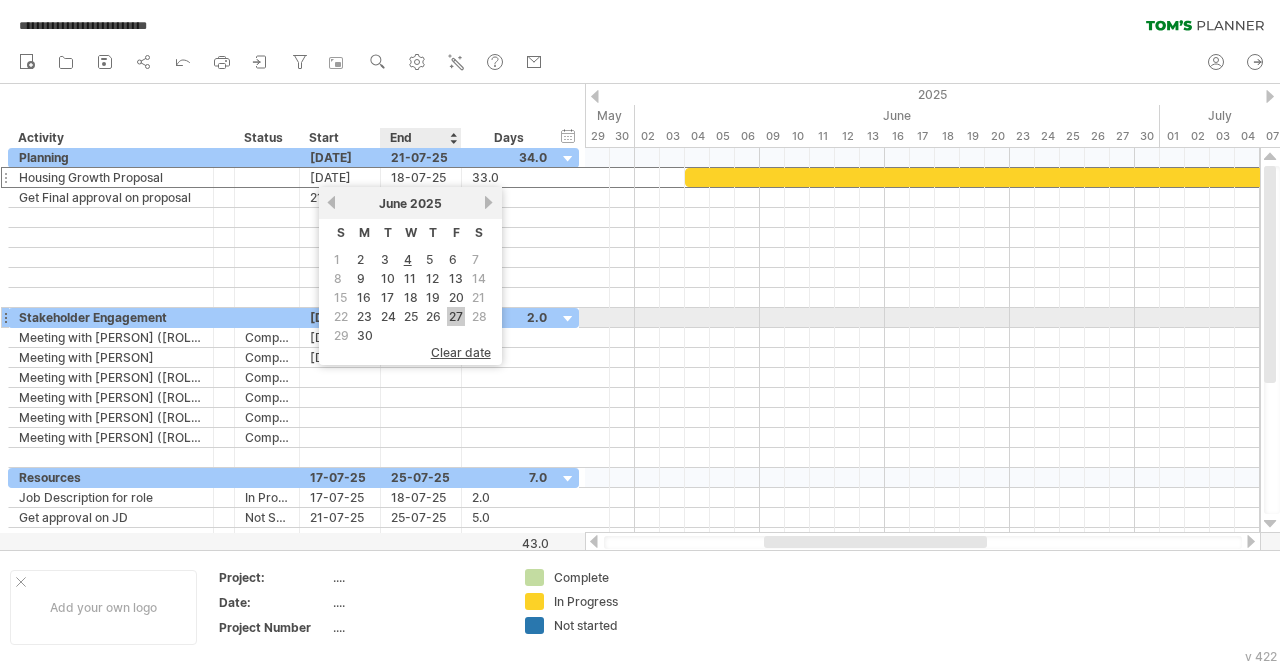click on "27" at bounding box center (456, 316) 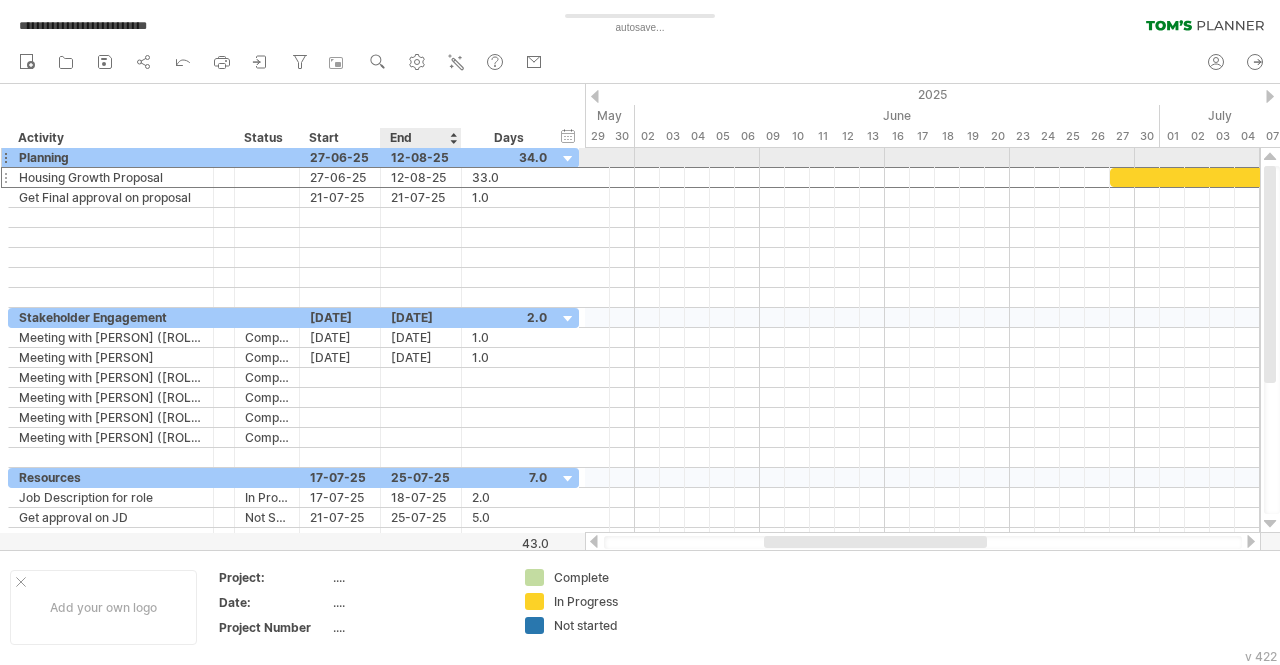 click on "12-08-25" at bounding box center (421, 157) 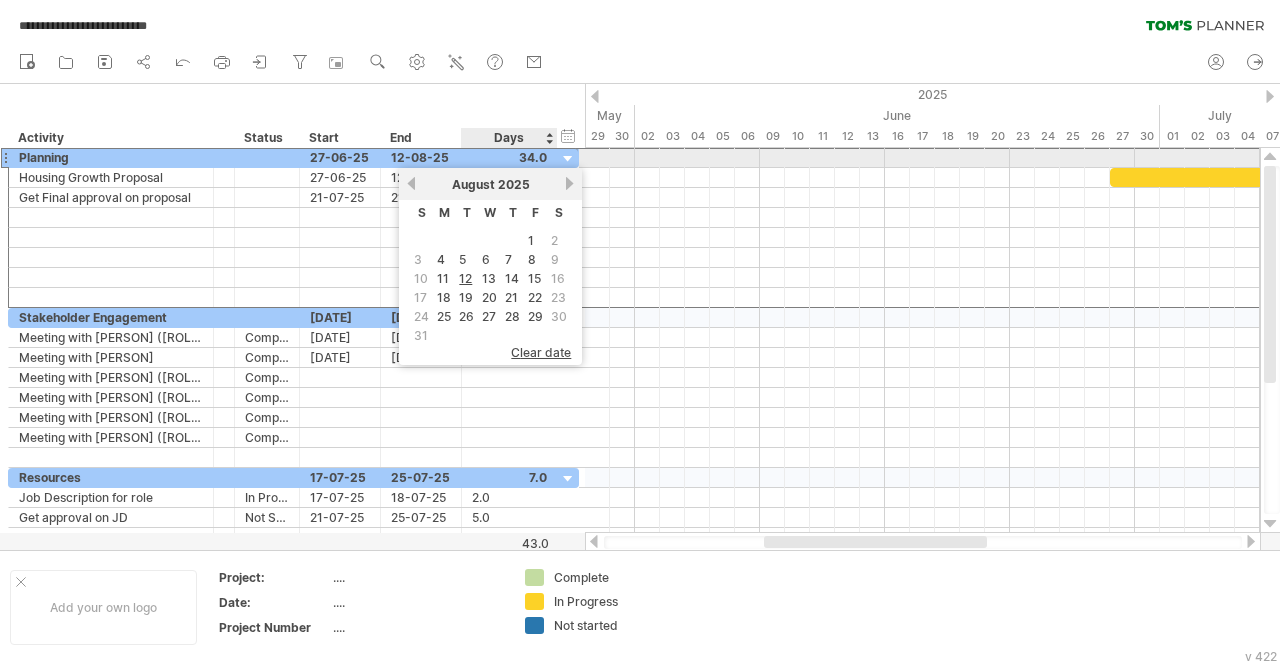 click at bounding box center [509, 157] 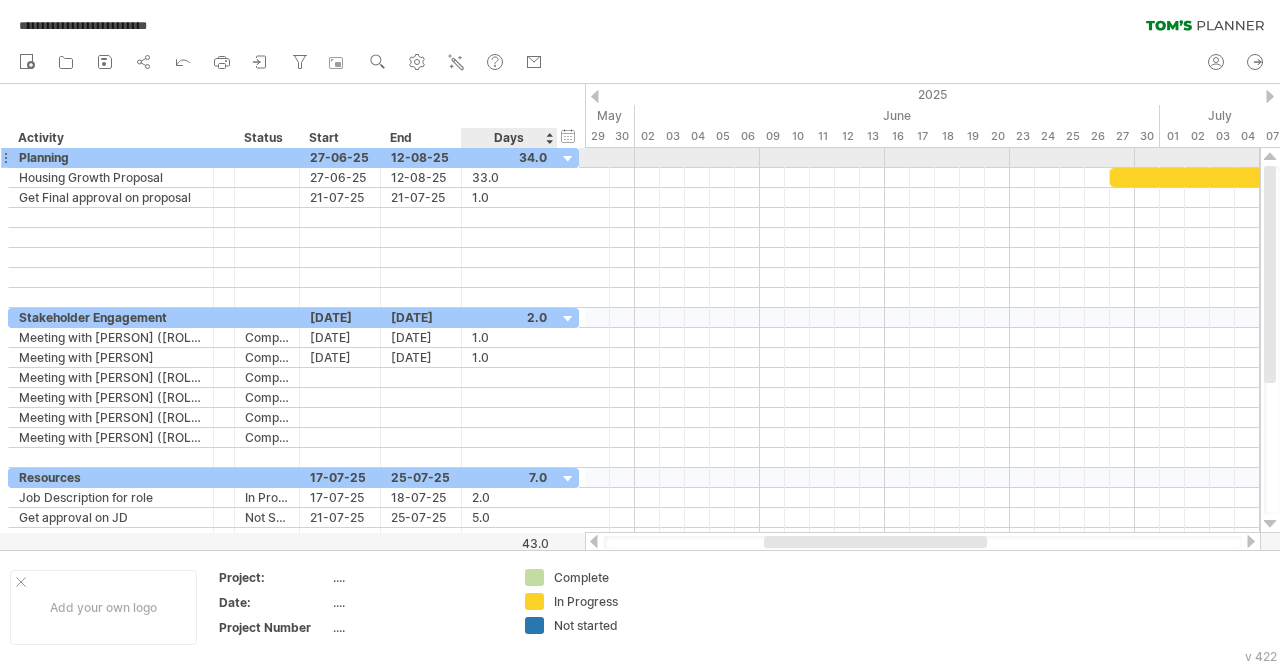 click on "******** Planning [DATE] [DATE] [NUMBER]" at bounding box center [293, 158] 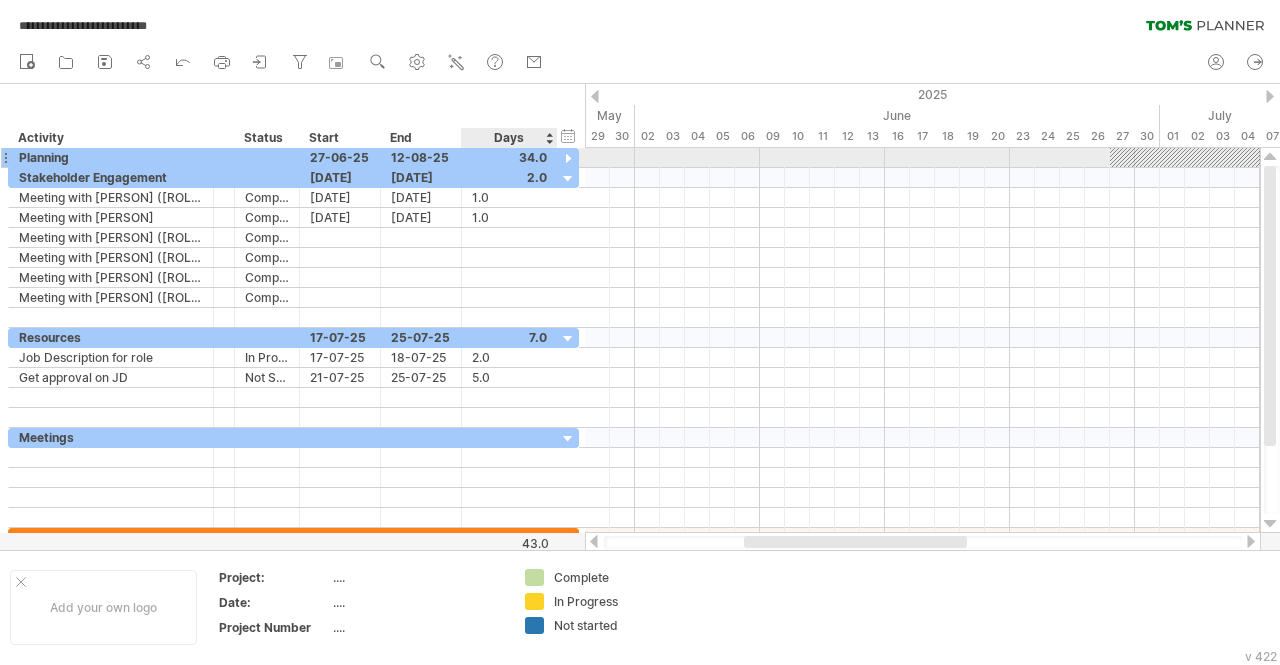 click at bounding box center [555, 158] 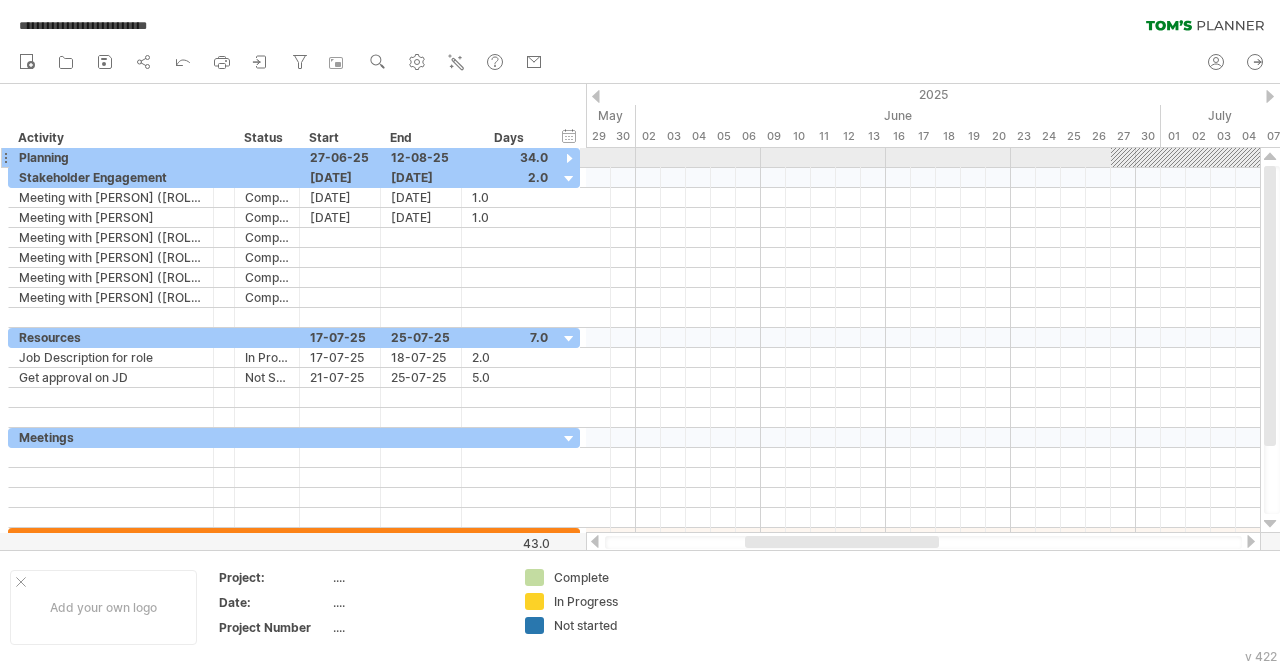 click at bounding box center (569, 159) 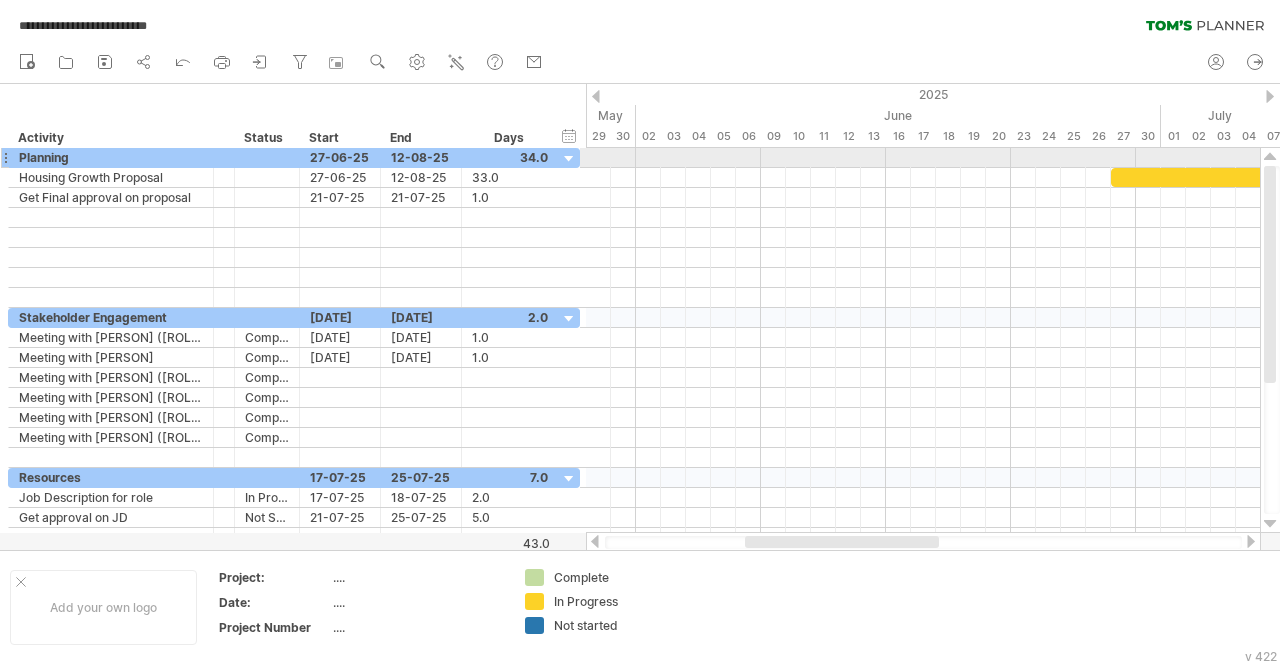 click at bounding box center [569, 159] 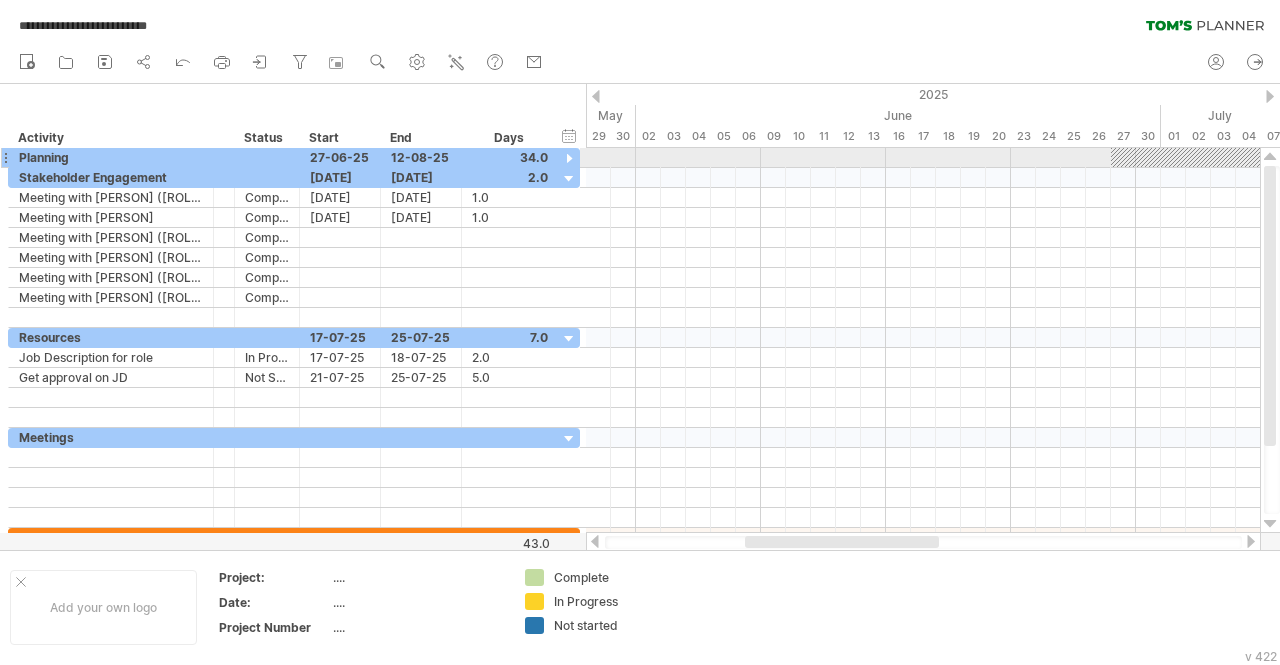 click at bounding box center [569, 159] 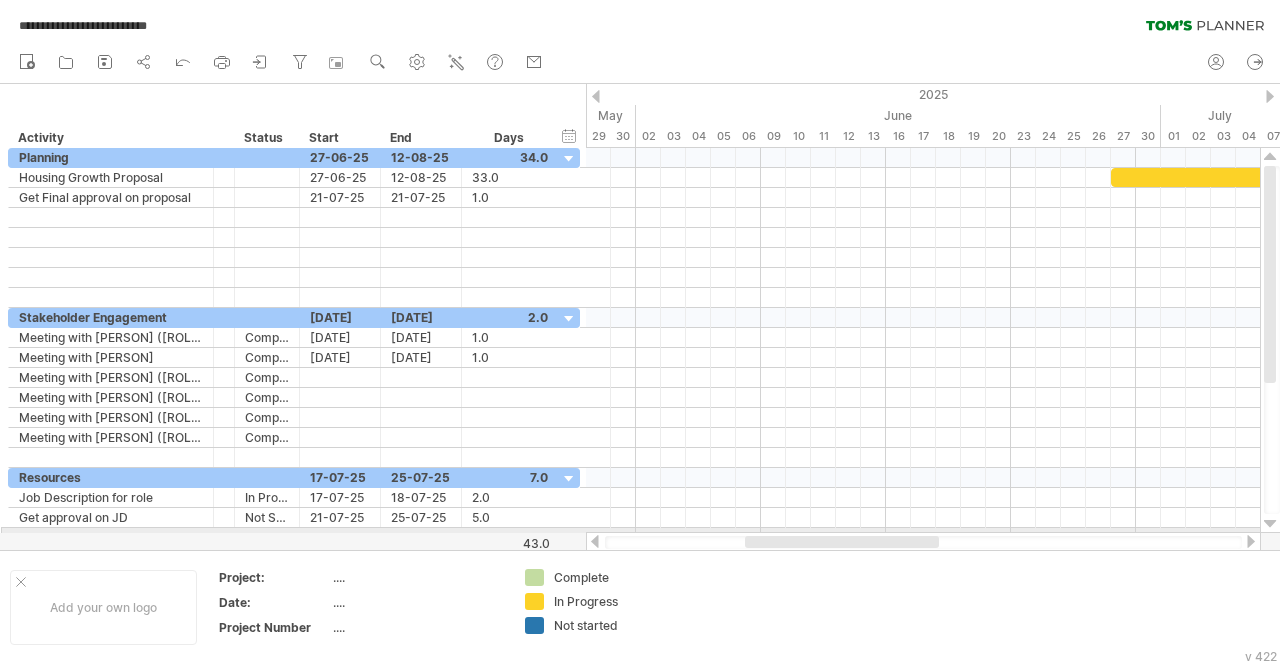 drag, startPoint x: 898, startPoint y: 533, endPoint x: 932, endPoint y: 532, distance: 34.0147 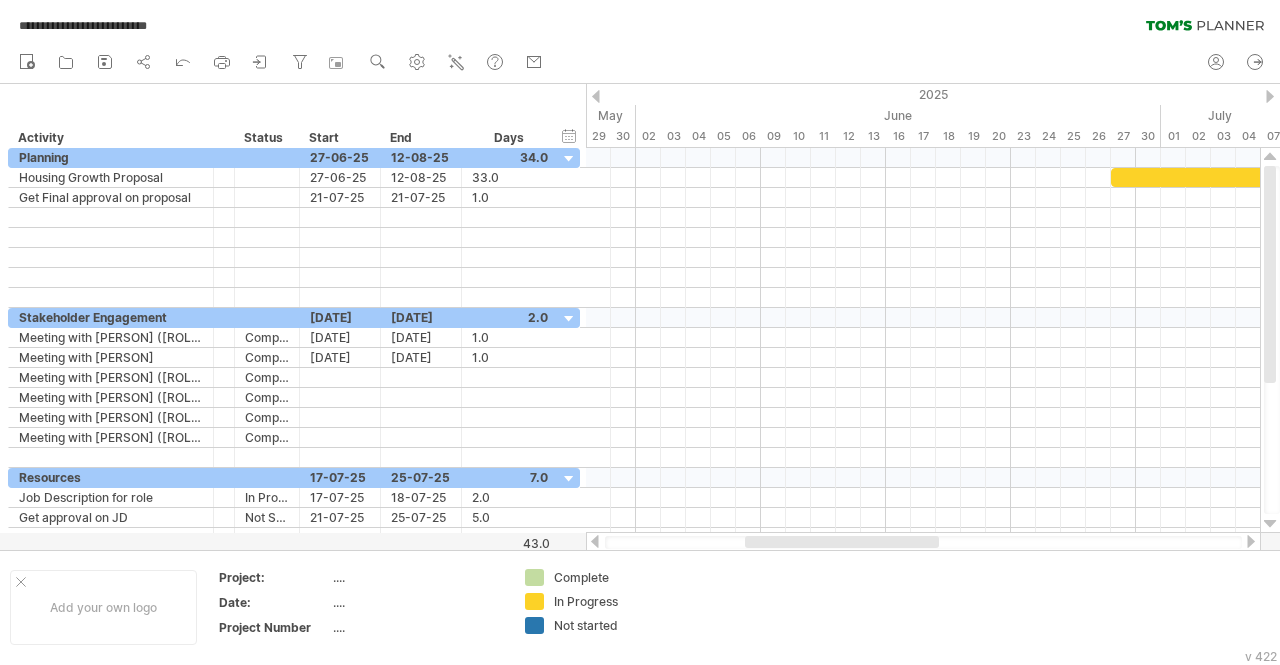 drag, startPoint x: 883, startPoint y: 549, endPoint x: 982, endPoint y: 541, distance: 99.32271 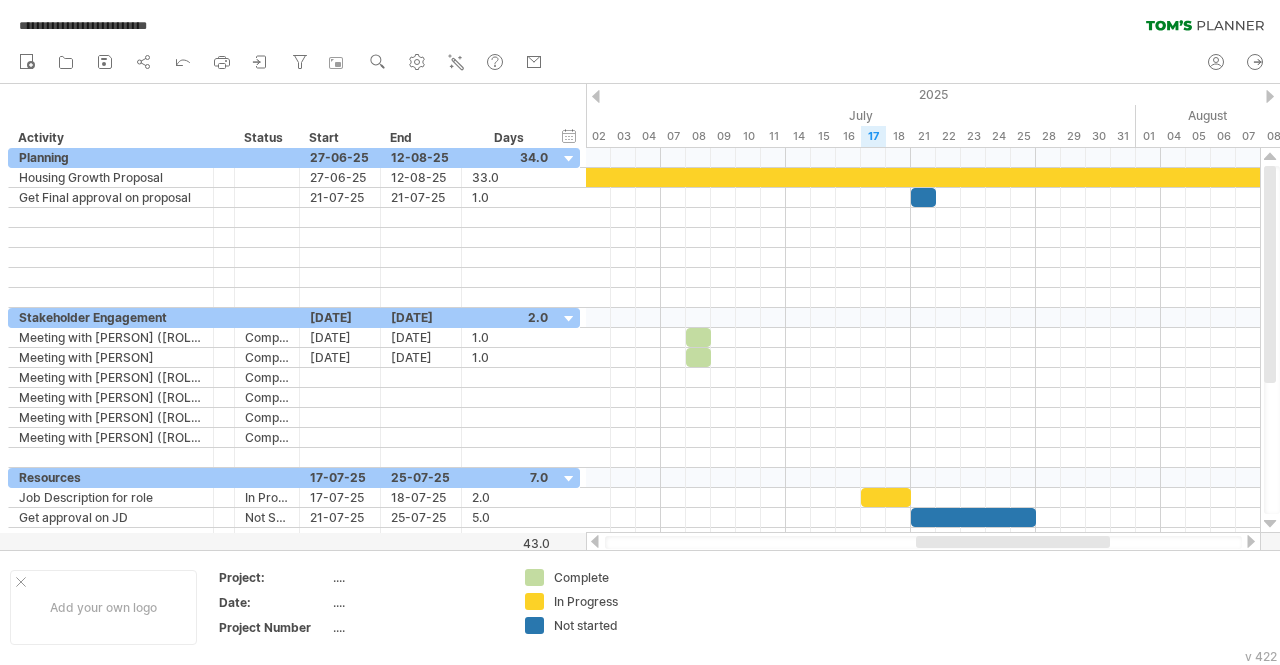 drag, startPoint x: 900, startPoint y: 544, endPoint x: 1071, endPoint y: 548, distance: 171.04678 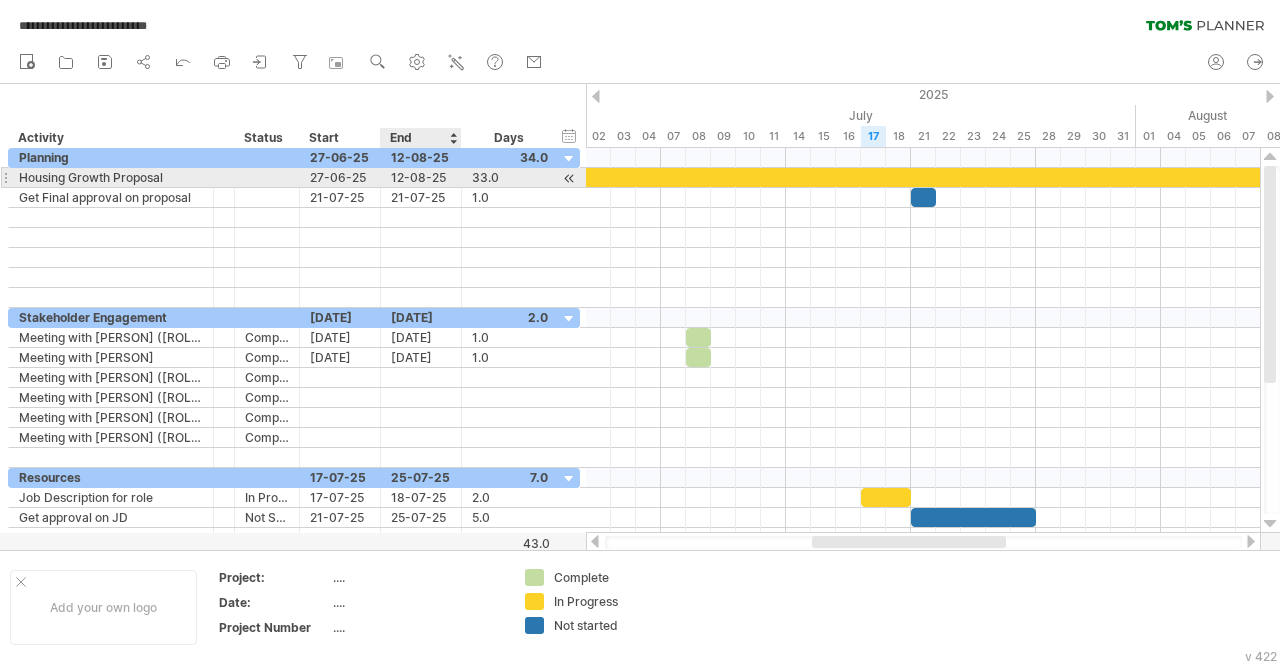 click on "12-08-25" at bounding box center (421, 177) 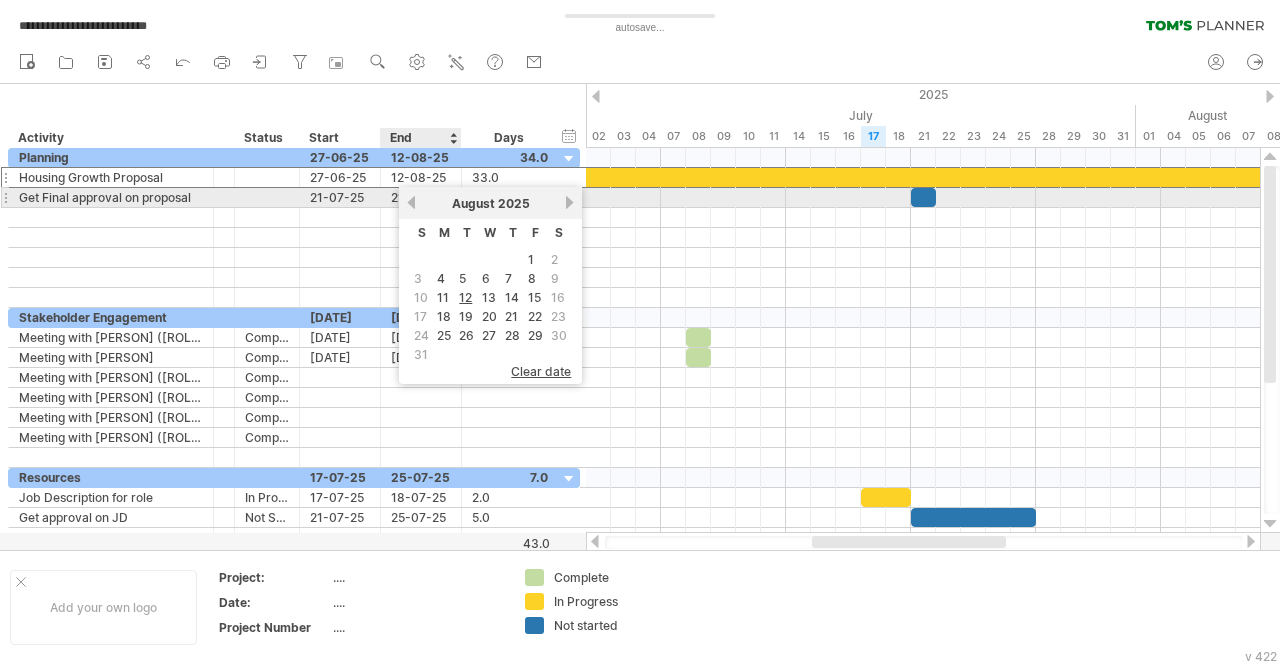click on "previous" at bounding box center [411, 202] 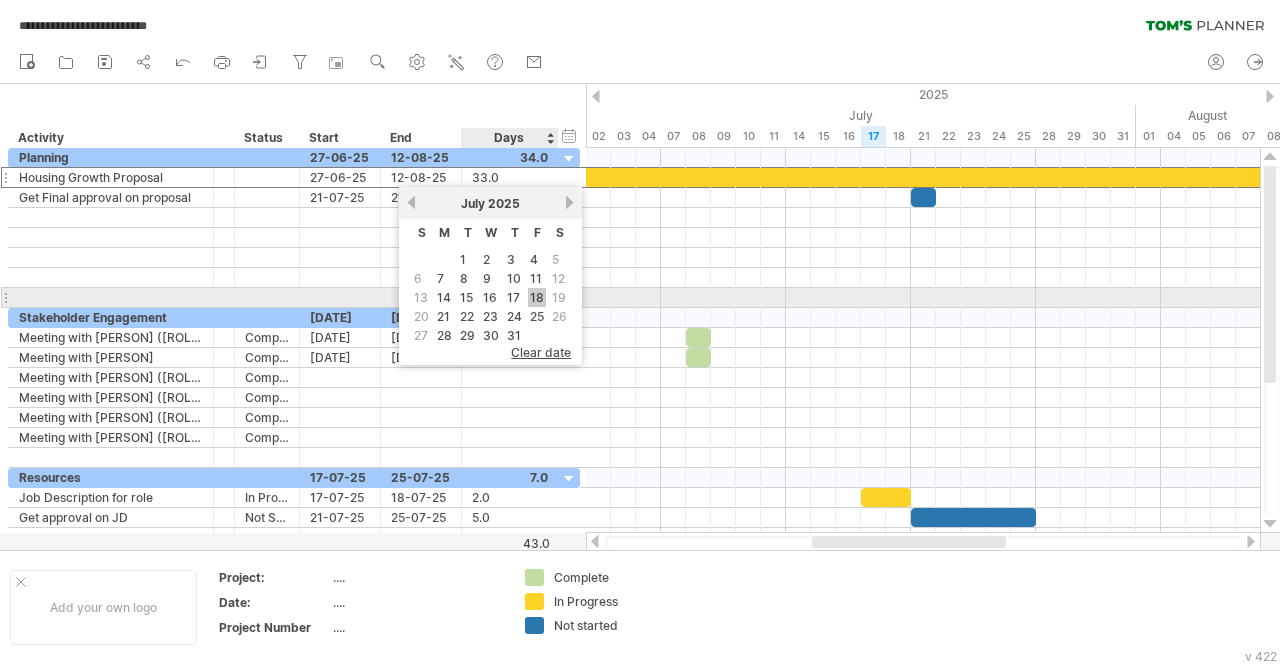 click on "18" at bounding box center [537, 297] 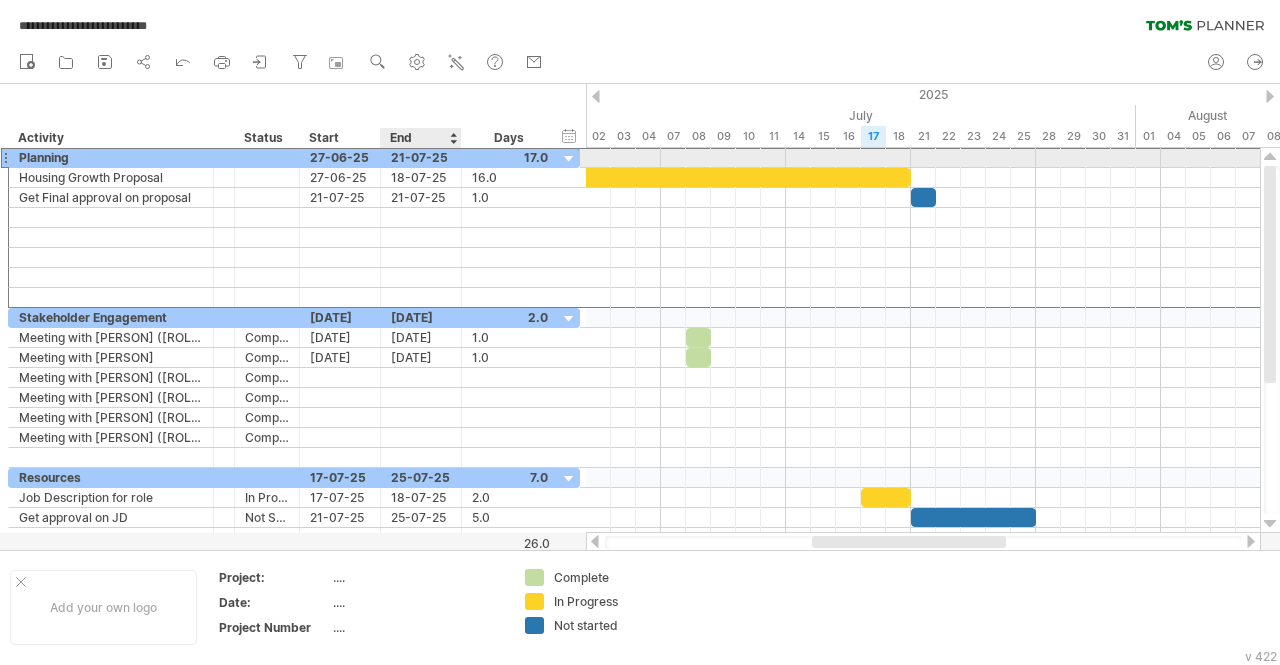 click on "21-07-25" at bounding box center (421, 157) 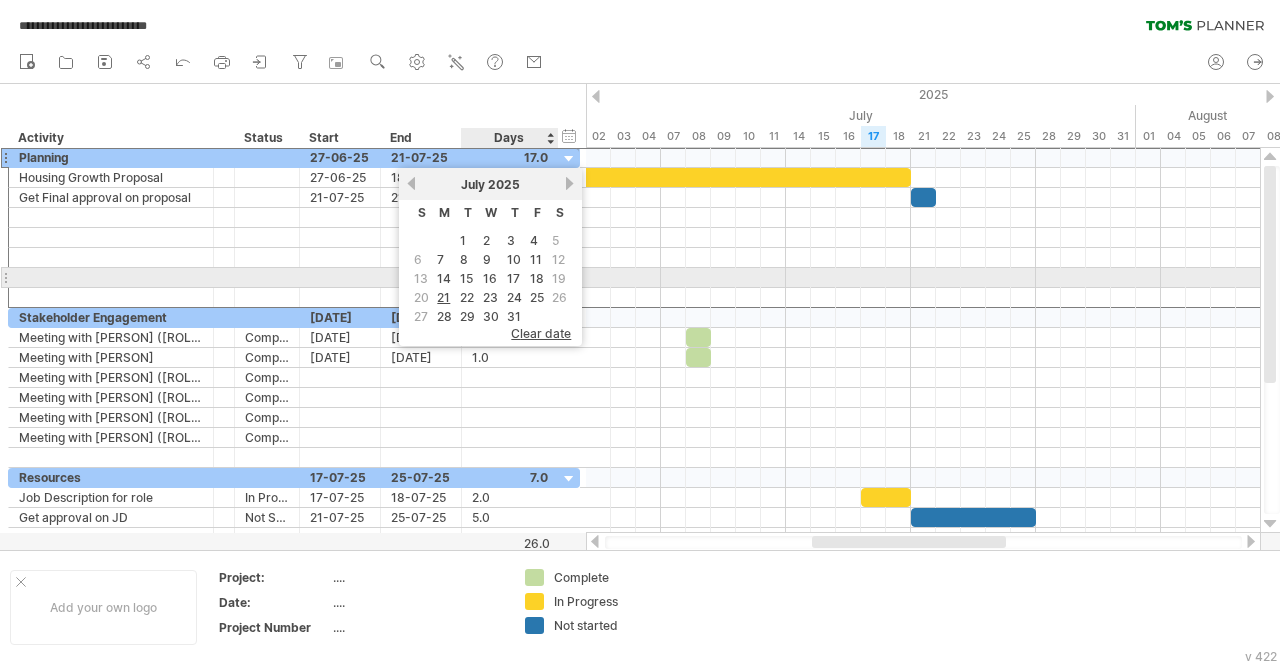 click on "18" at bounding box center (537, 278) 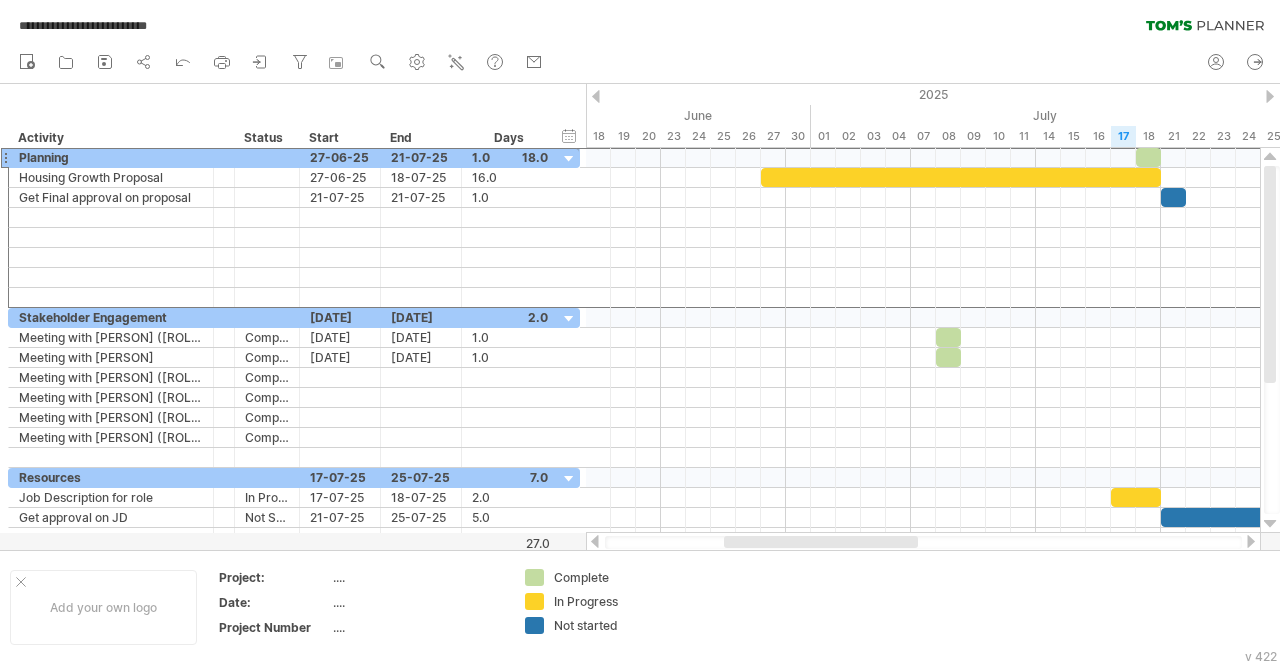 drag, startPoint x: 846, startPoint y: 537, endPoint x: 758, endPoint y: 535, distance: 88.02273 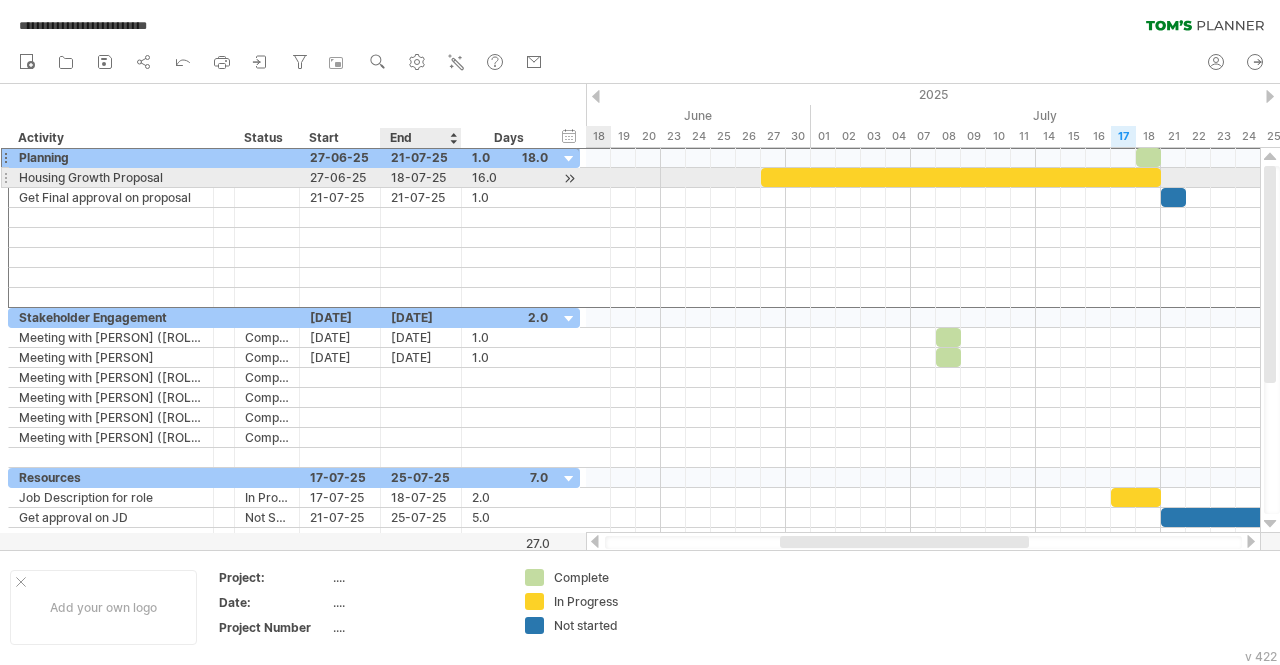 click on "16.0 16.0" at bounding box center (510, 177) 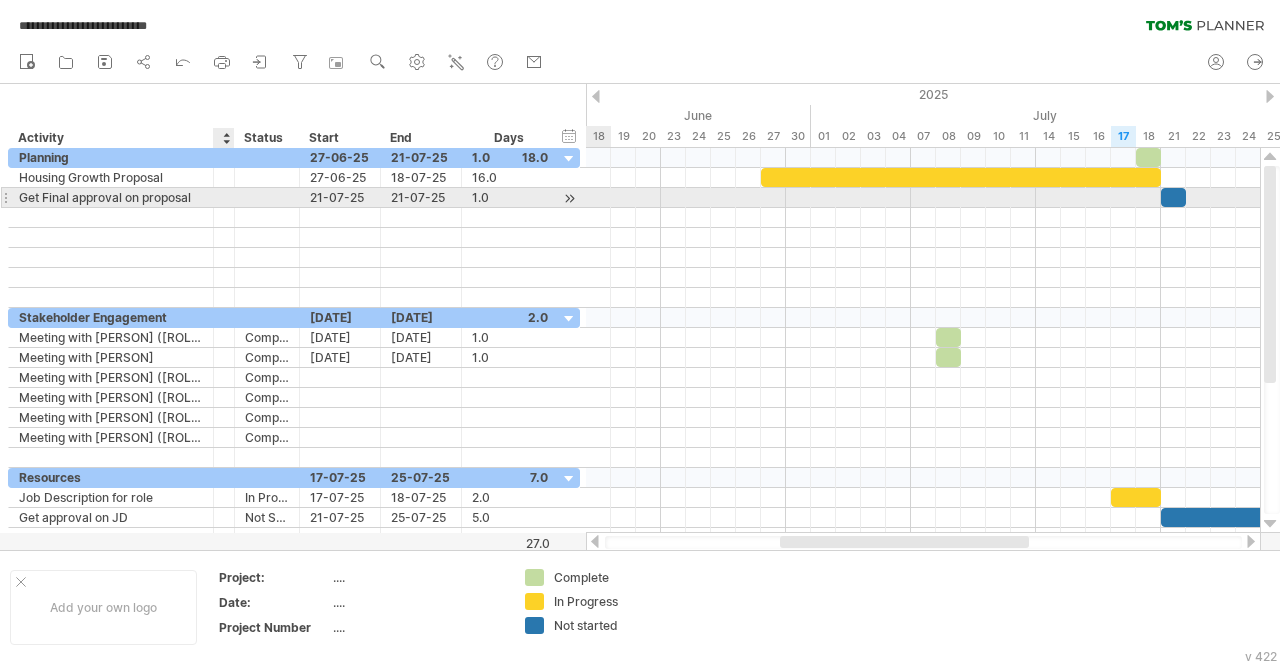 click at bounding box center [232, 198] 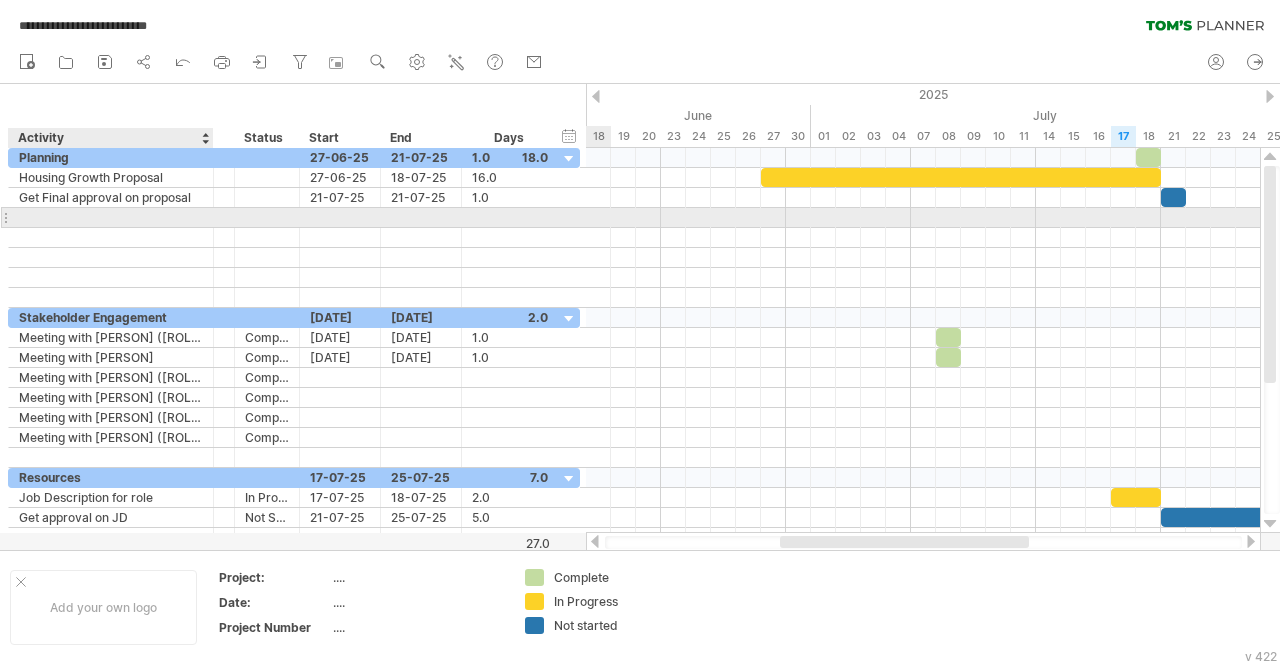 click at bounding box center [111, 217] 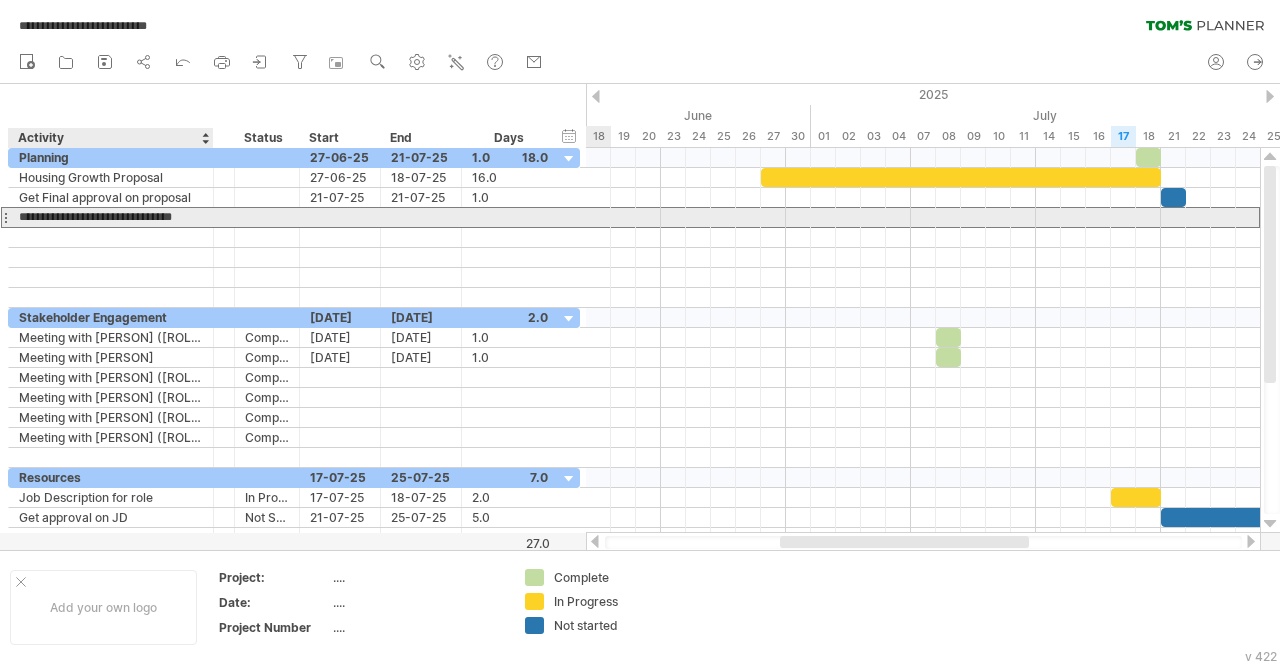 type on "**********" 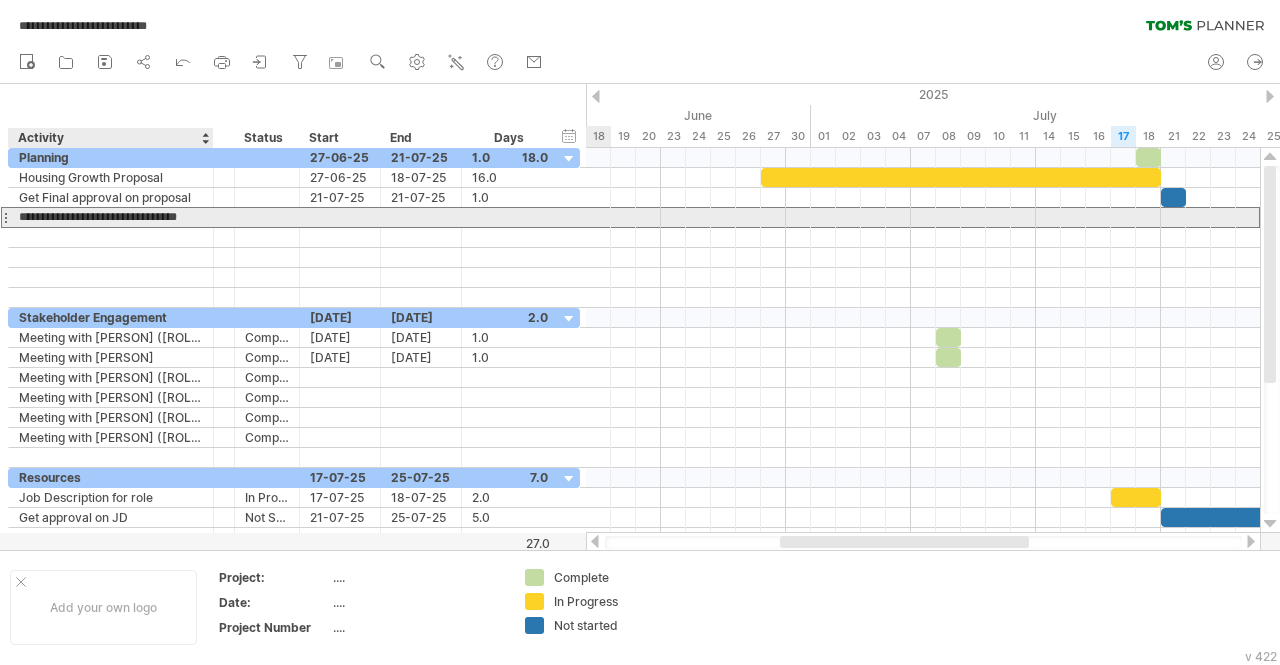 scroll, scrollTop: 0, scrollLeft: 12, axis: horizontal 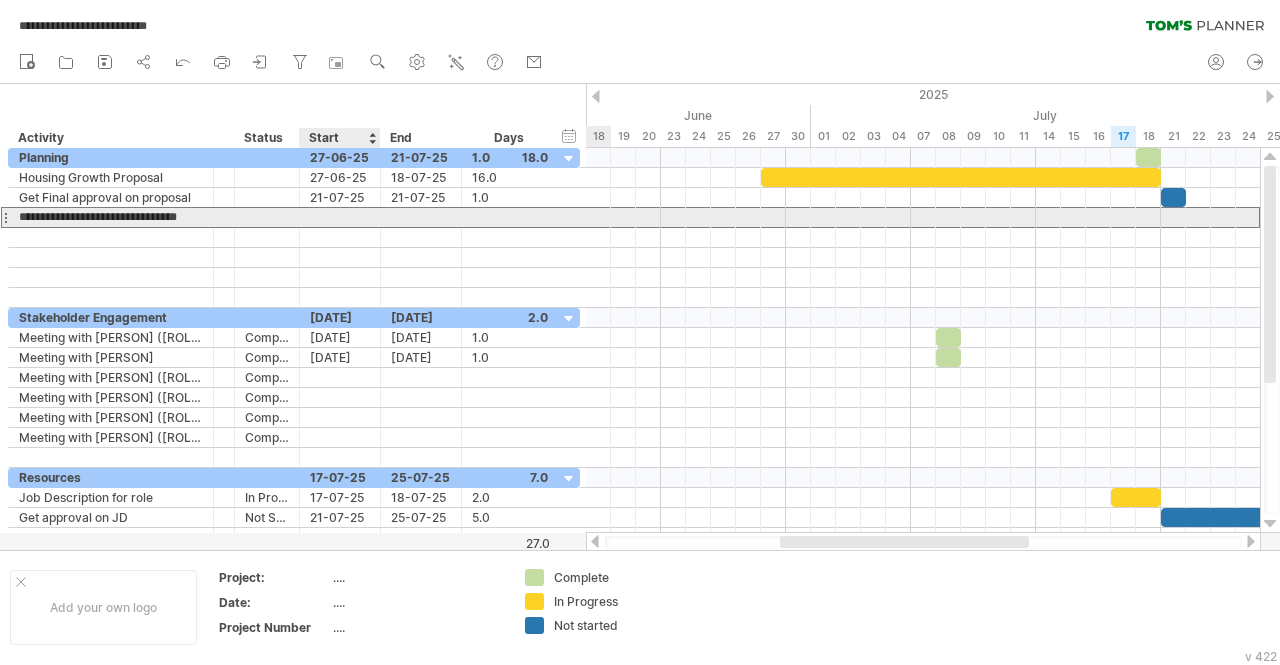 click at bounding box center [340, 217] 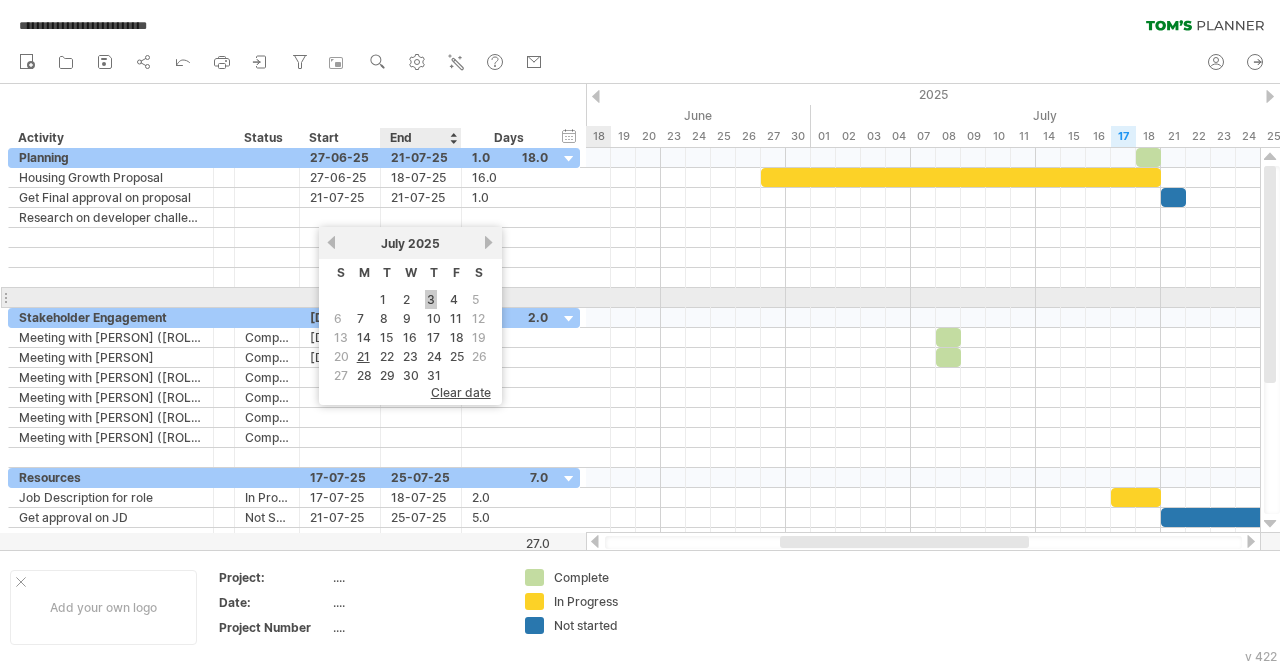 click on "3" at bounding box center [431, 299] 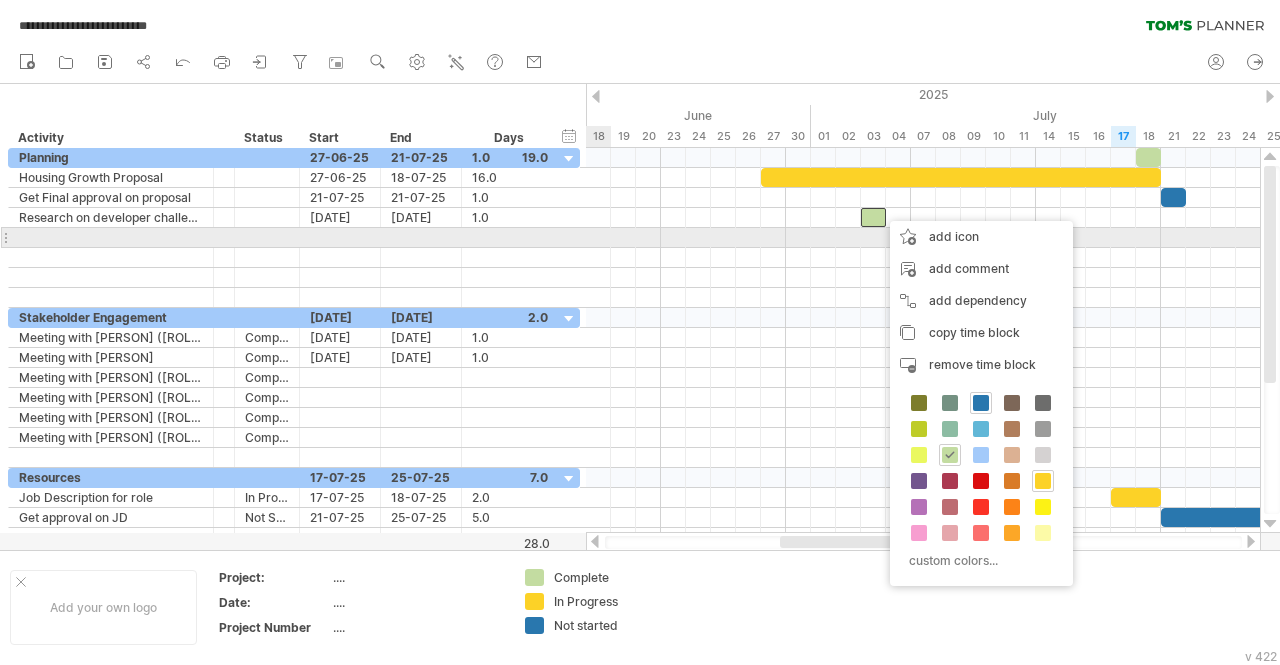 click at bounding box center [111, 237] 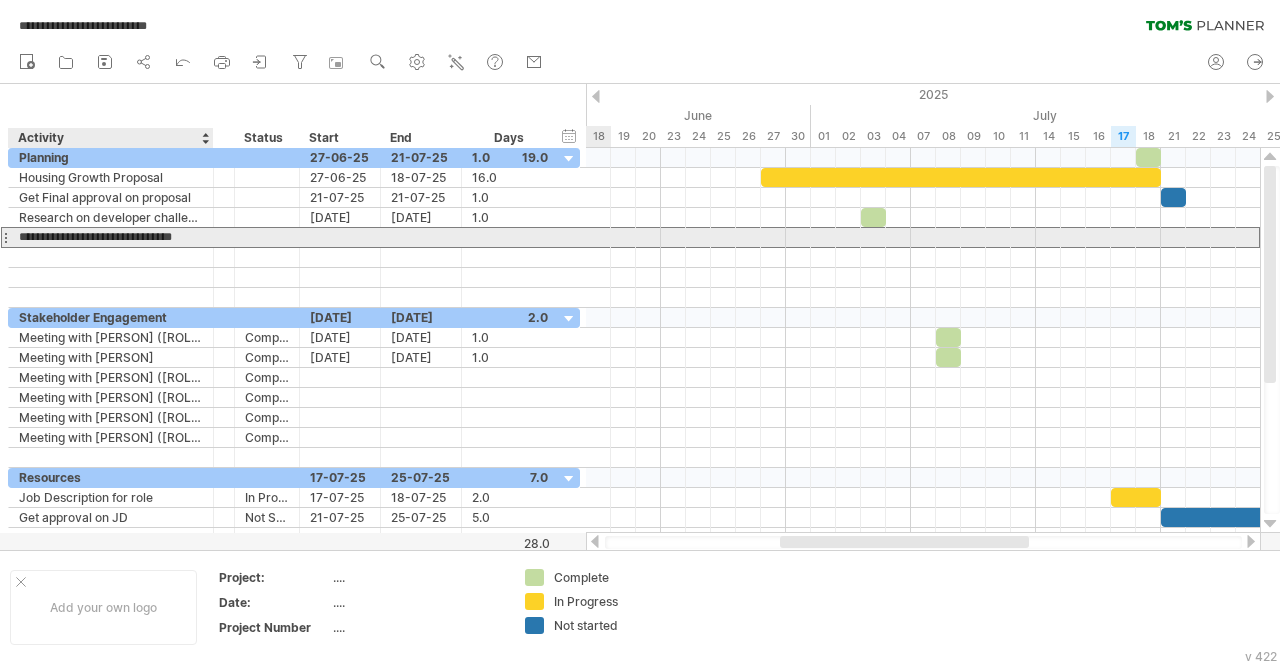 type on "**********" 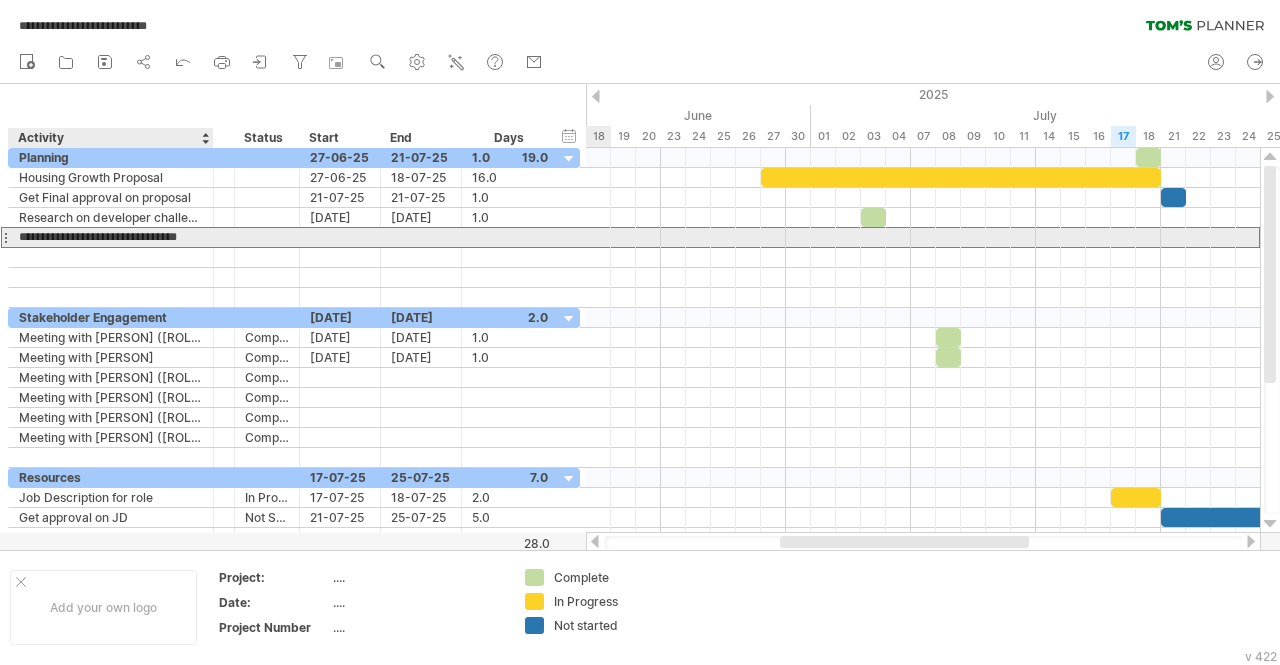 scroll, scrollTop: 0, scrollLeft: 17, axis: horizontal 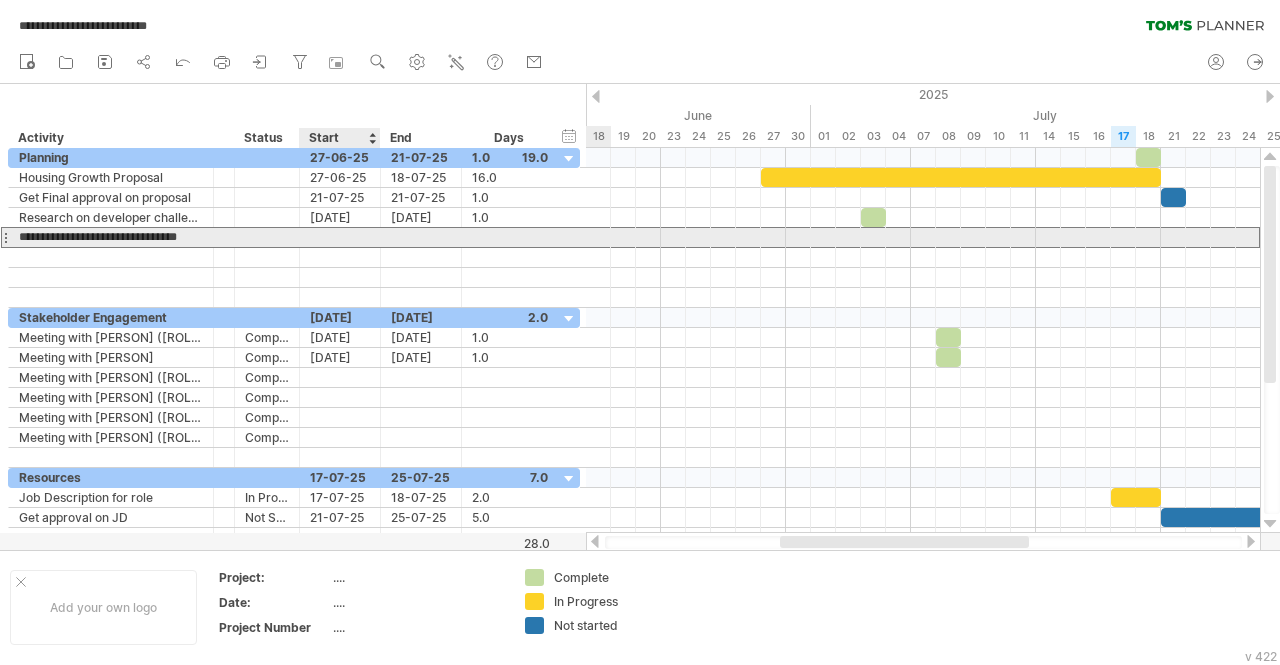 click at bounding box center [340, 237] 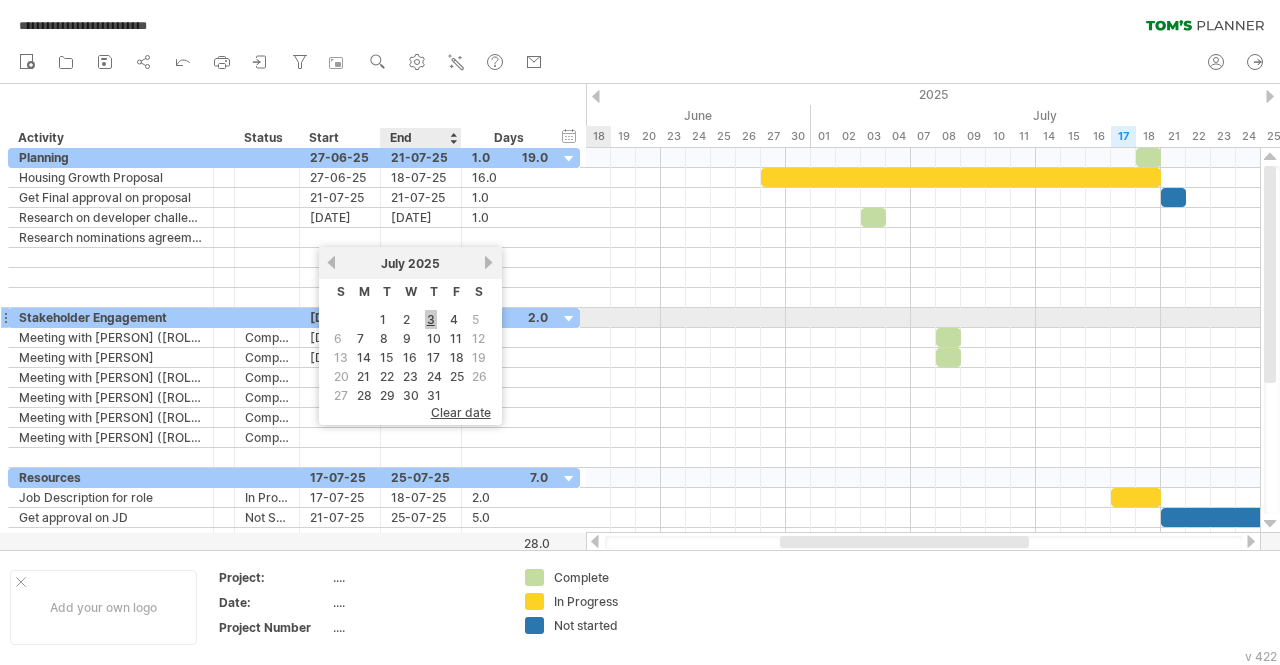 click on "3" at bounding box center [431, 319] 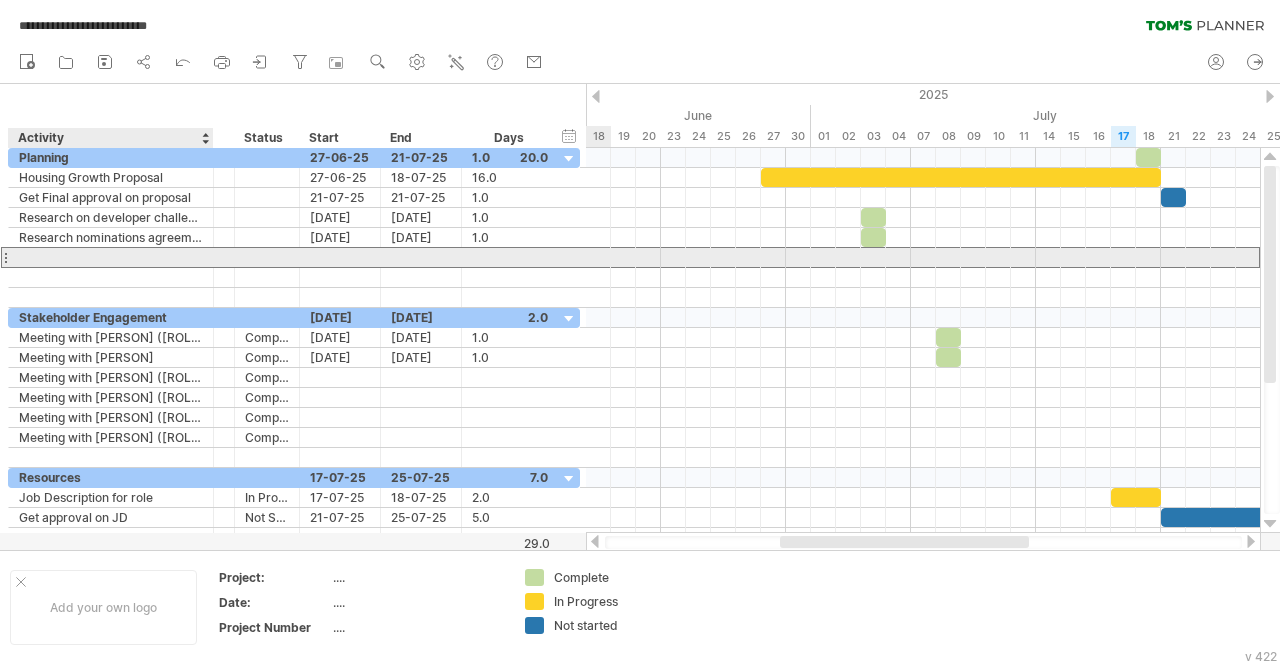 click at bounding box center [111, 257] 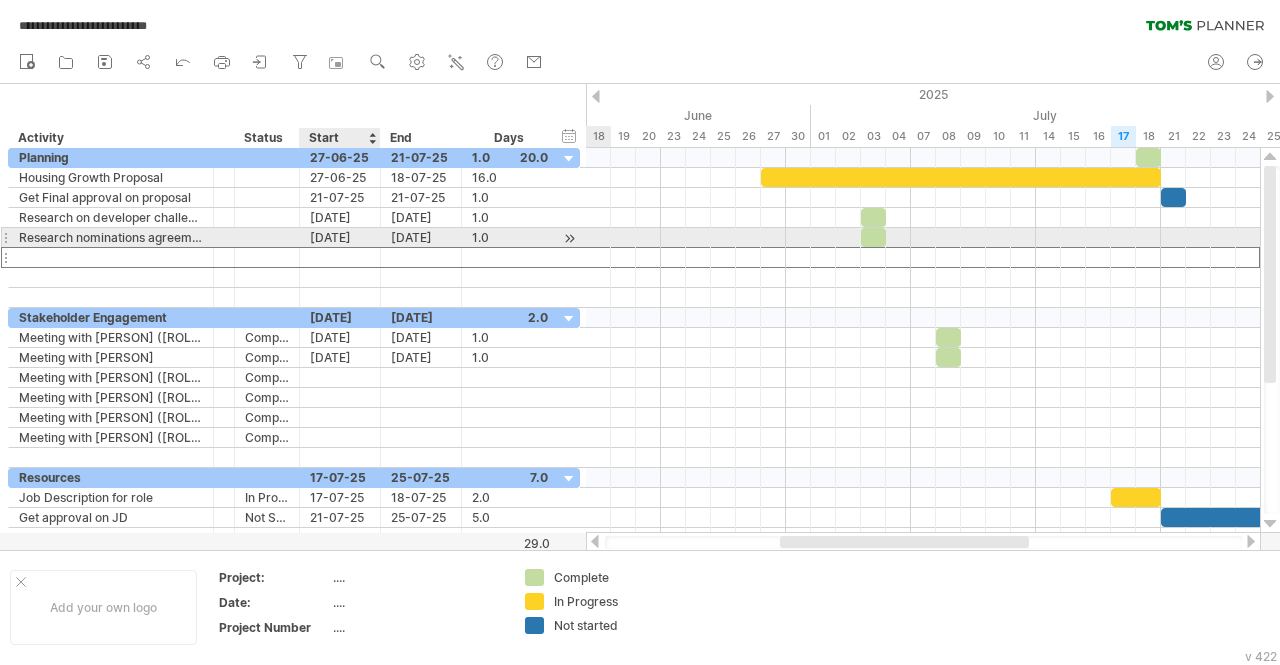 click on "[DATE]" at bounding box center (340, 237) 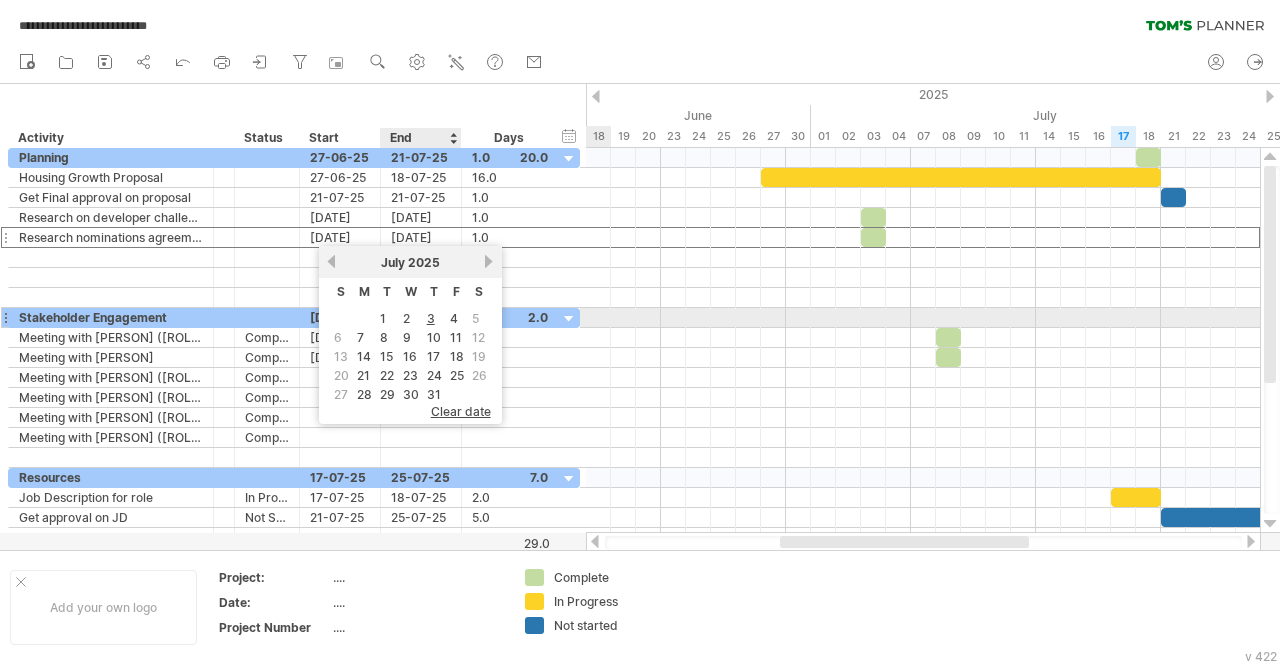 click on "4" at bounding box center (454, 318) 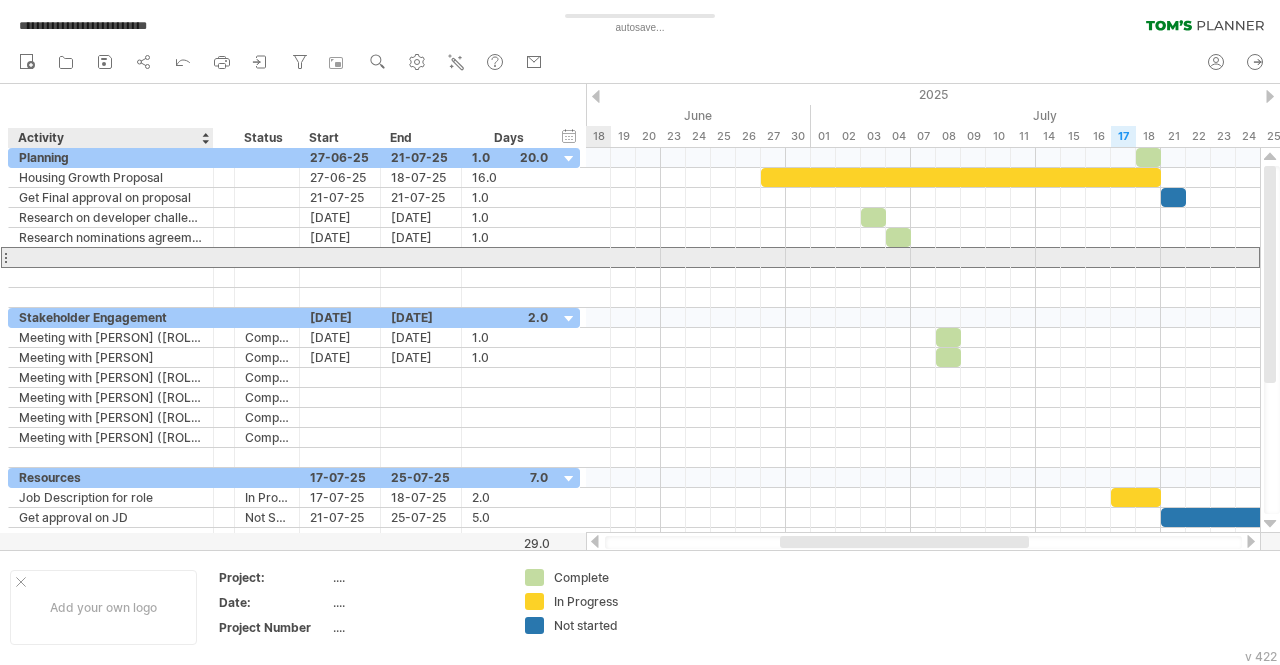 click at bounding box center [111, 257] 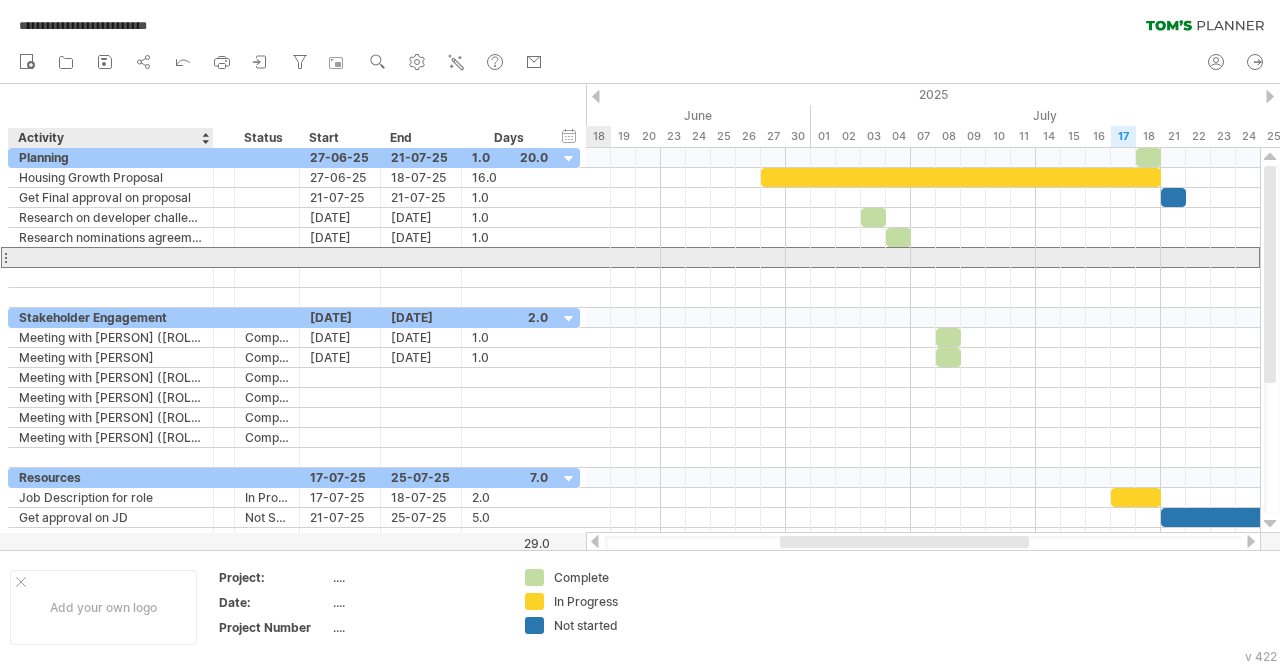click at bounding box center [111, 257] 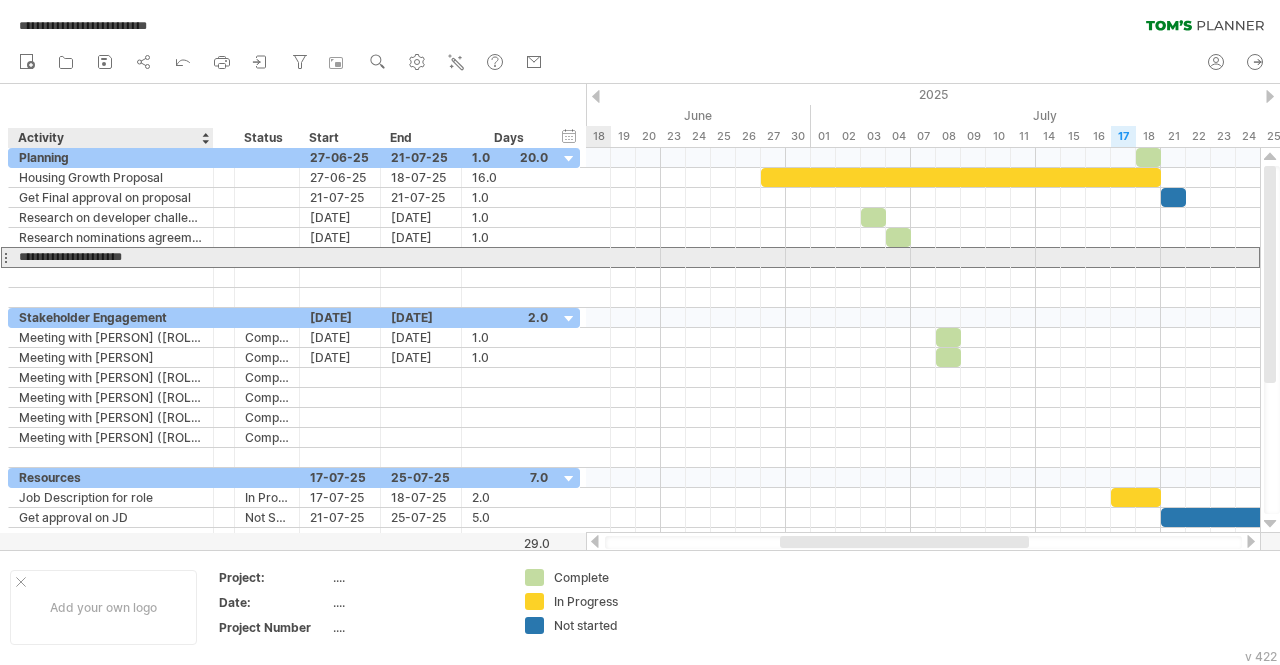 type on "**********" 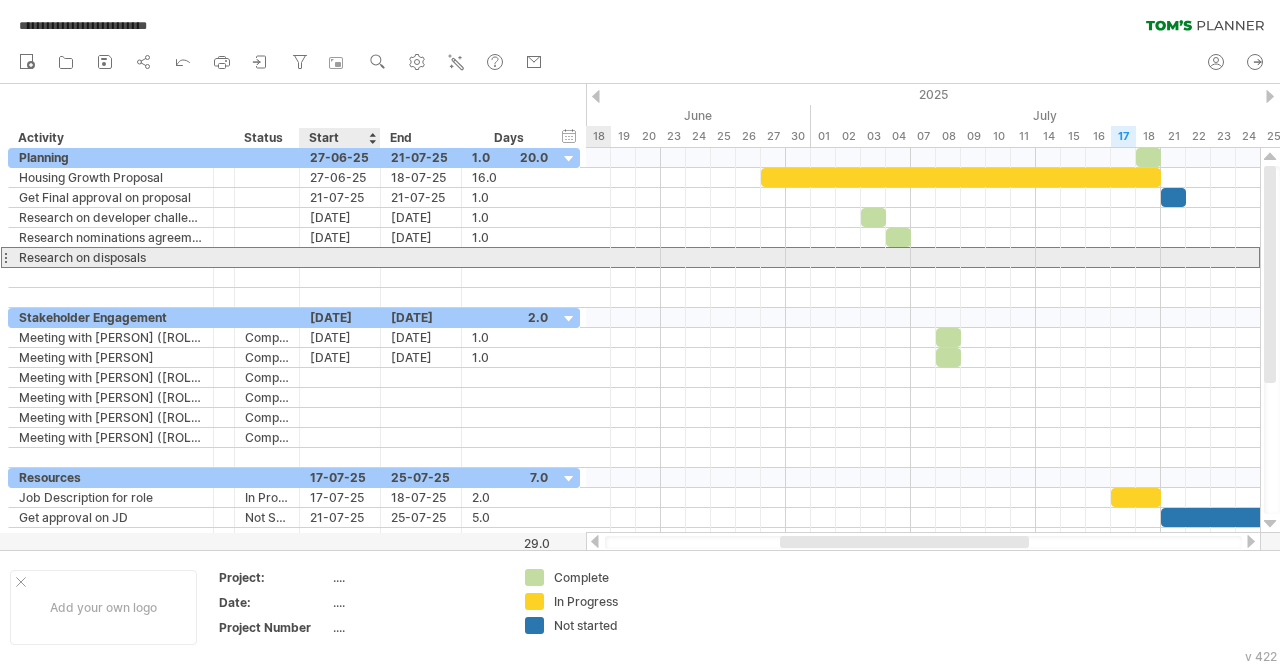 click at bounding box center [340, 257] 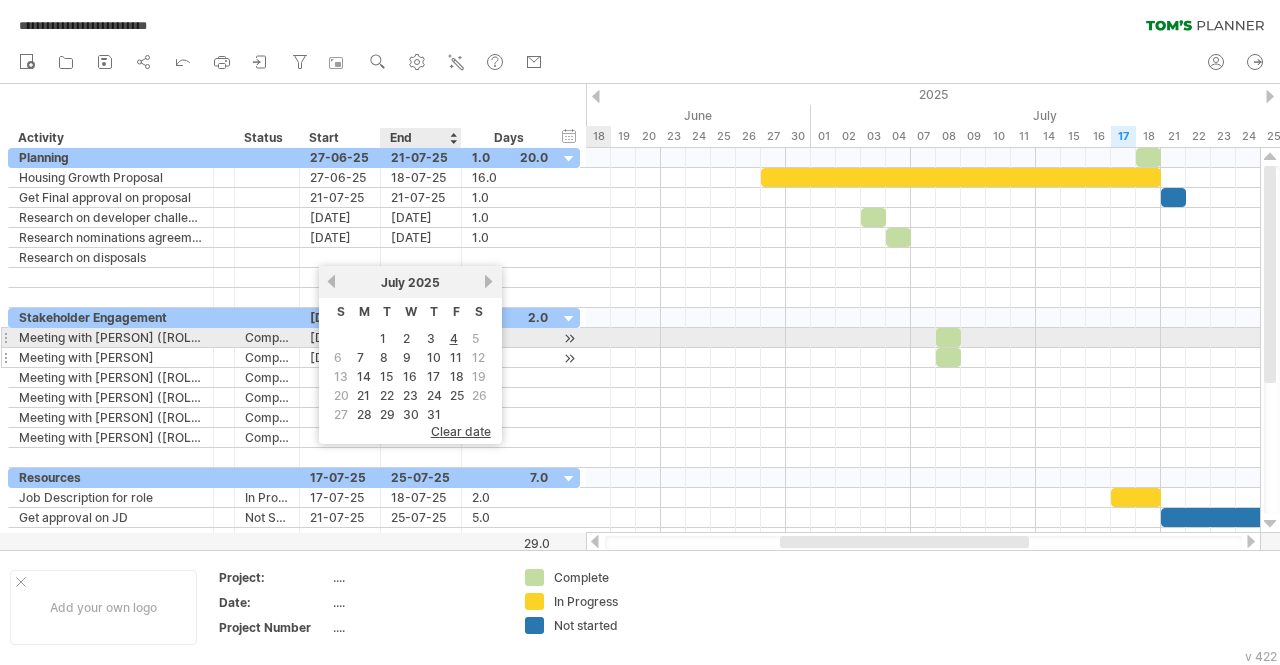 click on "4" at bounding box center [454, 338] 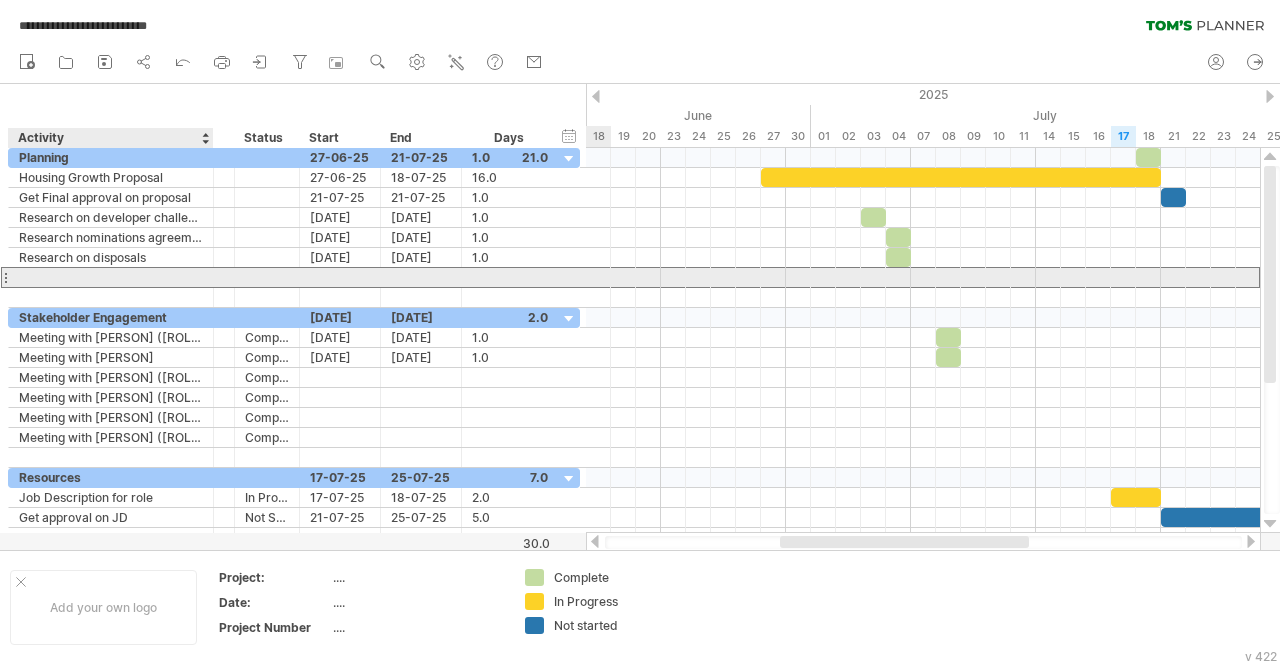 click at bounding box center [111, 277] 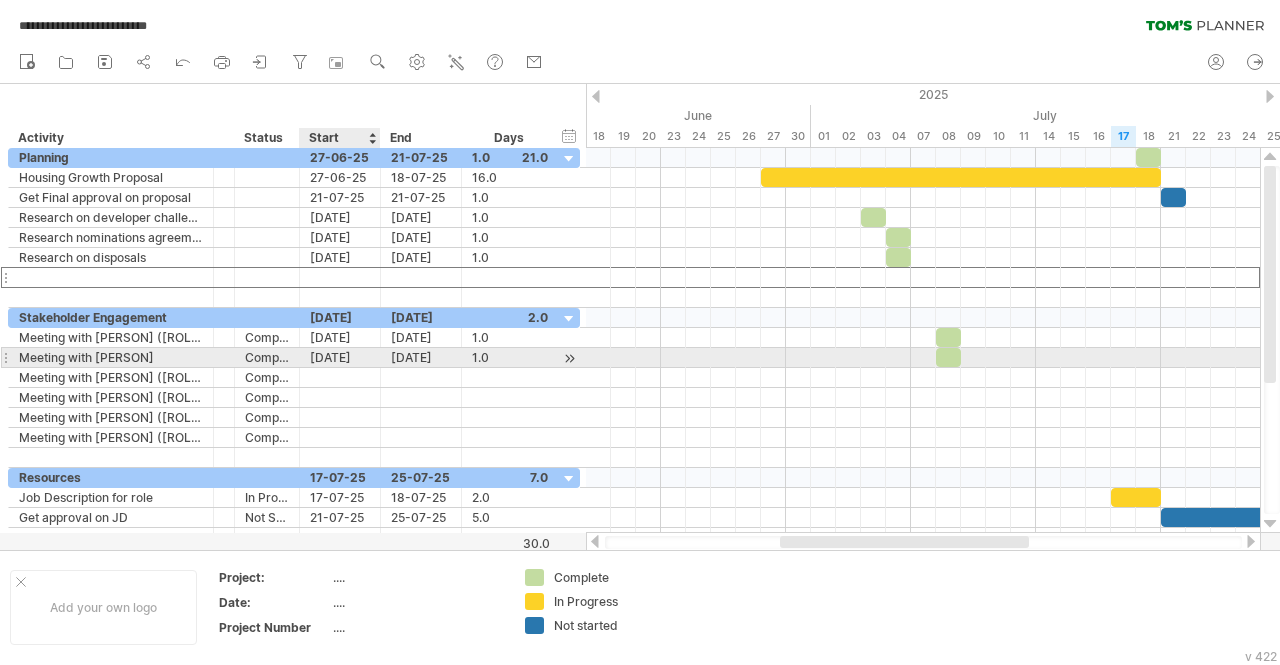 click on "[DATE]" at bounding box center (340, 357) 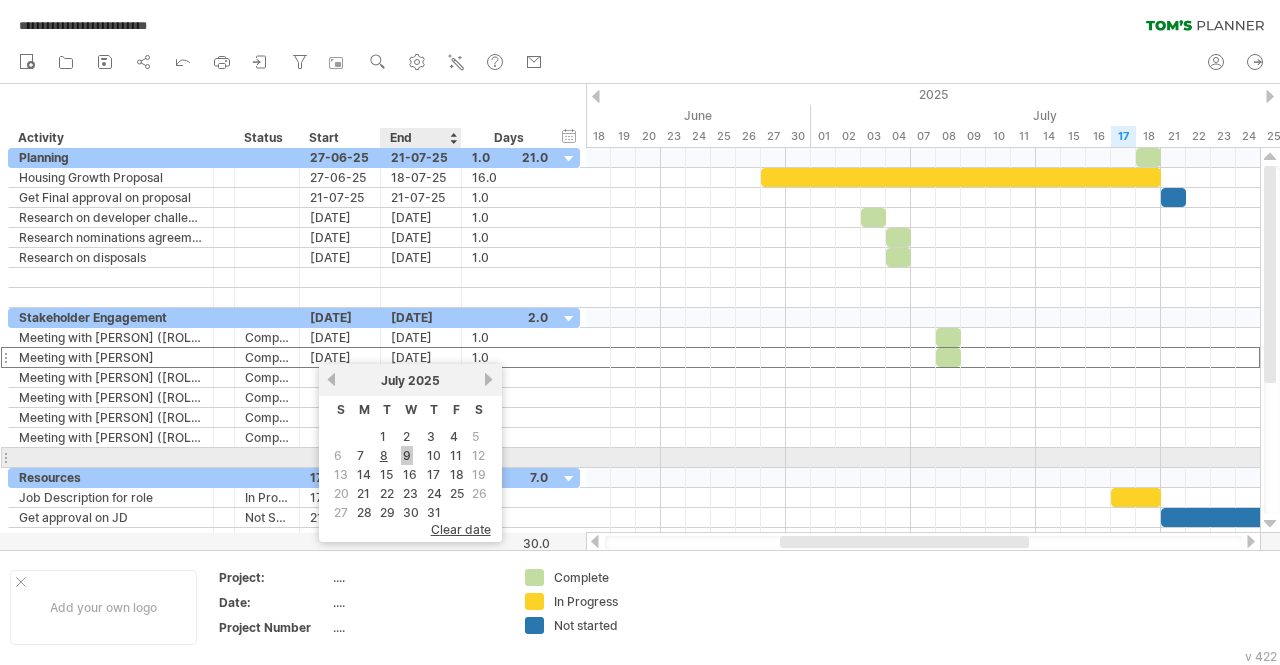 click on "9" at bounding box center [407, 455] 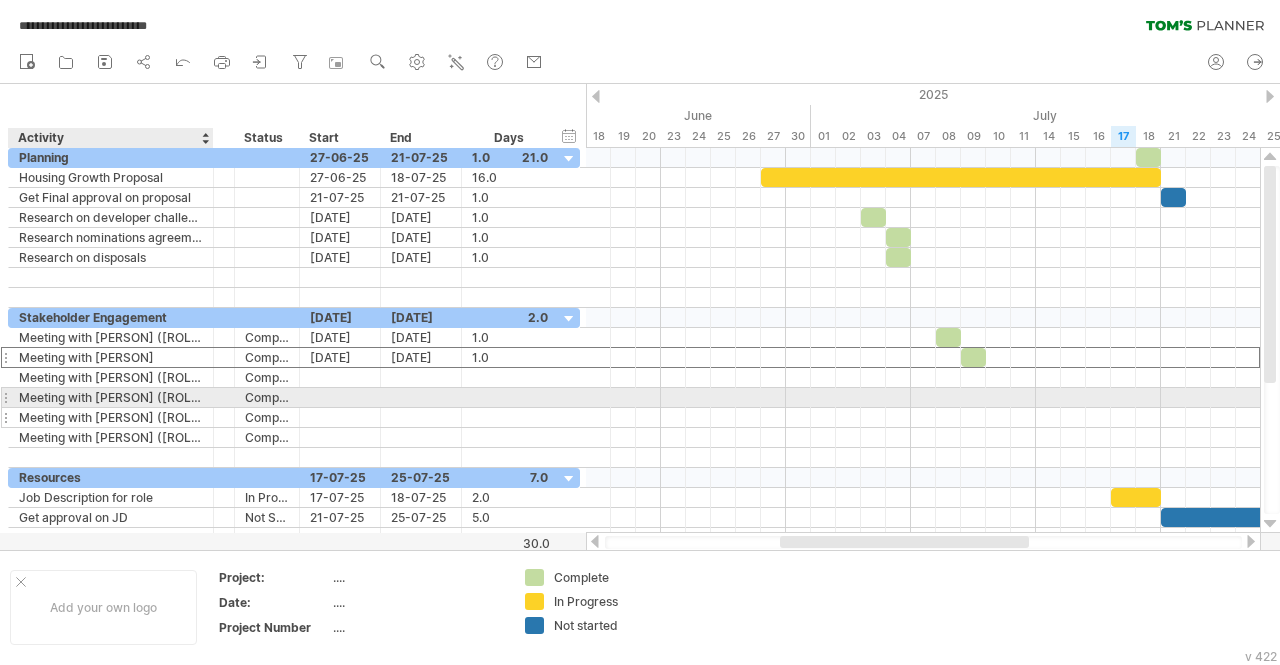 click on "Meeting with [PERSON] ([ROLE])" at bounding box center (111, 417) 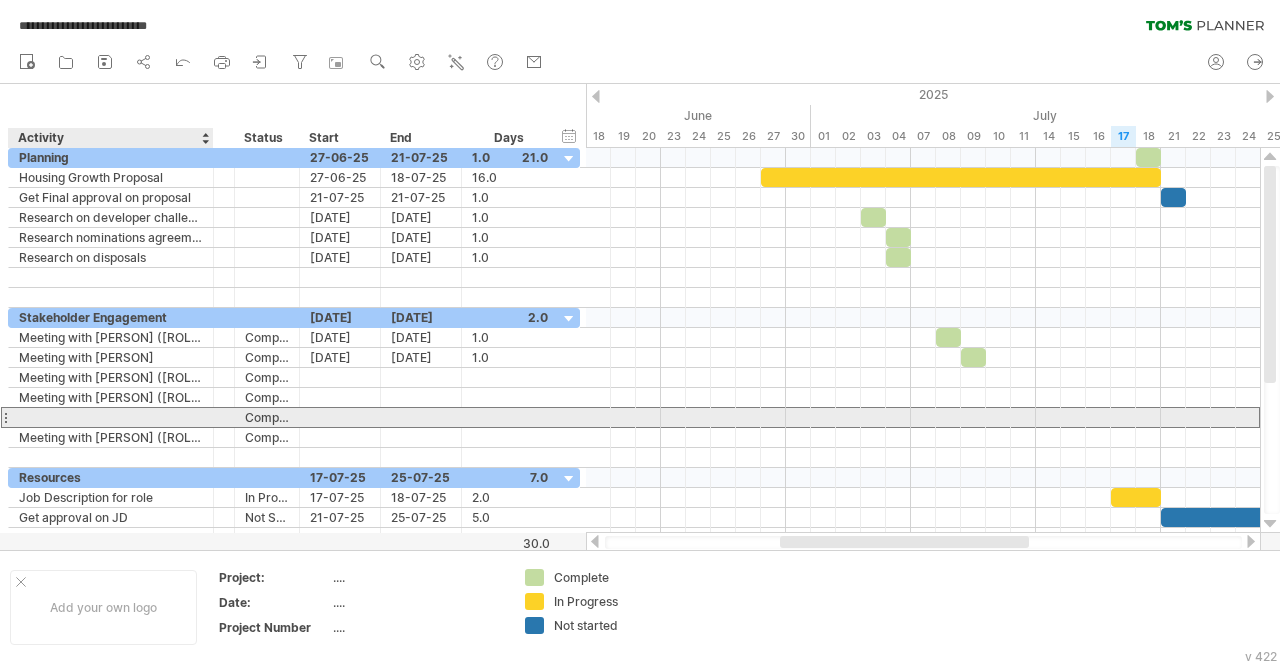 scroll, scrollTop: 0, scrollLeft: 0, axis: both 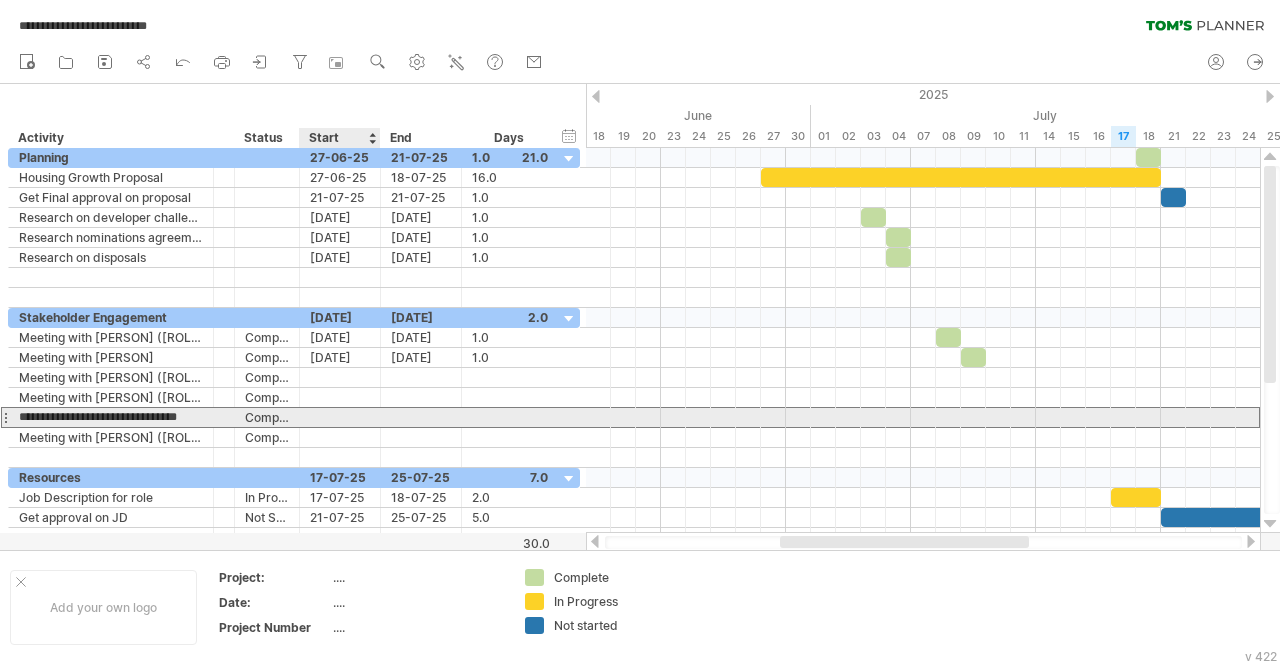 click at bounding box center (340, 417) 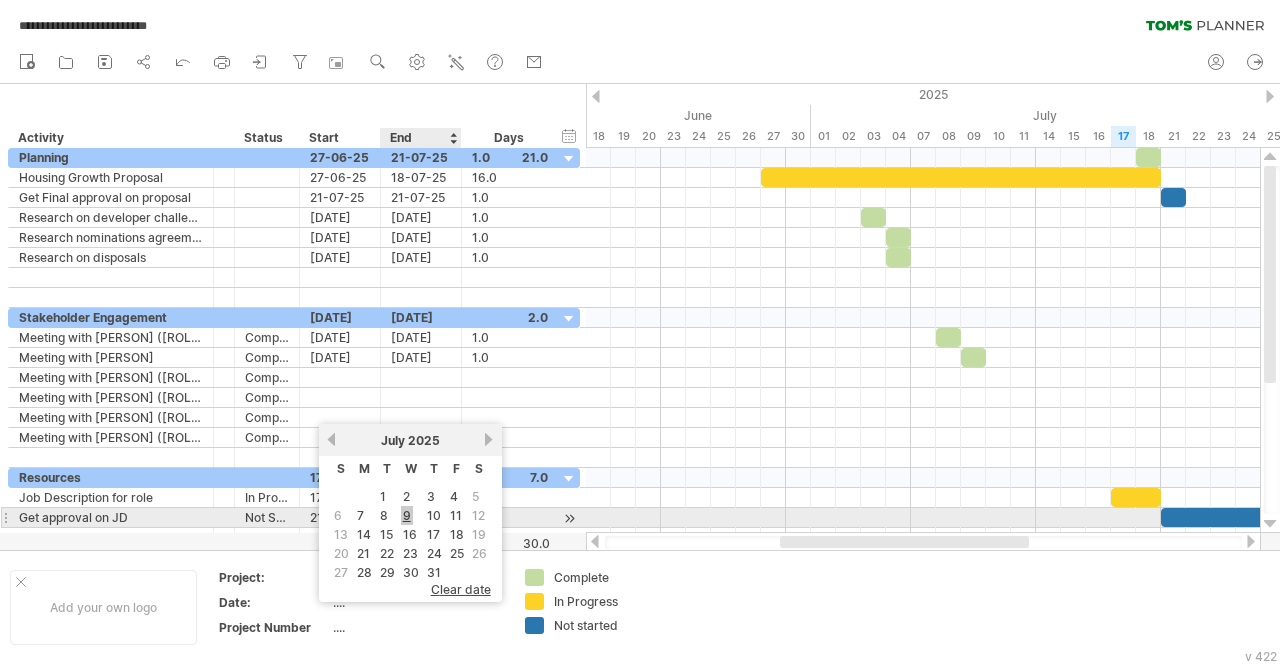 click on "9" at bounding box center (407, 515) 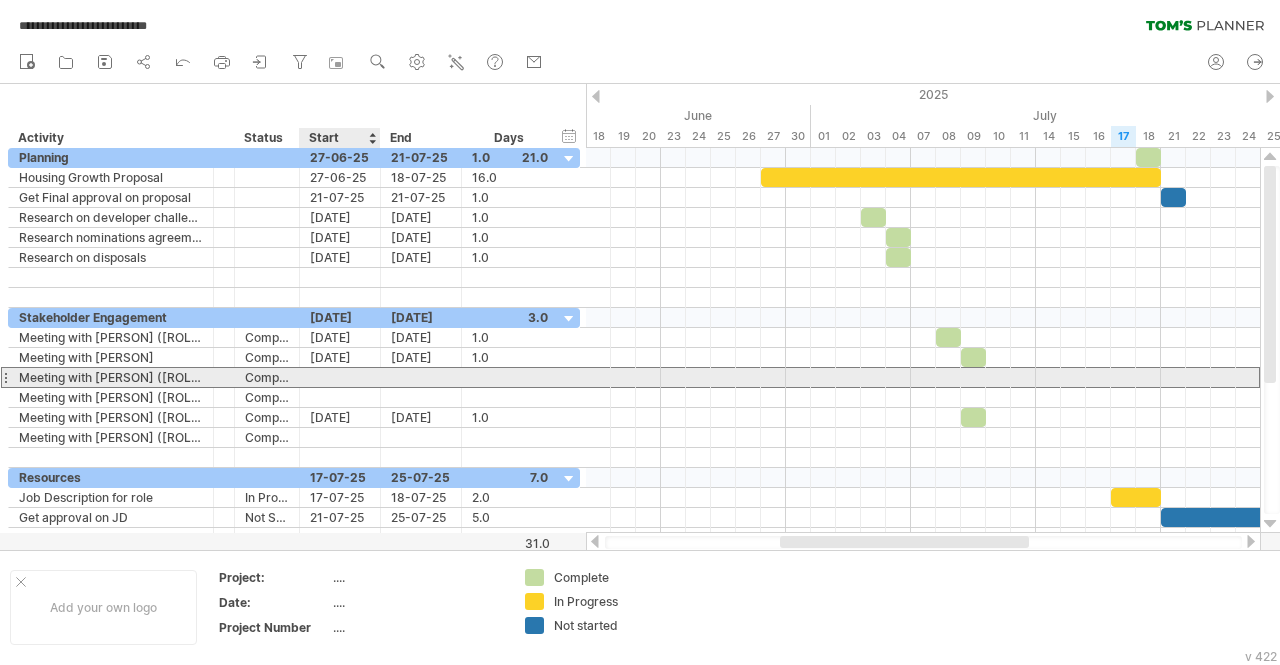 click at bounding box center (340, 377) 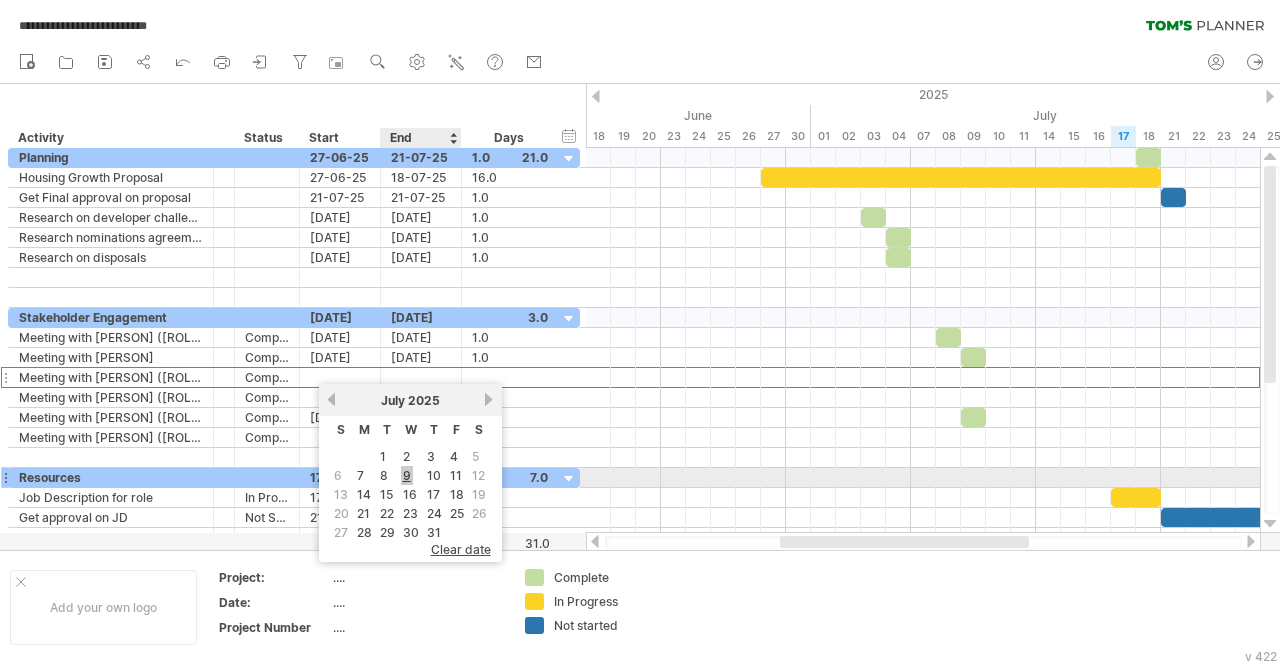click on "9" at bounding box center (407, 475) 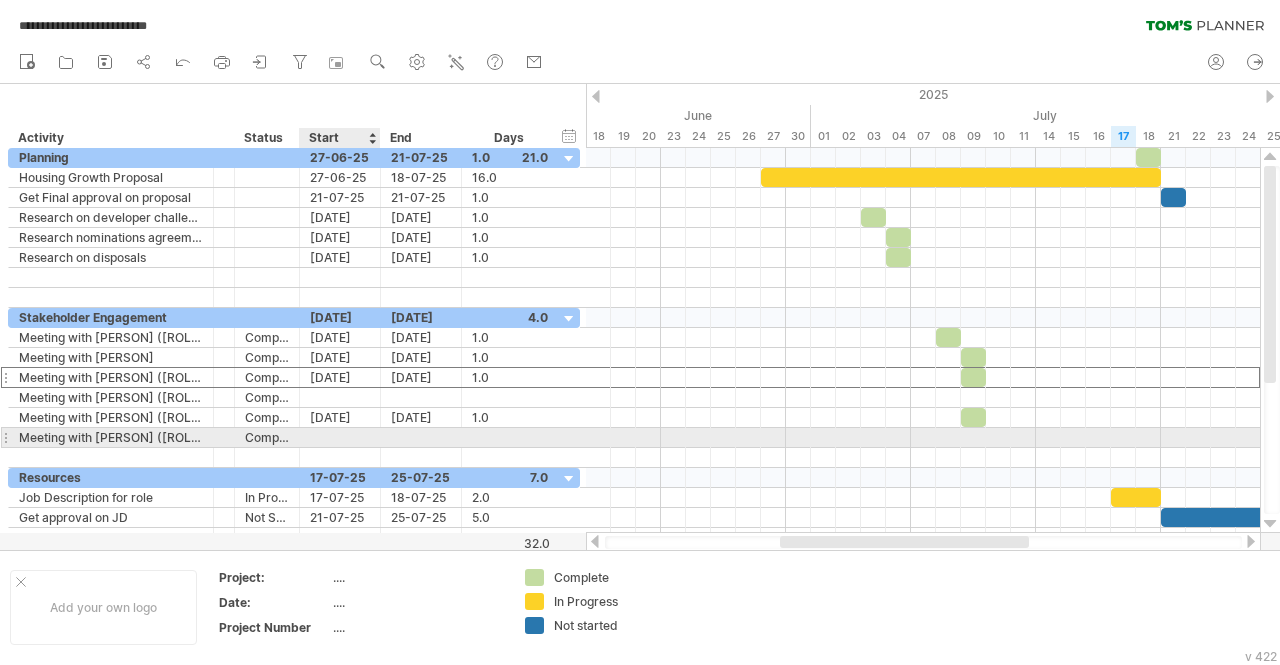click at bounding box center (340, 437) 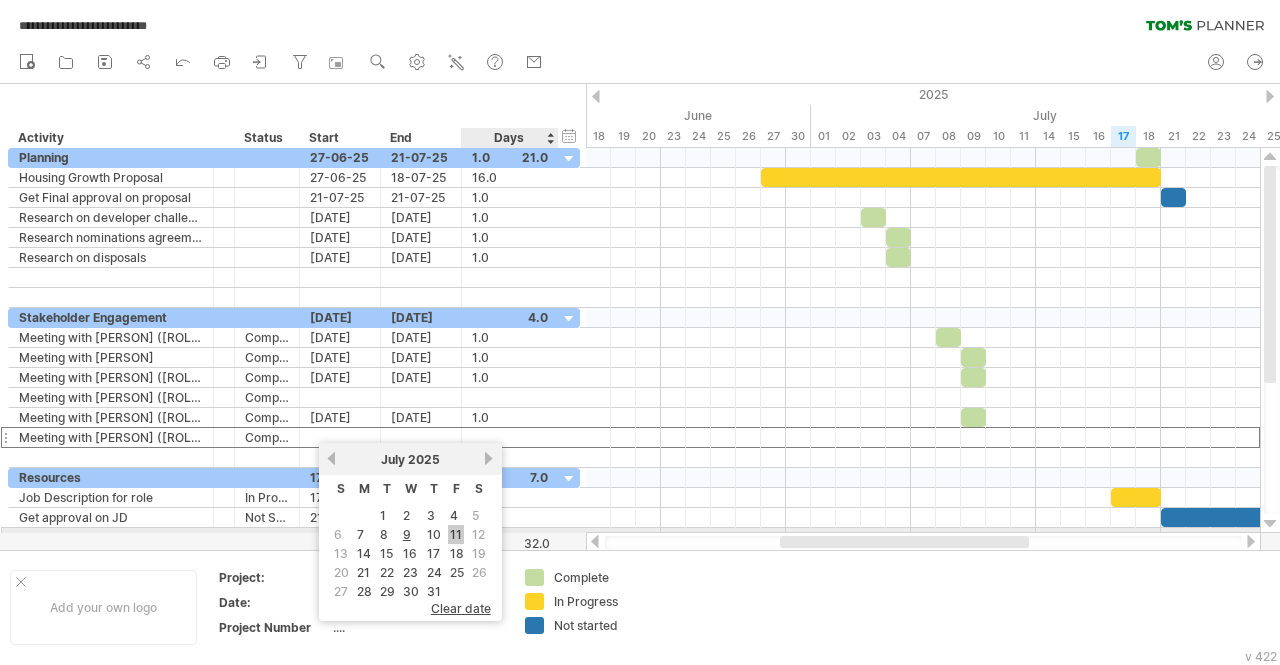 click on "11" at bounding box center [456, 534] 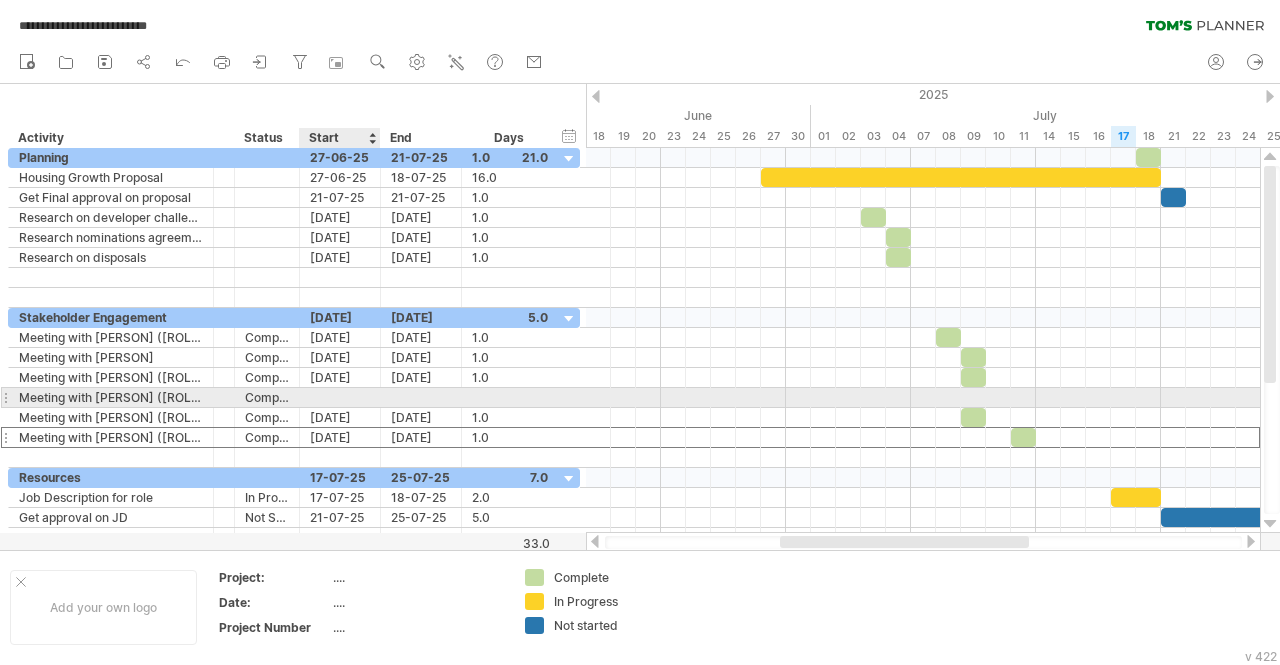 click at bounding box center [340, 397] 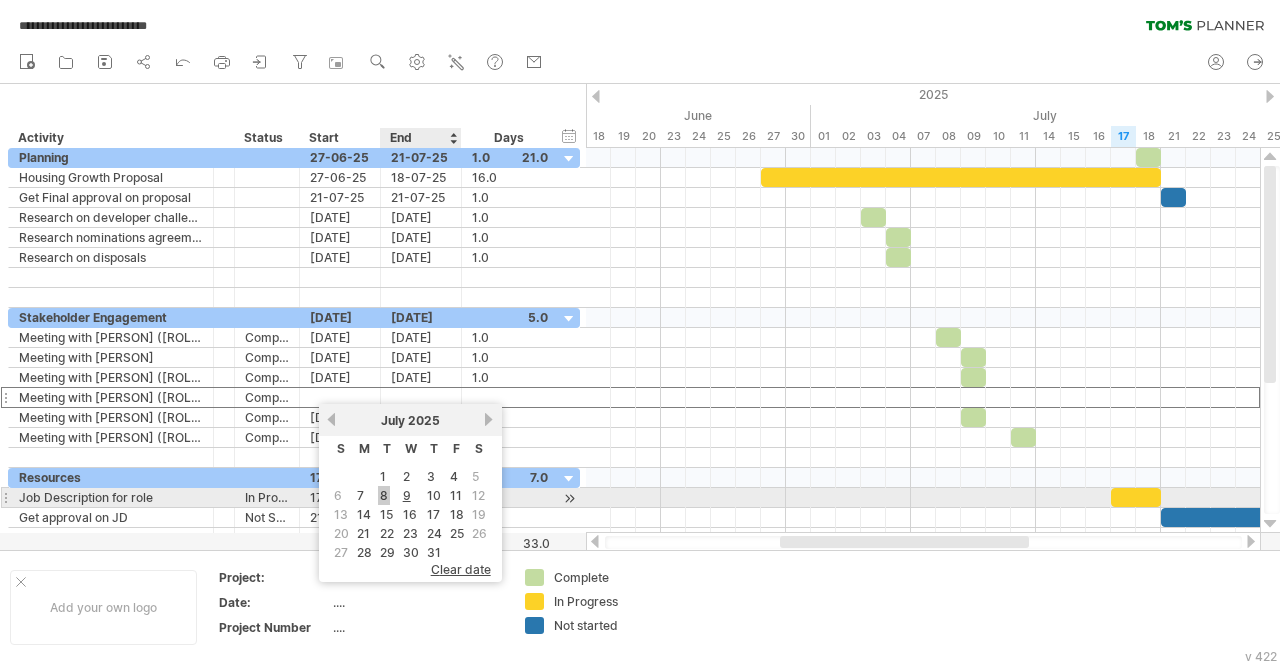 click on "8" at bounding box center (384, 495) 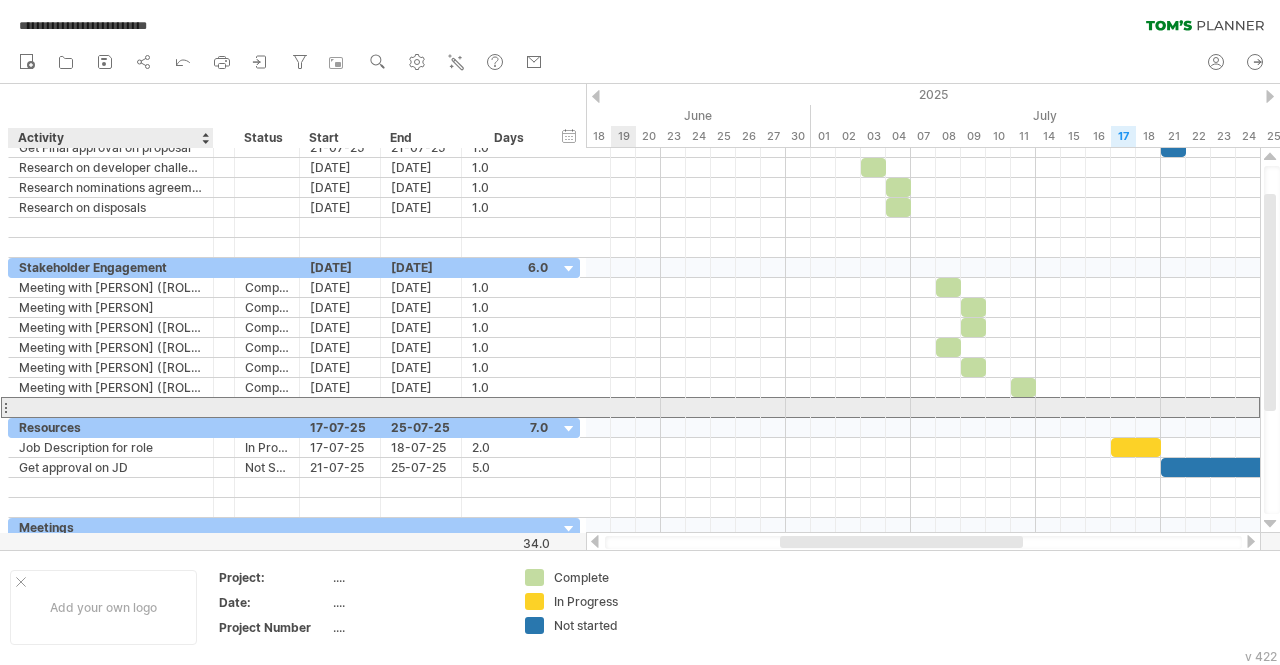 click at bounding box center (111, 407) 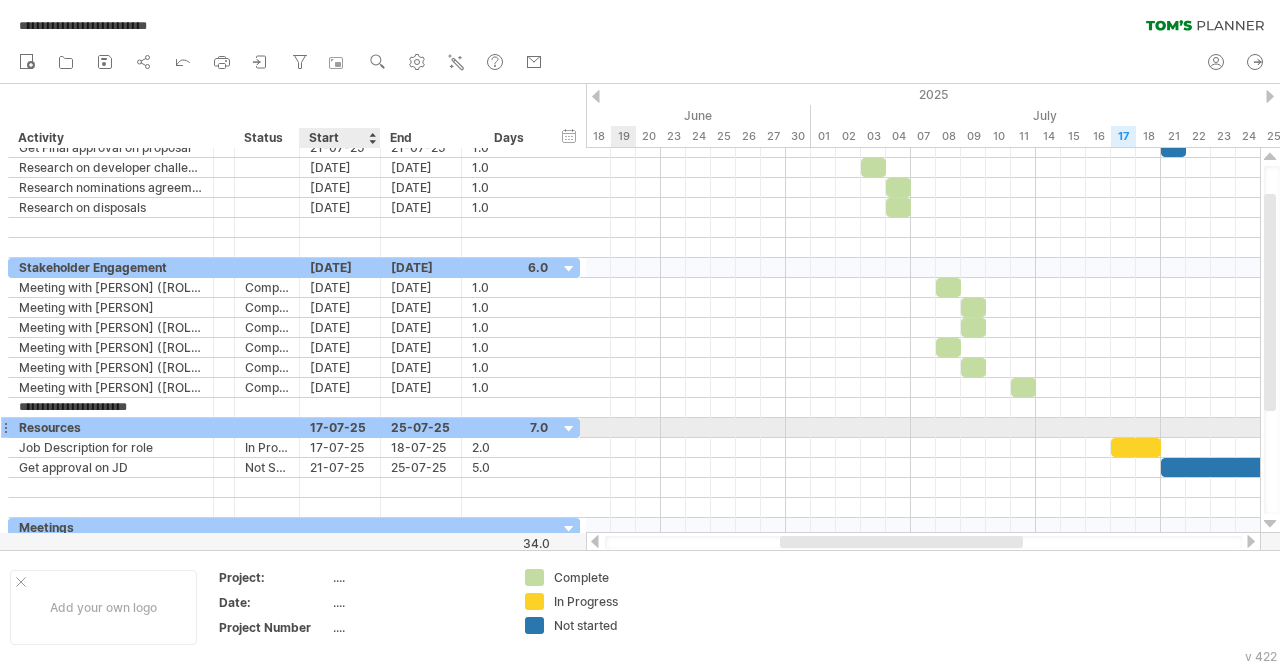 type on "**********" 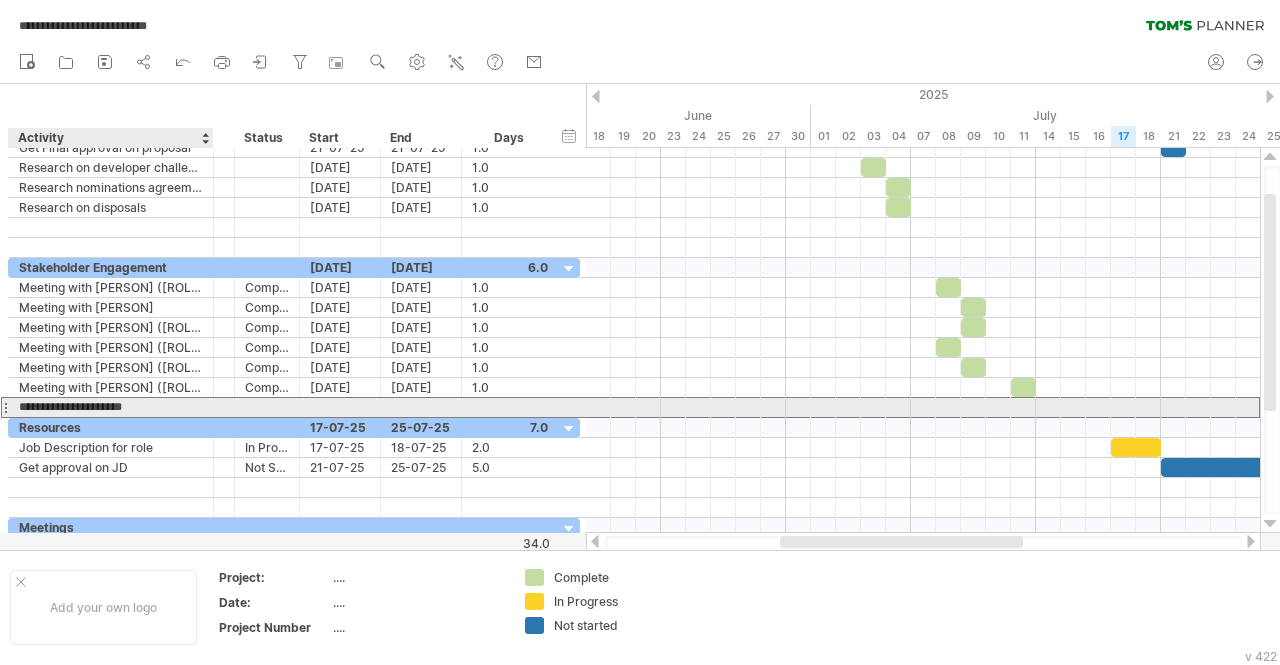 click on "**********" at bounding box center (111, 407) 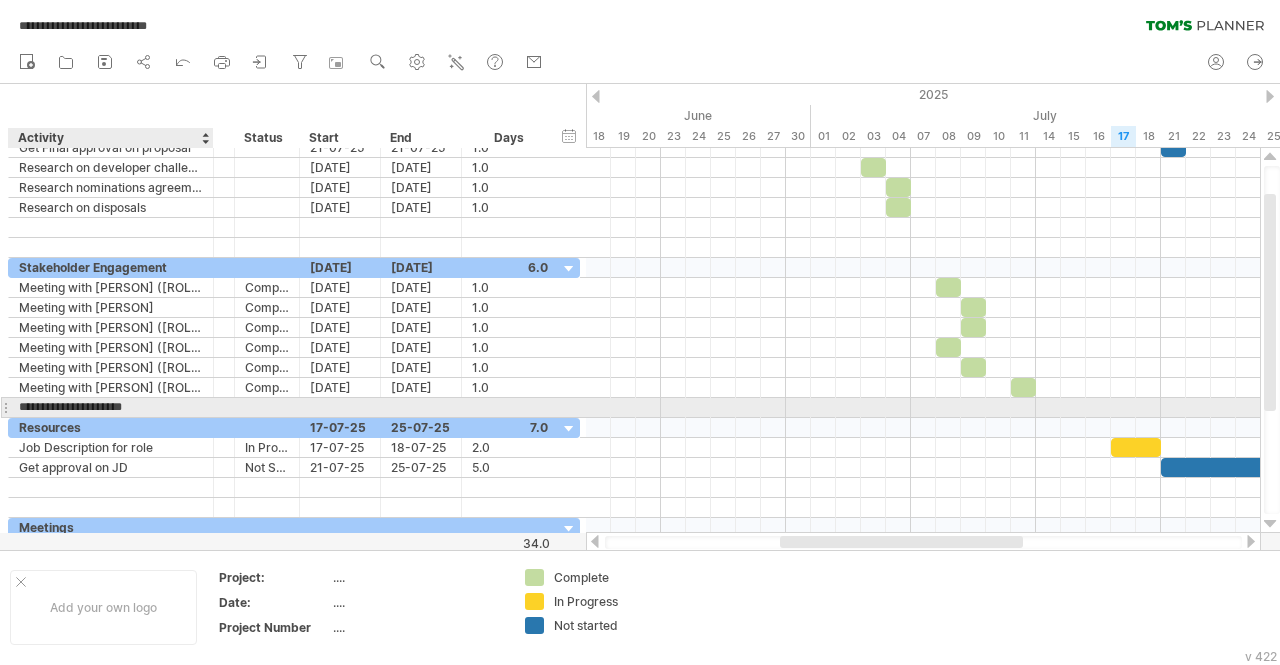 click on "**********" at bounding box center (111, 407) 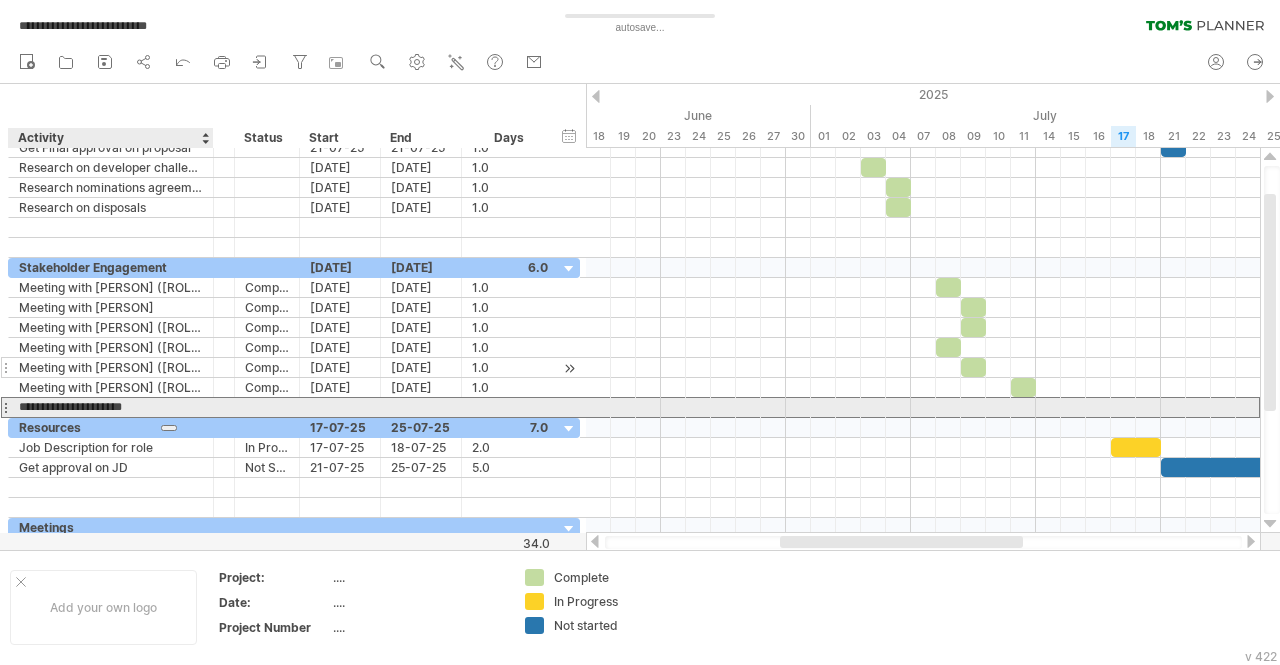 type 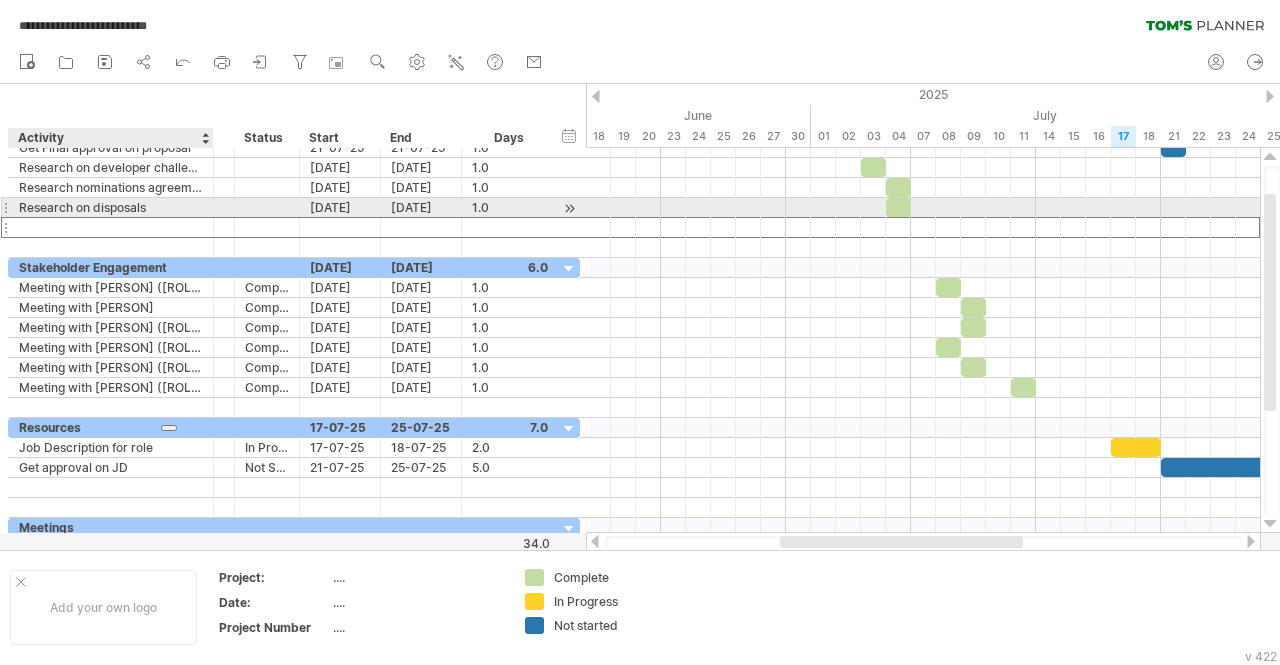click at bounding box center (111, 227) 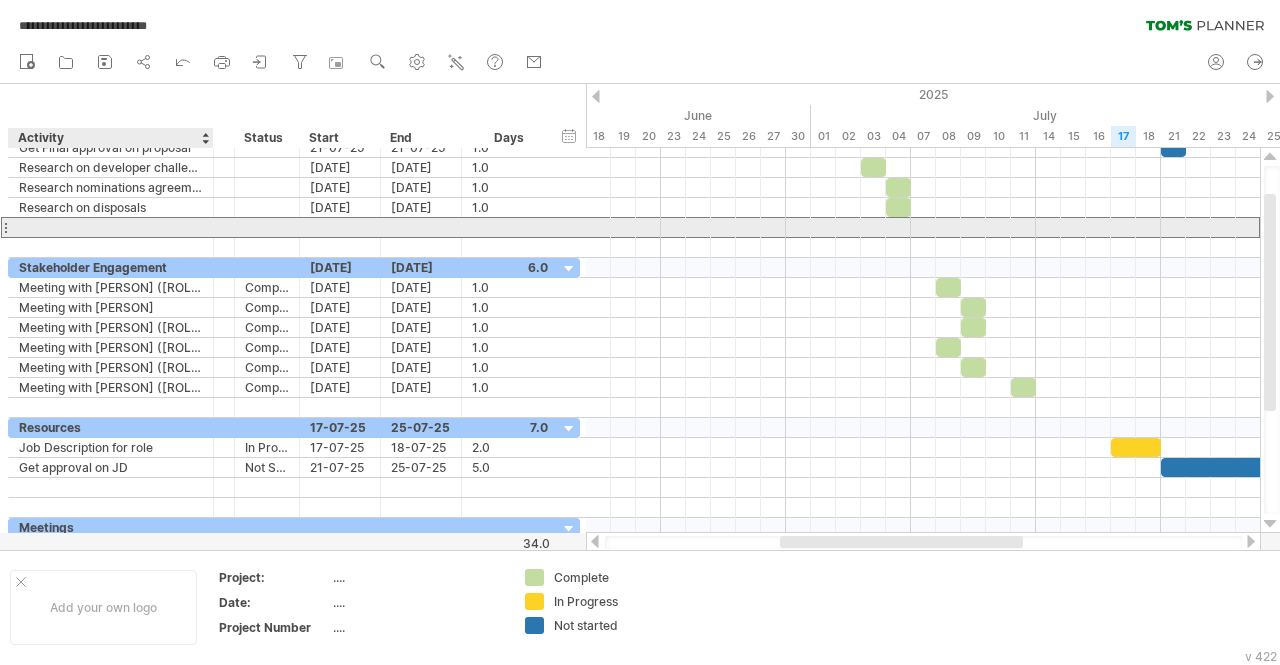 click at bounding box center [111, 227] 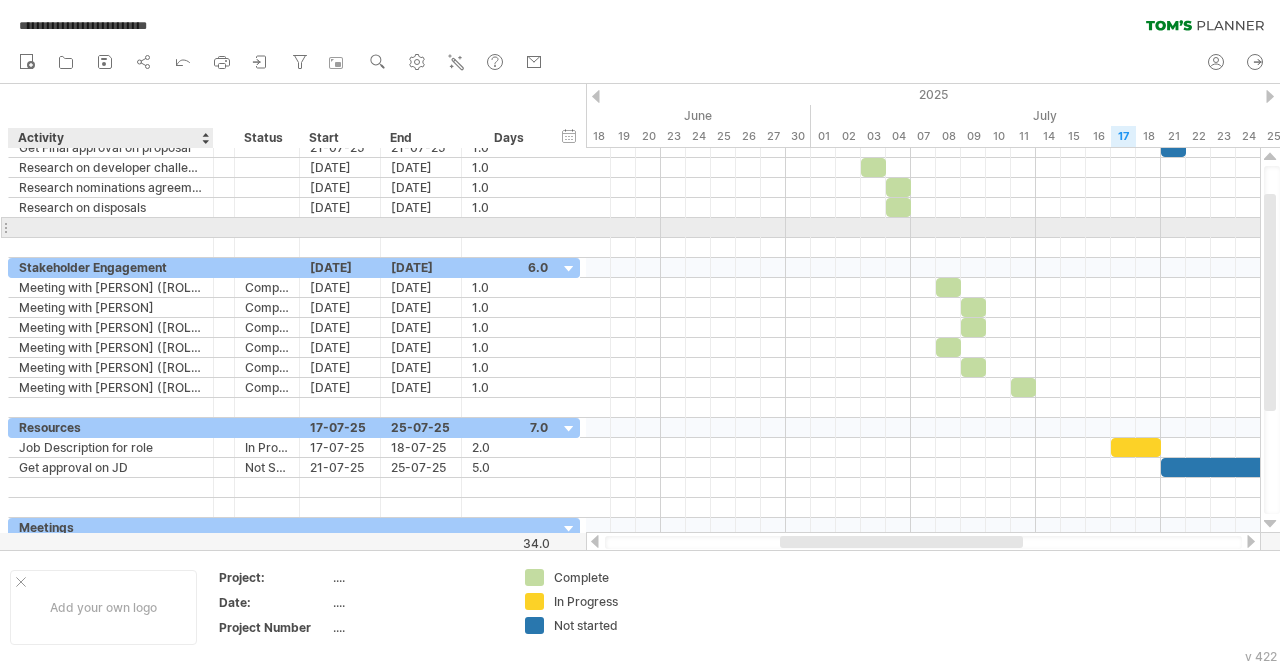paste on "**********" 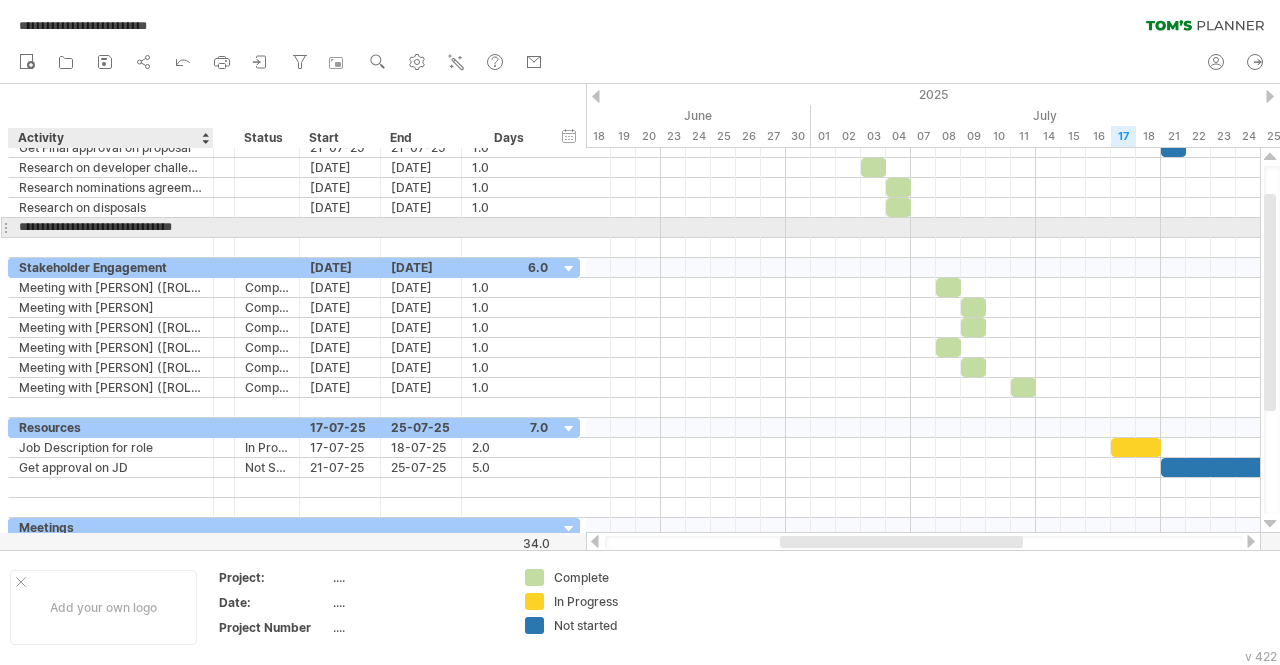 type on "**********" 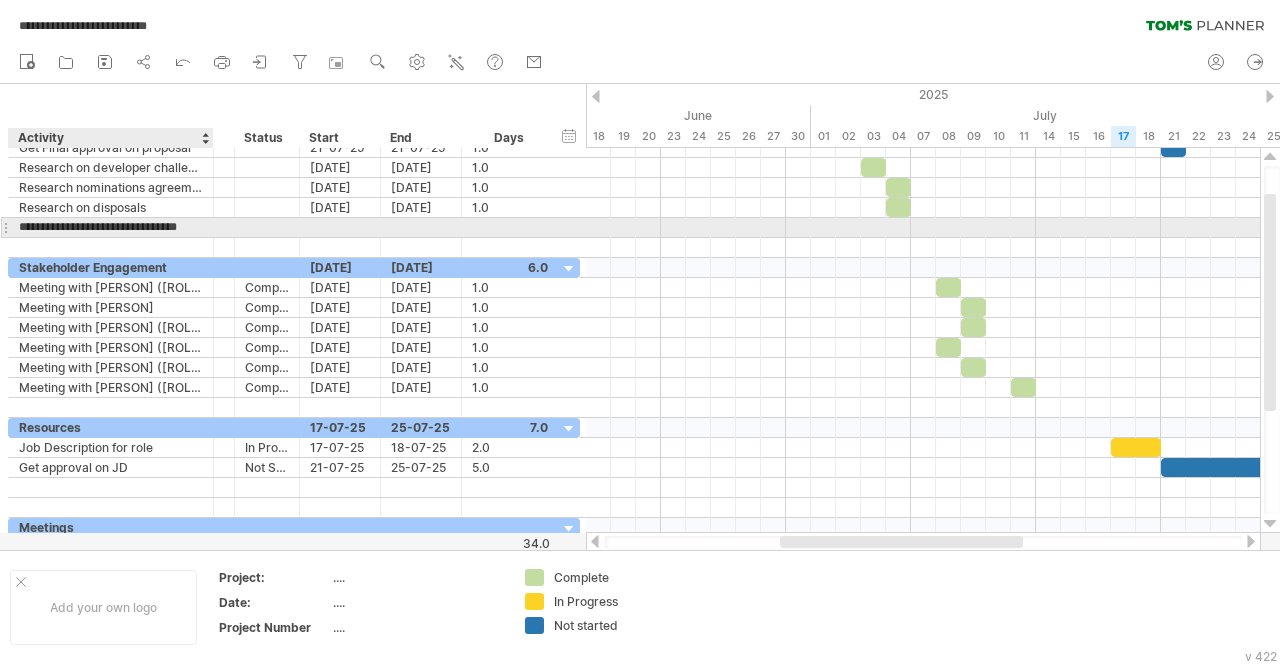 scroll, scrollTop: 0, scrollLeft: 10, axis: horizontal 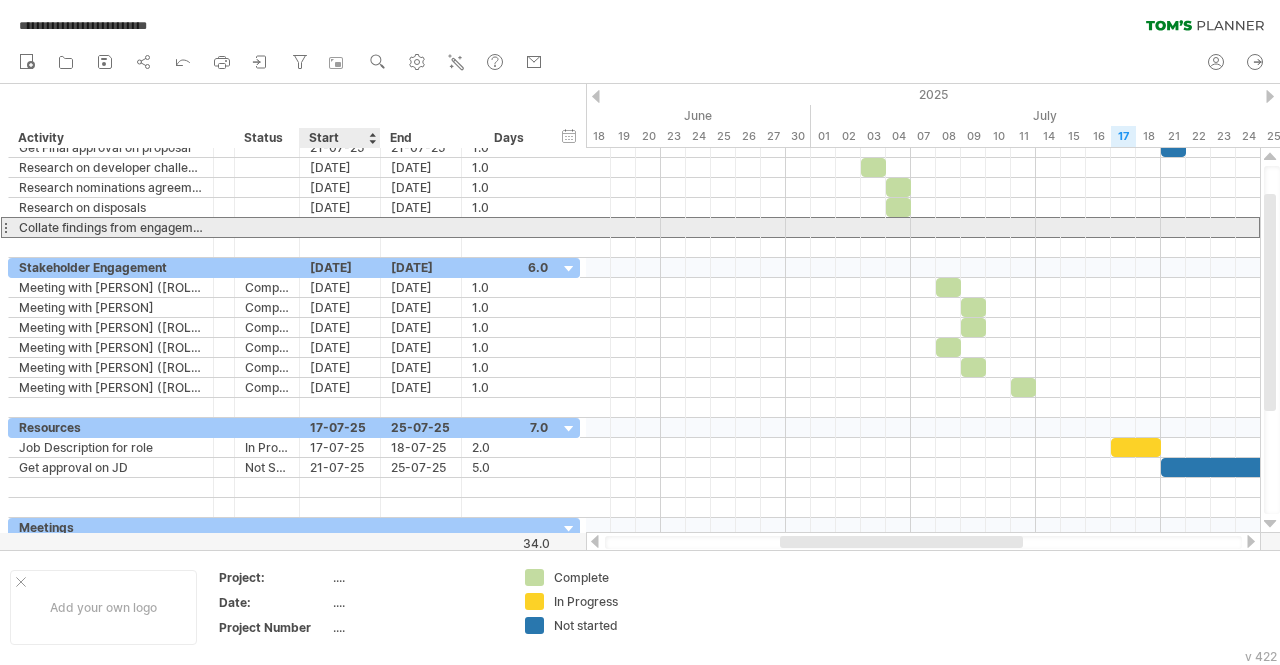 click at bounding box center [340, 227] 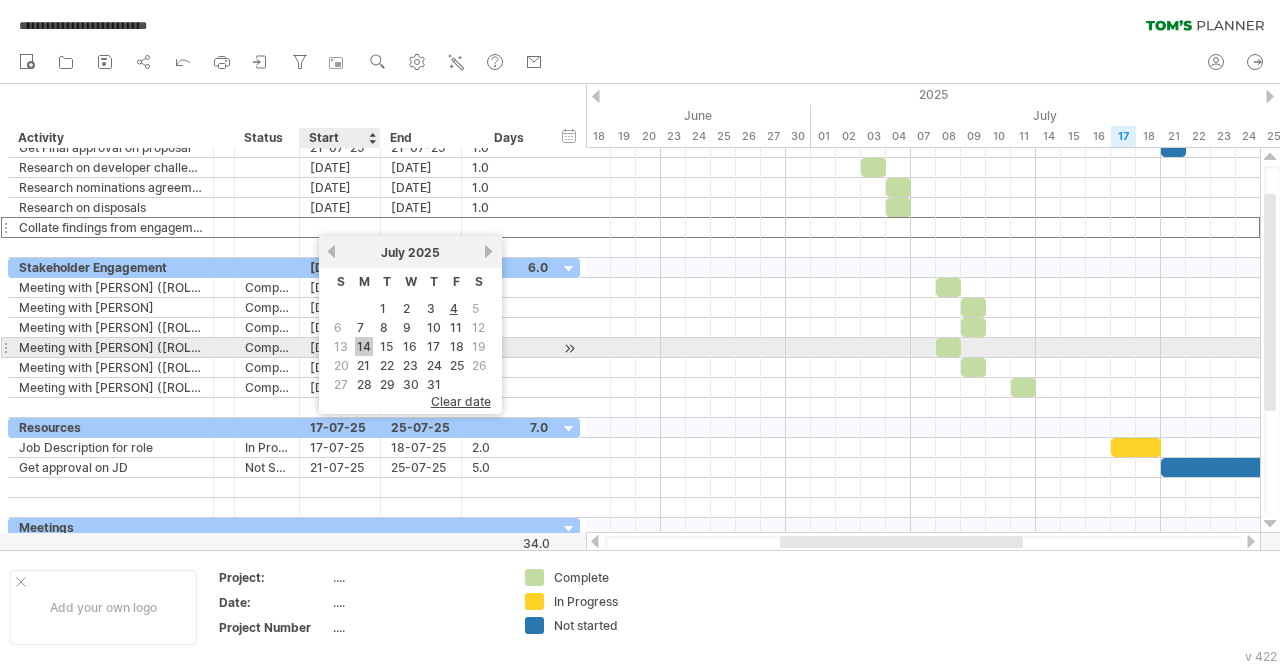 click on "14" at bounding box center (364, 346) 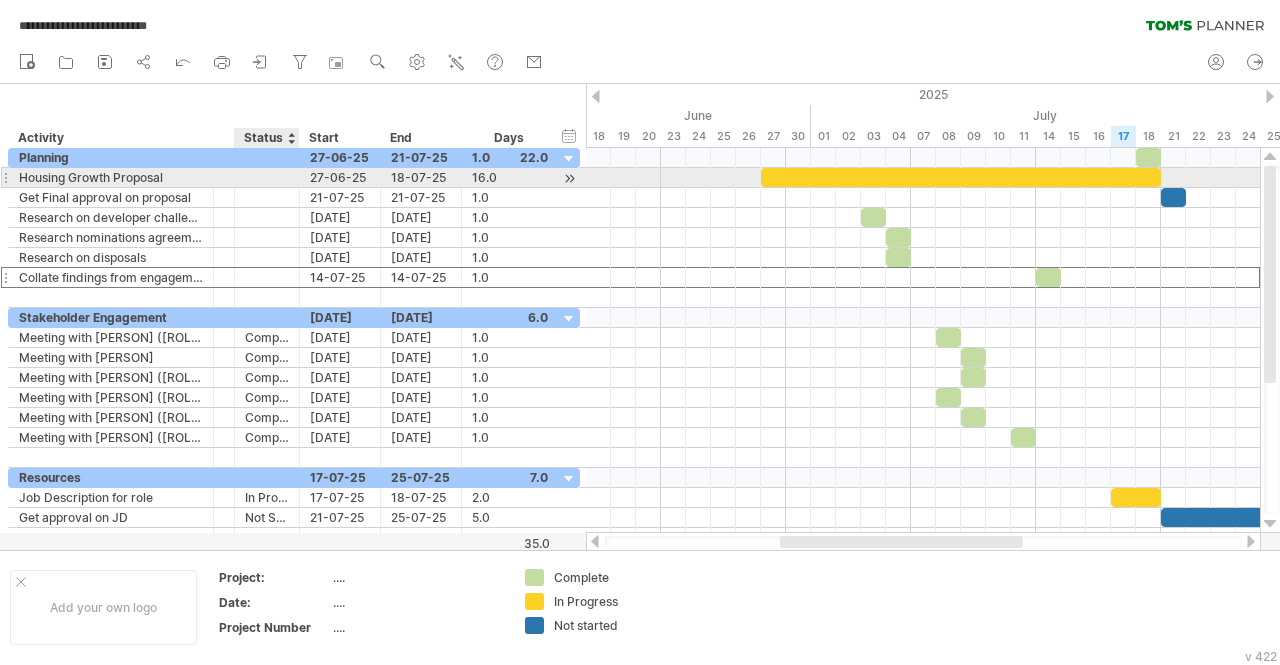 click at bounding box center [267, 177] 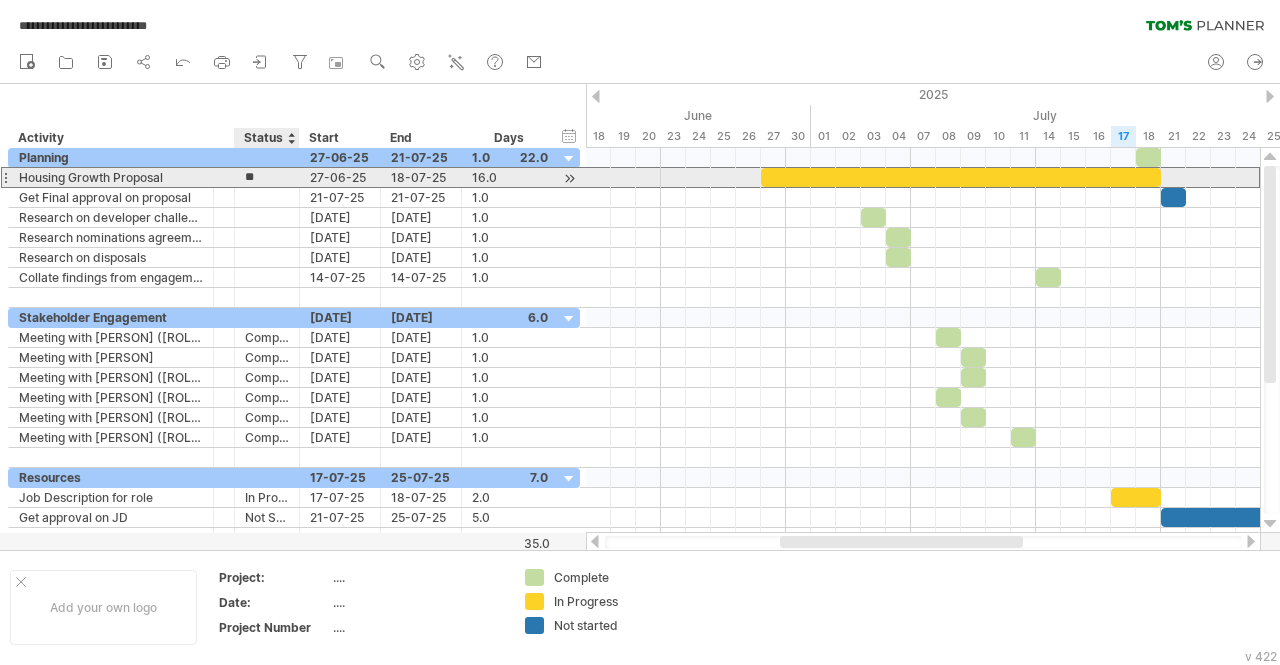 type on "*" 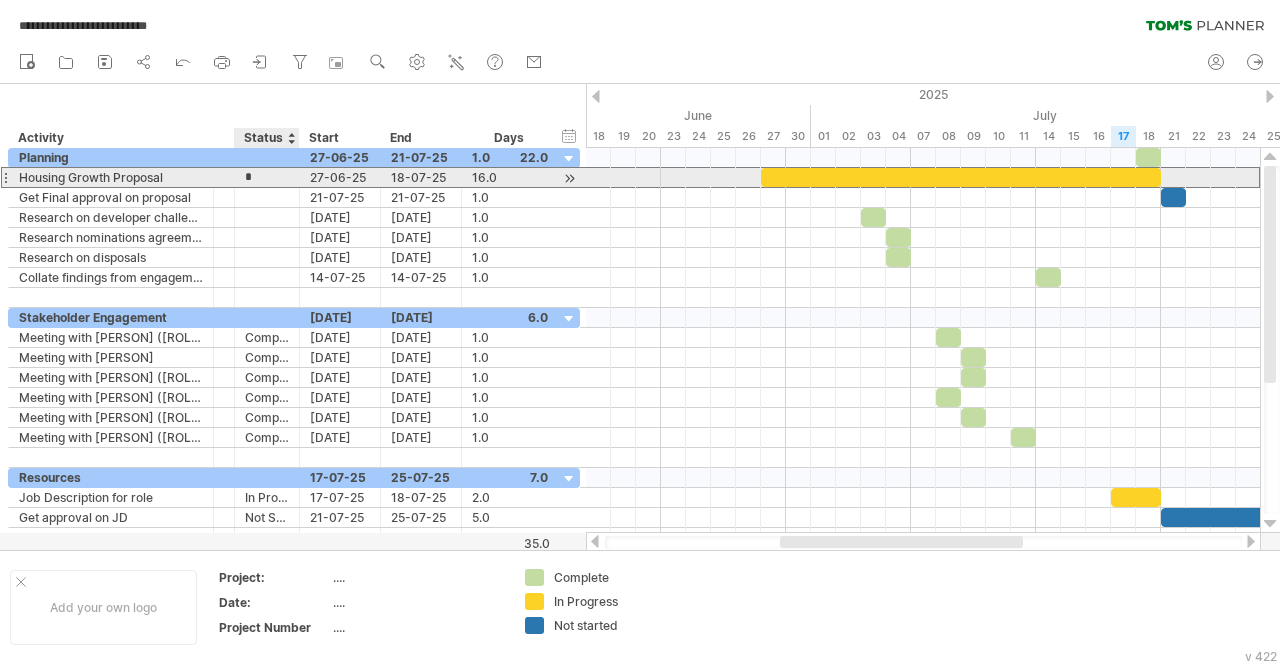 type 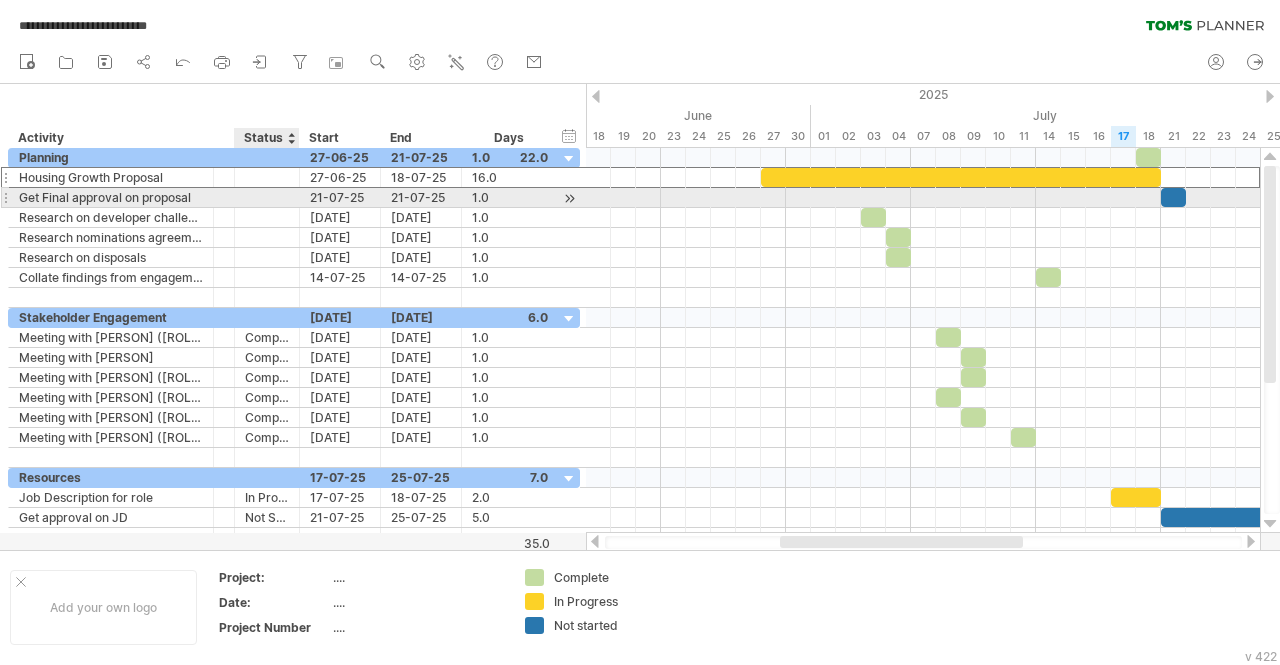 click at bounding box center [267, 197] 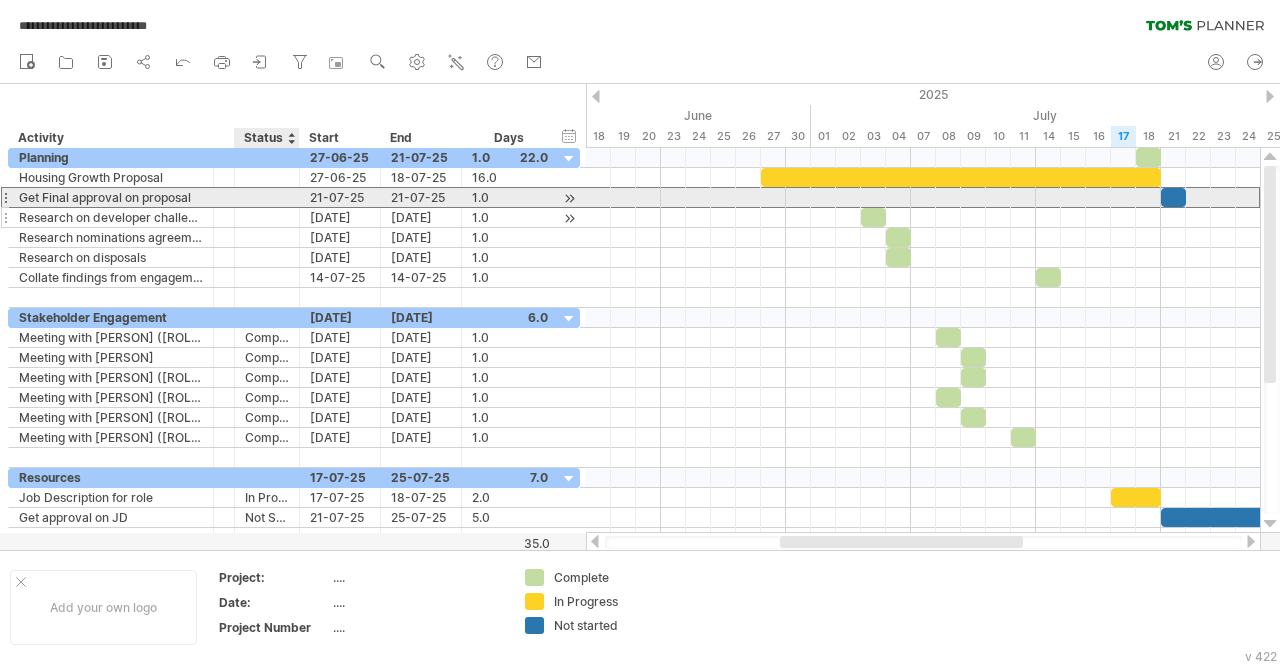 click at bounding box center [267, 217] 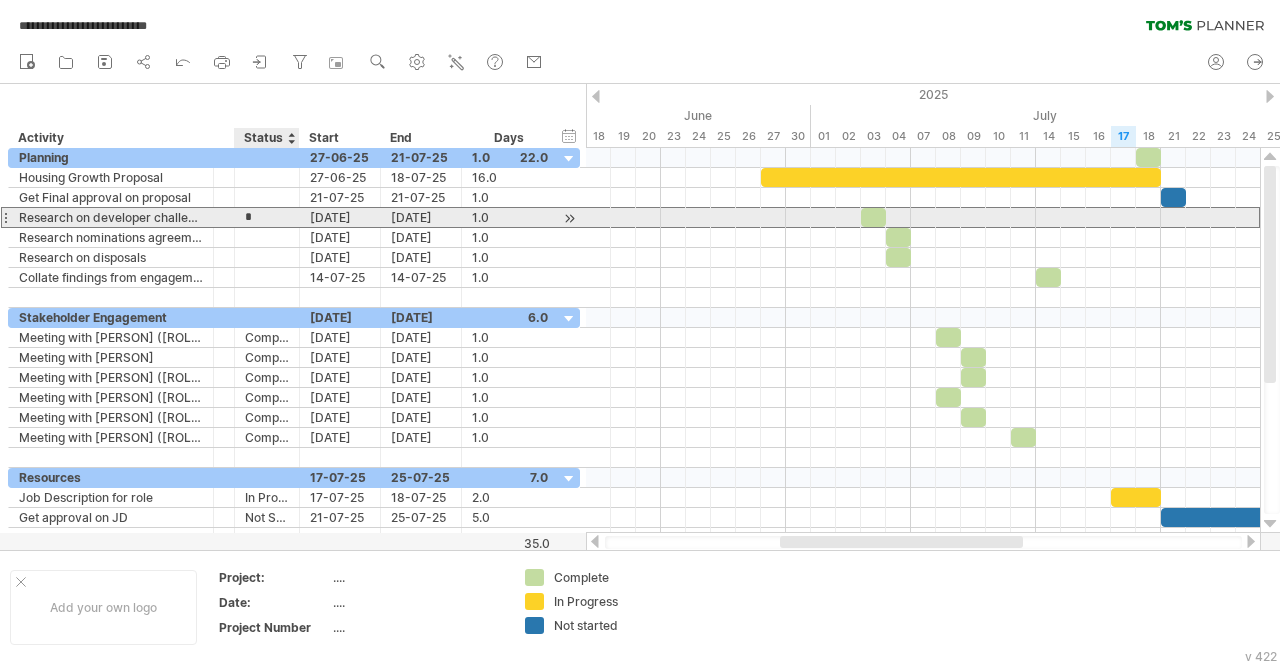 type on "*********" 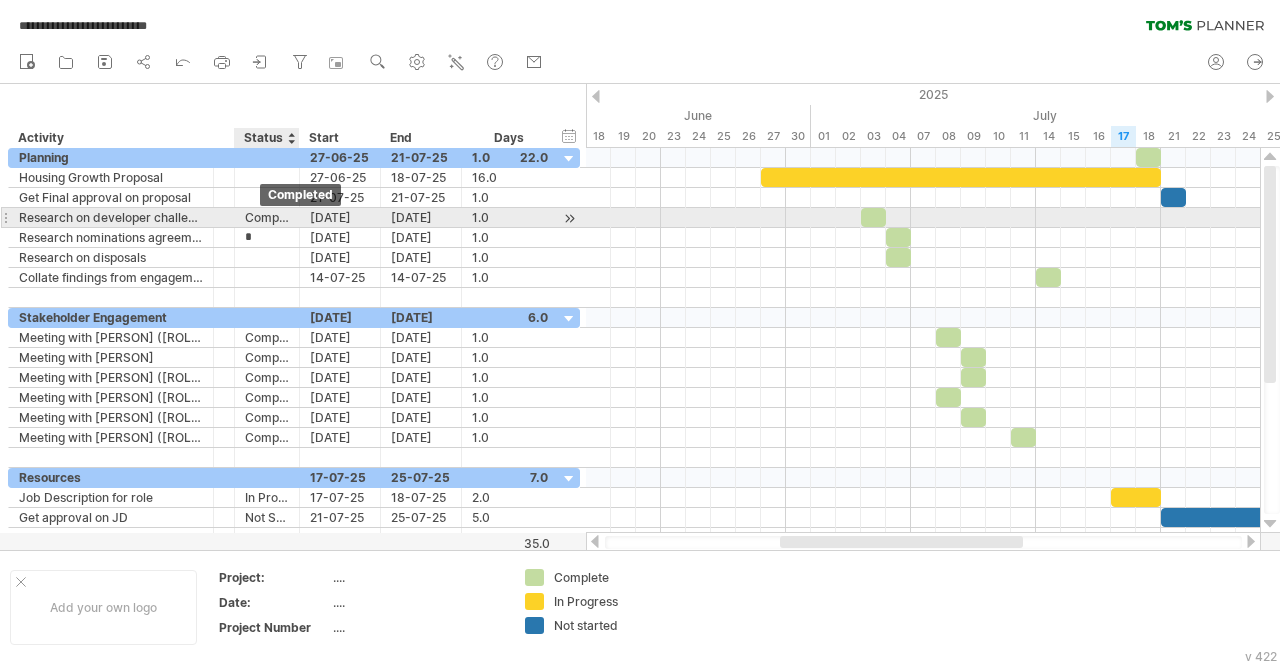 type on "*********" 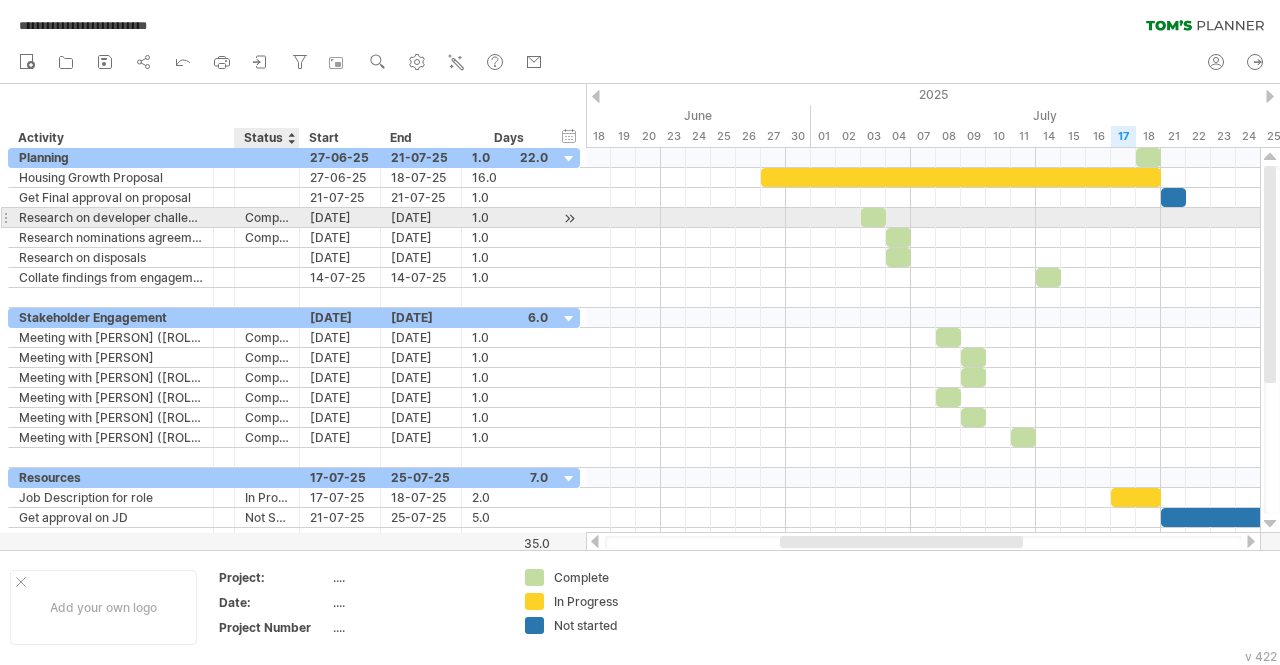 type on "*" 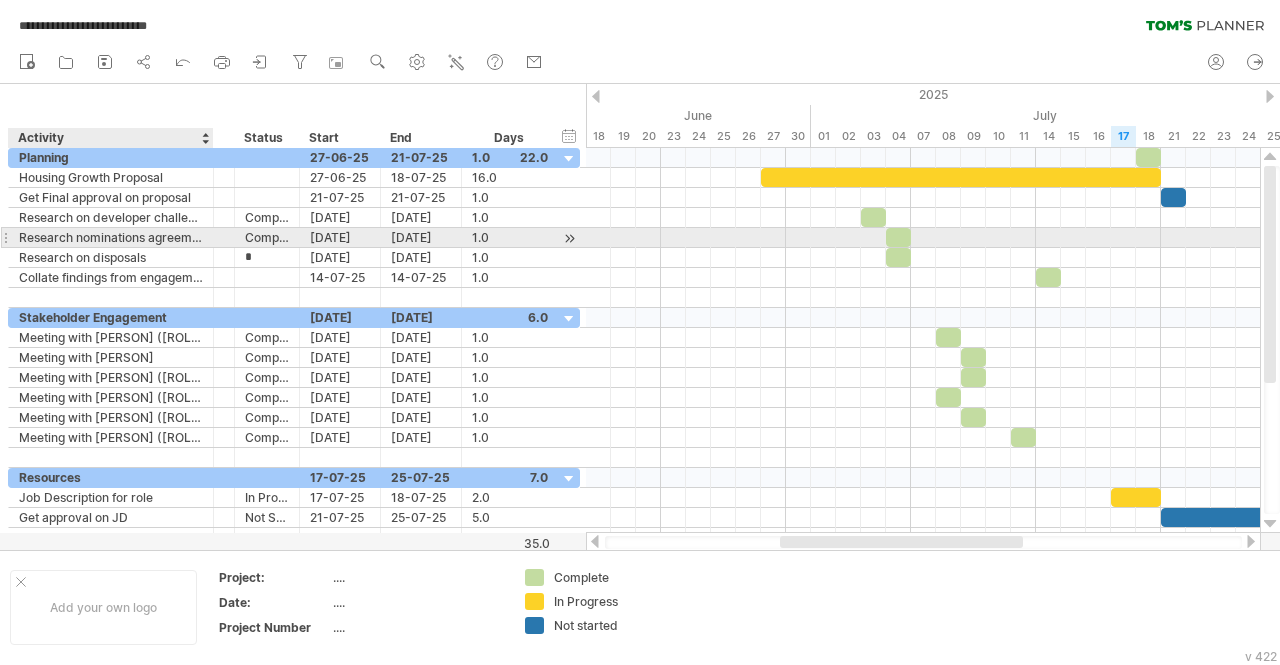 type on "*********" 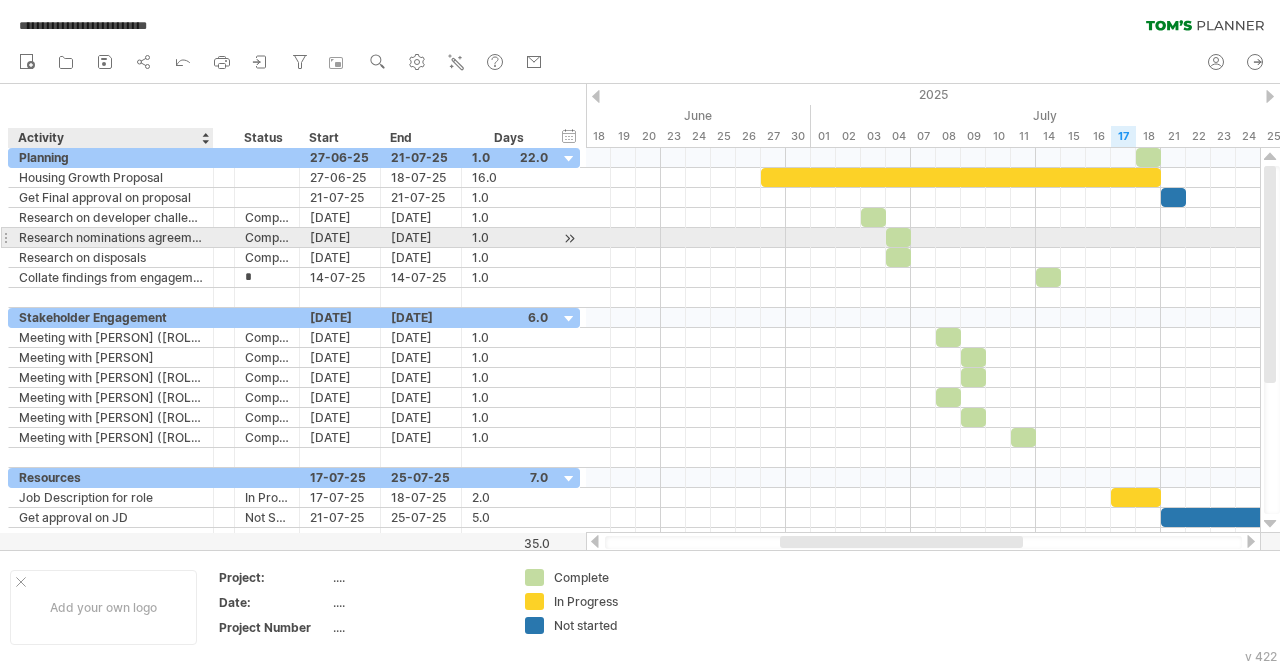 type on "*********" 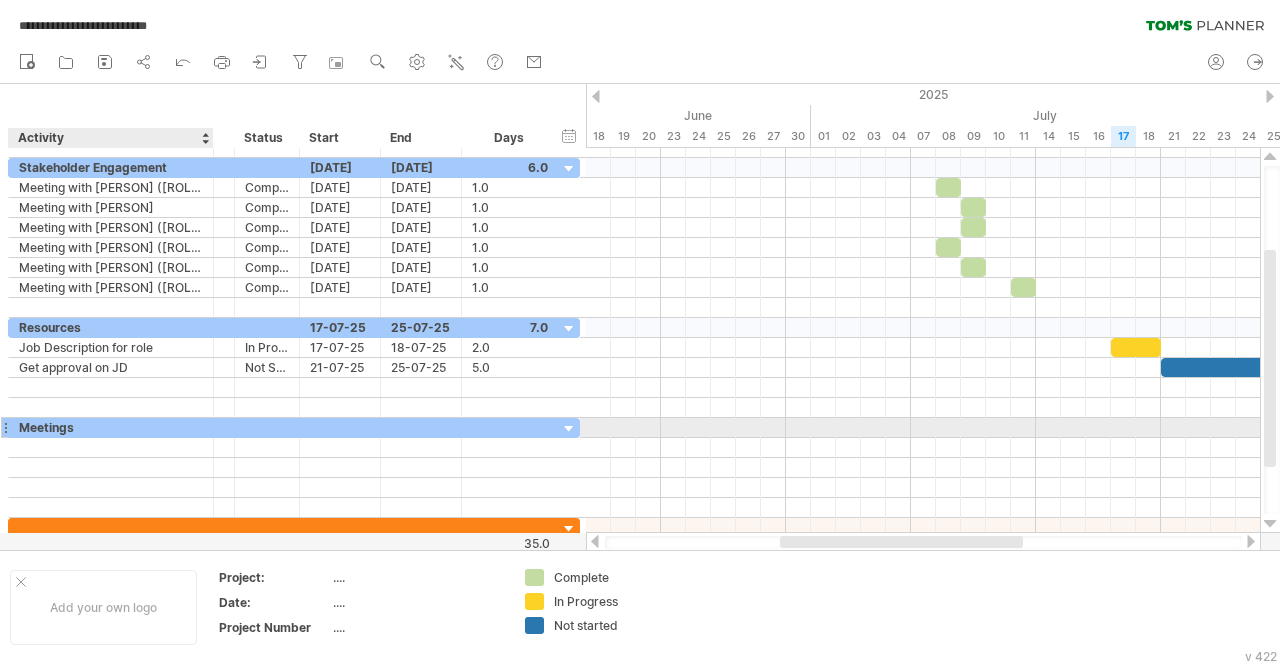 click on "Meetings" at bounding box center [111, 427] 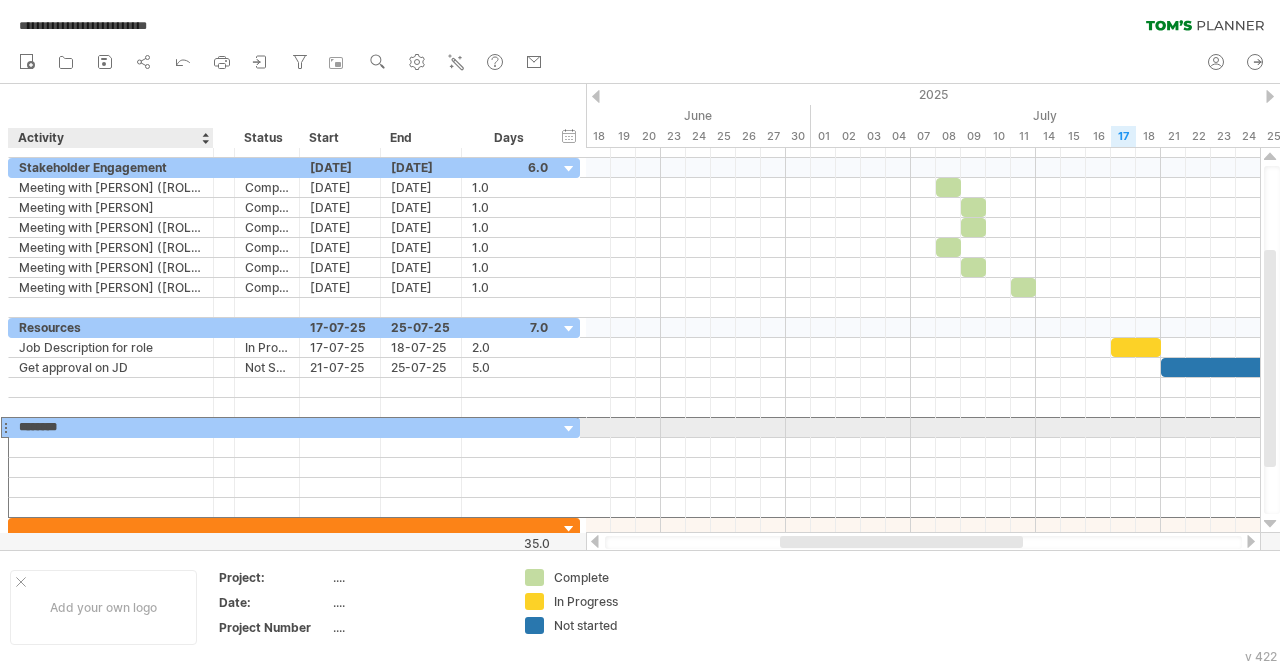 click on "********" at bounding box center (111, 427) 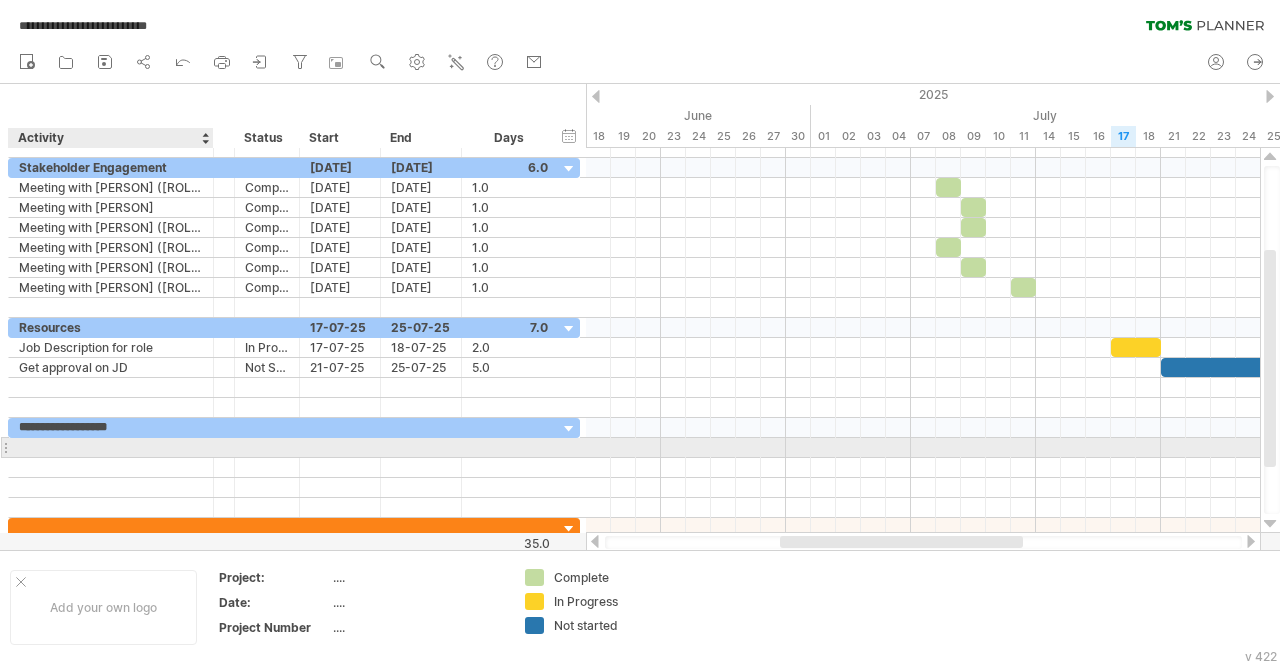 type on "**********" 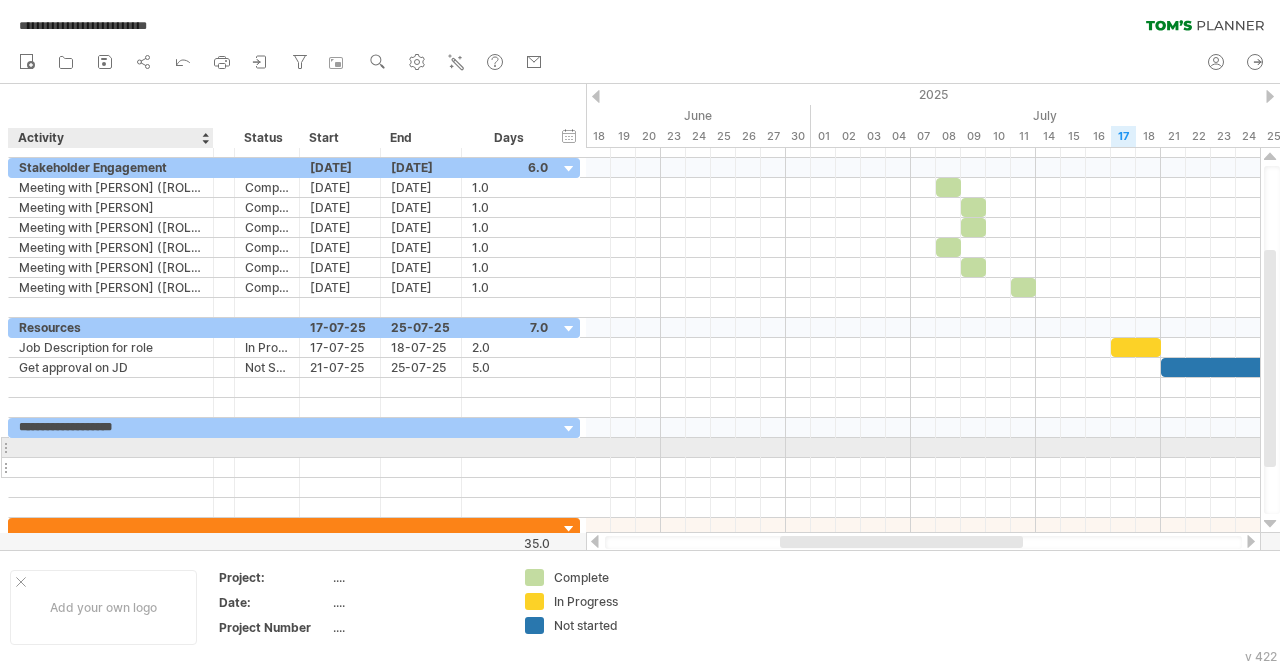 click at bounding box center [111, 467] 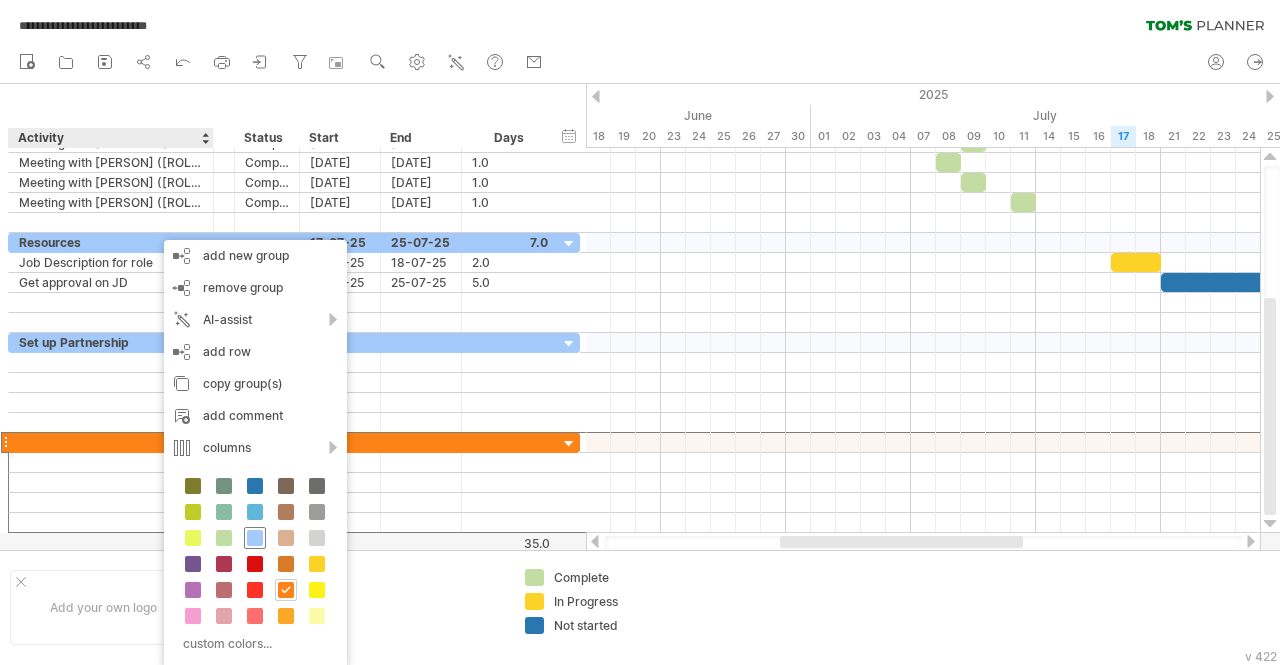 click at bounding box center (255, 538) 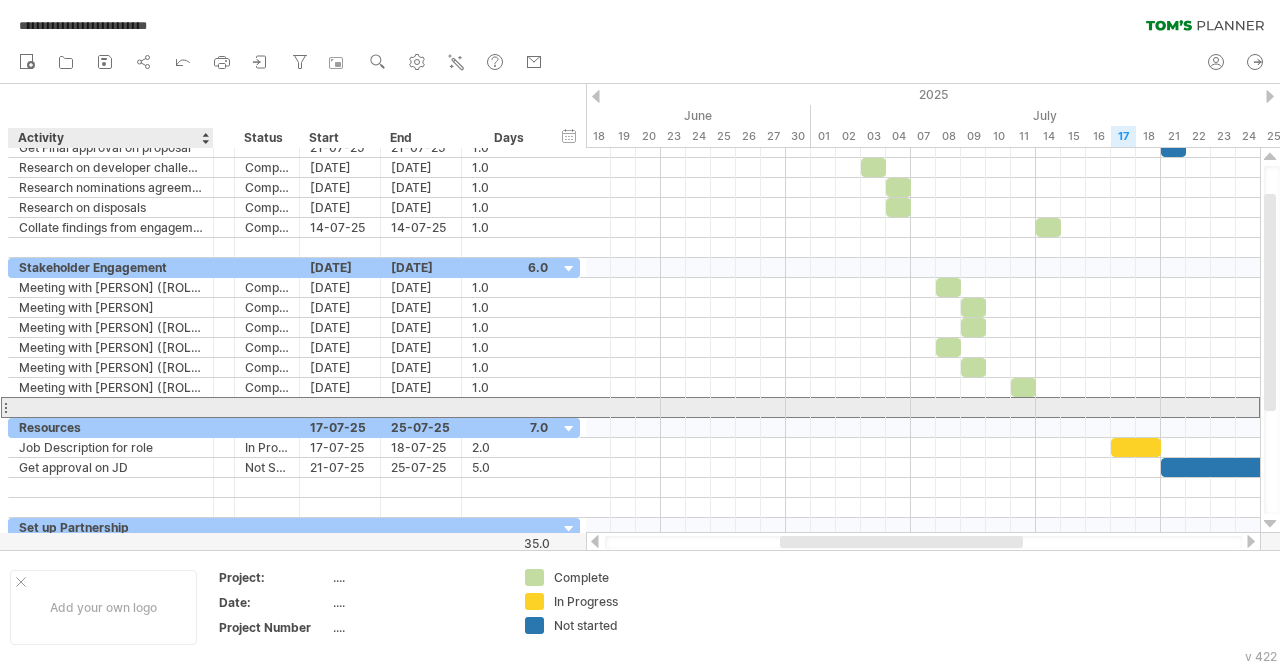 click at bounding box center (111, 407) 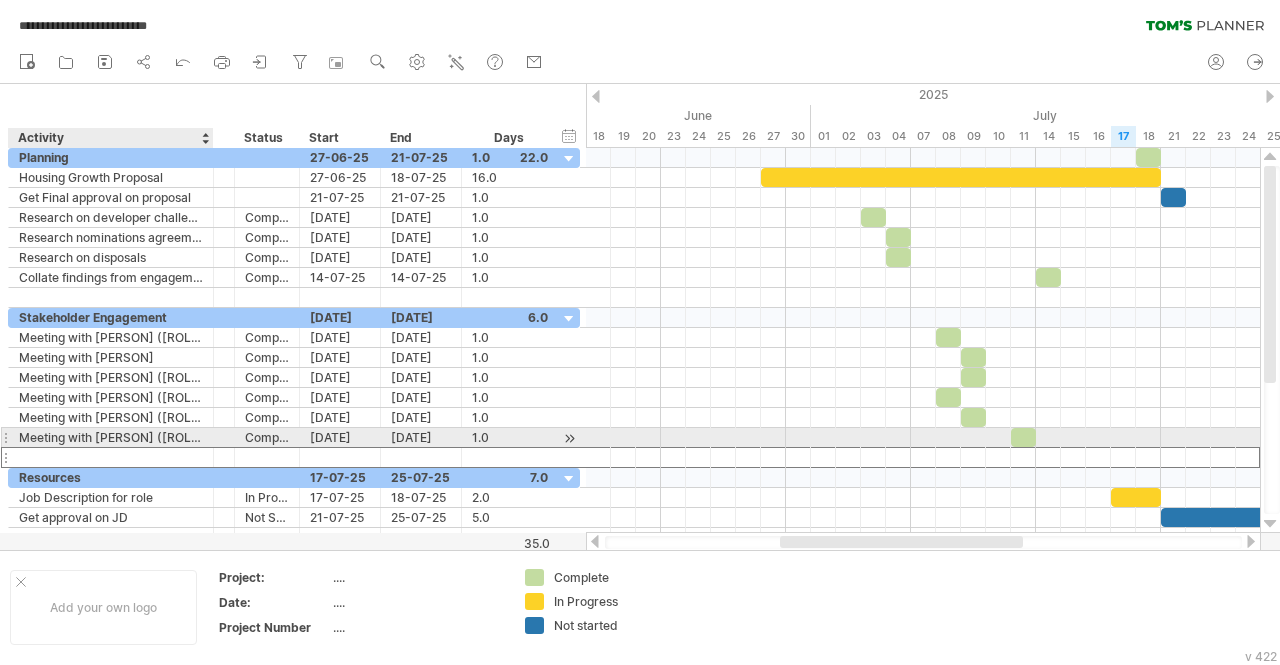 click on "Meeting with [PERSON] ([ROLE])" at bounding box center [111, 437] 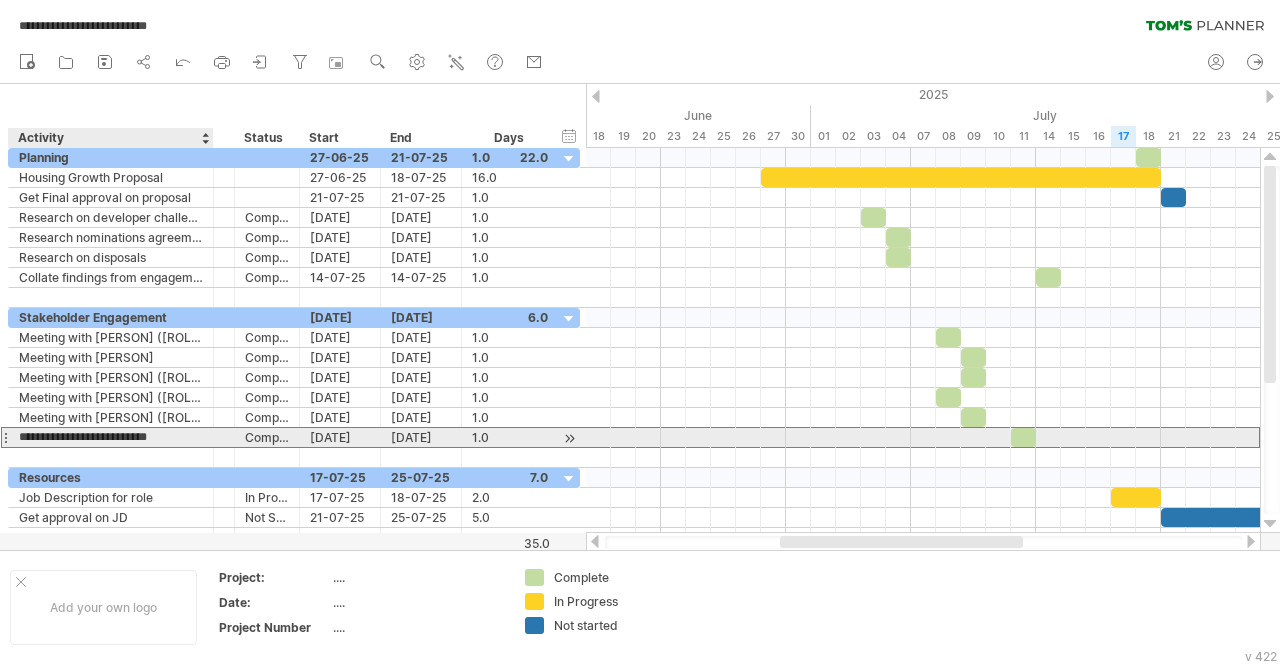 click on "**********" at bounding box center [111, 437] 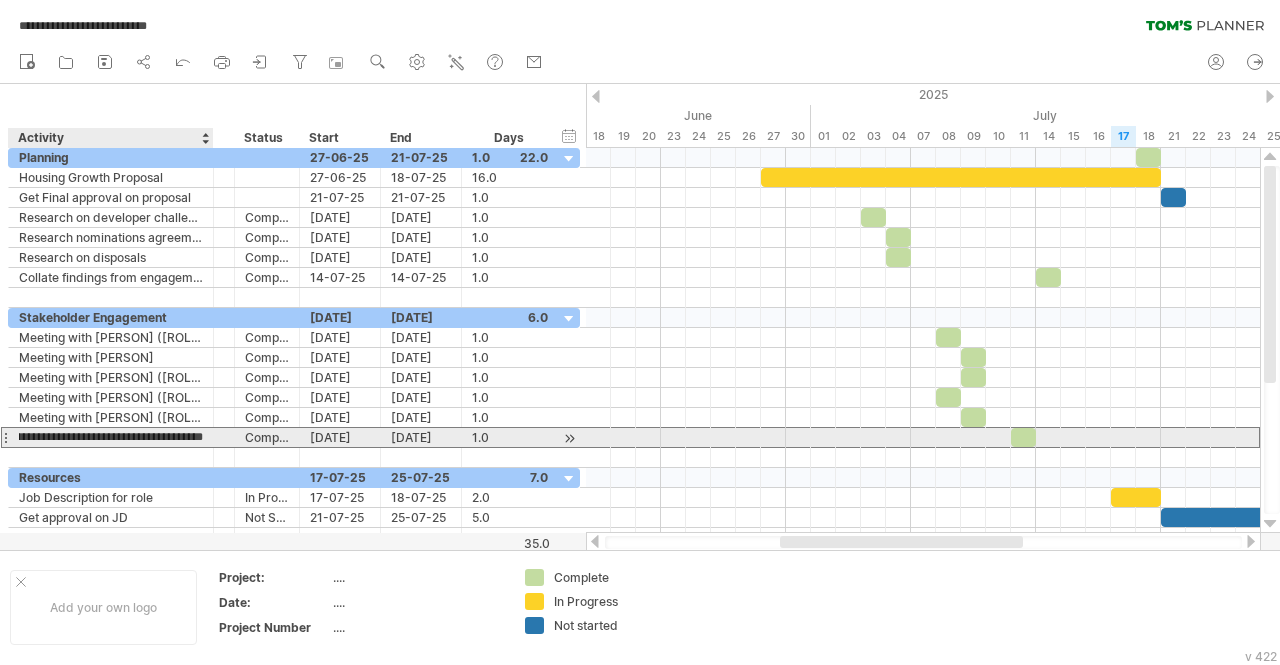 type on "**********" 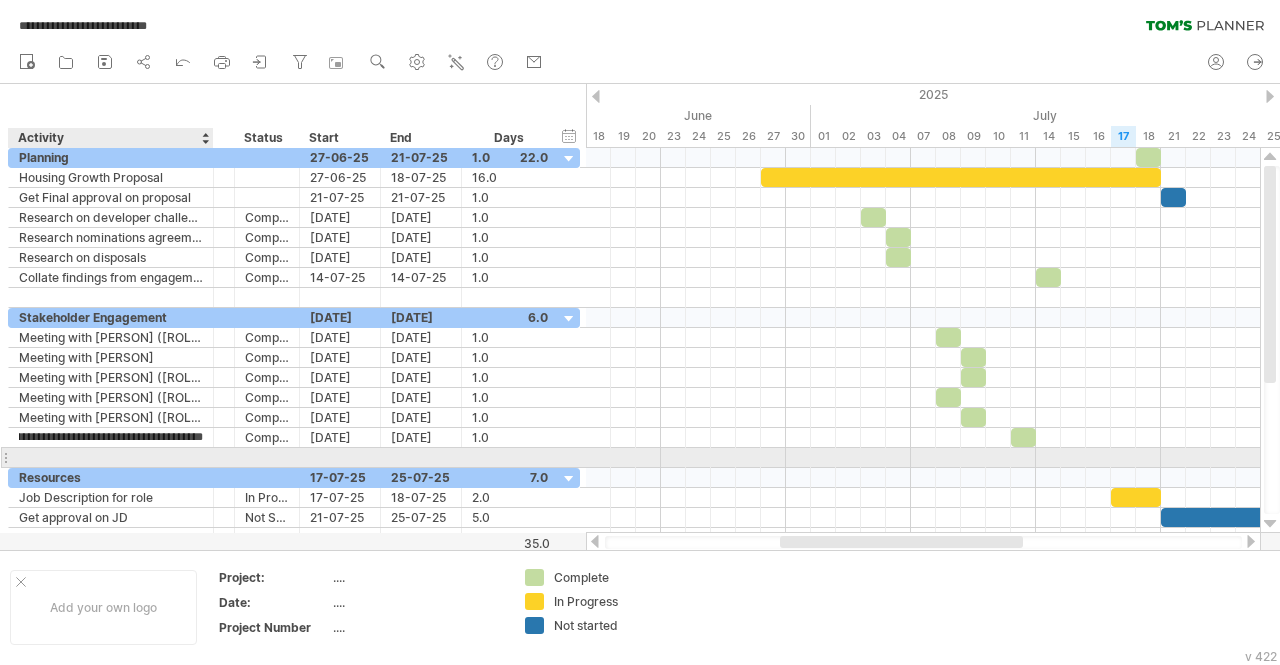 click at bounding box center [111, 457] 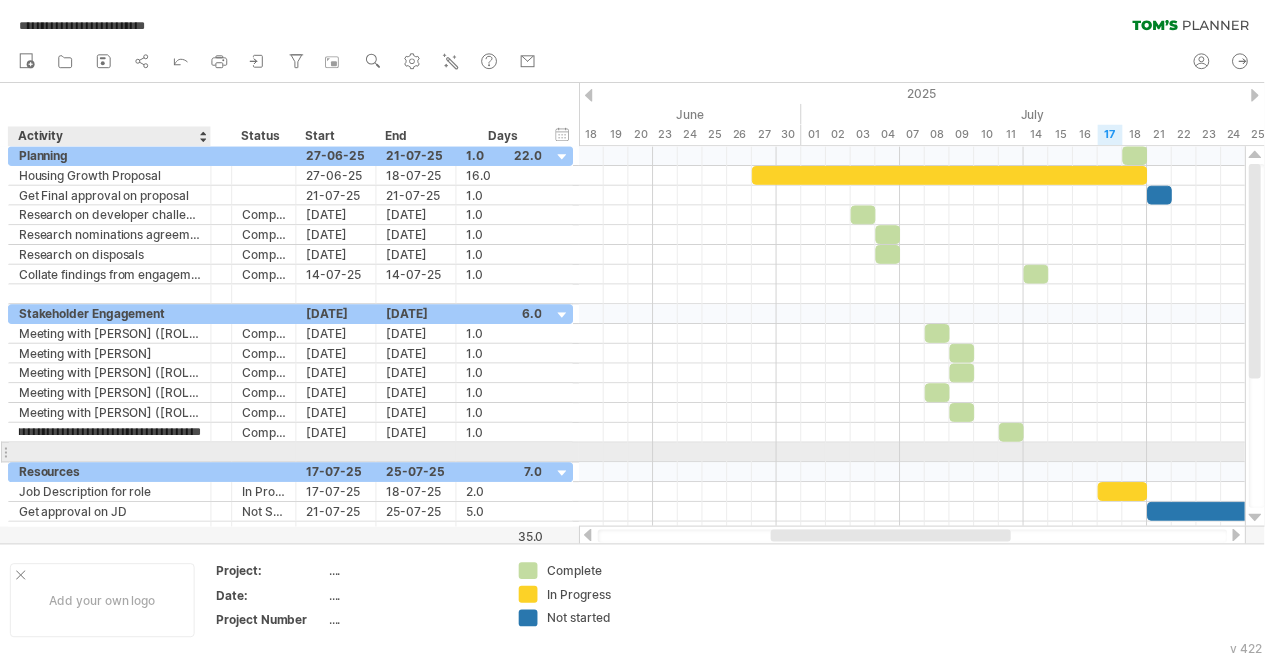 scroll, scrollTop: 0, scrollLeft: 0, axis: both 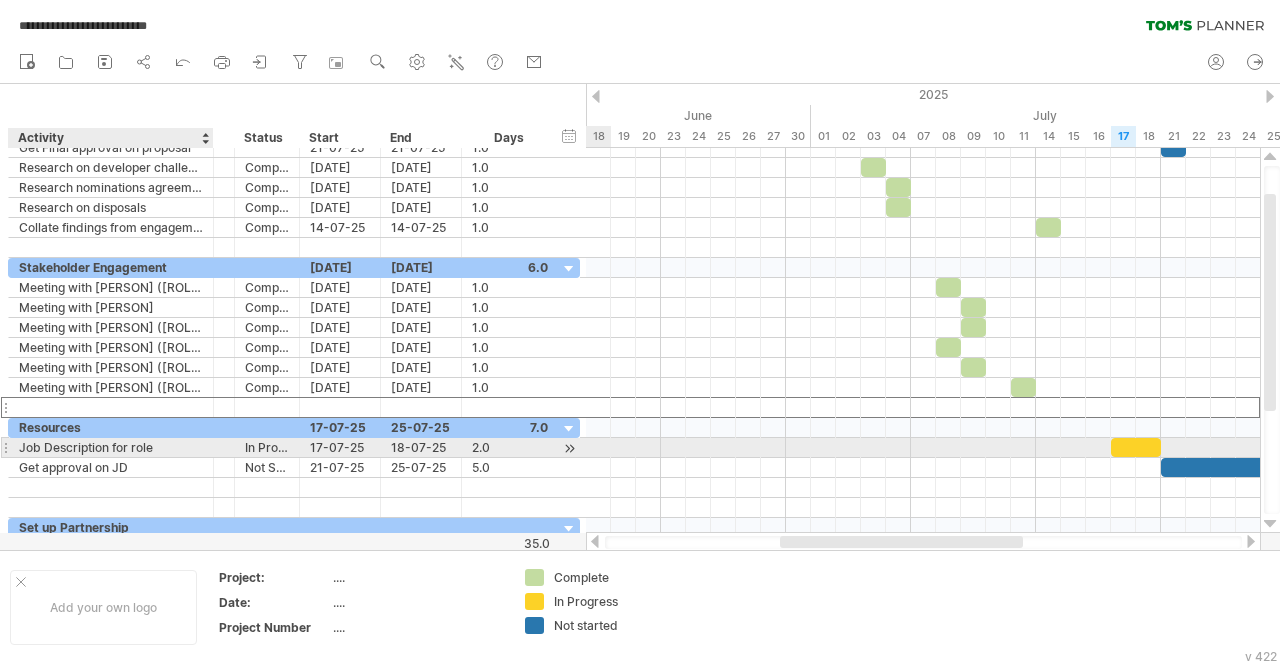 click on "Job Description for role" at bounding box center (111, 447) 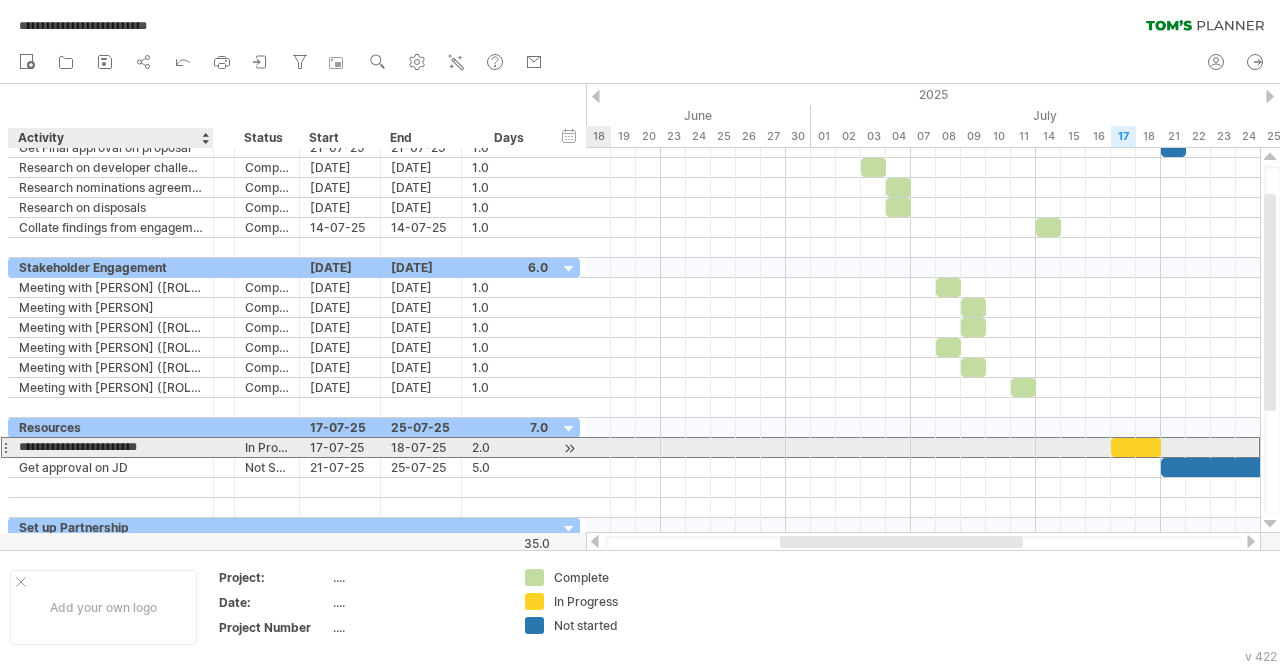 click on "**********" at bounding box center (111, 447) 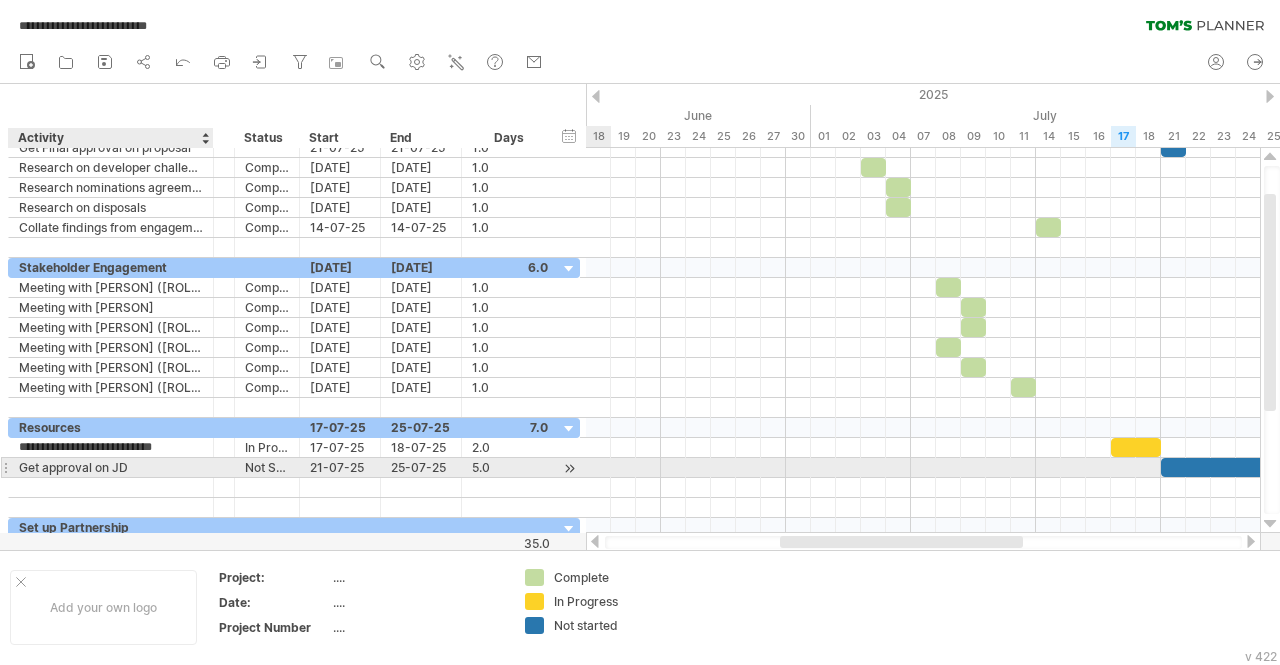 type on "**********" 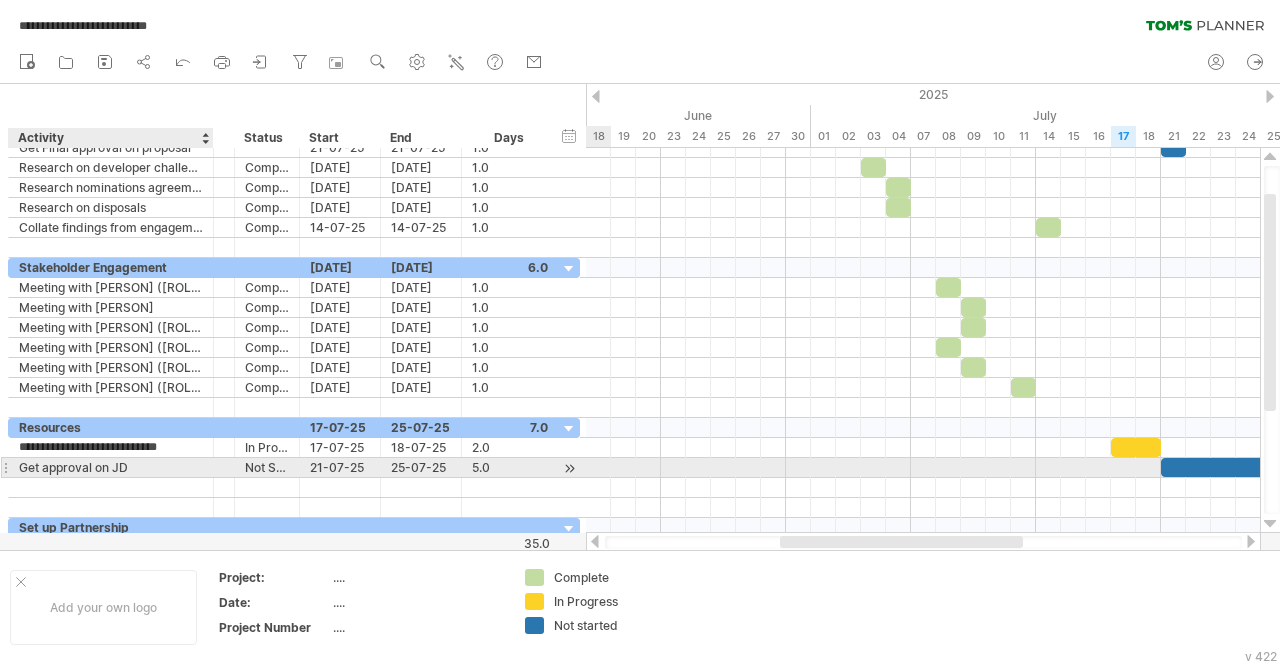 click on "Get approval on JD" at bounding box center (111, 467) 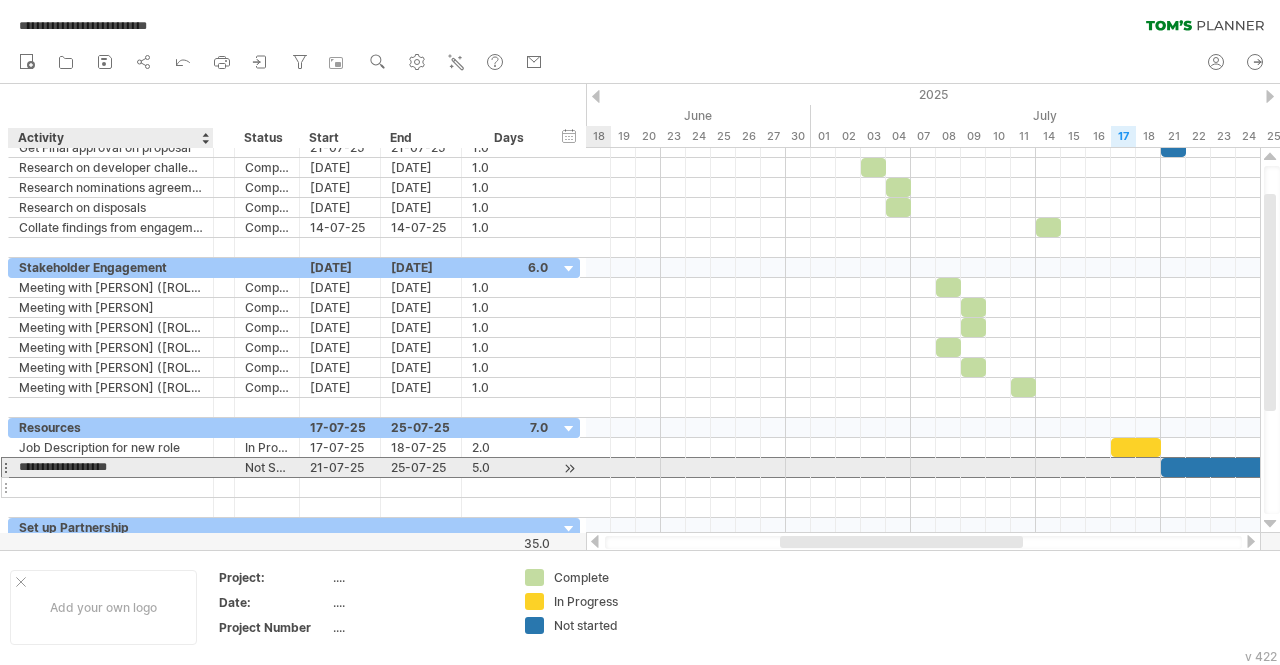 click at bounding box center [111, 487] 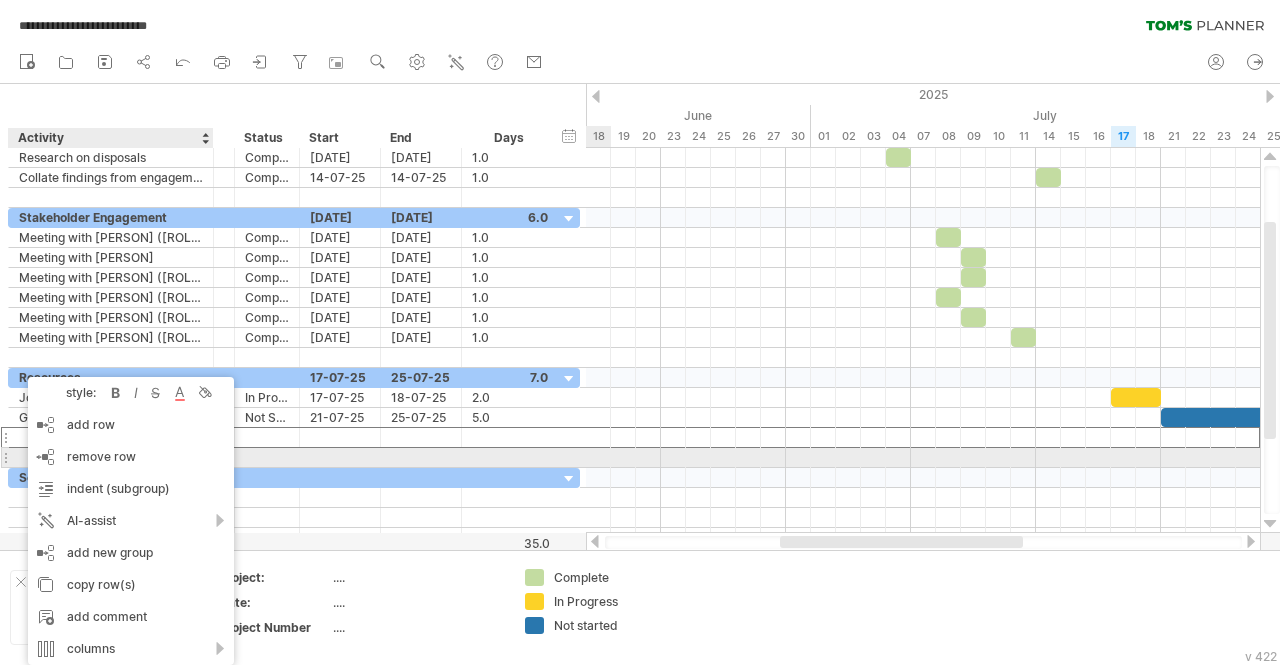 click on "**********" at bounding box center [290, 298] 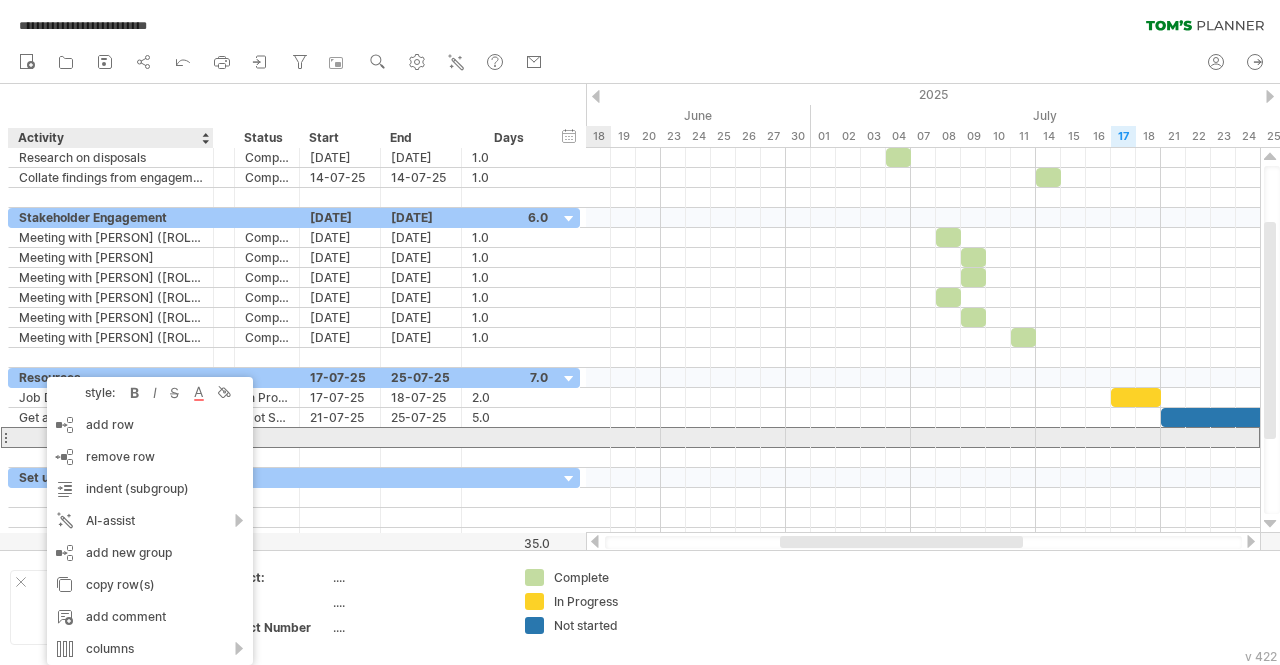 click at bounding box center [111, 437] 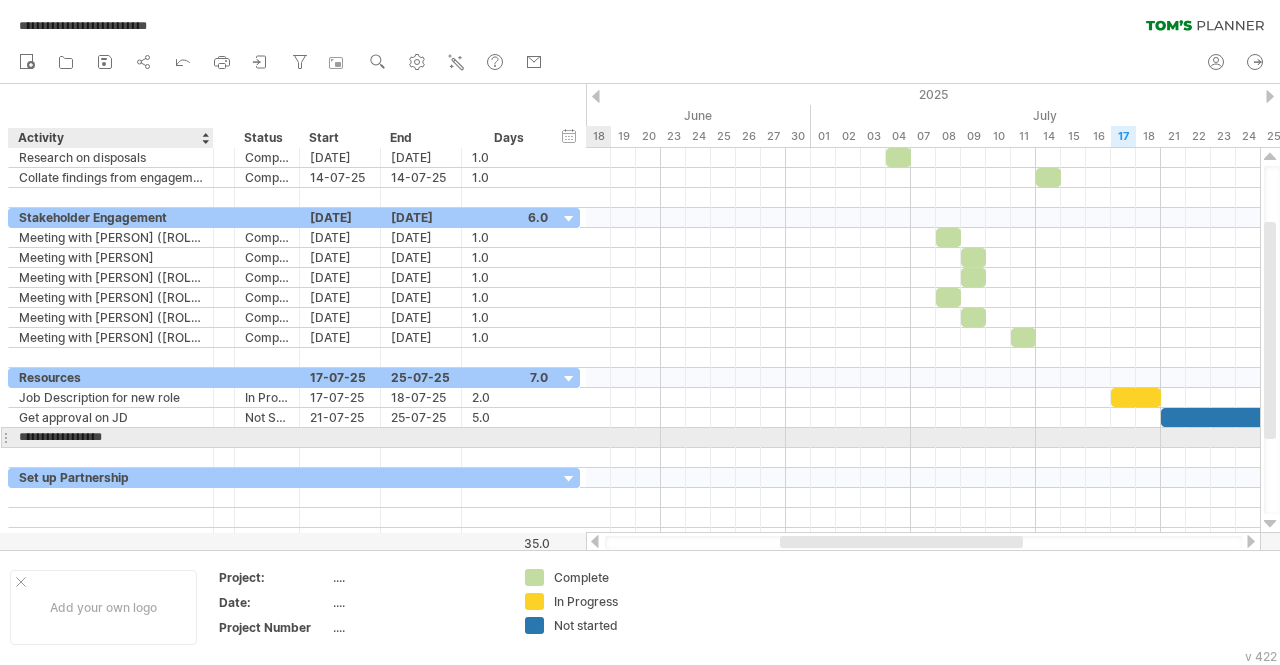 type on "**********" 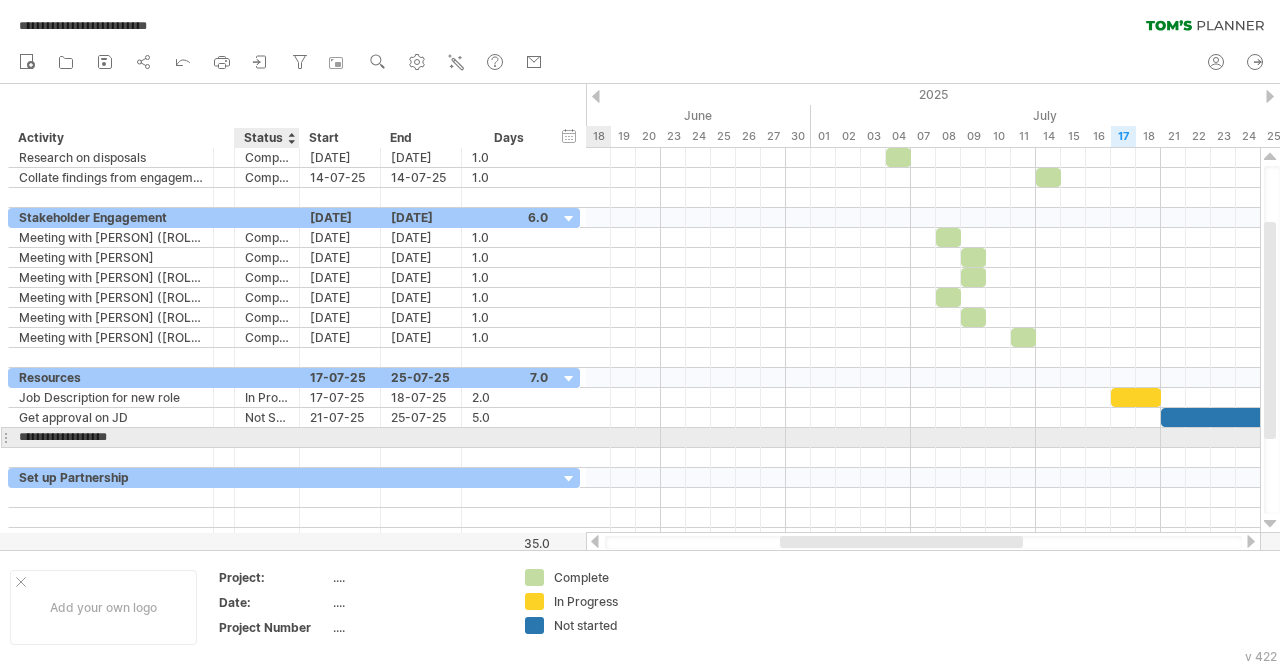 click at bounding box center (267, 437) 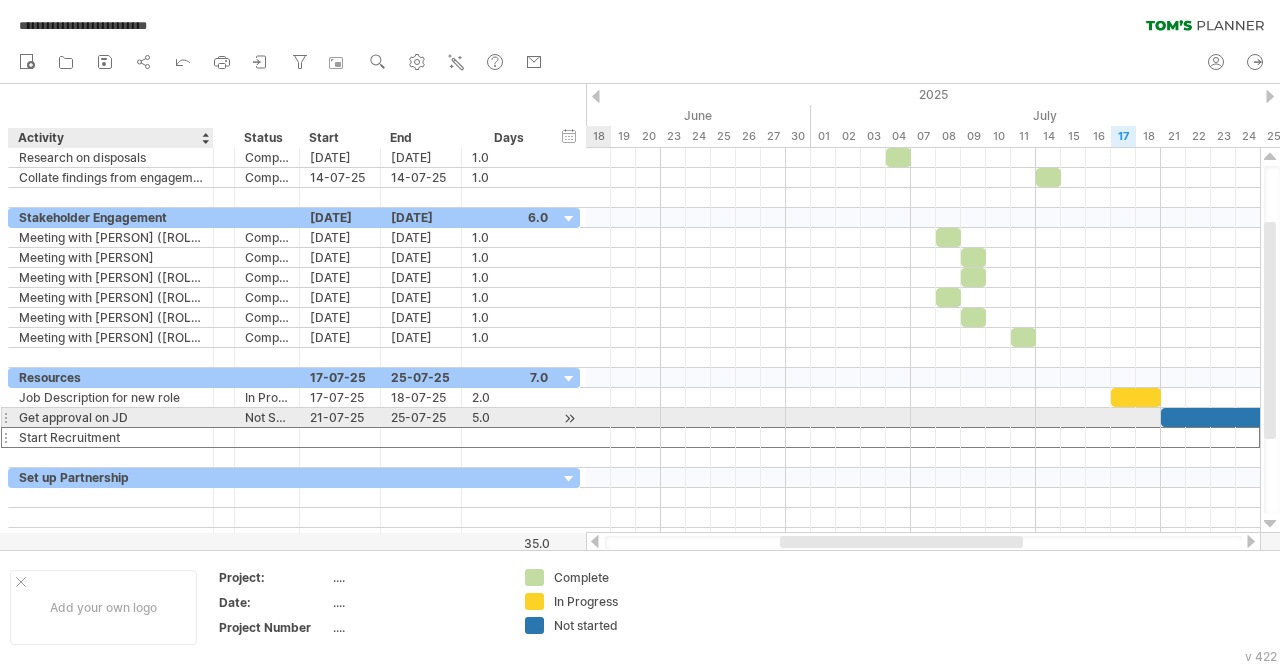click on "Get approval on JD" at bounding box center [111, 417] 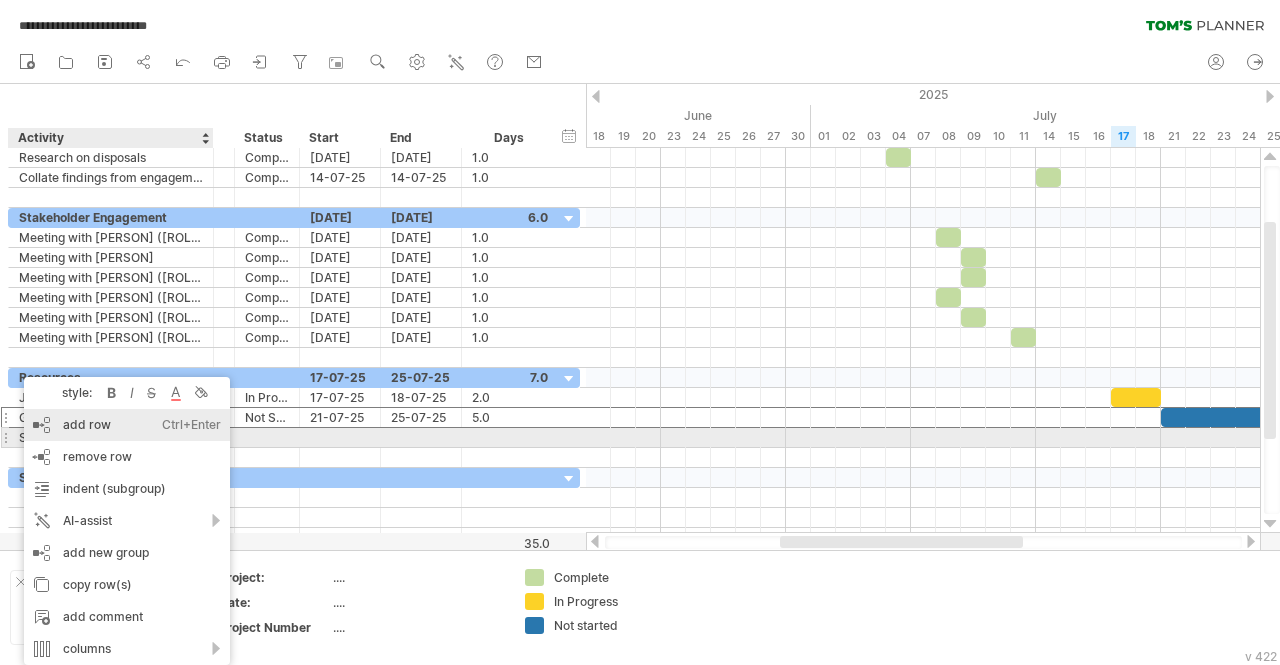 click on "add row Ctrl+Enter Cmd+Enter" at bounding box center (127, 425) 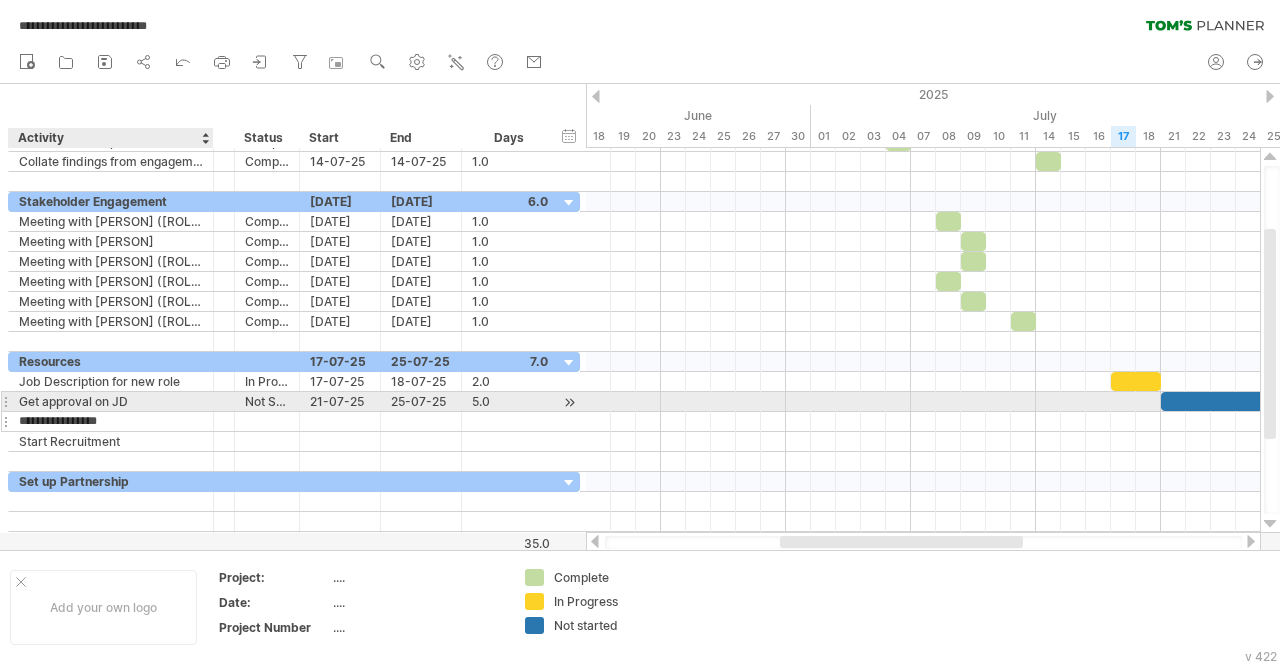 type on "**********" 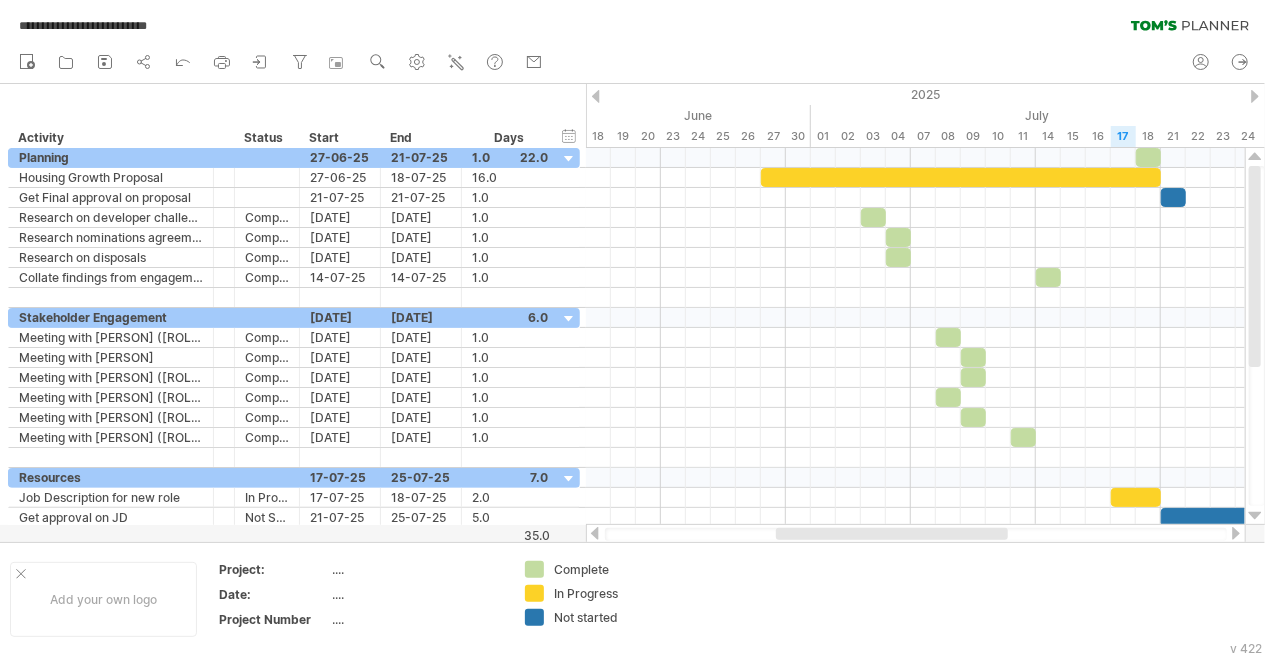 click on "**********" at bounding box center [632, 21] 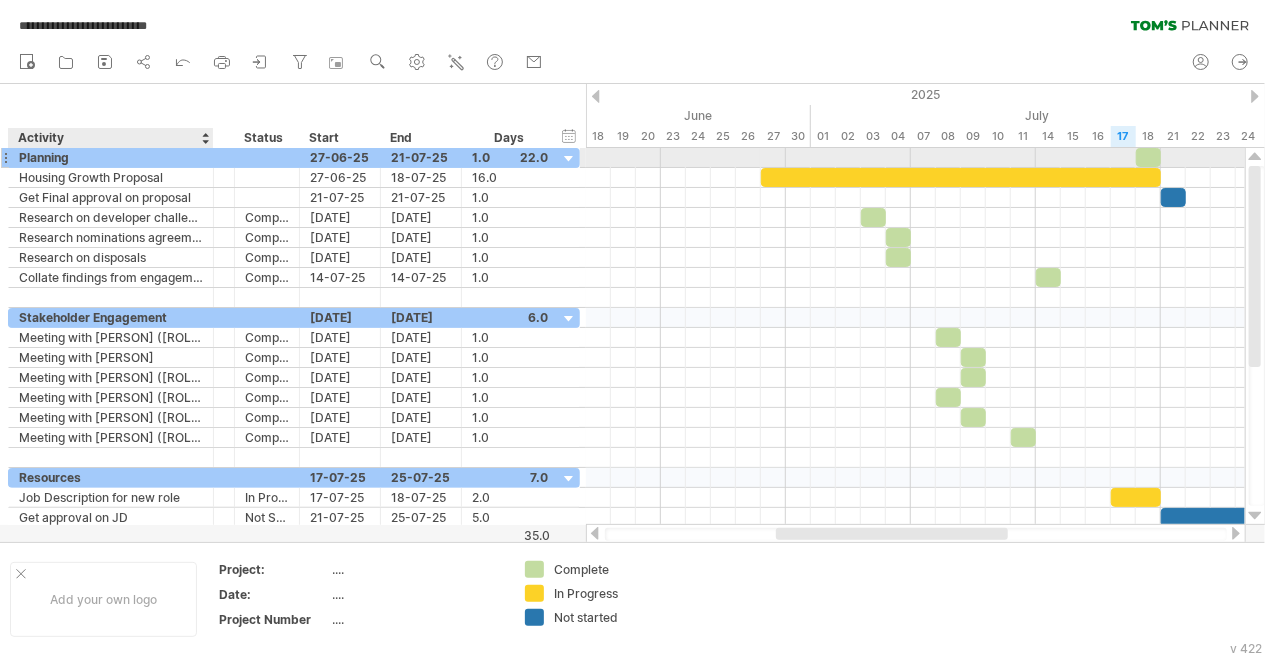 click on "Planning" at bounding box center [111, 157] 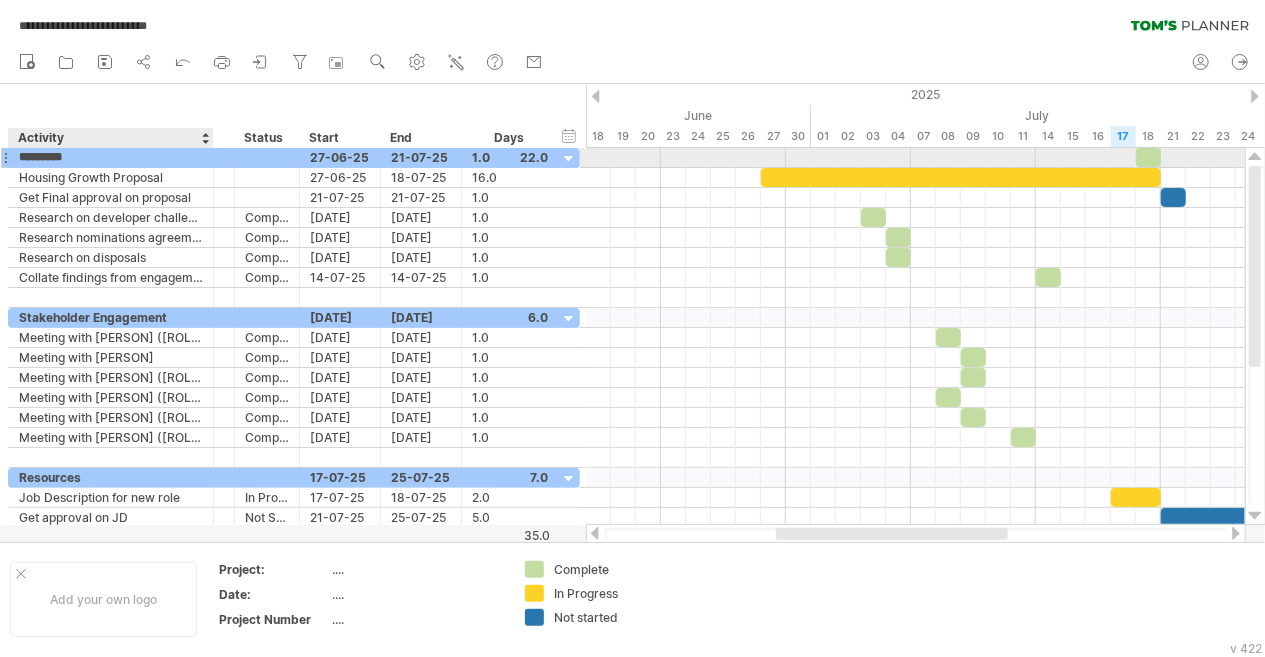 click on "********" at bounding box center [111, 157] 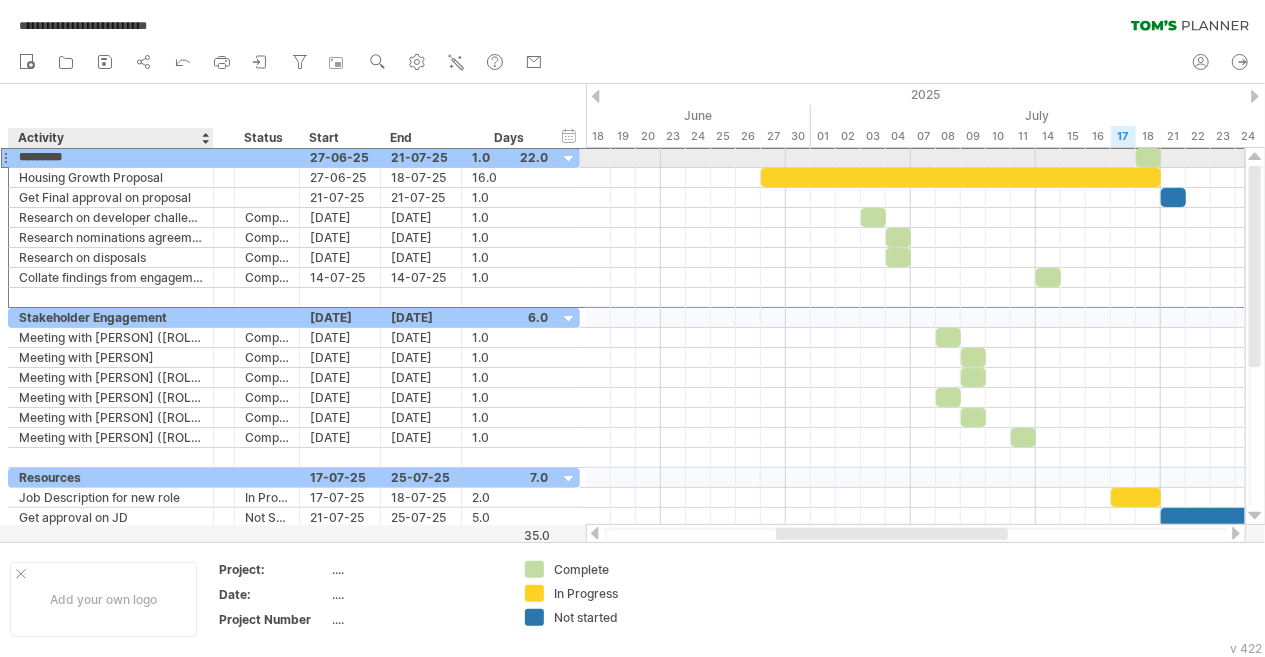 click on "********" at bounding box center (111, 157) 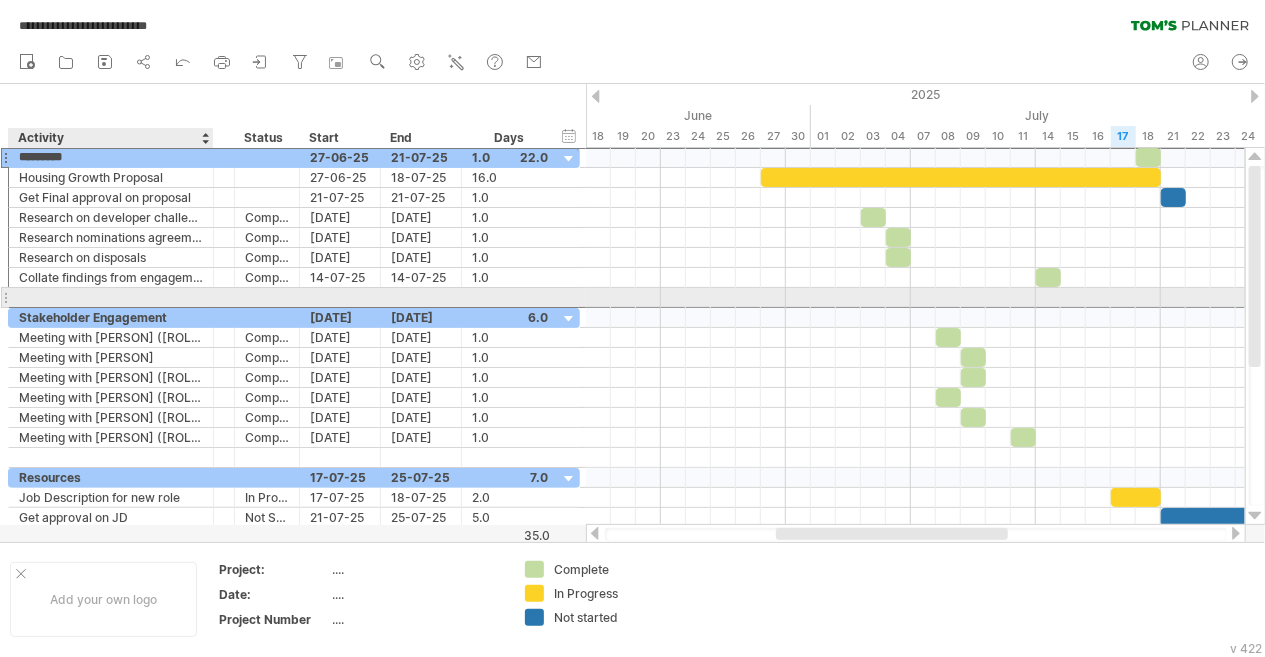 click at bounding box center [111, 297] 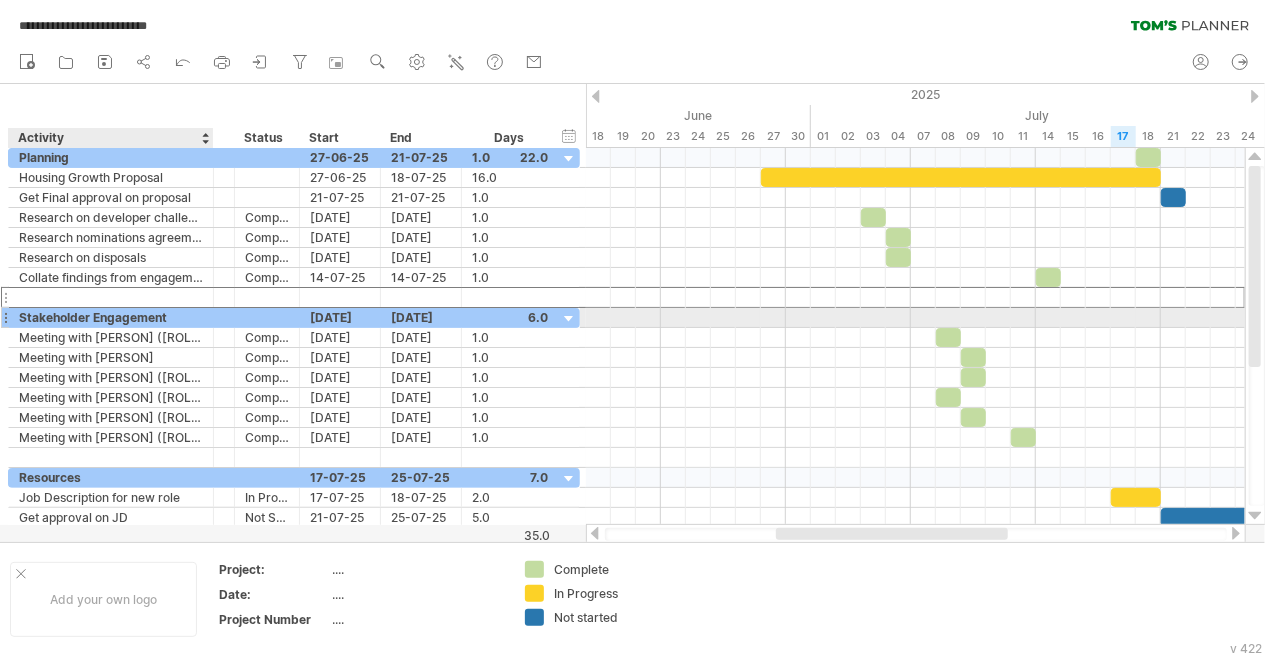 click on "Stakeholder Engagement" at bounding box center [111, 317] 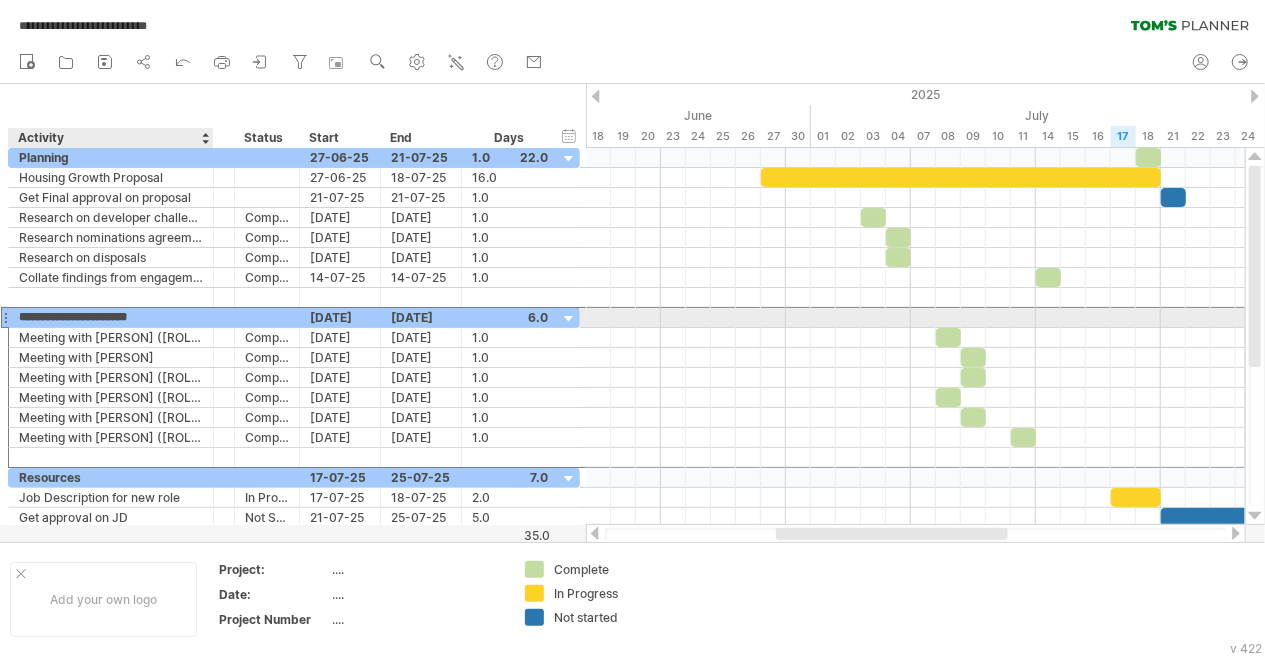 click on "**********" at bounding box center [111, 317] 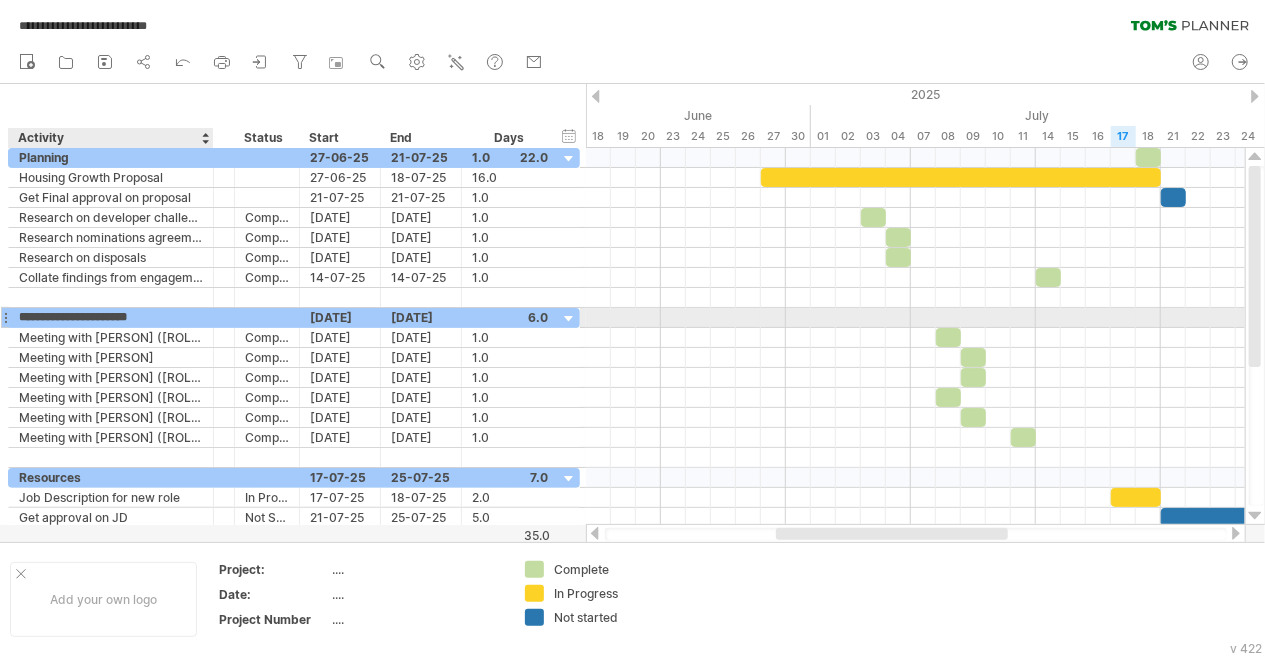 click on "**********" at bounding box center (111, 317) 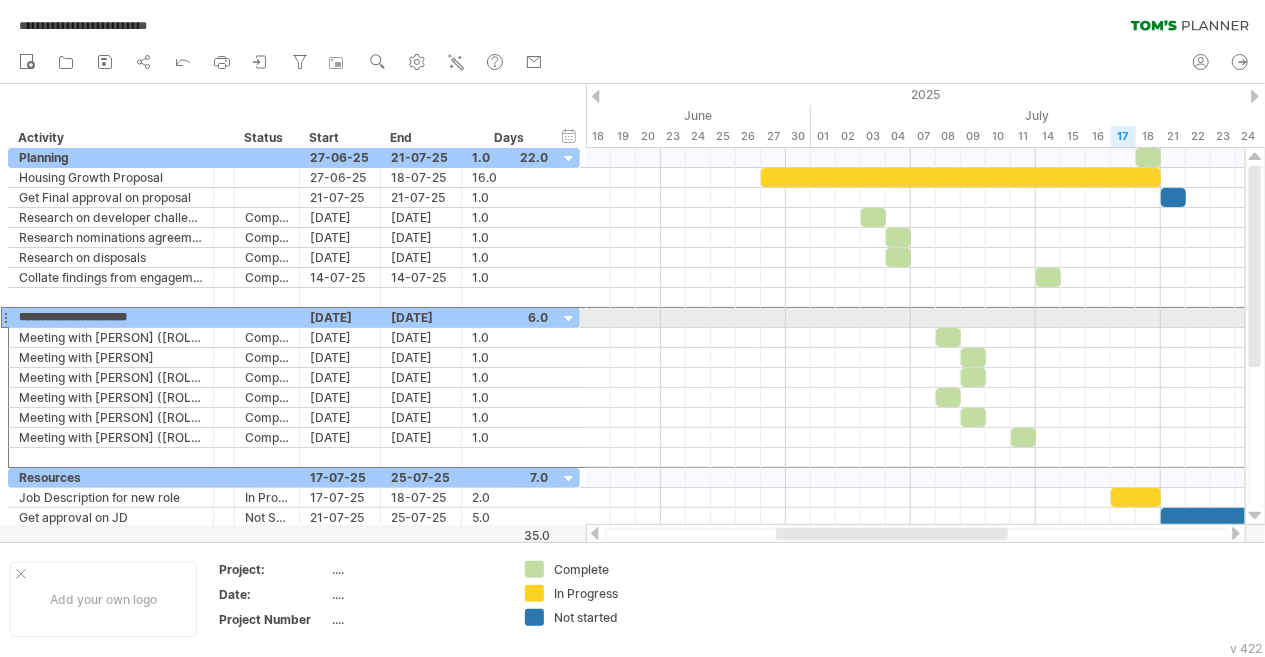 drag, startPoint x: 172, startPoint y: 311, endPoint x: -7, endPoint y: 309, distance: 179.01117 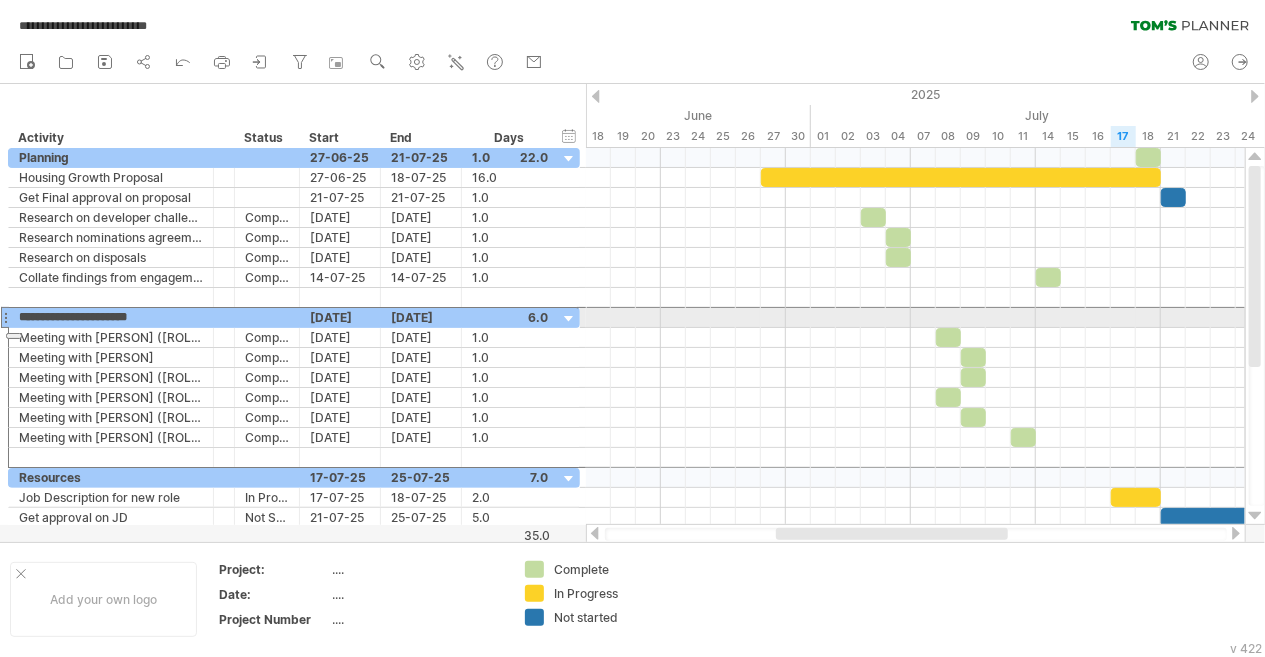 paste on "**********" 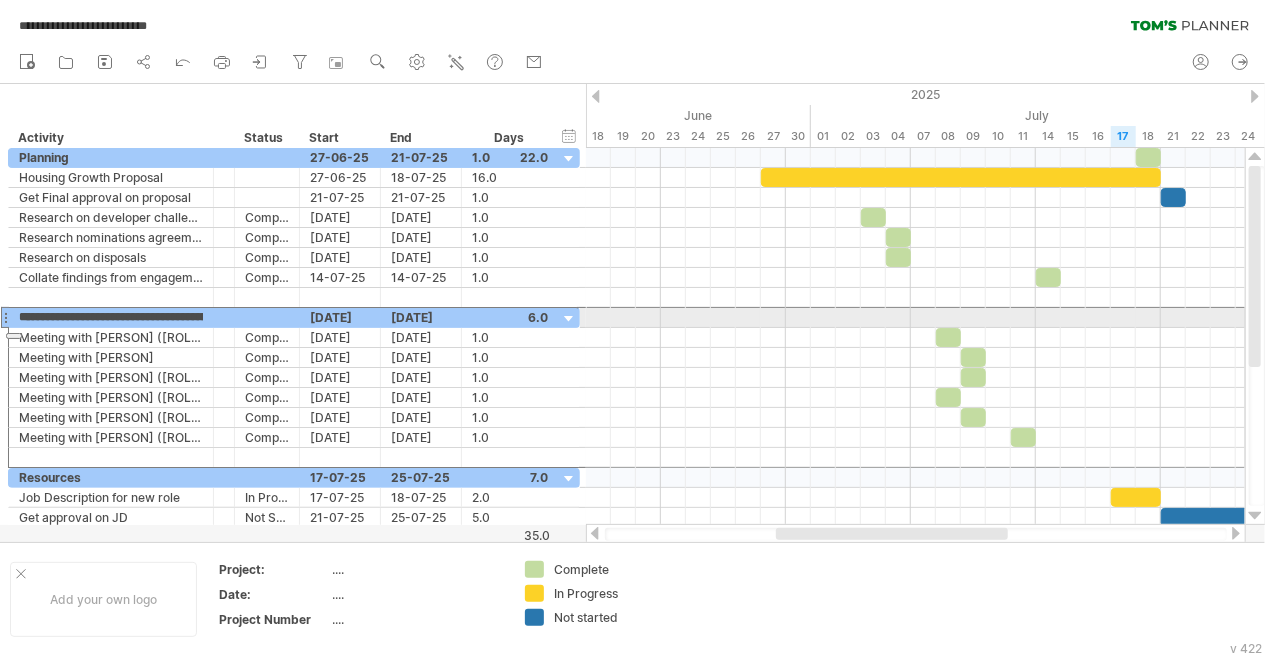 scroll, scrollTop: 0, scrollLeft: 236, axis: horizontal 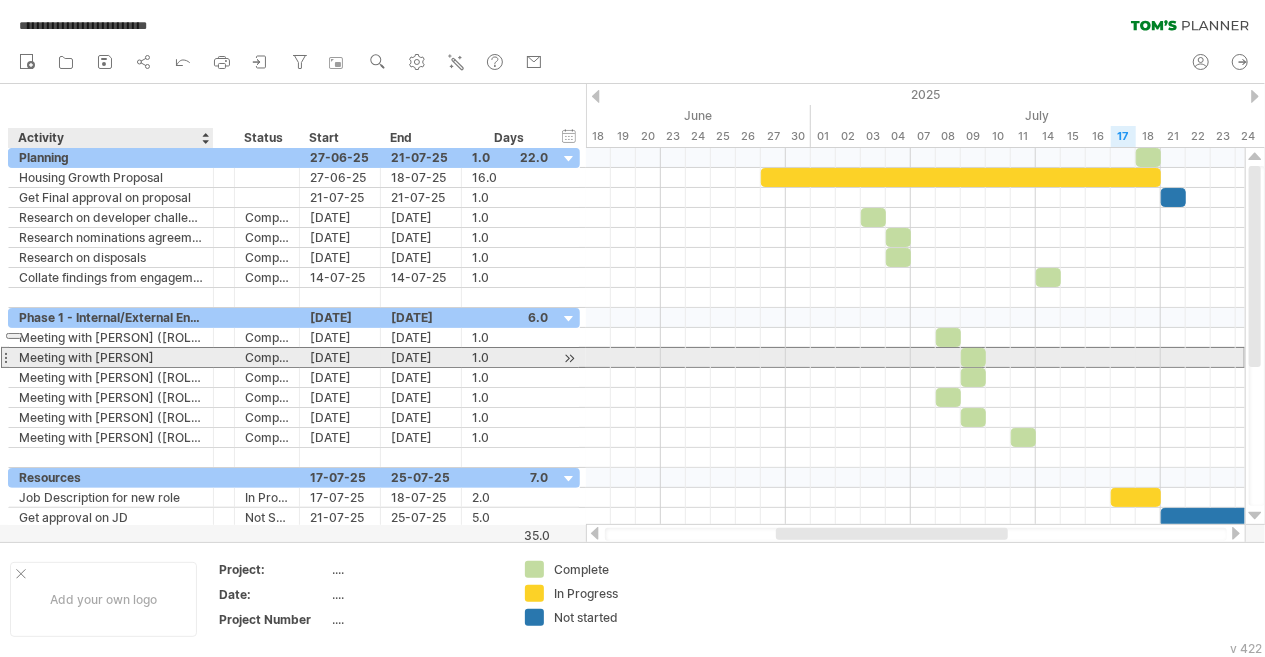 click on "Meeting with [PERSON]" at bounding box center (111, 357) 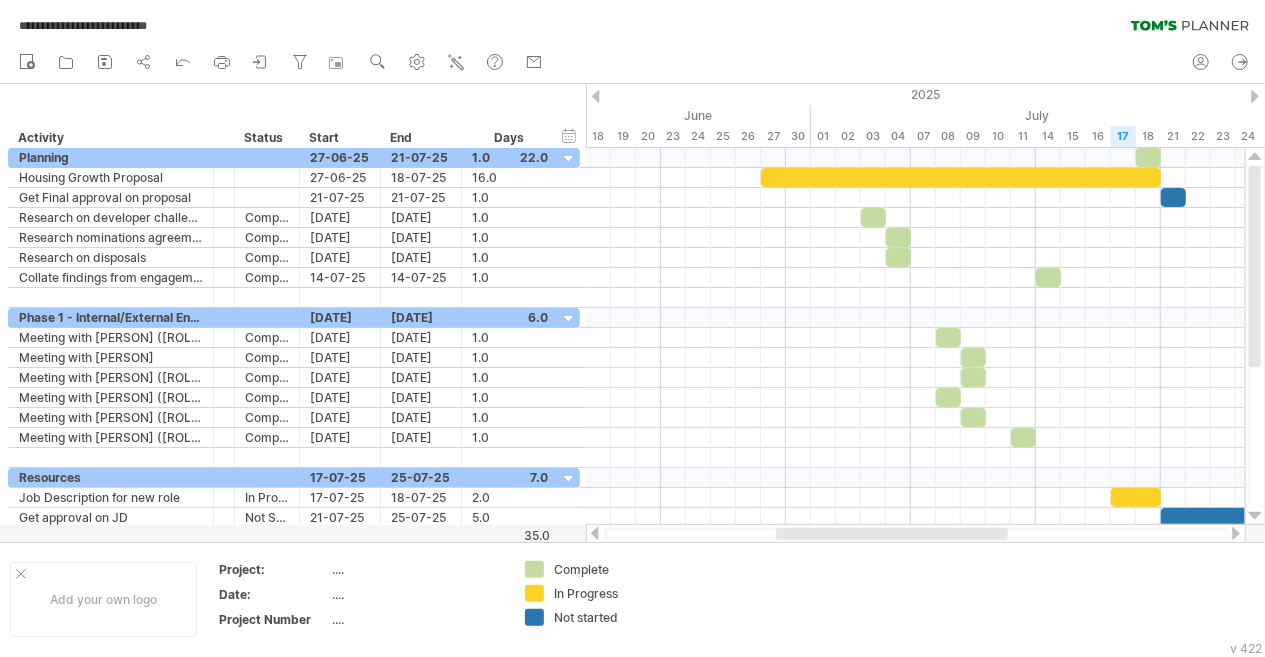 click on "new
open" at bounding box center (280, 63) 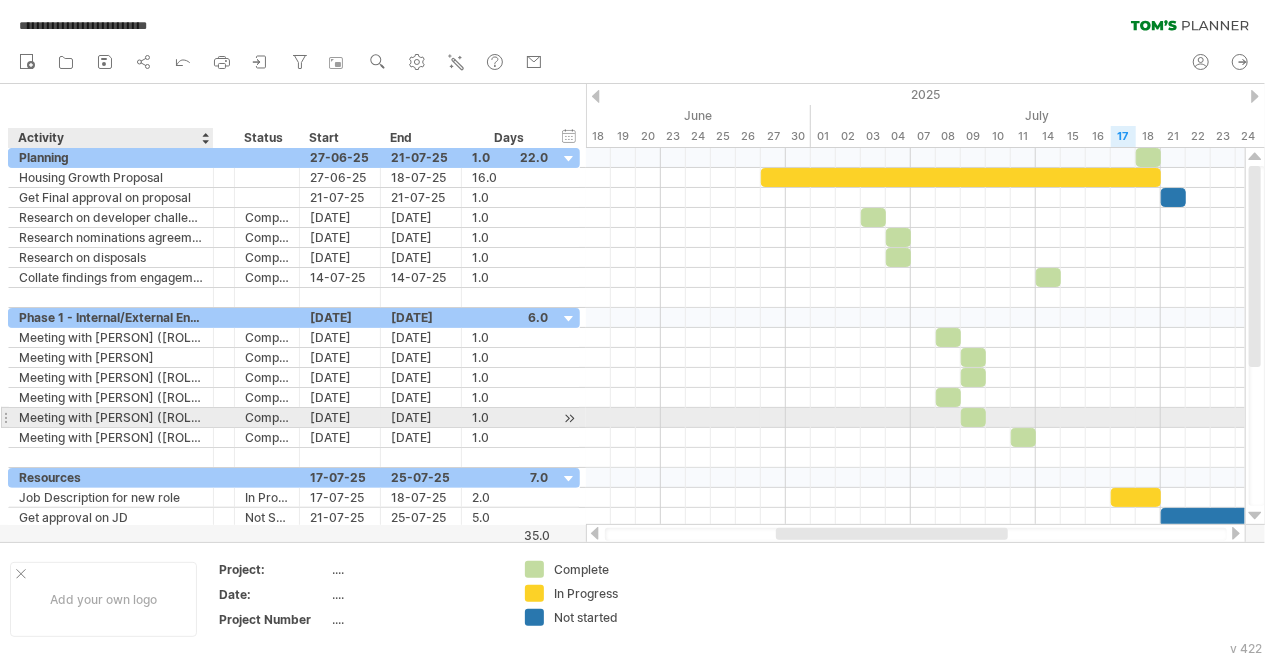 click on "Meeting with [PERSON] ([ROLE])" at bounding box center (111, 417) 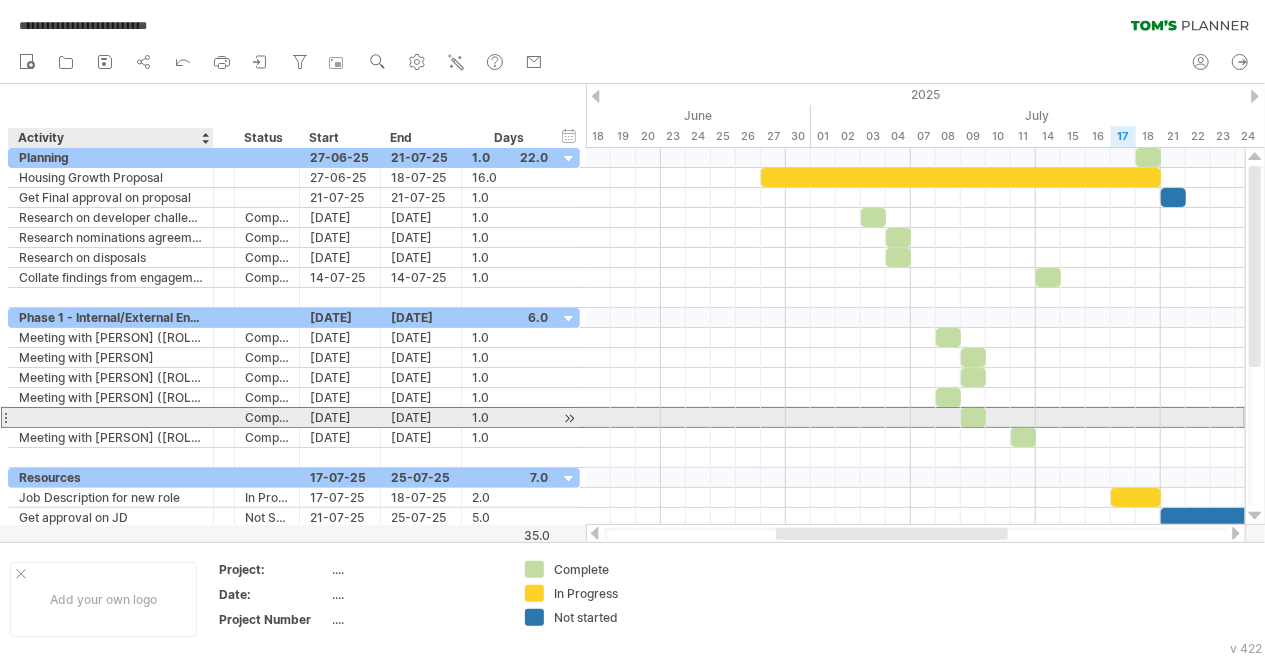 click on "**********" at bounding box center (19, 408) 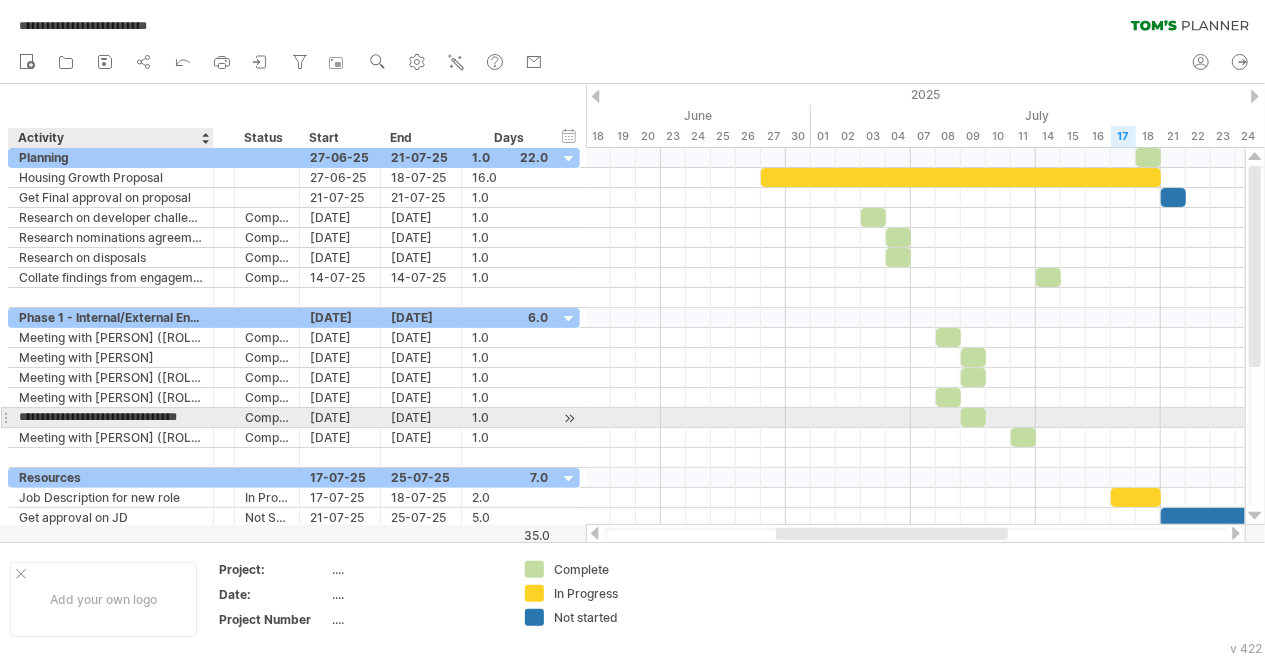 click on "**********" at bounding box center [111, 417] 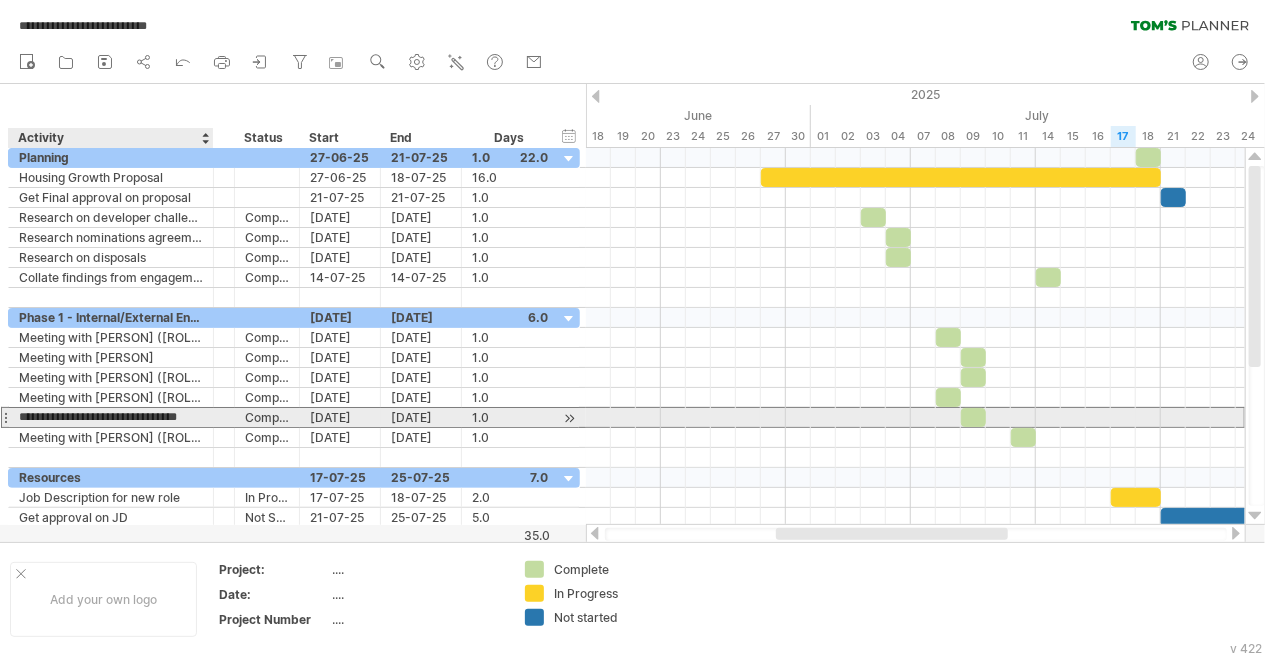 click on "**********" at bounding box center [111, 417] 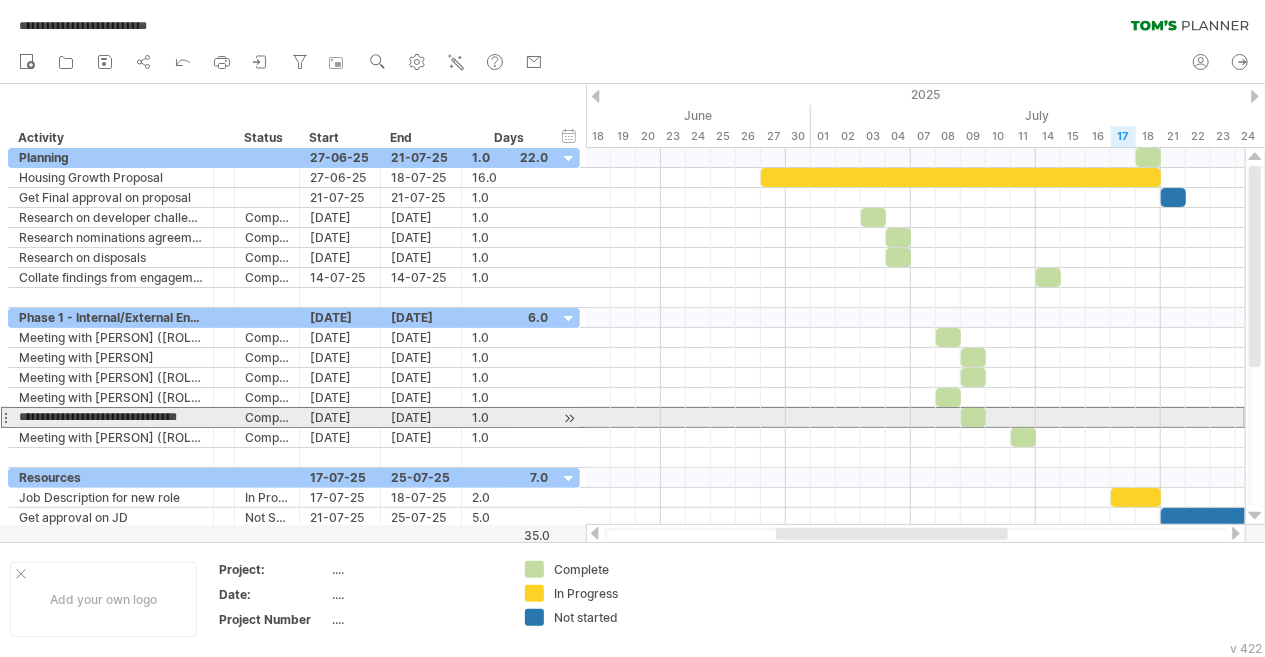 drag, startPoint x: 200, startPoint y: 413, endPoint x: -14, endPoint y: 413, distance: 214 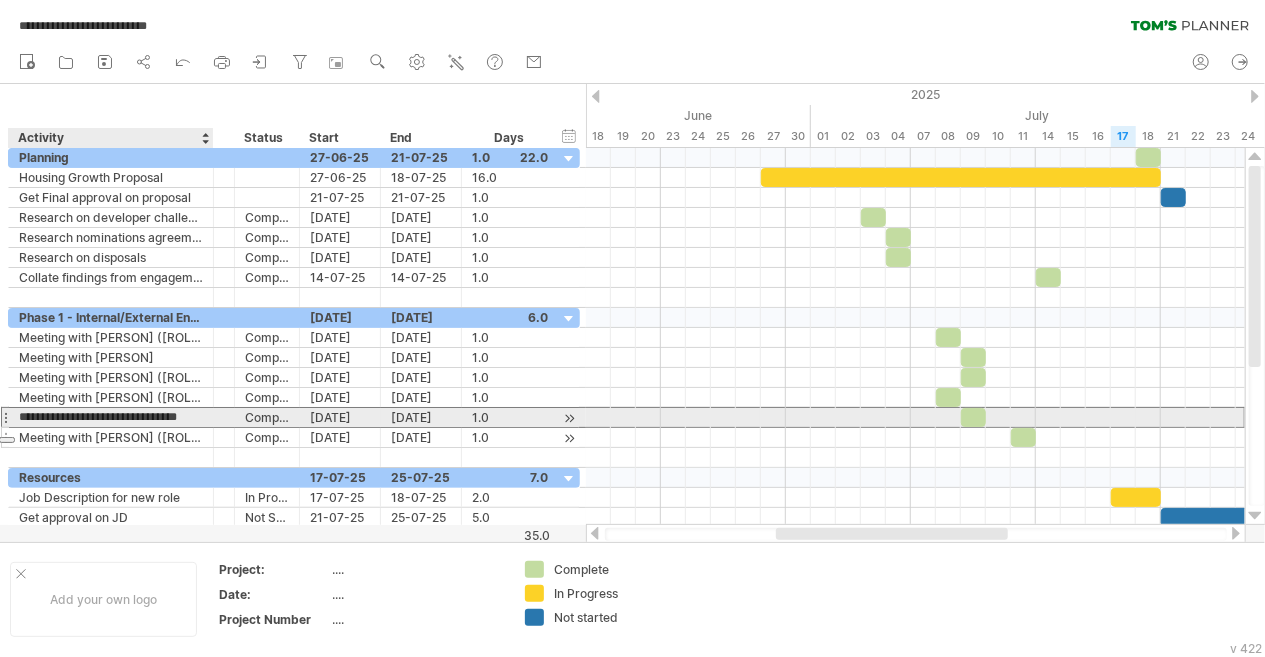 paste on "**********" 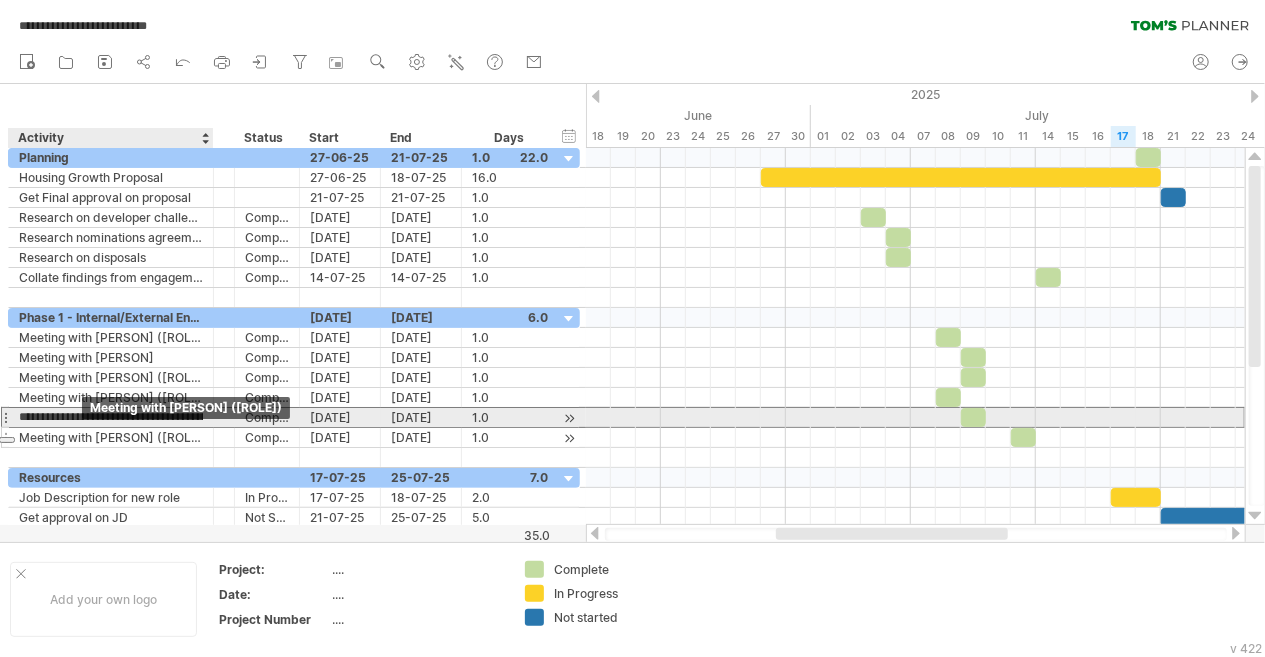 scroll, scrollTop: 0, scrollLeft: 220, axis: horizontal 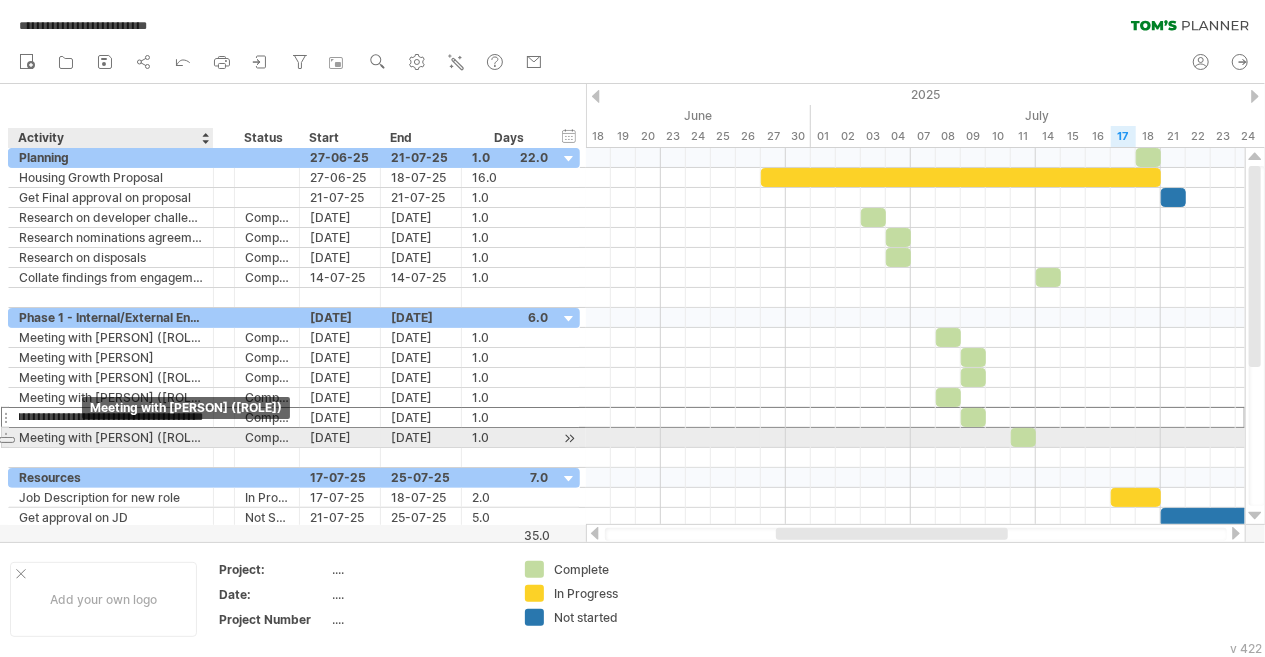 click on "Meeting with [PERSON] ([ROLE])" at bounding box center [111, 437] 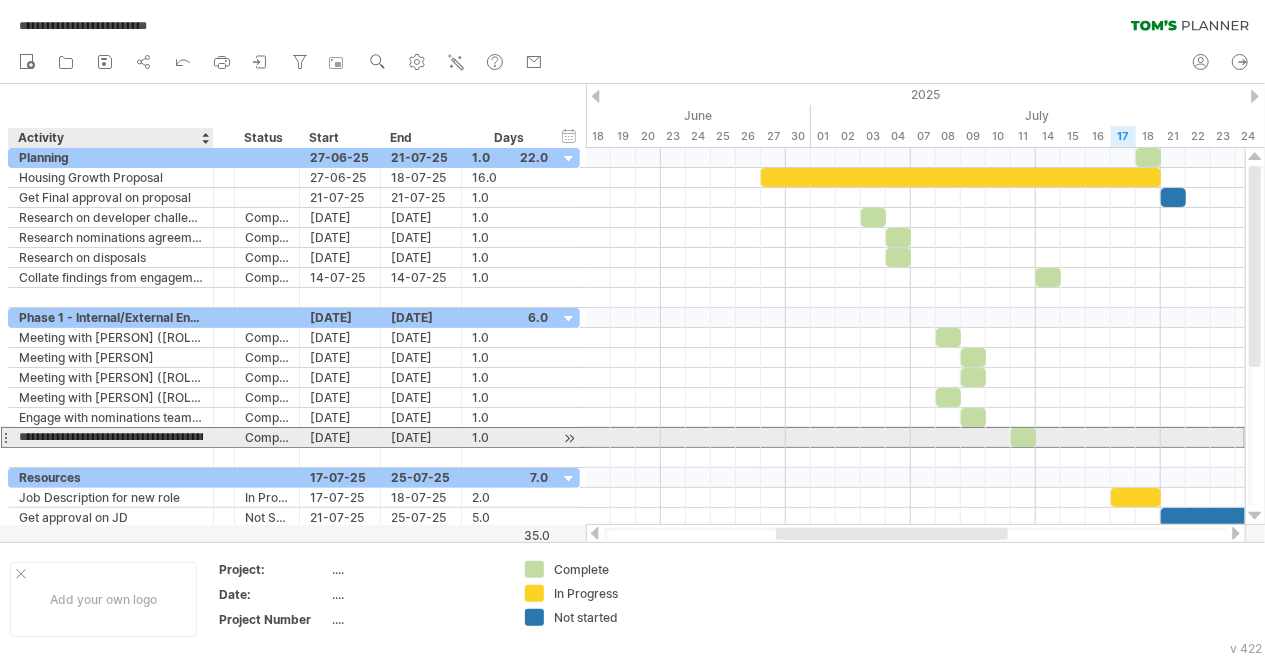 scroll, scrollTop: 0, scrollLeft: 0, axis: both 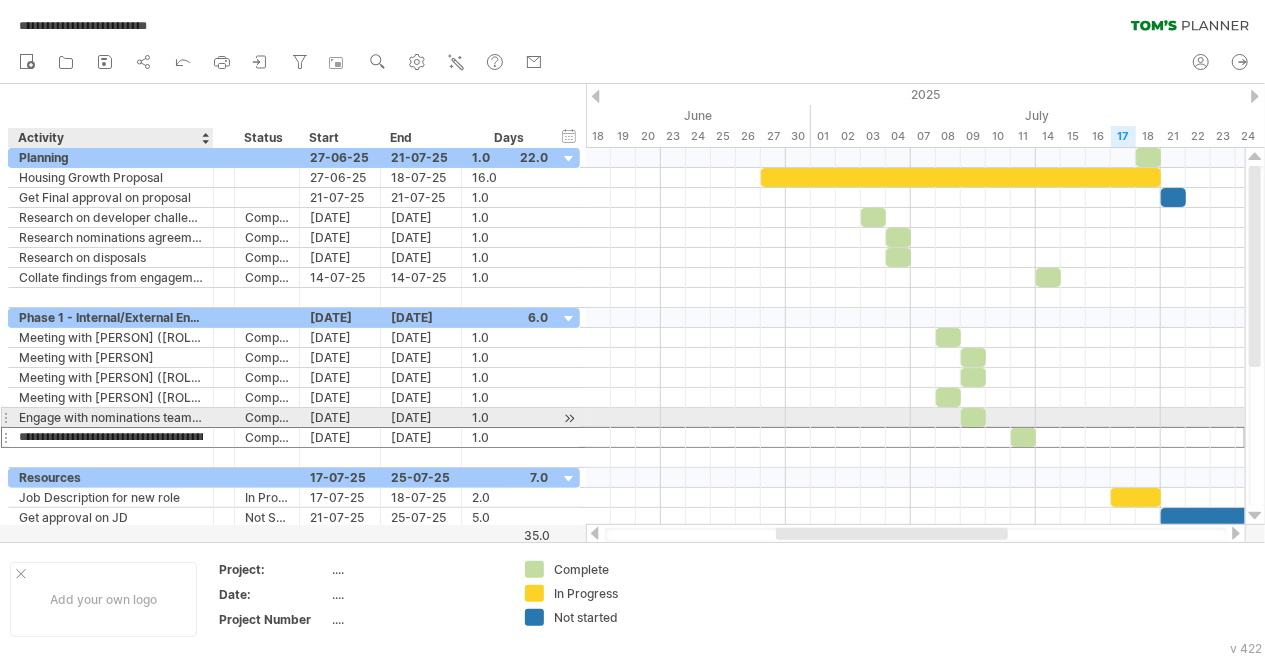 click on "Engage with nominations team to understand process regarding relets)" at bounding box center (111, 417) 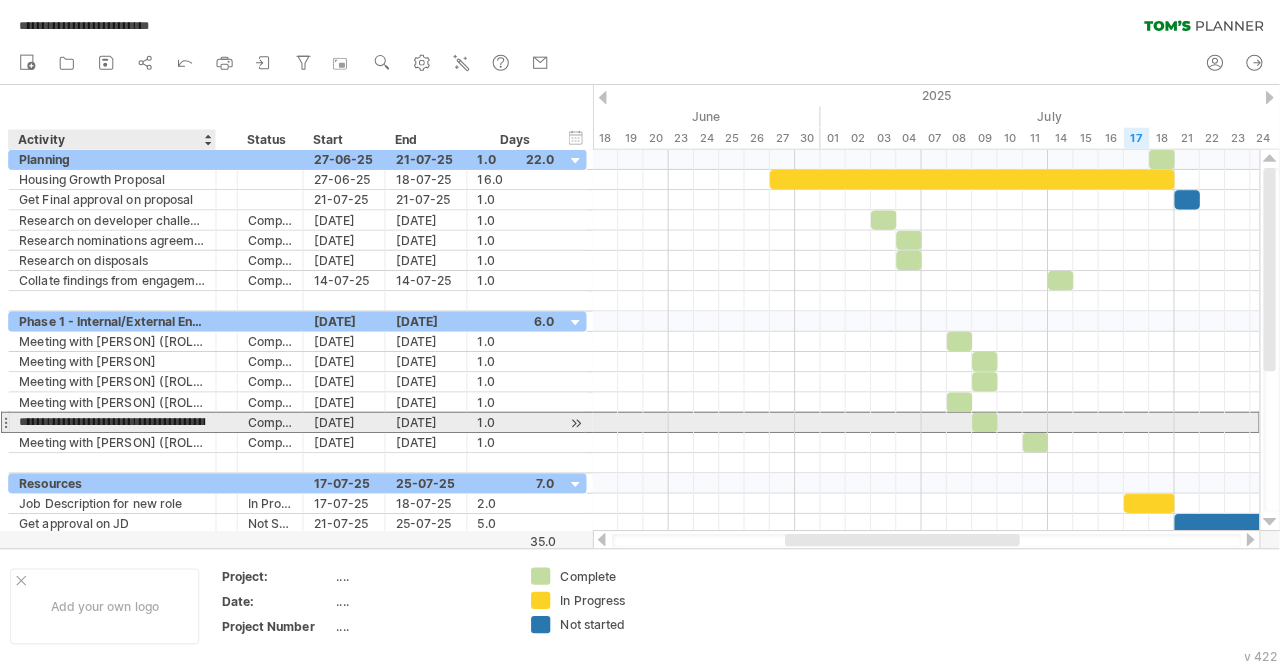 scroll, scrollTop: 0, scrollLeft: 0, axis: both 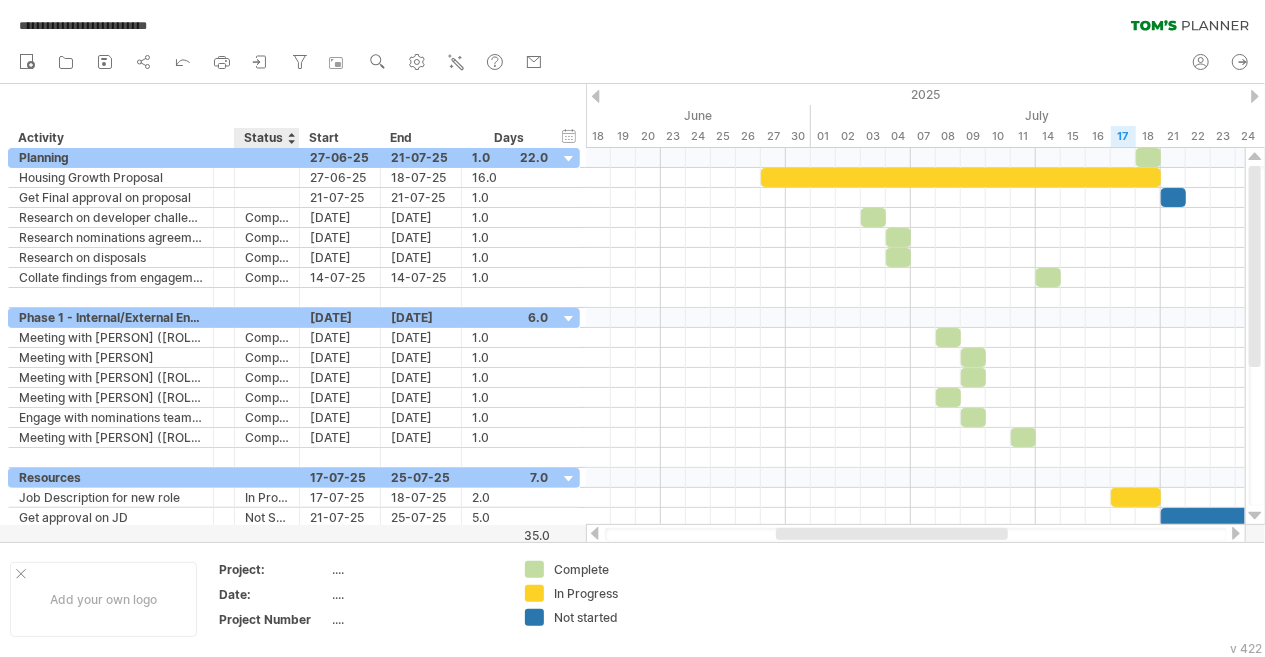 drag, startPoint x: 212, startPoint y: 137, endPoint x: 236, endPoint y: 141, distance: 24.33105 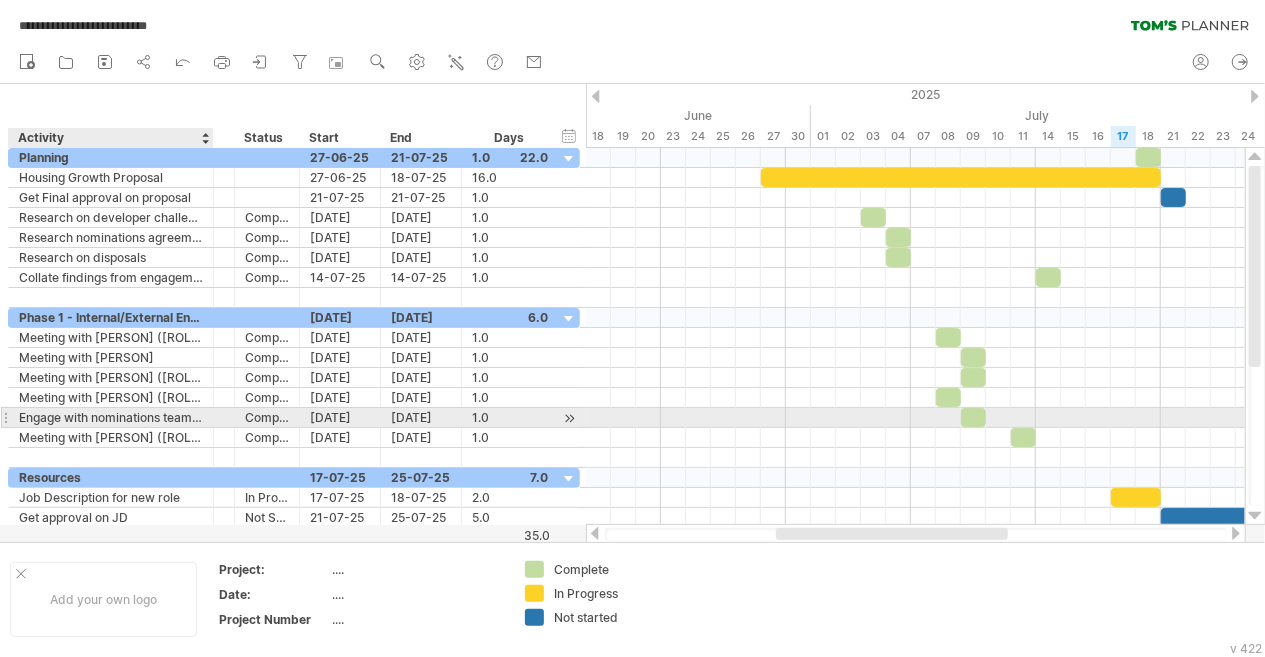 click on "Engage with nominations team to understand process regarding relets)" at bounding box center [111, 417] 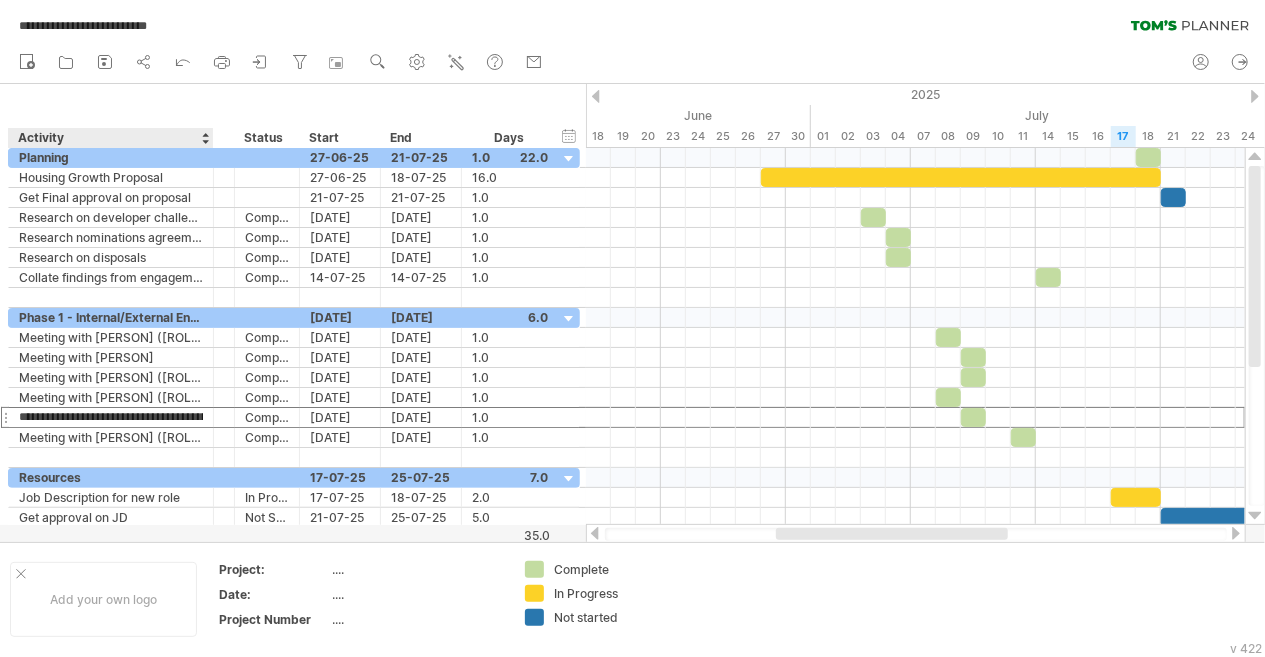 click on "******** Activity ******** Resource ****** Status Start   End   Days" at bounding box center [283, 138] 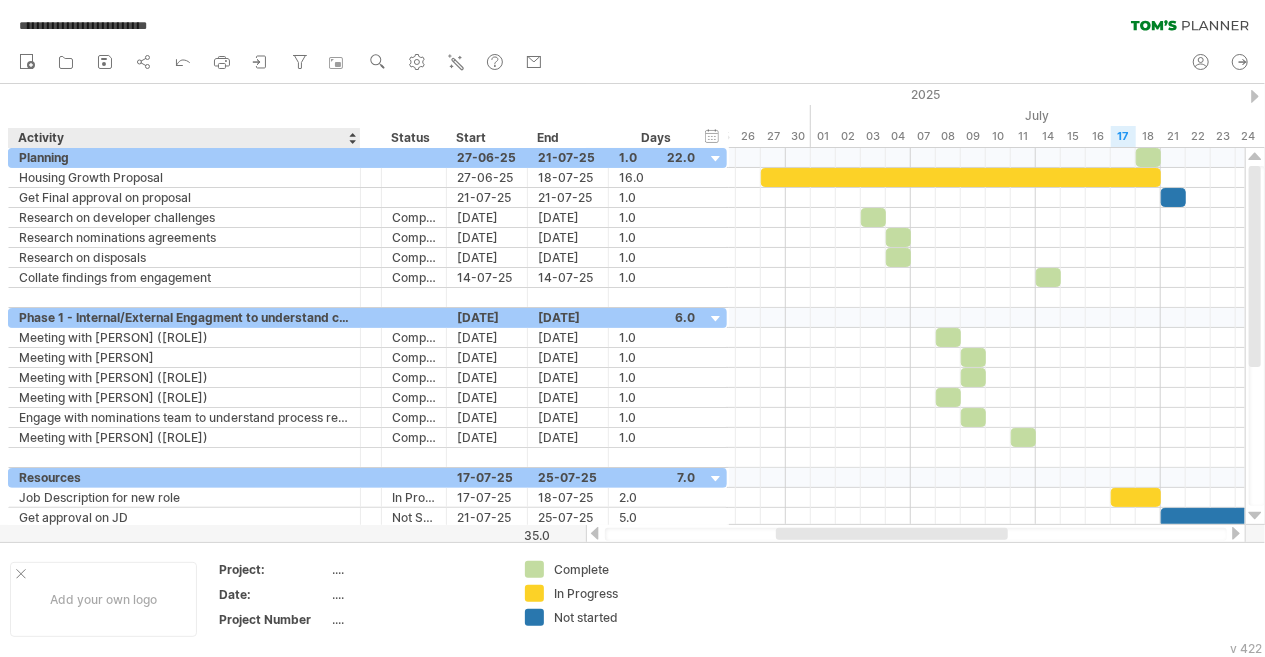 drag, startPoint x: 208, startPoint y: 135, endPoint x: 354, endPoint y: 146, distance: 146.4138 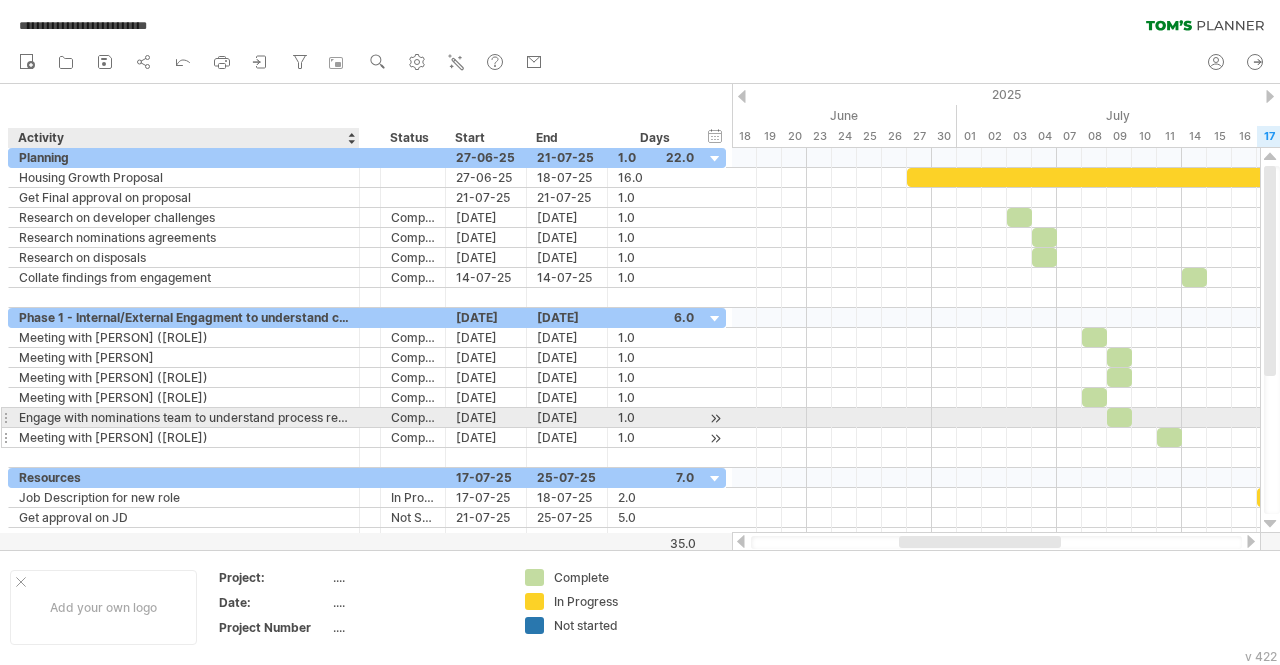 click on "Meeting with [PERSON] ([ROLE])" at bounding box center (184, 437) 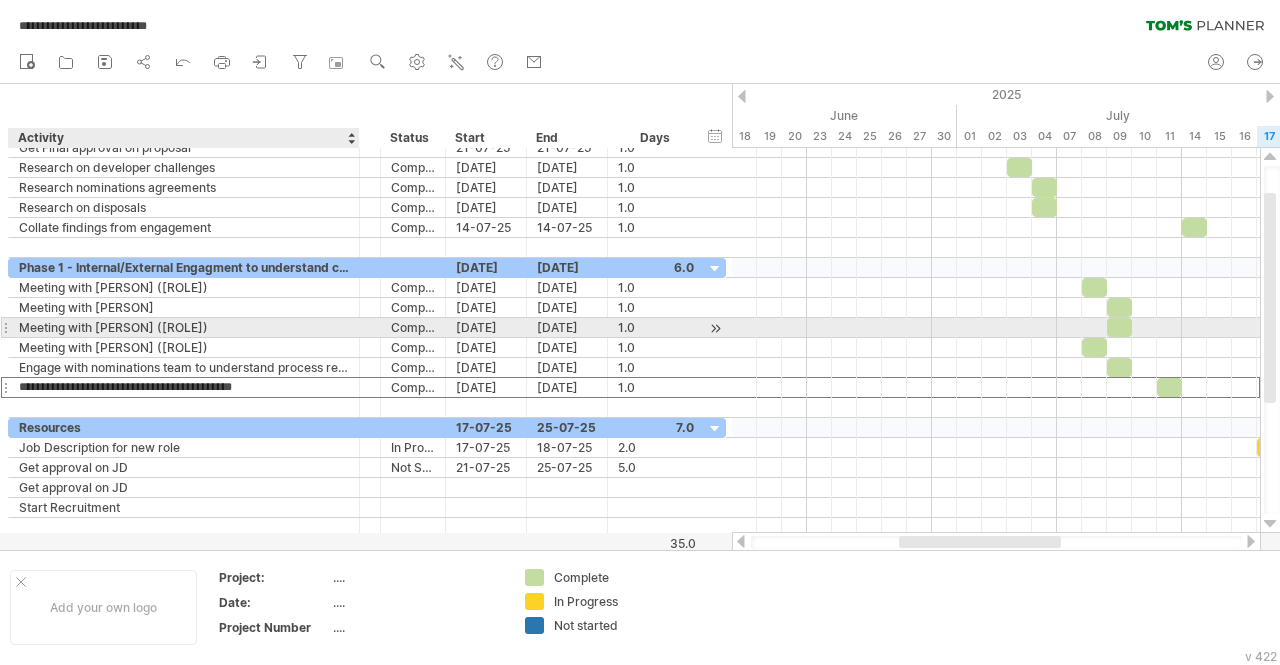 click on "Meeting with [PERSON] ([ROLE])" at bounding box center [184, 327] 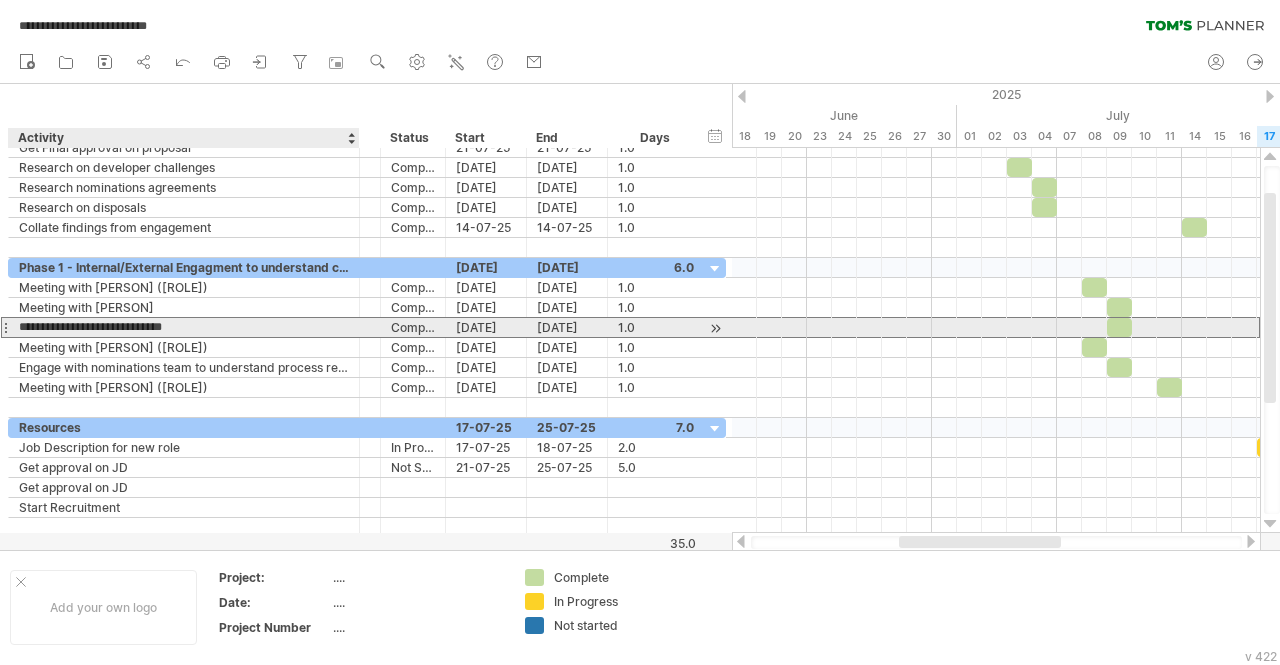 click on "**********" at bounding box center [184, 327] 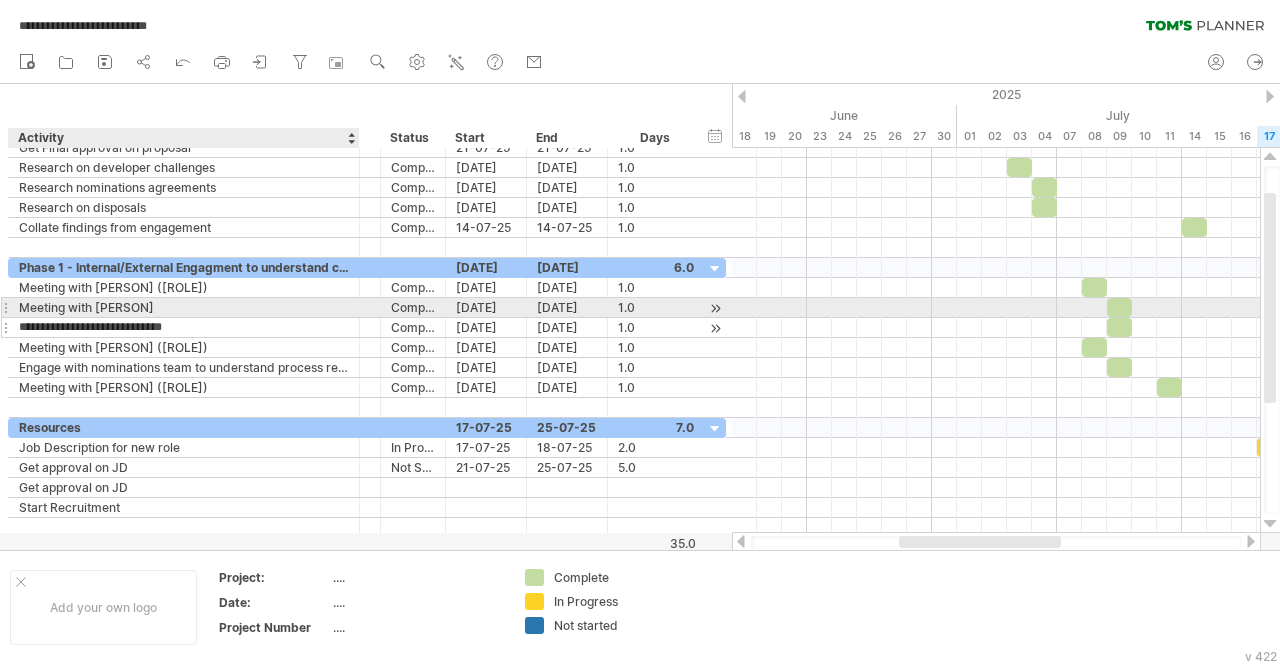 click on "**********" at bounding box center [184, 327] 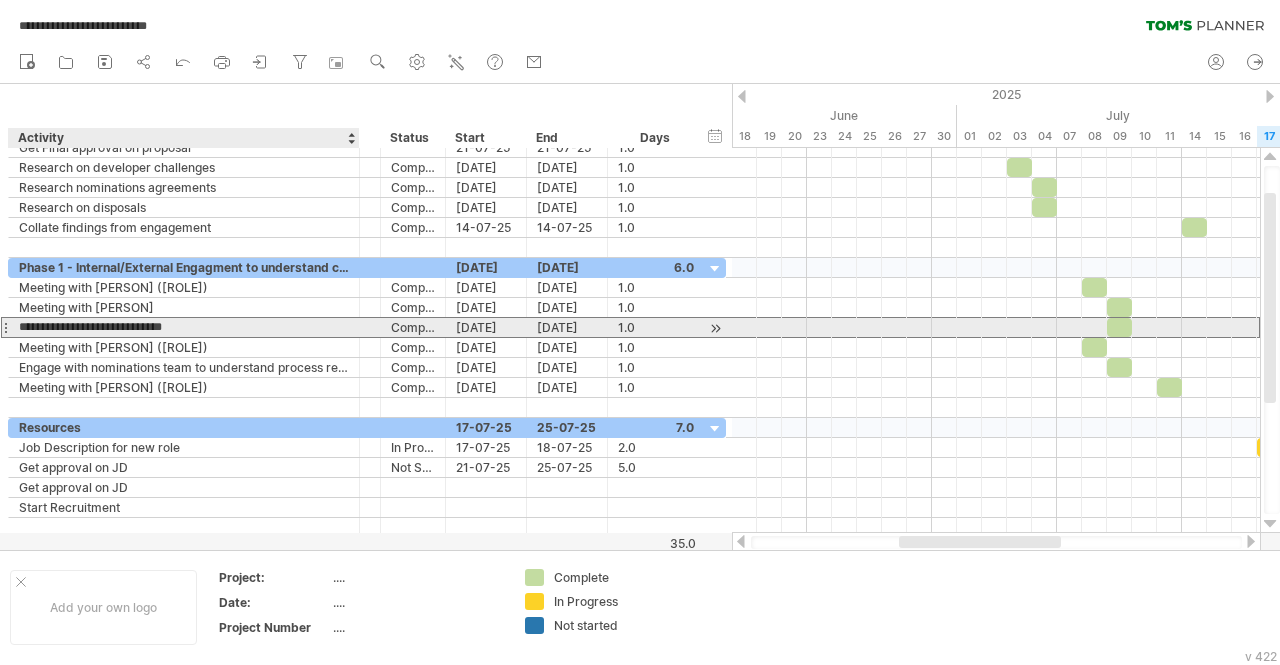 click on "**********" at bounding box center [184, 327] 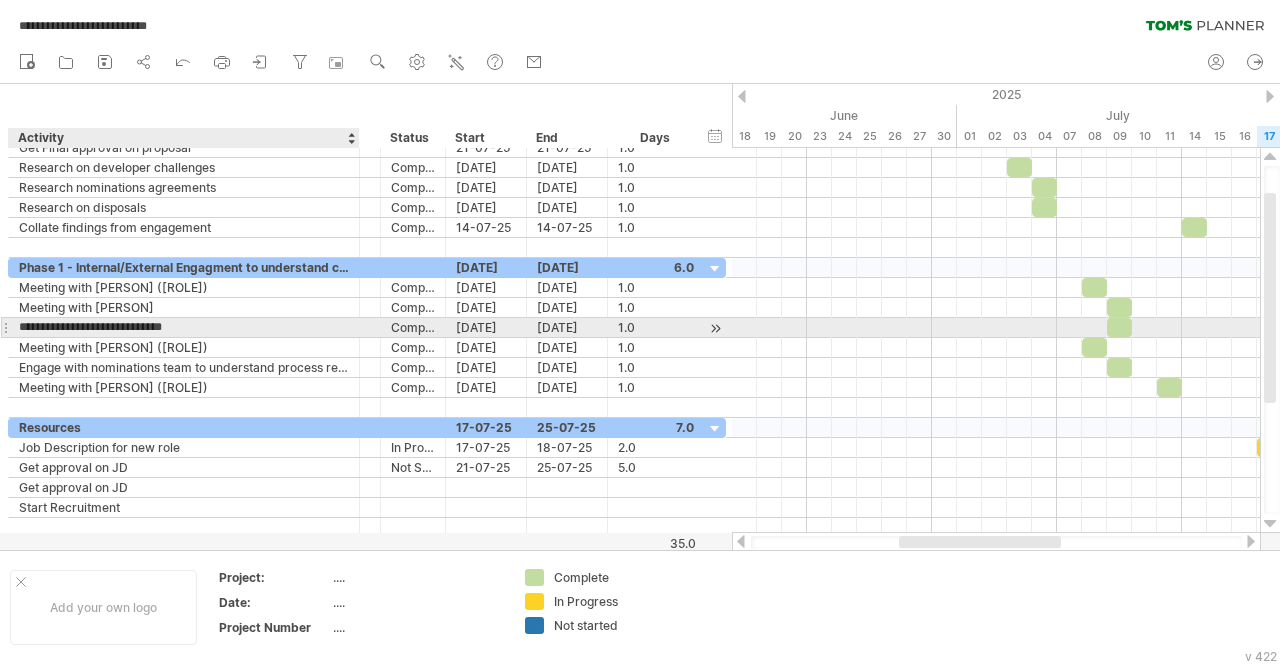 click on "**********" at bounding box center (184, 327) 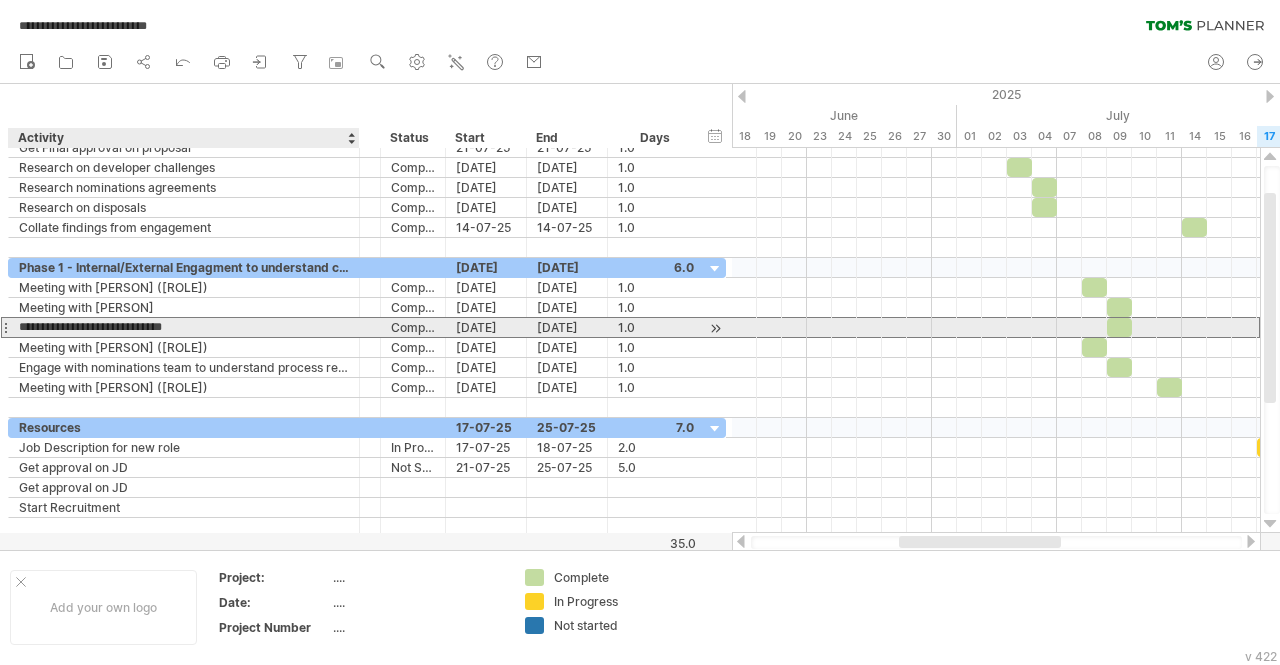 click on "**********" at bounding box center (184, 327) 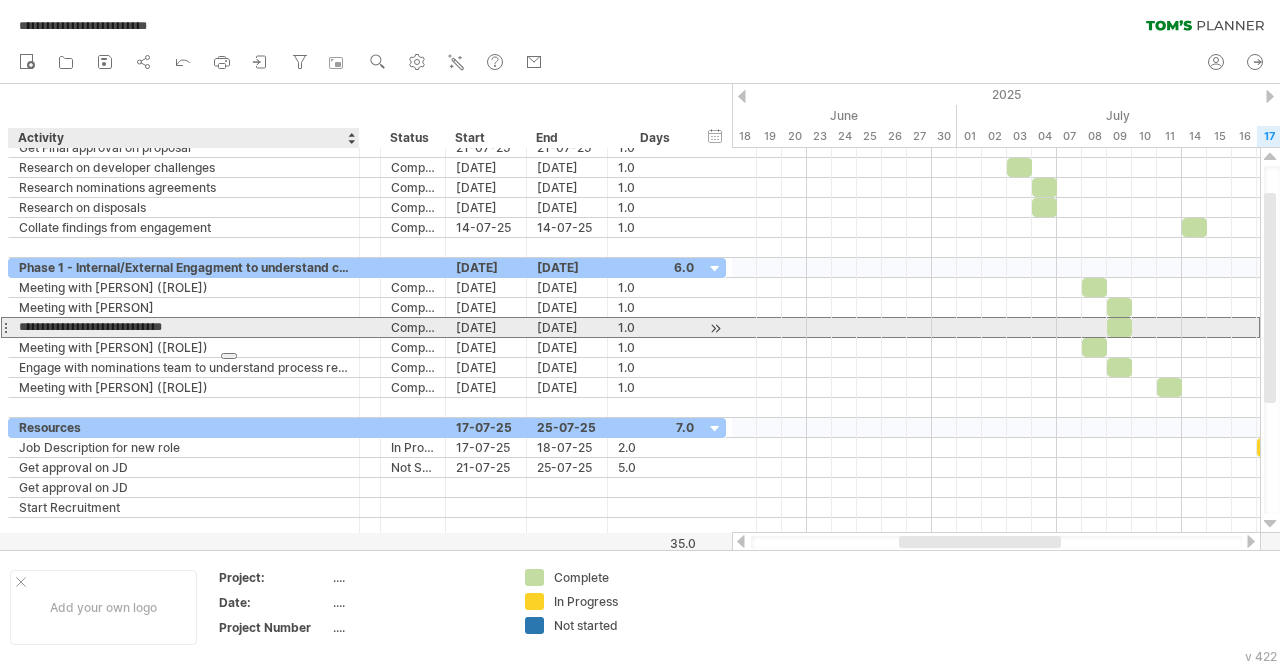 paste on "**********" 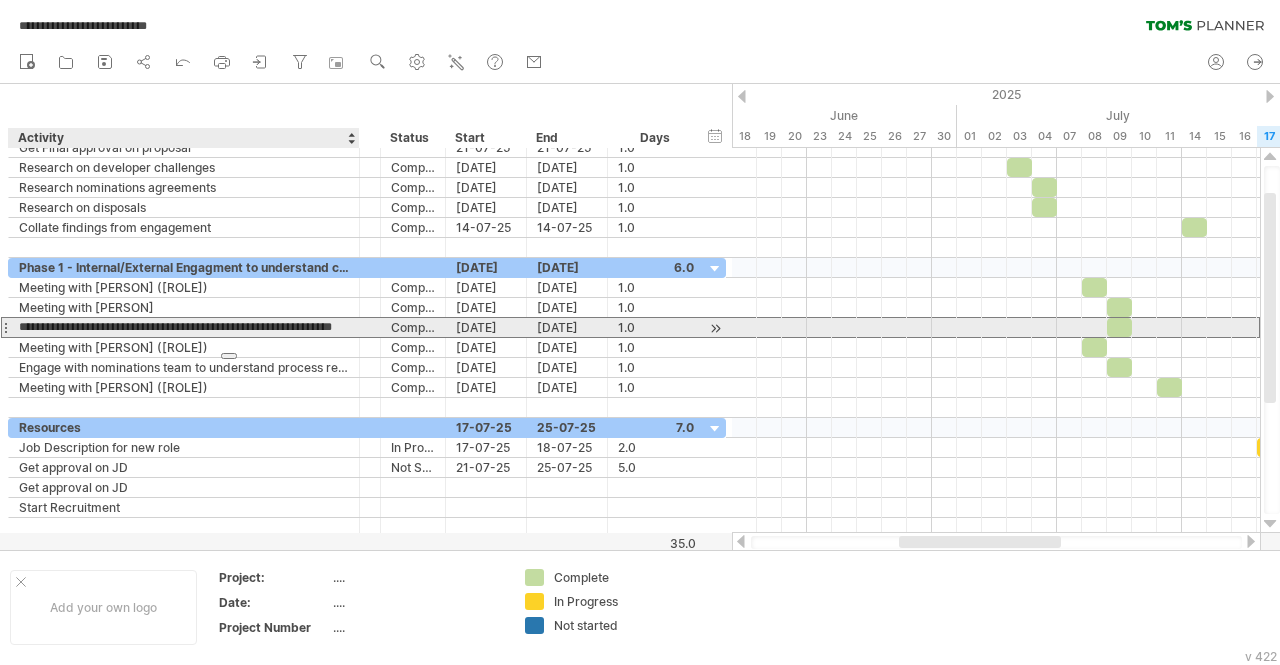 scroll, scrollTop: 0, scrollLeft: 45, axis: horizontal 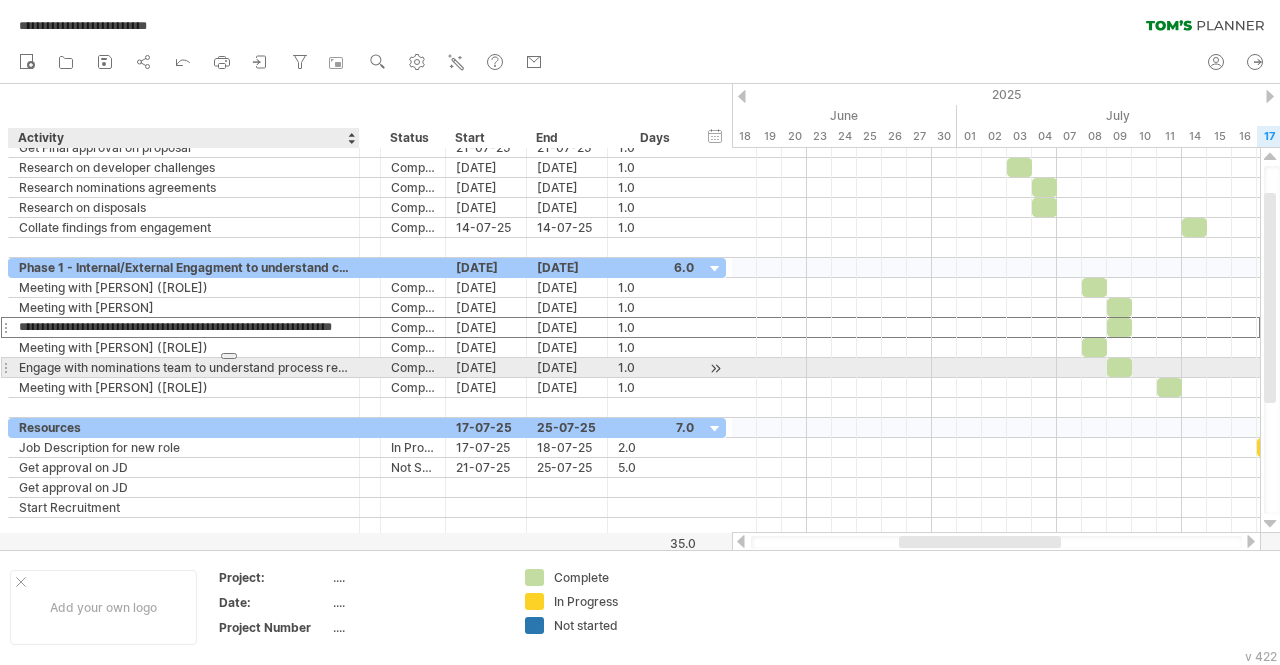 click on "Engage with nominations team to understand process regarding relets)" at bounding box center (184, 367) 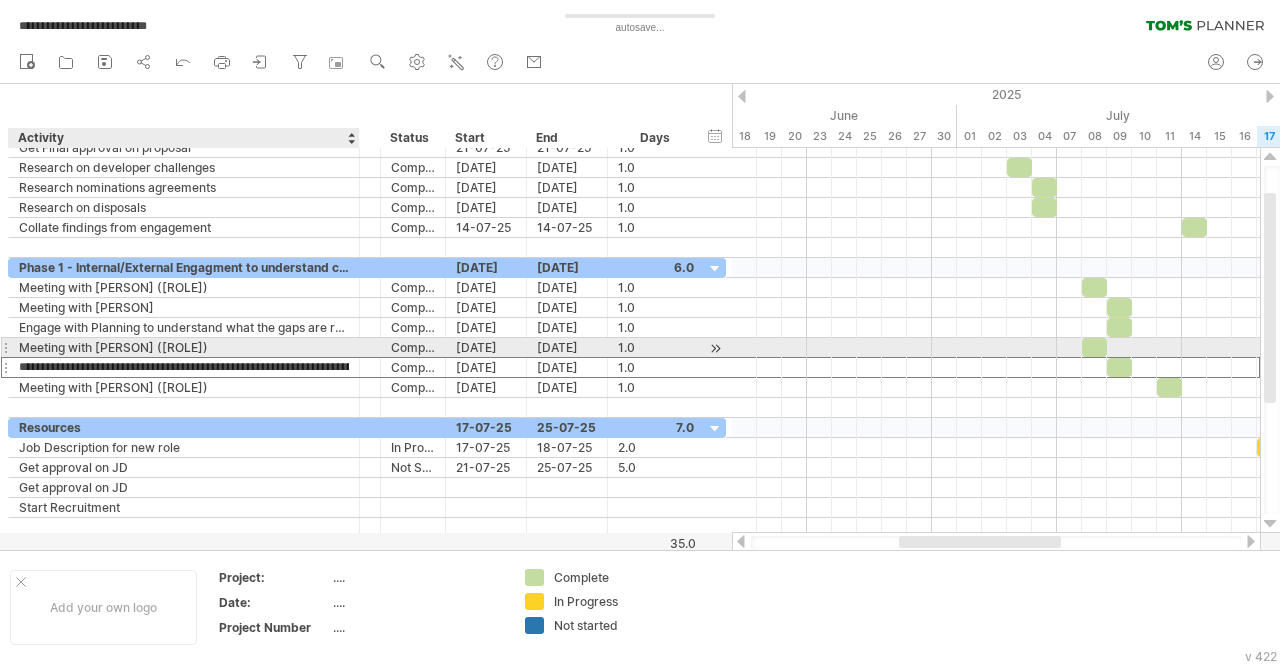 click on "Meeting with [PERSON] ([ROLE])" at bounding box center [184, 347] 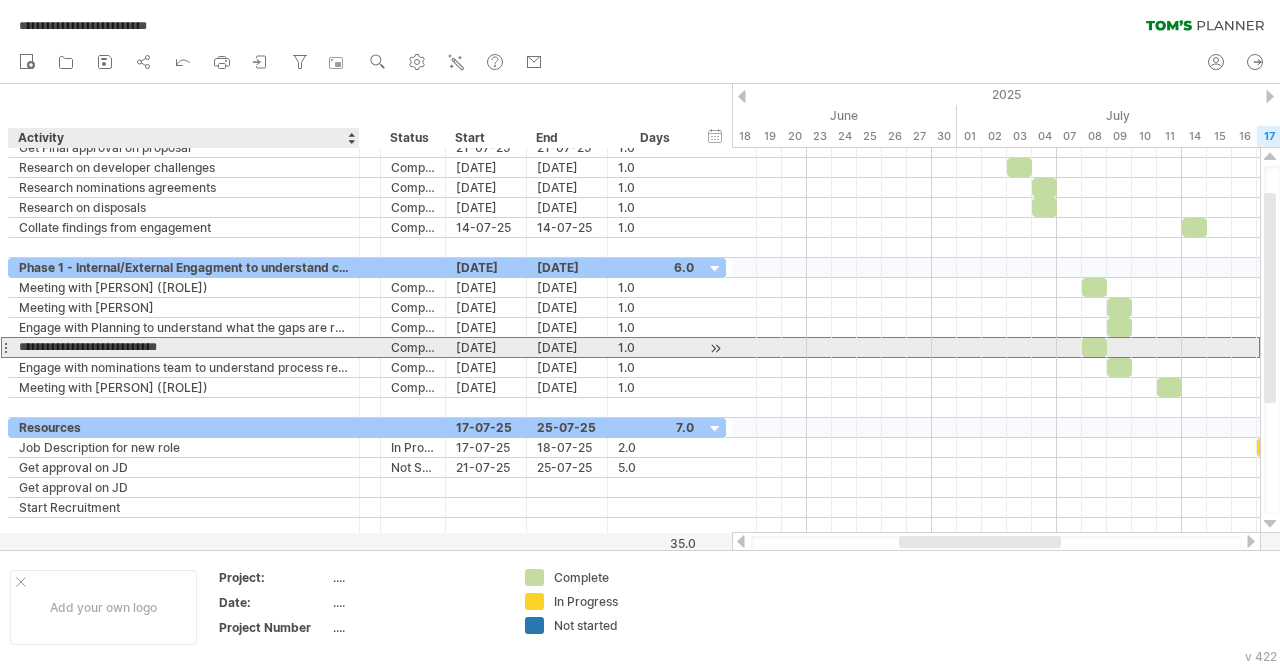 click on "**********" at bounding box center [184, 347] 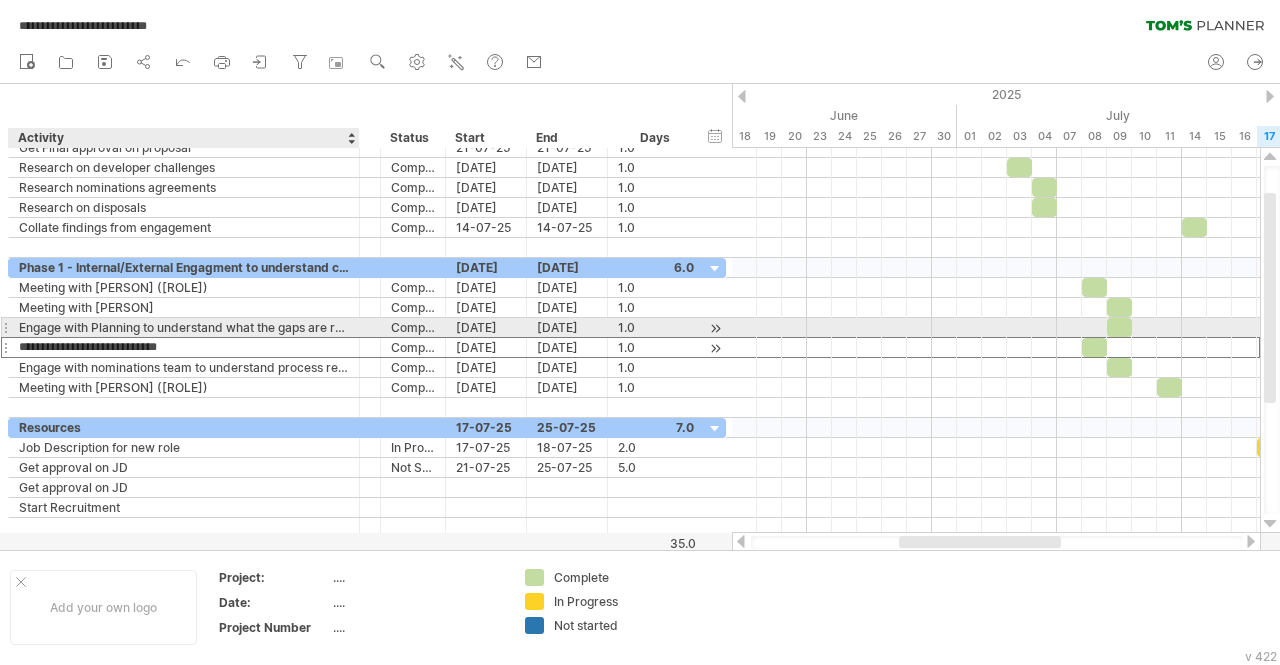drag, startPoint x: 194, startPoint y: 343, endPoint x: 24, endPoint y: 337, distance: 170.10585 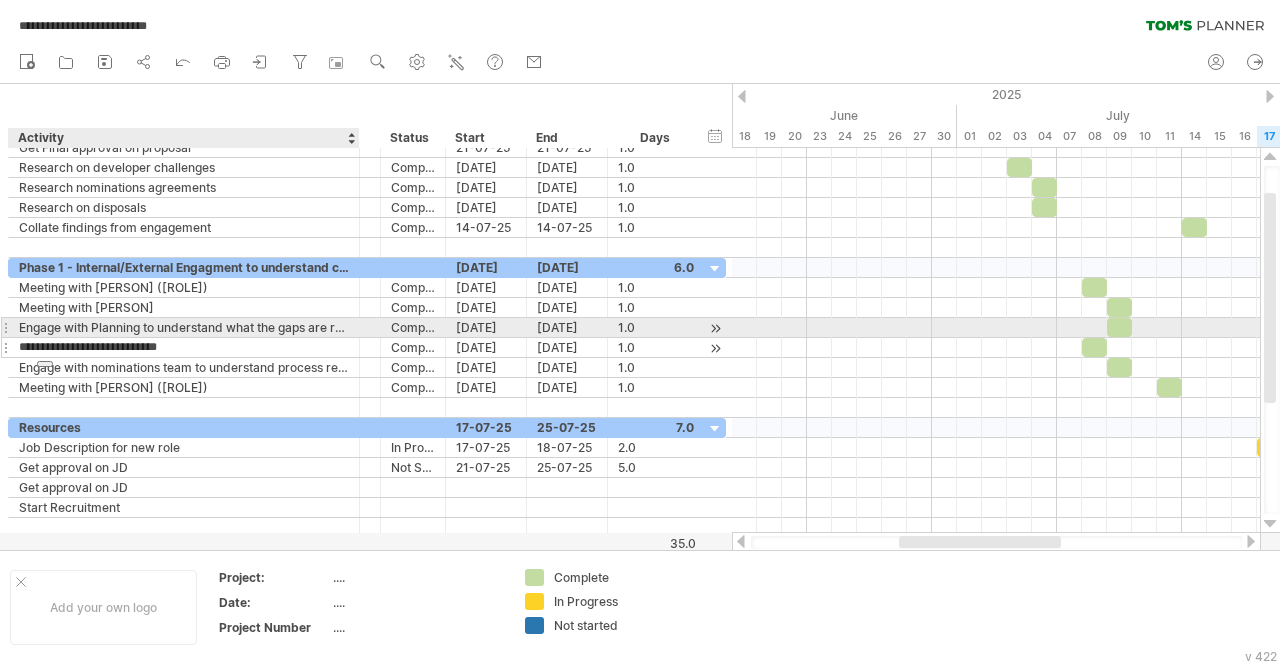 type 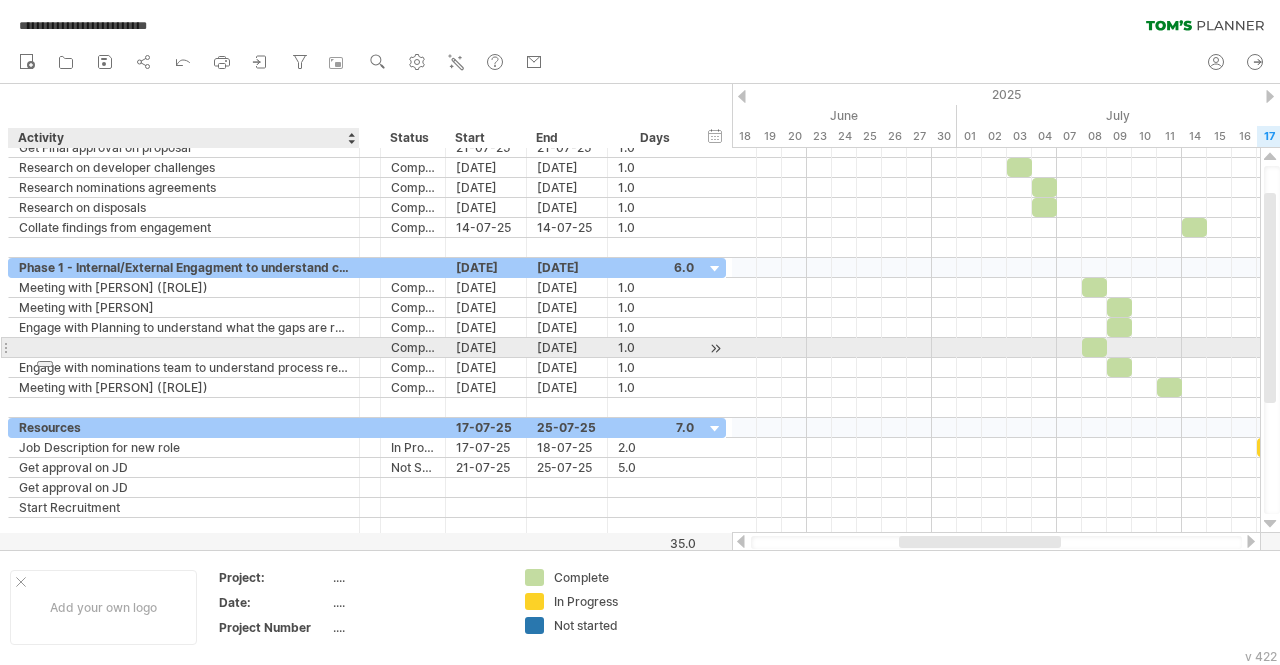 click at bounding box center (184, 347) 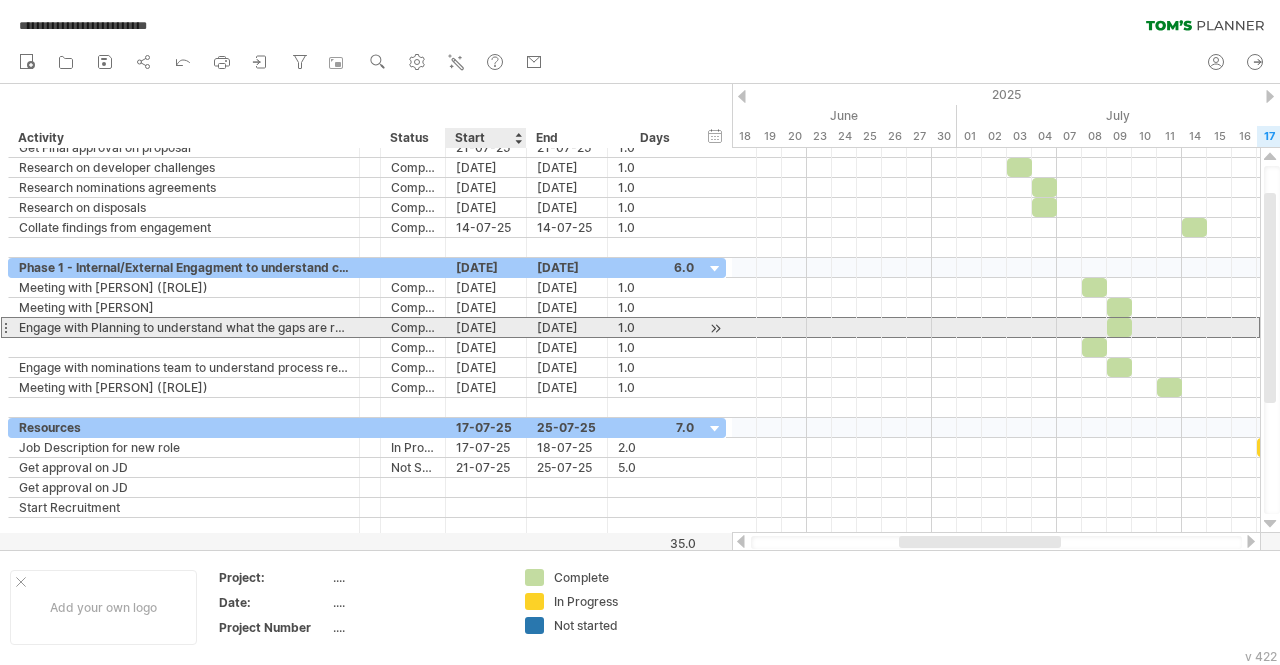 click on "[DATE]" at bounding box center (486, 327) 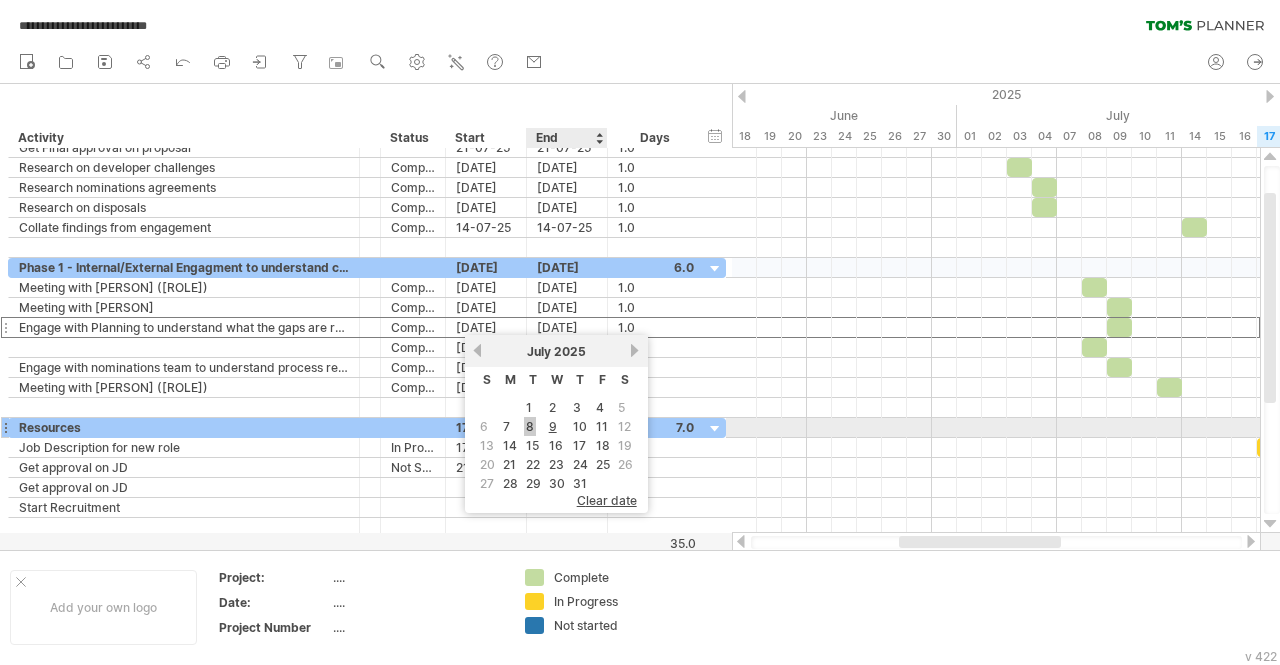 click on "8" at bounding box center [530, 426] 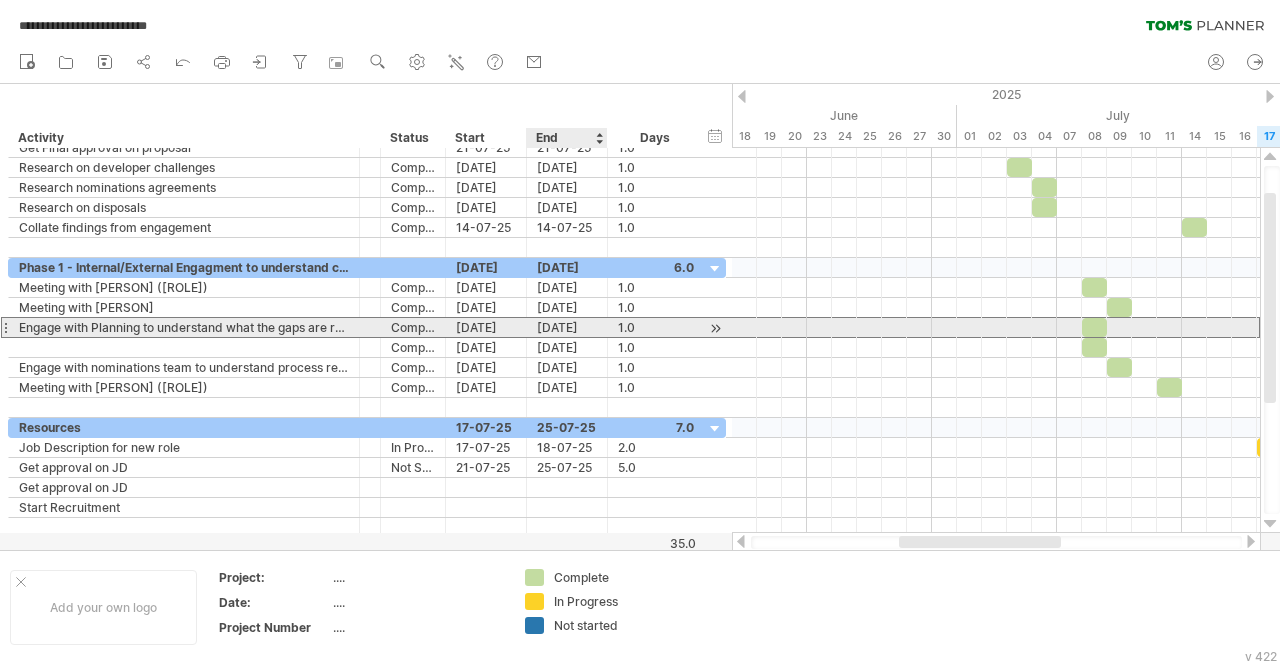 click on "[DATE]" at bounding box center (567, 327) 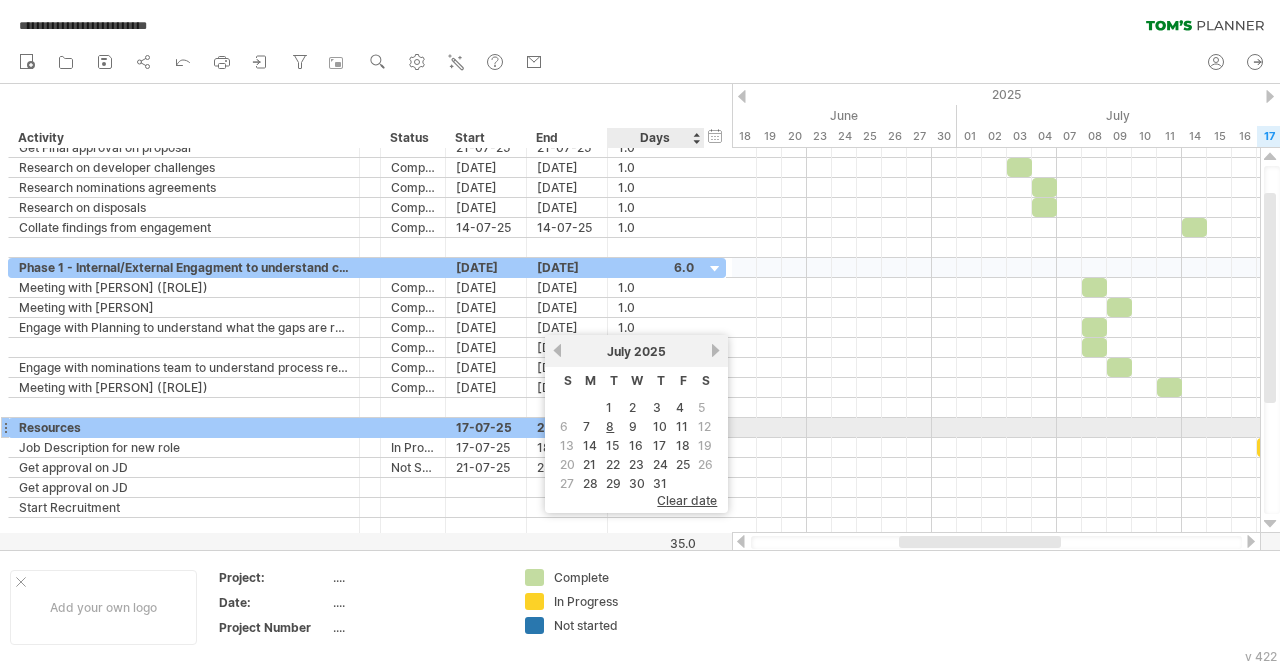 click on "9" at bounding box center (637, 426) 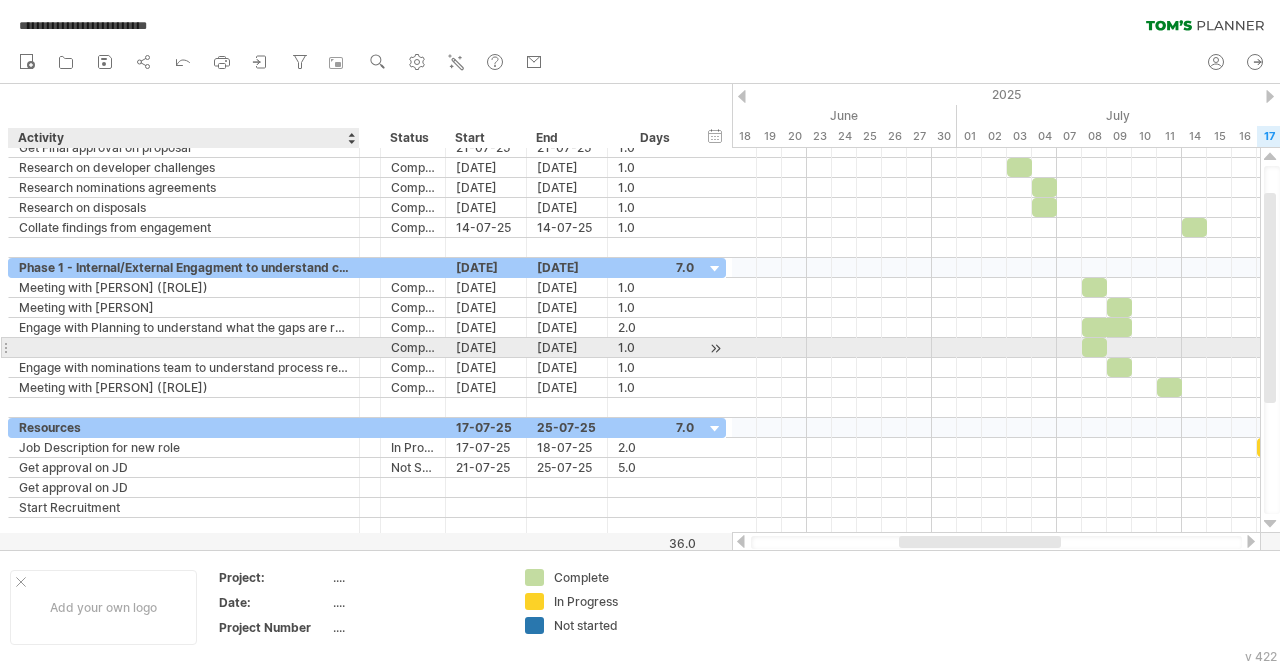 click at bounding box center (184, 347) 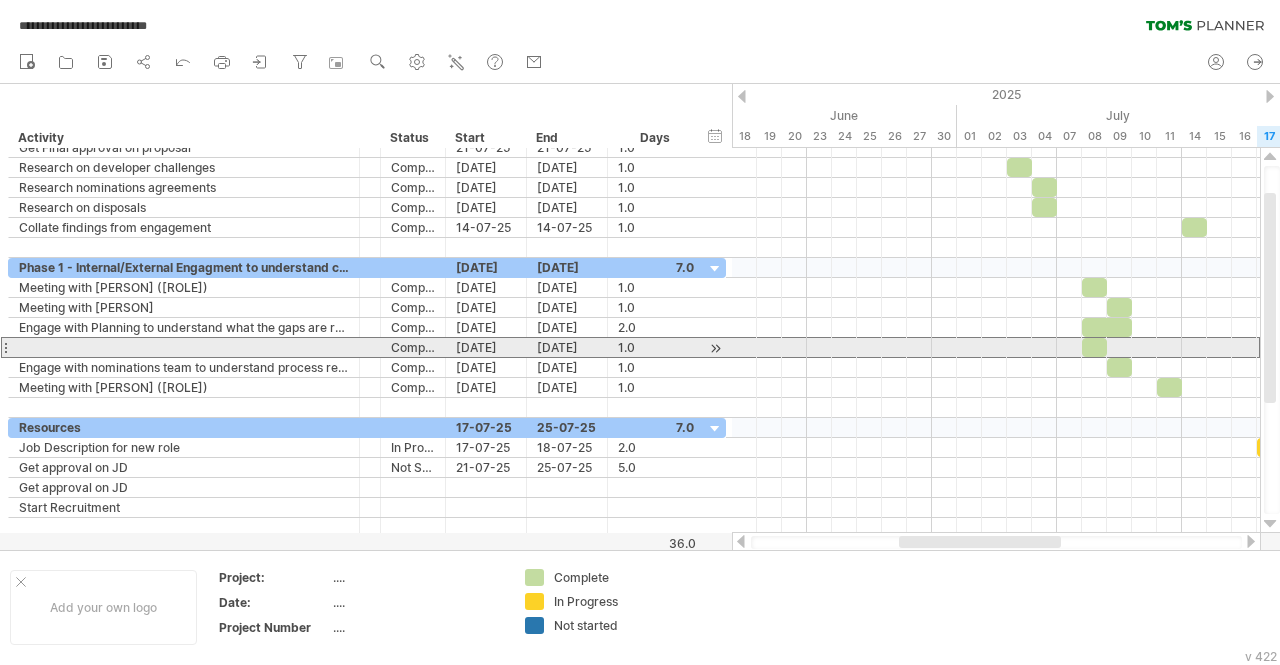 click at bounding box center [5, 347] 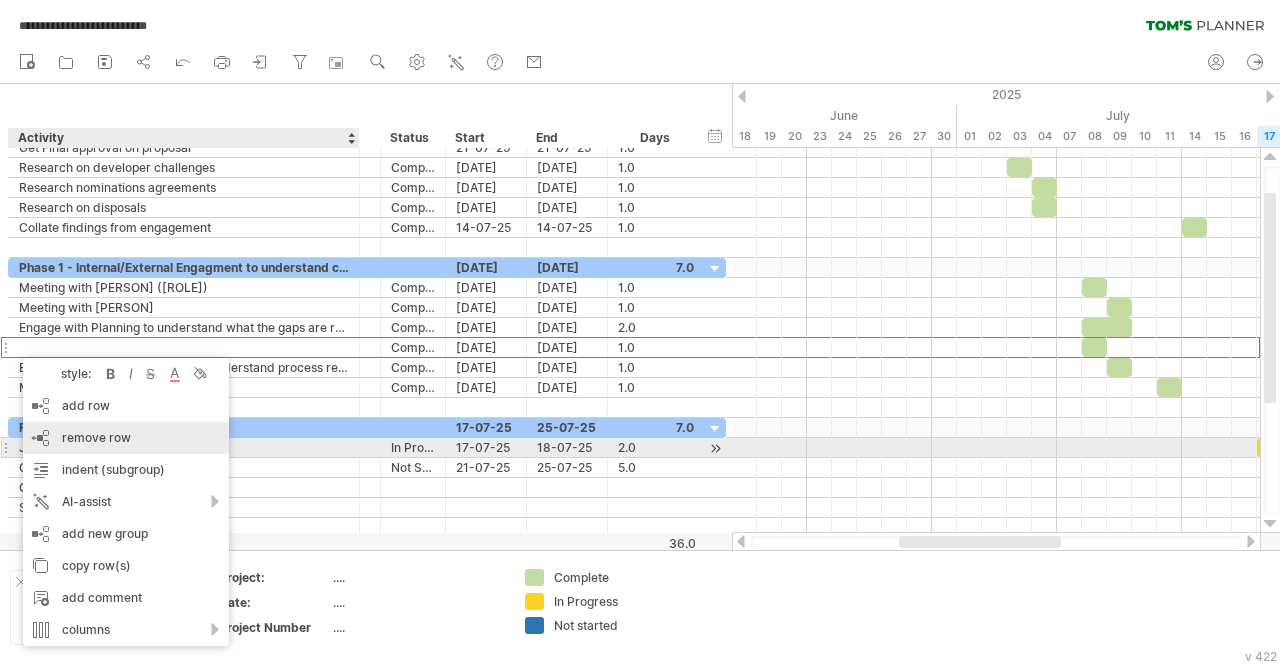 click on "remove row remove selected rows" at bounding box center [126, 438] 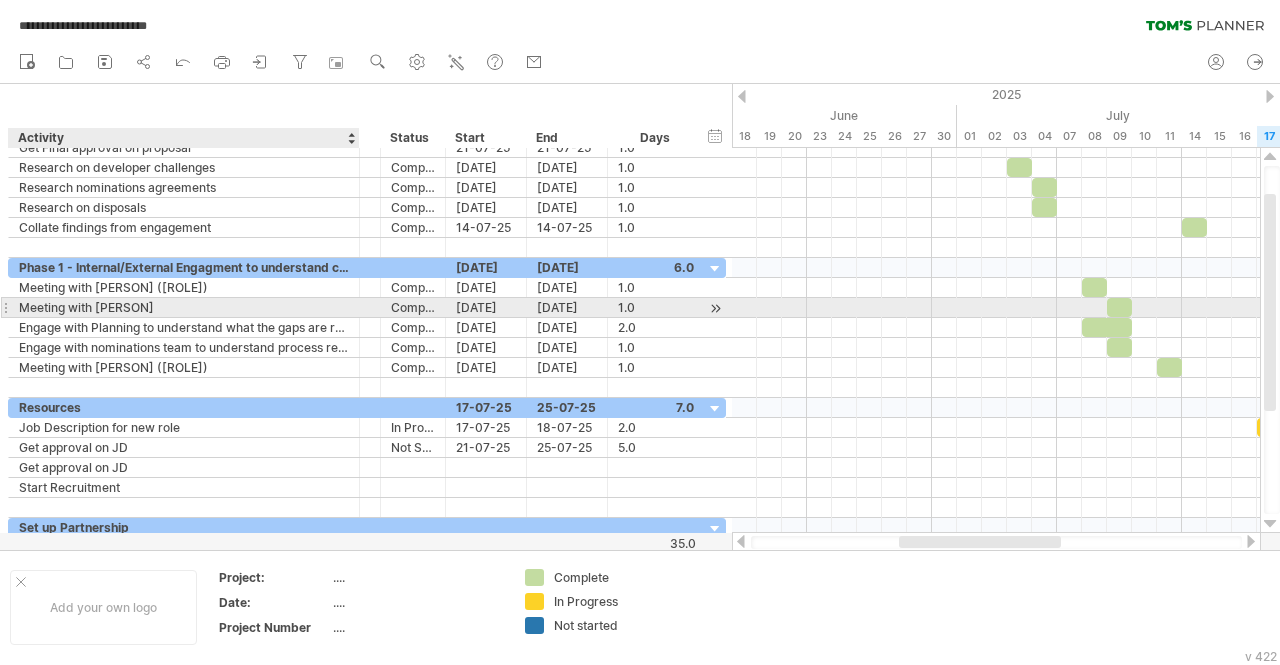 click on "Meeting with [PERSON]" at bounding box center [184, 307] 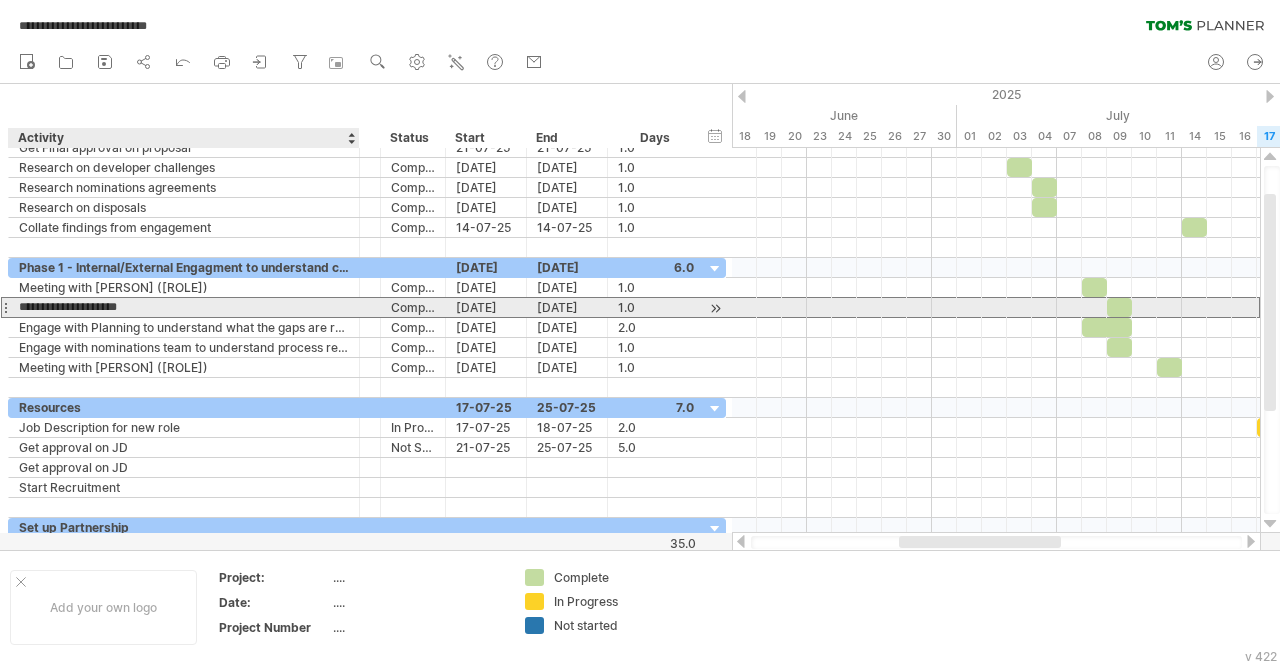 drag, startPoint x: 126, startPoint y: 307, endPoint x: 139, endPoint y: 310, distance: 13.341664 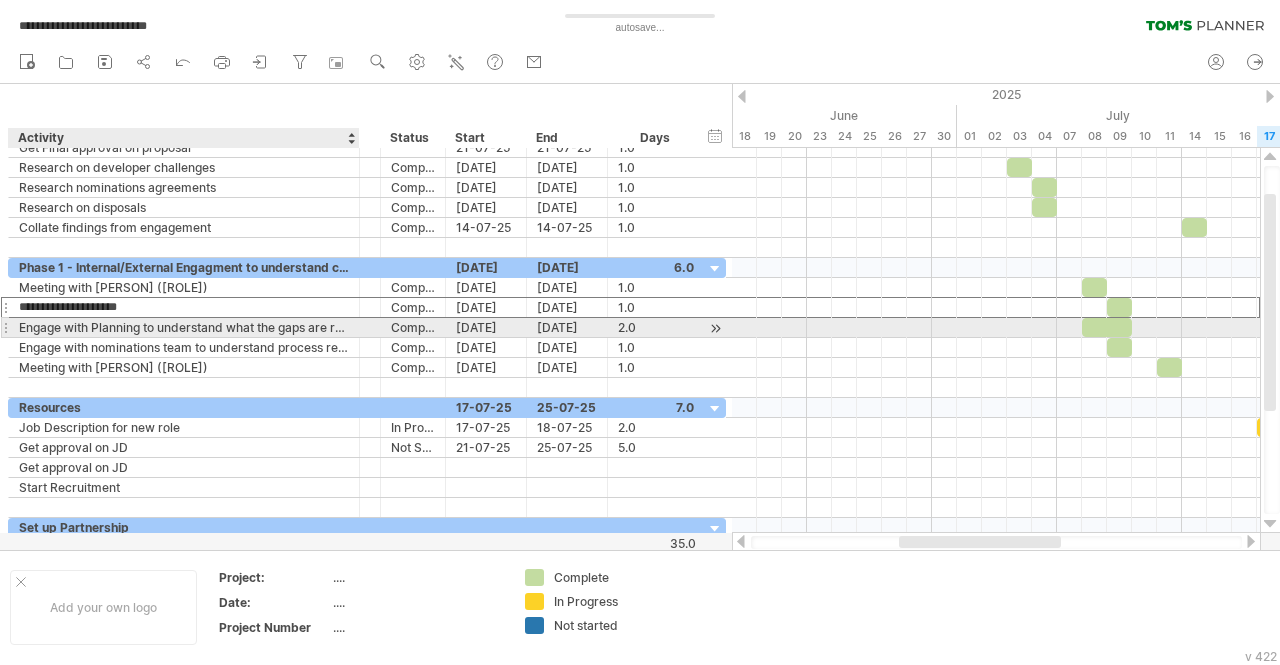 click on "Engage with Planning to understand what the gaps are regarding" at bounding box center [184, 327] 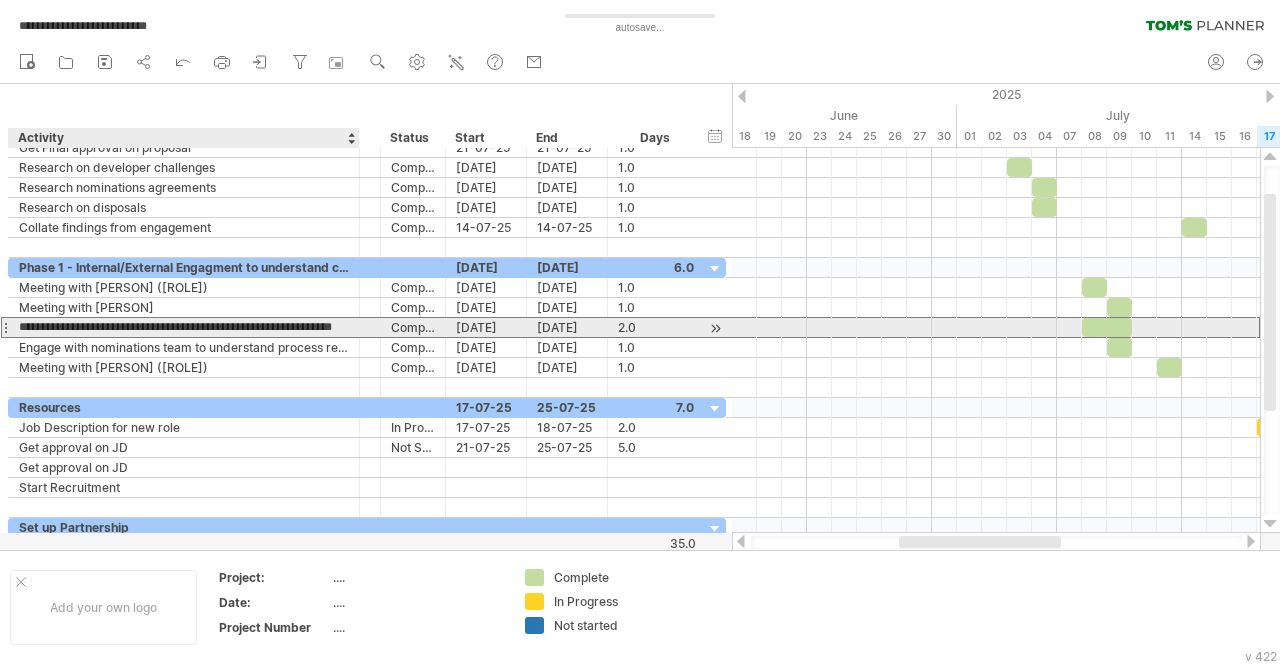 scroll, scrollTop: 0, scrollLeft: 0, axis: both 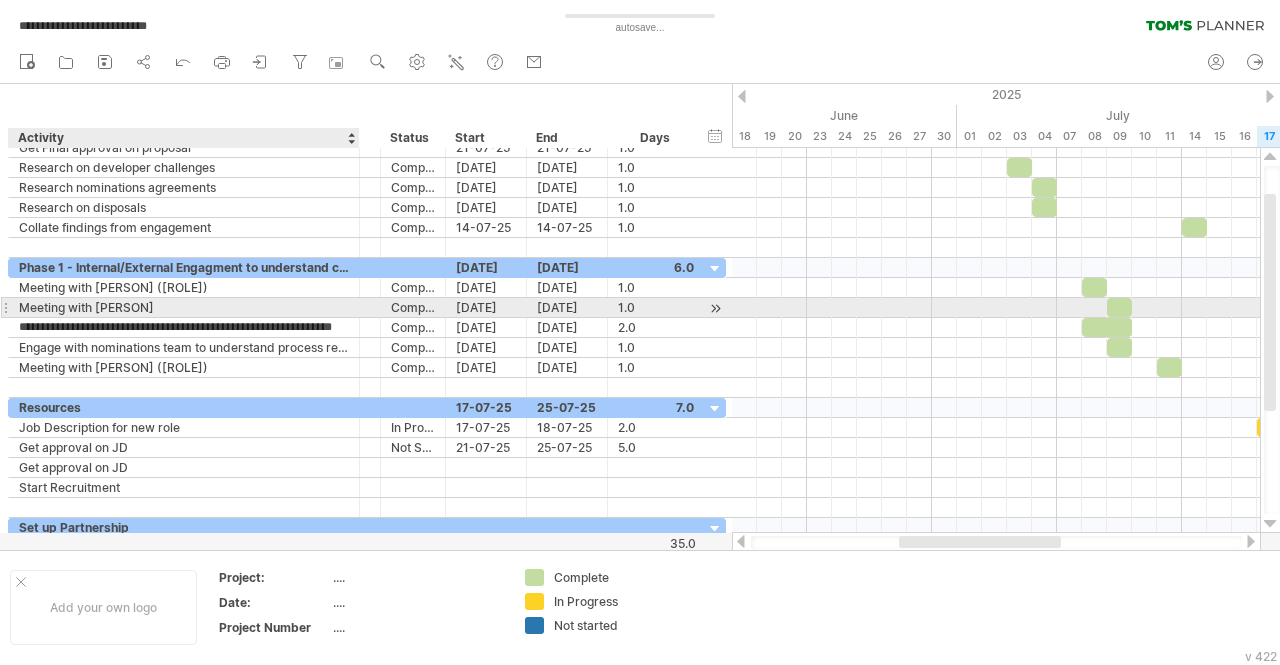 click on "Meeting with [PERSON]" at bounding box center [184, 307] 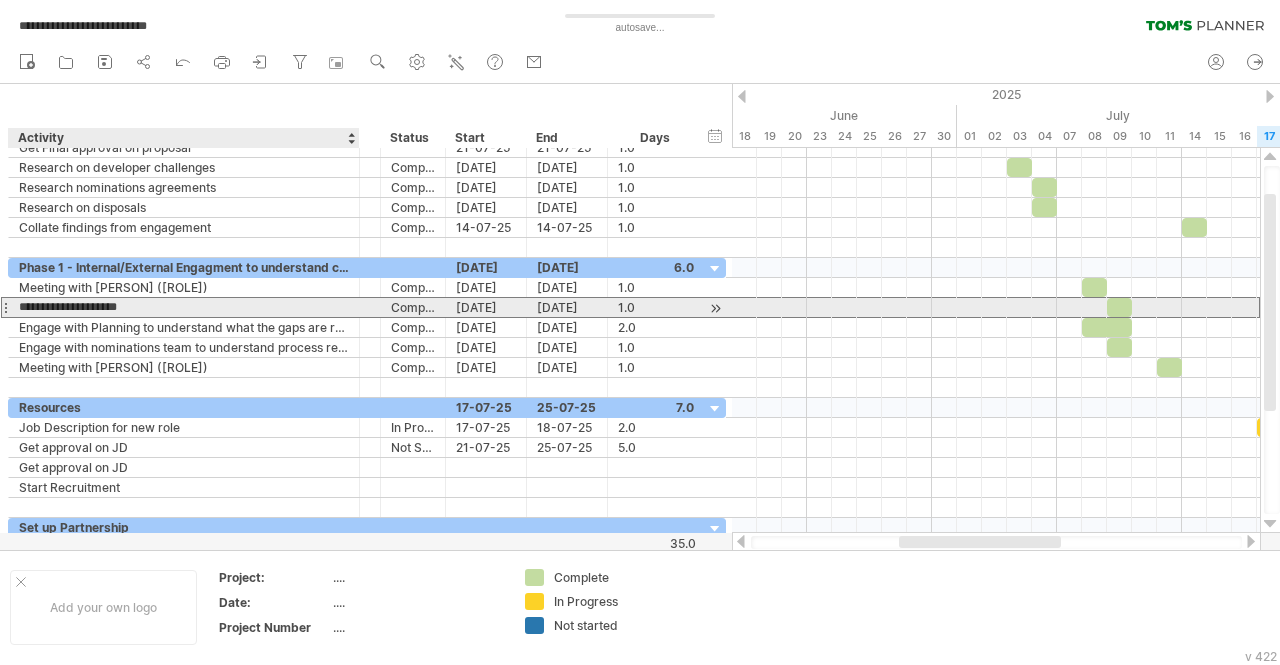 click on "**********" at bounding box center (184, 307) 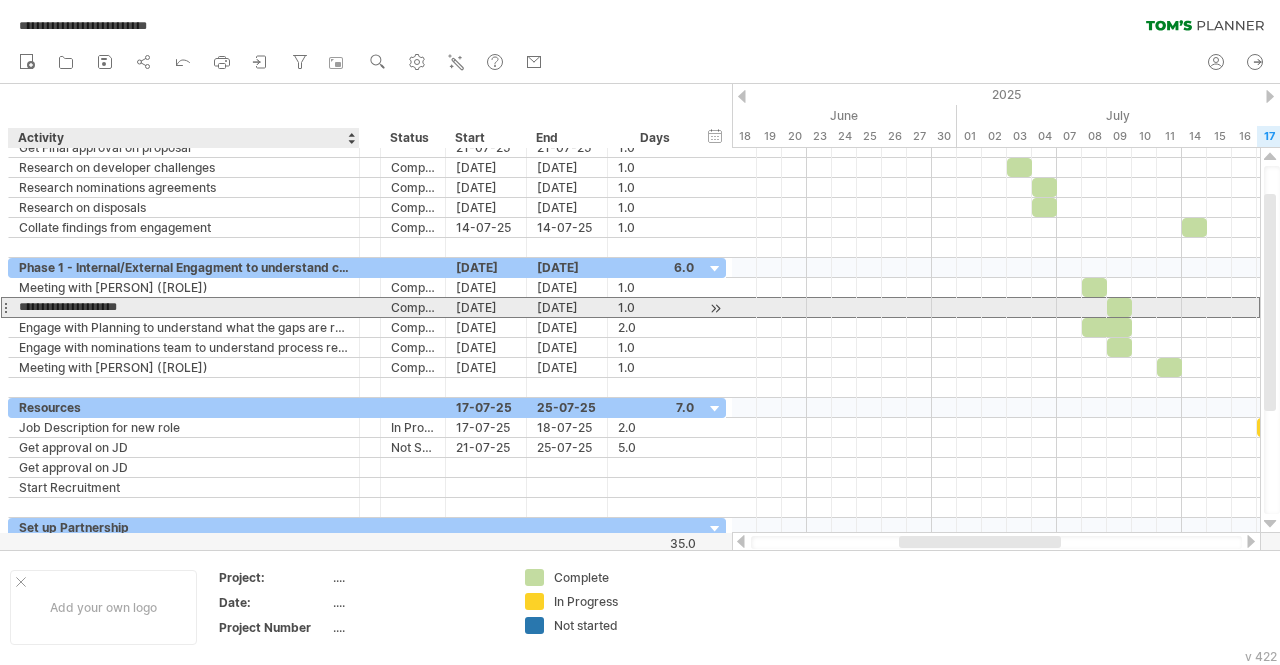 click on "**********" at bounding box center [184, 307] 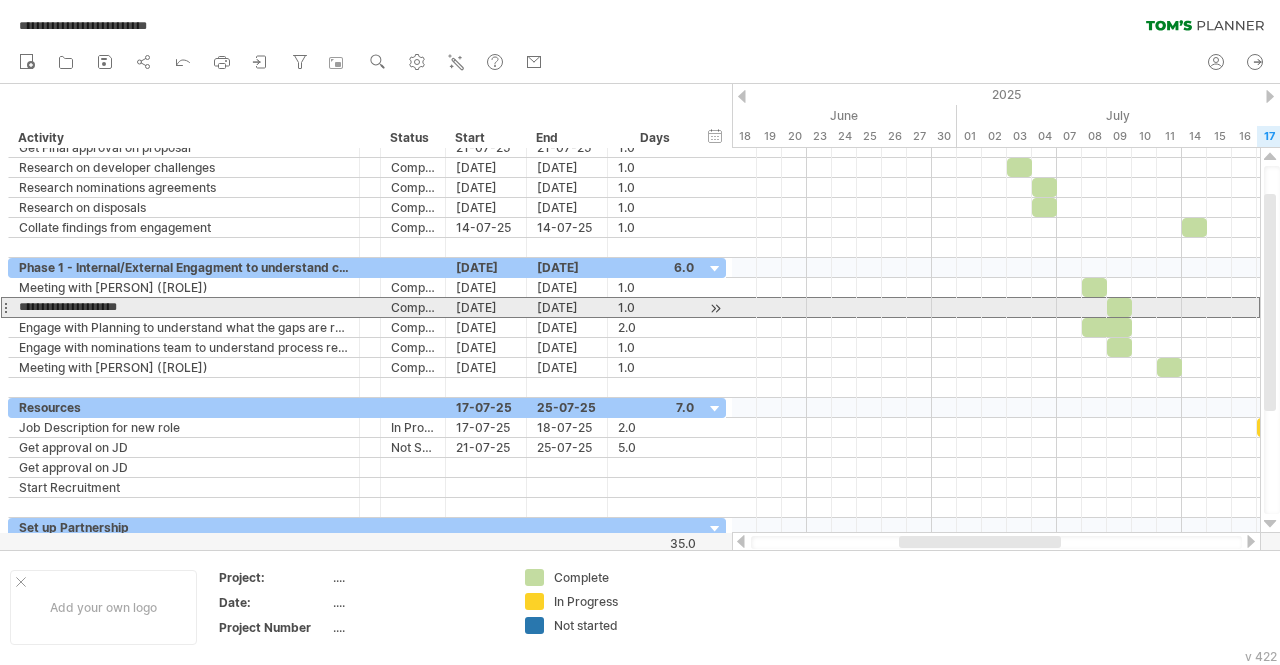 drag, startPoint x: 149, startPoint y: 303, endPoint x: 6, endPoint y: 300, distance: 143.03146 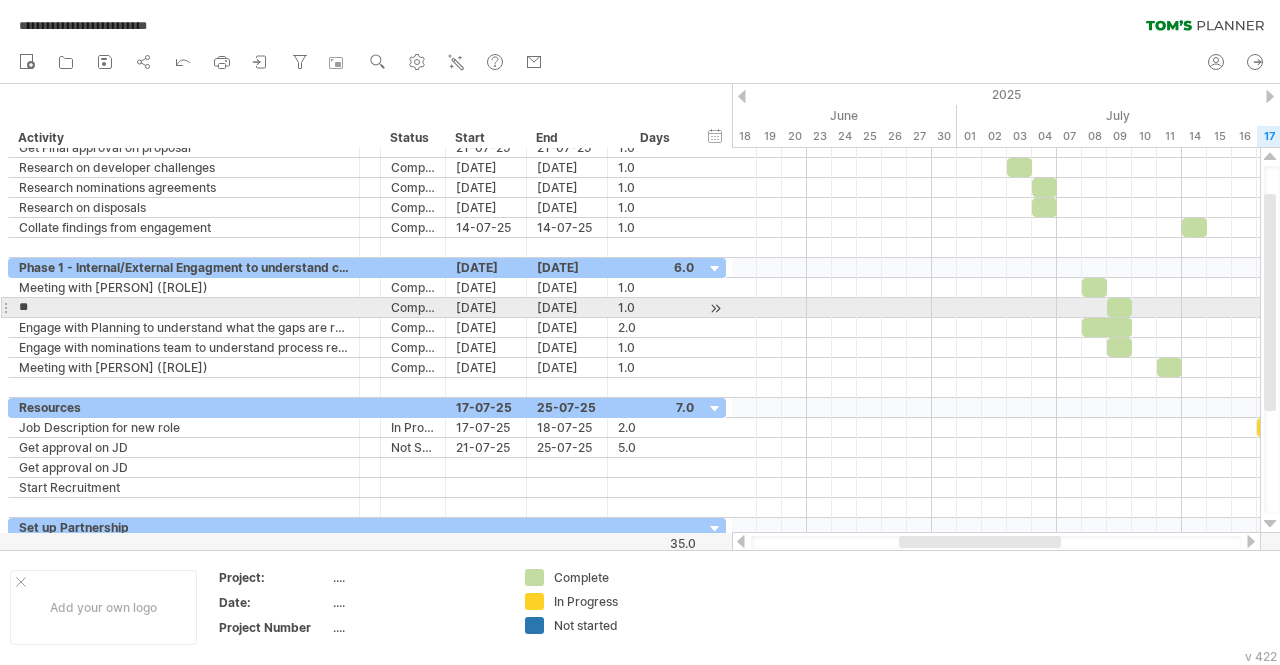 type on "*" 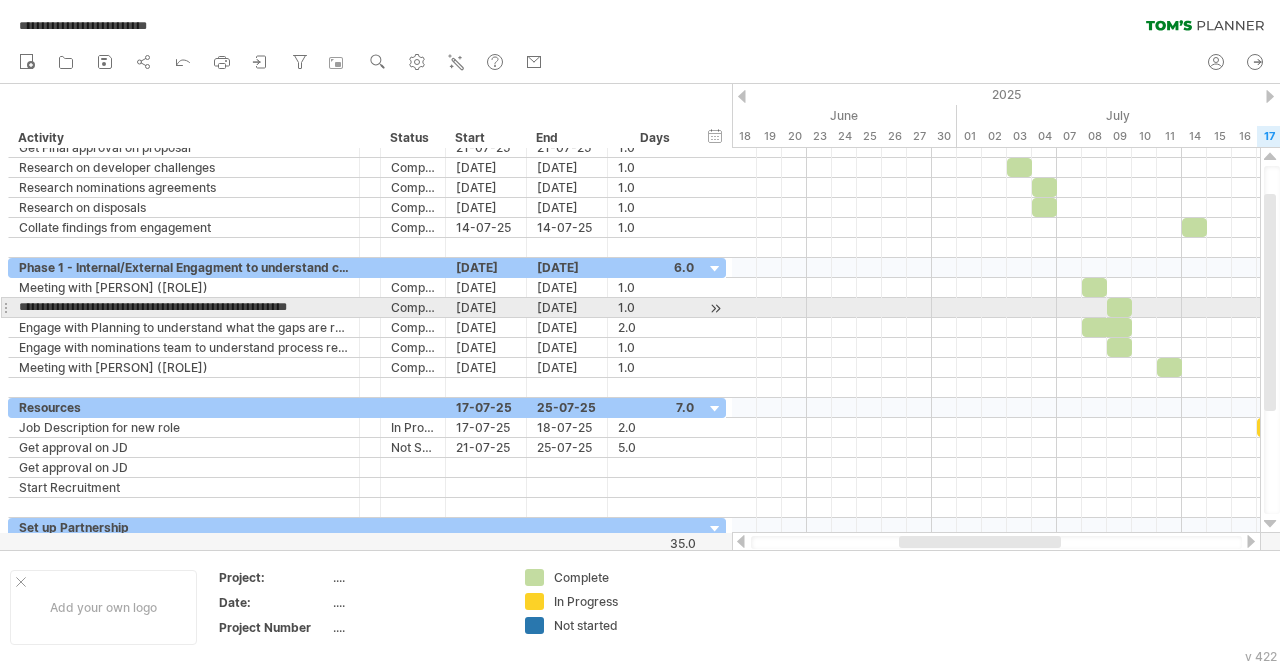 scroll, scrollTop: 0, scrollLeft: 0, axis: both 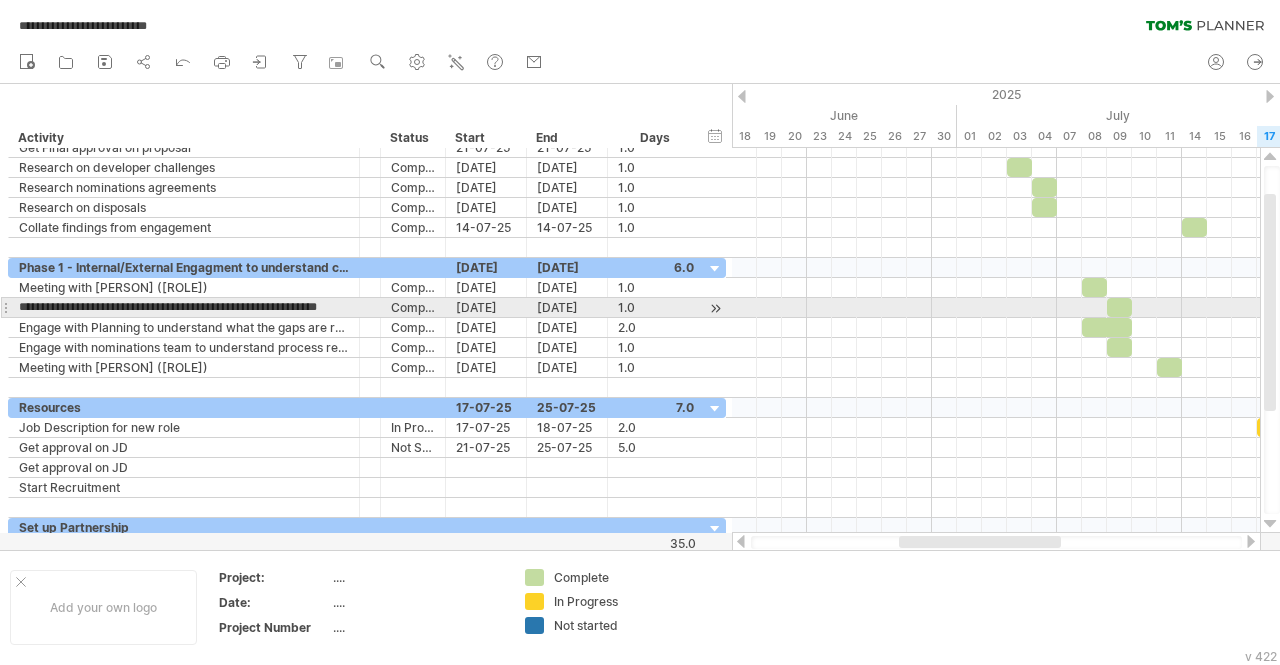 type on "**********" 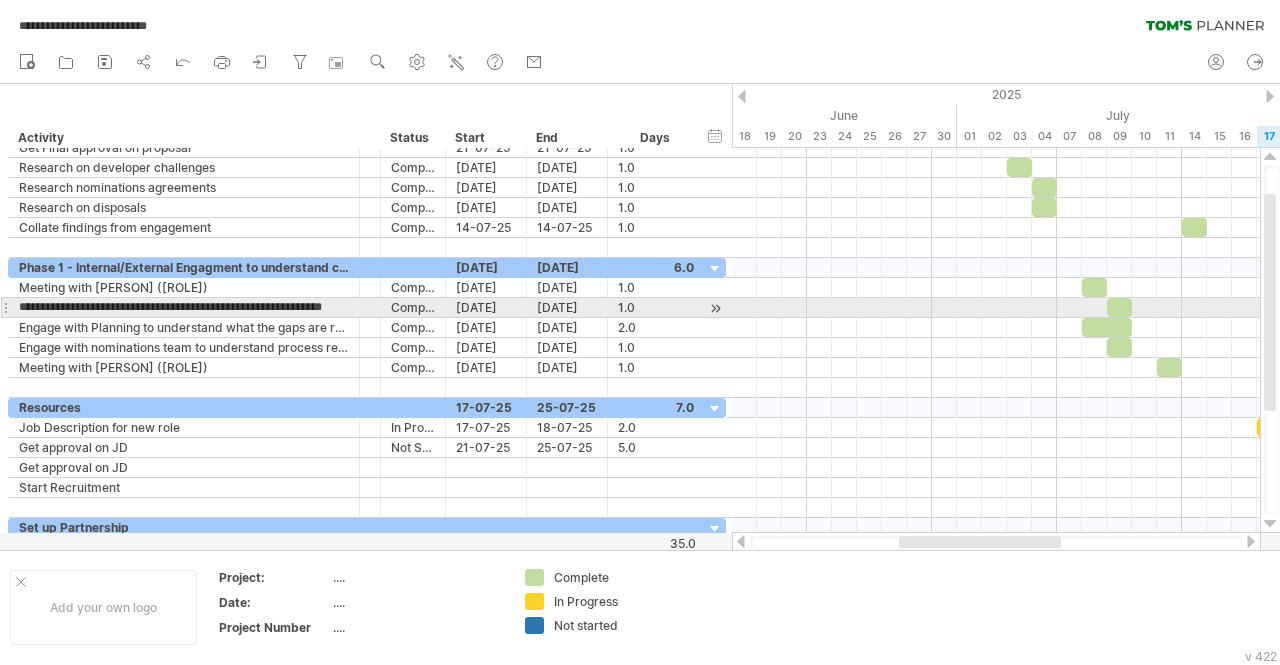 scroll, scrollTop: 0, scrollLeft: 46, axis: horizontal 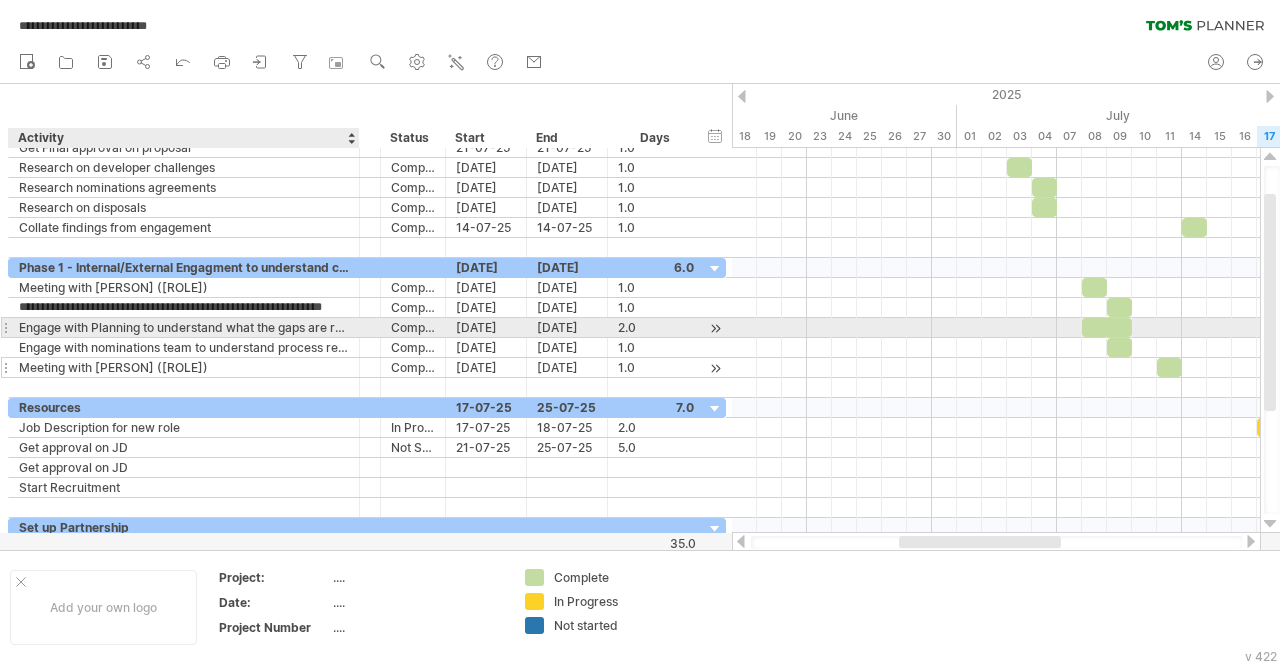 click on "Meeting with [PERSON] ([ROLE])" at bounding box center [184, 367] 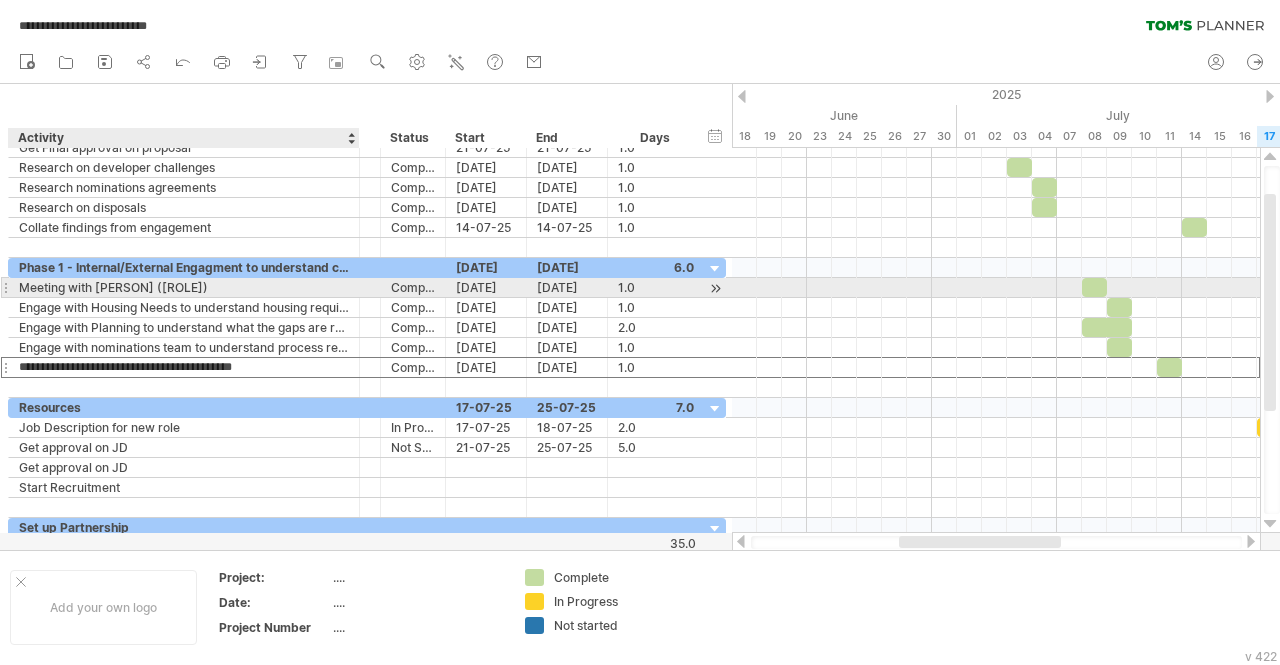 click on "Meeting with [PERSON] ([ROLE])" at bounding box center (184, 287) 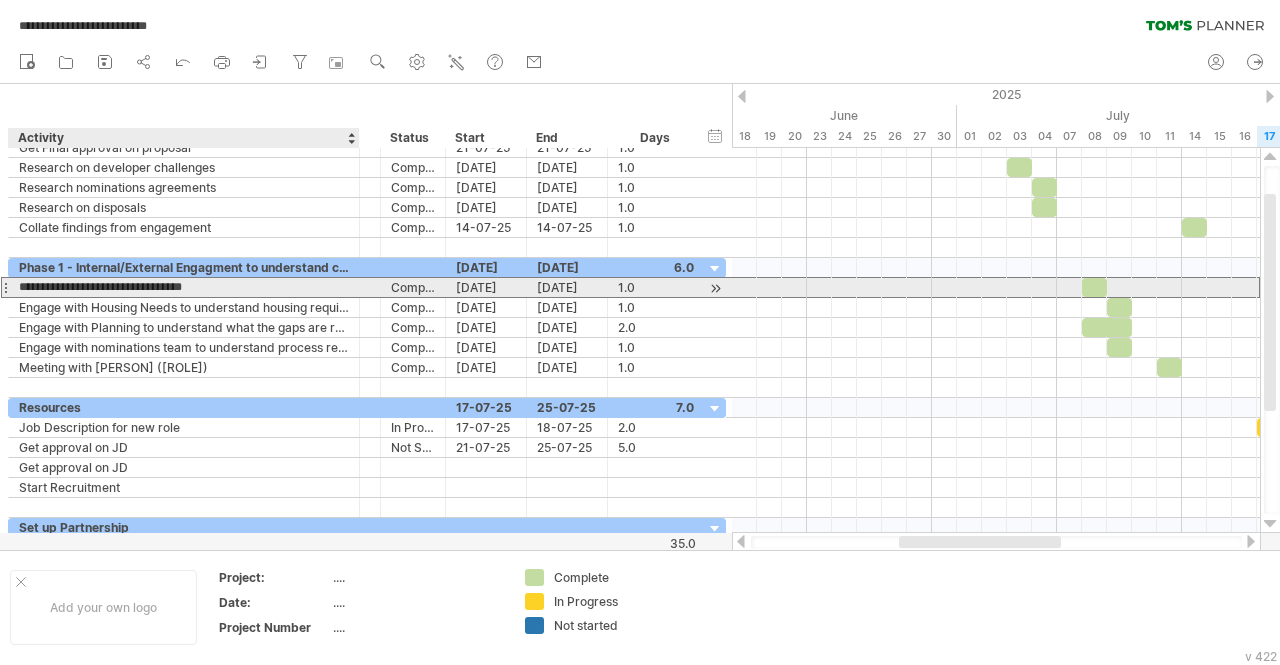 click on "**********" at bounding box center (184, 287) 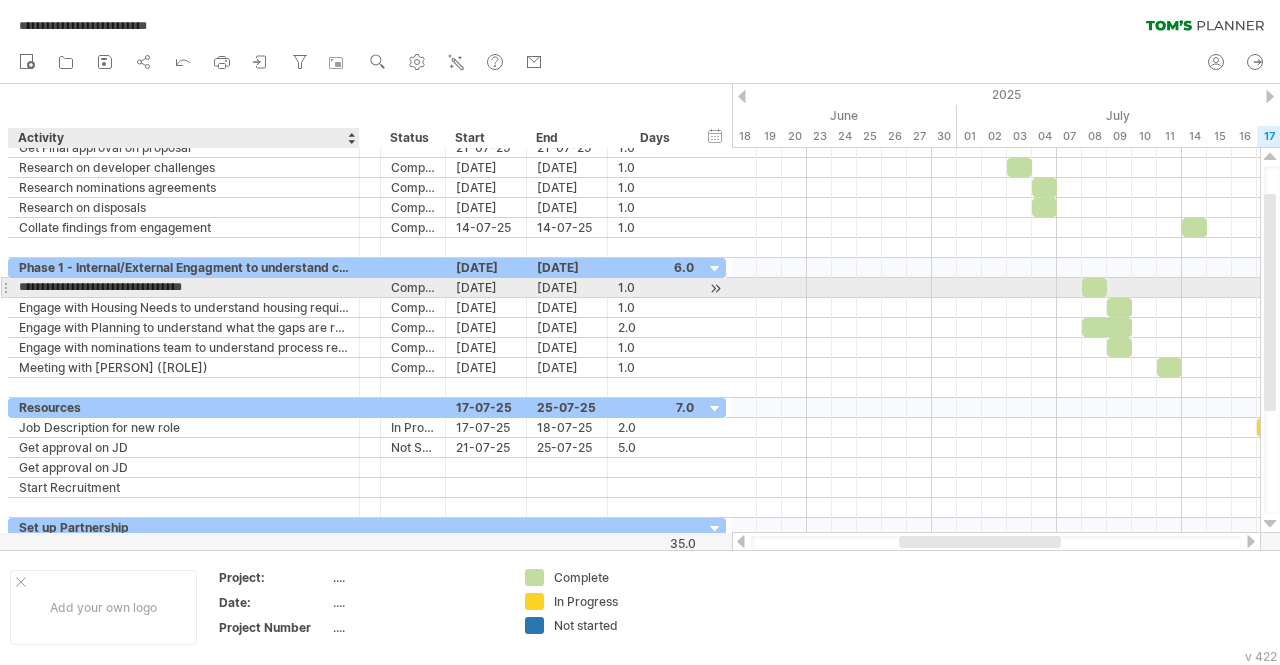 click on "**********" at bounding box center [184, 287] 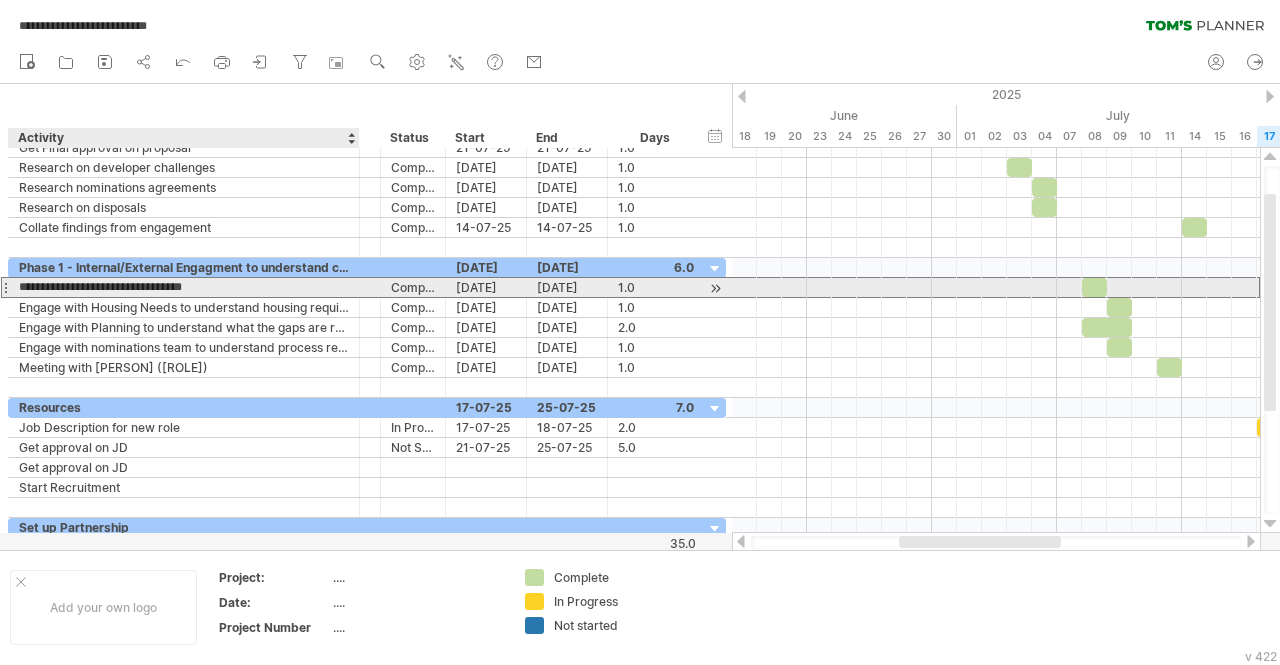 click on "**********" at bounding box center (184, 287) 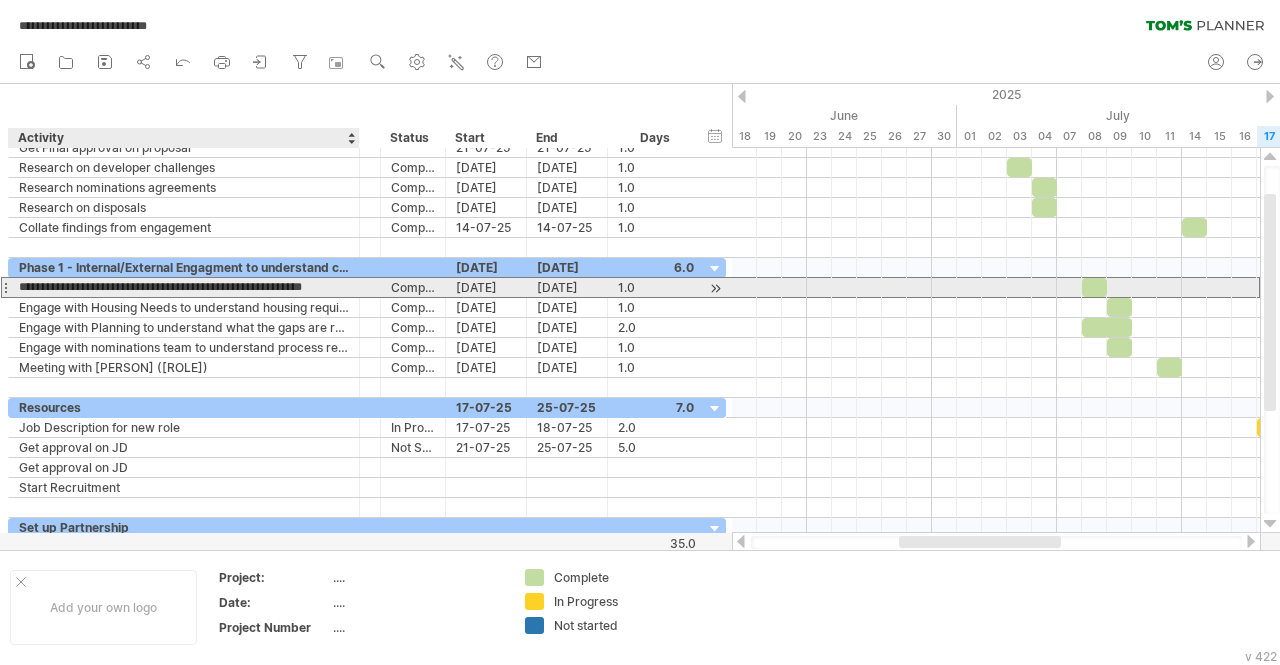 type on "**********" 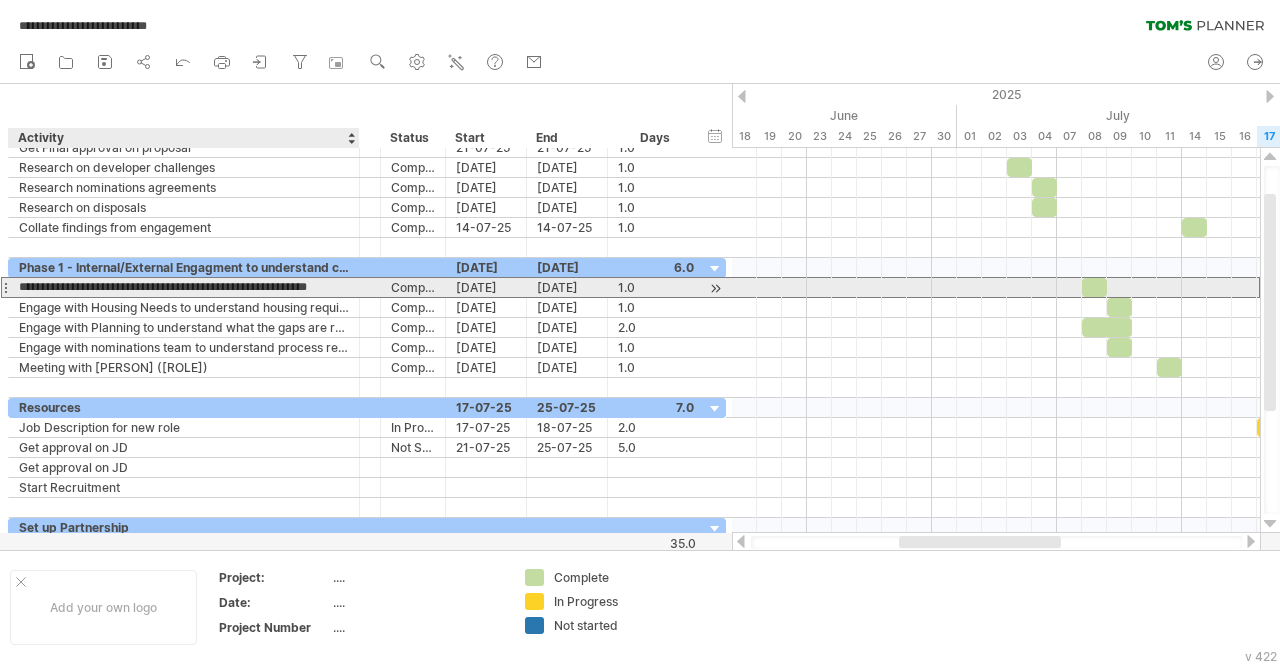 scroll, scrollTop: 0, scrollLeft: 29, axis: horizontal 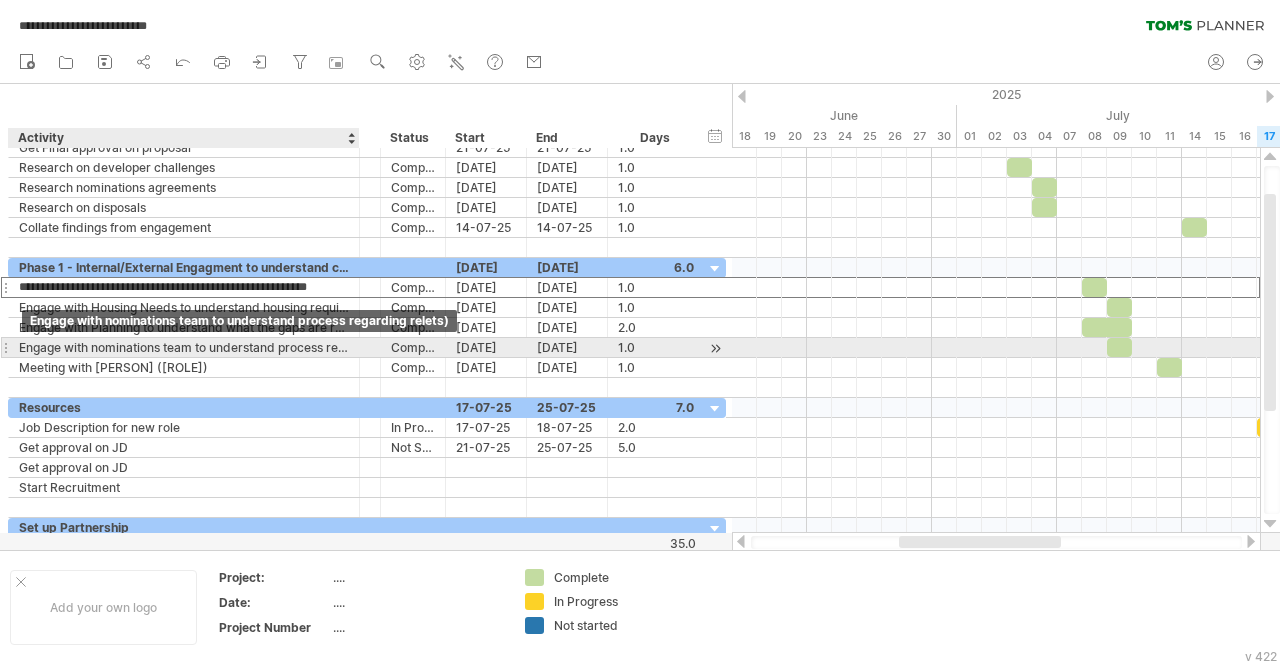 click on "Engage with nominations team to understand process regarding relets)" at bounding box center [184, 347] 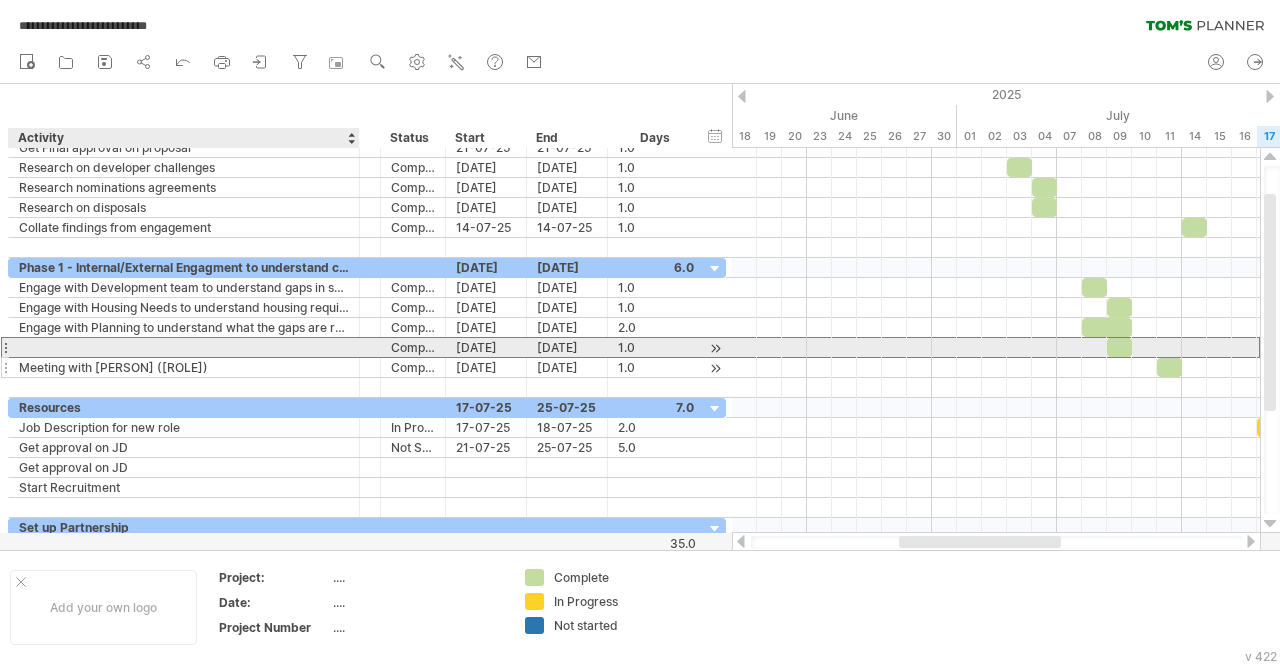 scroll, scrollTop: 0, scrollLeft: 0, axis: both 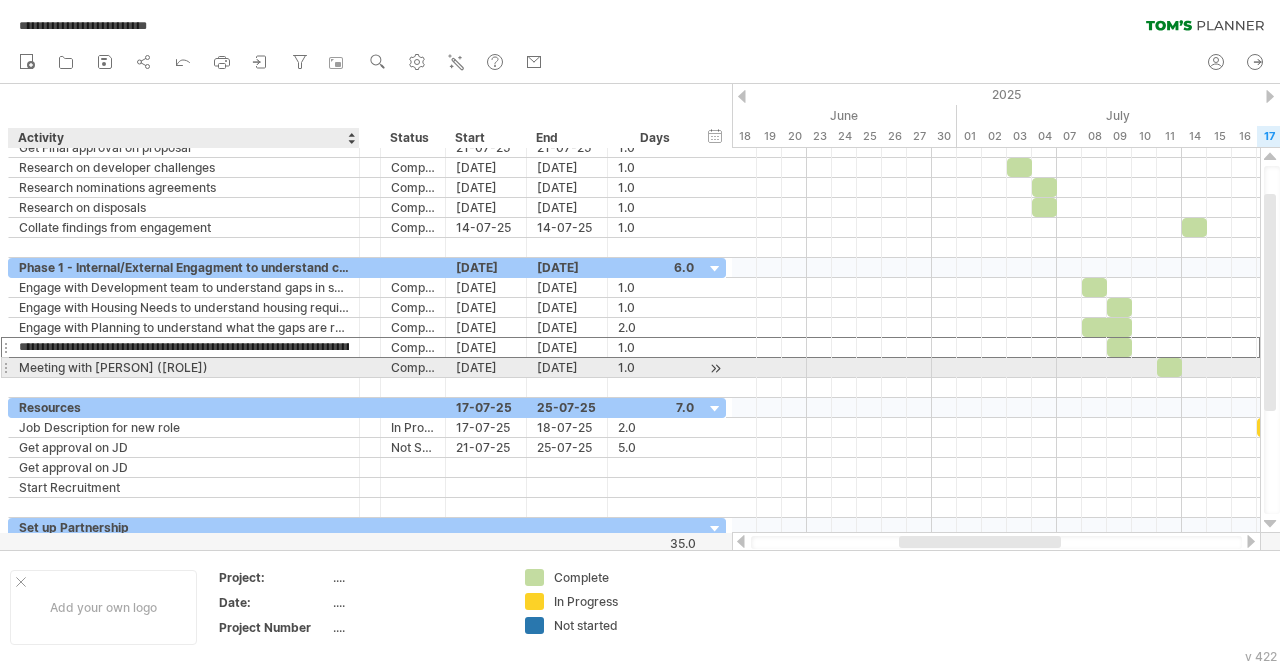 click on "Meeting with [PERSON] ([ROLE])" at bounding box center [184, 367] 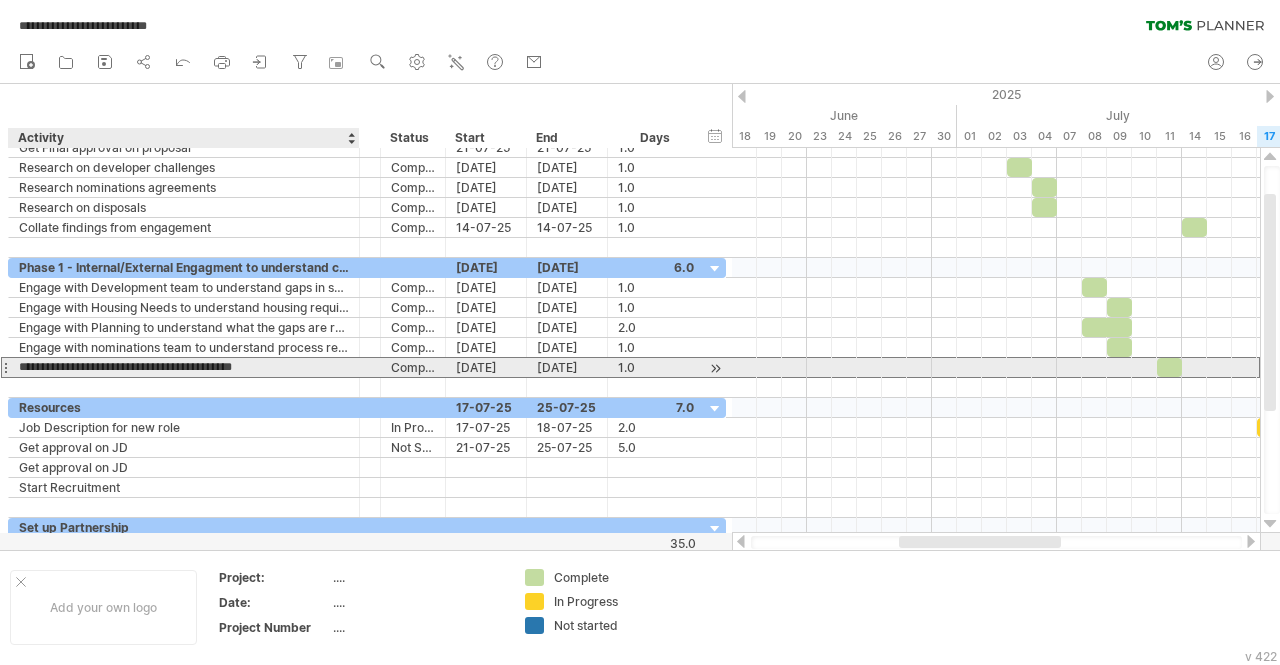click on "**********" at bounding box center (184, 367) 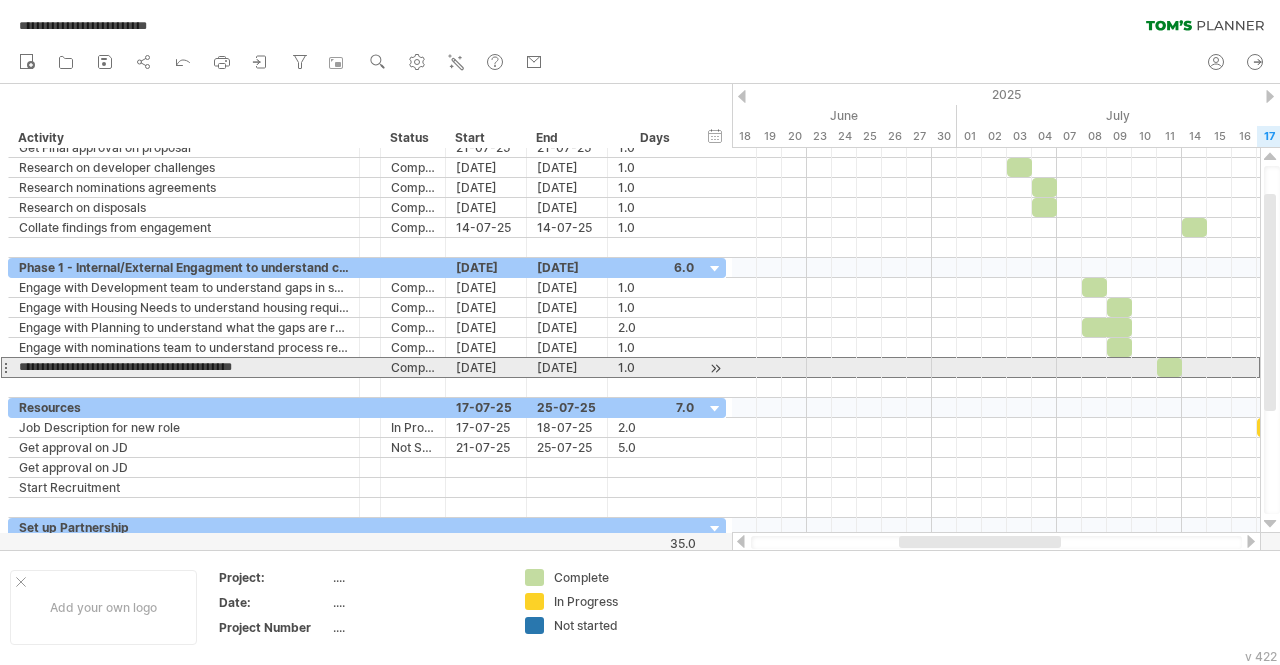 drag, startPoint x: 292, startPoint y: 367, endPoint x: 0, endPoint y: 359, distance: 292.10956 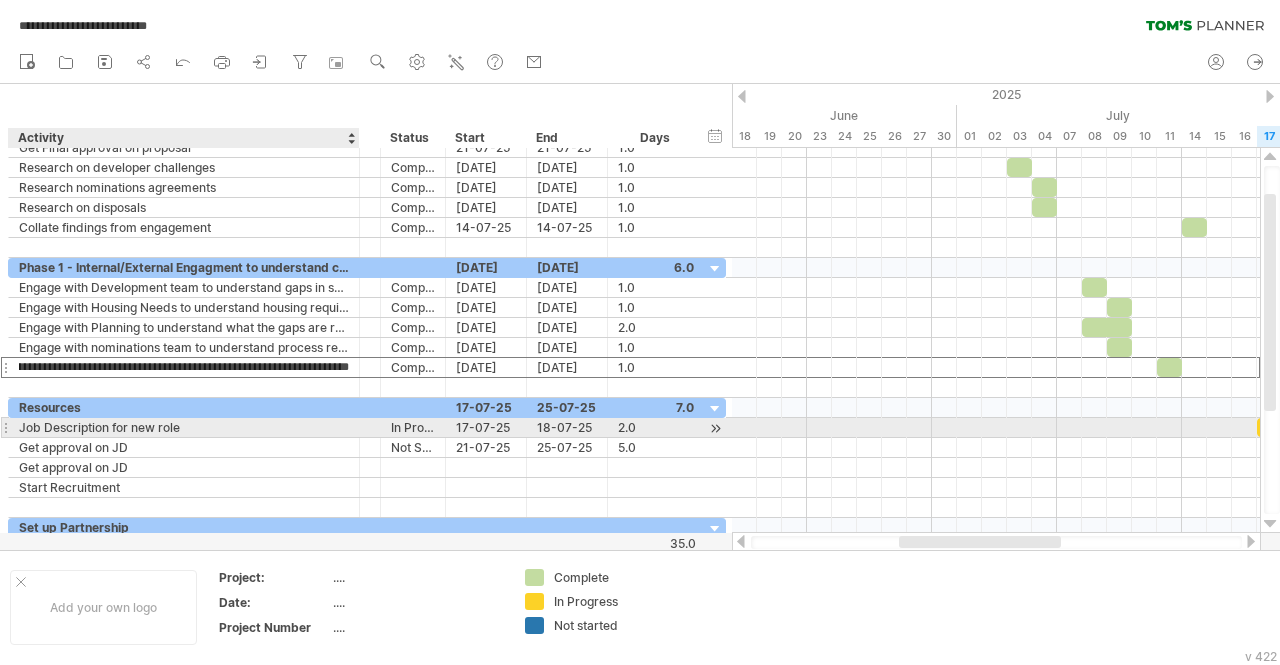 scroll, scrollTop: 0, scrollLeft: 118, axis: horizontal 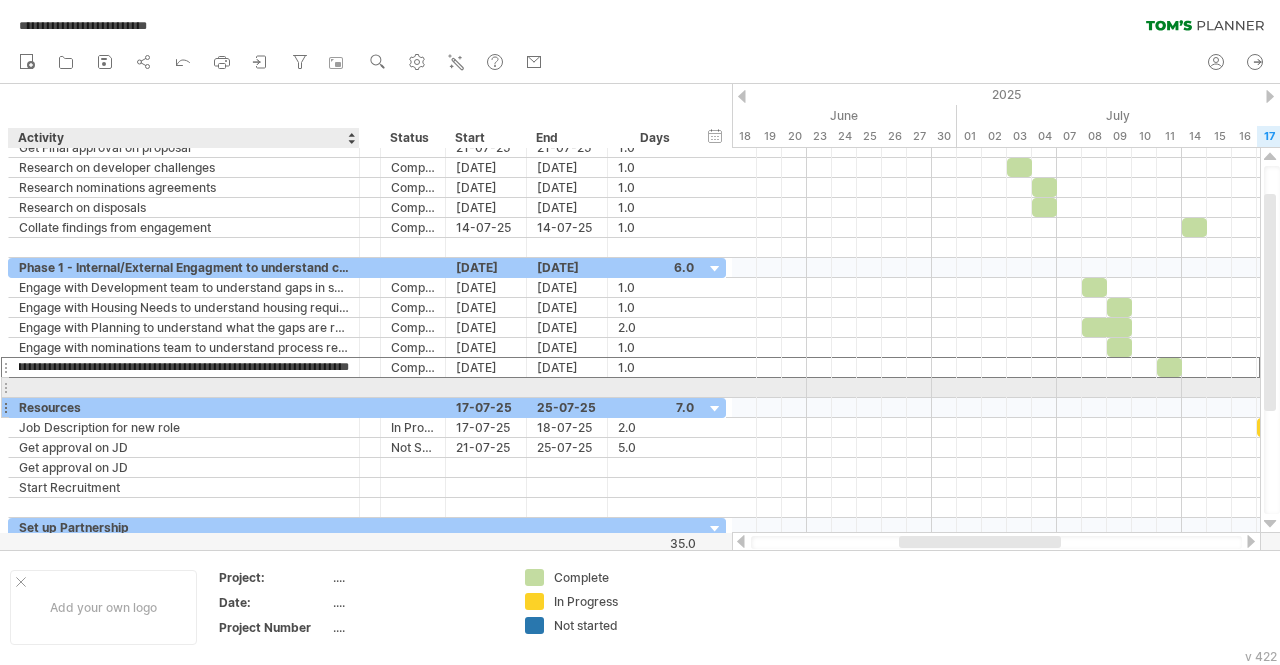 type on "**********" 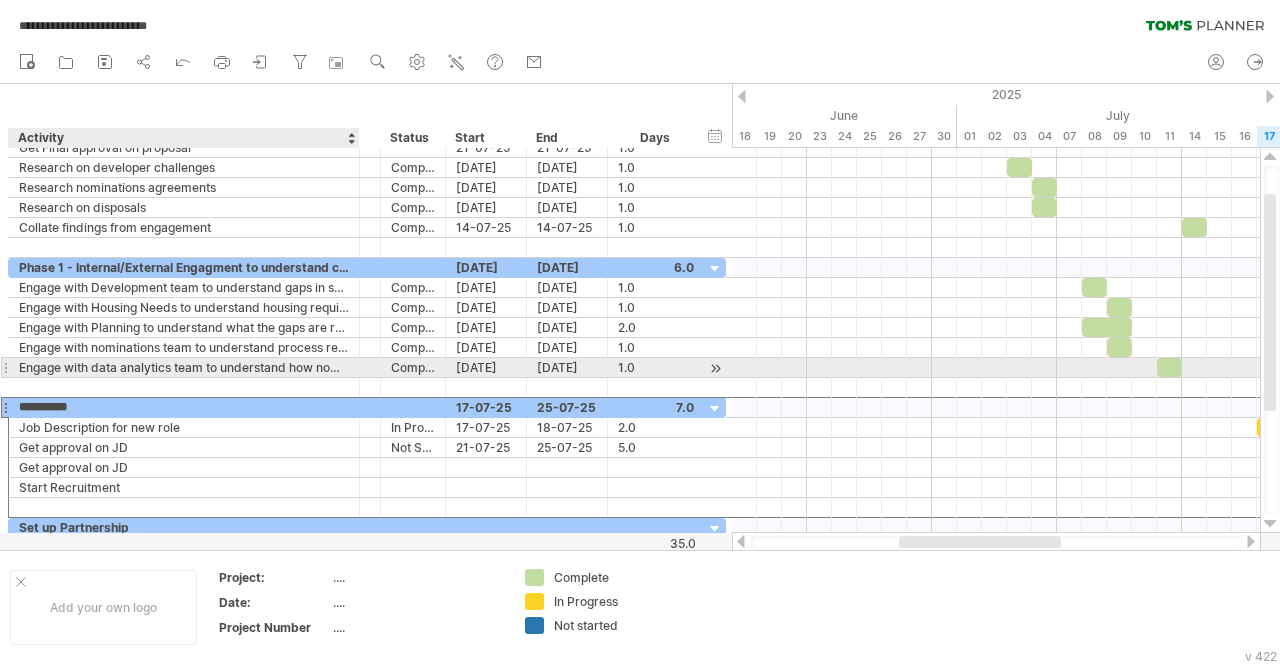 click on "Engage with data analytics team to understand how nominations are reported" at bounding box center [184, 367] 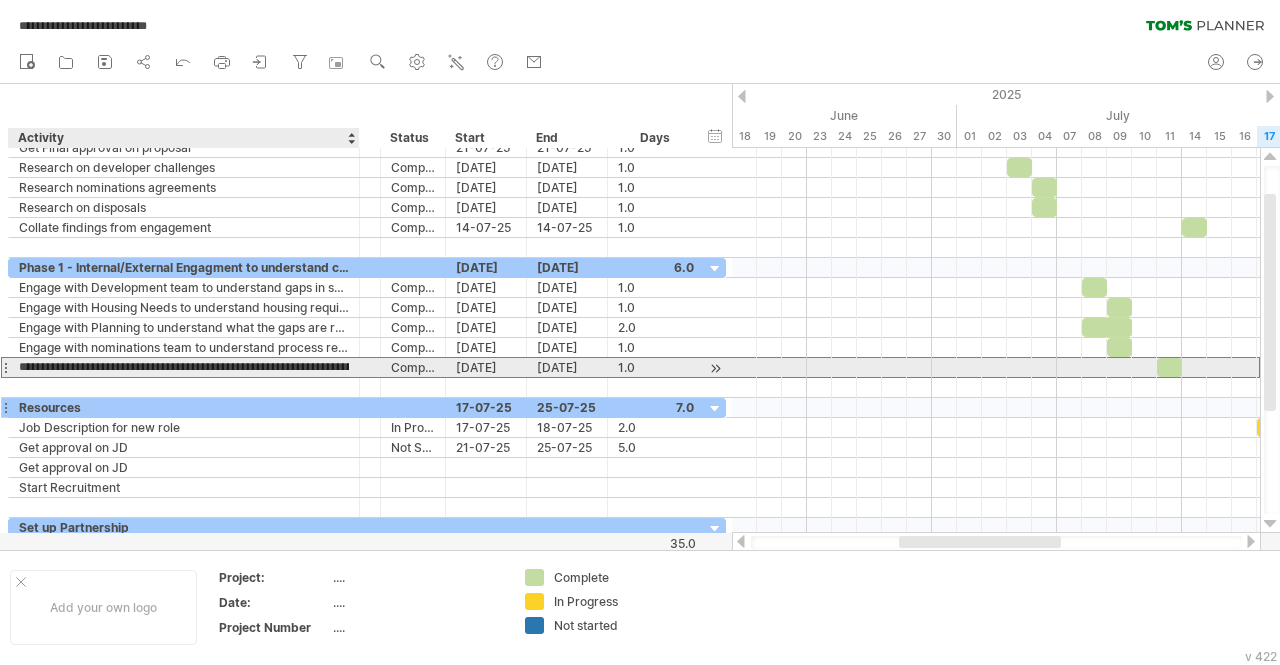 scroll, scrollTop: 0, scrollLeft: 0, axis: both 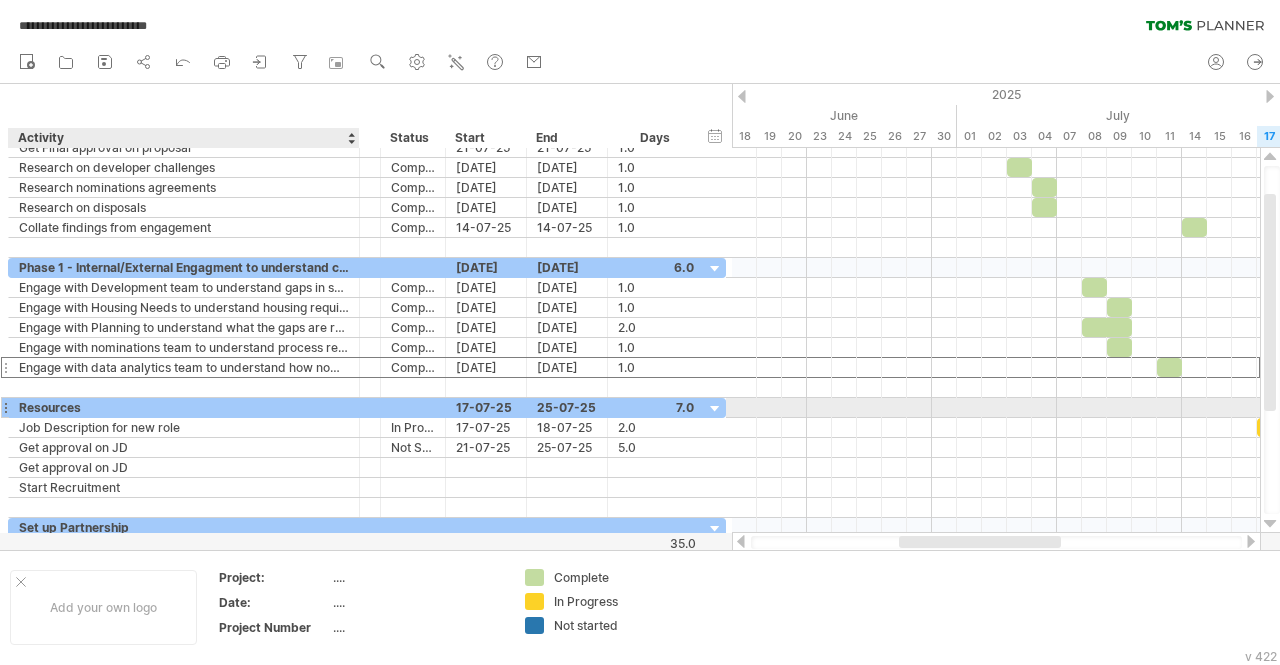 click on "Resources" at bounding box center (184, 407) 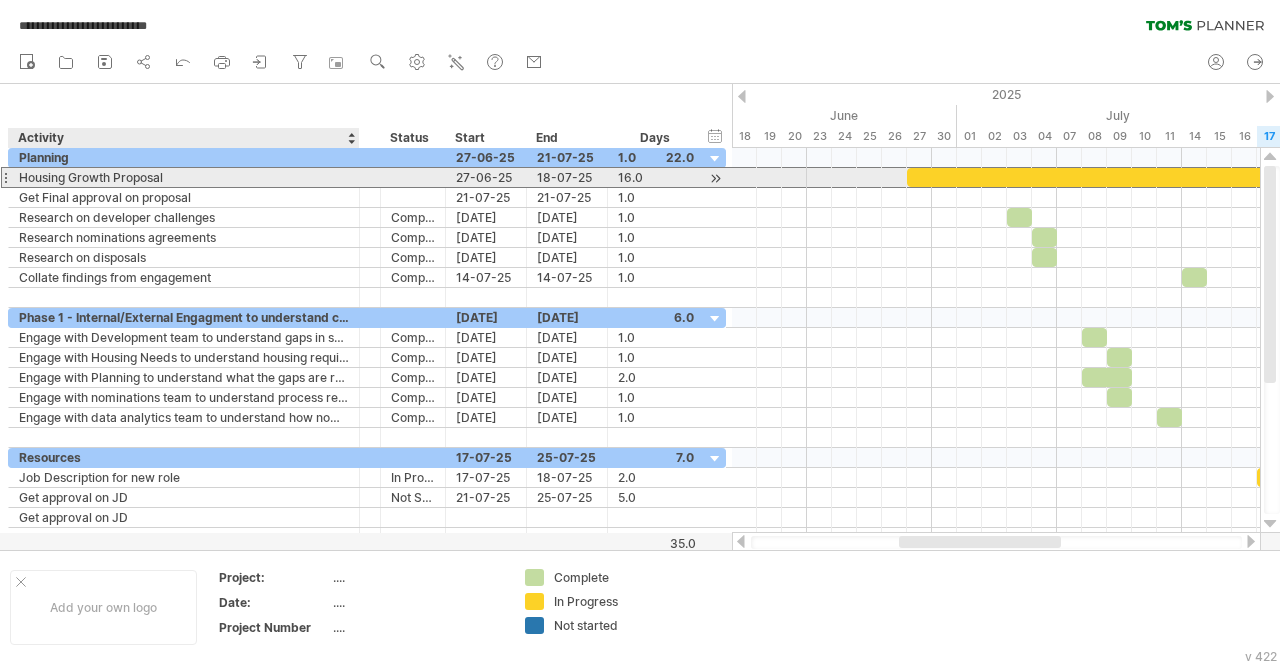click on "Housing Growth Proposal" at bounding box center [184, 177] 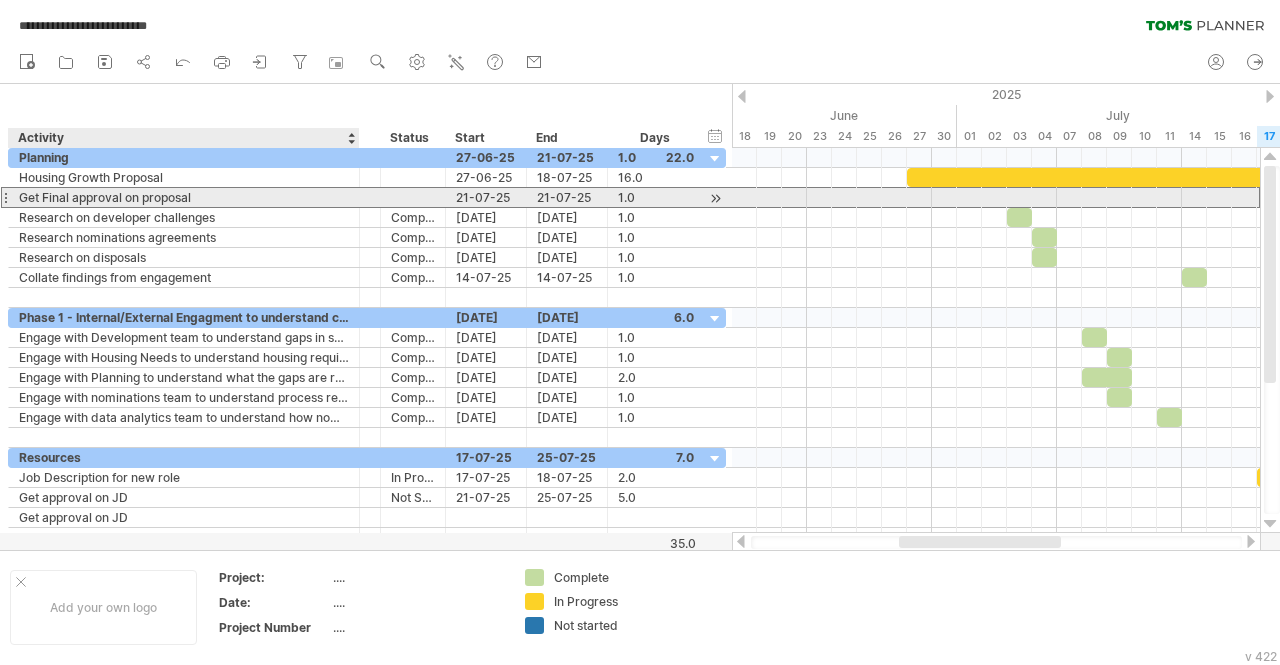 click on "Get Final approval on proposal" at bounding box center (184, 197) 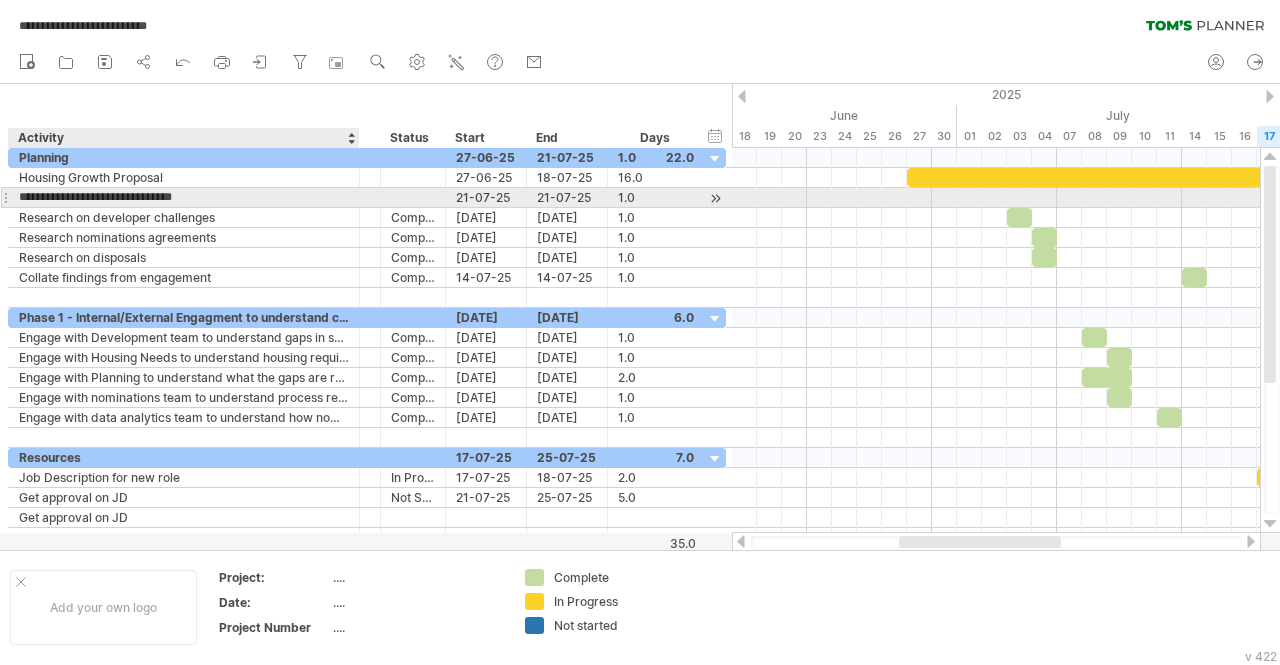 click on "**********" at bounding box center (184, 197) 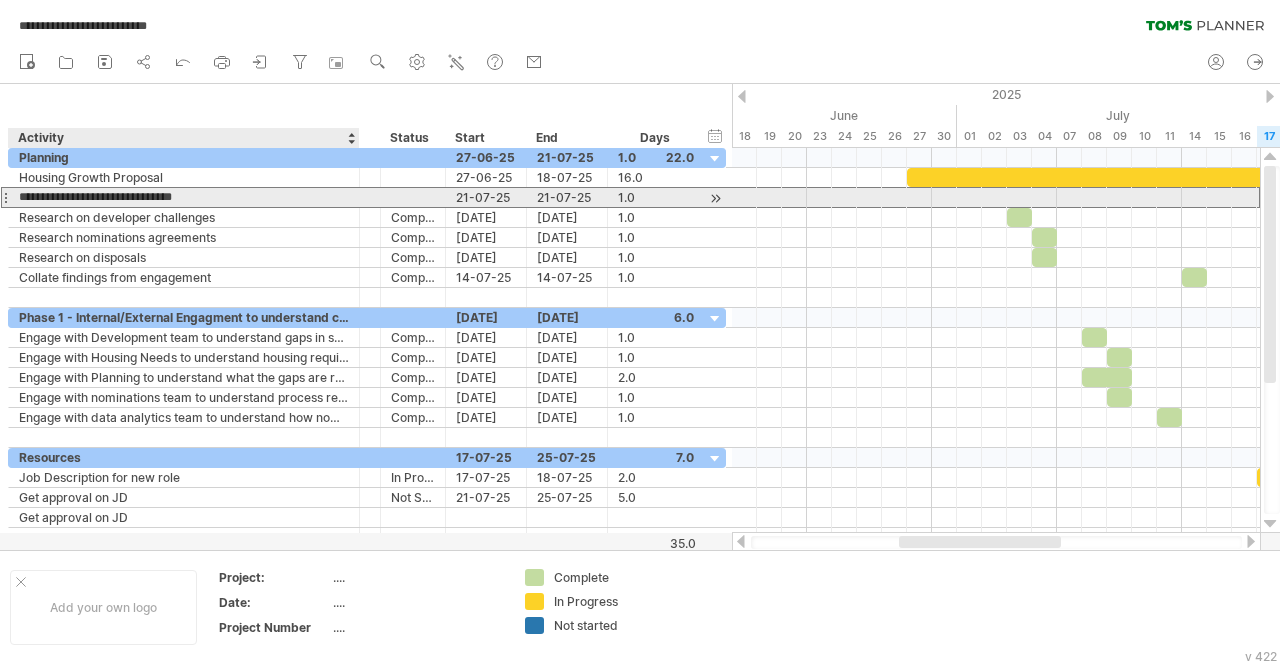 drag, startPoint x: 211, startPoint y: 195, endPoint x: 21, endPoint y: 193, distance: 190.01053 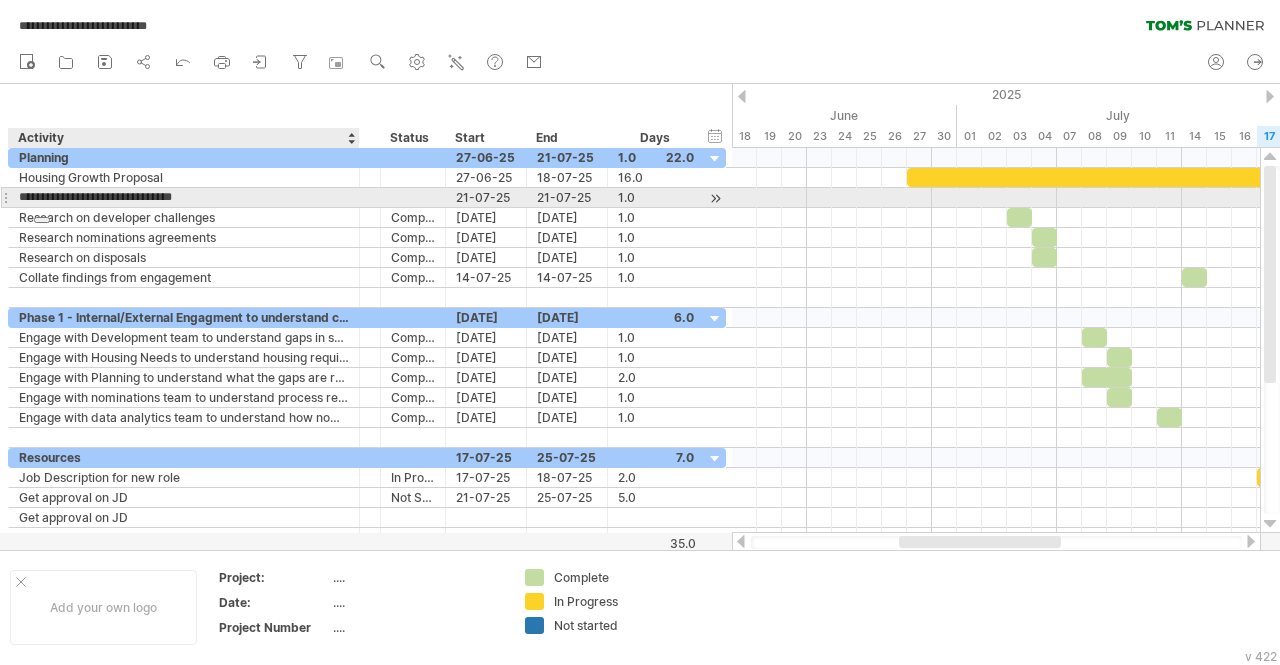 paste on "**********" 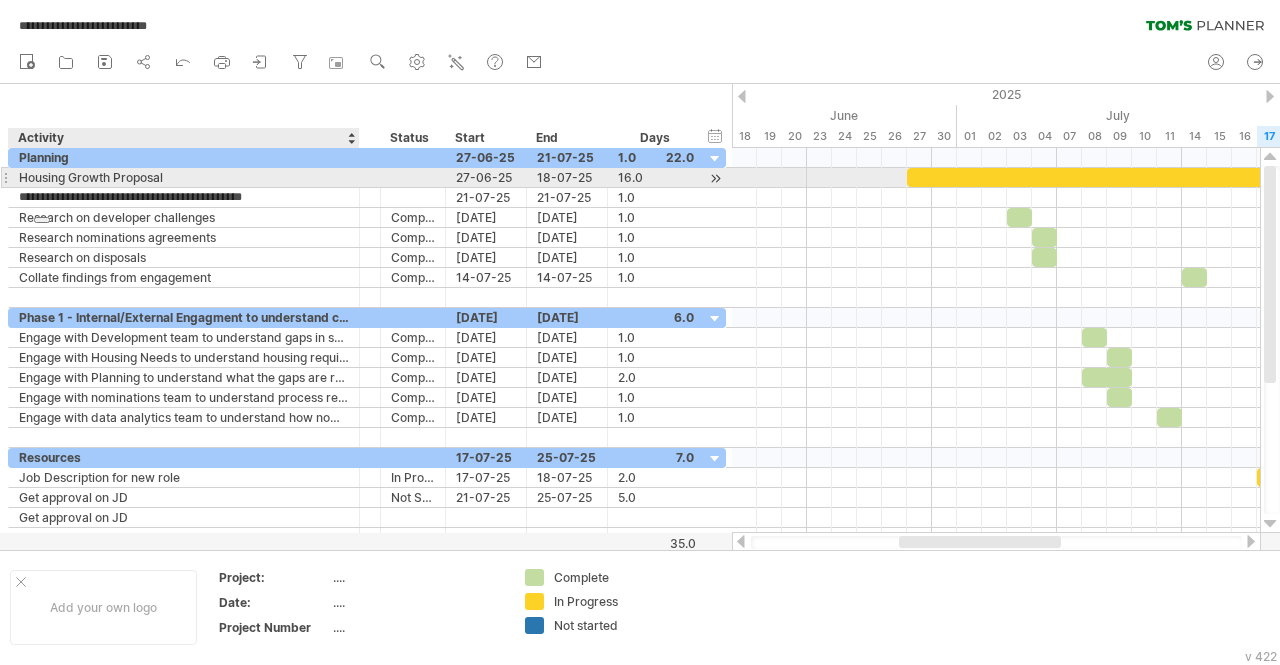 click on "Housing Growth Proposal" at bounding box center [184, 177] 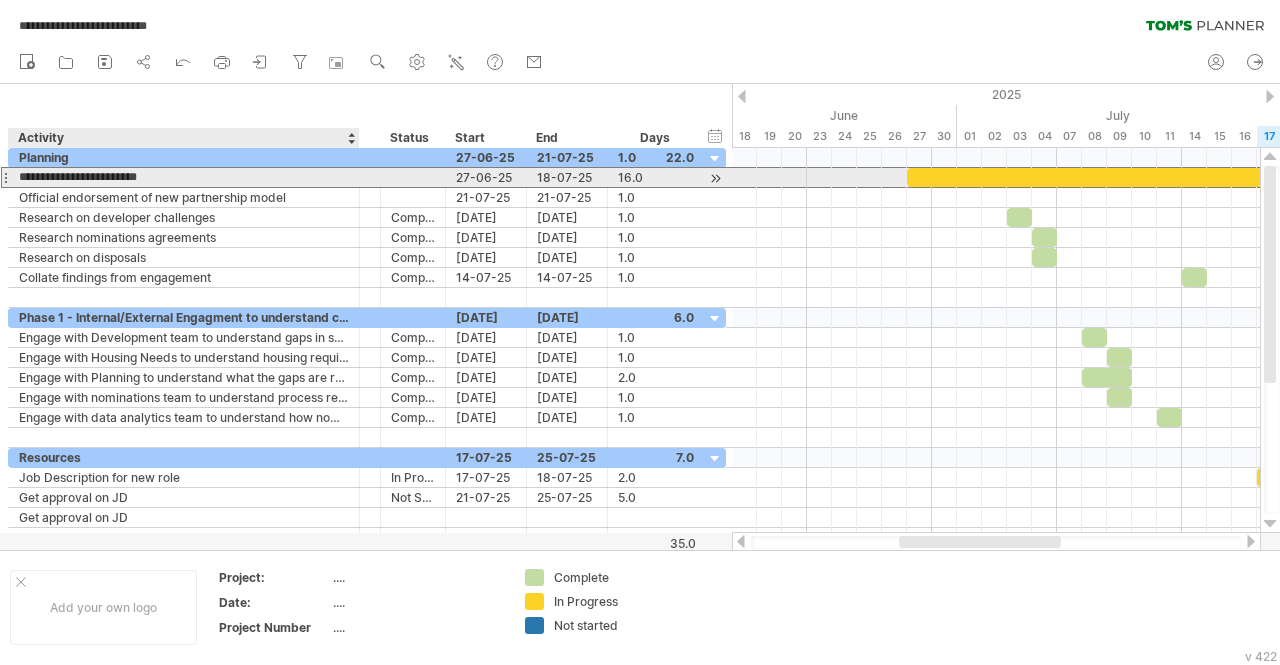 click on "**********" at bounding box center (184, 177) 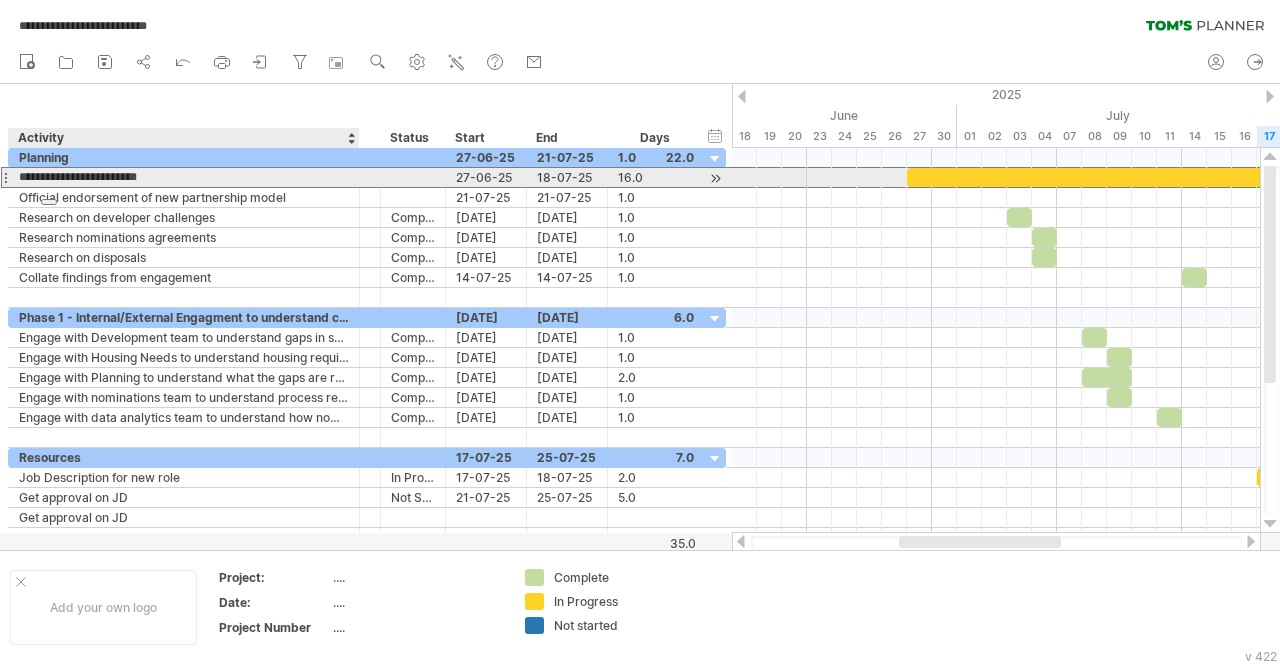 click on "**********" at bounding box center [184, 177] 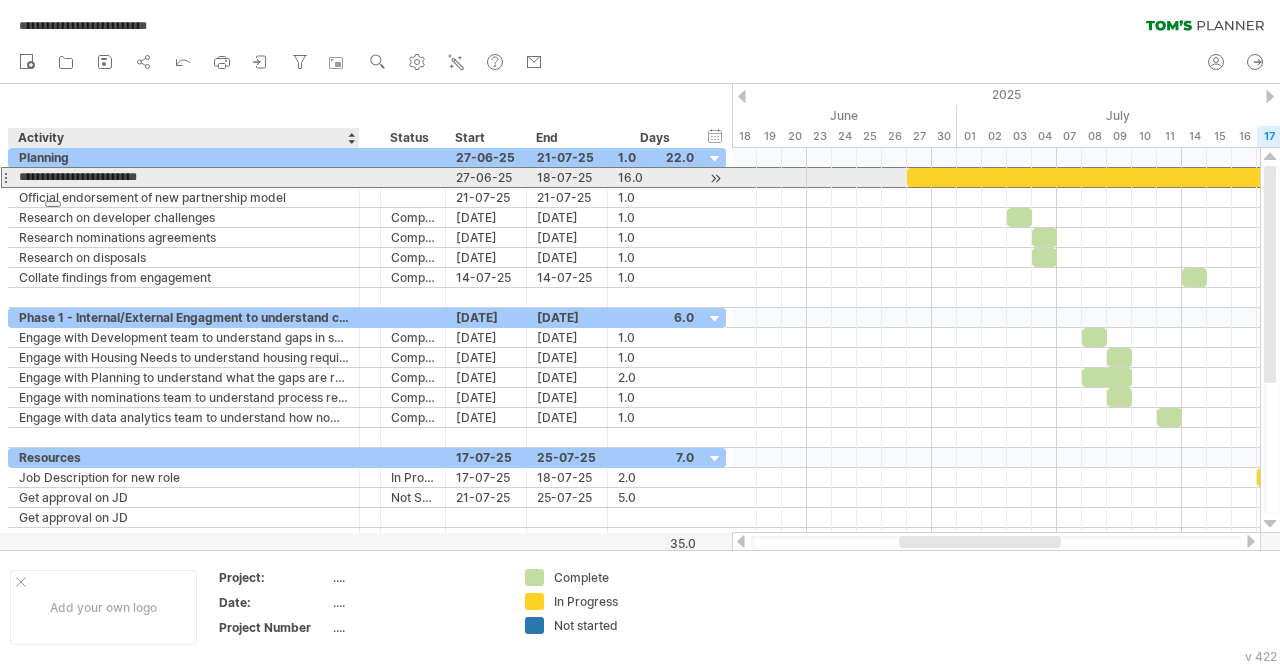 click on "**********" at bounding box center (184, 177) 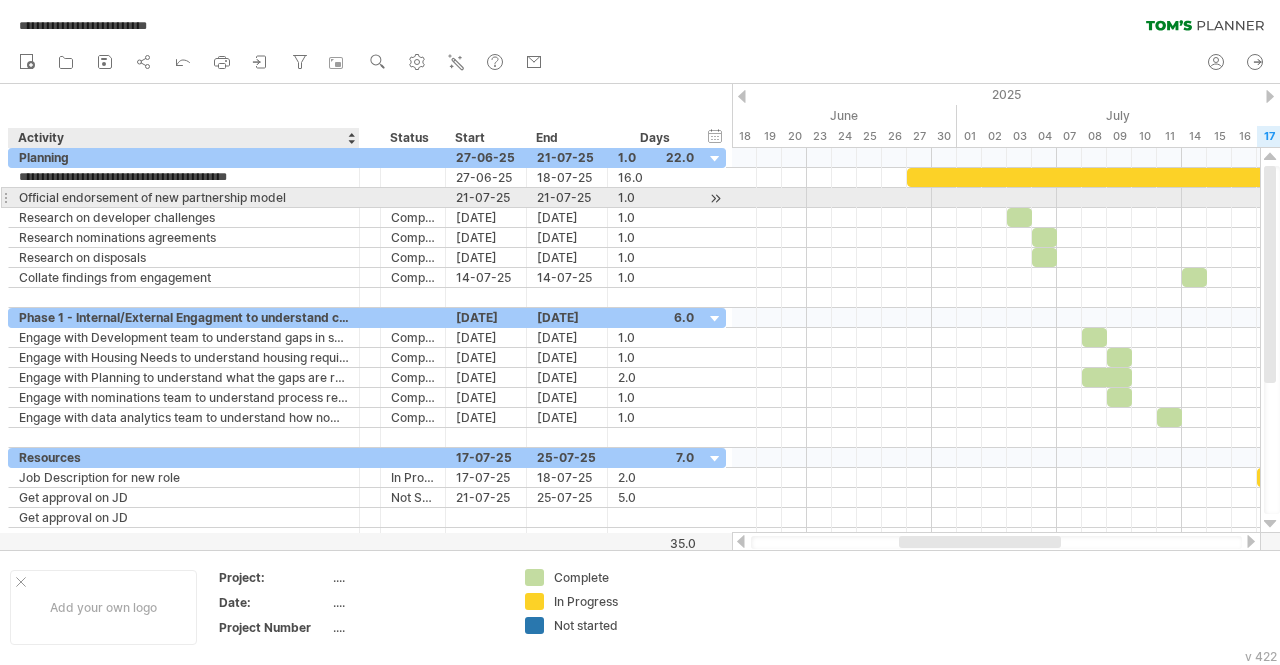 type on "**********" 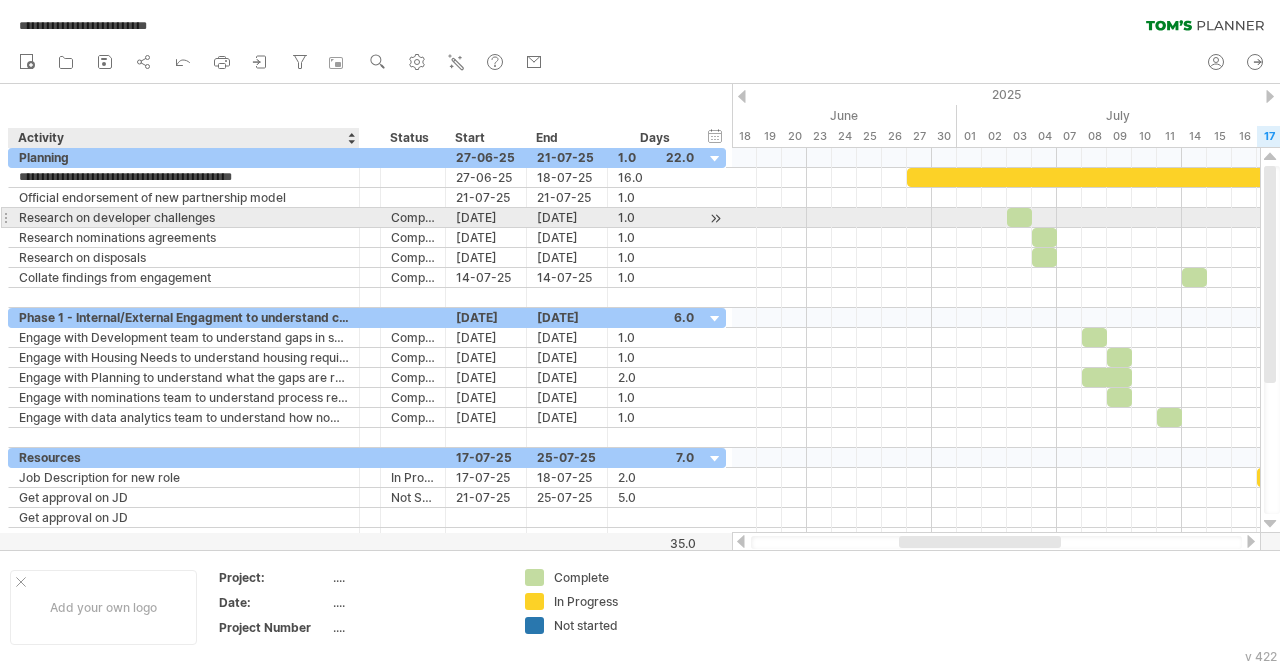 click on "Research on developer challenges" at bounding box center (184, 217) 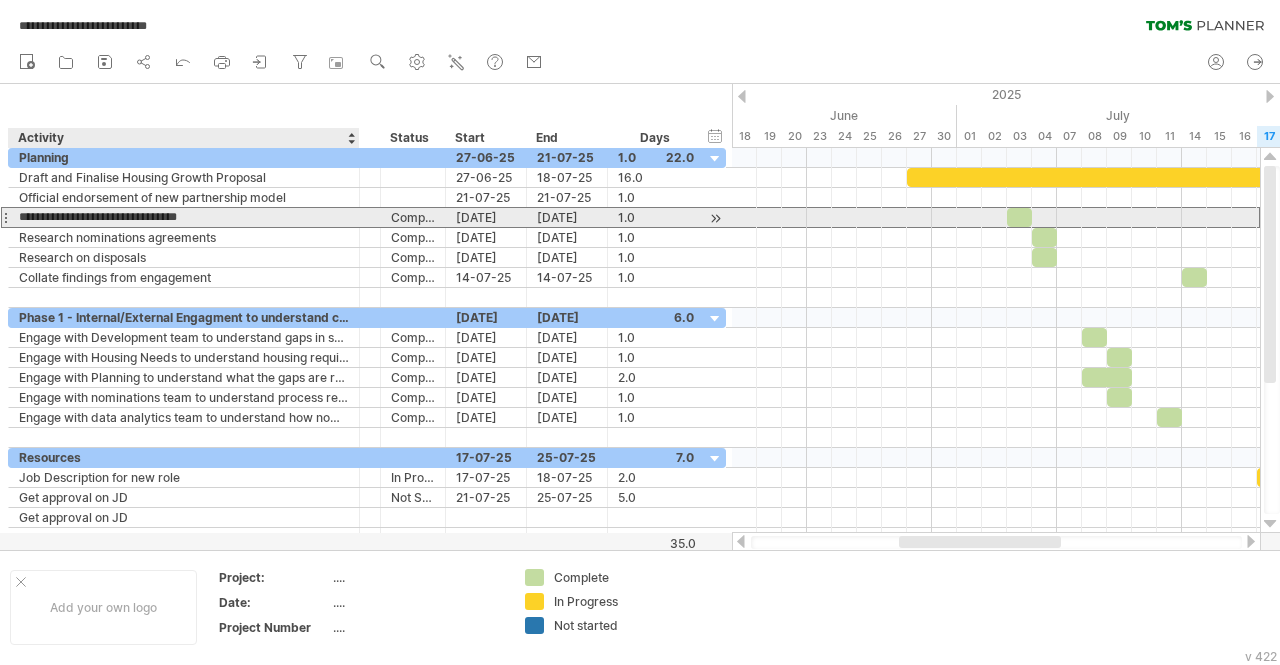 scroll, scrollTop: 0, scrollLeft: 0, axis: both 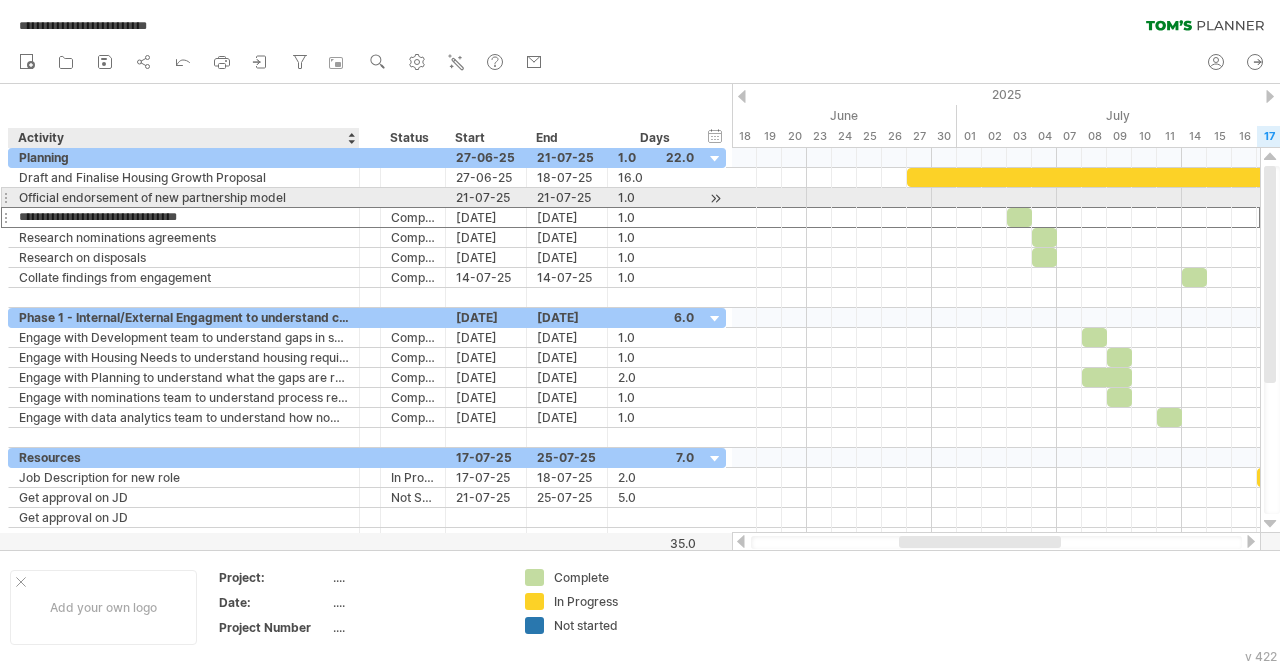 click on "Official endorsement of new partnership model" at bounding box center (184, 197) 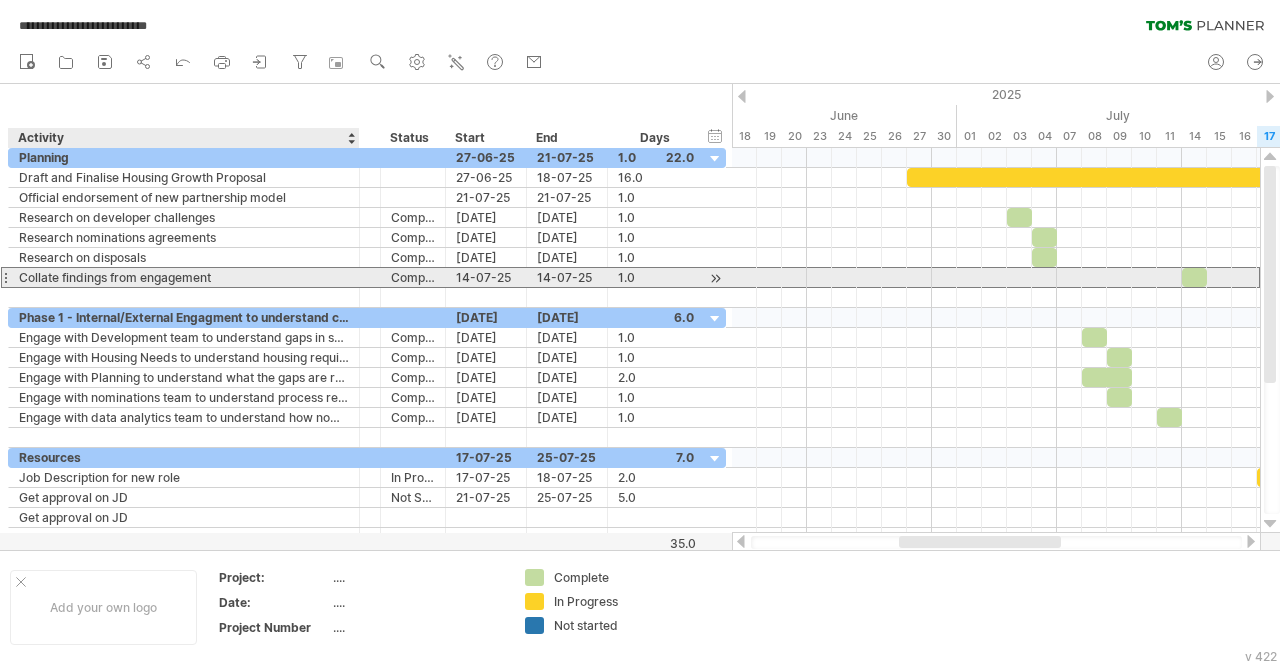 click on "Collate findings from engagement" at bounding box center [184, 277] 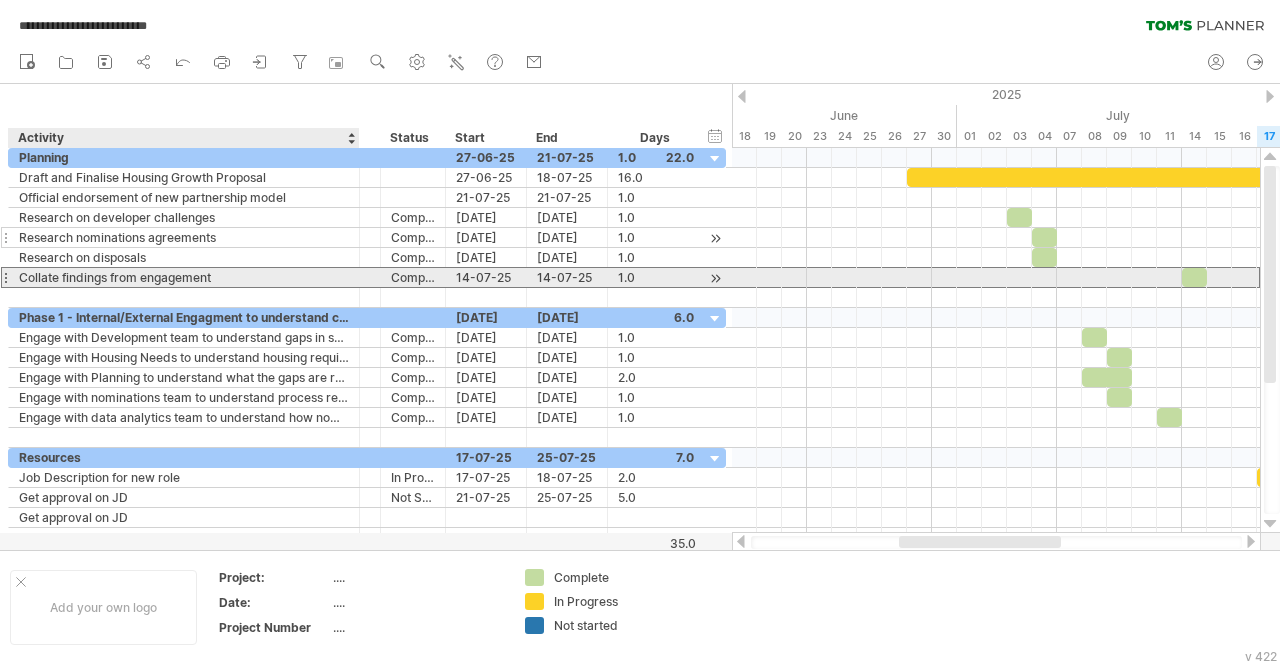 scroll, scrollTop: 0, scrollLeft: 0, axis: both 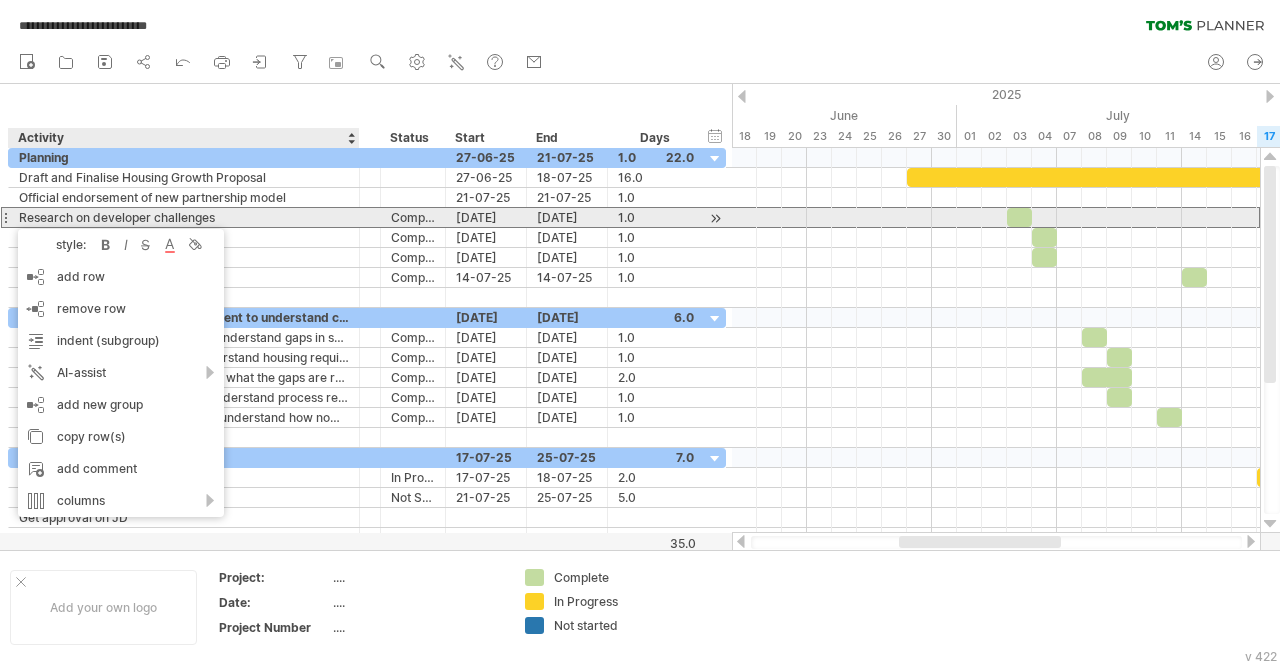 click on "Research on developer challenges" at bounding box center (184, 217) 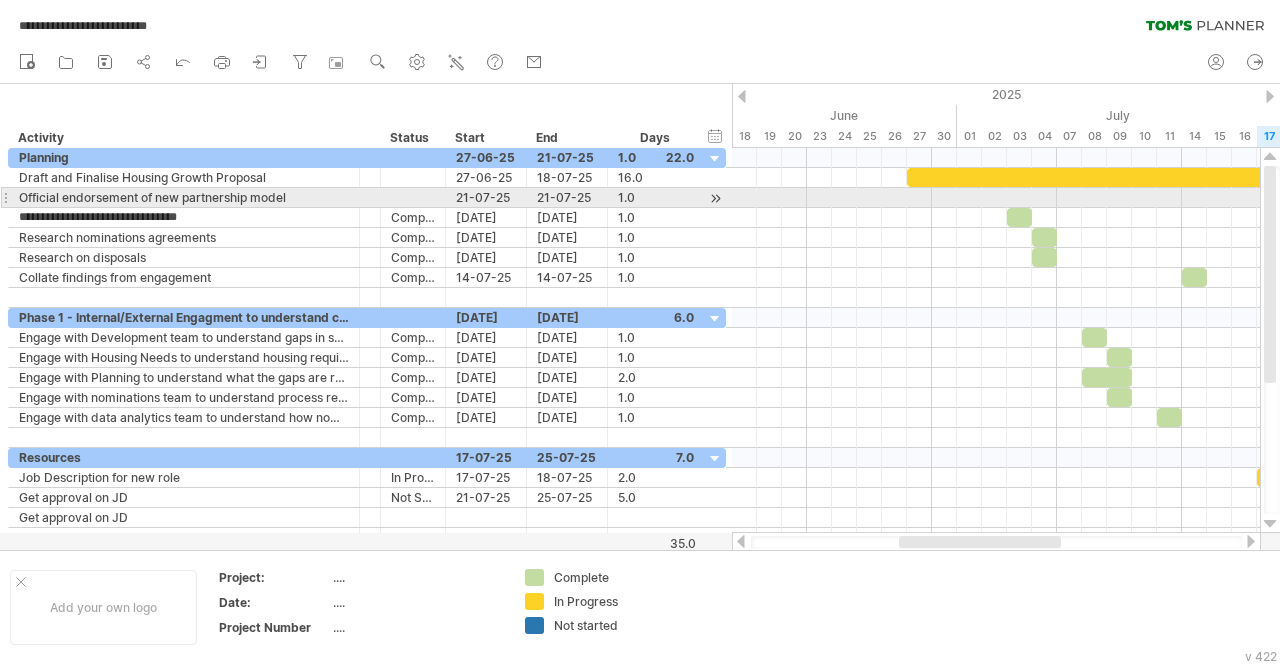 click at bounding box center (5, 197) 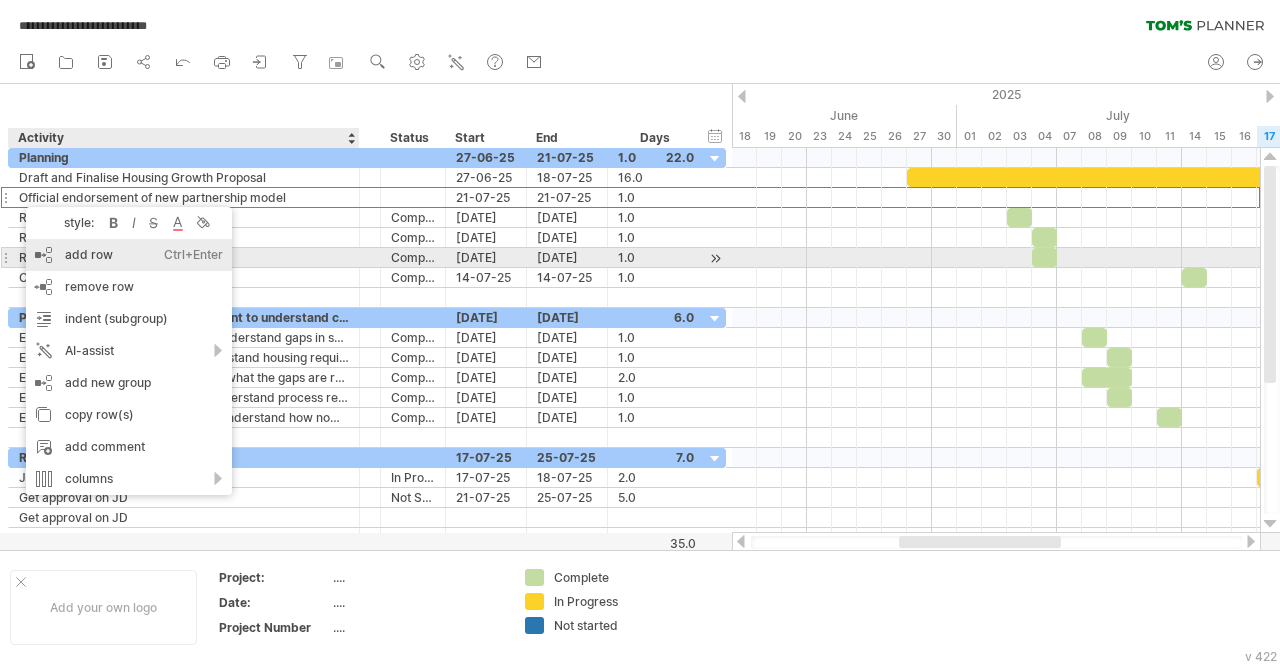 click on "add row Ctrl+Enter Cmd+Enter" at bounding box center [129, 255] 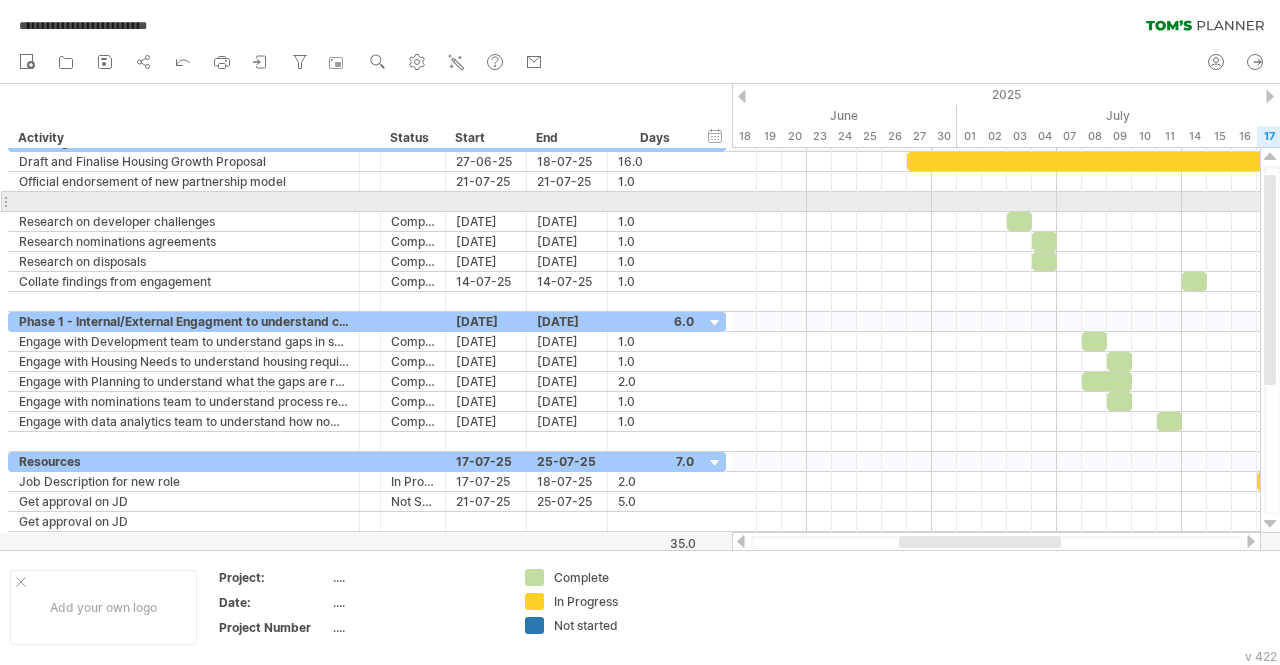 click at bounding box center [5, 201] 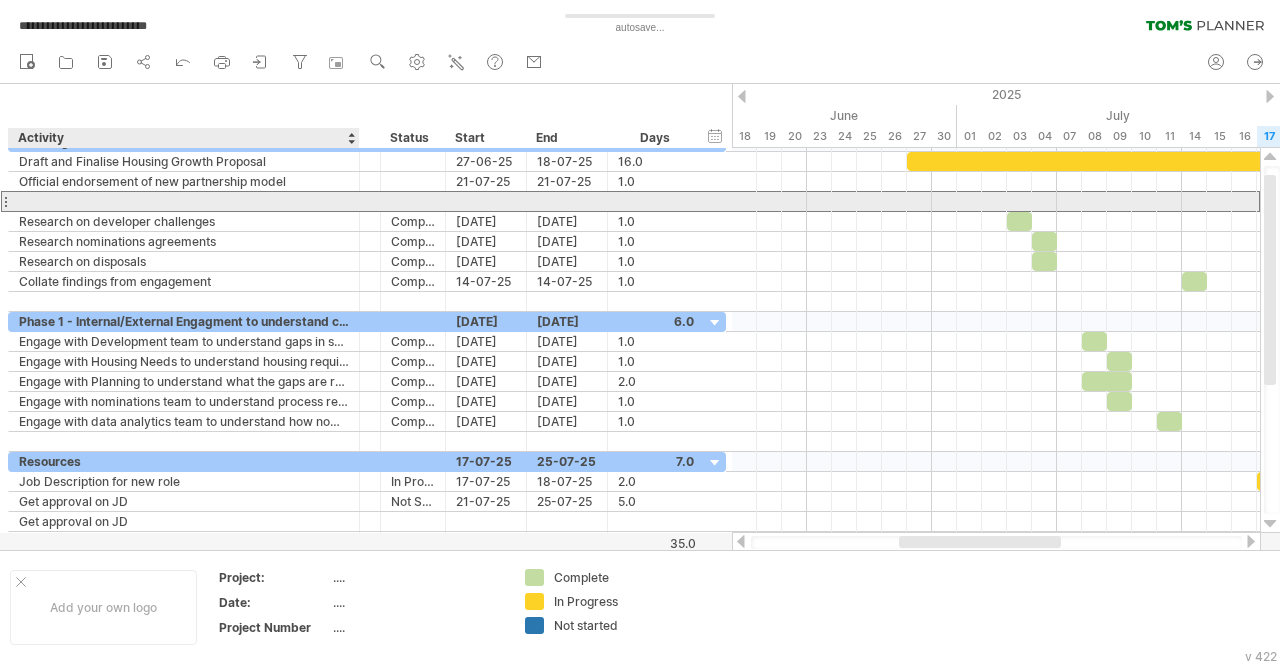 click at bounding box center [184, 201] 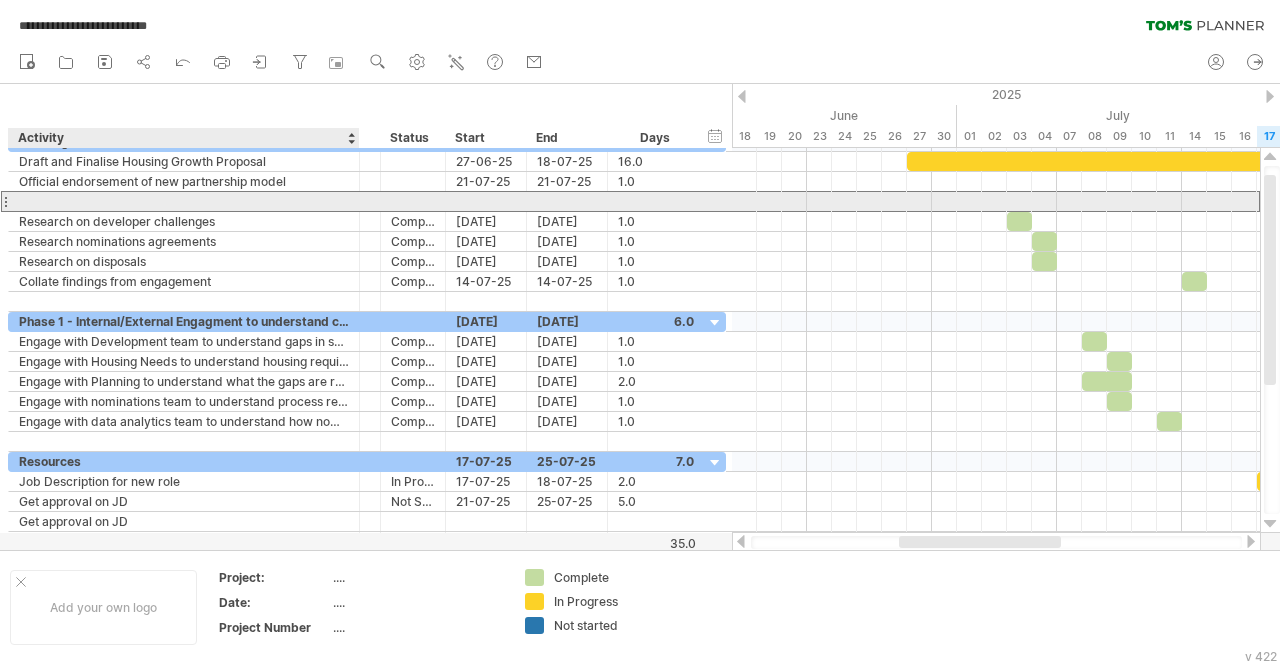 paste on "**********" 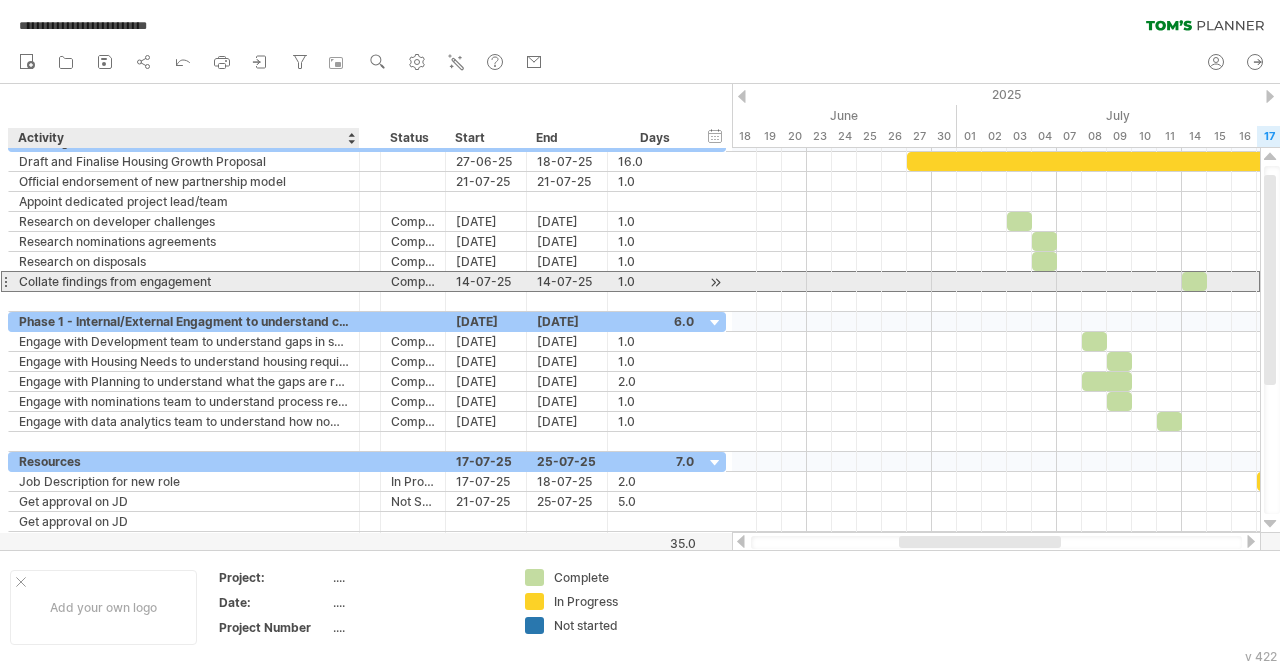 click on "Collate findings from engagement" at bounding box center (184, 281) 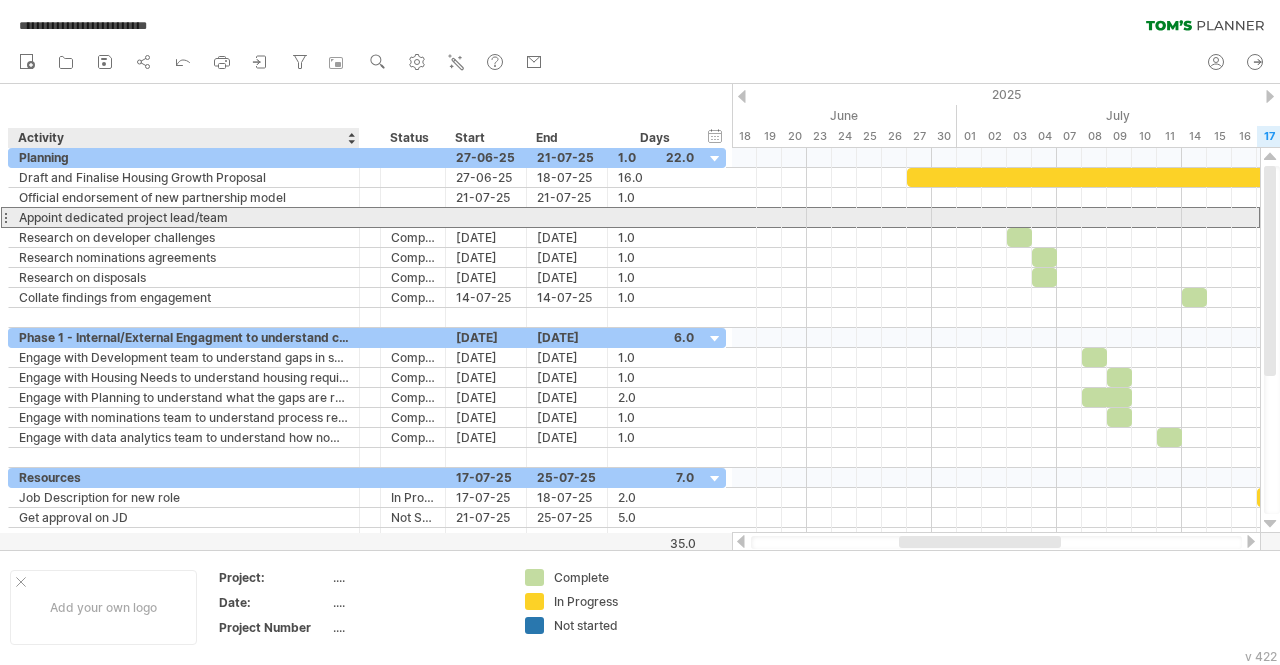 click on "Appoint dedicated project lead/team" at bounding box center [184, 217] 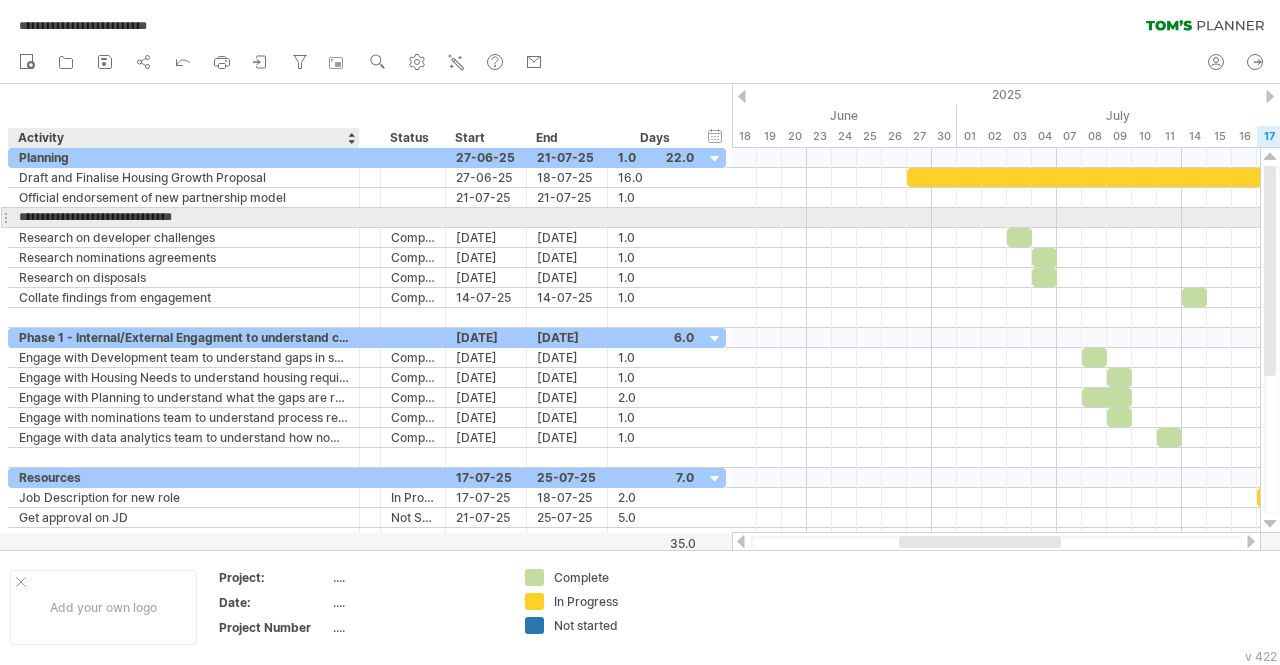 type on "**********" 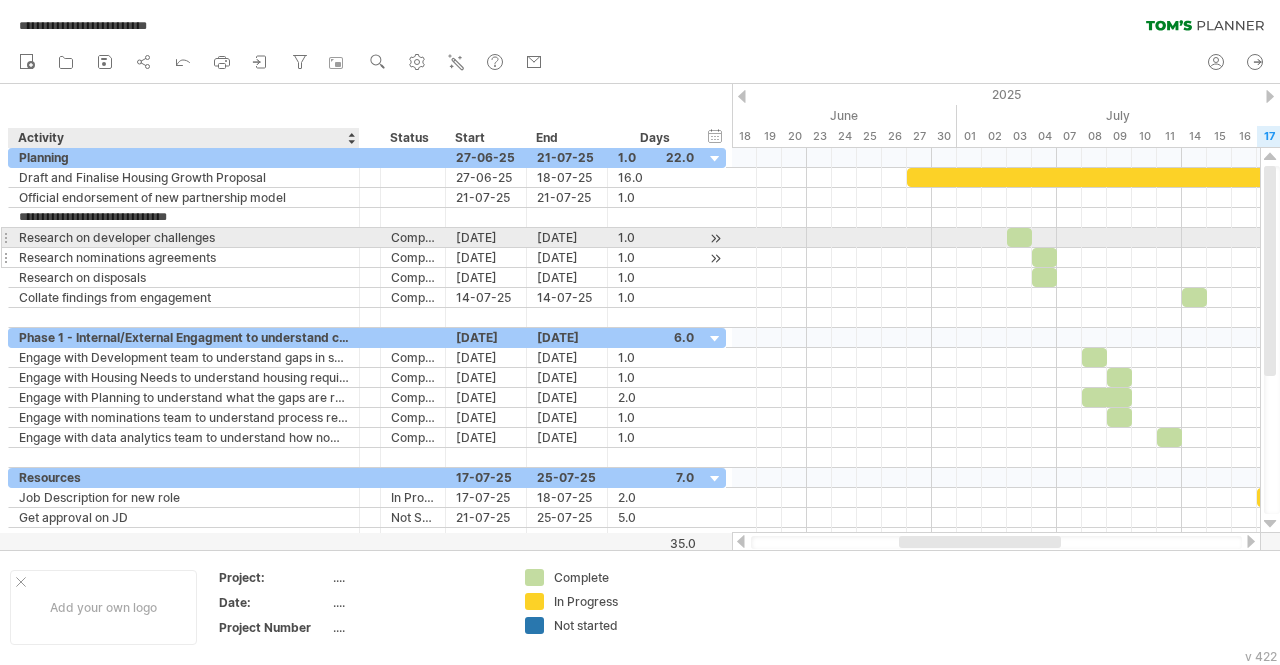click on "Research nominations agreements" at bounding box center [184, 257] 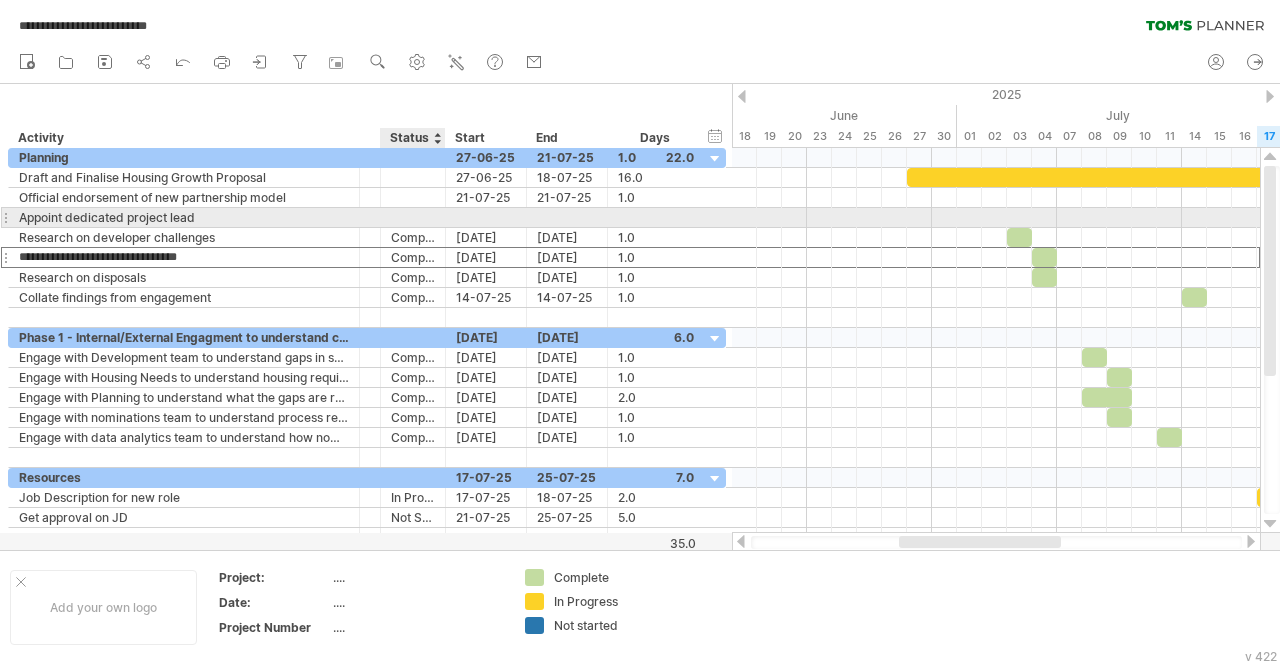 click at bounding box center (413, 217) 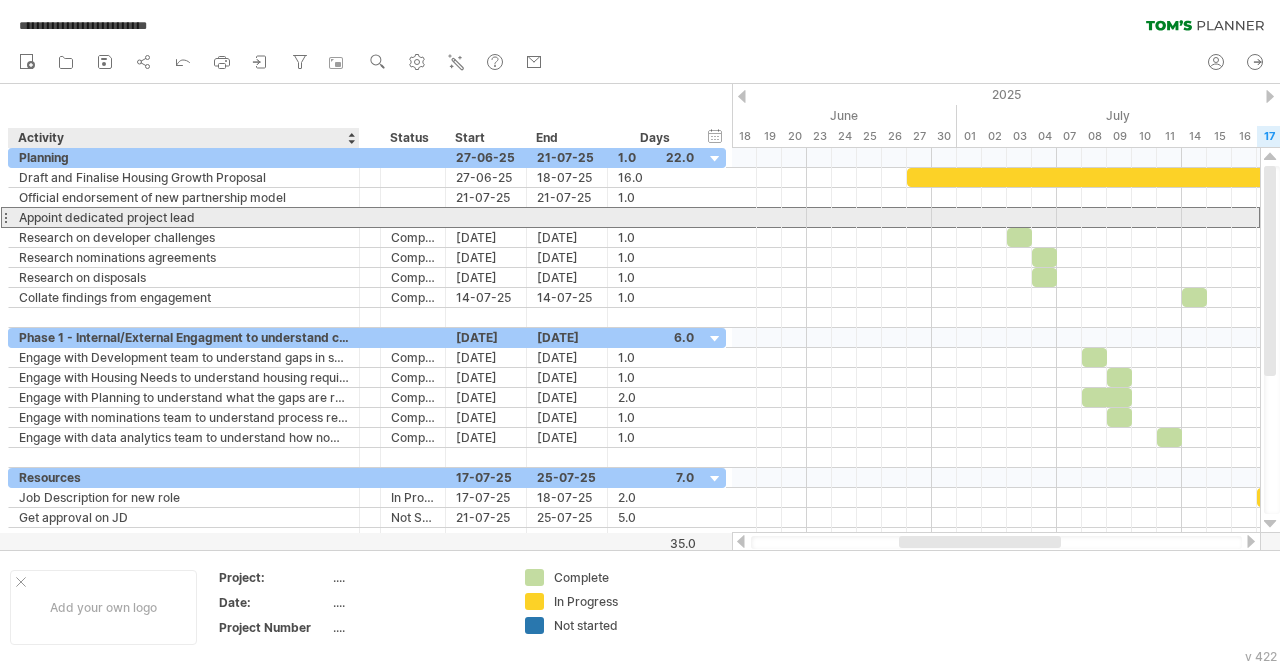 click on "Appoint dedicated project lead" at bounding box center [184, 217] 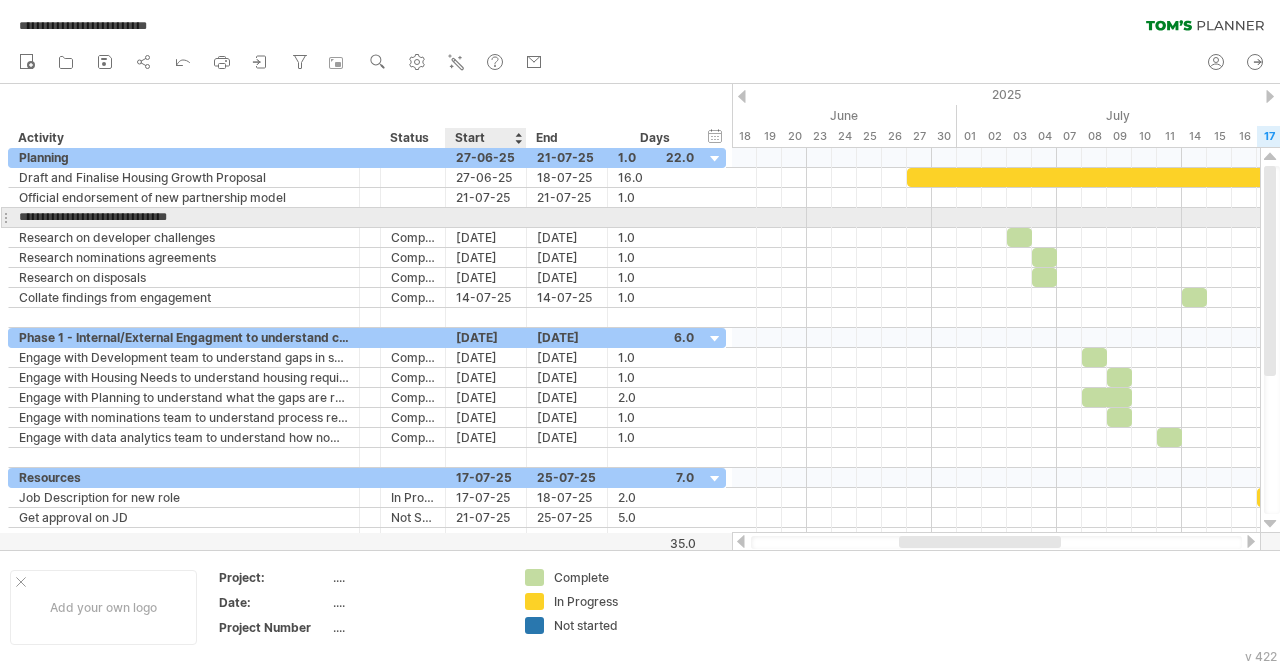drag, startPoint x: 470, startPoint y: 223, endPoint x: 498, endPoint y: 222, distance: 28.01785 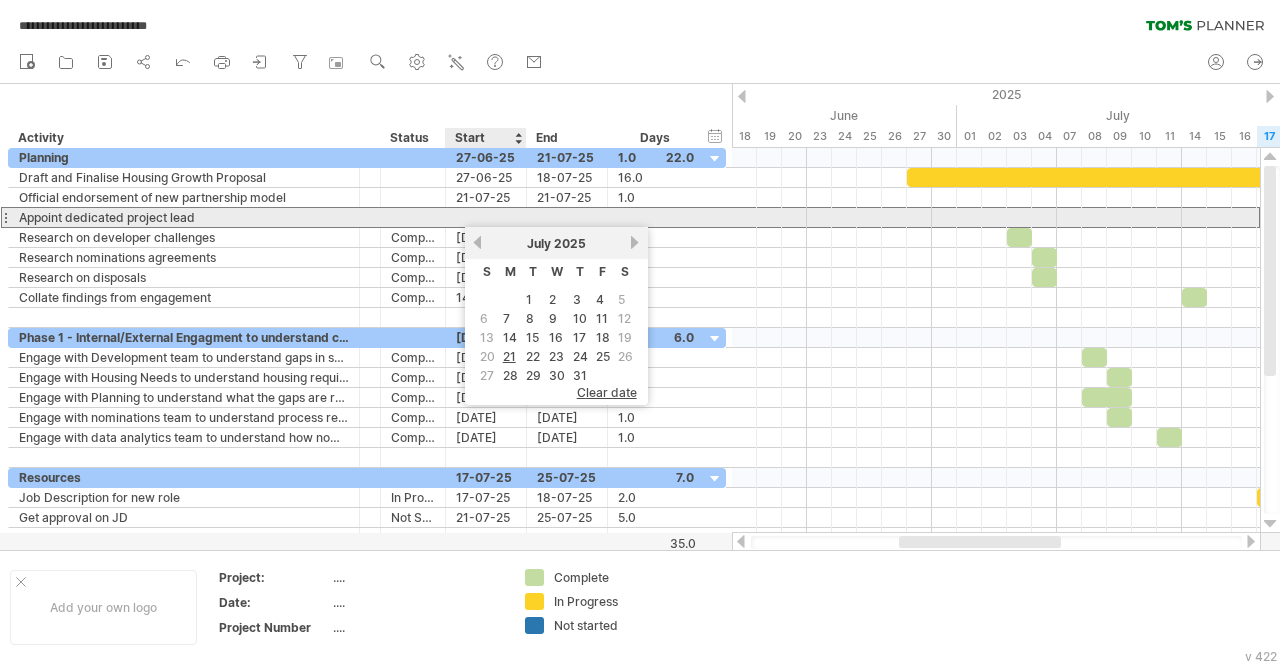 click at bounding box center [486, 217] 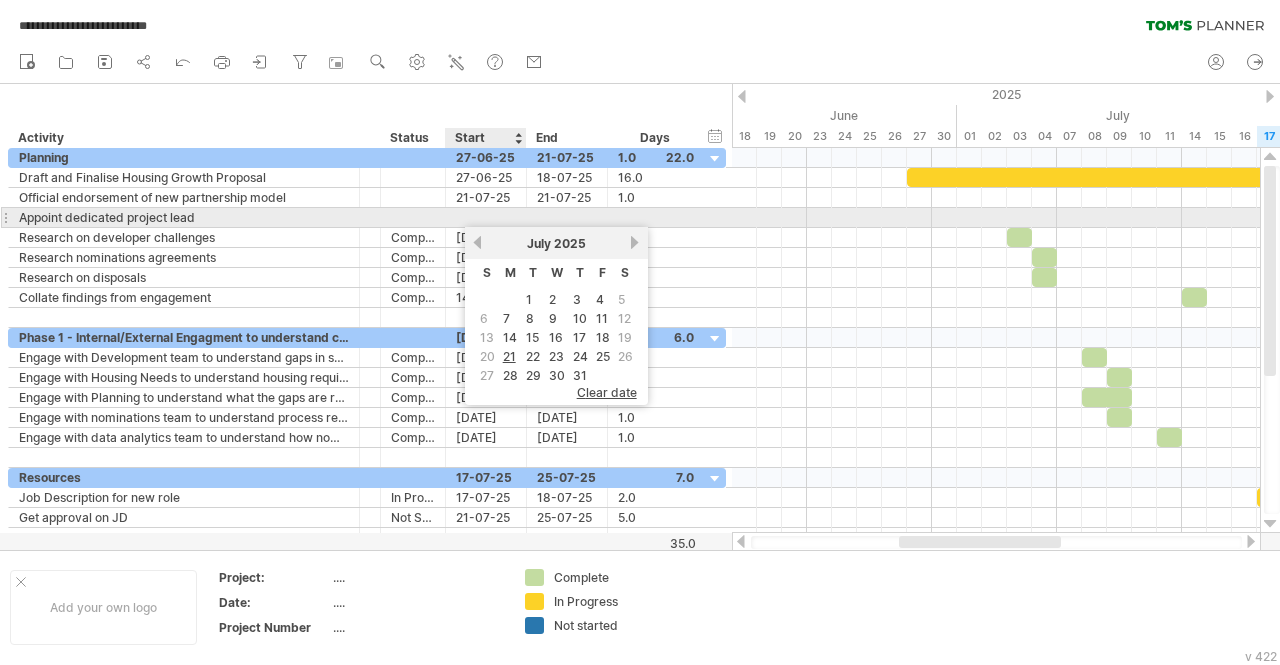 click at bounding box center [486, 217] 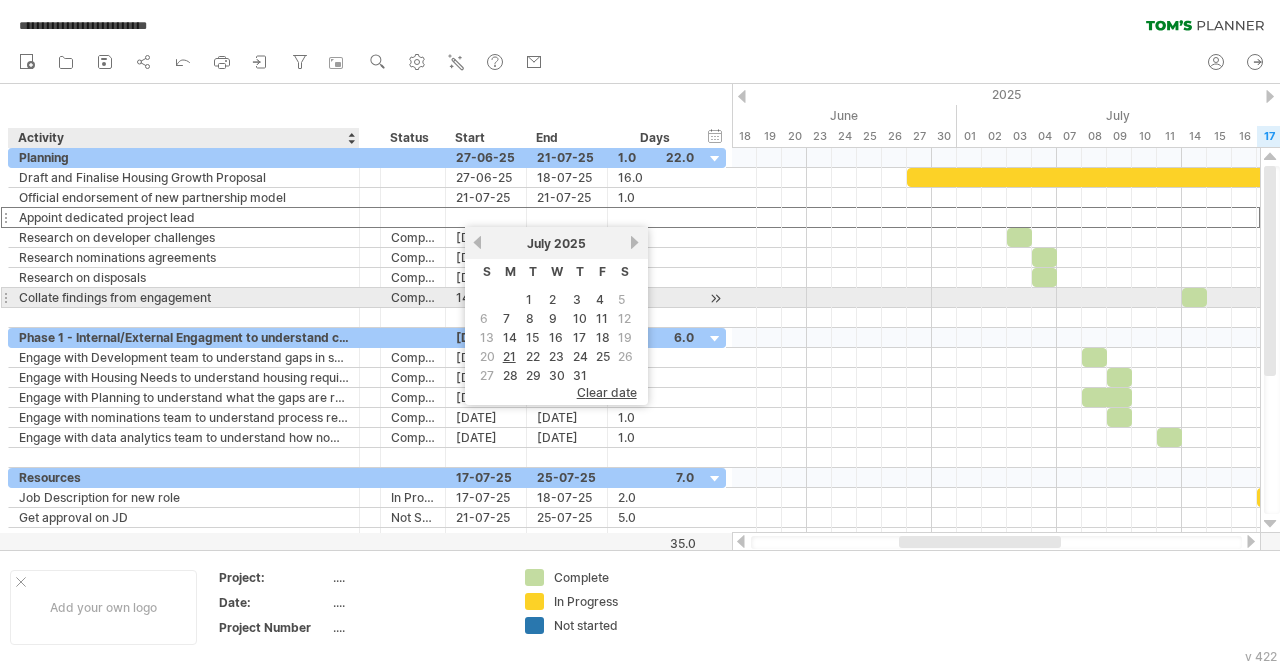 click on "Collate findings from engagement" at bounding box center [184, 297] 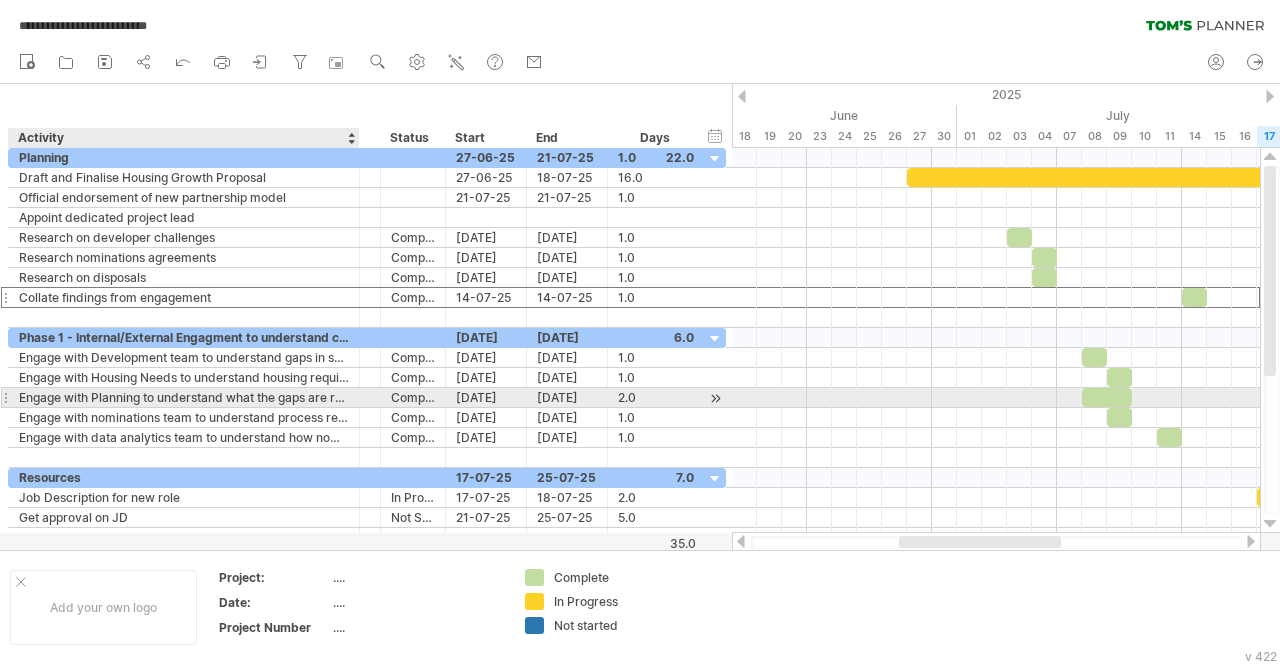 drag, startPoint x: 110, startPoint y: 387, endPoint x: 122, endPoint y: 383, distance: 12.649111 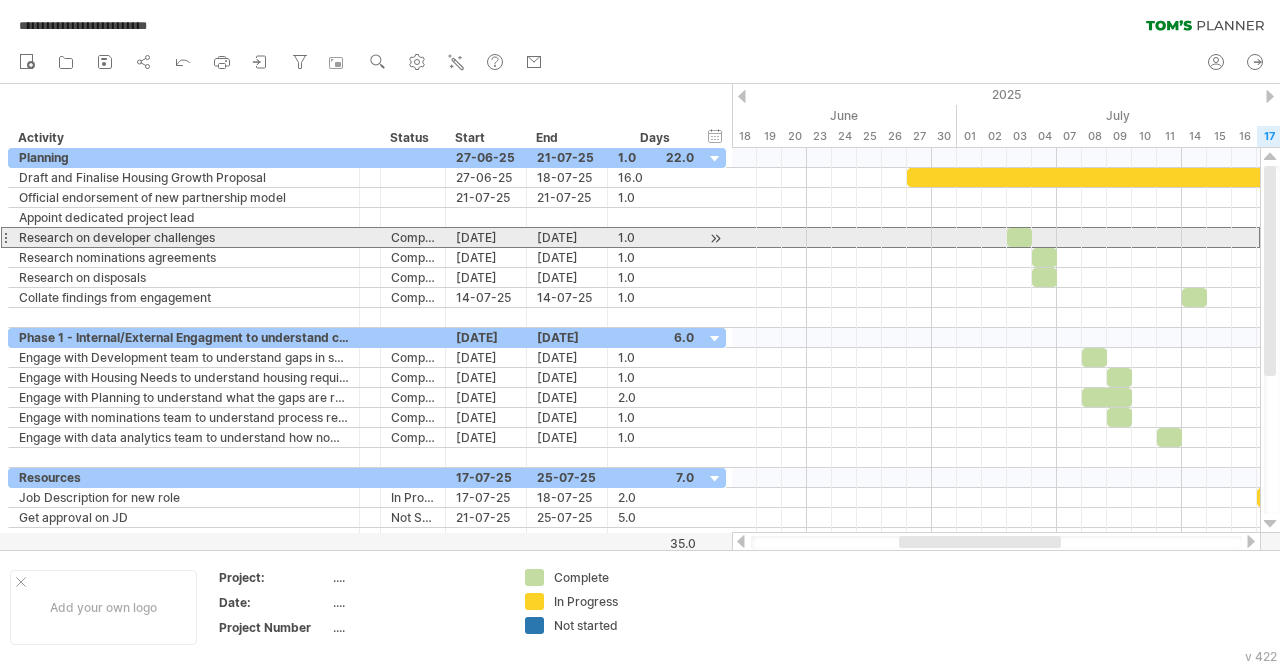 click at bounding box center (5, 237) 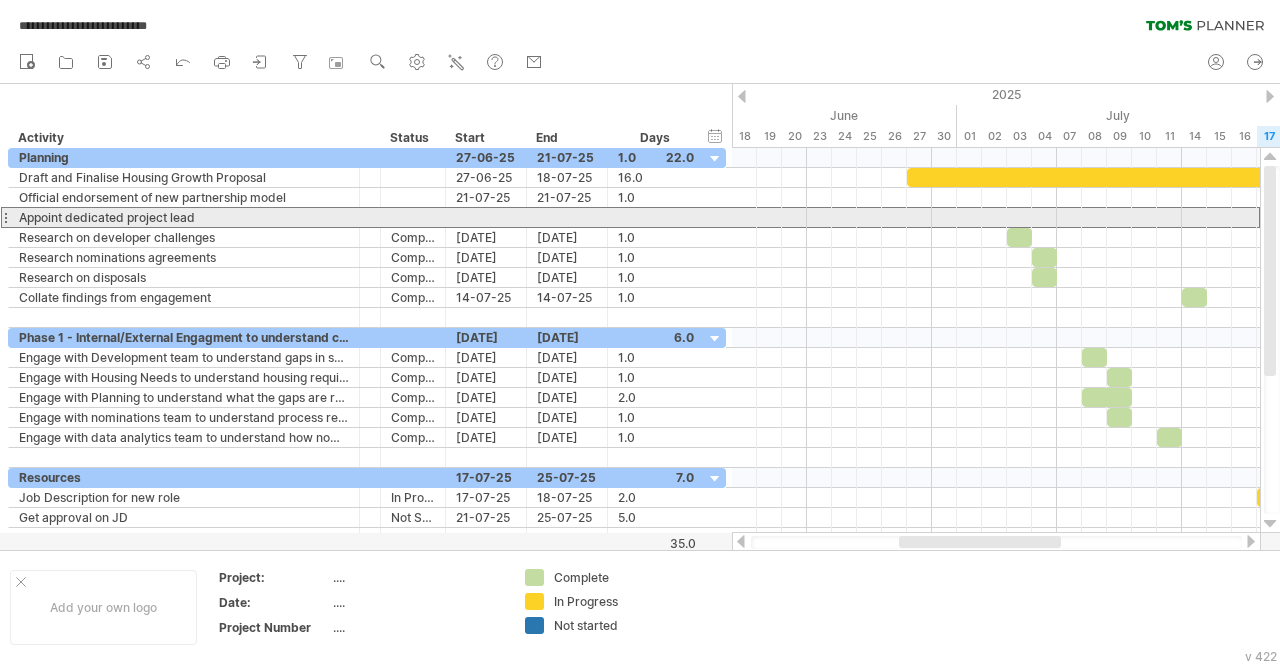 click on "**********" at bounding box center [184, 217] 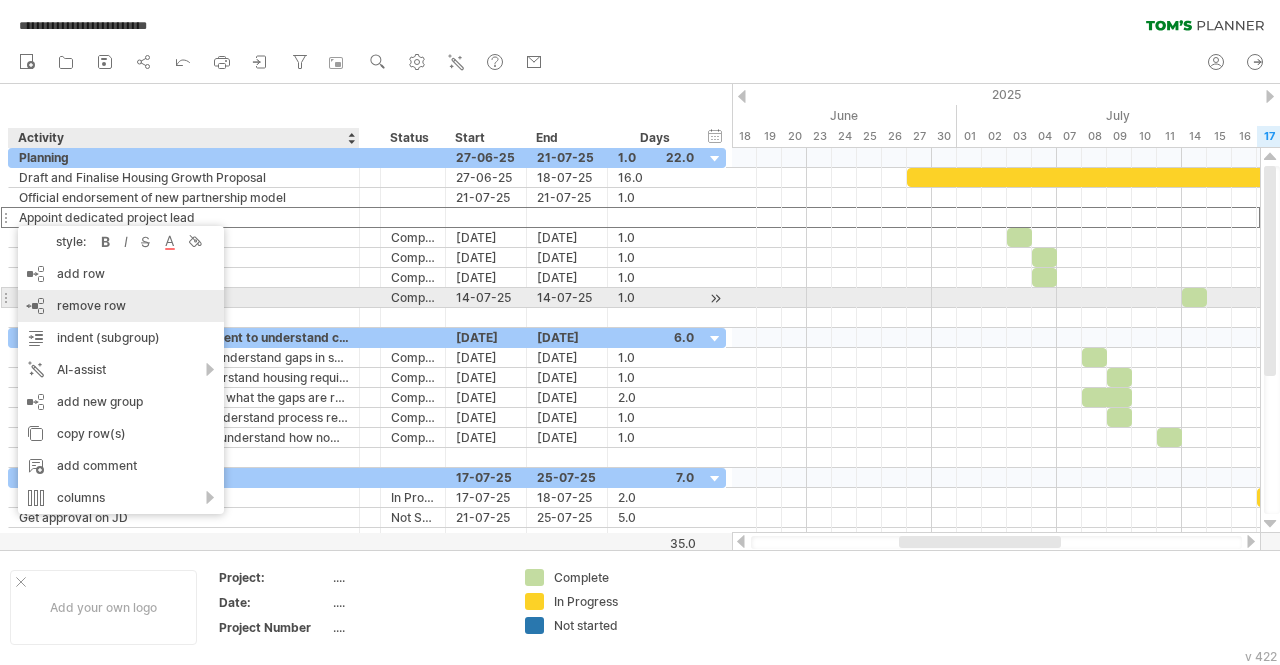 click on "add row Ctrl+Enter Cmd+Enter" at bounding box center (121, 274) 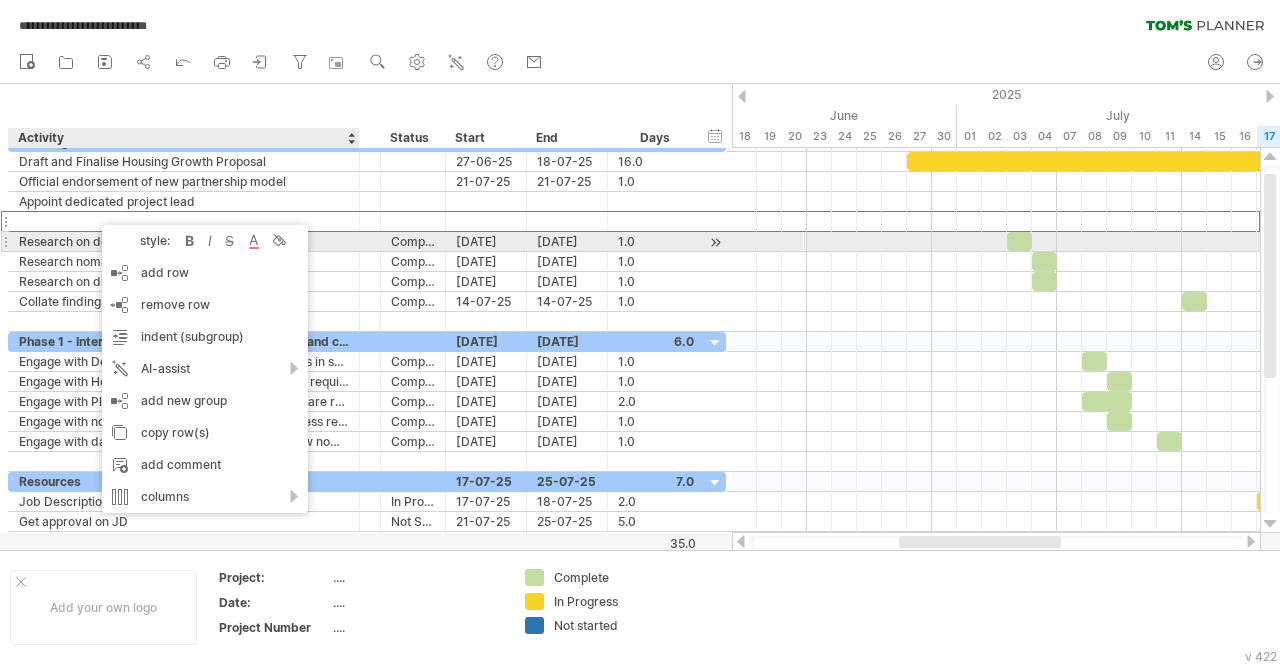 click at bounding box center [184, 221] 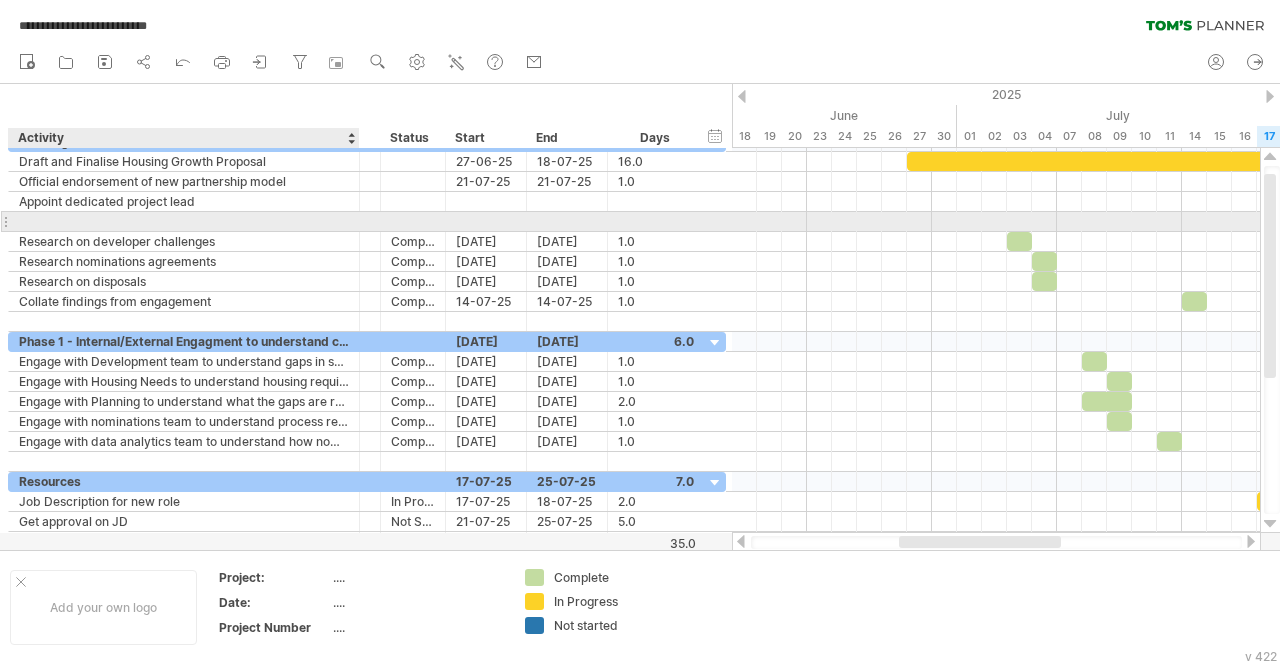 click at bounding box center (184, 221) 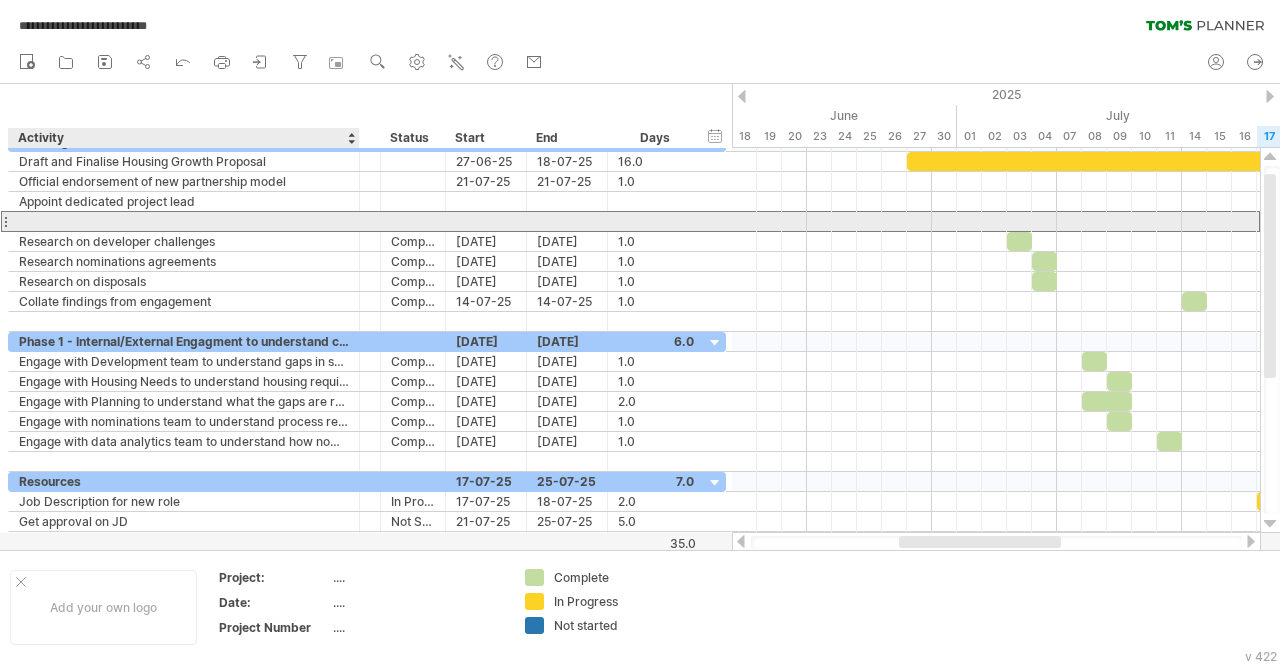 paste on "**********" 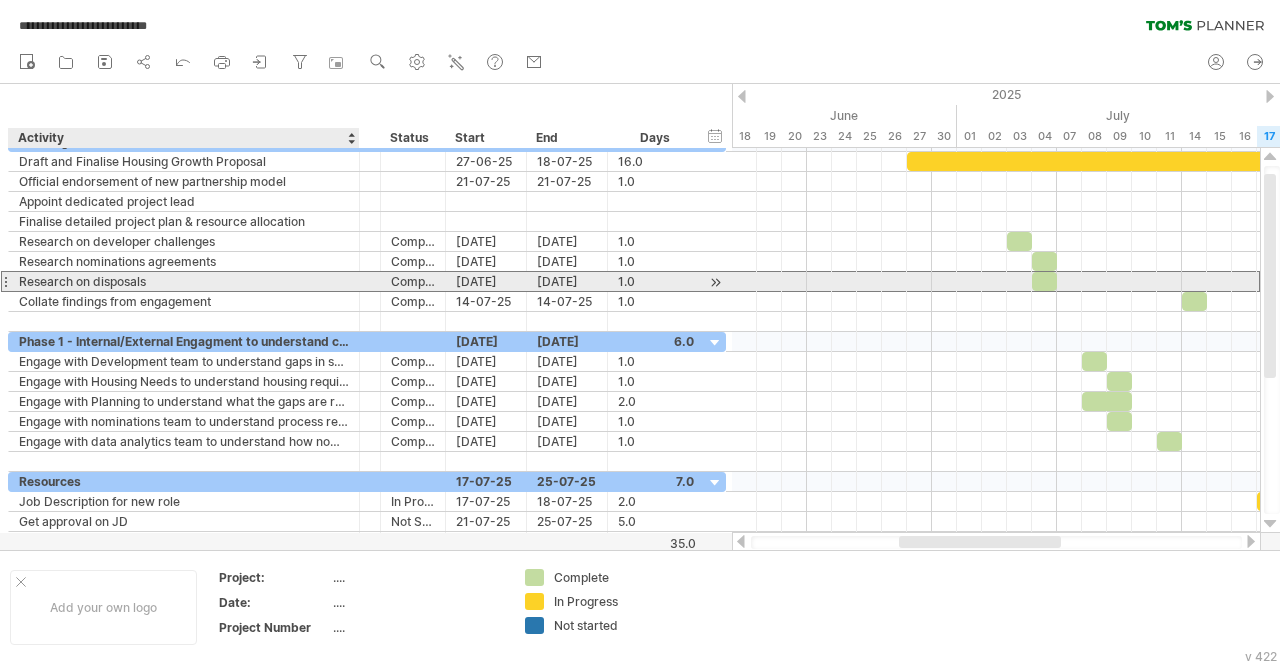 click on "Research on disposals" at bounding box center (184, 281) 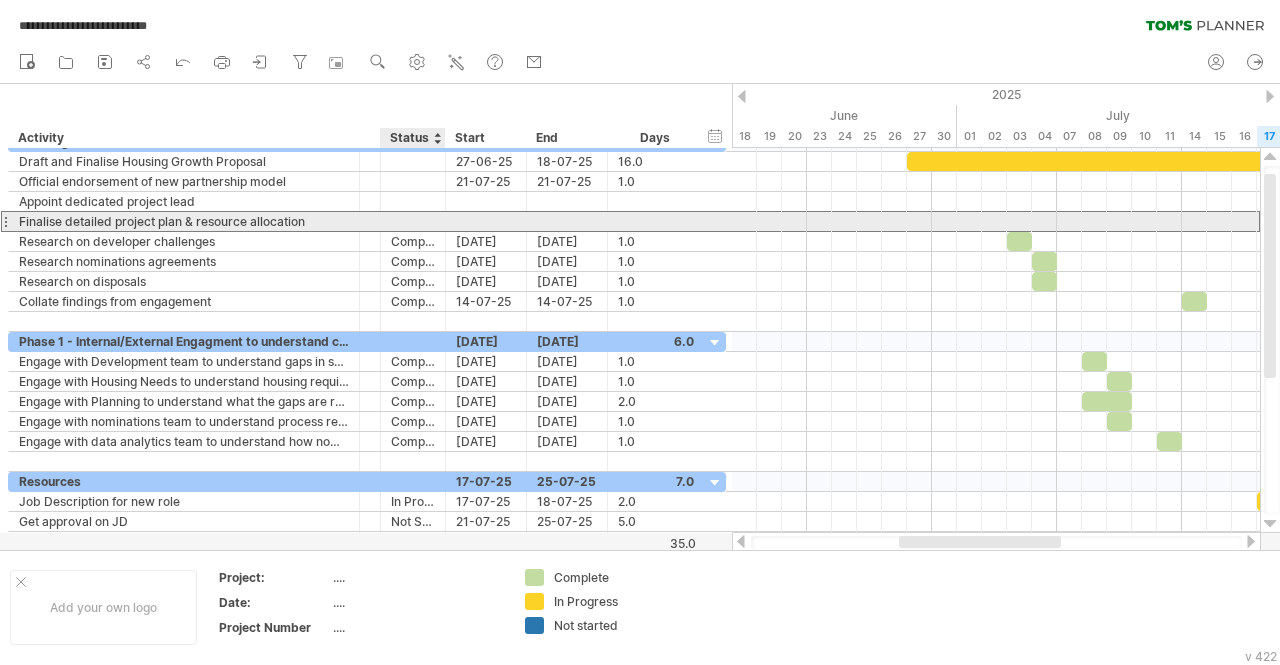 click at bounding box center (486, 221) 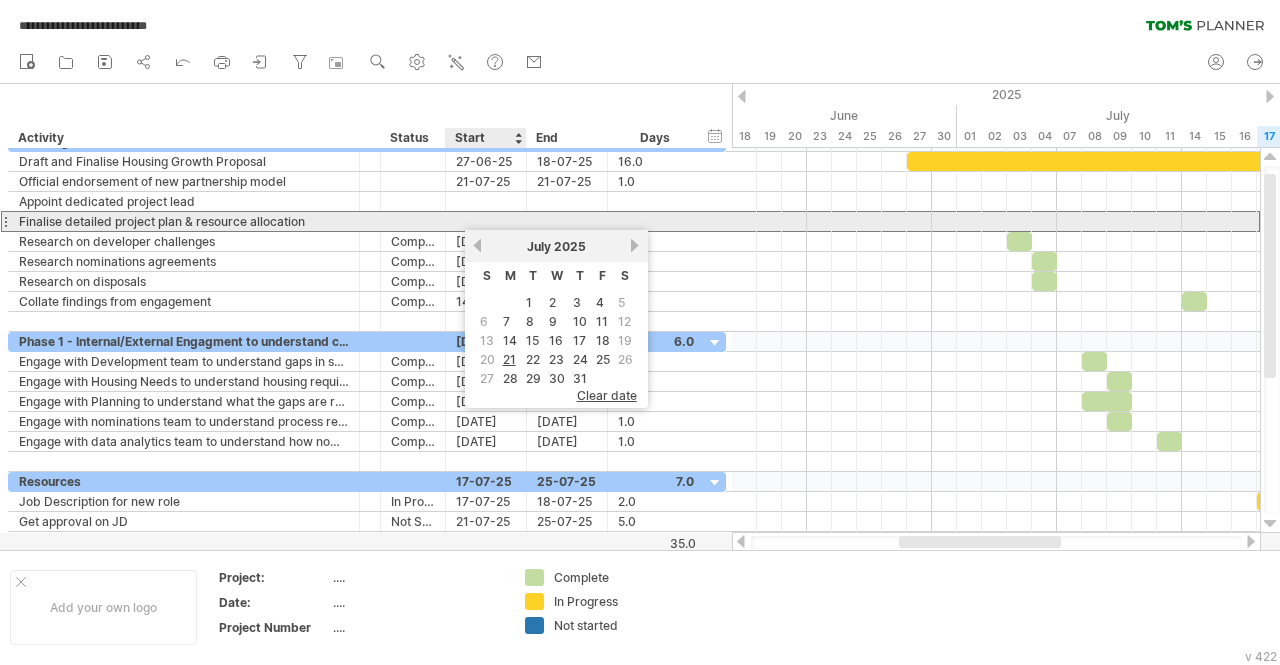 click at bounding box center [486, 221] 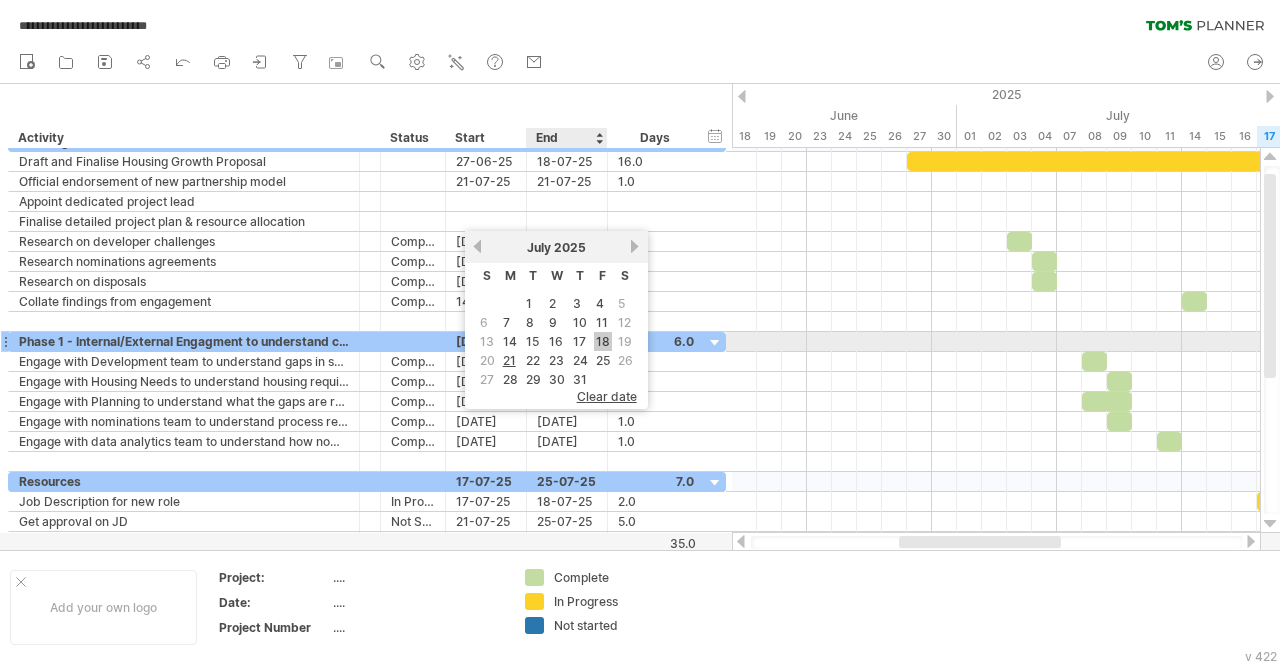 click on "18" at bounding box center [603, 341] 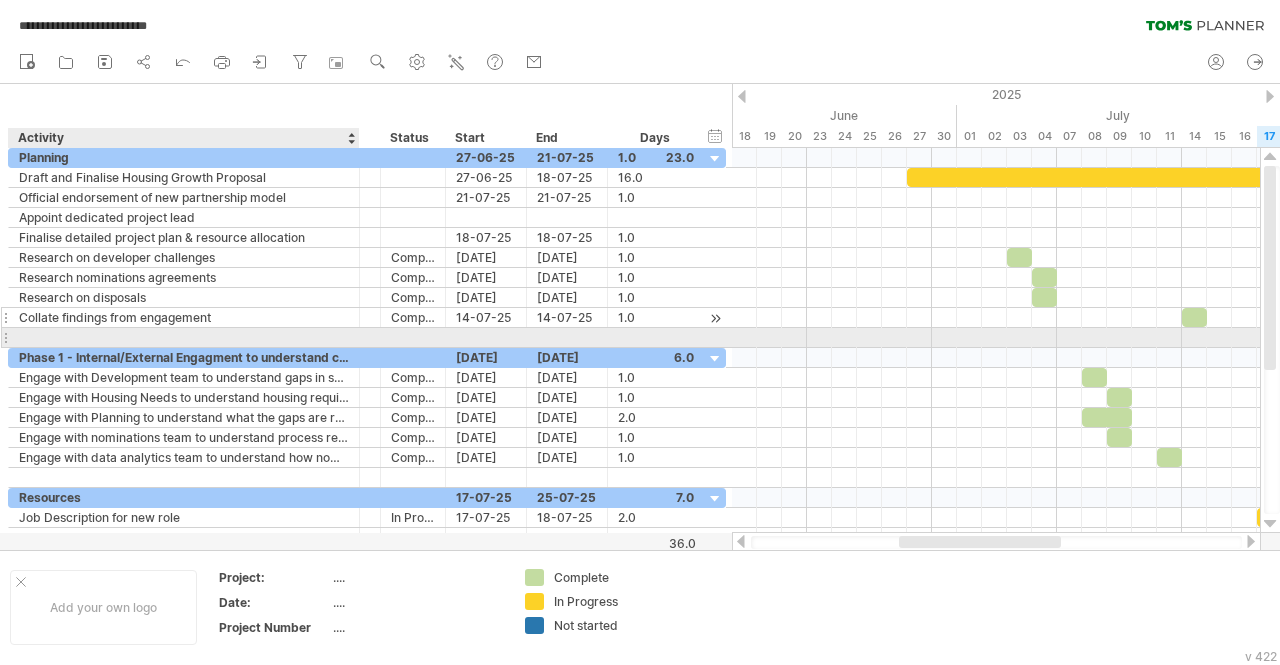 click on "Collate findings from engagement" at bounding box center (184, 317) 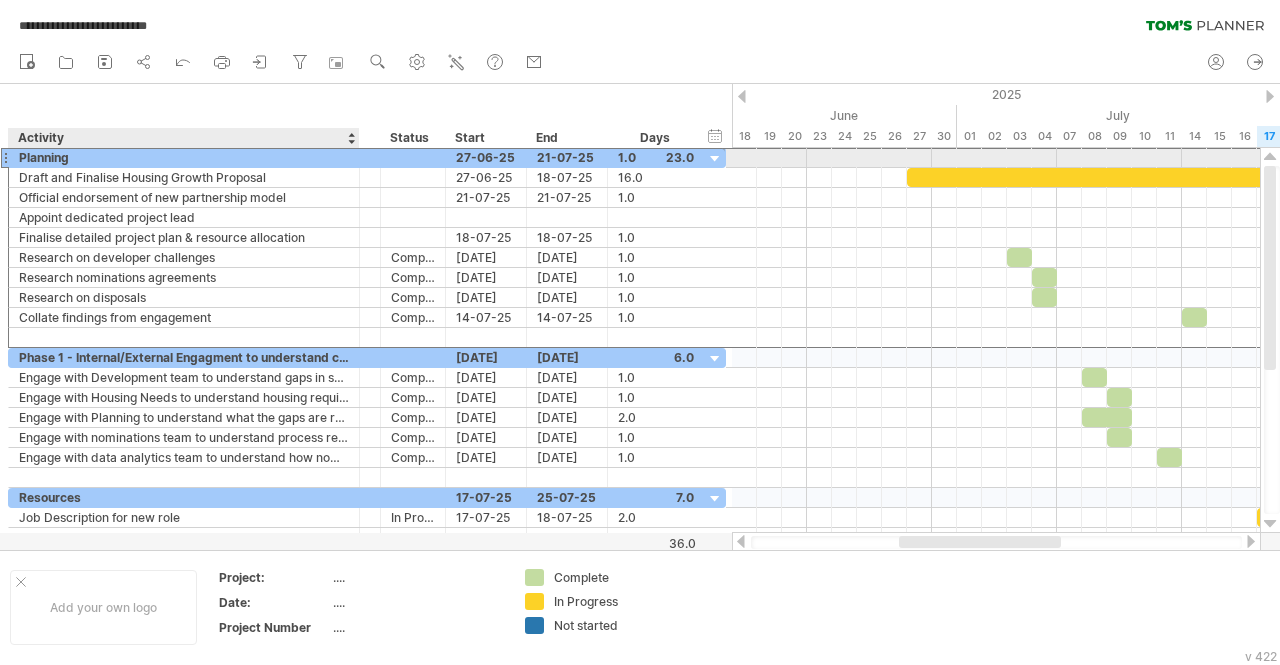 click on "Planning" at bounding box center [184, 157] 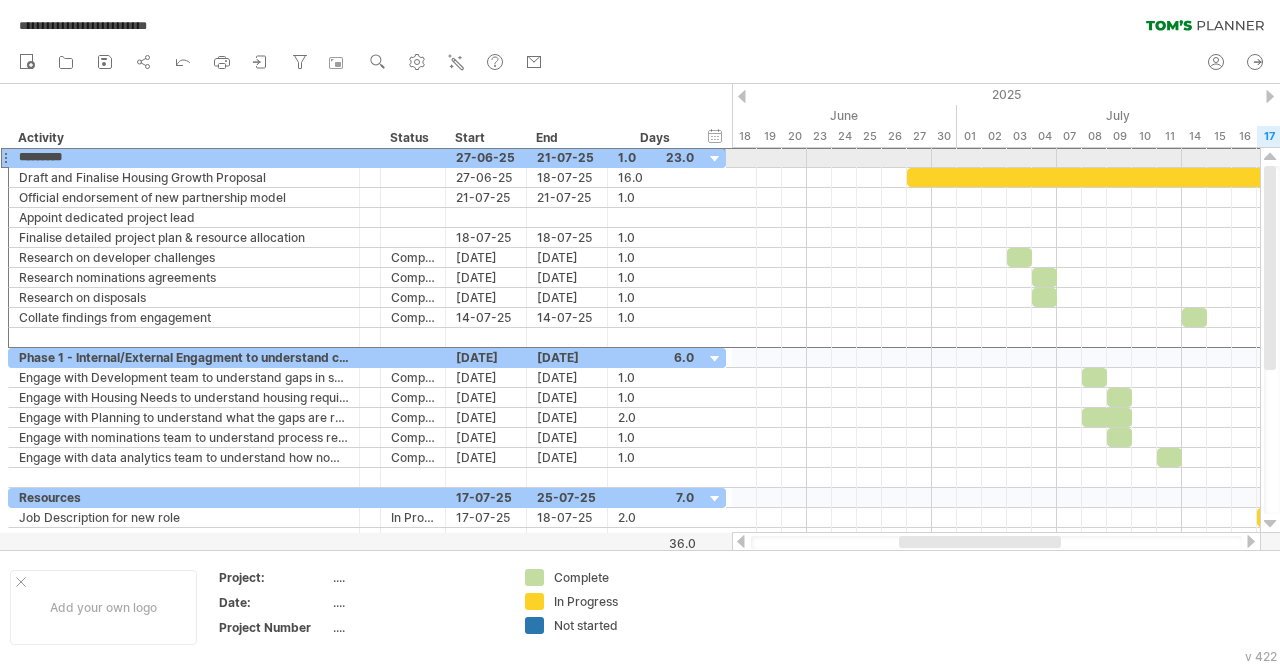 drag, startPoint x: 76, startPoint y: 161, endPoint x: 0, endPoint y: 159, distance: 76.02631 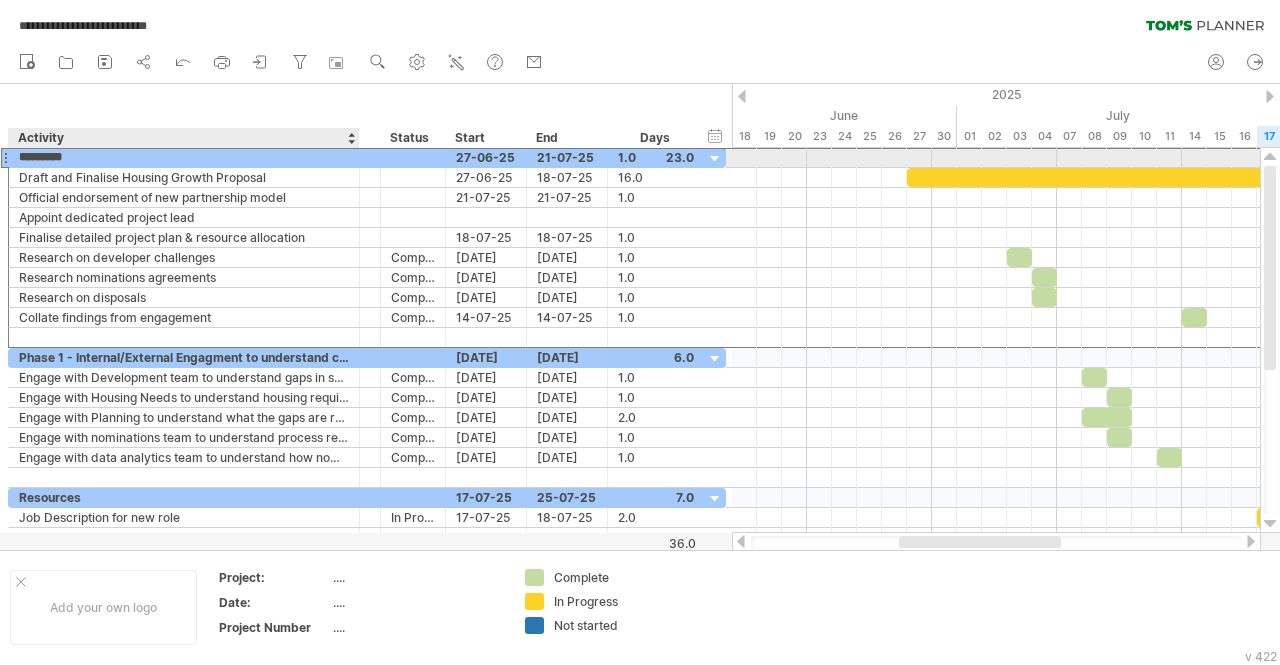 click on "********" at bounding box center (184, 157) 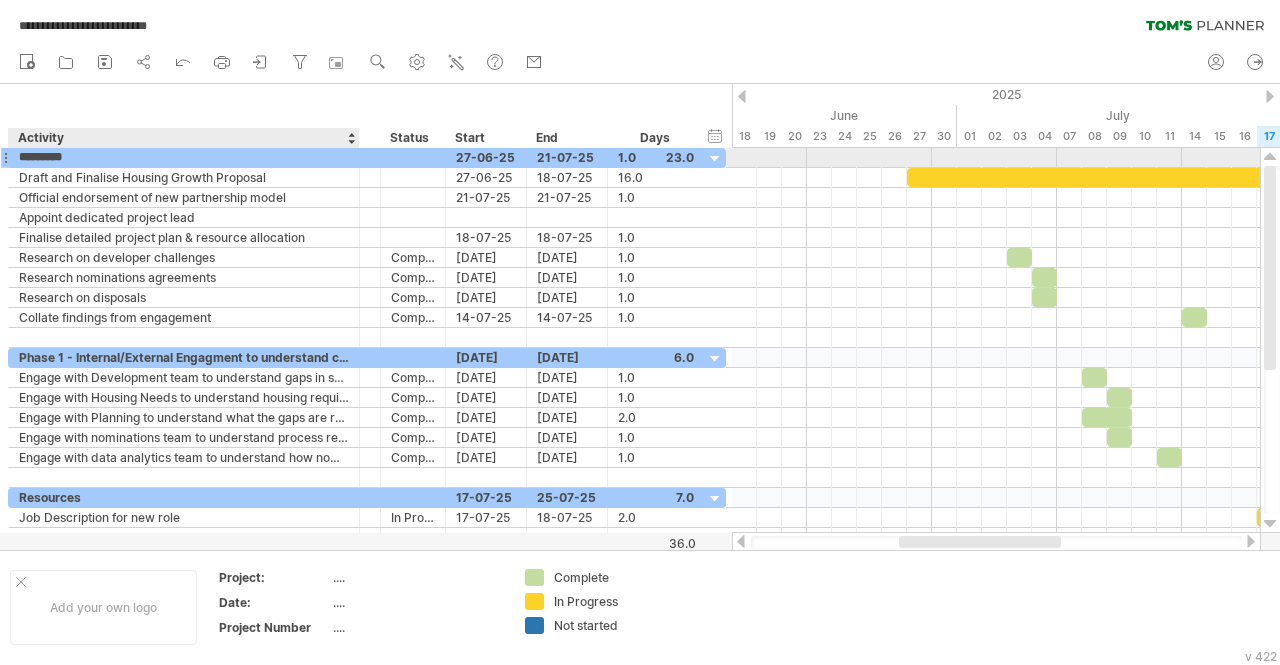click on "********" at bounding box center (184, 157) 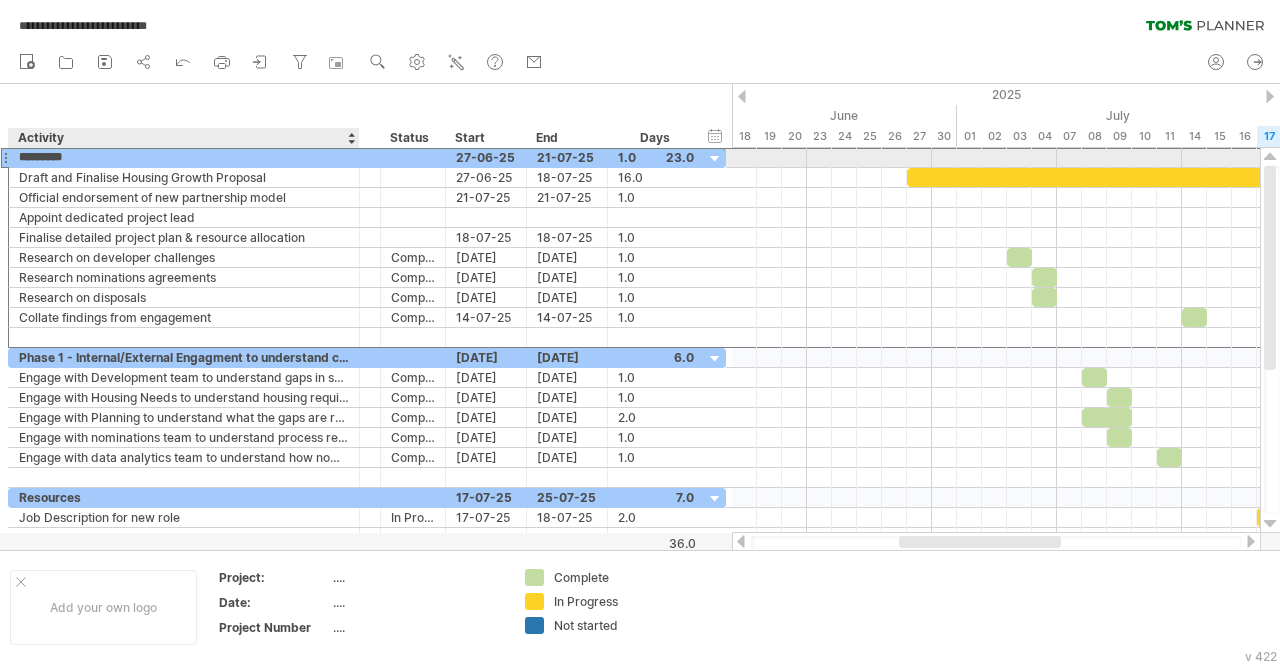 click on "********" at bounding box center [184, 157] 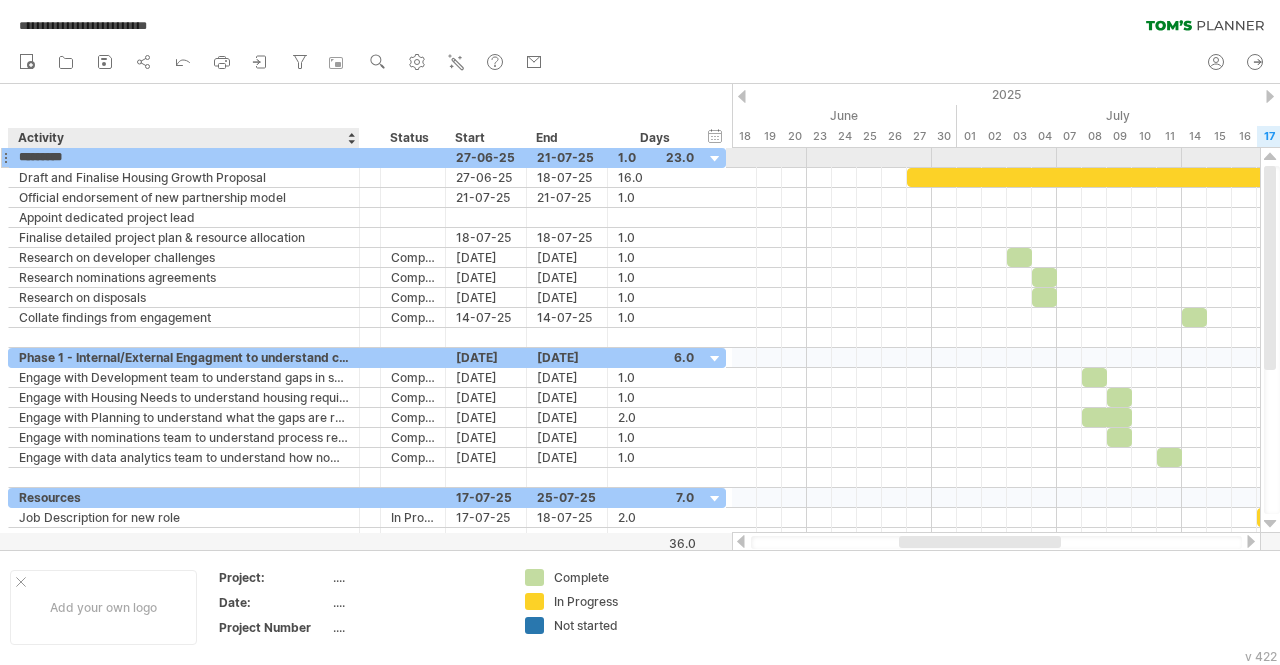 click on "********" at bounding box center (184, 157) 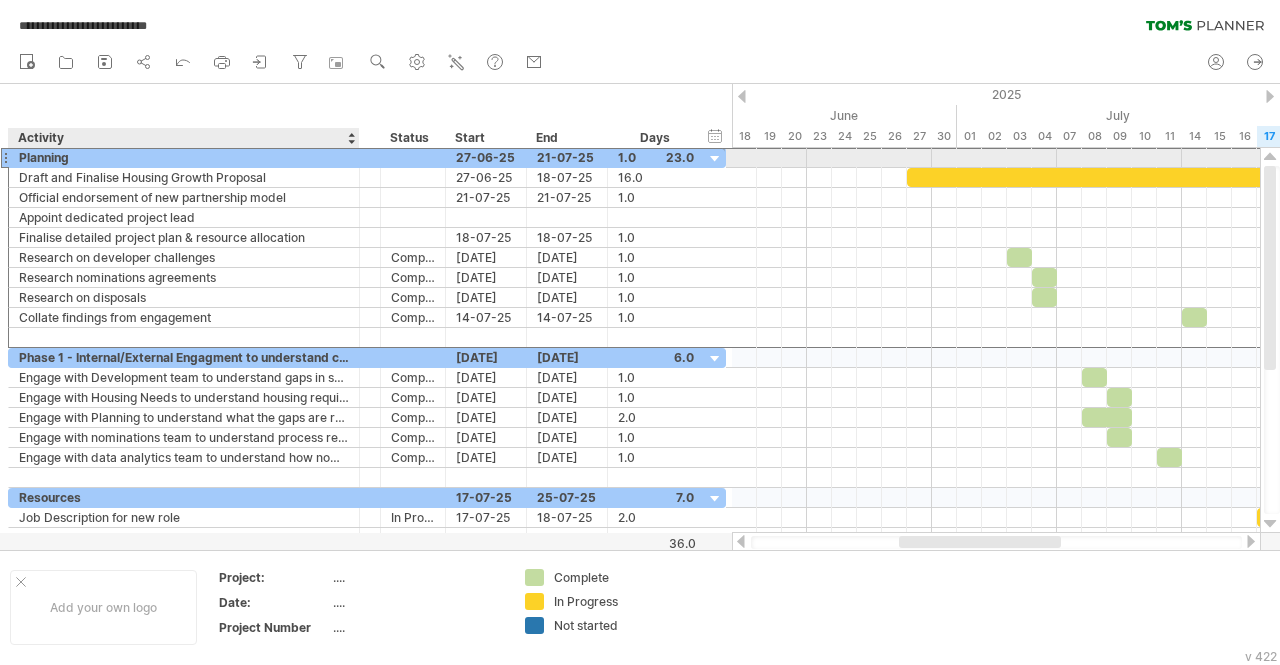 click on "******** Planning" at bounding box center [184, 157] 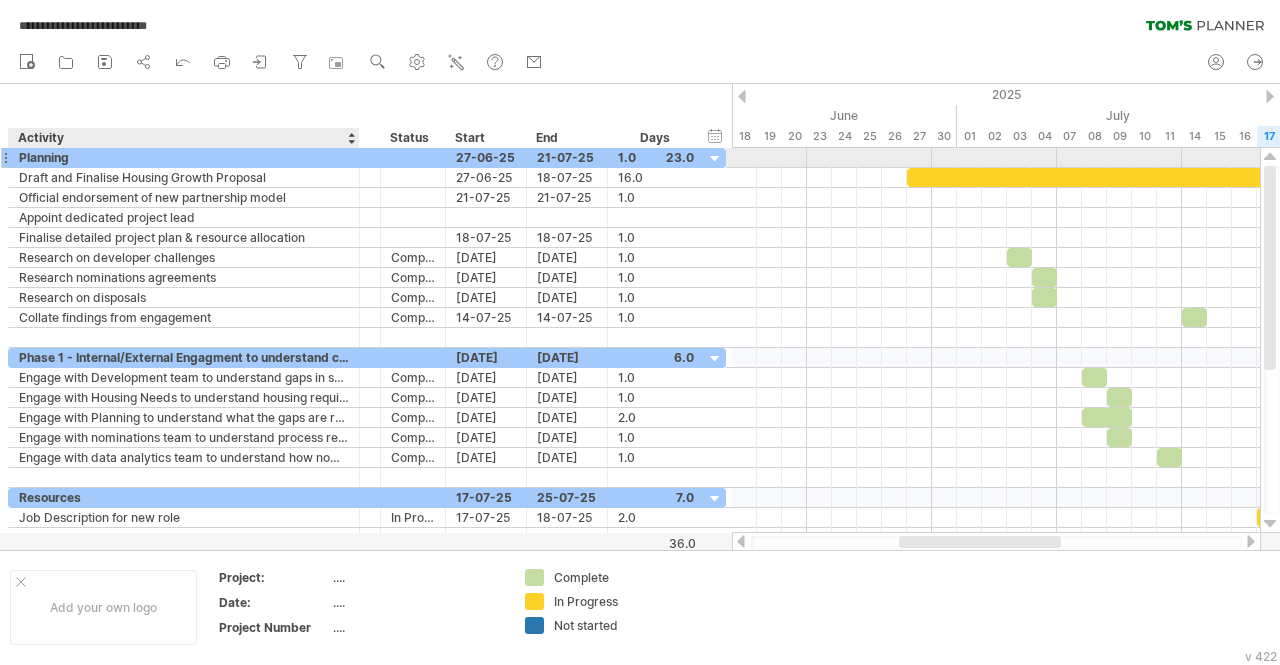 click on "Planning" at bounding box center (184, 157) 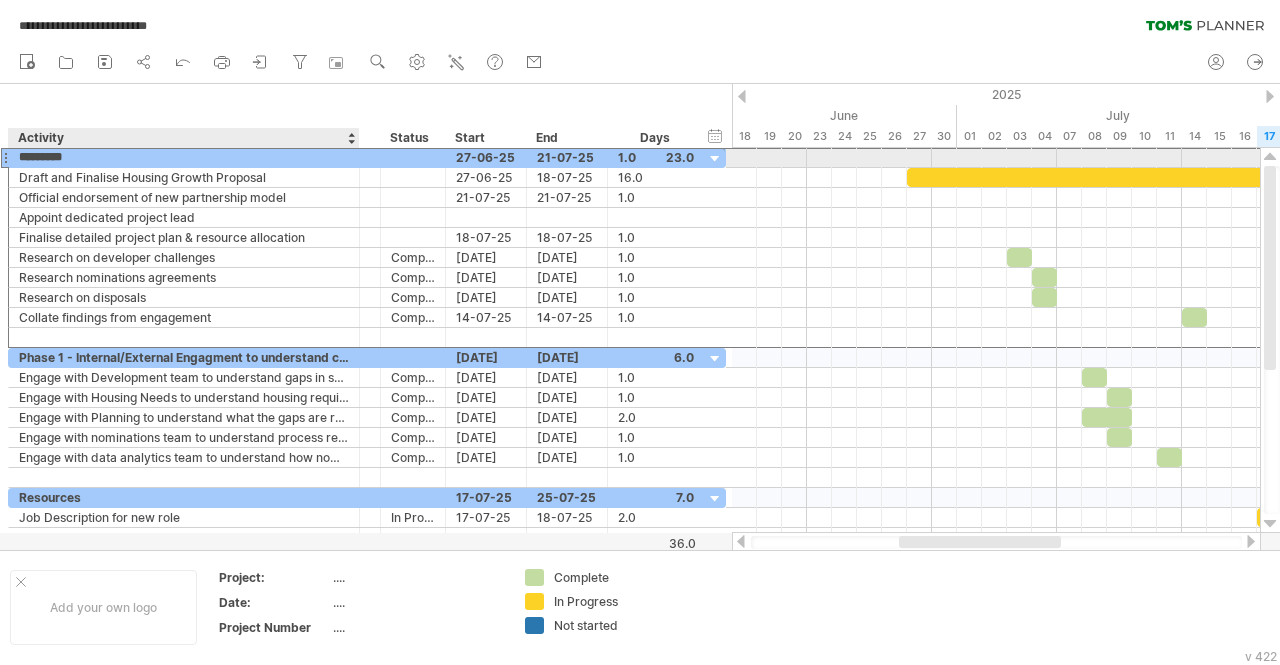 click on "********" at bounding box center (184, 157) 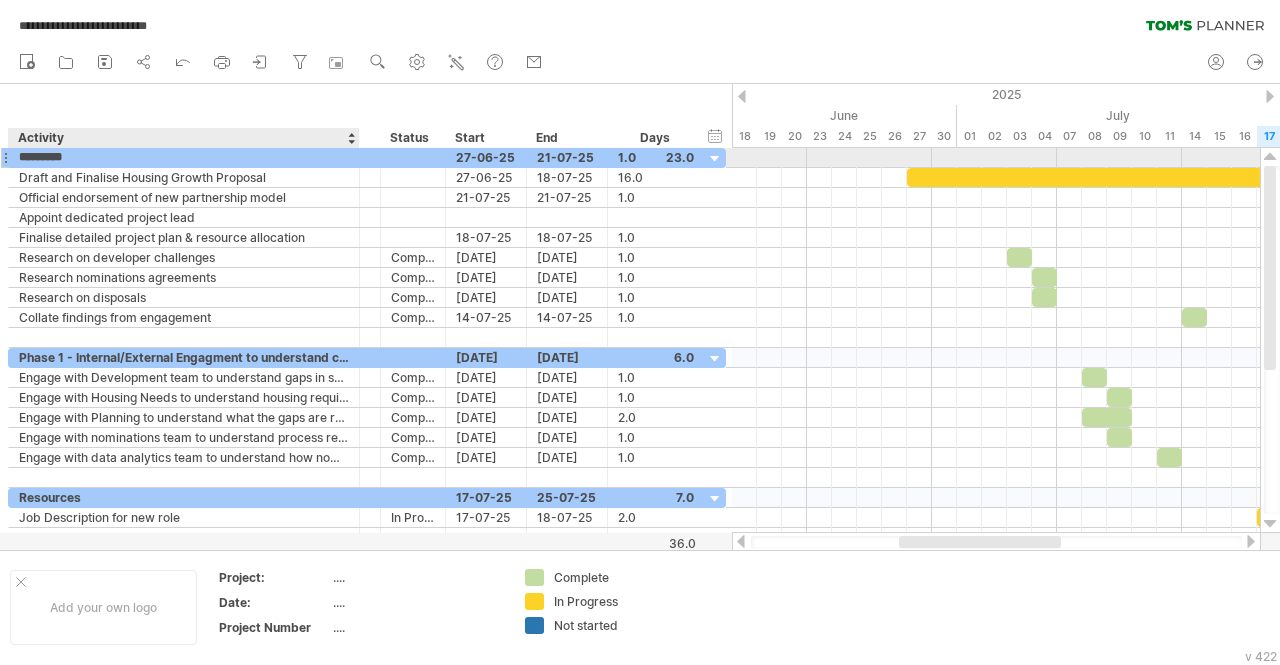click on "********" at bounding box center (184, 157) 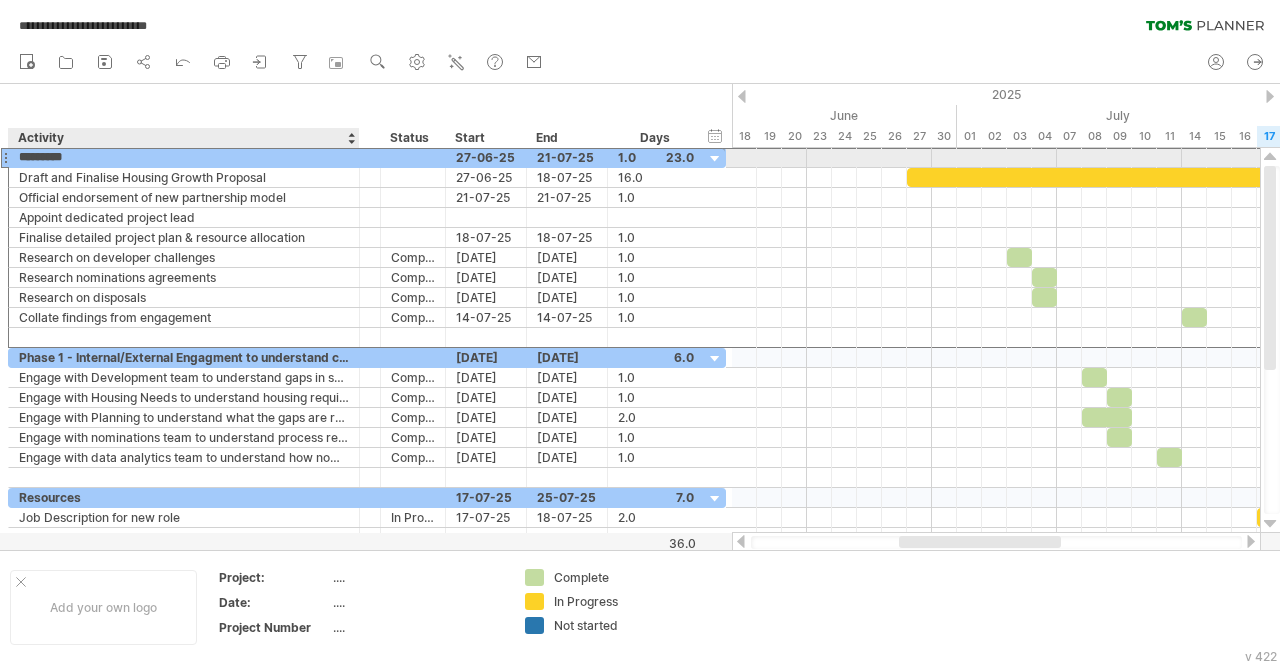 click on "********" at bounding box center [184, 157] 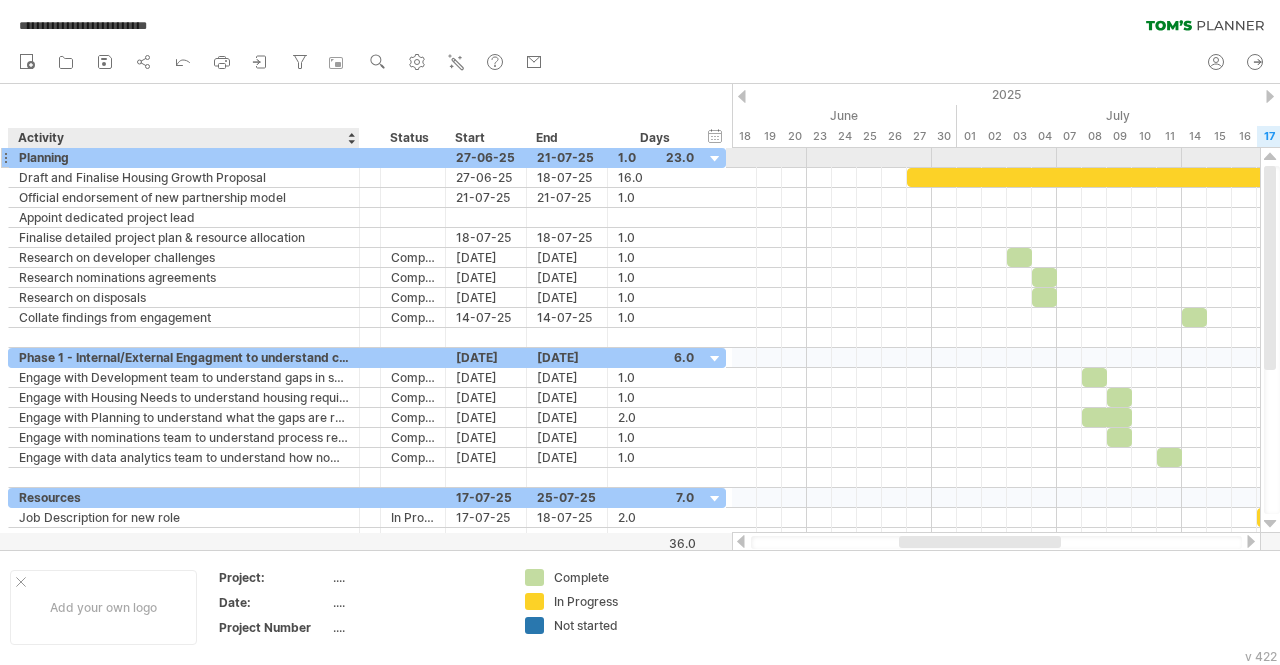 click on "Planning" at bounding box center [184, 157] 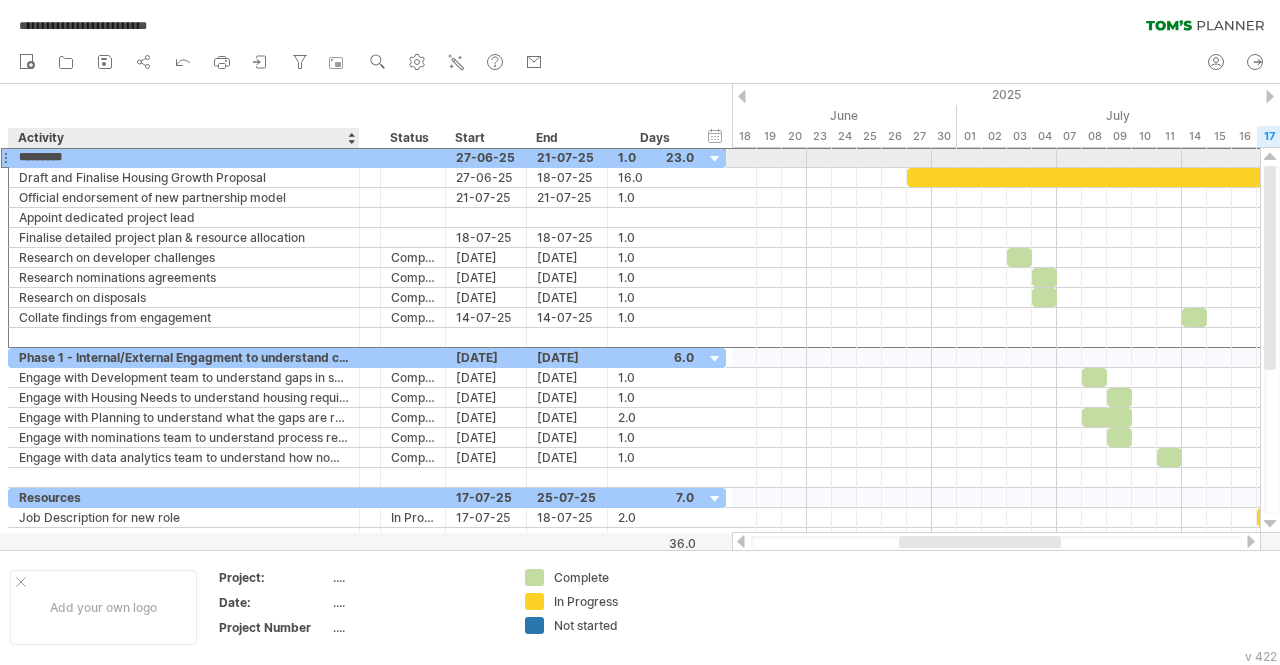 click on "********" at bounding box center [184, 157] 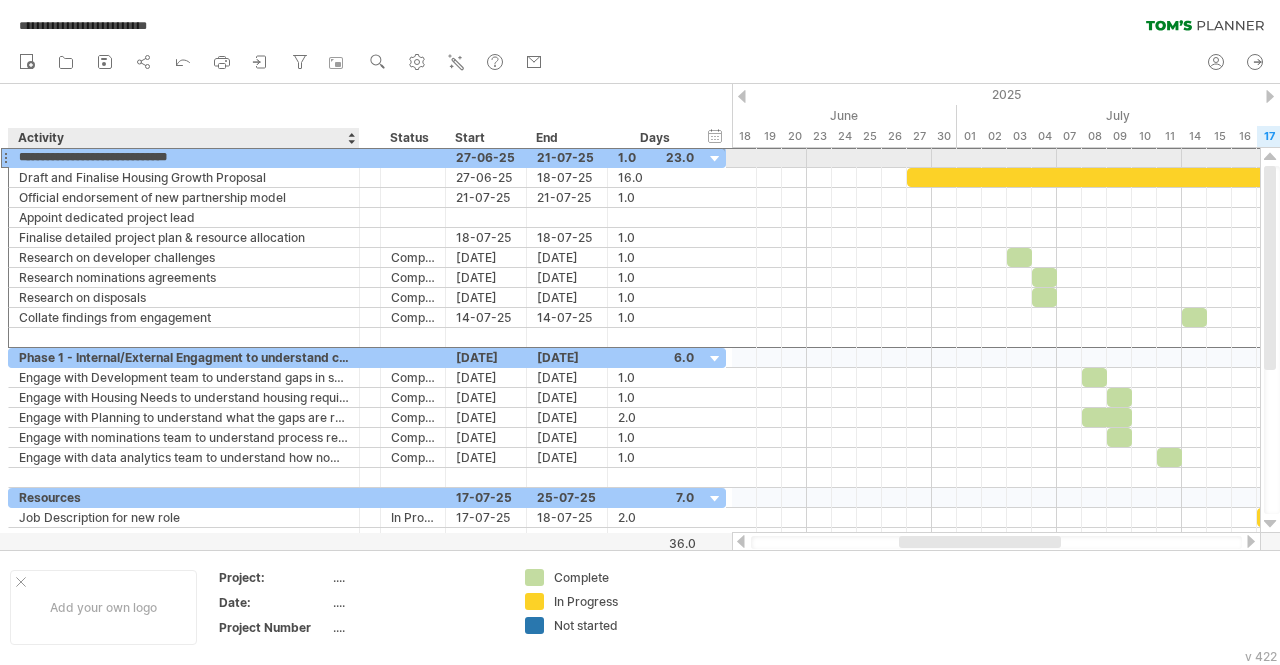 type on "**********" 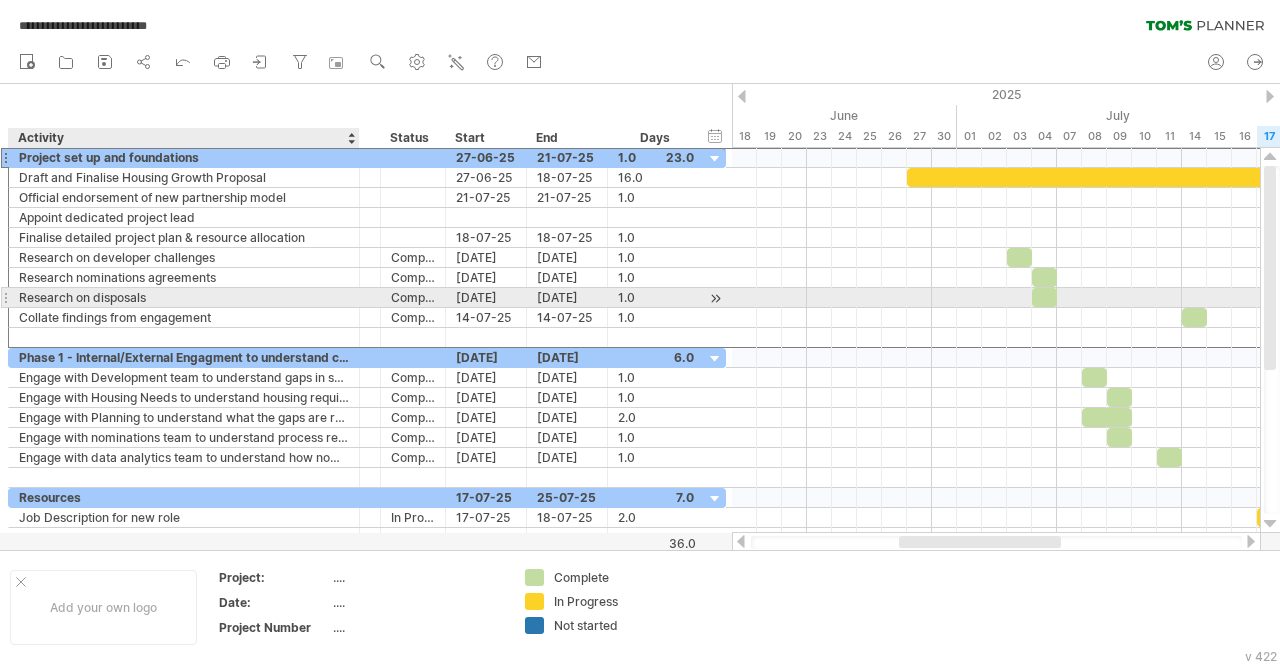click on "Research on disposals" at bounding box center (184, 297) 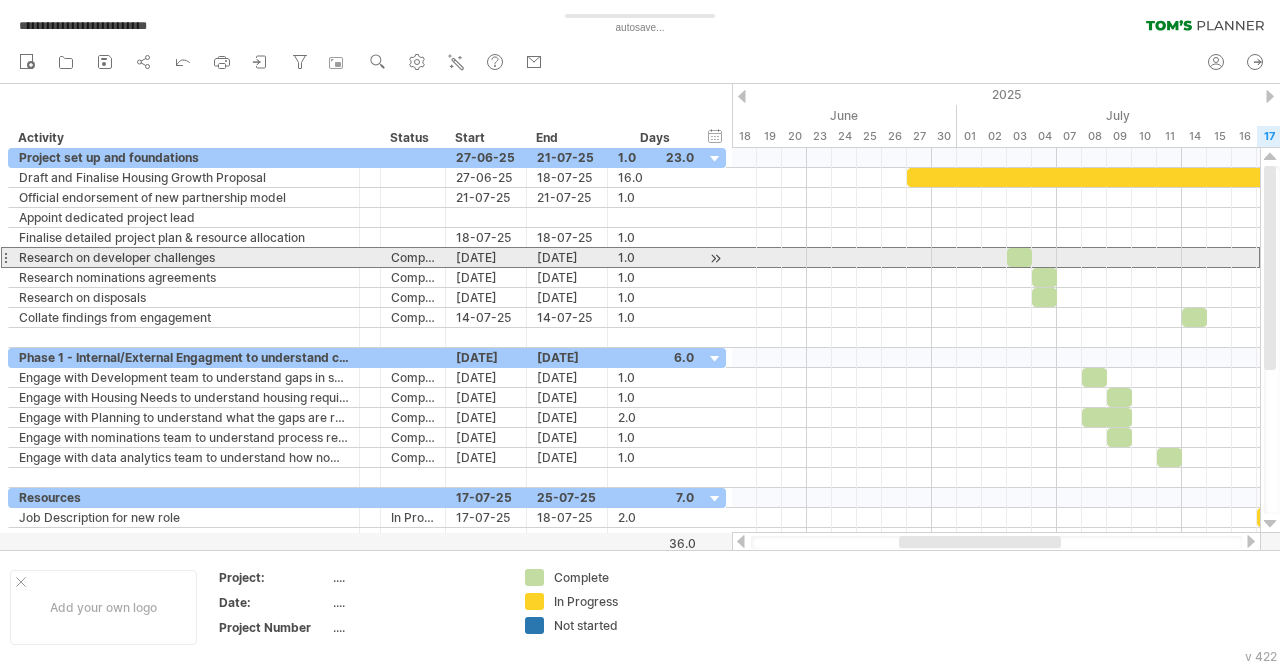 click on "**********" at bounding box center [184, 257] 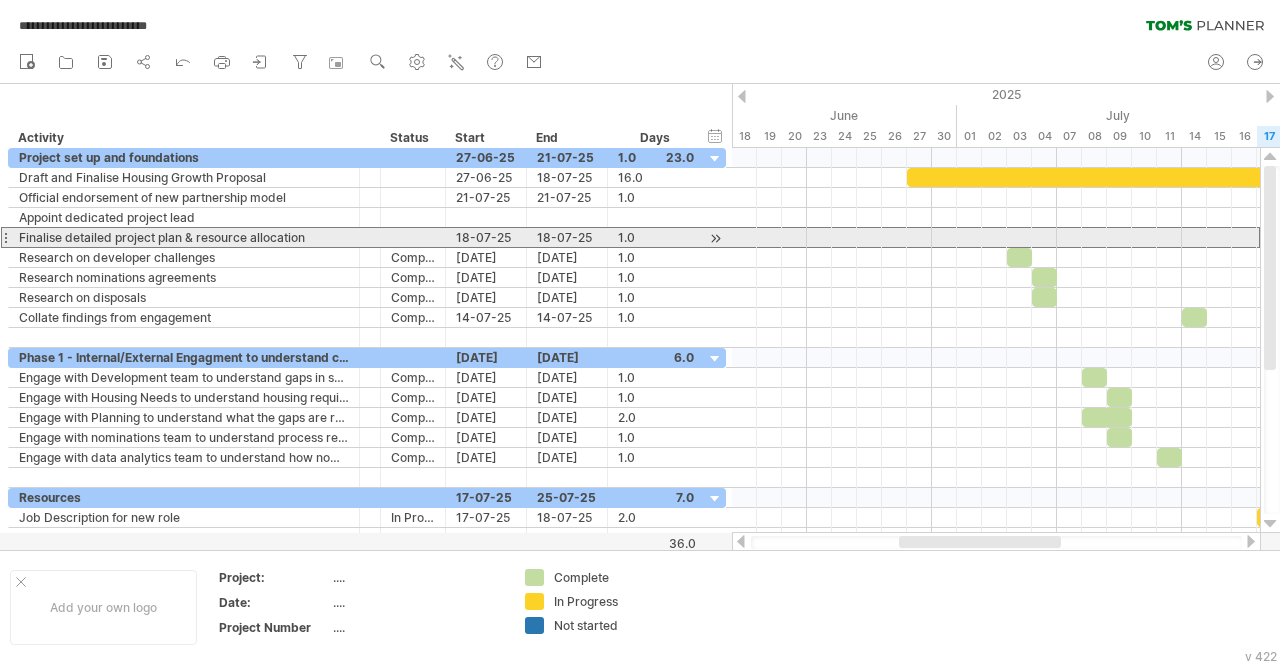 click at bounding box center (5, 237) 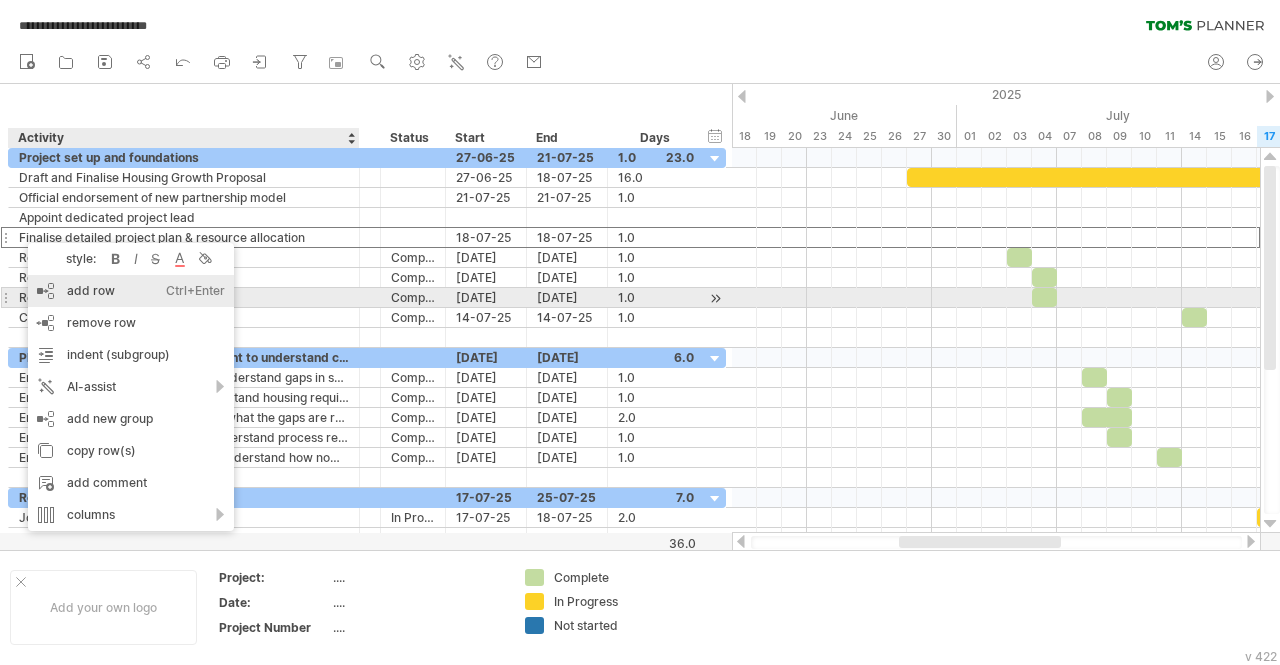 click on "add row Ctrl+Enter Cmd+Enter" at bounding box center (131, 291) 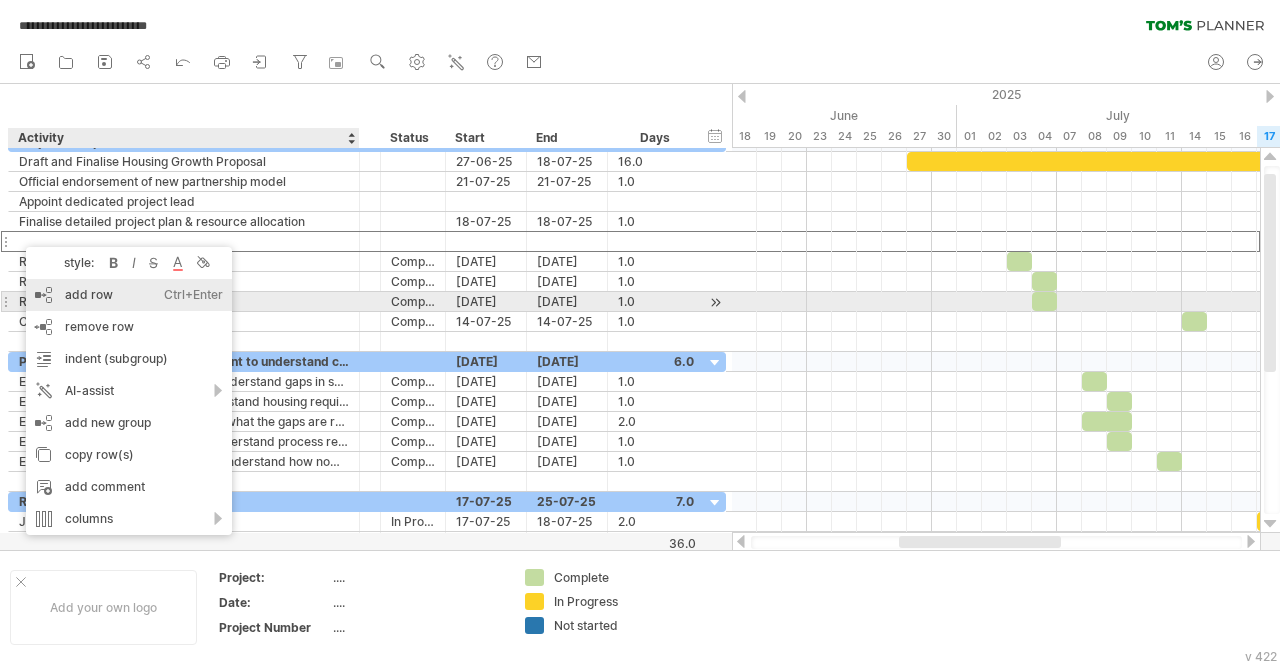click on "add row Ctrl+Enter Cmd+Enter" at bounding box center [129, 295] 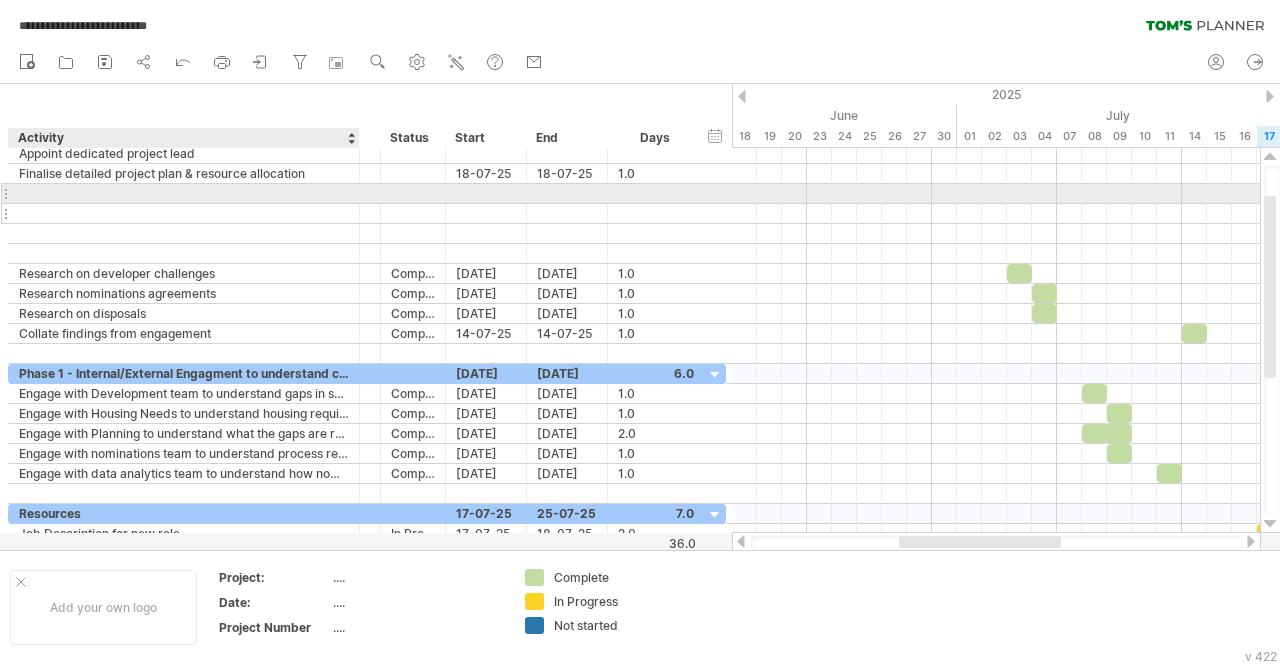 click at bounding box center [184, 213] 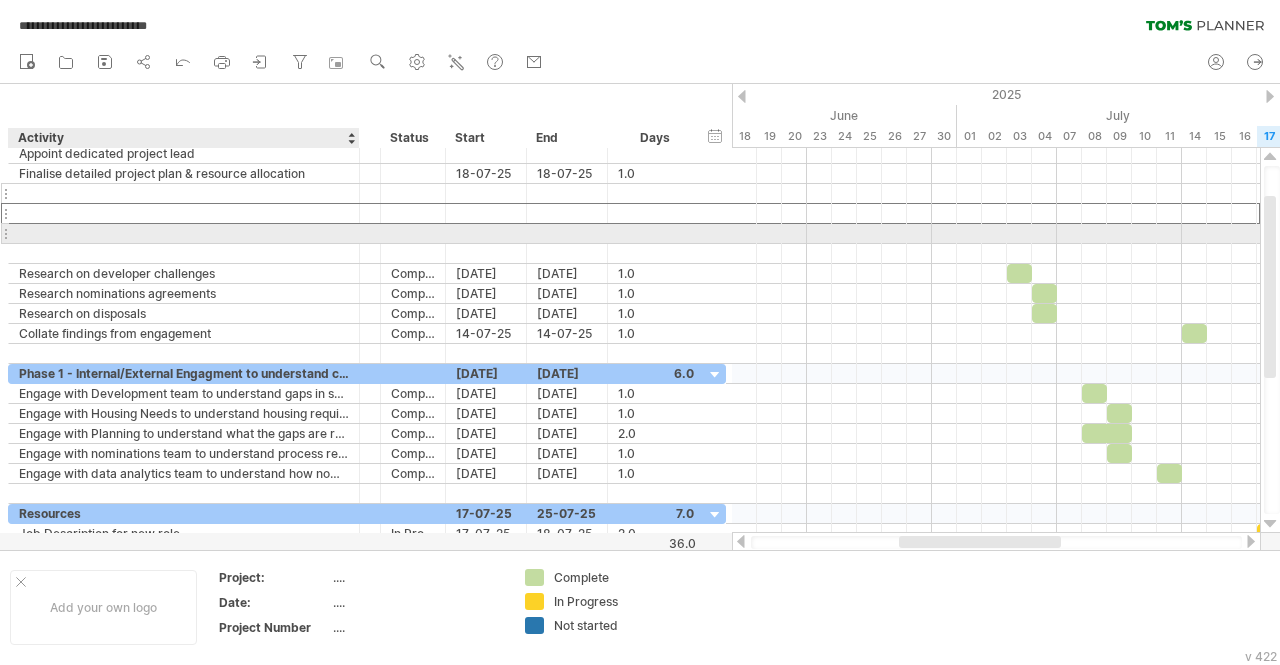 click at bounding box center [184, 193] 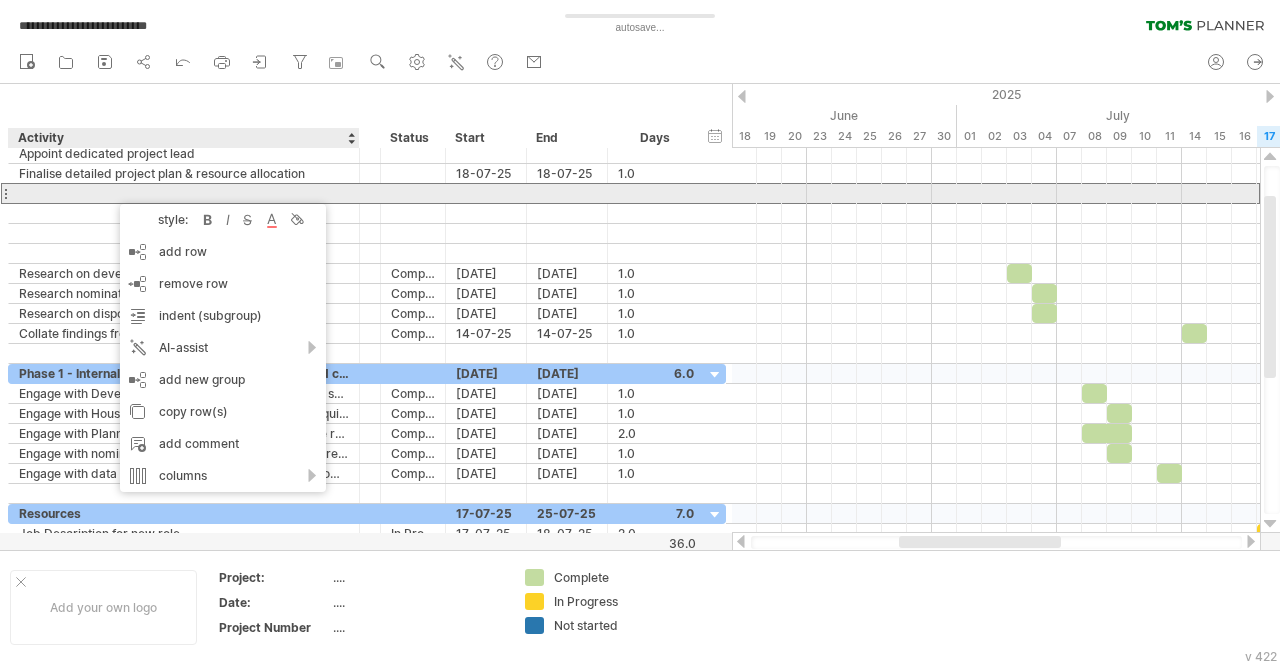 click at bounding box center (184, 193) 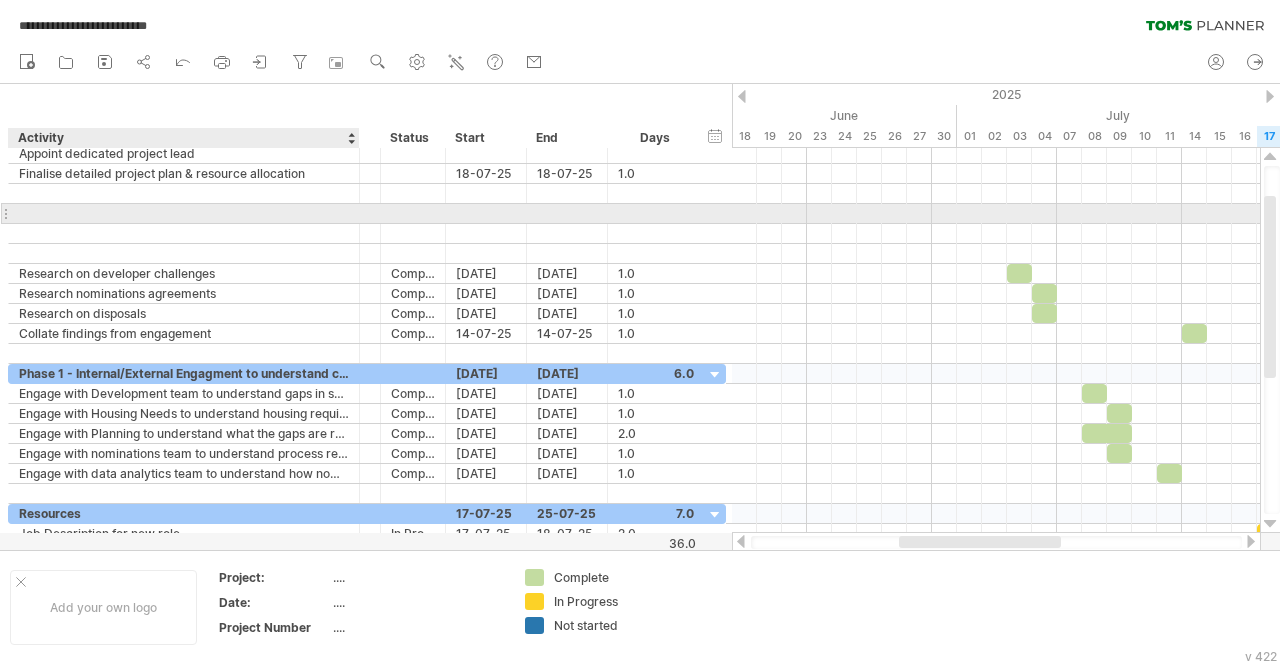 paste on "**********" 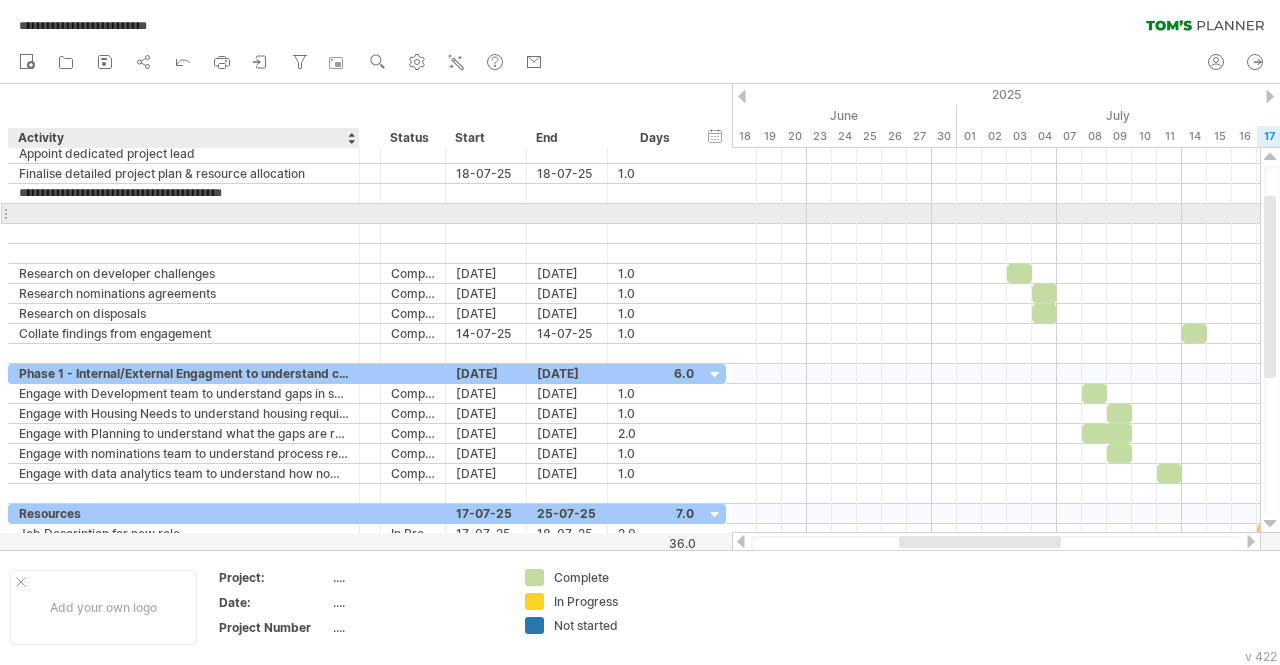 click at bounding box center (184, 233) 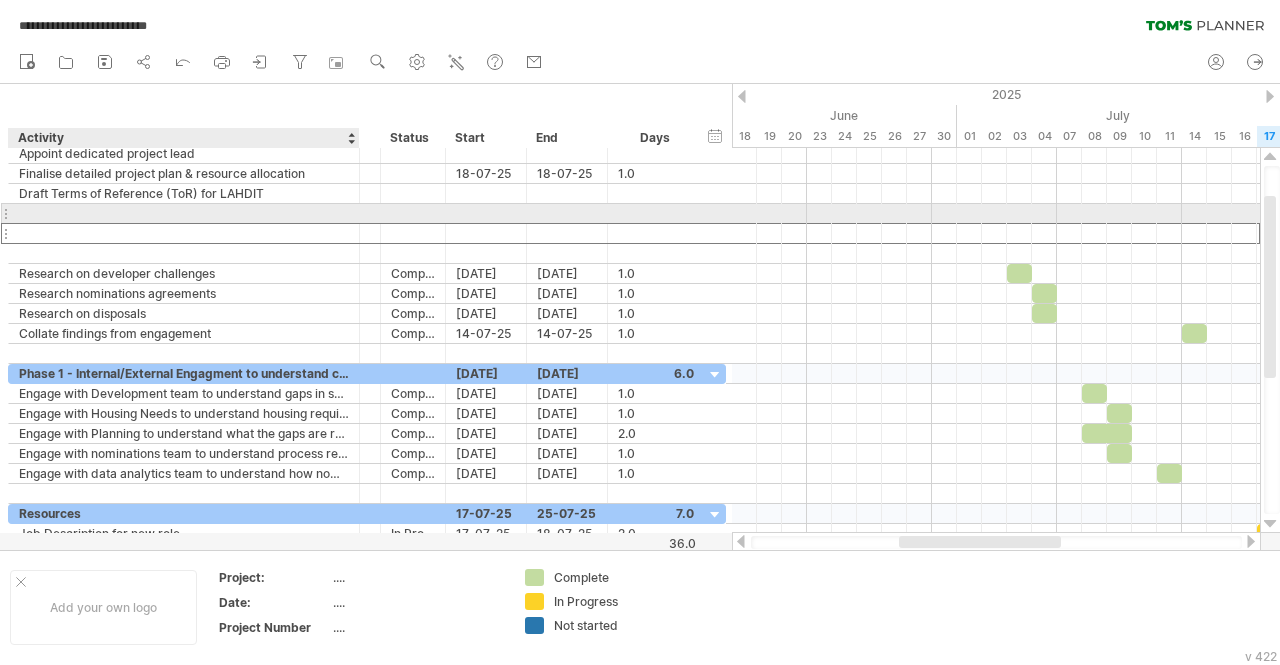 click at bounding box center [184, 213] 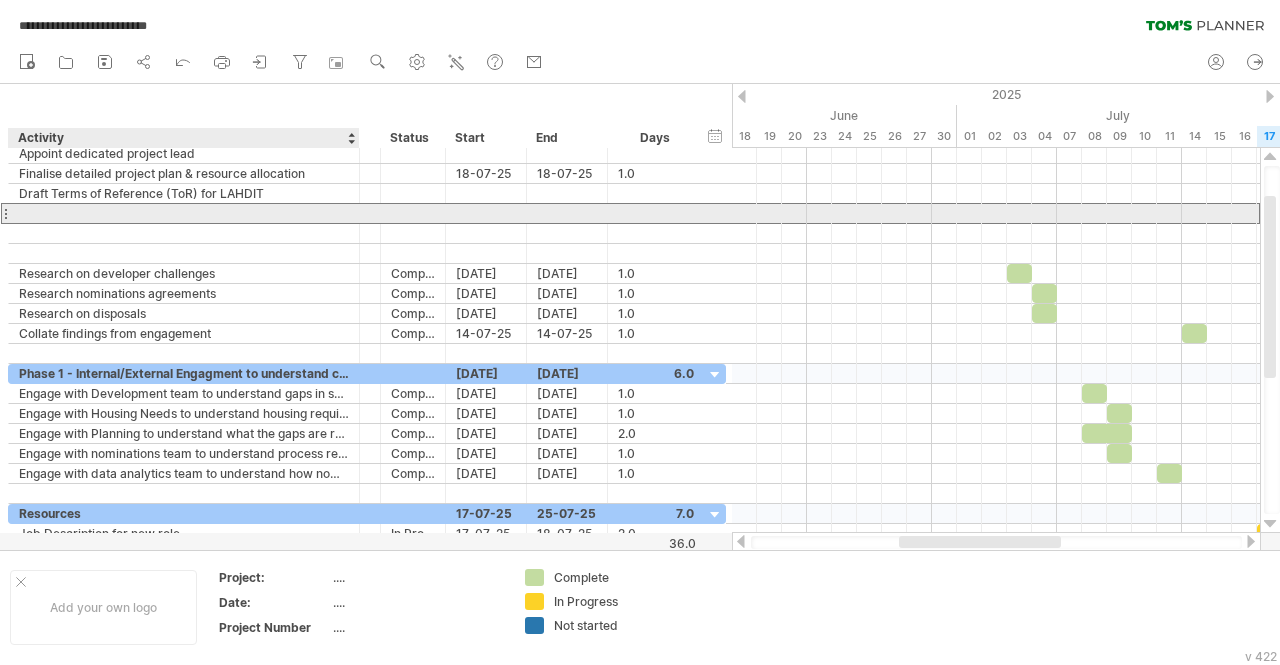 click at bounding box center [184, 213] 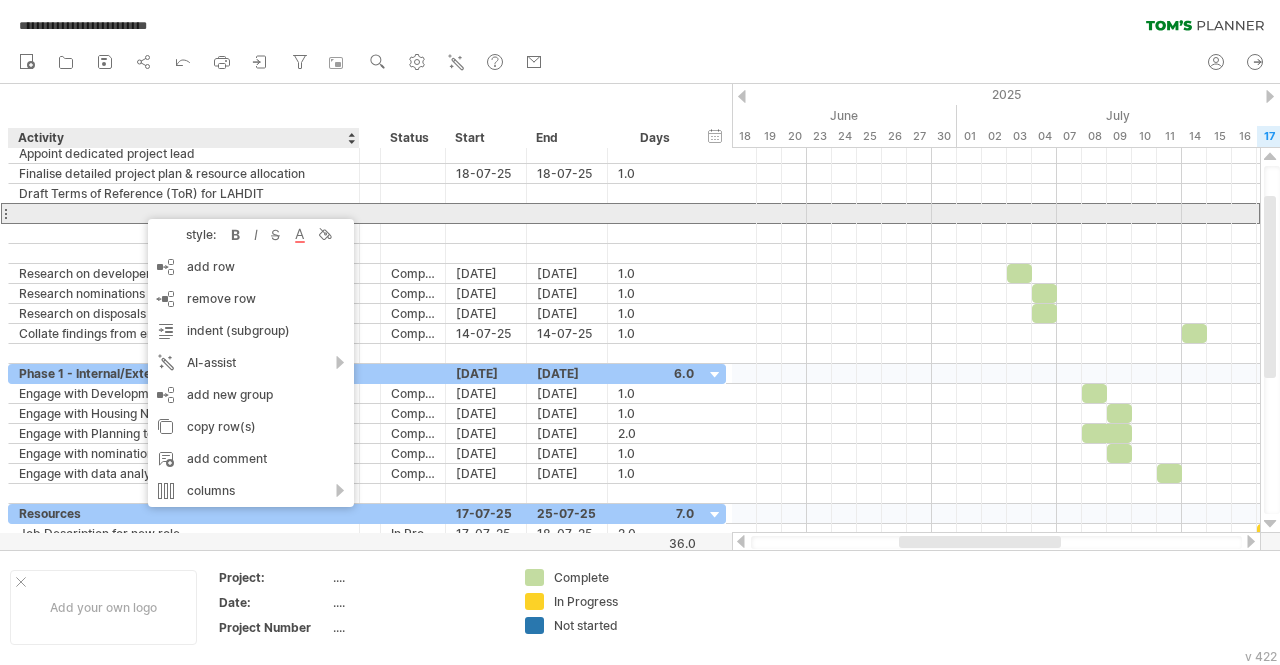 click at bounding box center (184, 213) 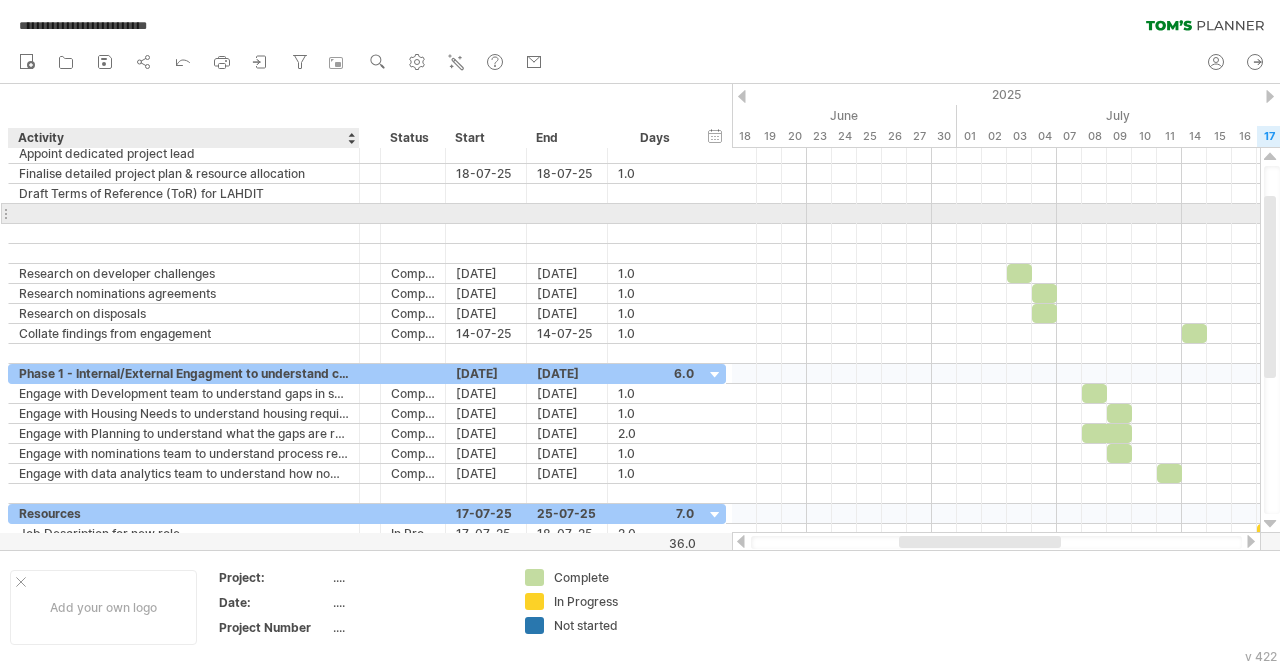 paste on "**********" 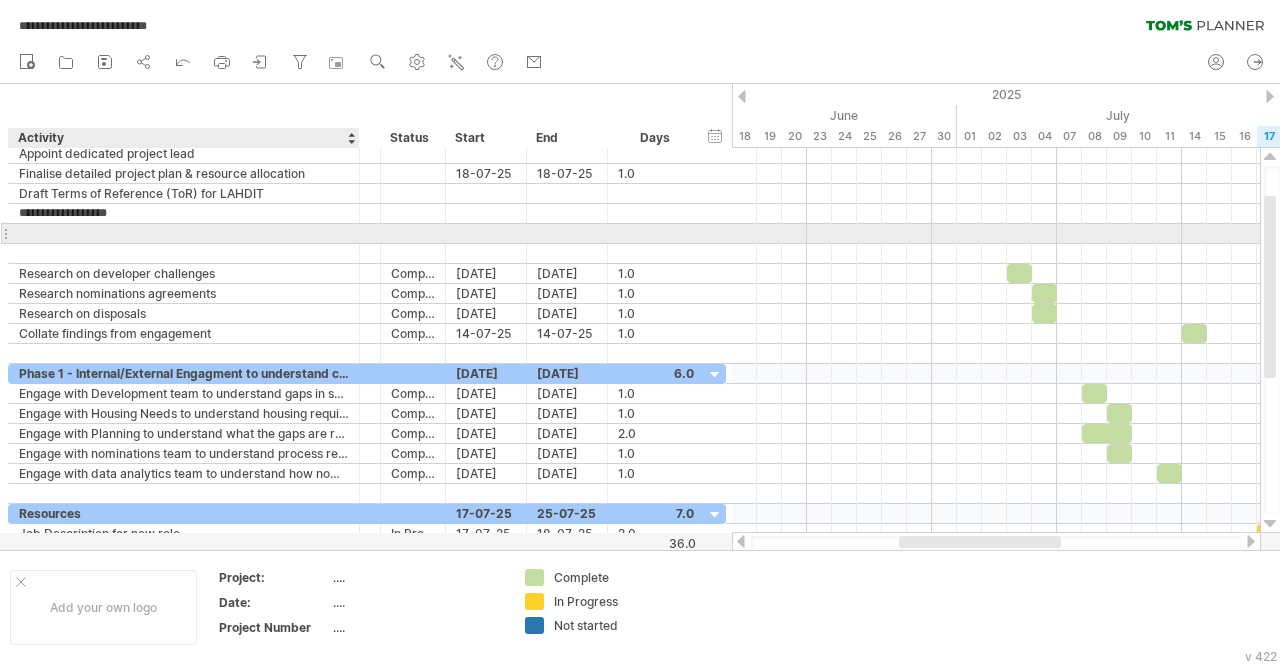 click at bounding box center [184, 233] 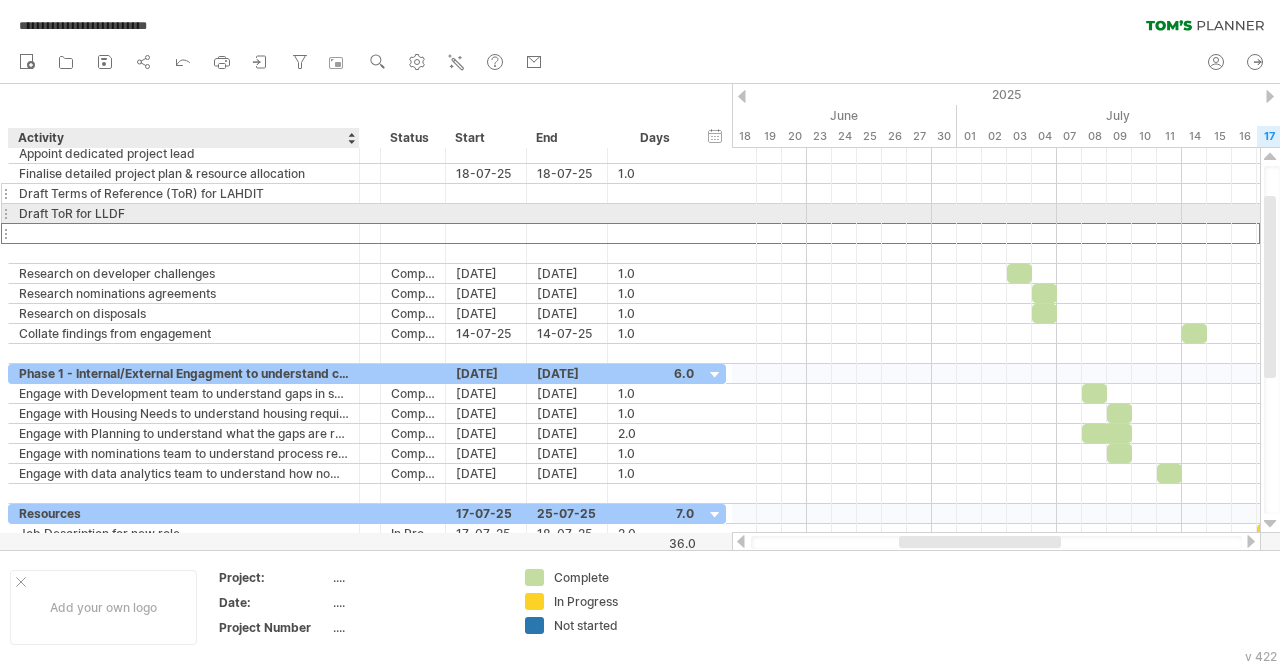 click on "Draft Terms of Reference (ToR) for LAHDIT" at bounding box center (184, 193) 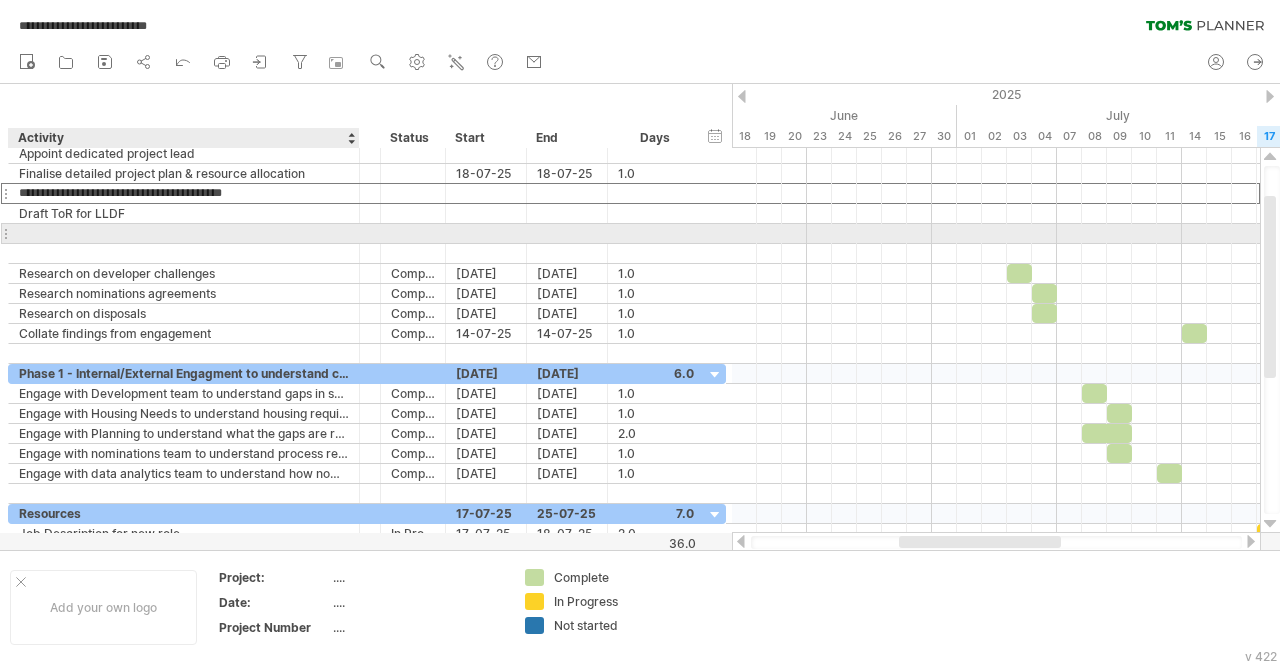 click at bounding box center [184, 233] 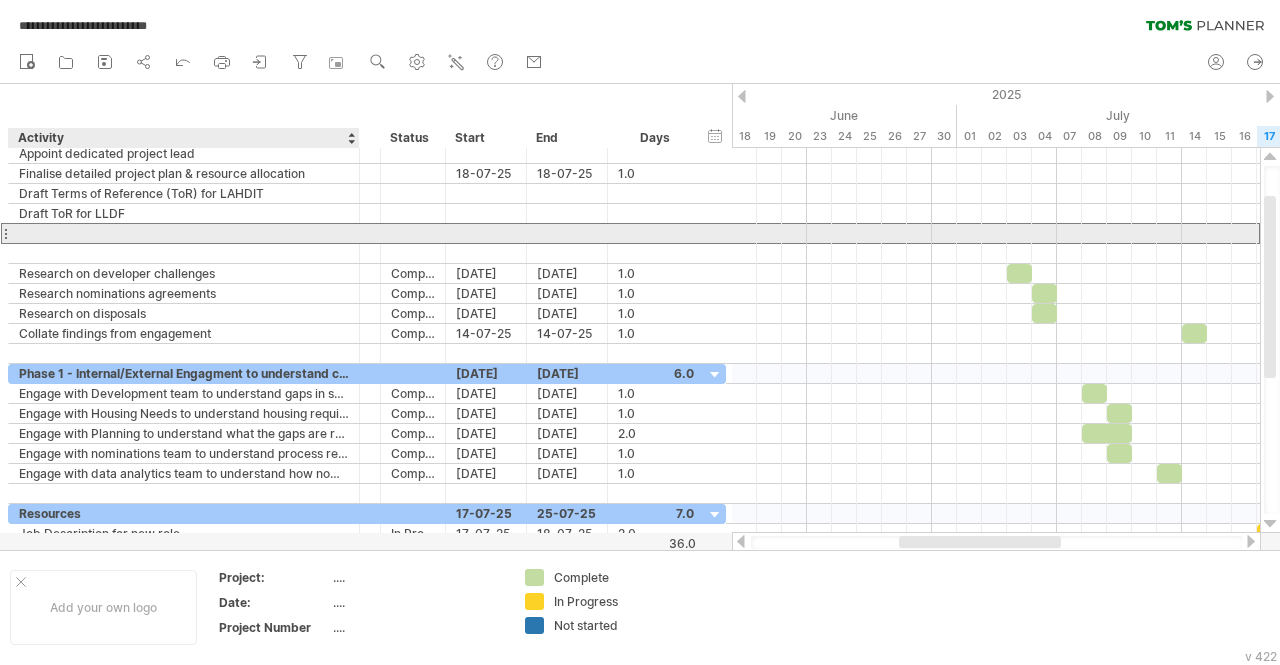 paste on "**********" 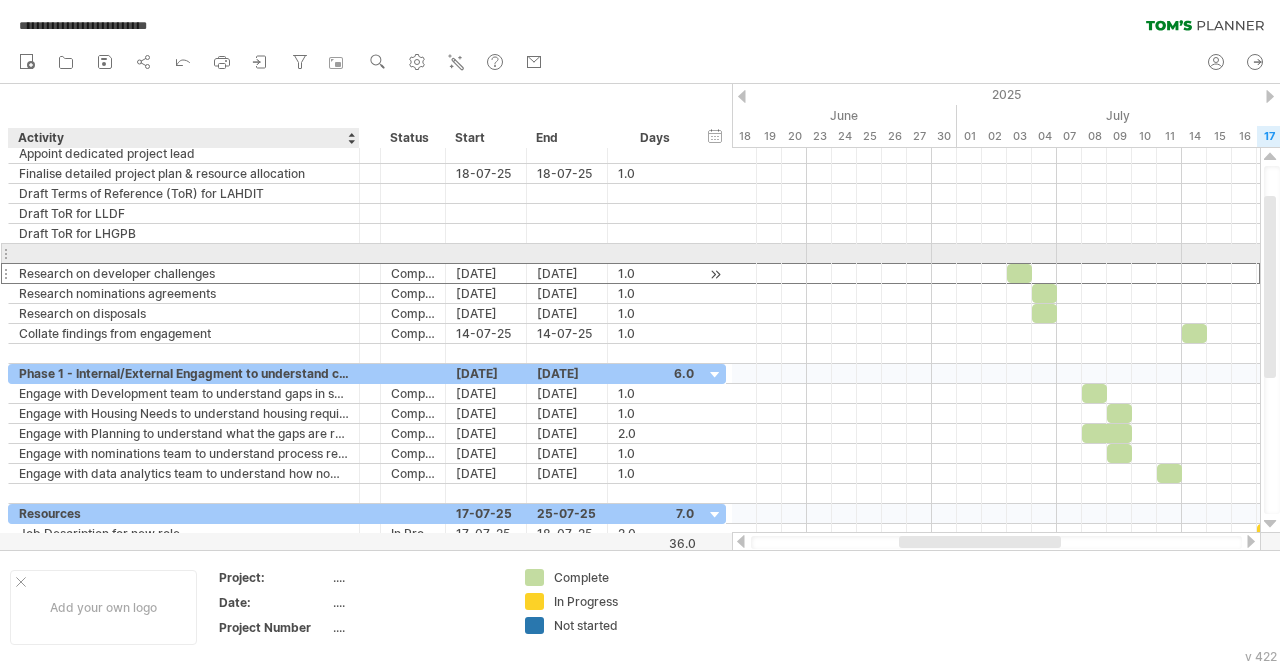 click on "Research on developer challenges" at bounding box center [184, 273] 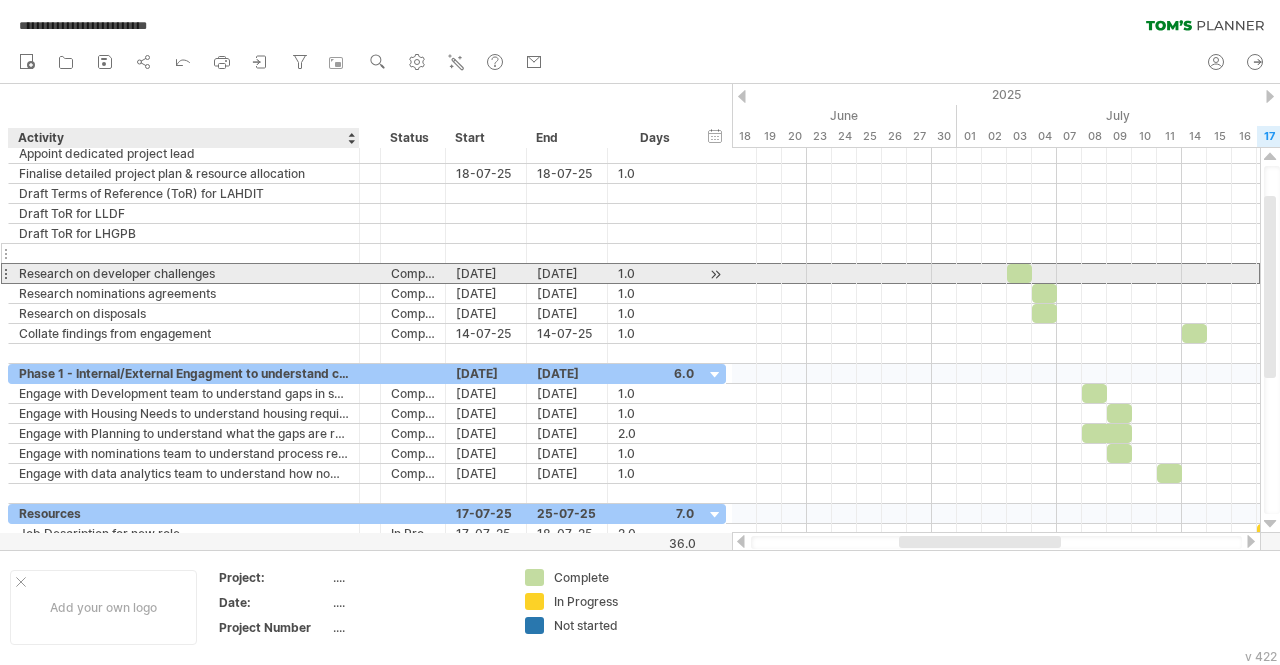 click at bounding box center [184, 253] 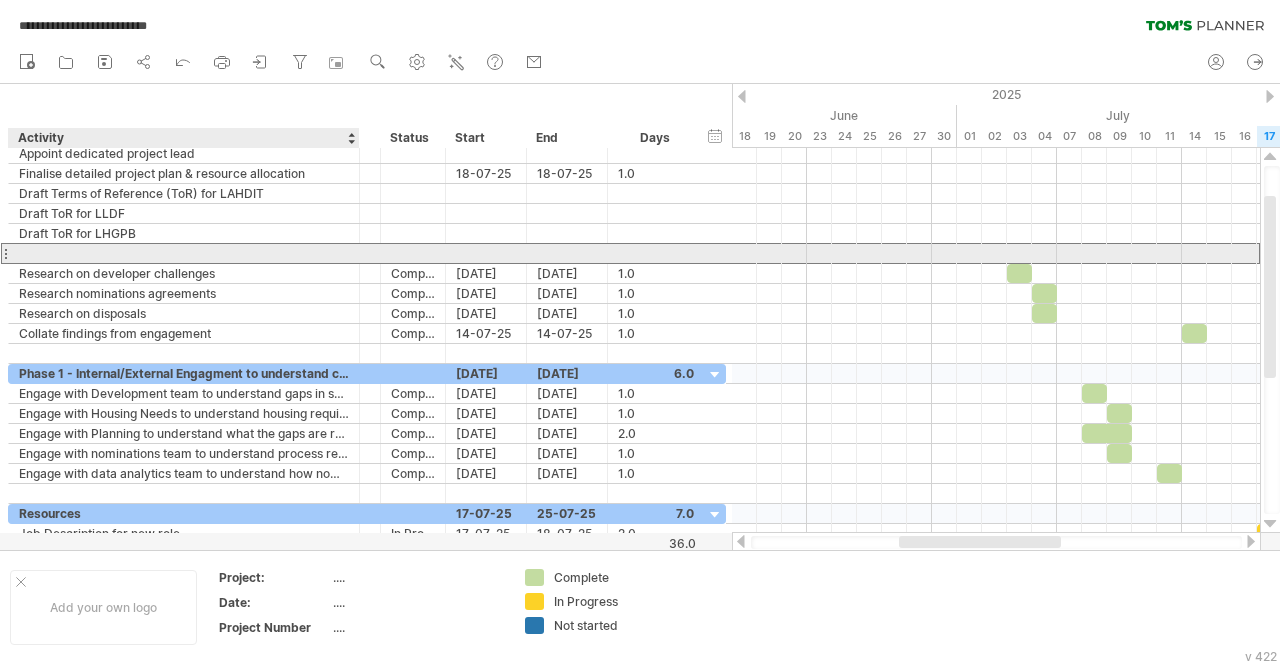 click at bounding box center (184, 253) 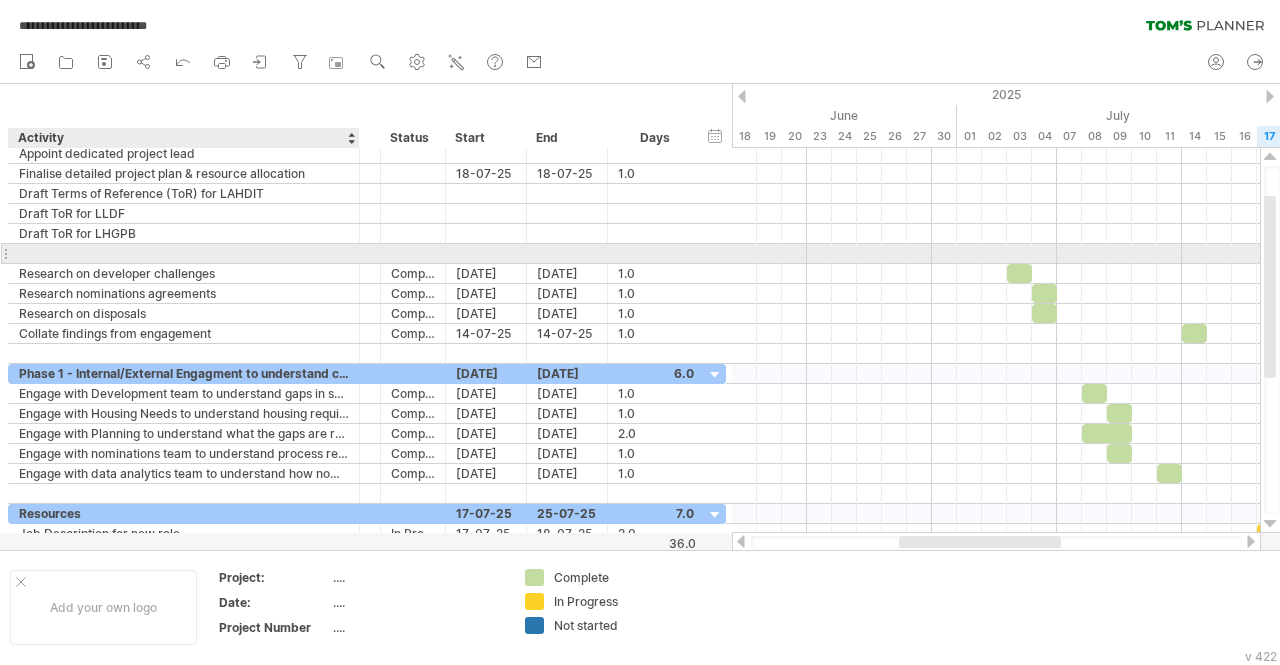 paste on "**********" 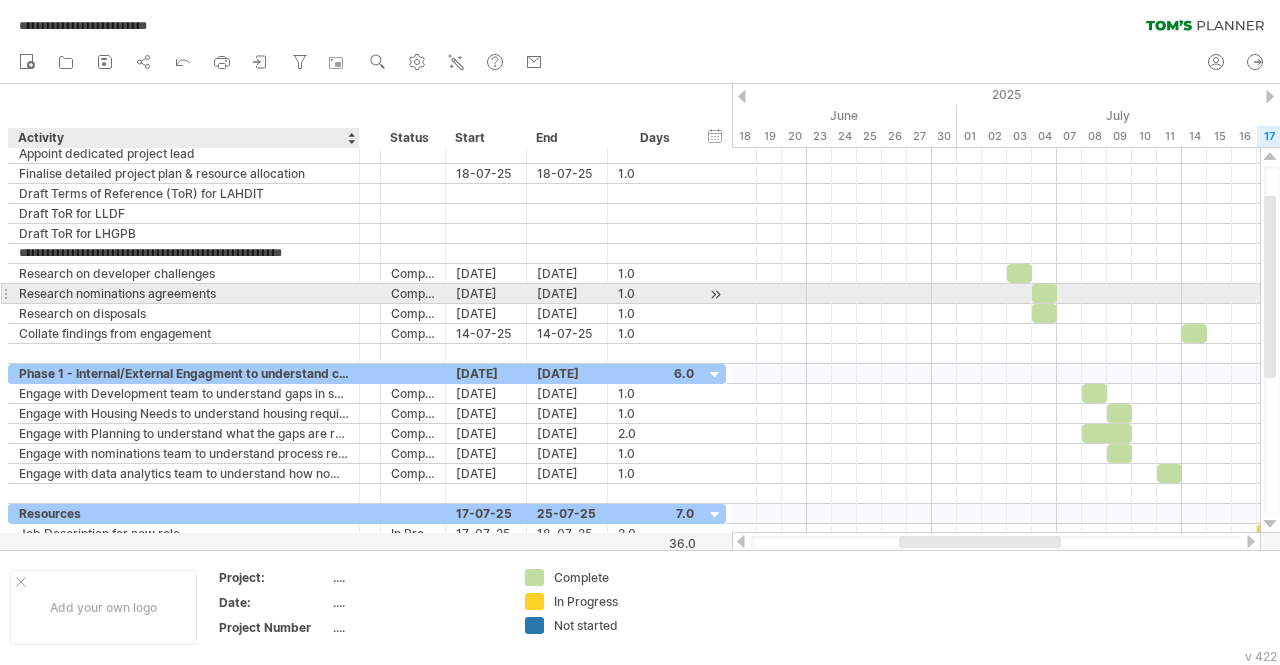 click on "Research nominations agreements" at bounding box center (184, 293) 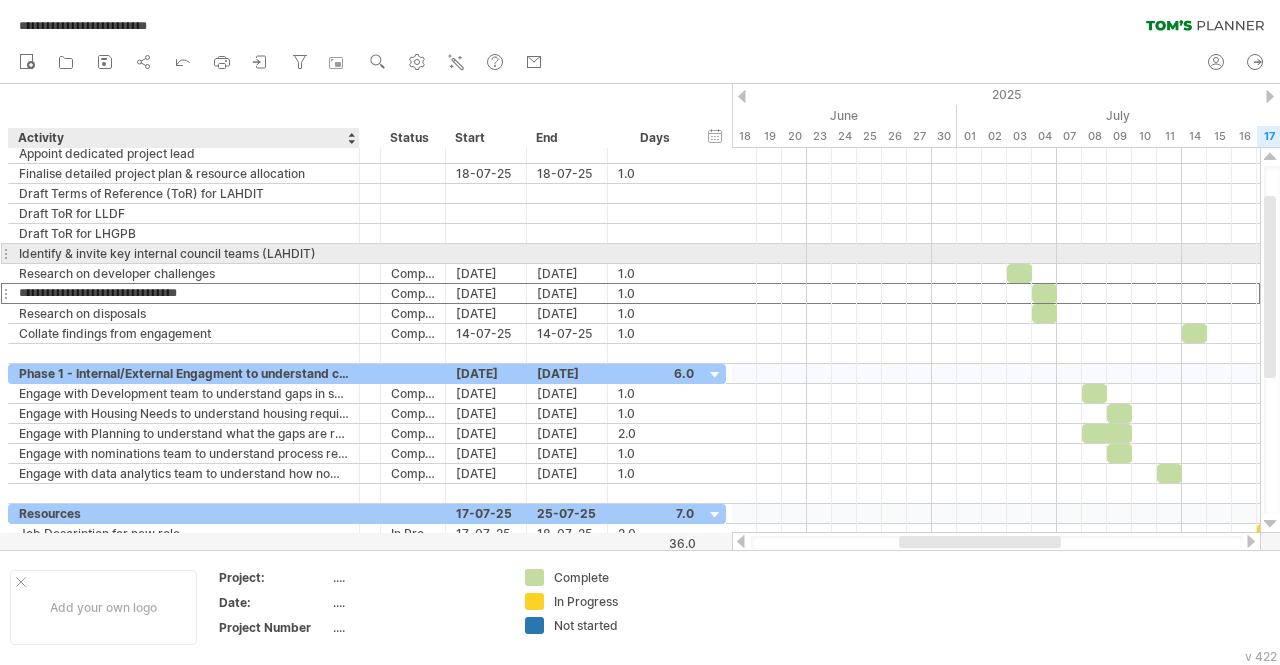 click on "**********" at bounding box center (184, 253) 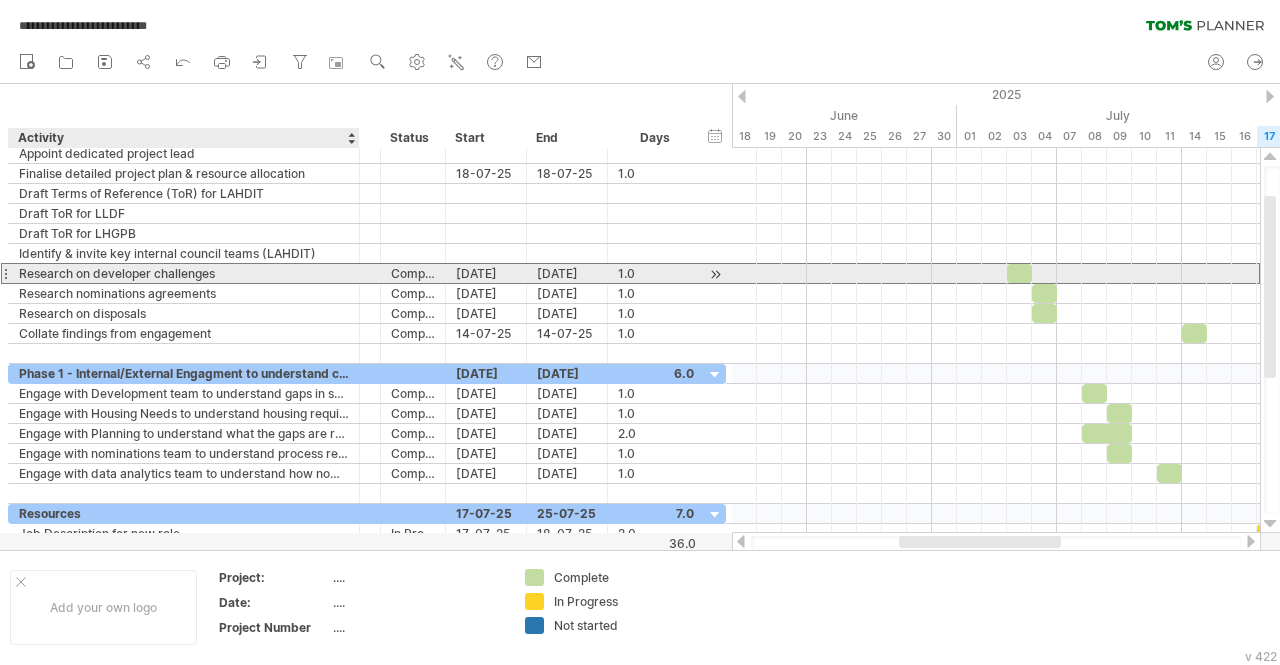 click on "Research on developer challenges" at bounding box center [184, 273] 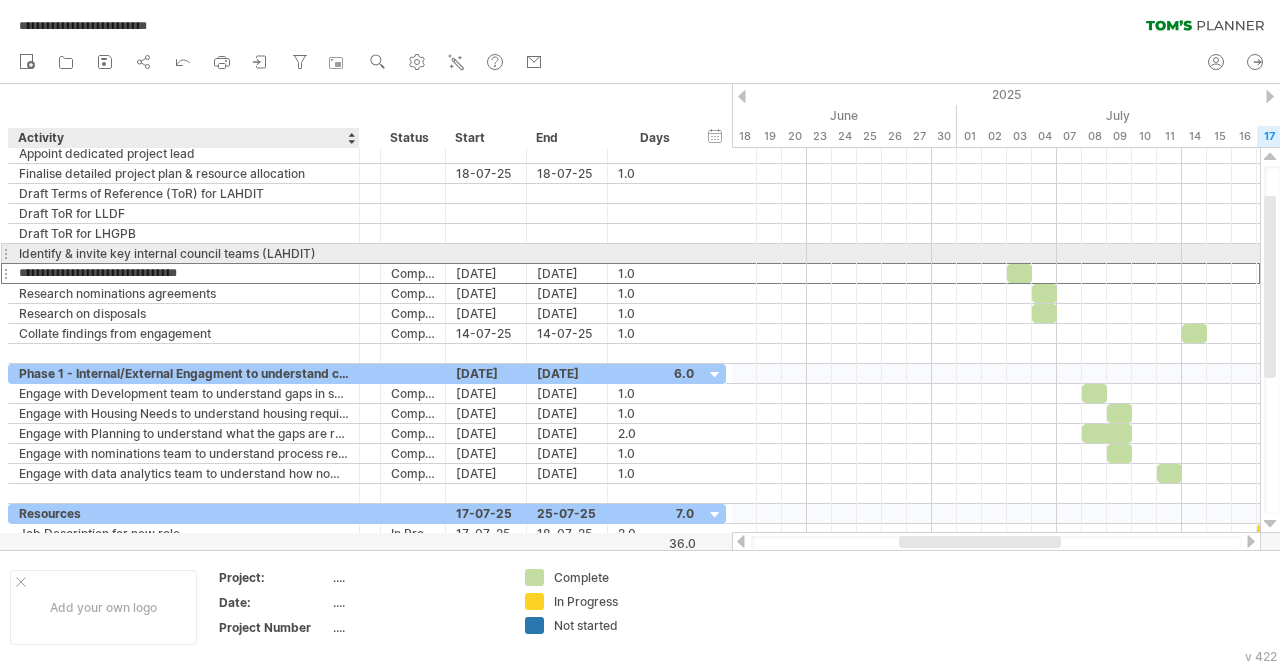 click on "**********" at bounding box center (184, 253) 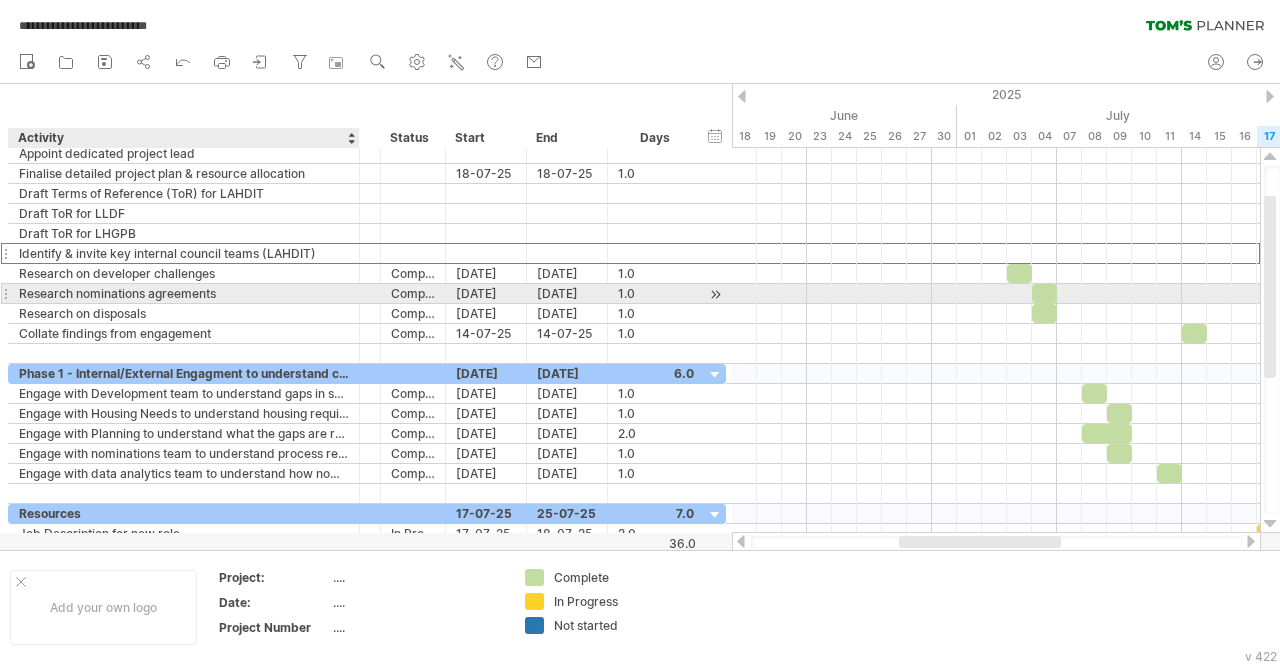 click on "Research nominations agreements" at bounding box center (184, 293) 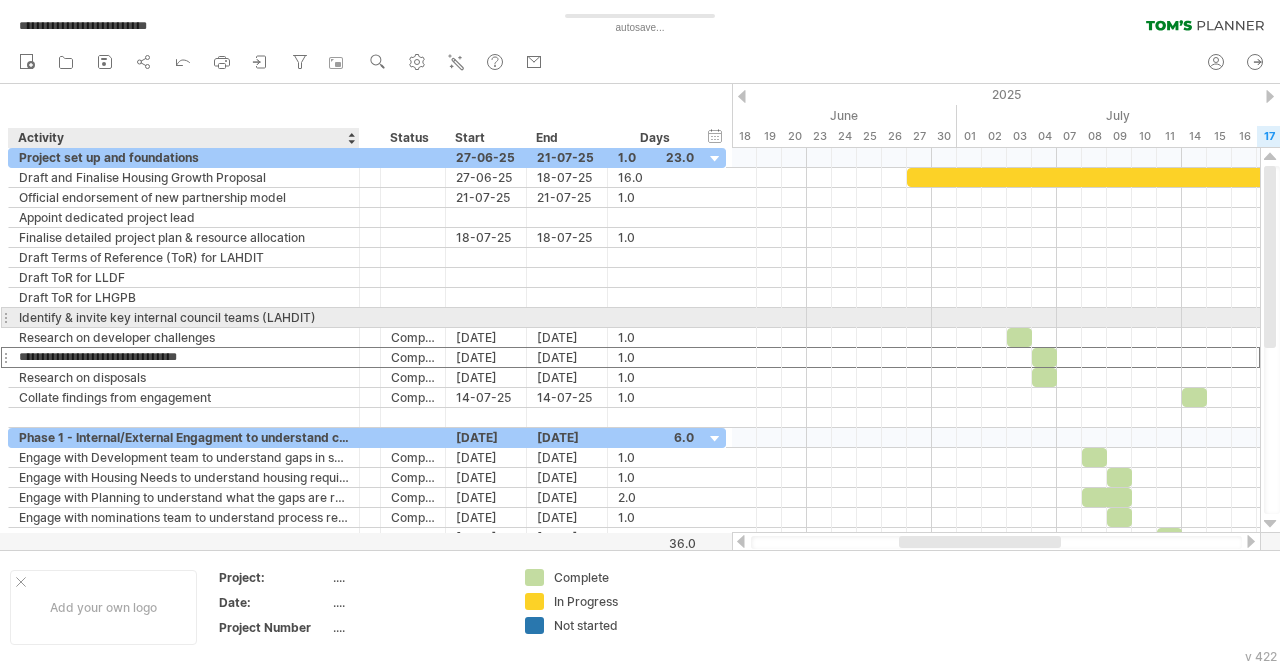 click on "Identify & invite key internal council teams (LAHDIT)" at bounding box center (184, 317) 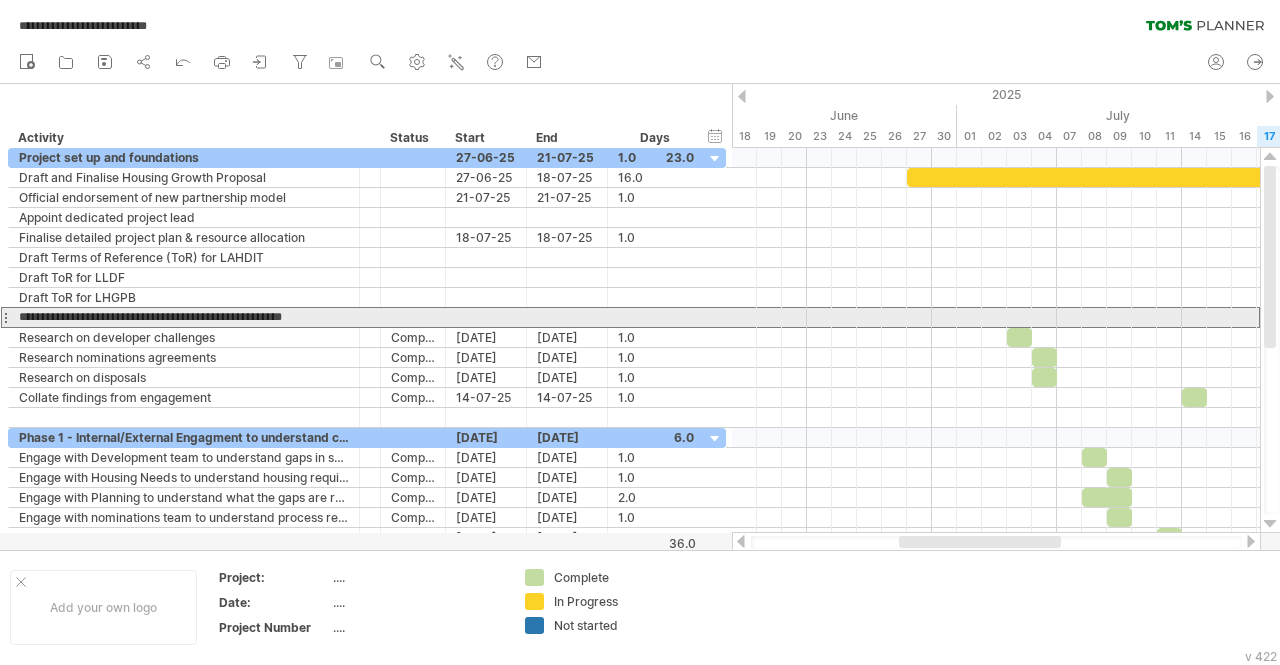 click on "**********" at bounding box center (184, 317) 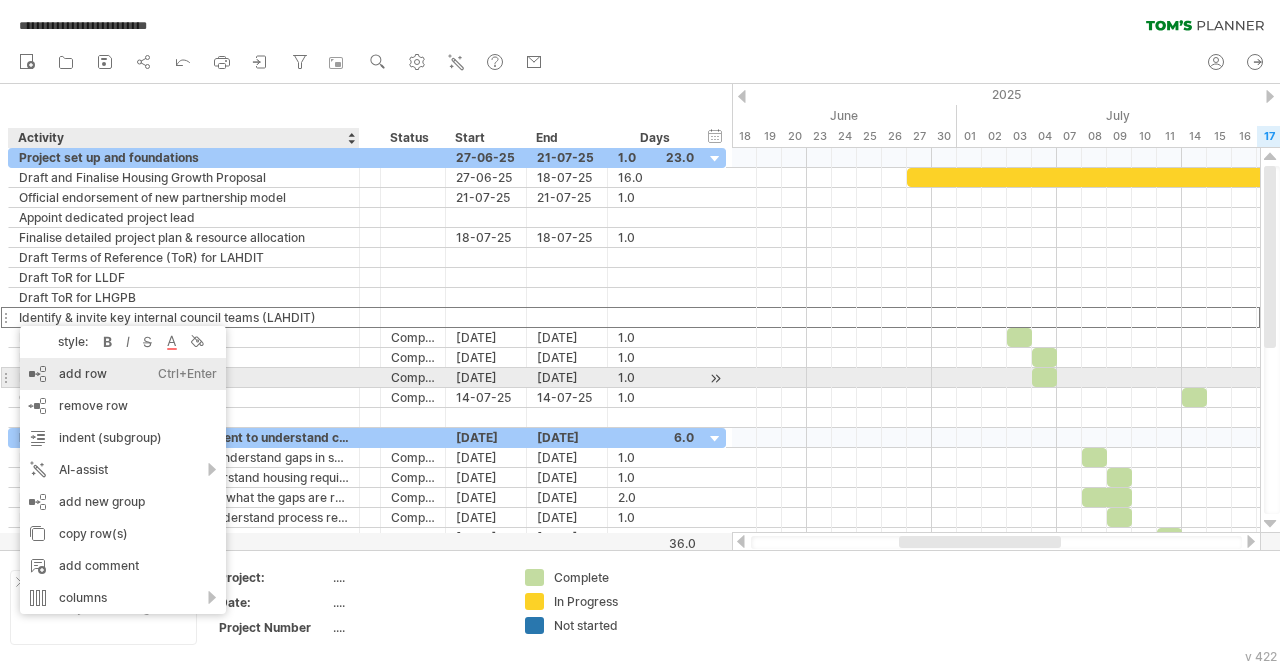 click on "add row Ctrl+Enter Cmd+Enter" at bounding box center [123, 374] 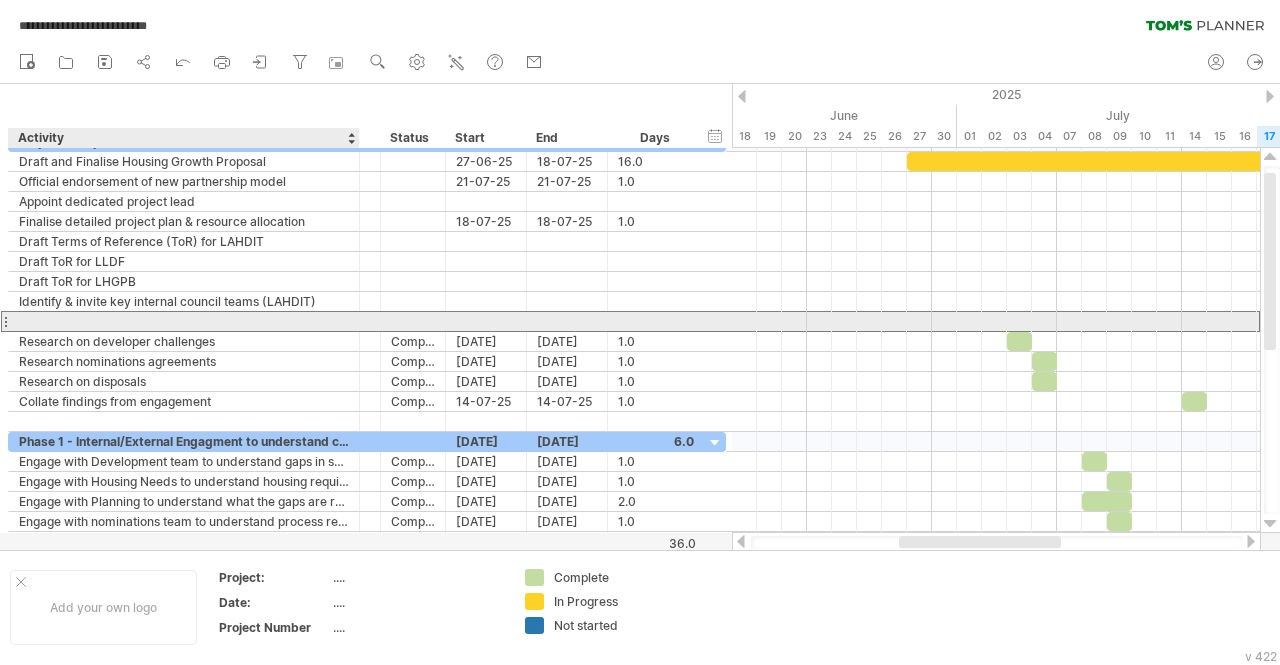 click at bounding box center (184, 321) 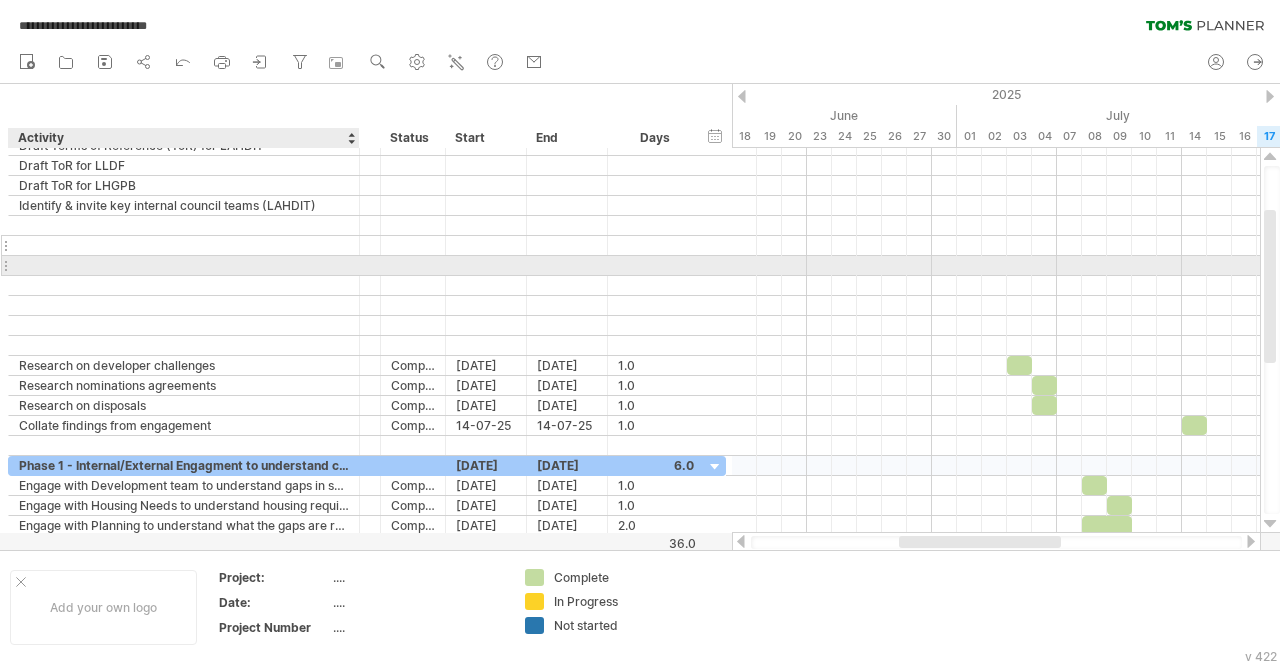 drag, startPoint x: 62, startPoint y: 257, endPoint x: 67, endPoint y: 244, distance: 13.928389 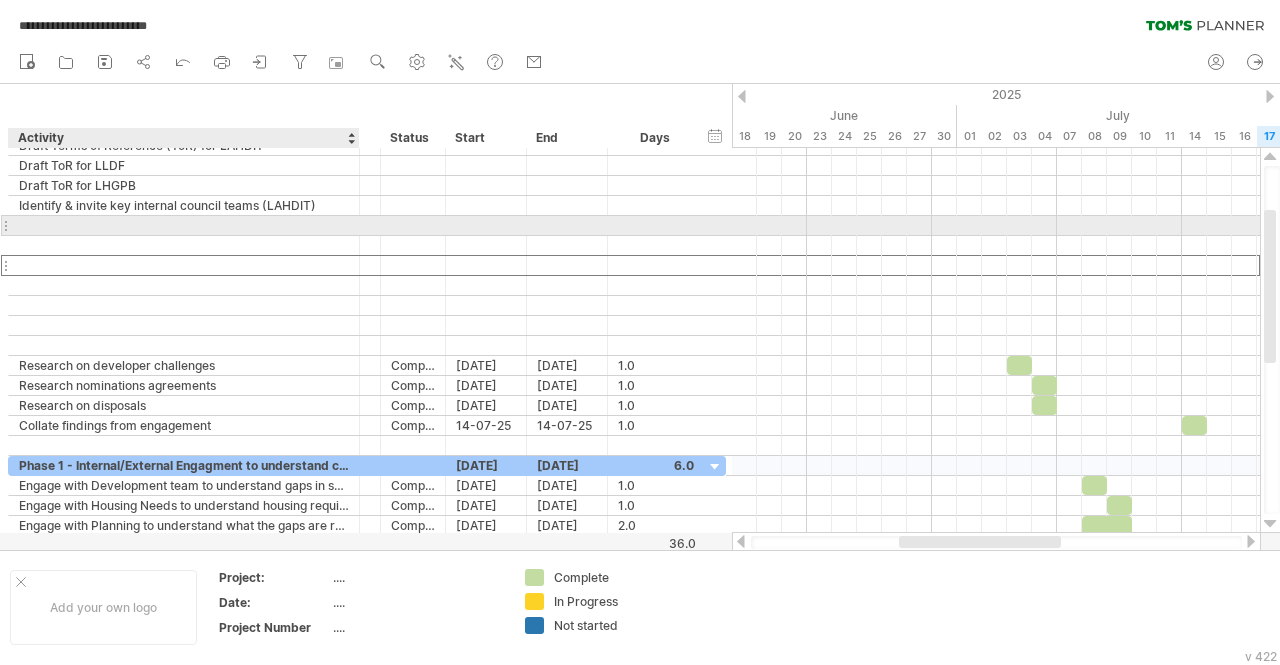 click at bounding box center (184, 225) 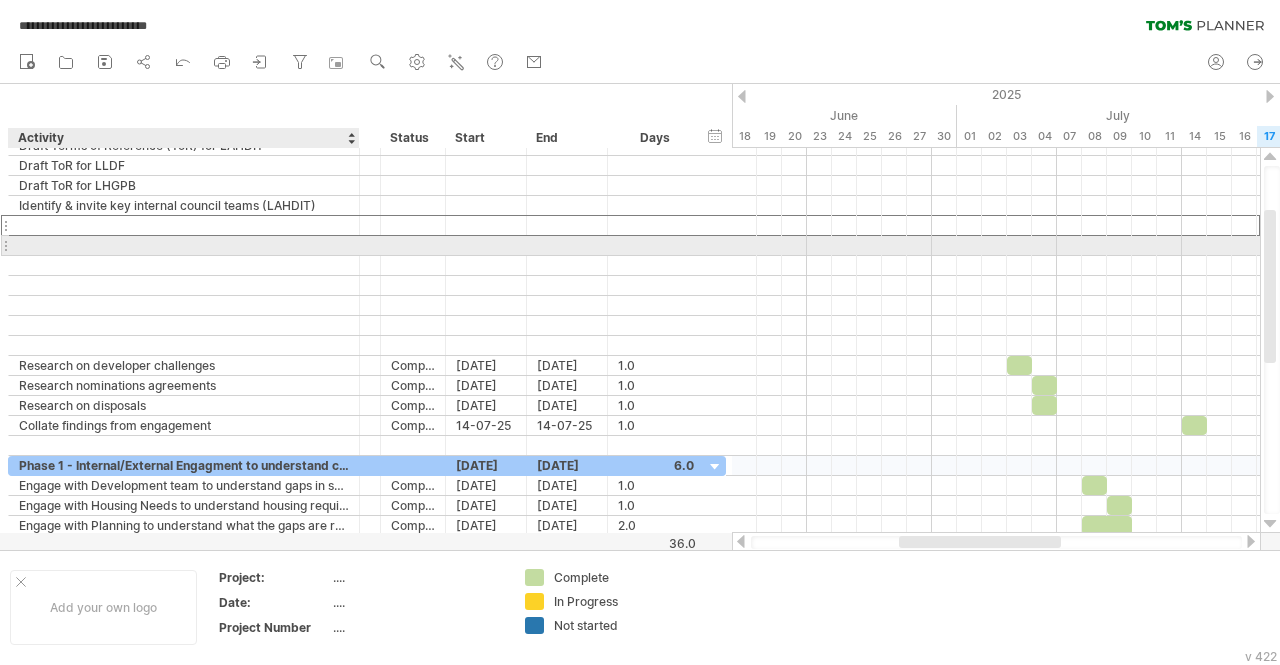 paste on "**********" 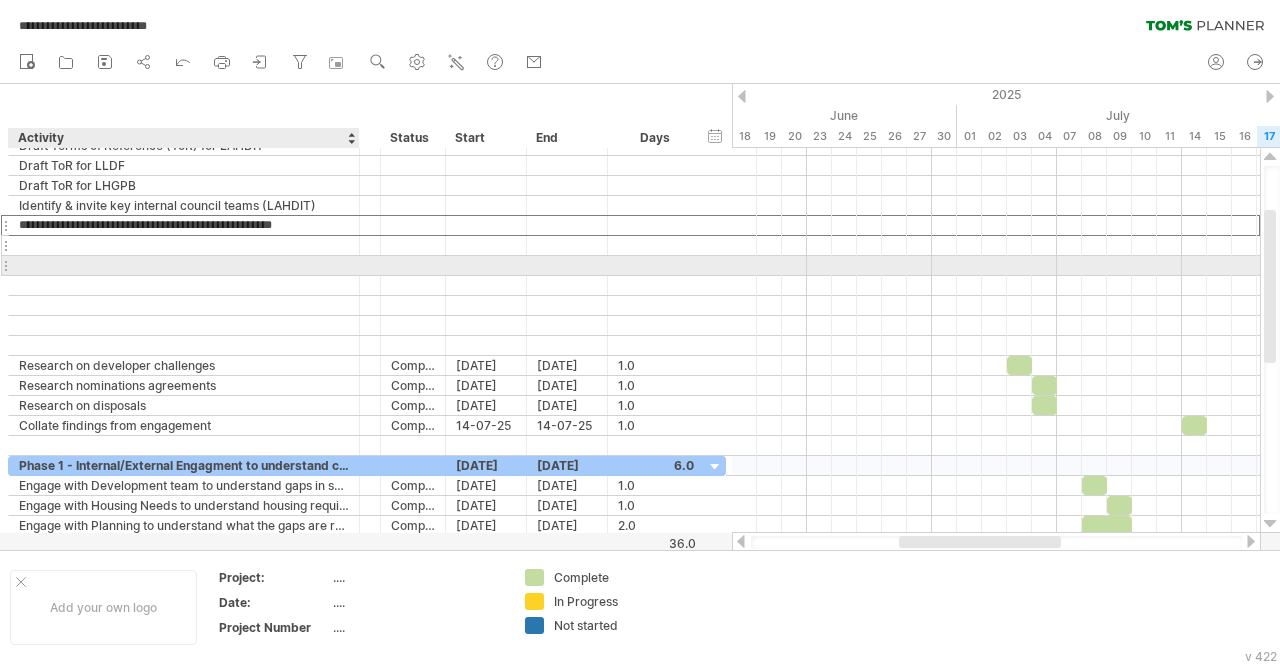 click at bounding box center (184, 245) 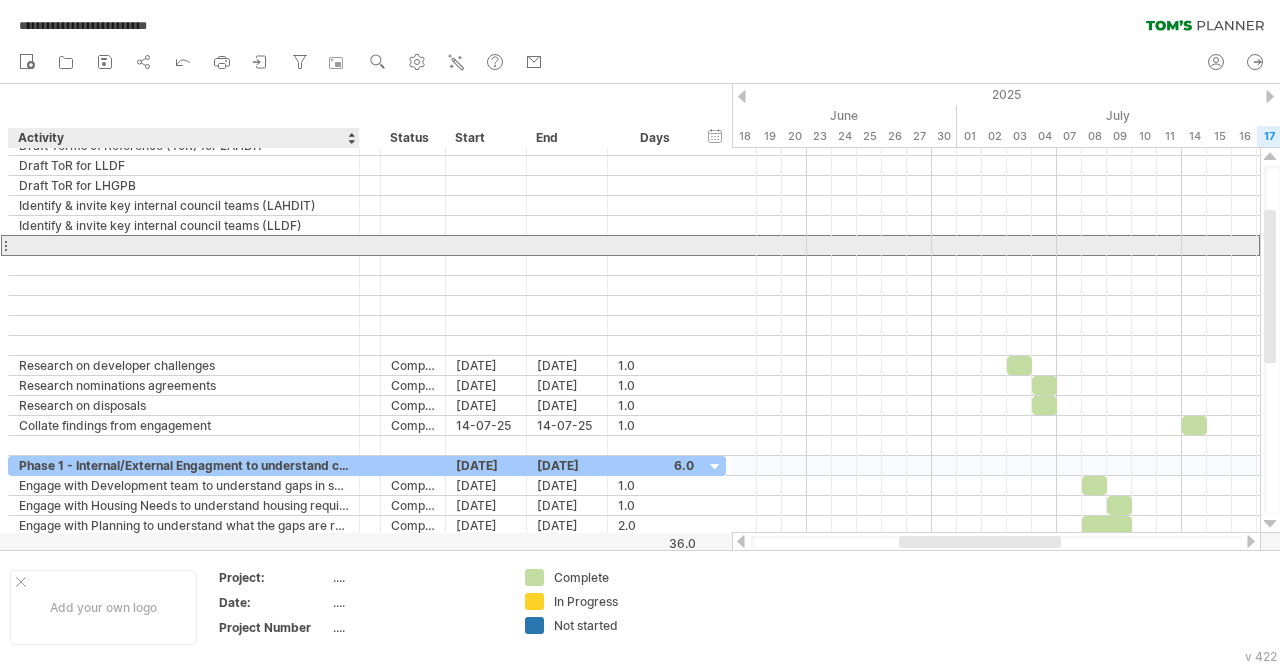 click at bounding box center [184, 245] 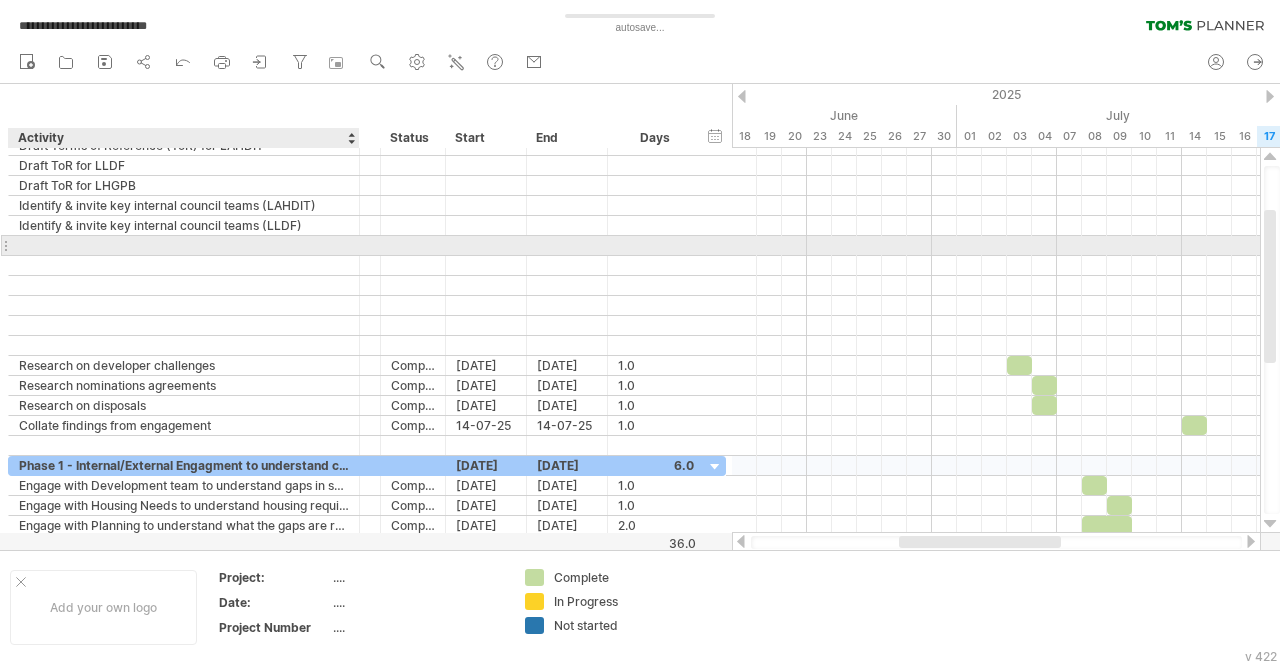 click at bounding box center [184, 245] 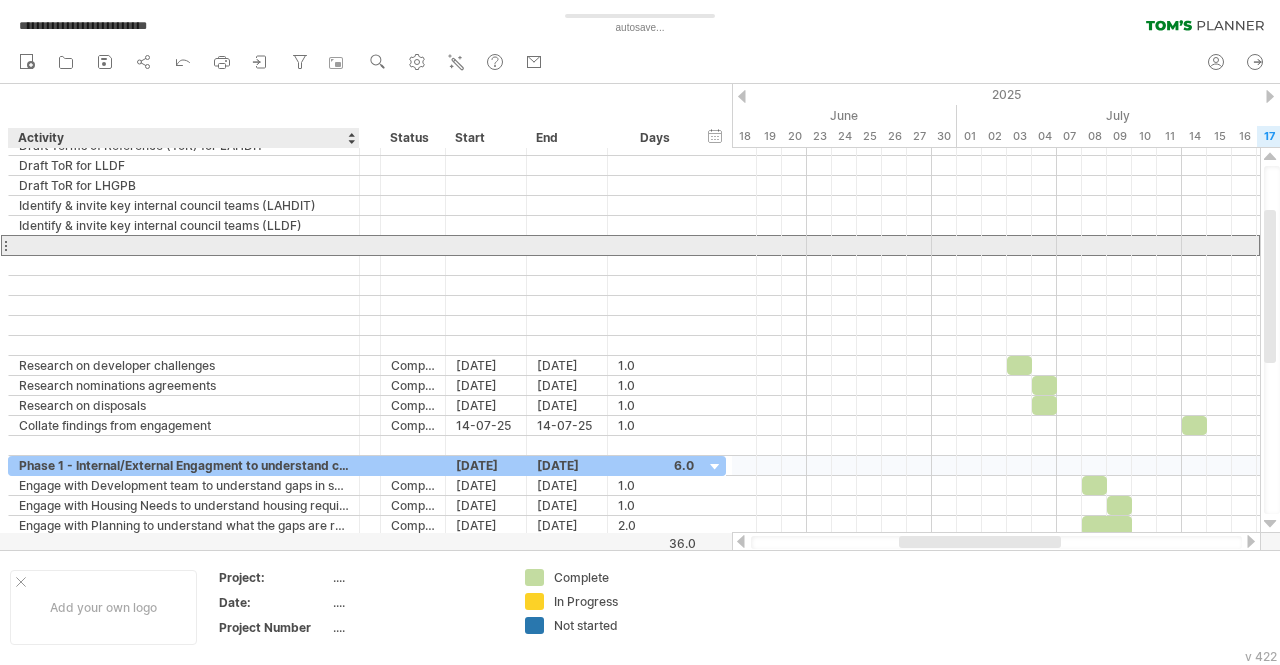 paste on "**********" 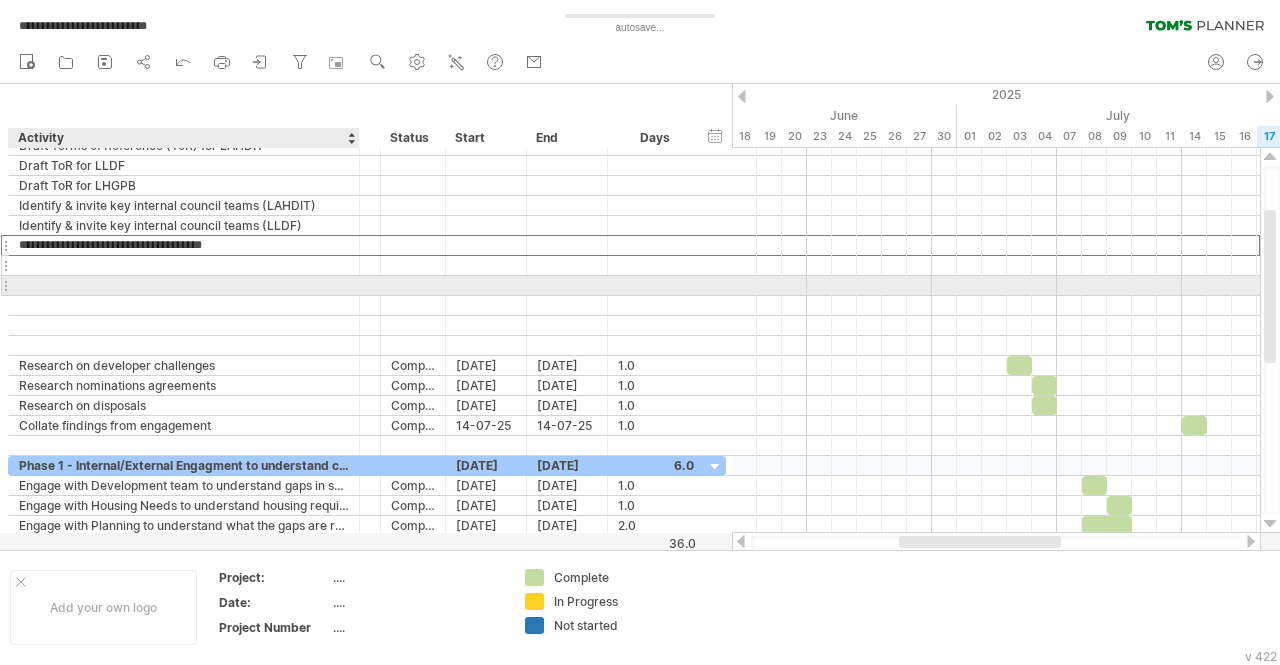 click at bounding box center (184, 265) 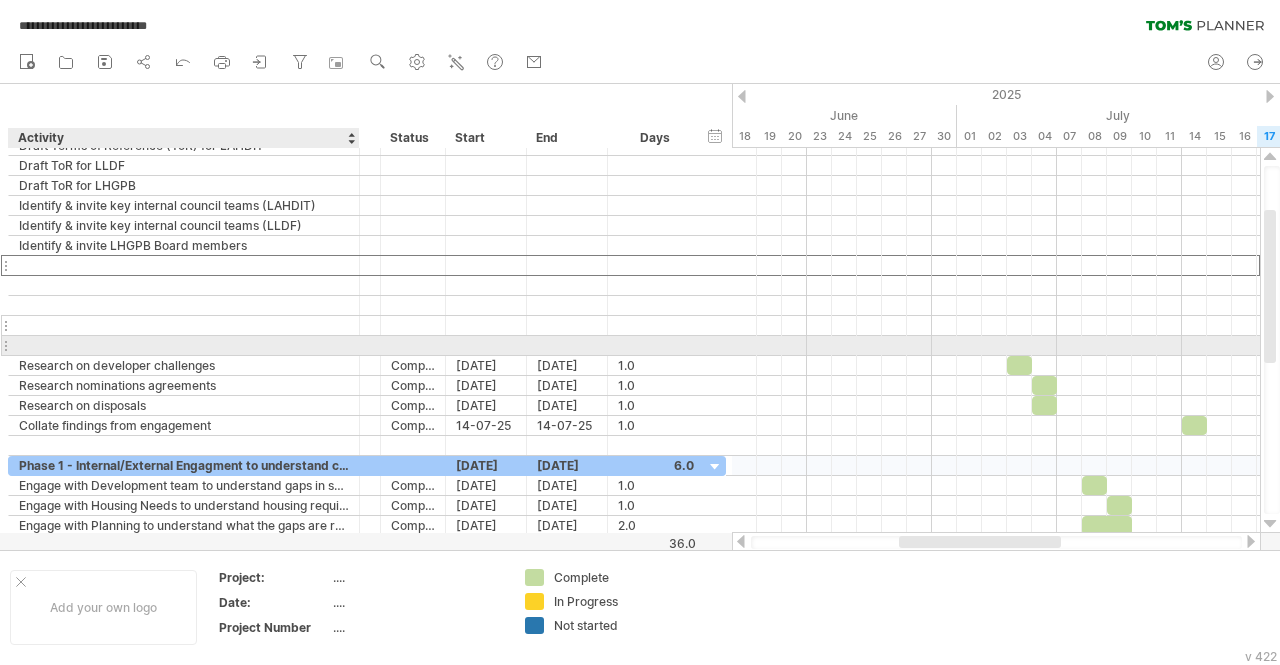 click at bounding box center [184, 325] 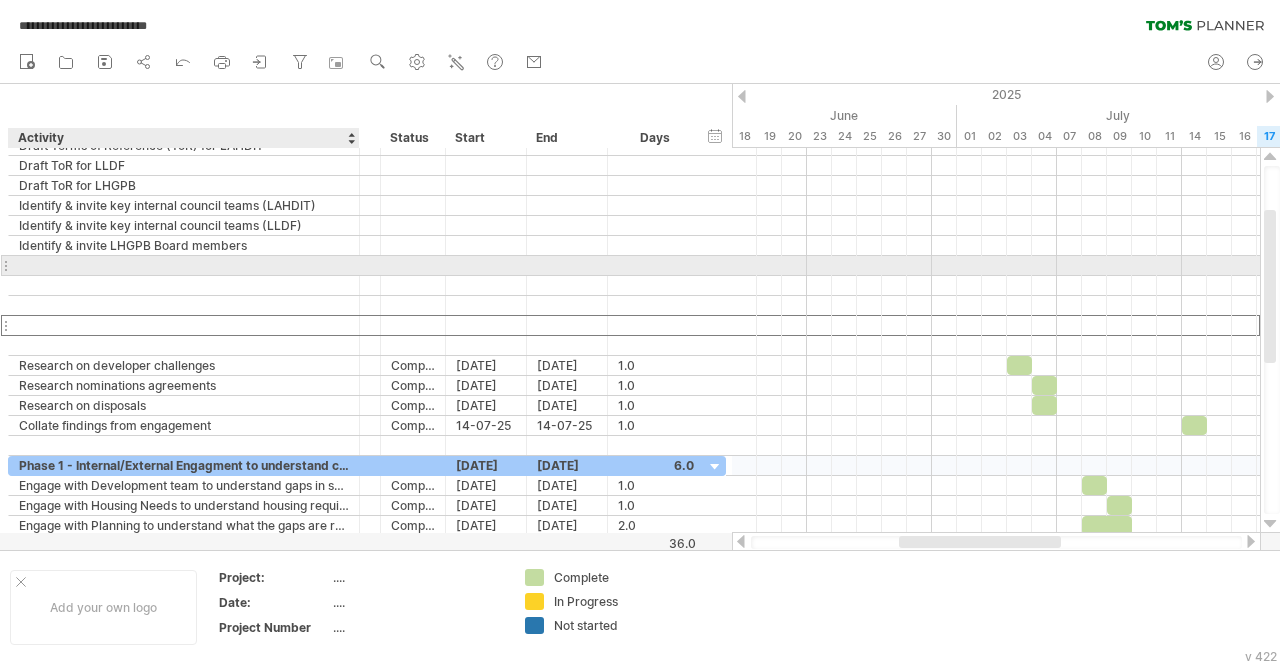 click at bounding box center (184, 265) 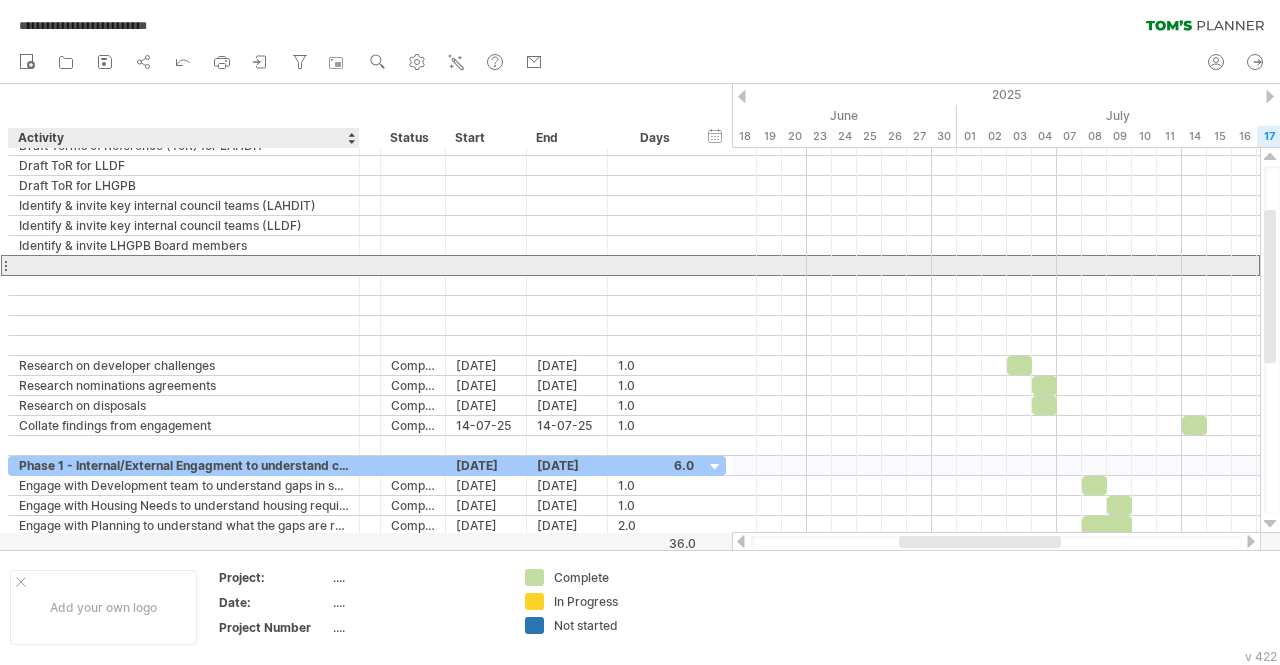 paste on "**********" 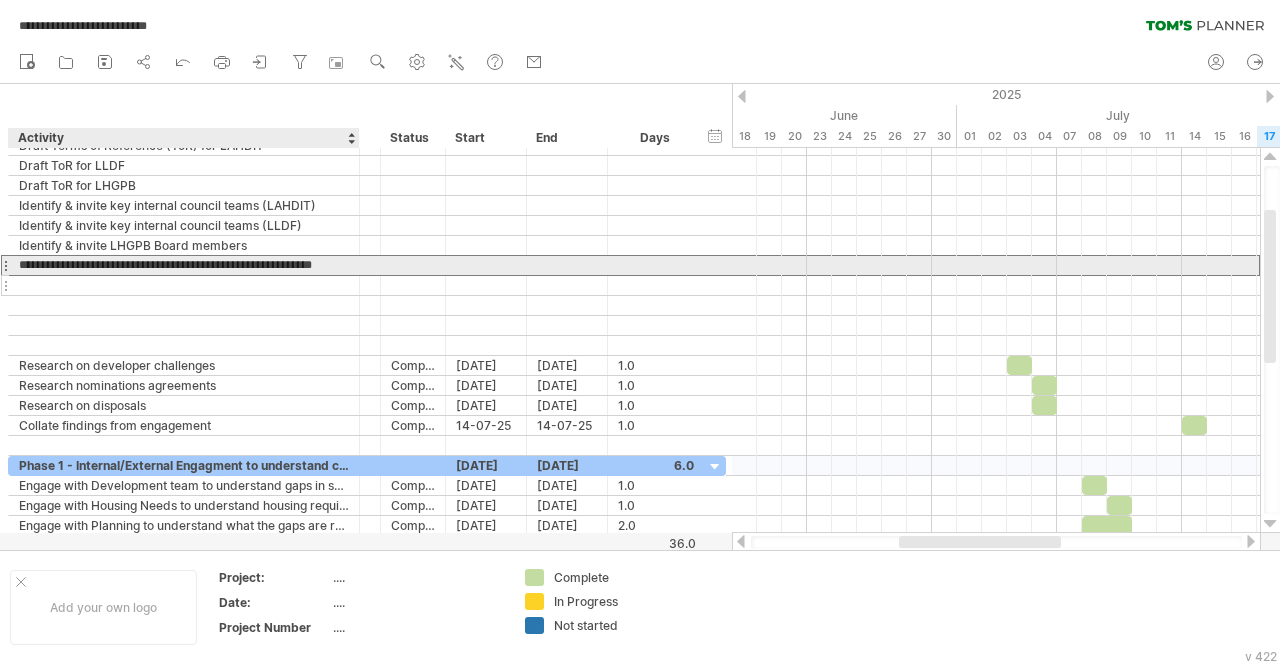 scroll, scrollTop: 0, scrollLeft: 9, axis: horizontal 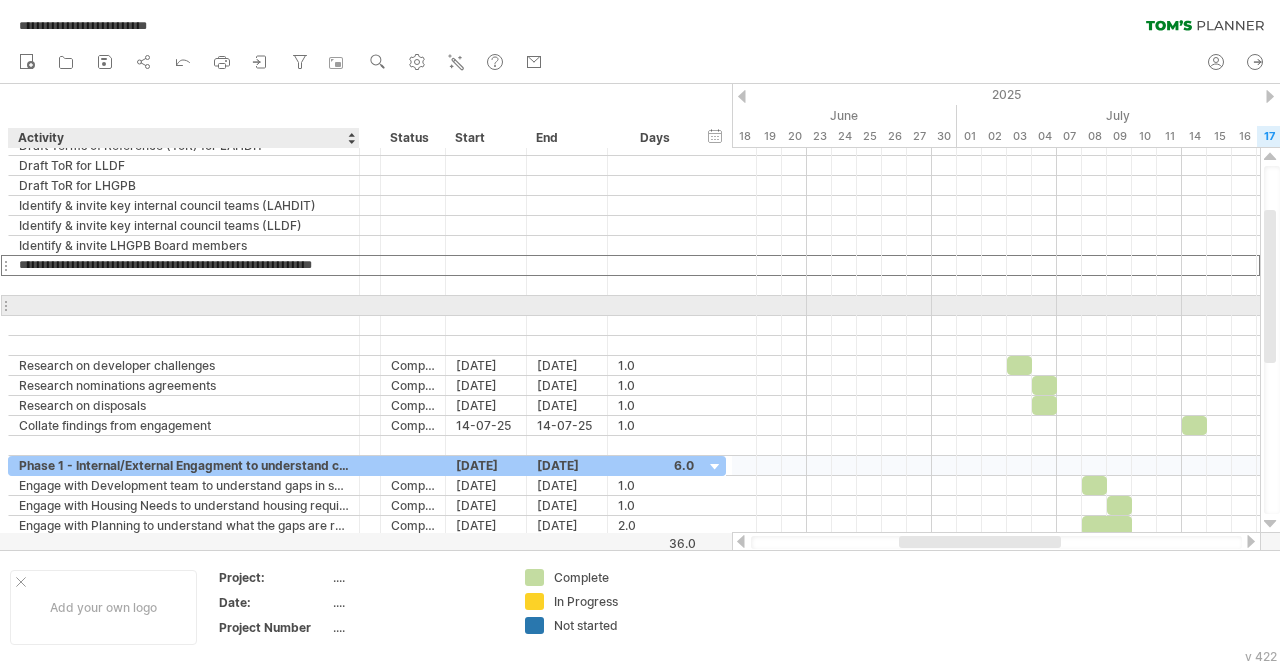 click at bounding box center [184, 305] 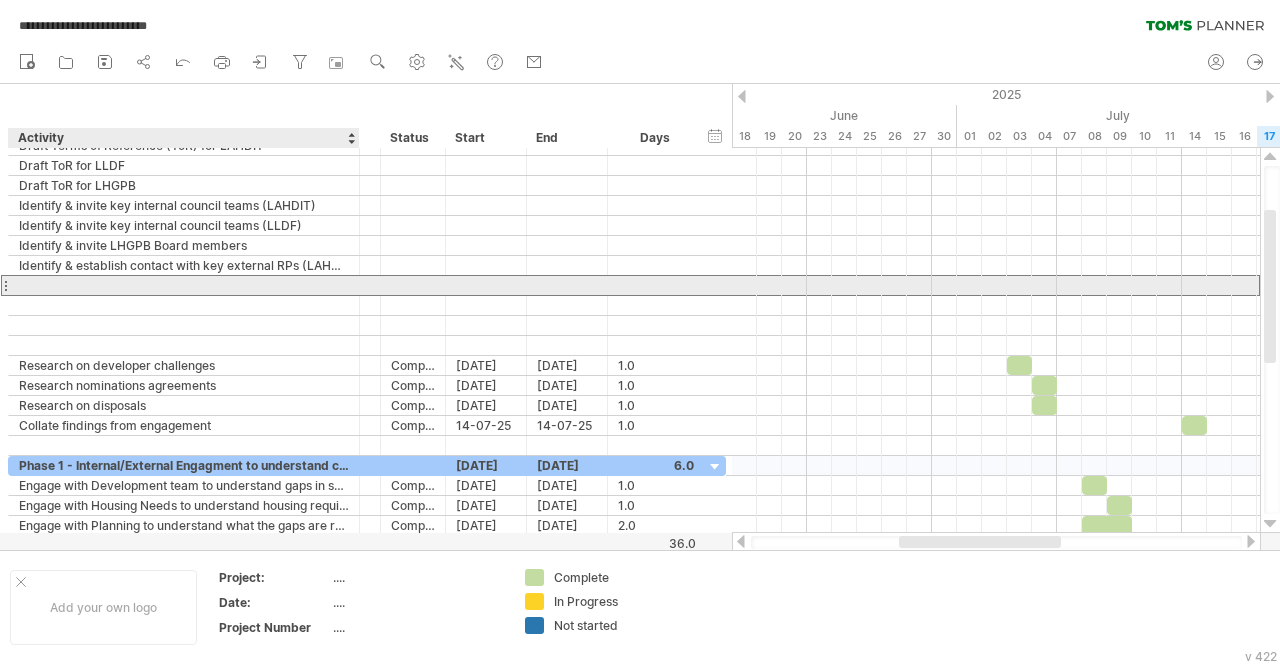 click at bounding box center [184, 285] 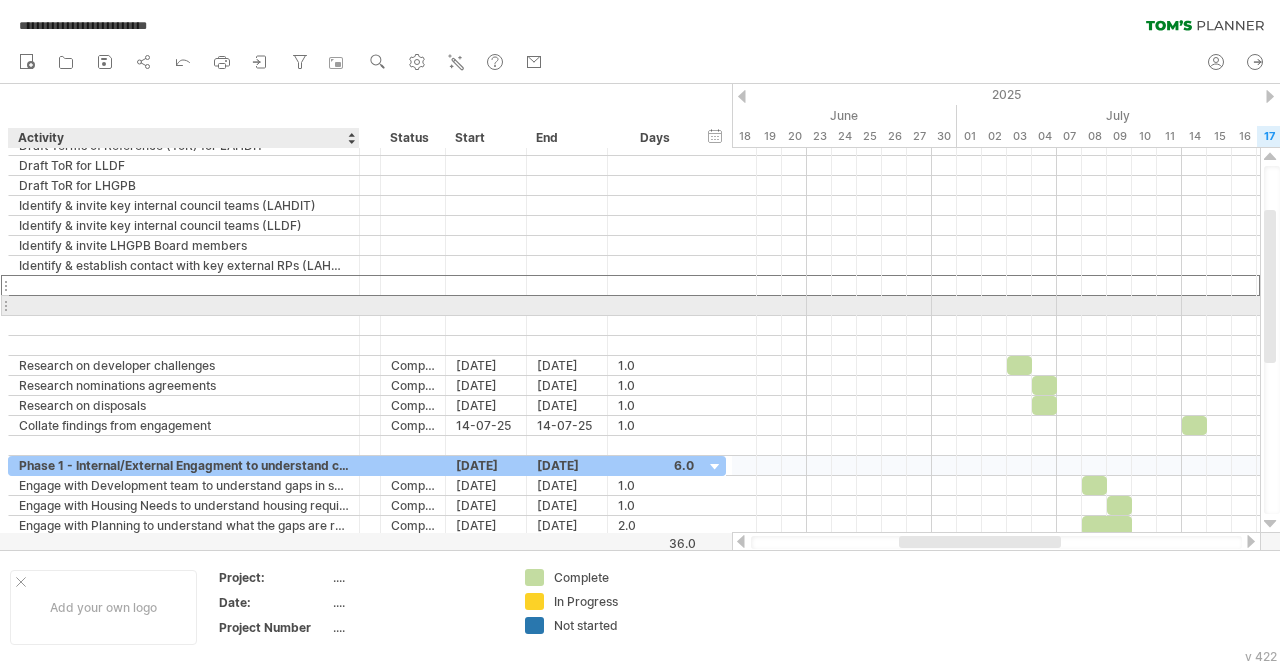 click at bounding box center [184, 305] 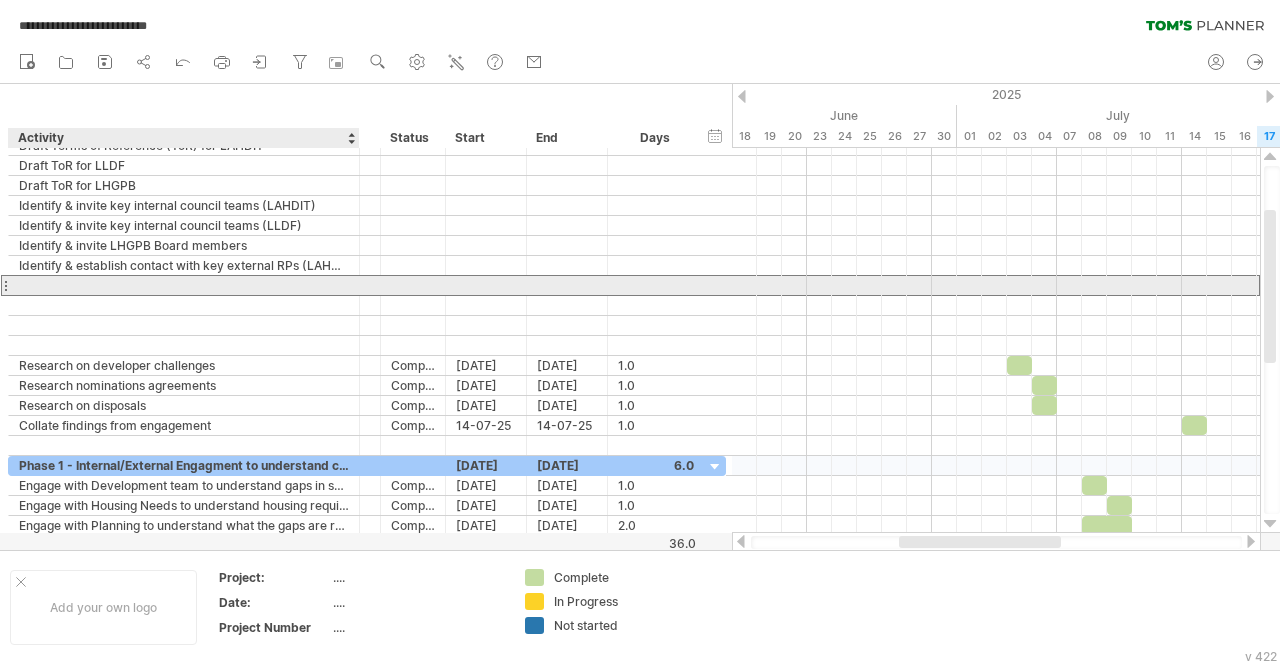 click at bounding box center (184, 285) 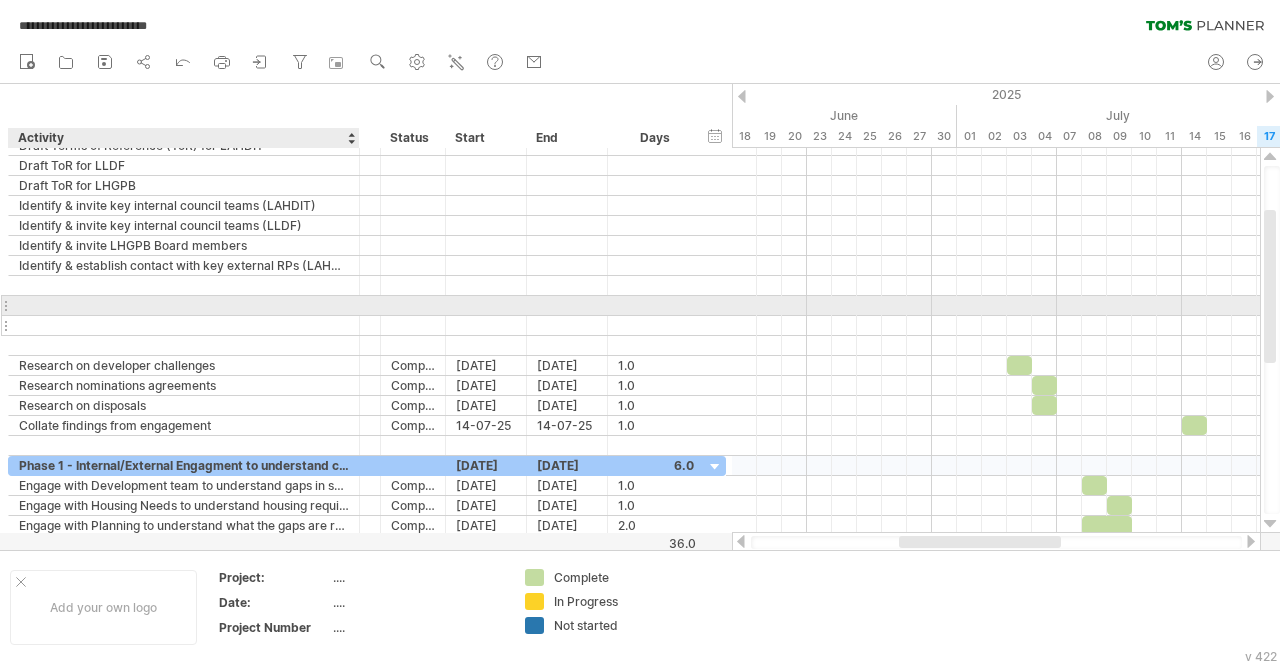 paste on "**********" 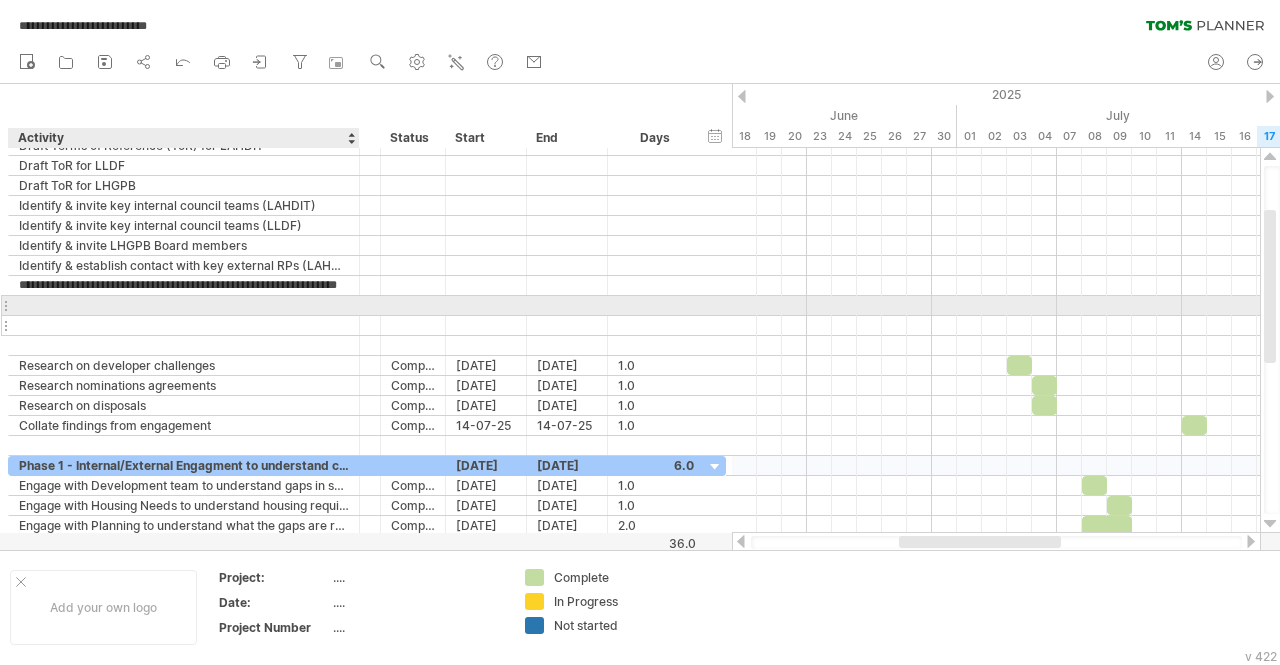 scroll, scrollTop: 0, scrollLeft: 37, axis: horizontal 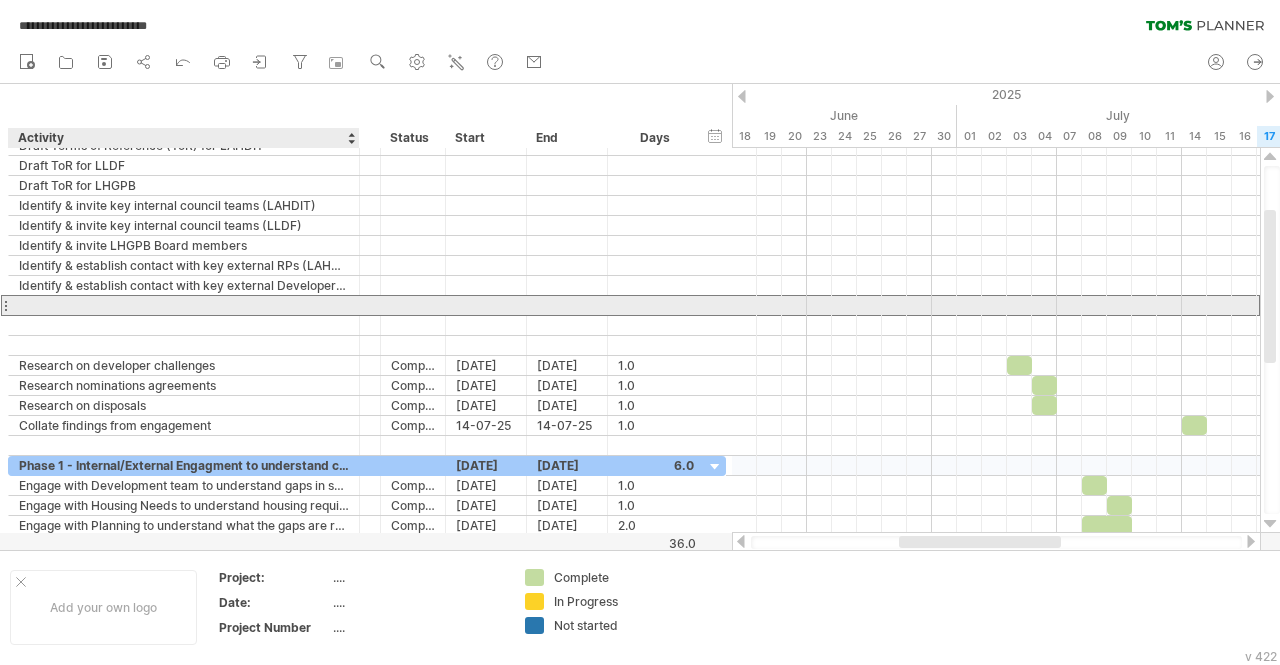 click at bounding box center (184, 305) 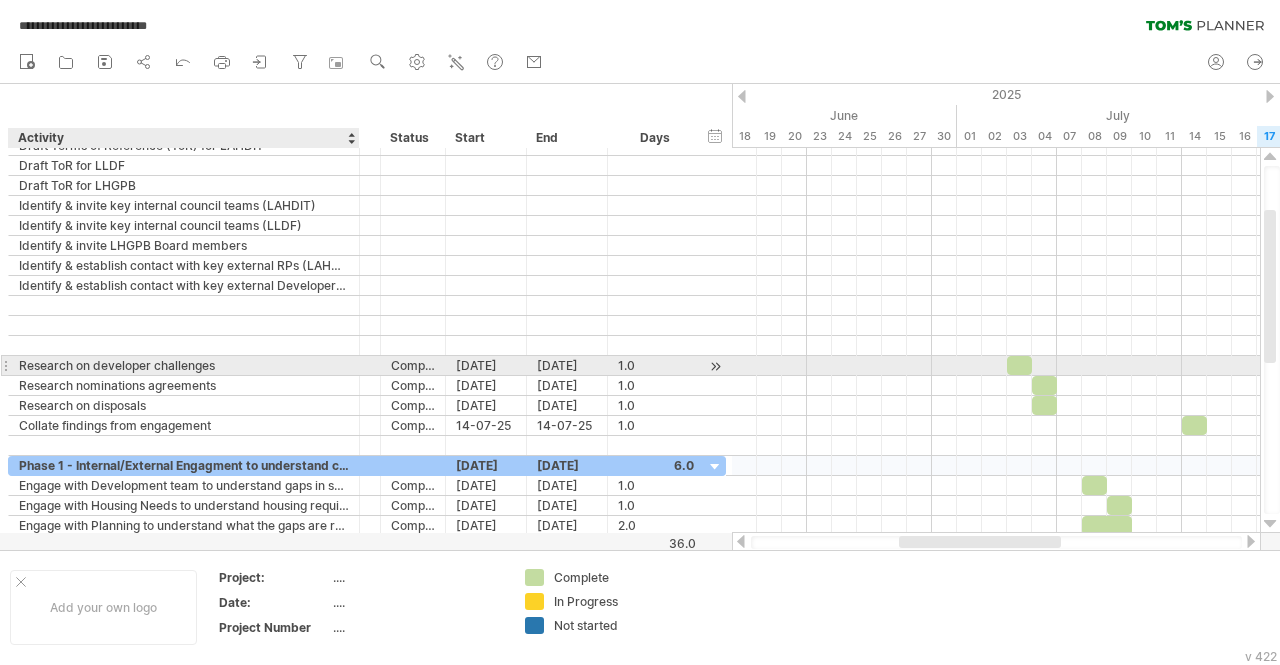 paste on "**********" 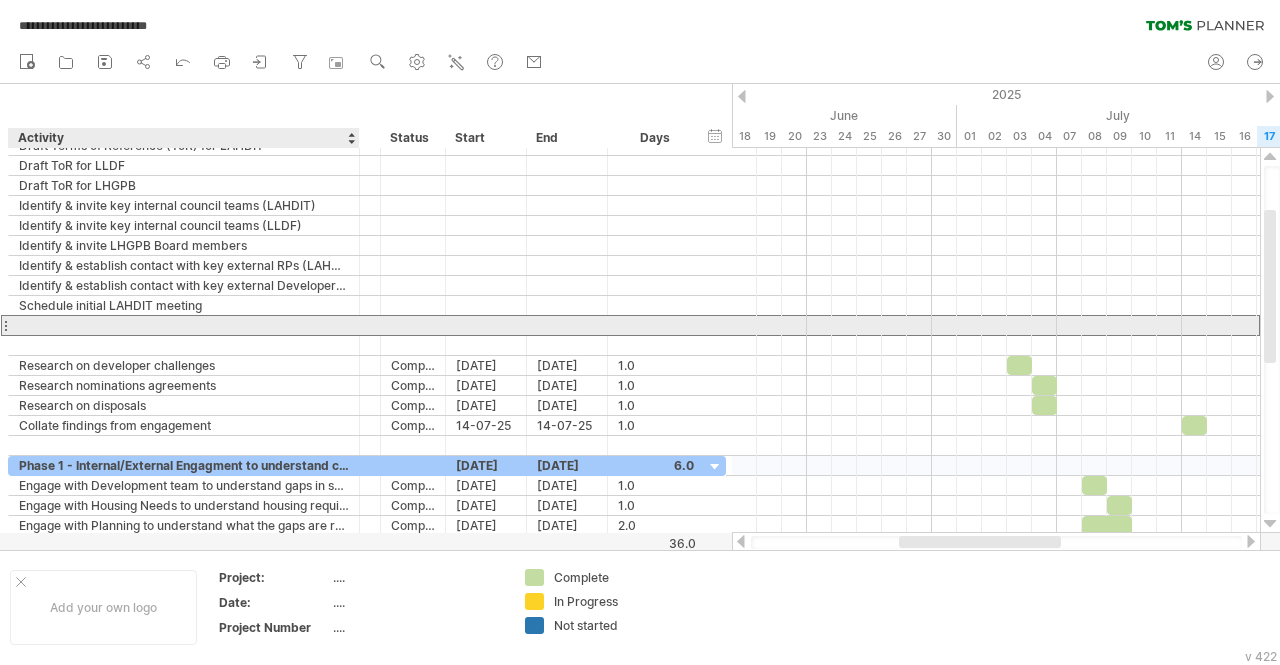 click at bounding box center [184, 325] 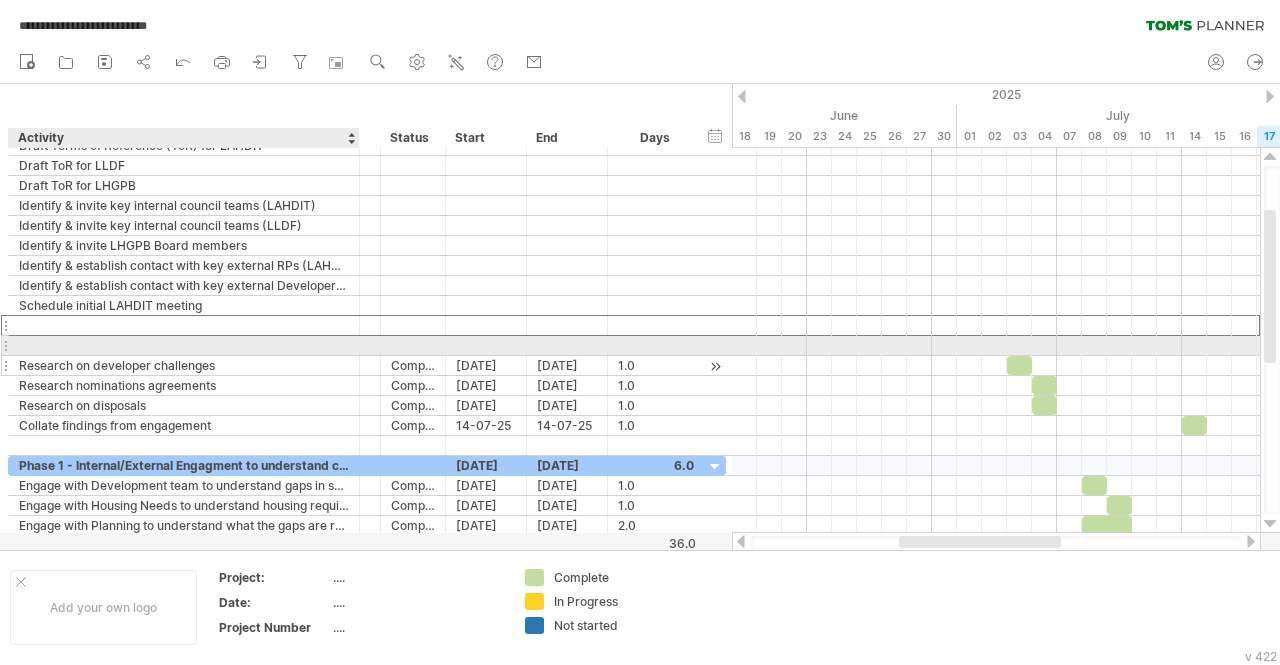 paste on "**********" 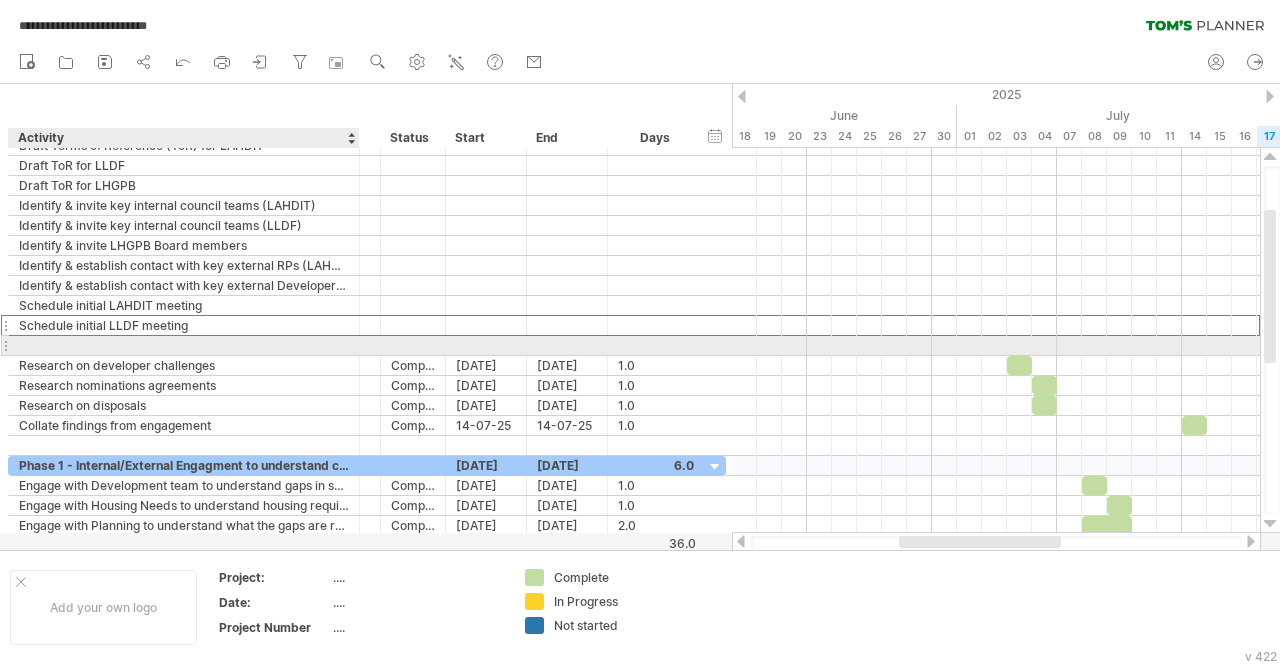 click at bounding box center [184, 345] 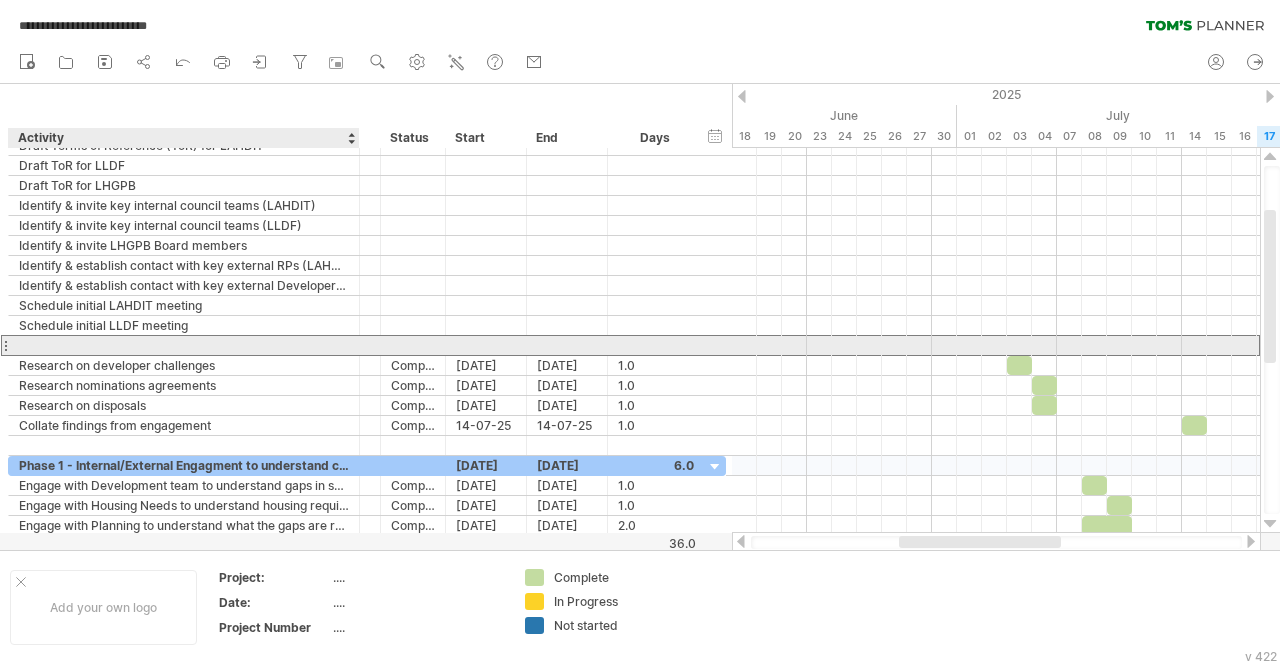 click at bounding box center (184, 345) 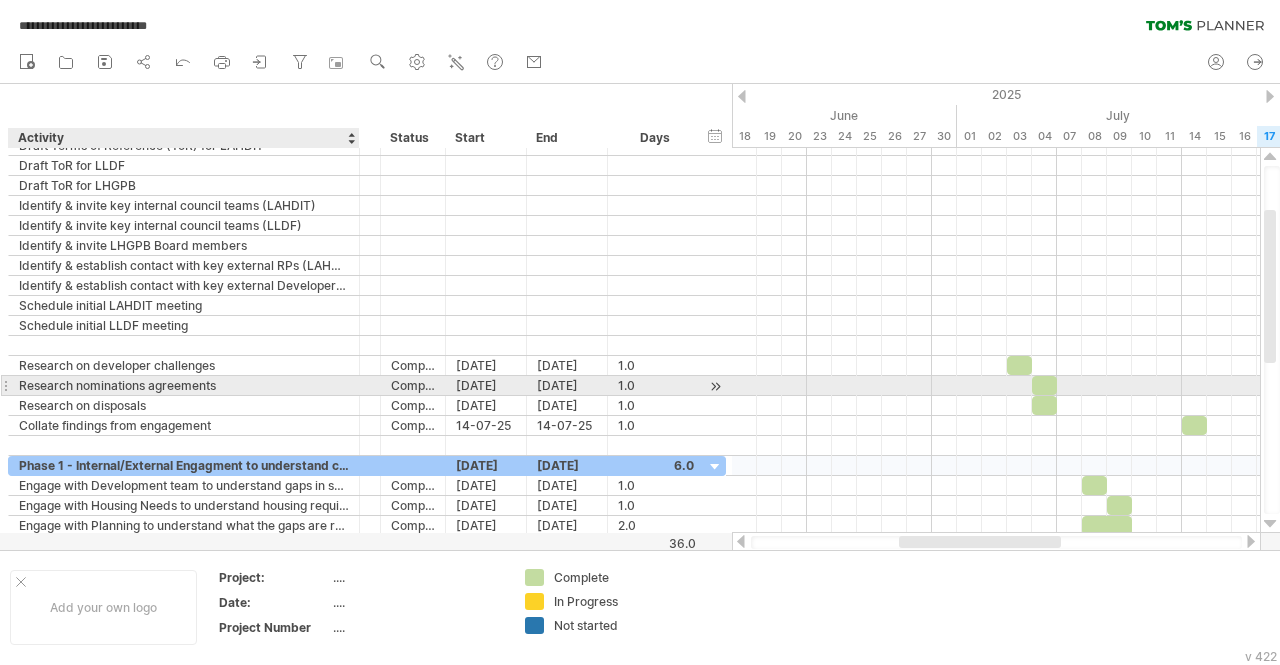 paste on "**********" 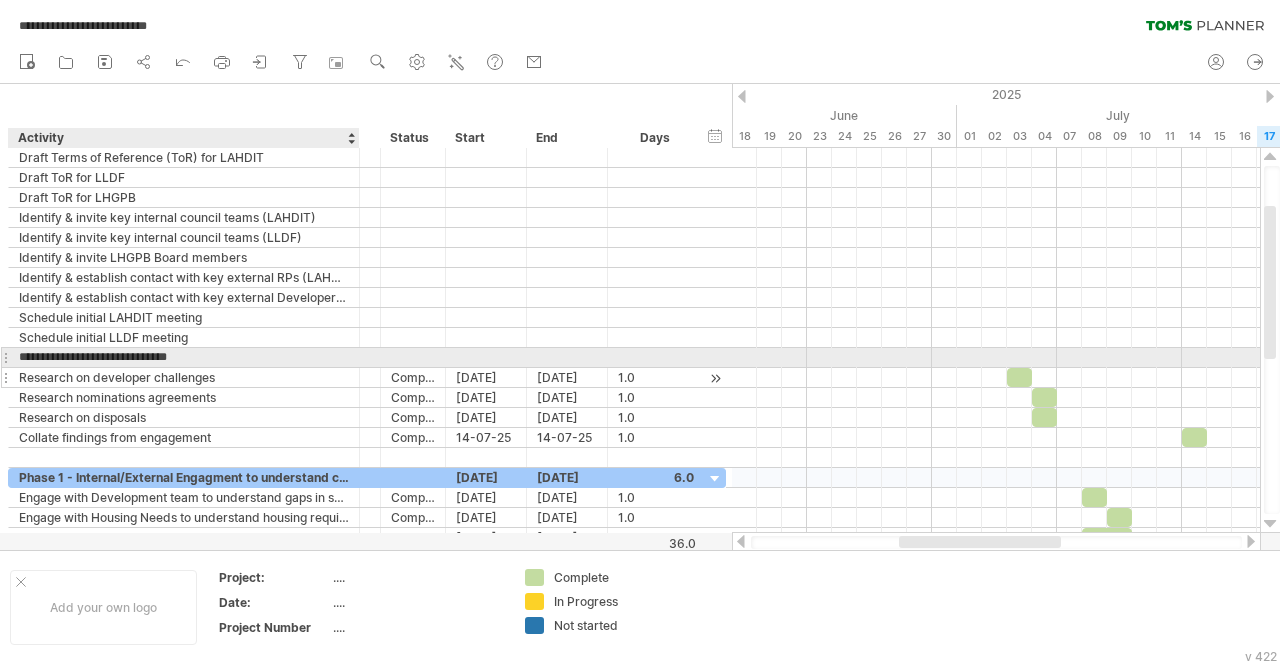 click on "Research on developer challenges" at bounding box center [184, 377] 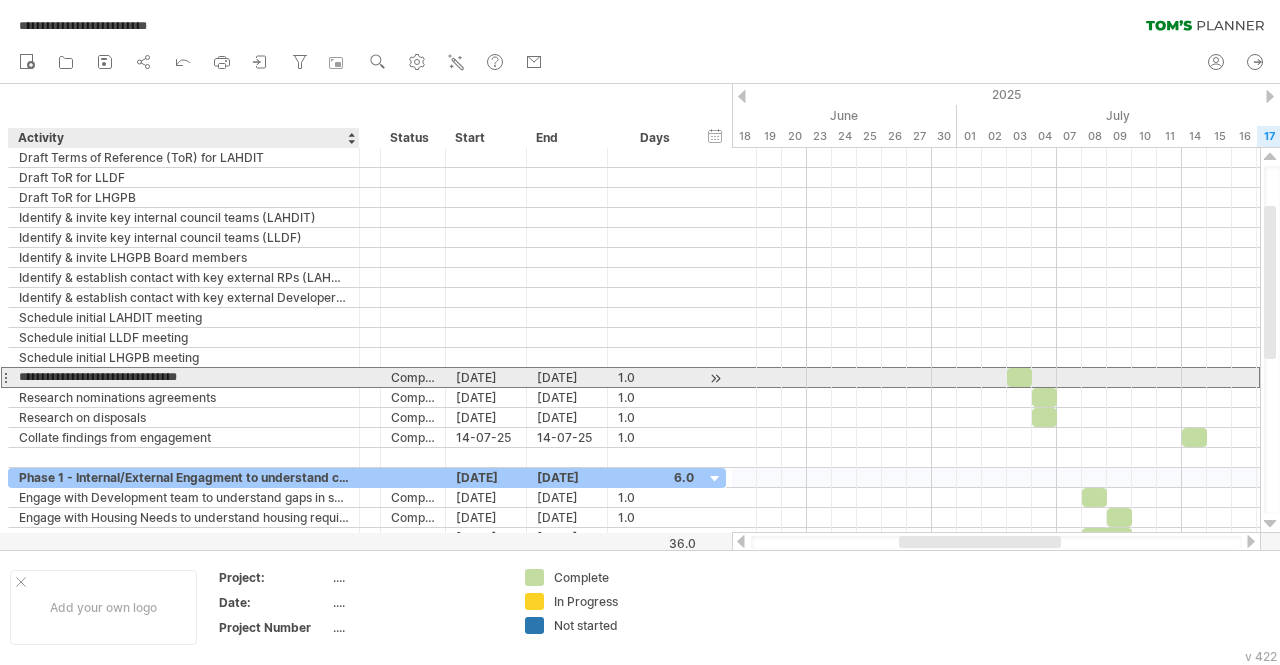 click on "**********" at bounding box center (184, 377) 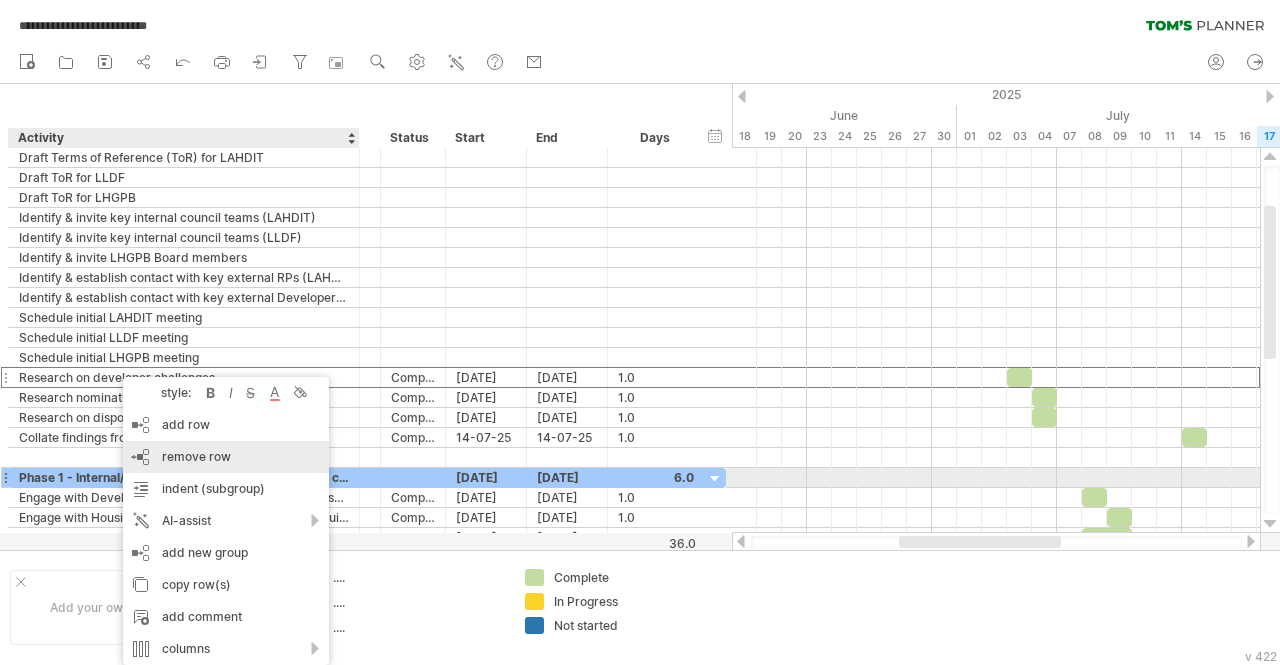 click on "remove row remove selected rows" at bounding box center [226, 457] 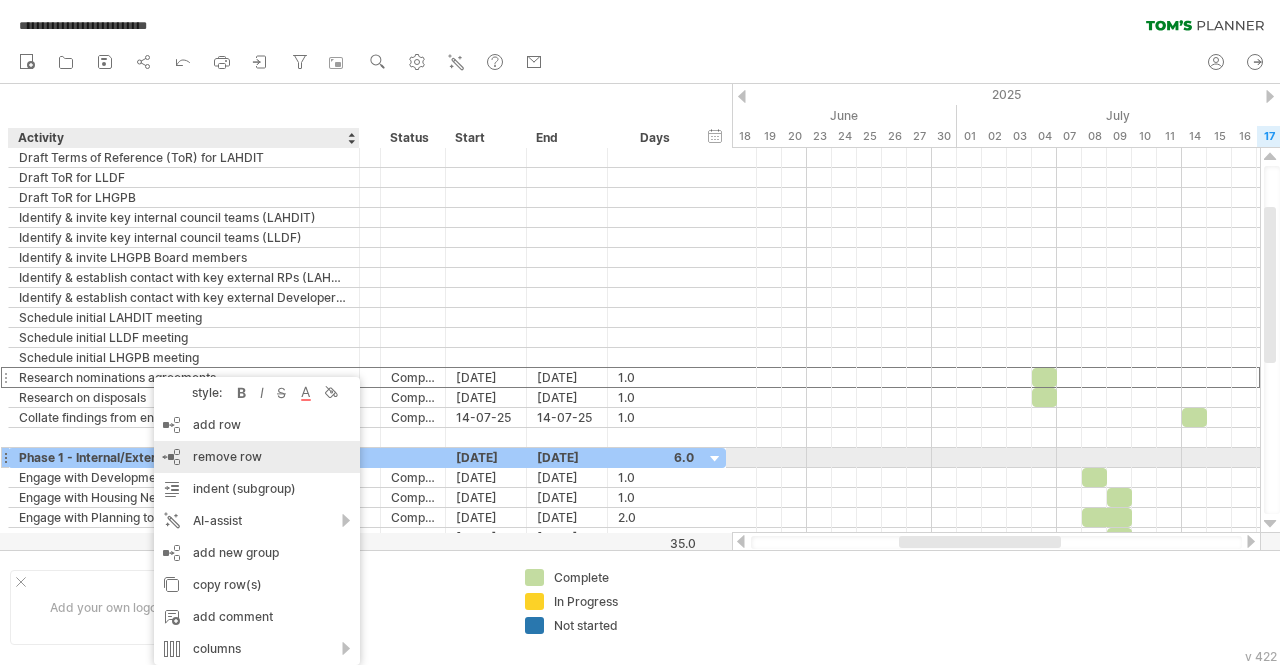 click on "remove row" at bounding box center (227, 456) 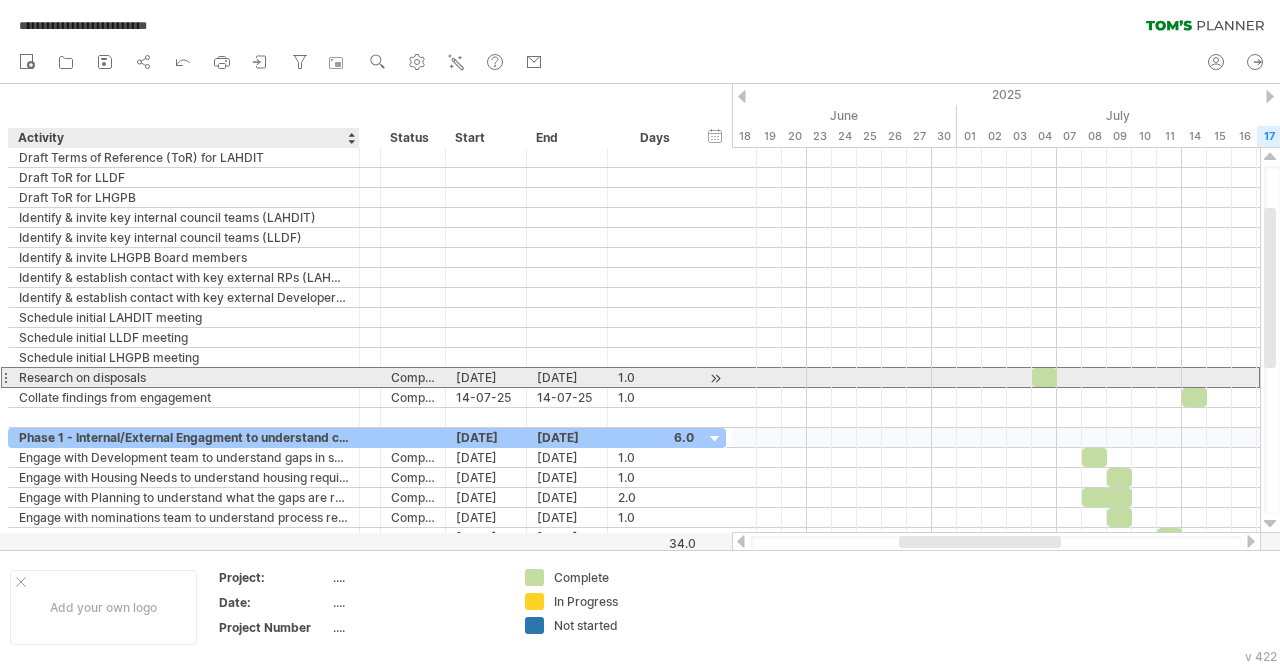 click on "Research on disposals" at bounding box center [184, 377] 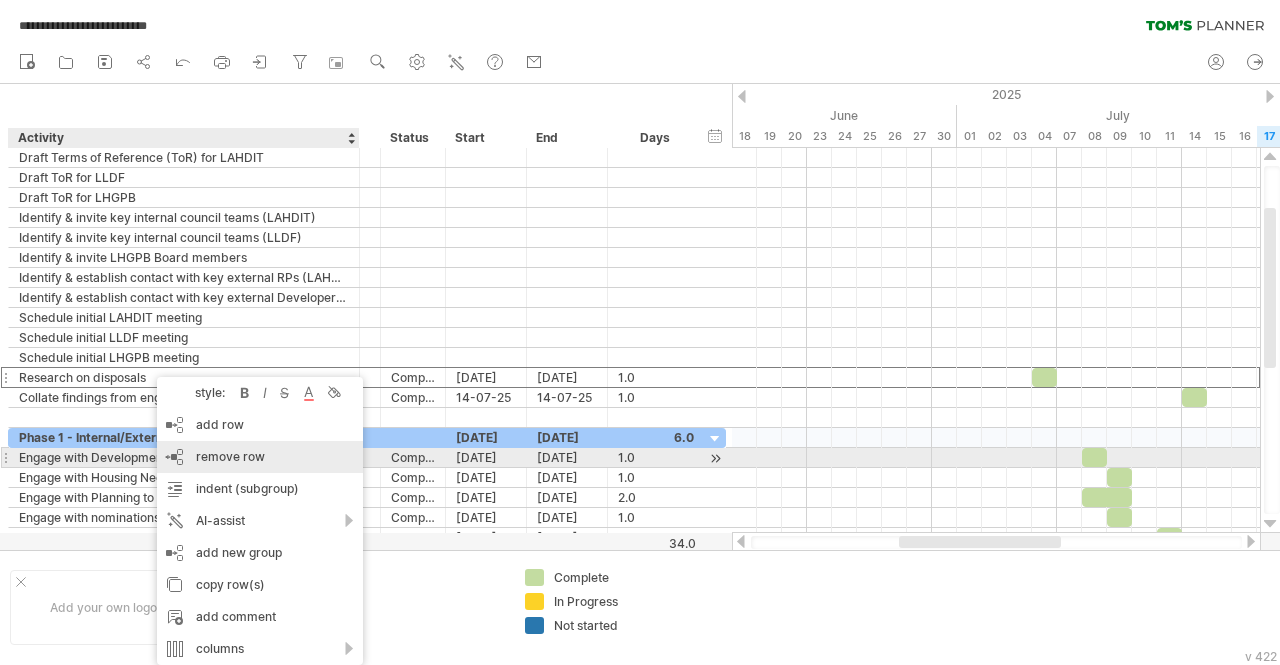 click on "remove row" at bounding box center (230, 456) 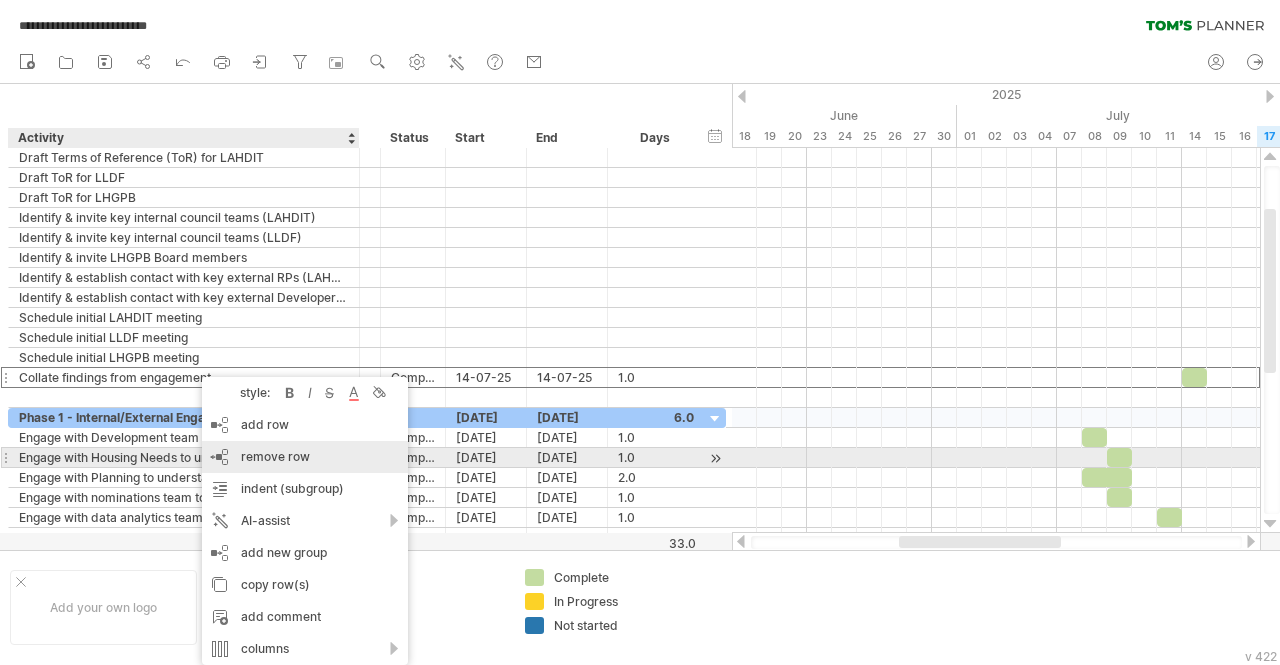 click on "remove row" at bounding box center (275, 456) 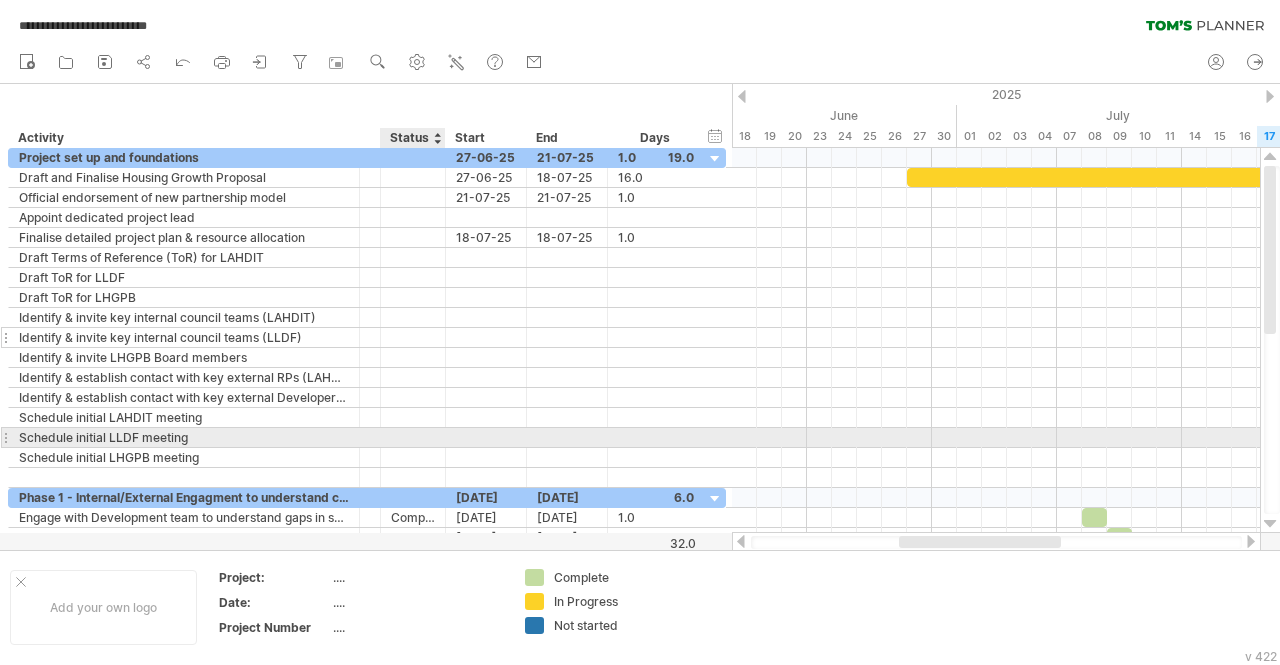 click on "Identify & invite key internal council teams (LLDF)" at bounding box center [184, 337] 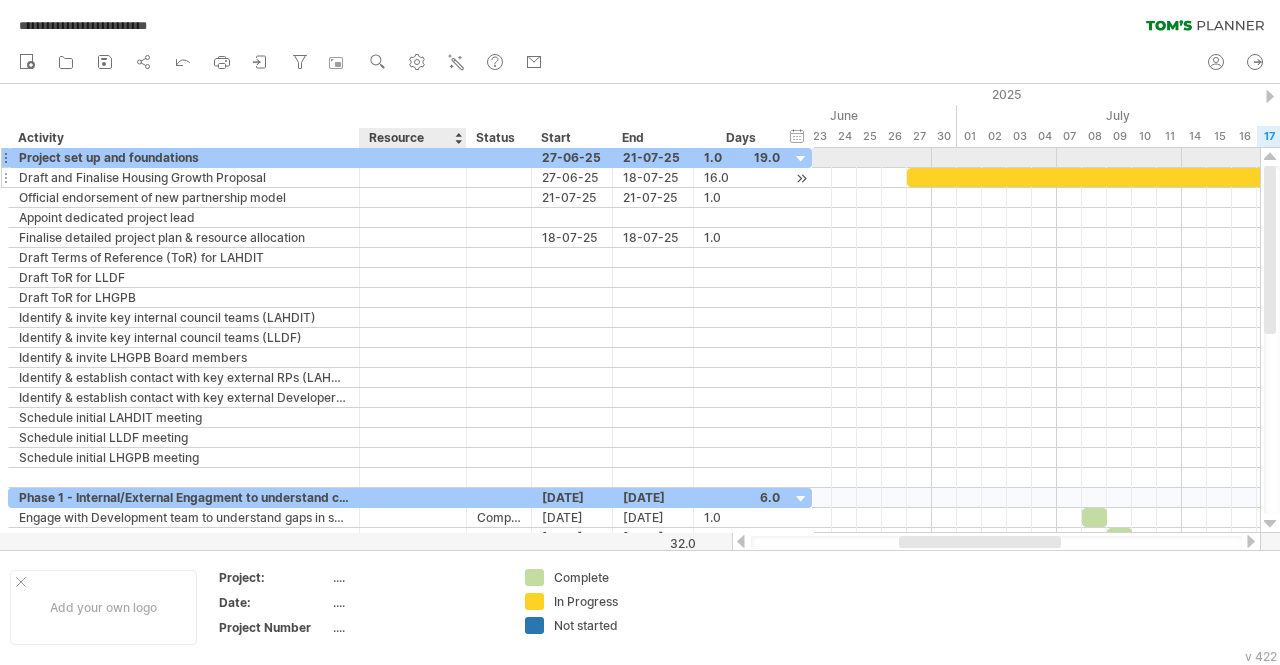 drag, startPoint x: 377, startPoint y: 162, endPoint x: 462, endPoint y: 179, distance: 86.683334 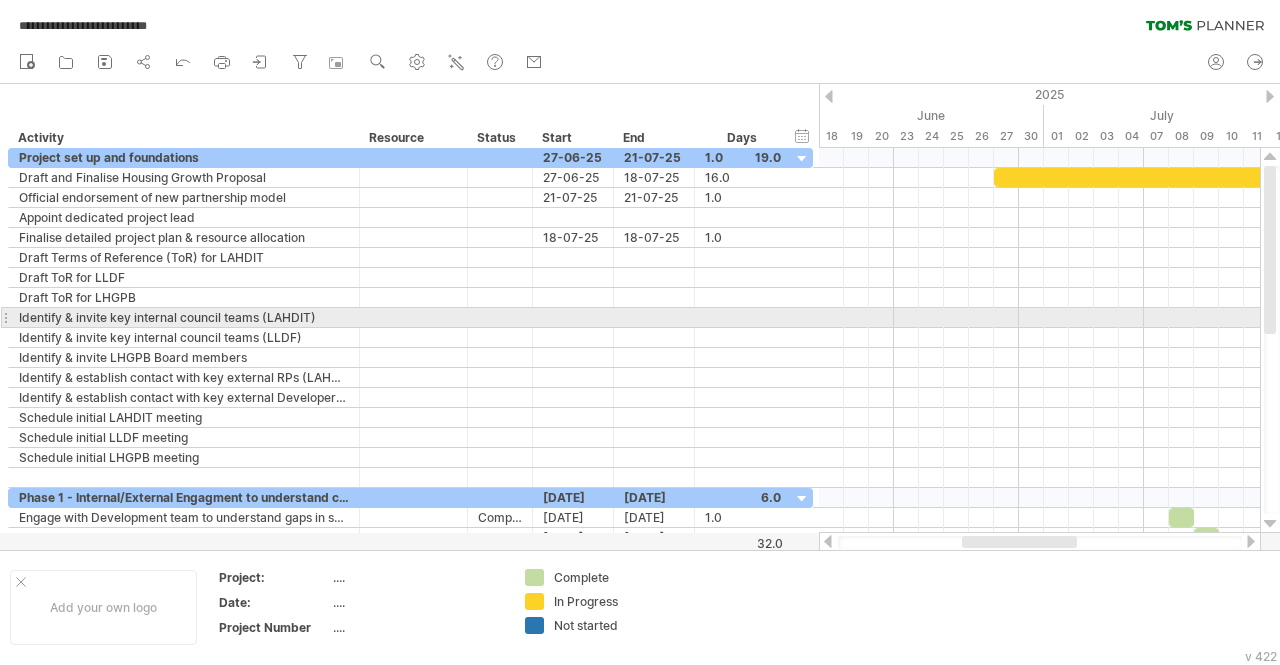 click at bounding box center [413, 317] 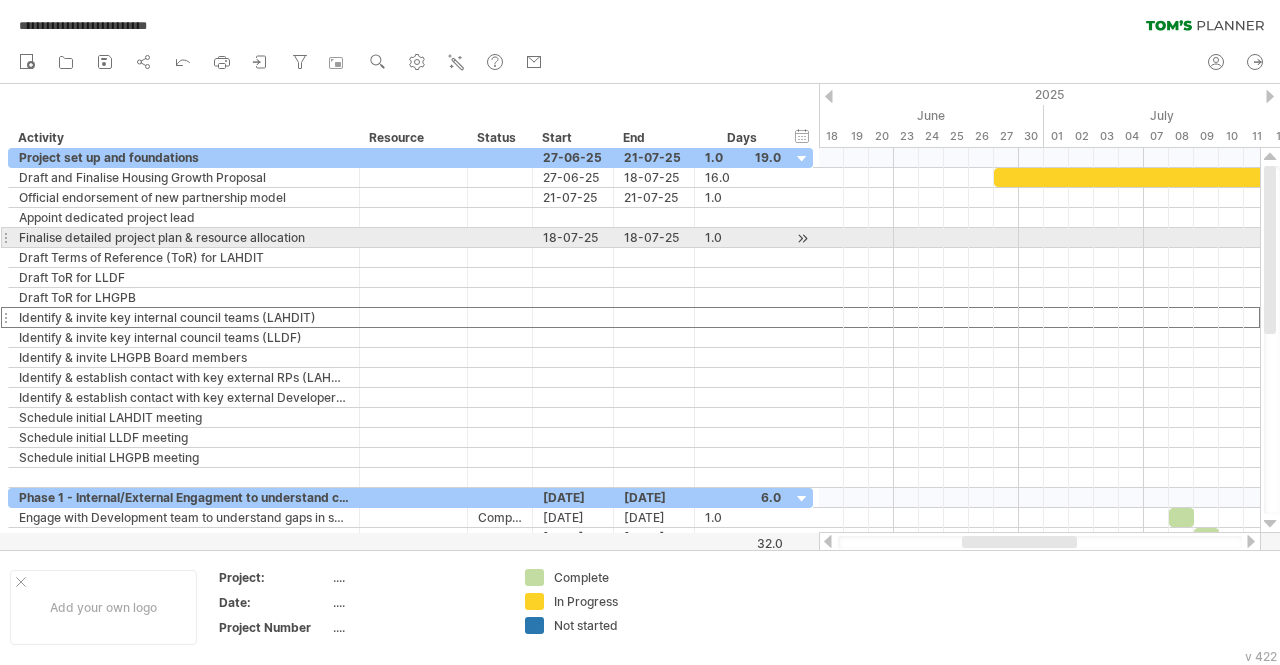 click at bounding box center [413, 237] 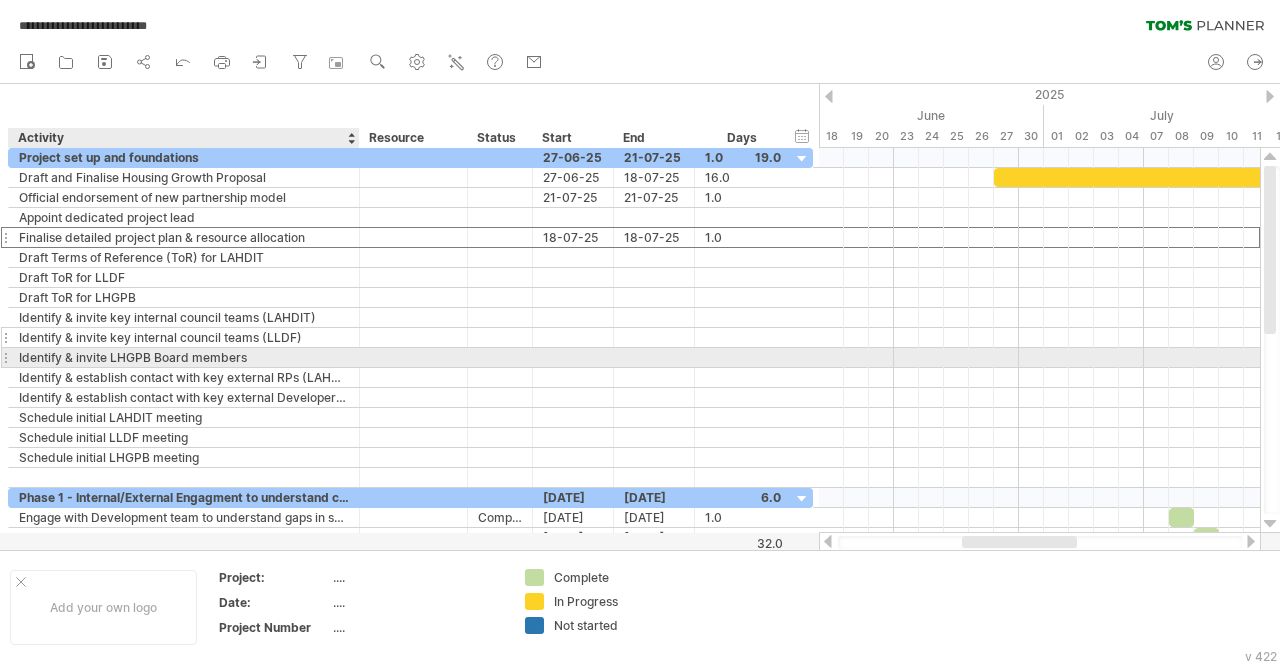 click on "Identify & invite key internal council teams (LLDF)" at bounding box center [184, 337] 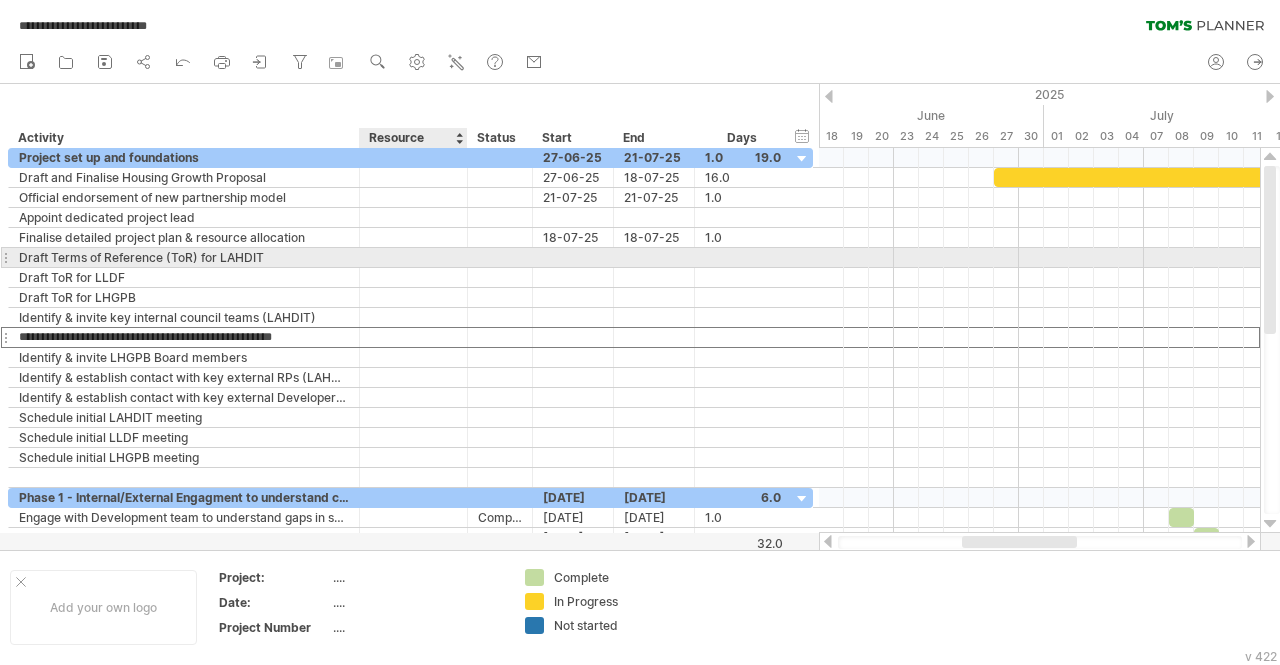 click at bounding box center [413, 257] 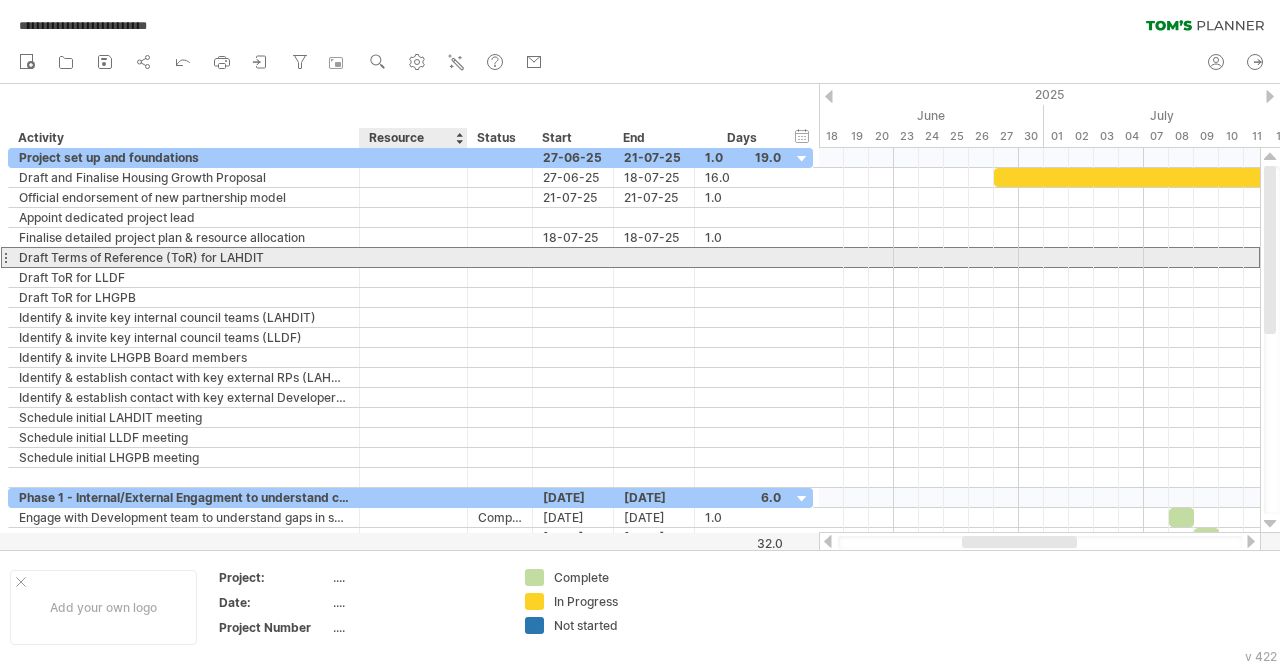 click at bounding box center [413, 257] 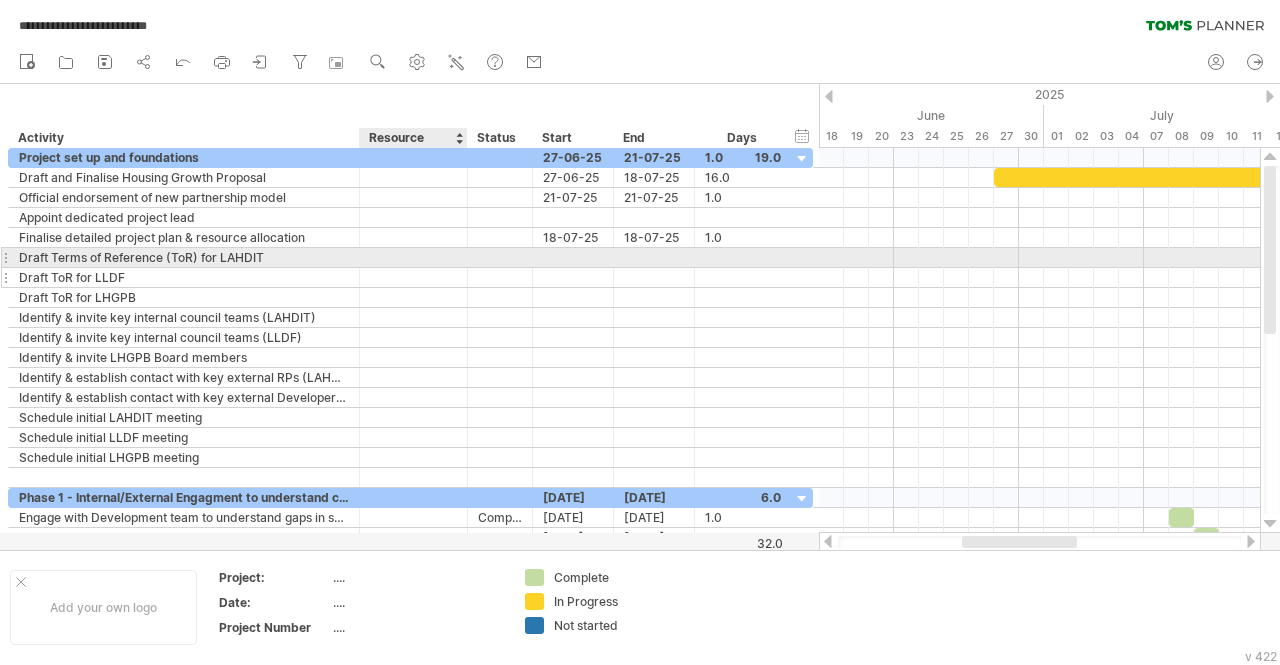 paste on "**********" 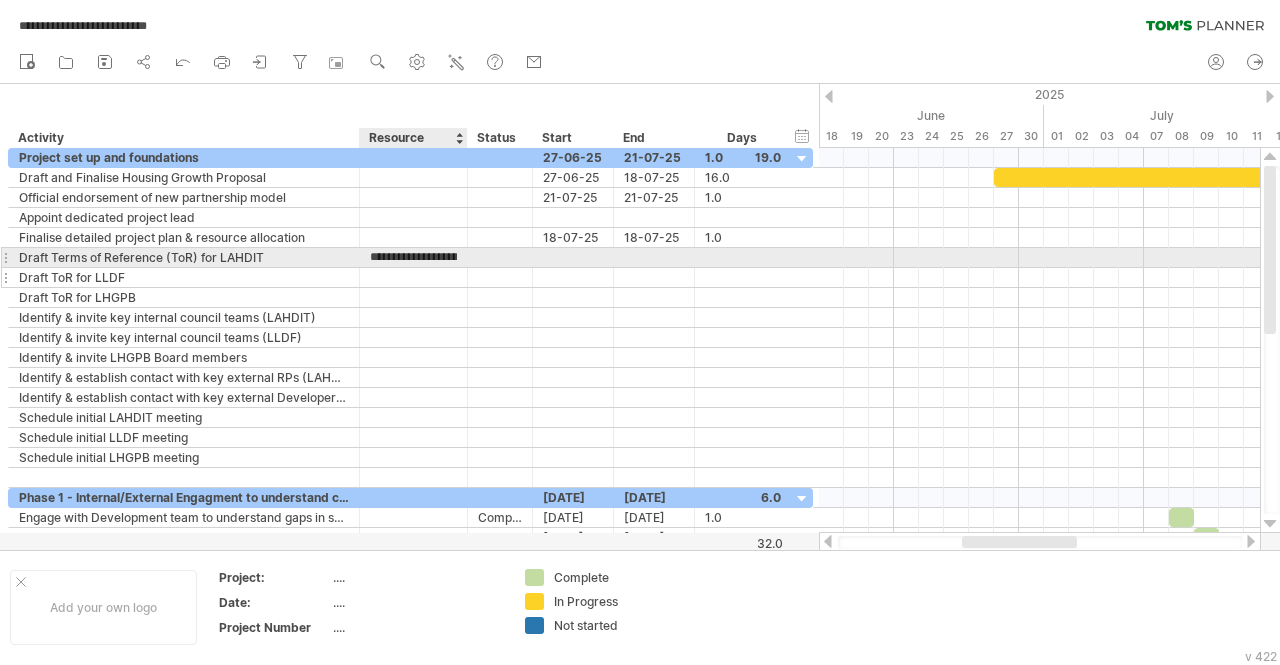scroll, scrollTop: 0, scrollLeft: 104, axis: horizontal 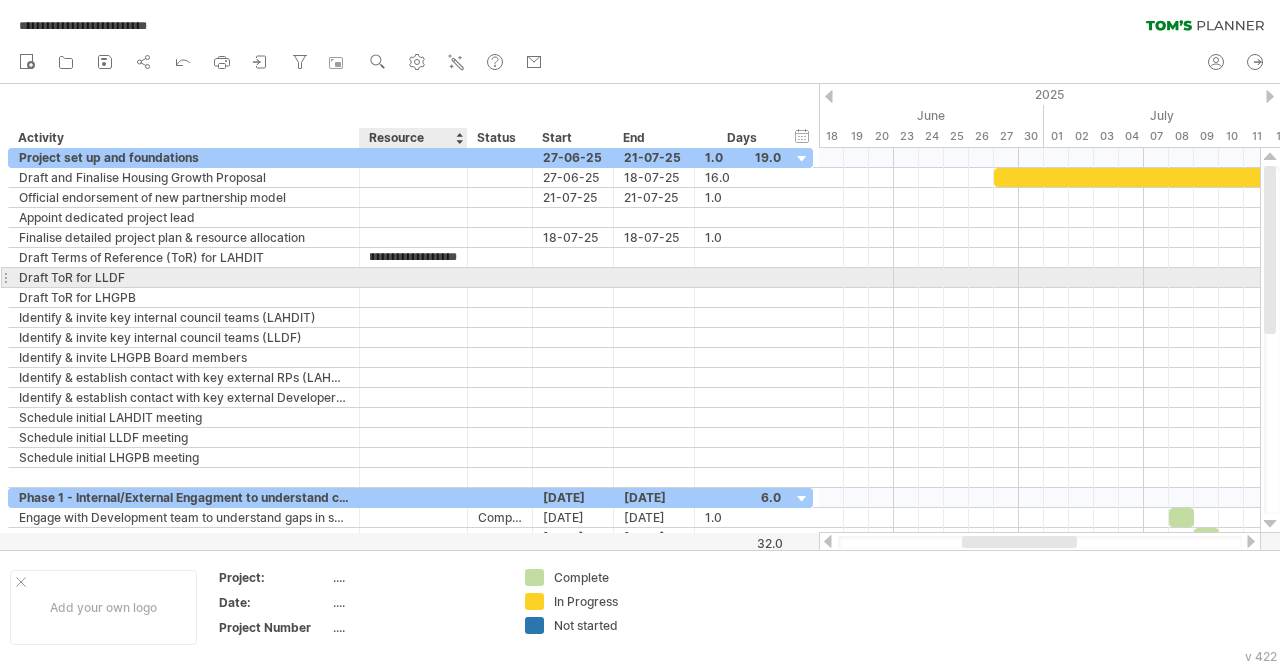 click at bounding box center (413, 277) 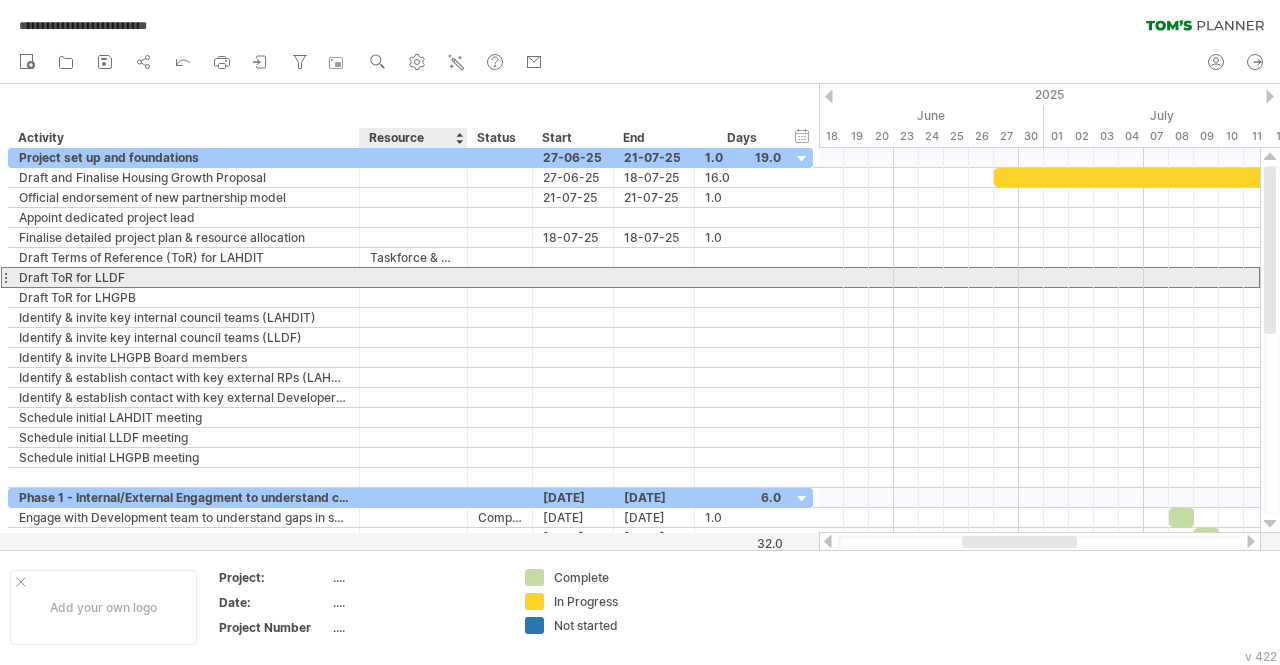 paste on "**********" 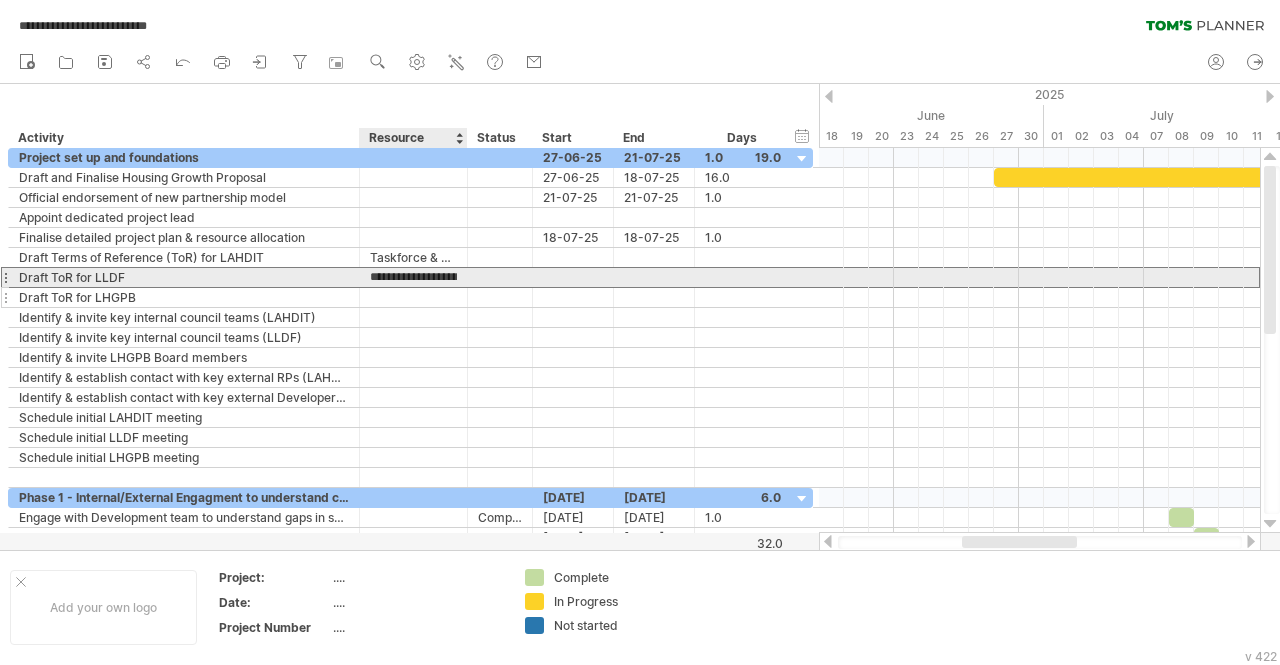 scroll, scrollTop: 0, scrollLeft: 104, axis: horizontal 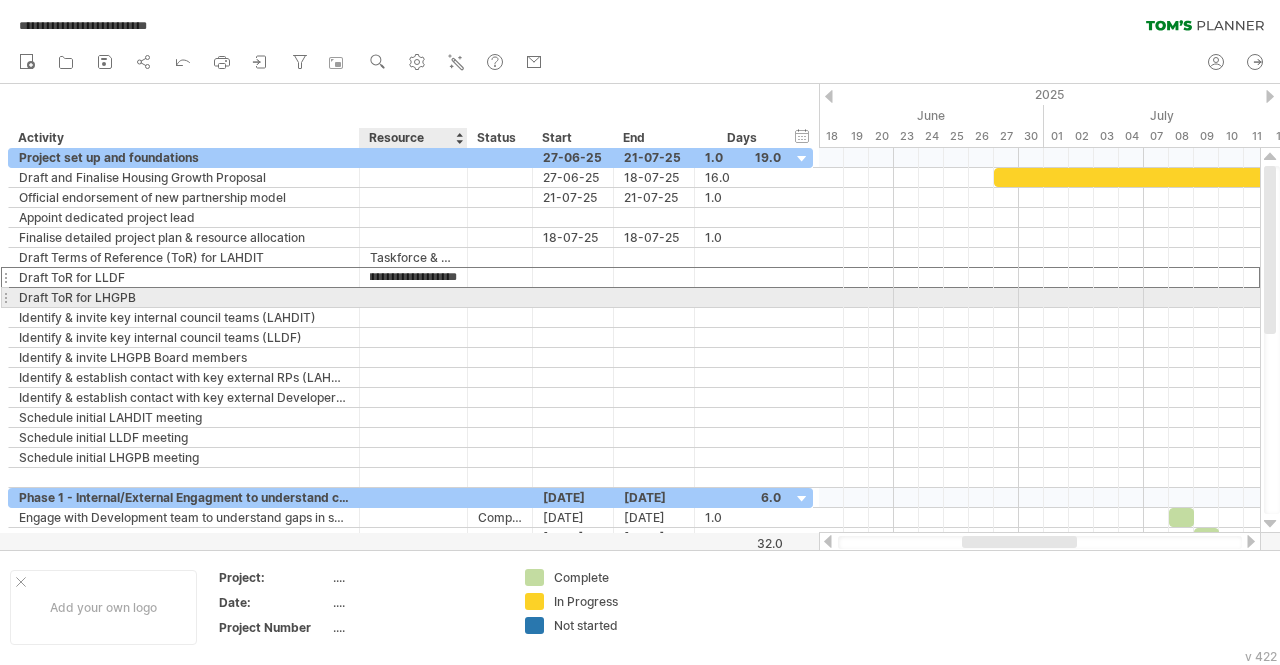 click at bounding box center [413, 297] 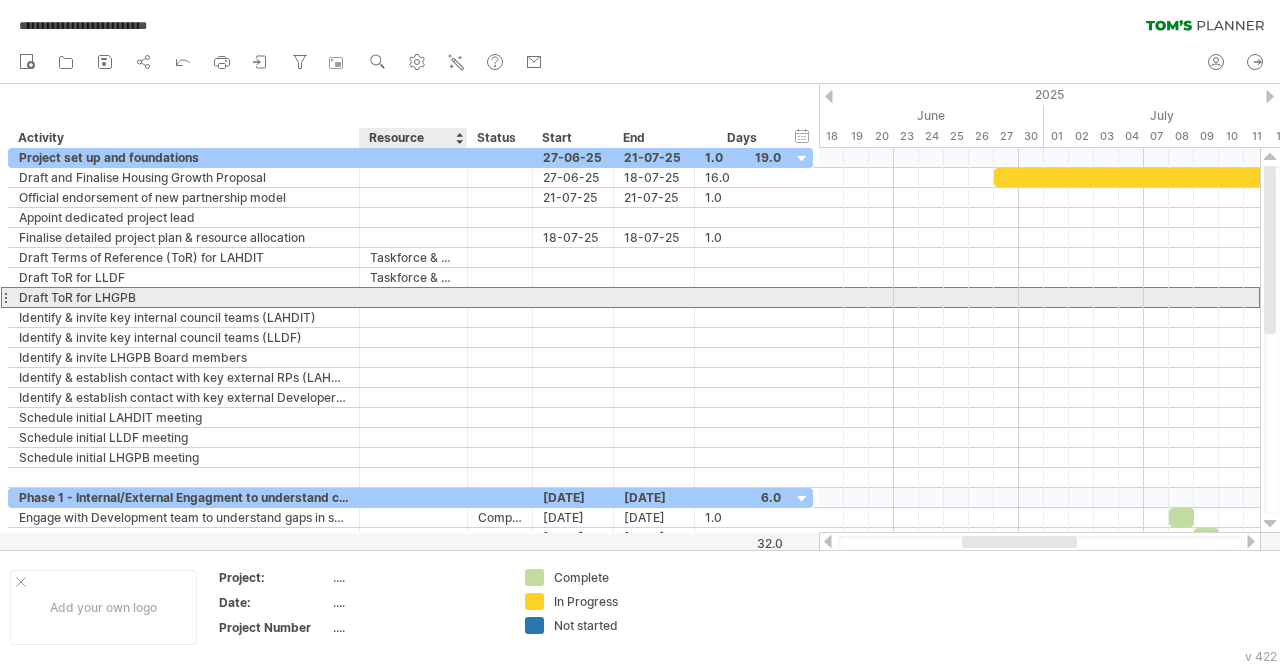 paste on "**********" 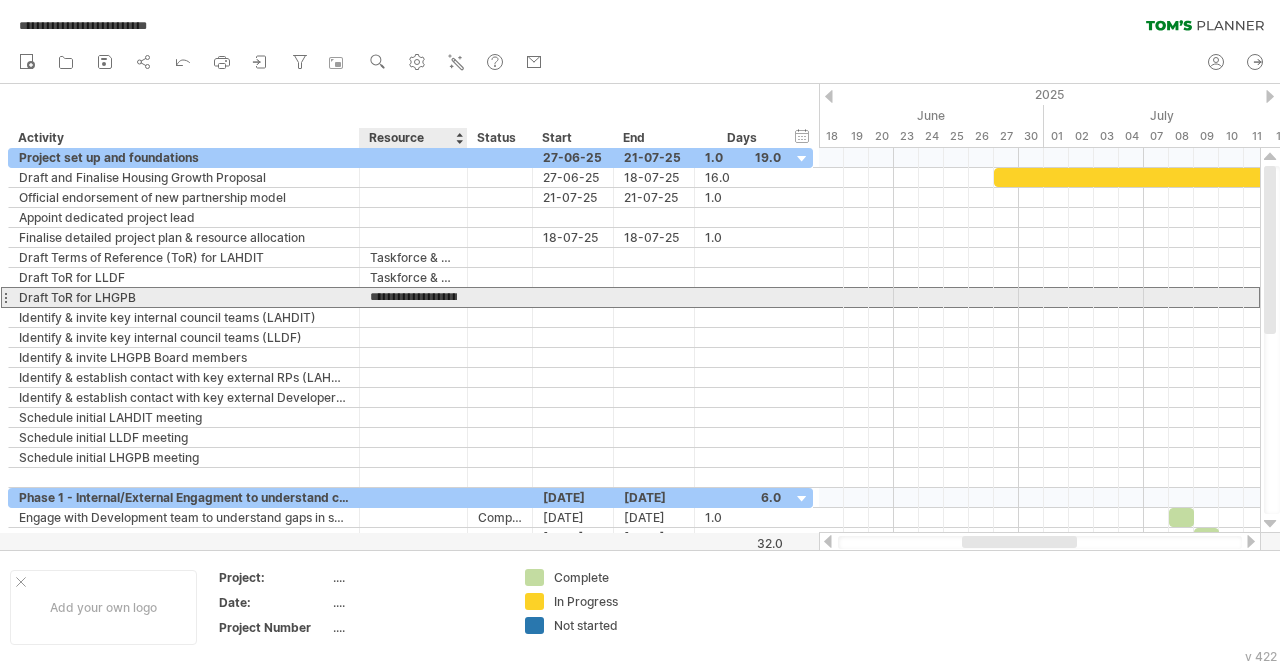 scroll, scrollTop: 0, scrollLeft: 104, axis: horizontal 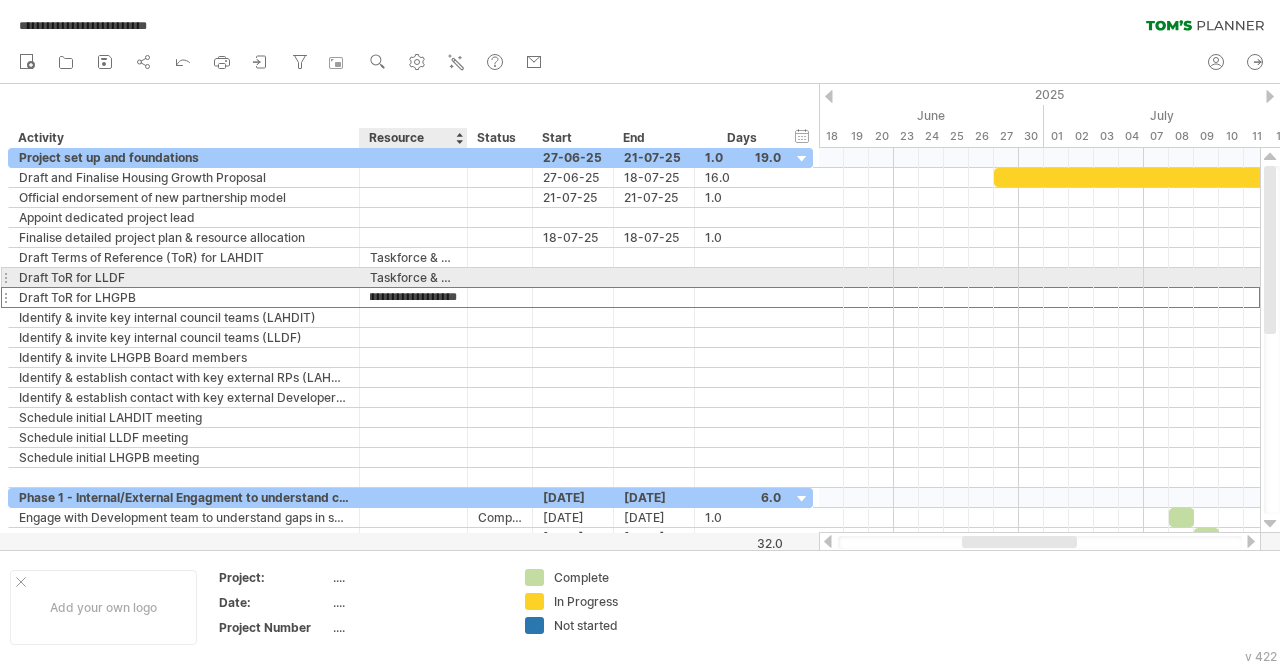 drag, startPoint x: 402, startPoint y: 269, endPoint x: 418, endPoint y: 270, distance: 16.03122 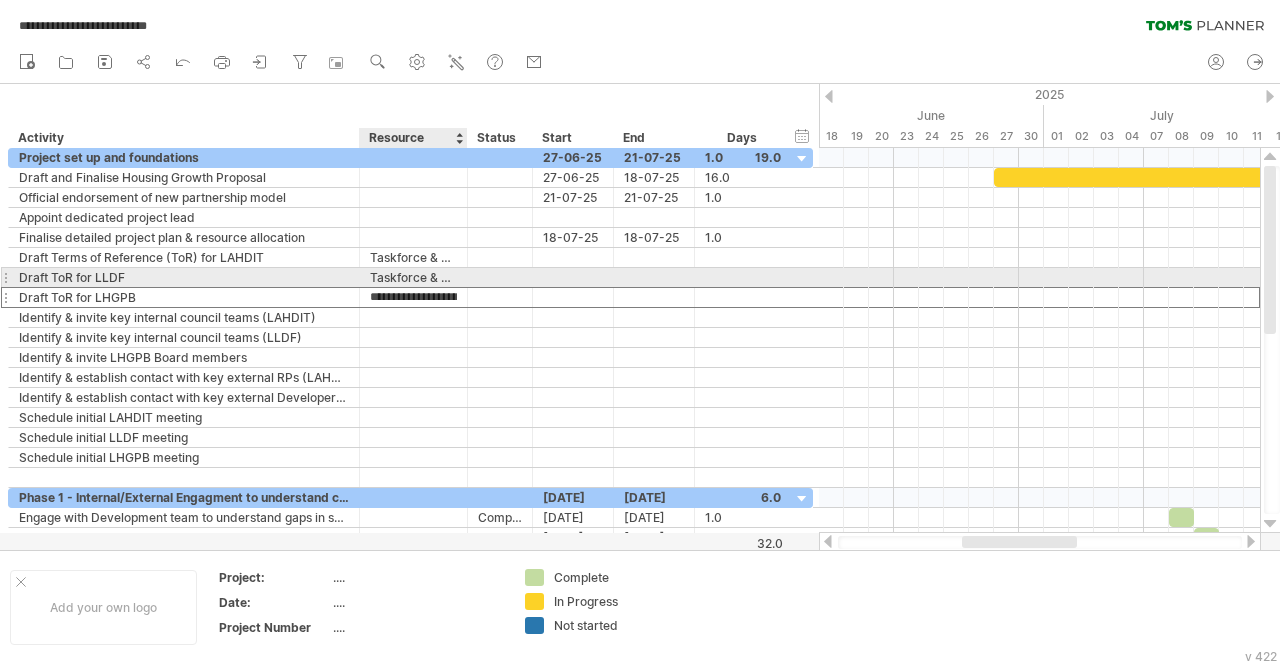 scroll, scrollTop: 0, scrollLeft: 0, axis: both 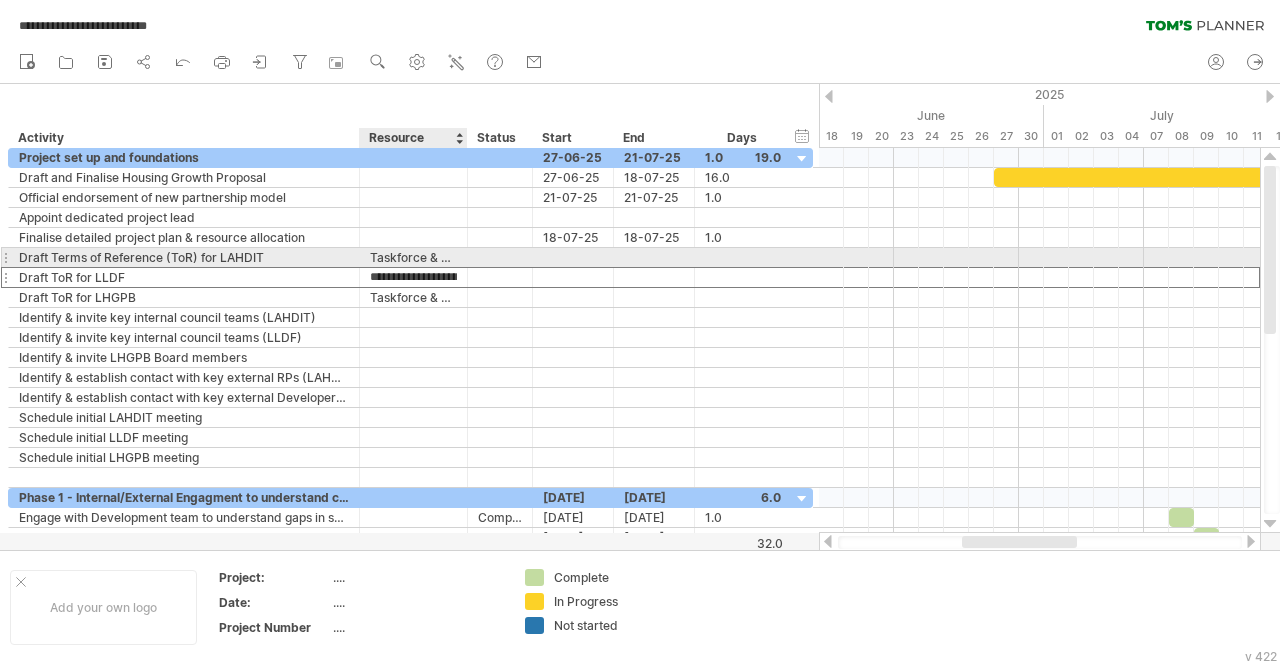 click at bounding box center (465, 258) 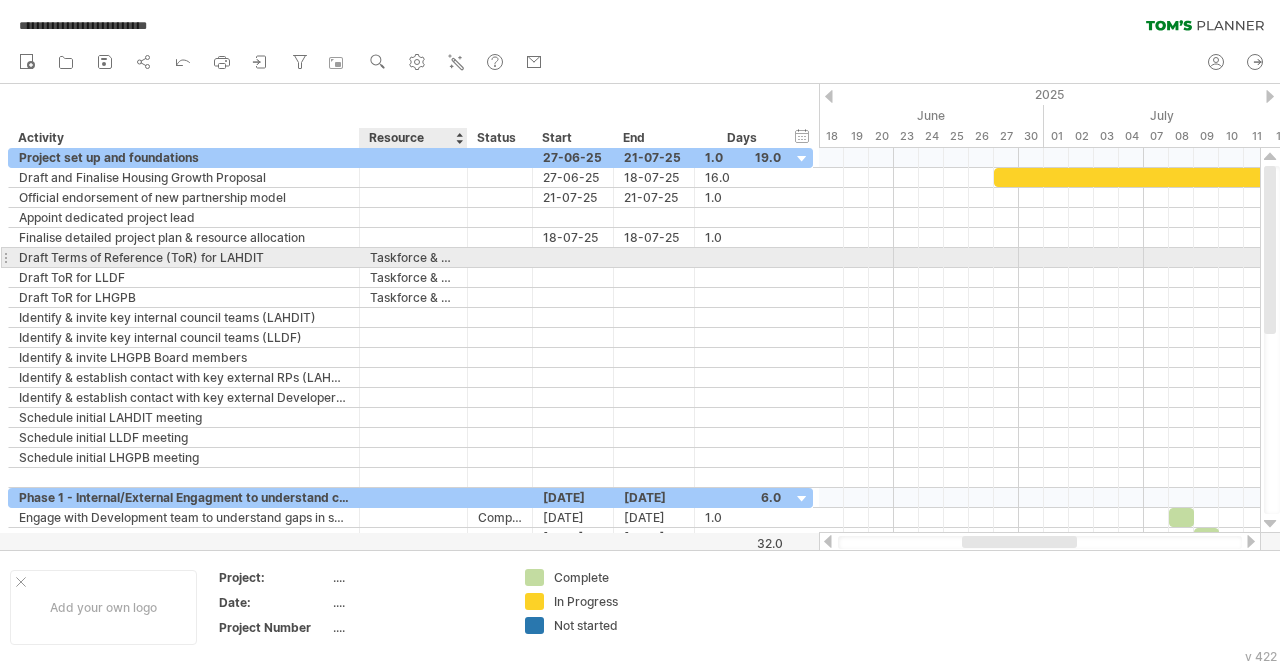 click on "Taskforce & Forum Establishment" at bounding box center [413, 257] 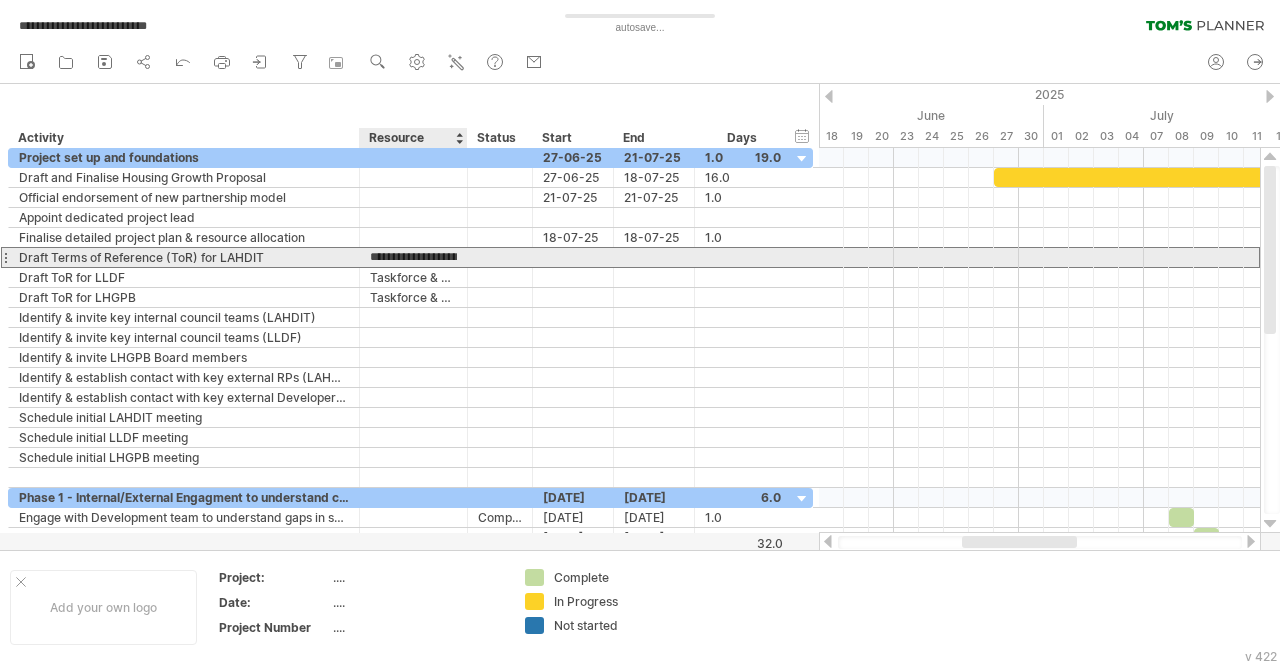 scroll, scrollTop: 0, scrollLeft: 0, axis: both 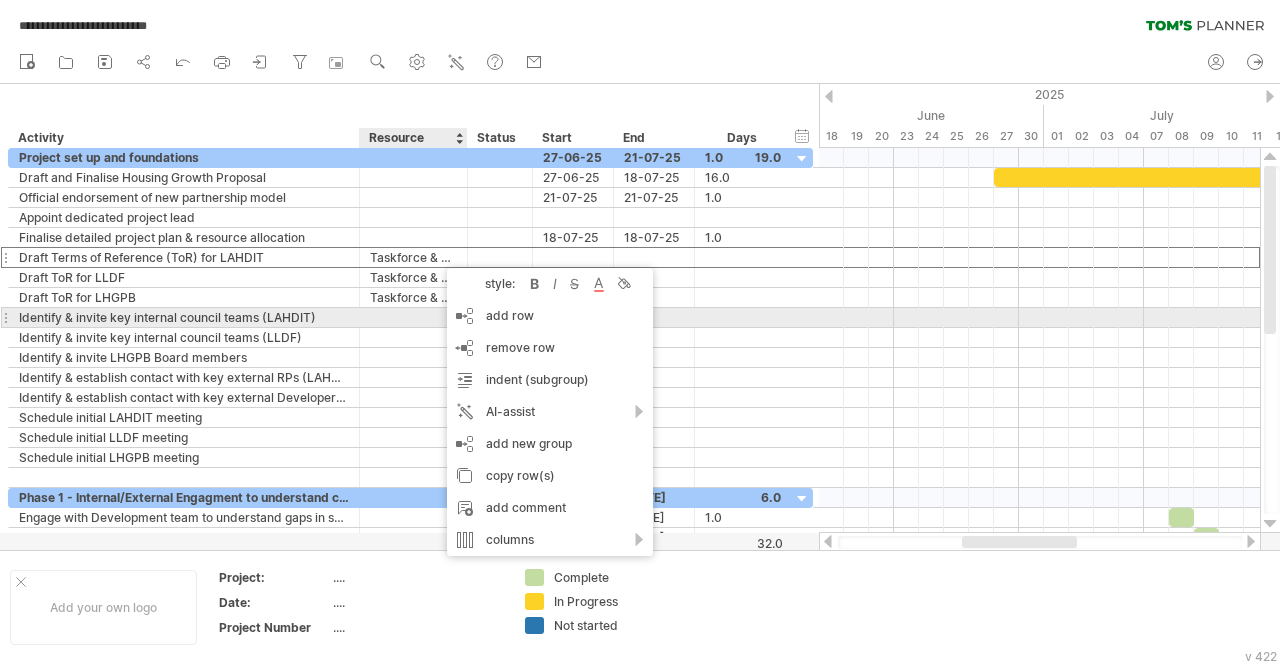 click at bounding box center (413, 317) 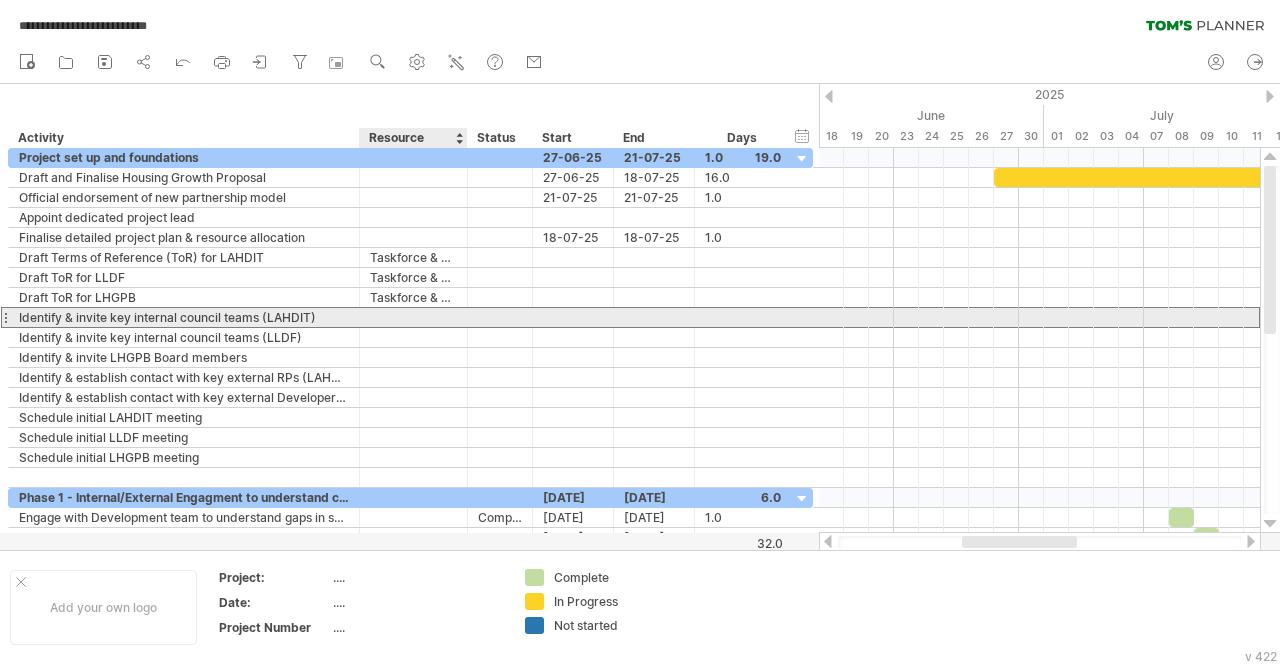 paste on "**********" 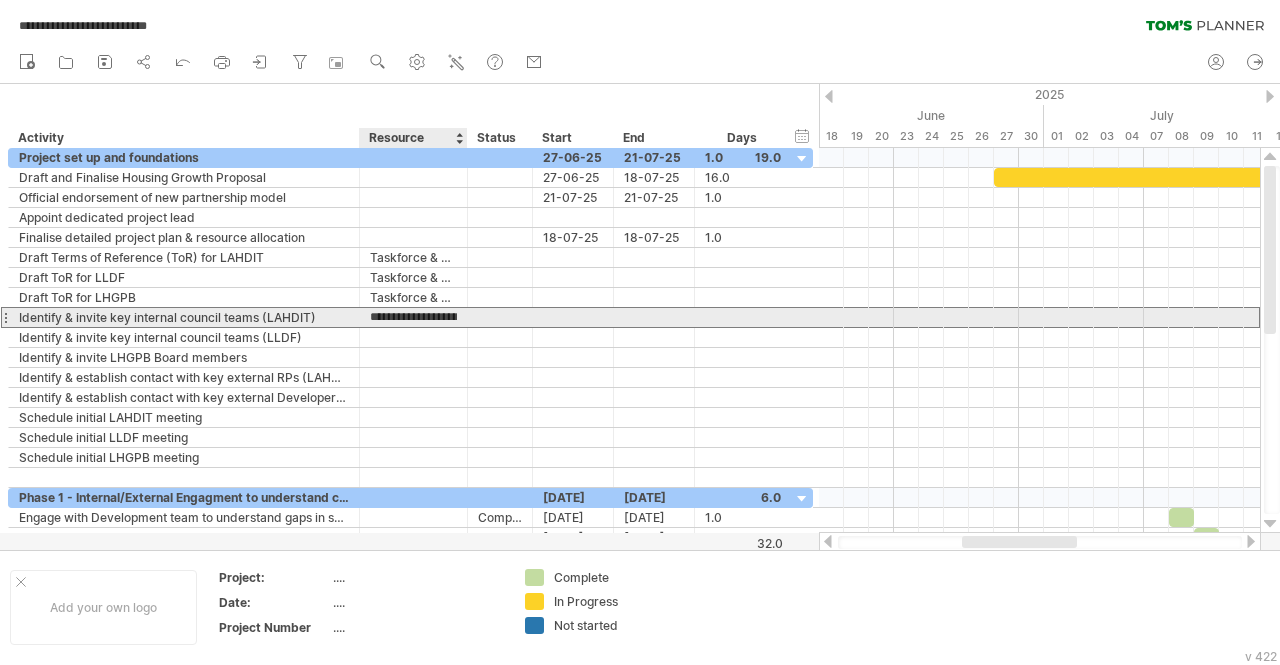 scroll, scrollTop: 0, scrollLeft: 104, axis: horizontal 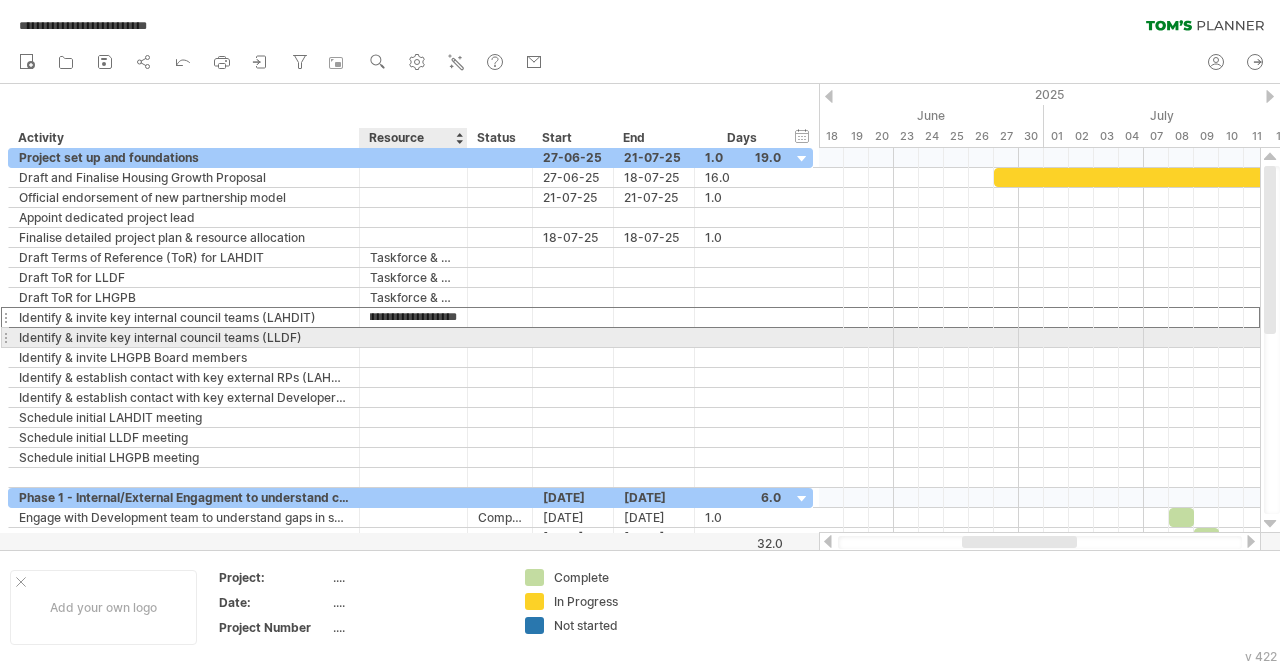 click at bounding box center [413, 337] 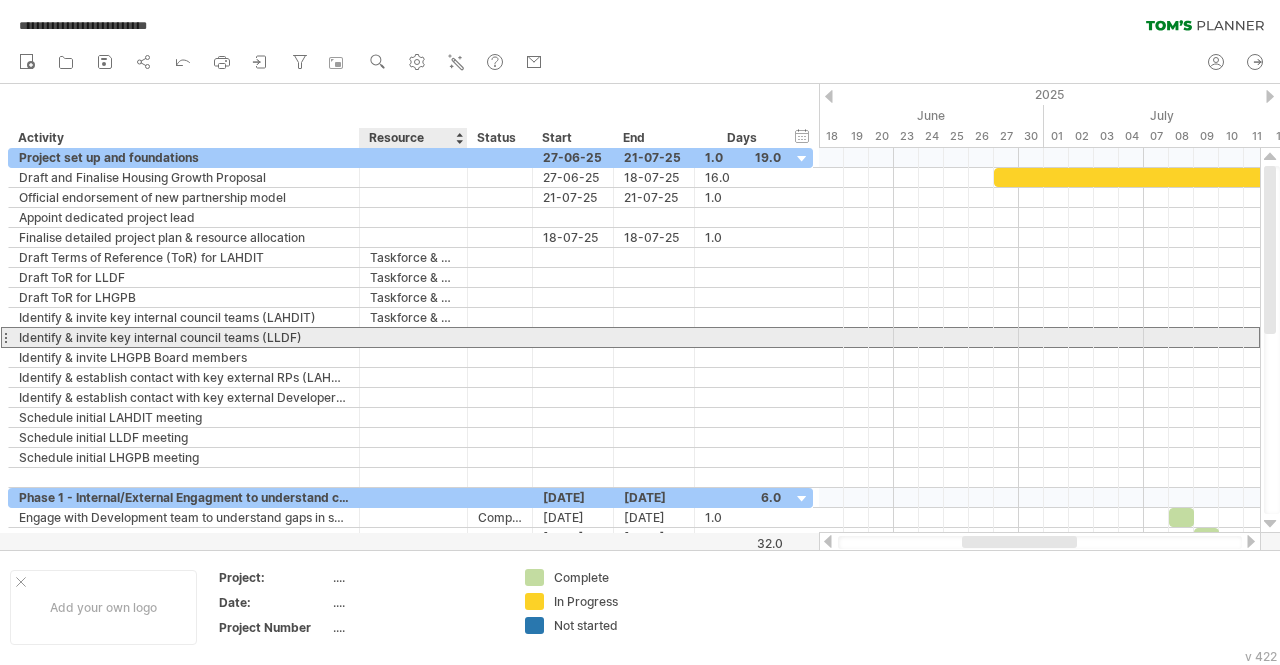 paste on "**********" 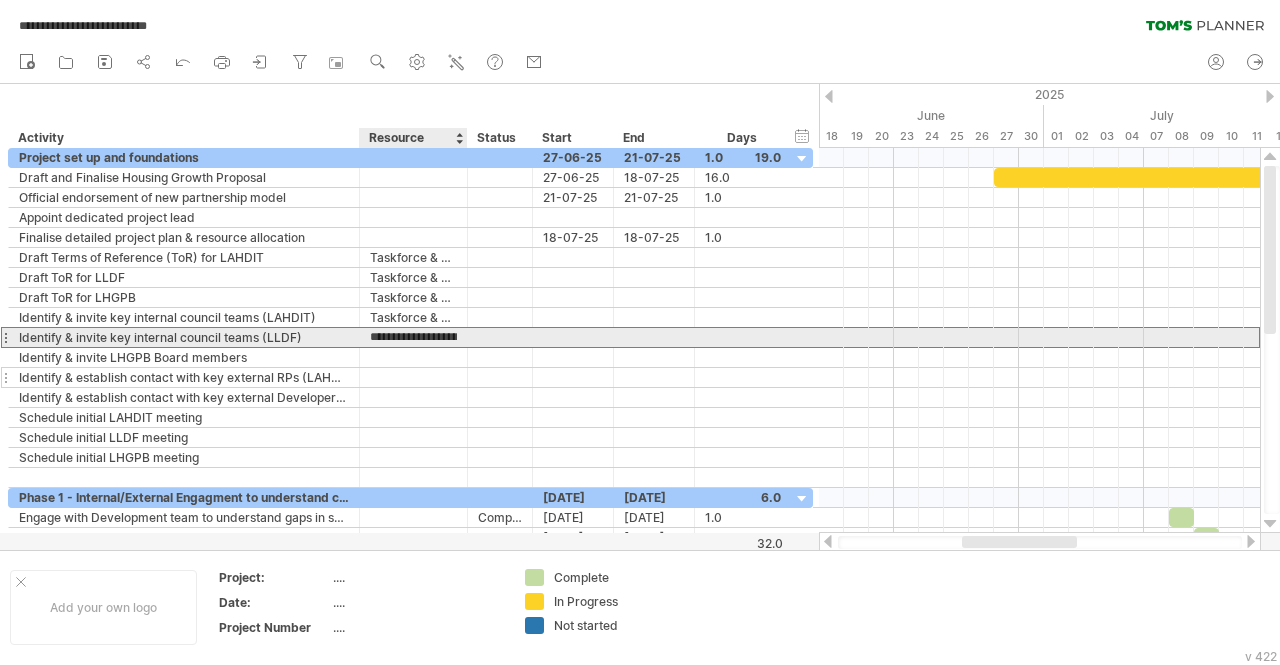 scroll, scrollTop: 0, scrollLeft: 104, axis: horizontal 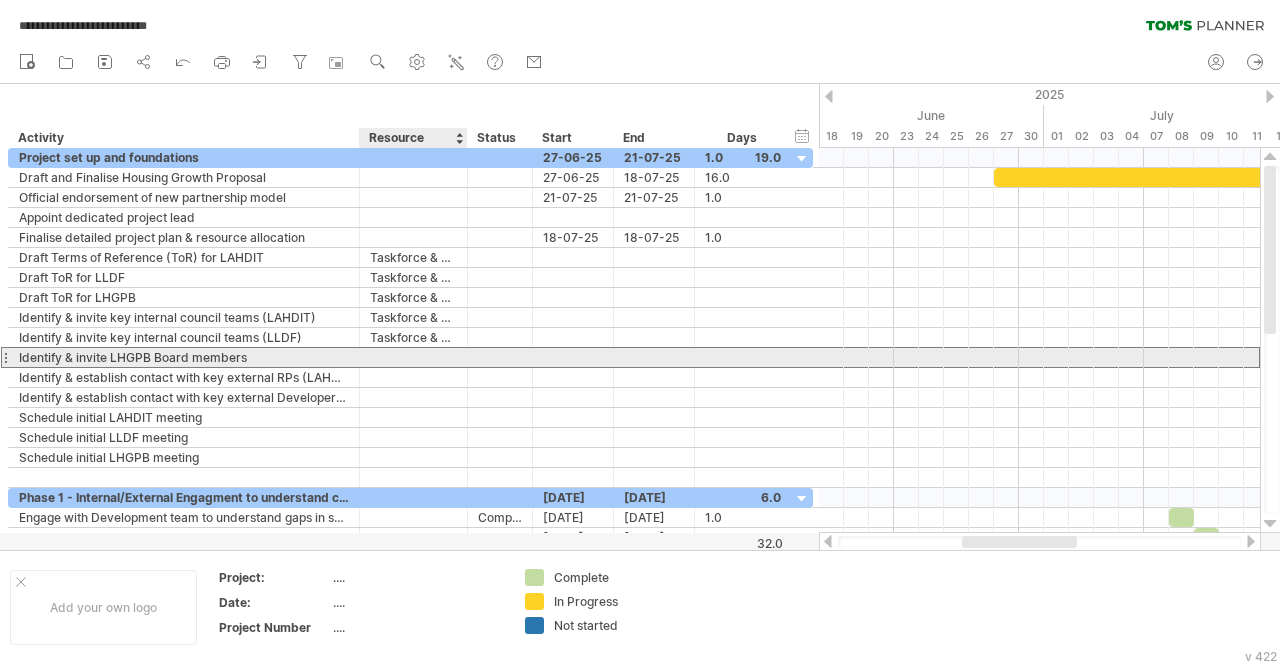 click at bounding box center (413, 357) 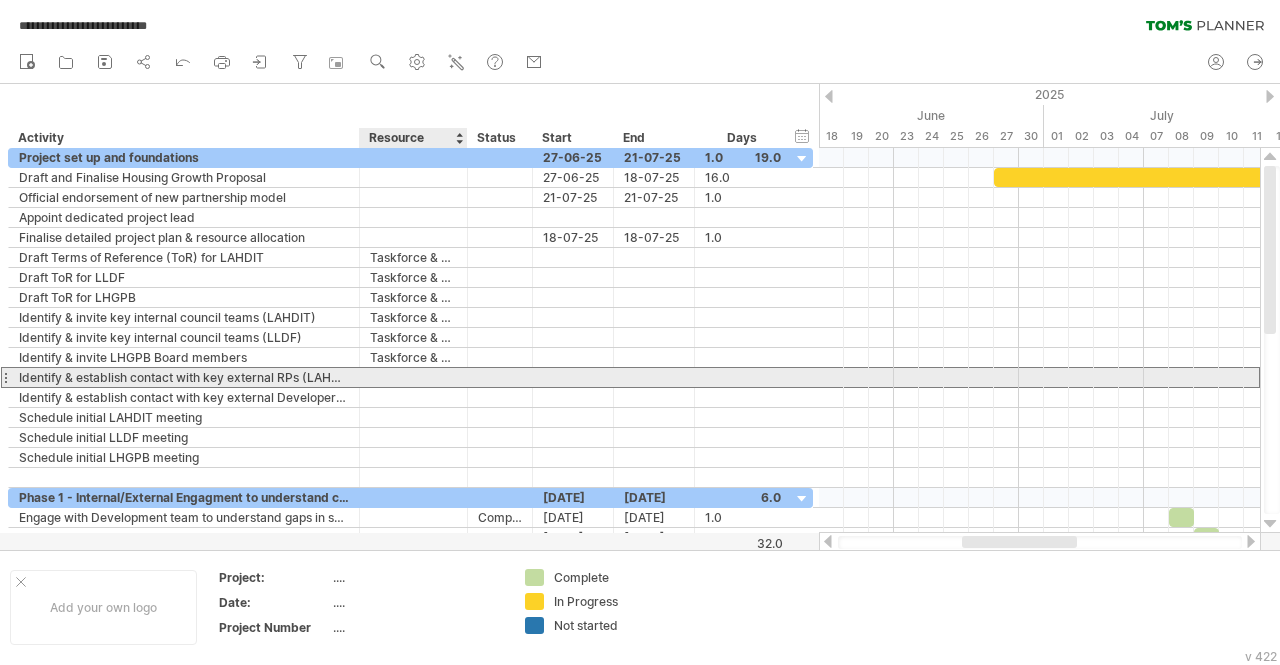 scroll, scrollTop: 0, scrollLeft: 0, axis: both 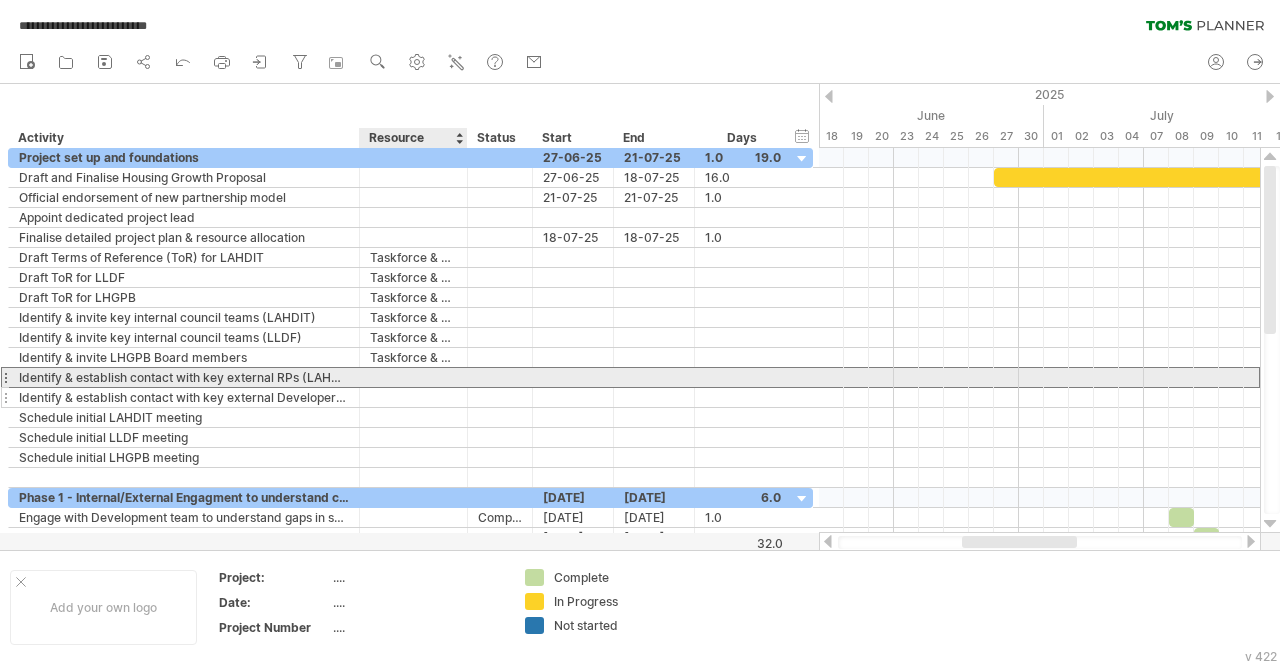 paste on "**********" 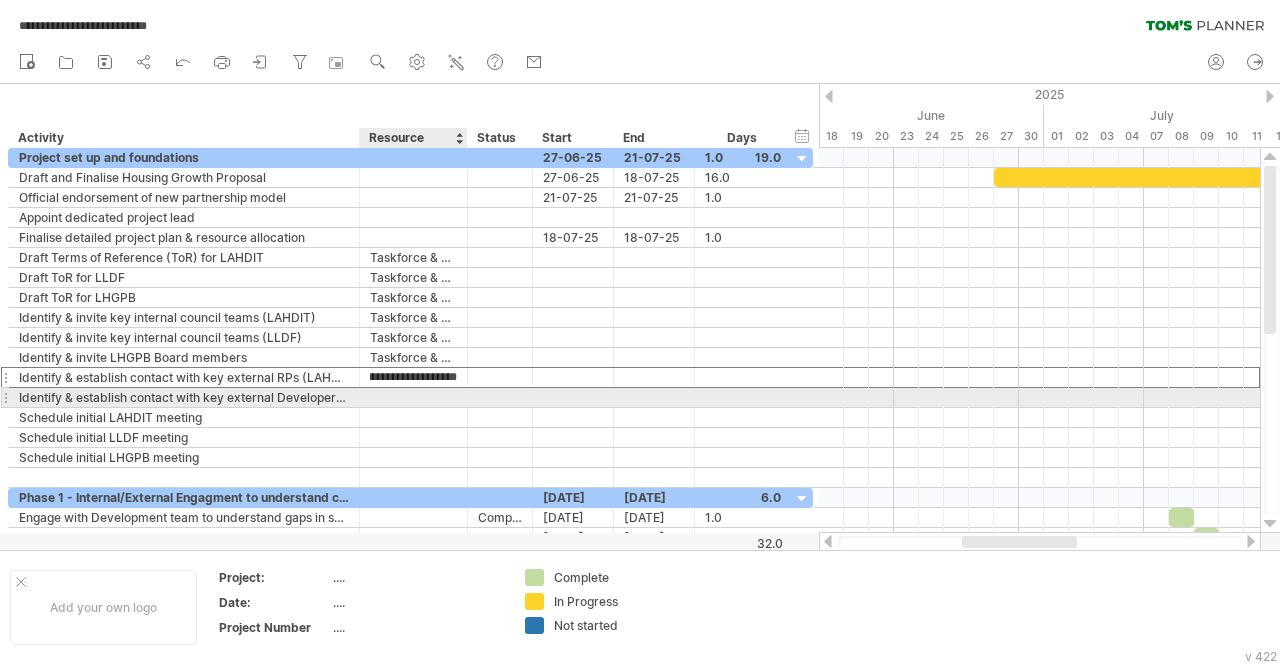 scroll, scrollTop: 0, scrollLeft: 0, axis: both 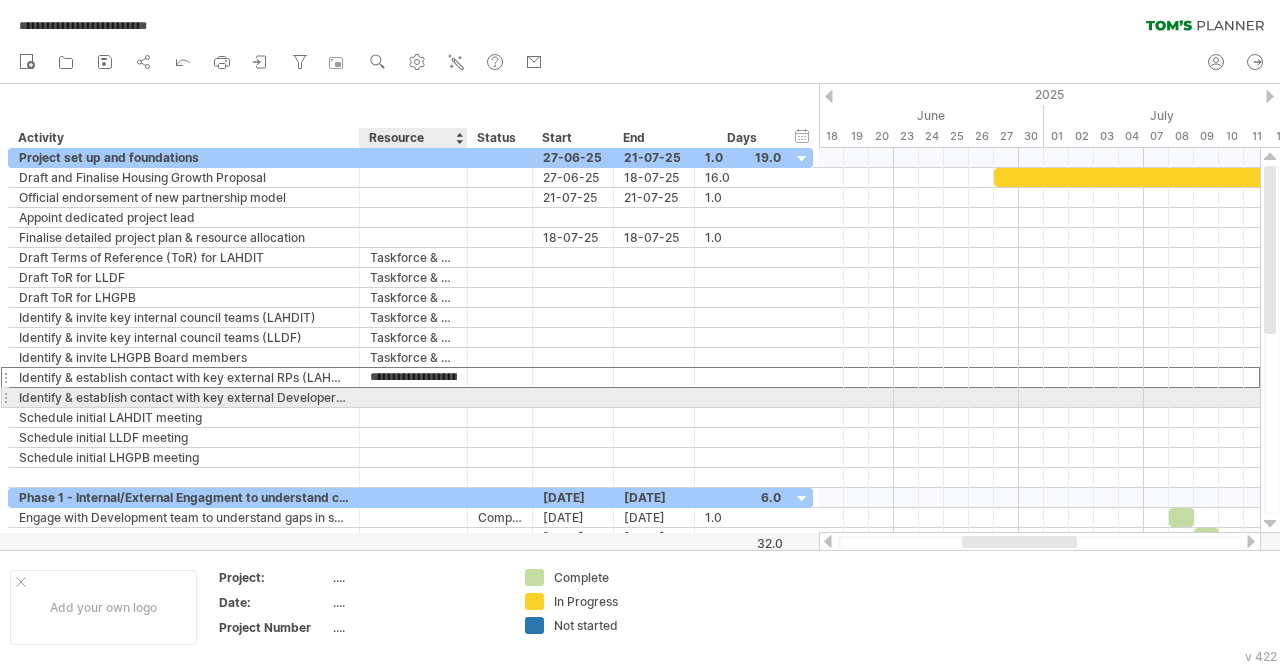 click at bounding box center [413, 397] 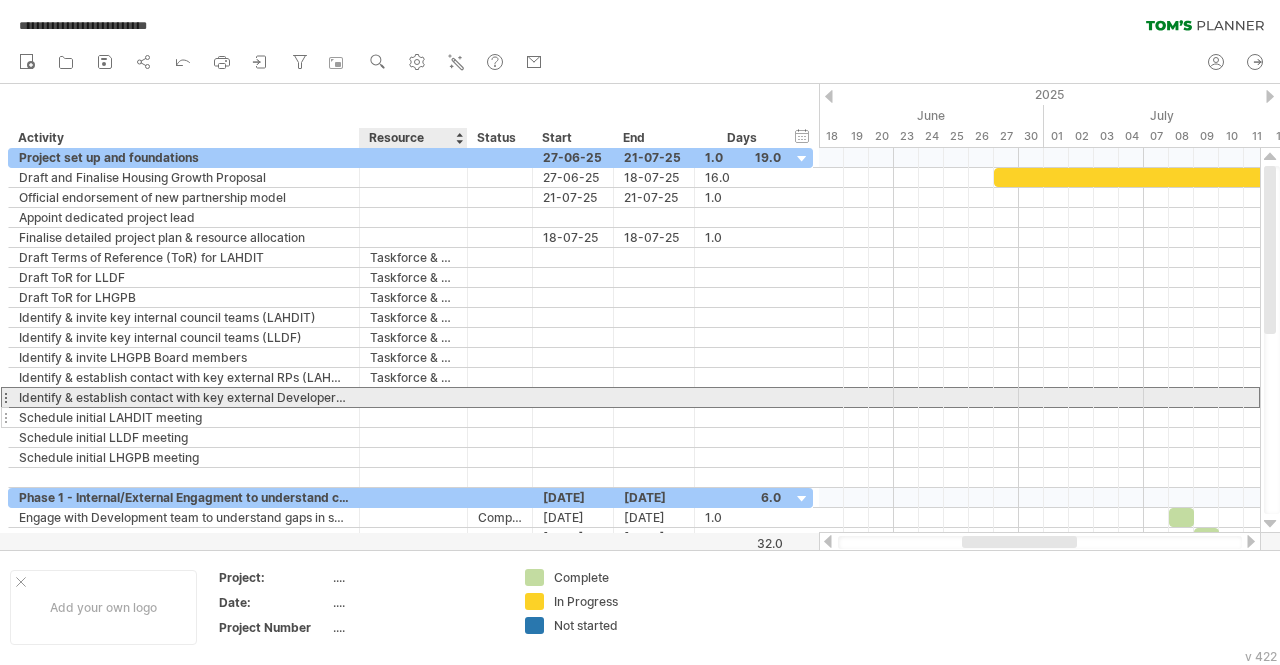 paste on "**********" 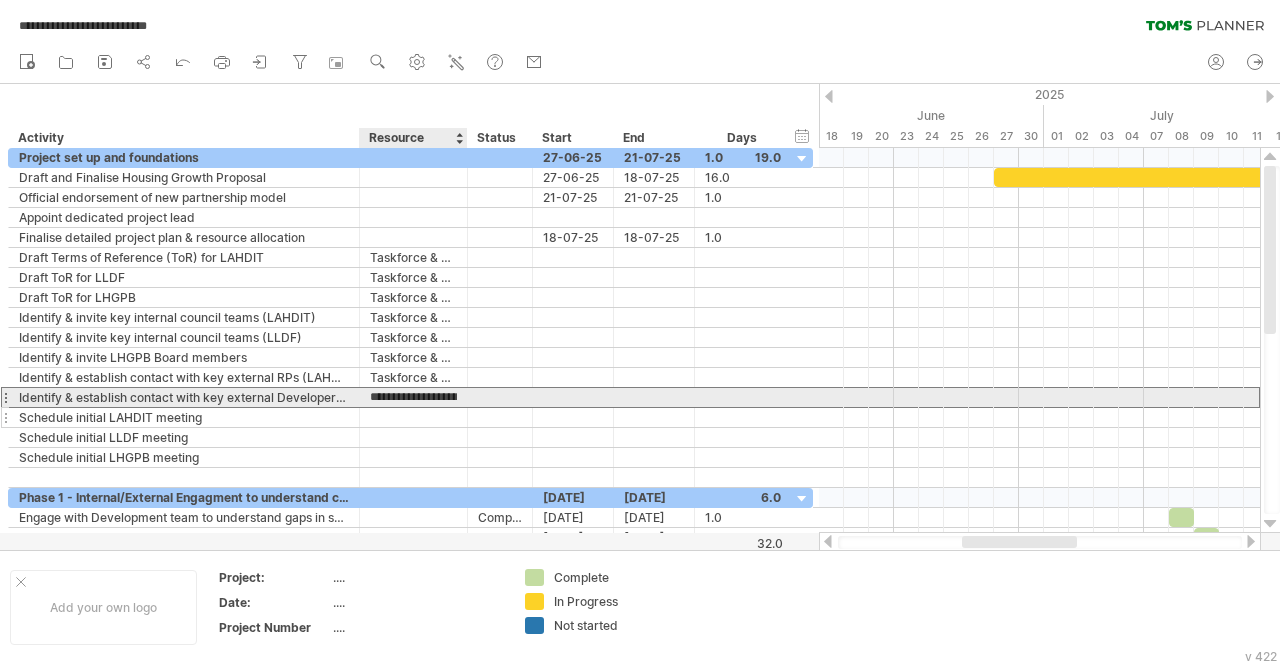scroll, scrollTop: 0, scrollLeft: 104, axis: horizontal 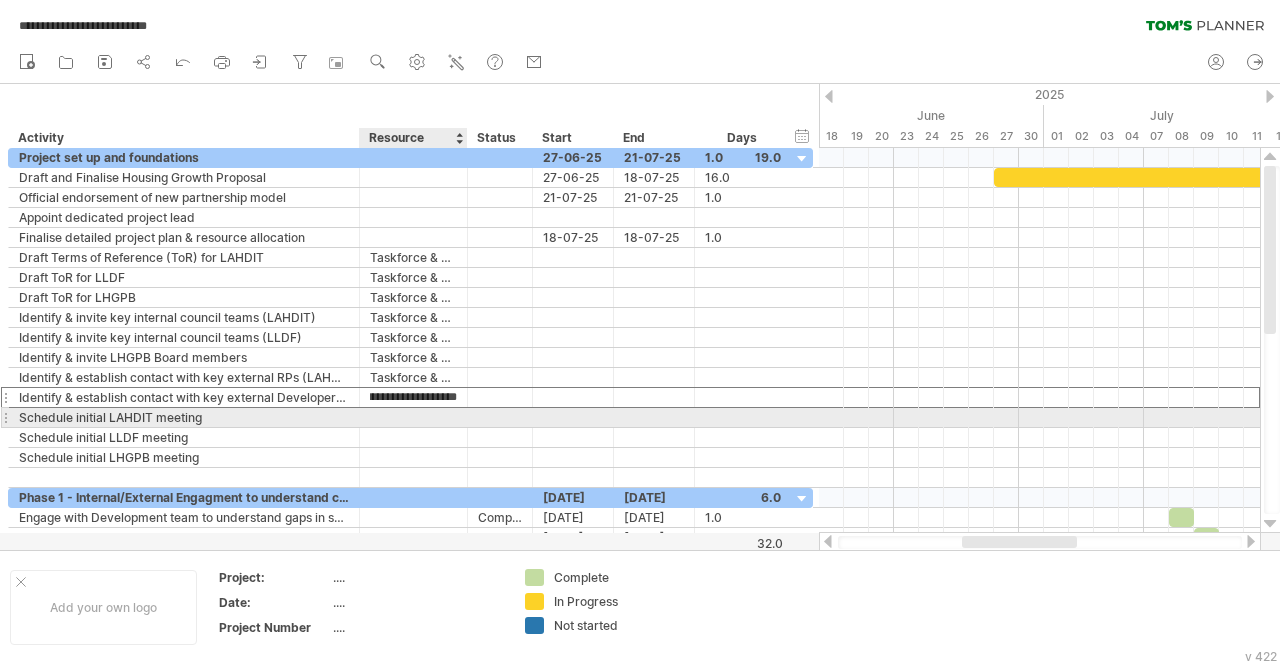 click at bounding box center [413, 417] 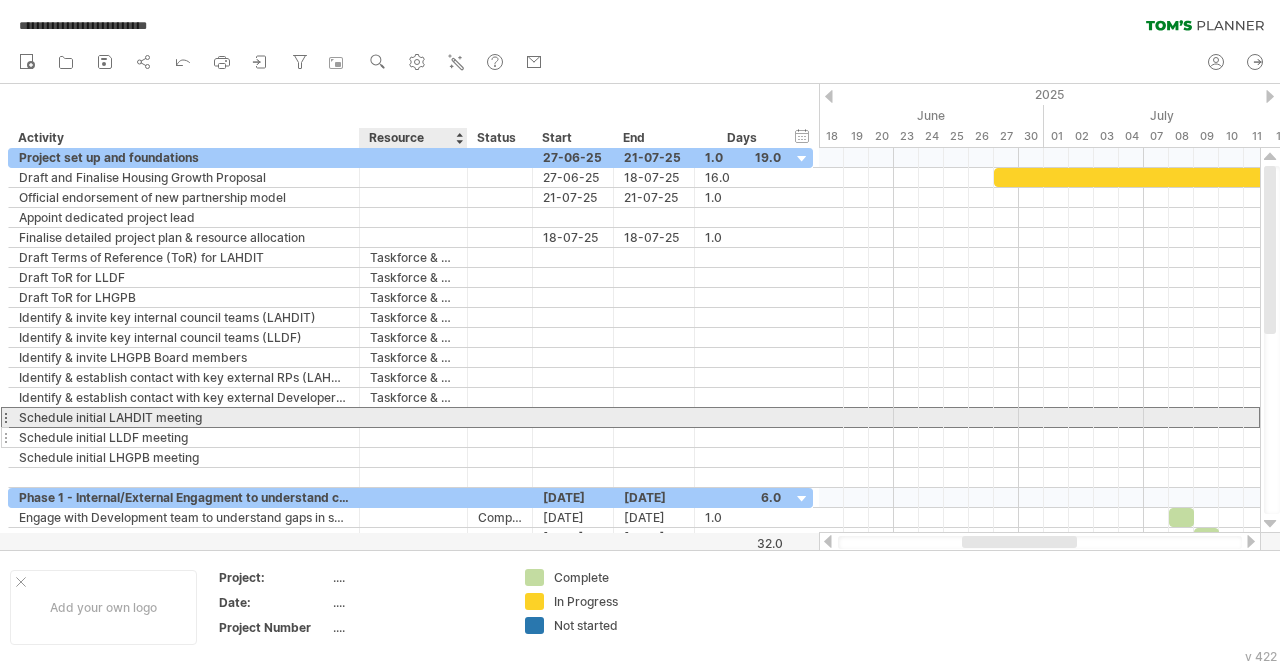 paste on "**********" 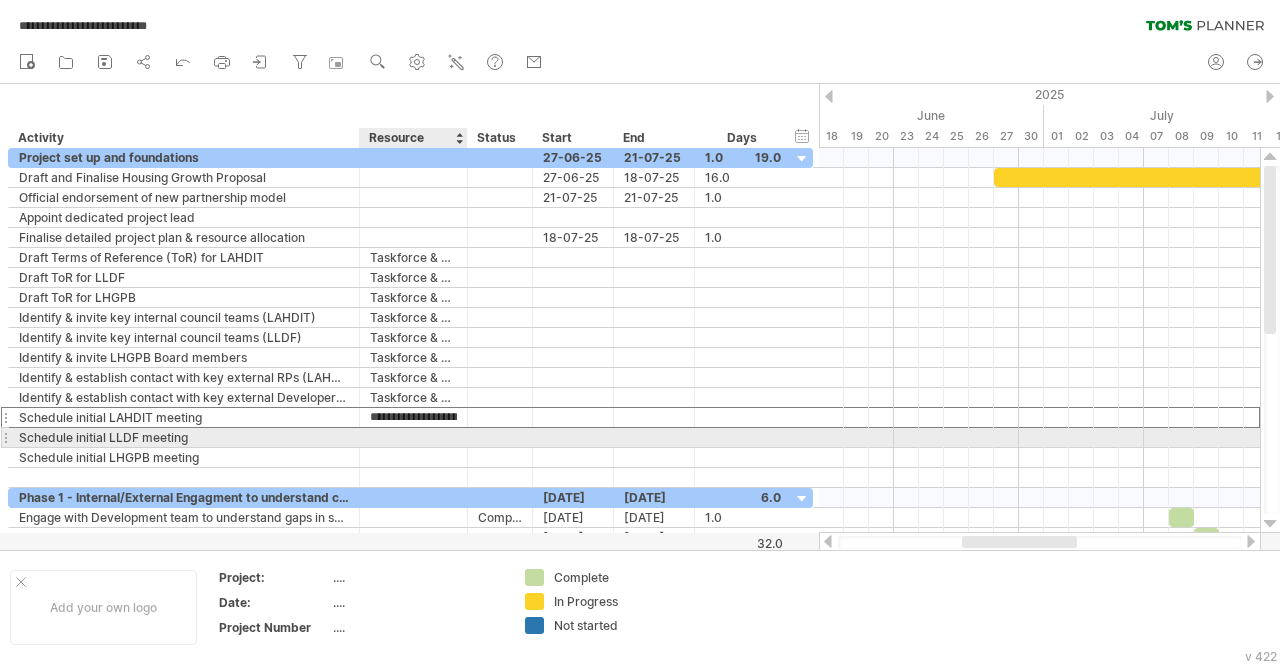 scroll, scrollTop: 0, scrollLeft: 104, axis: horizontal 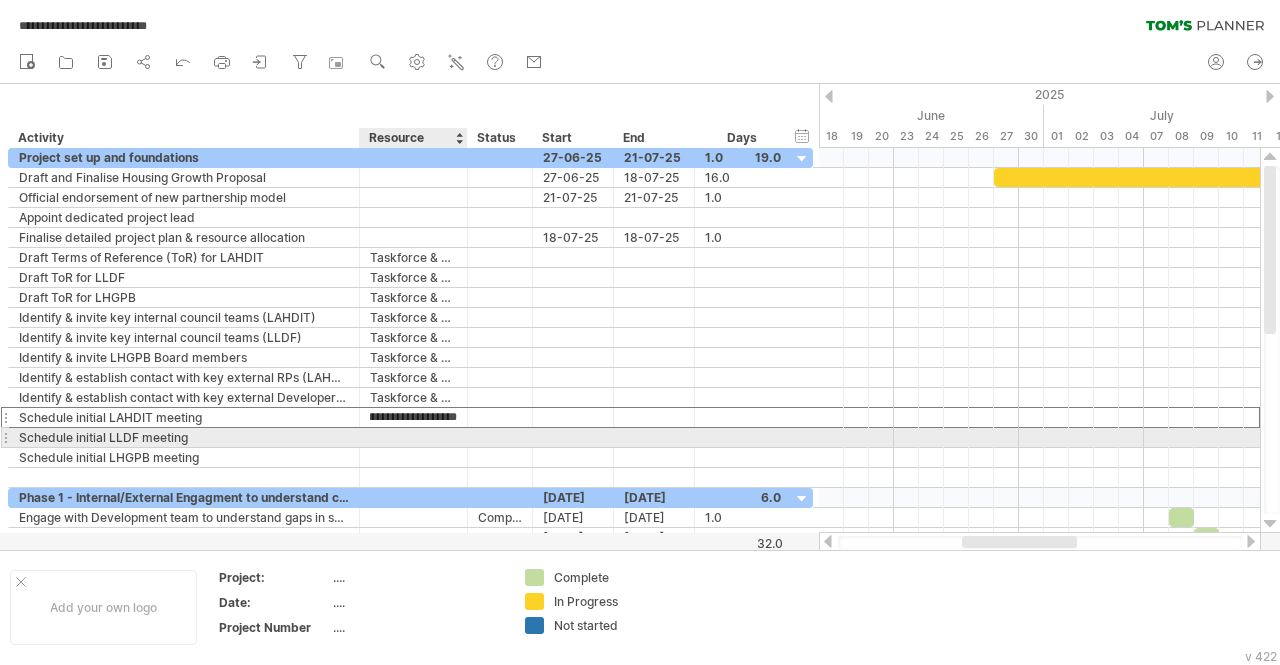 click at bounding box center (413, 437) 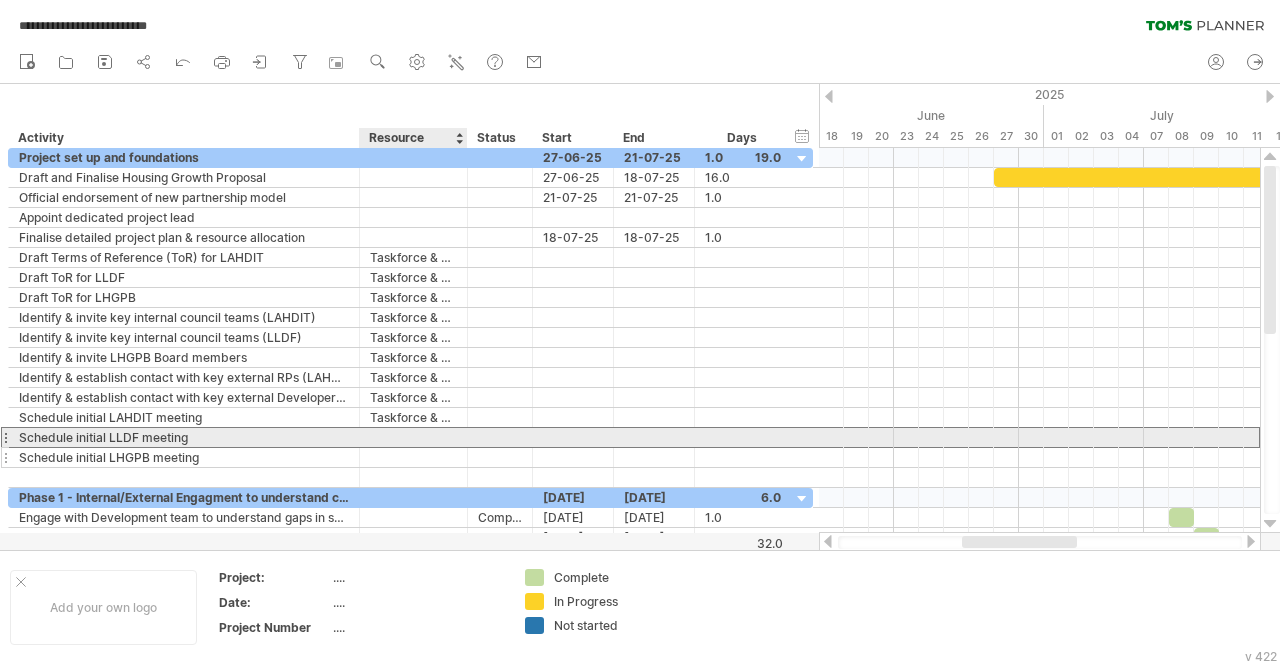 paste on "**********" 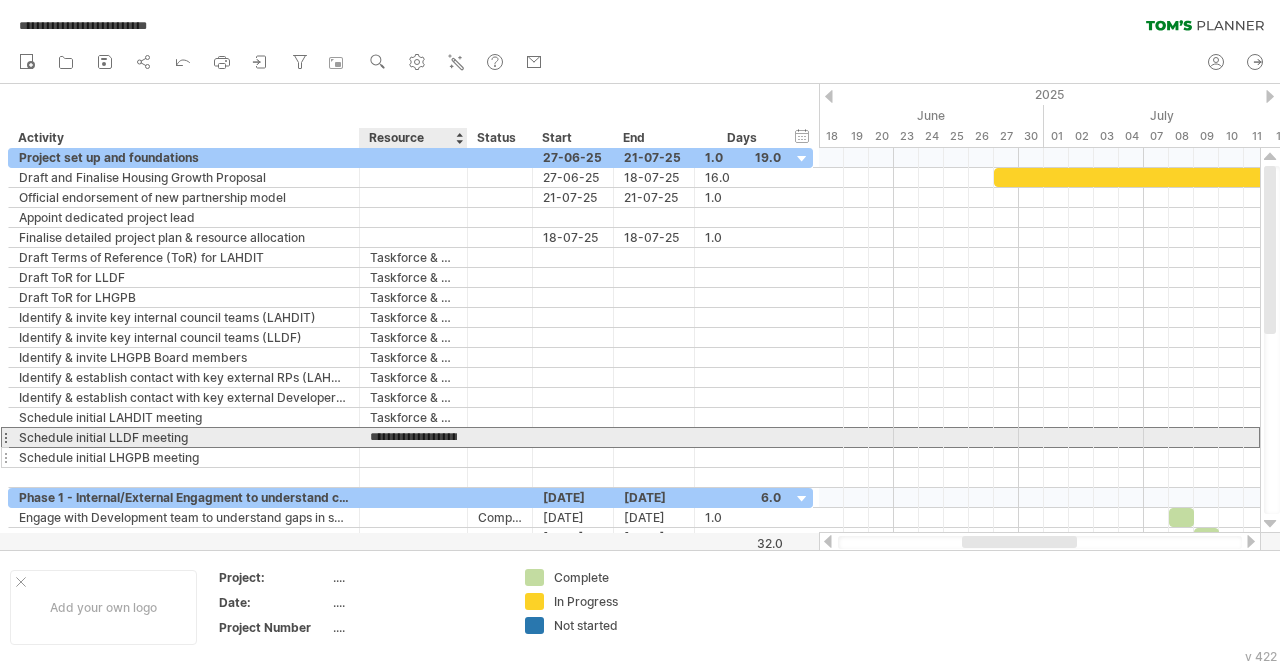 scroll, scrollTop: 0, scrollLeft: 104, axis: horizontal 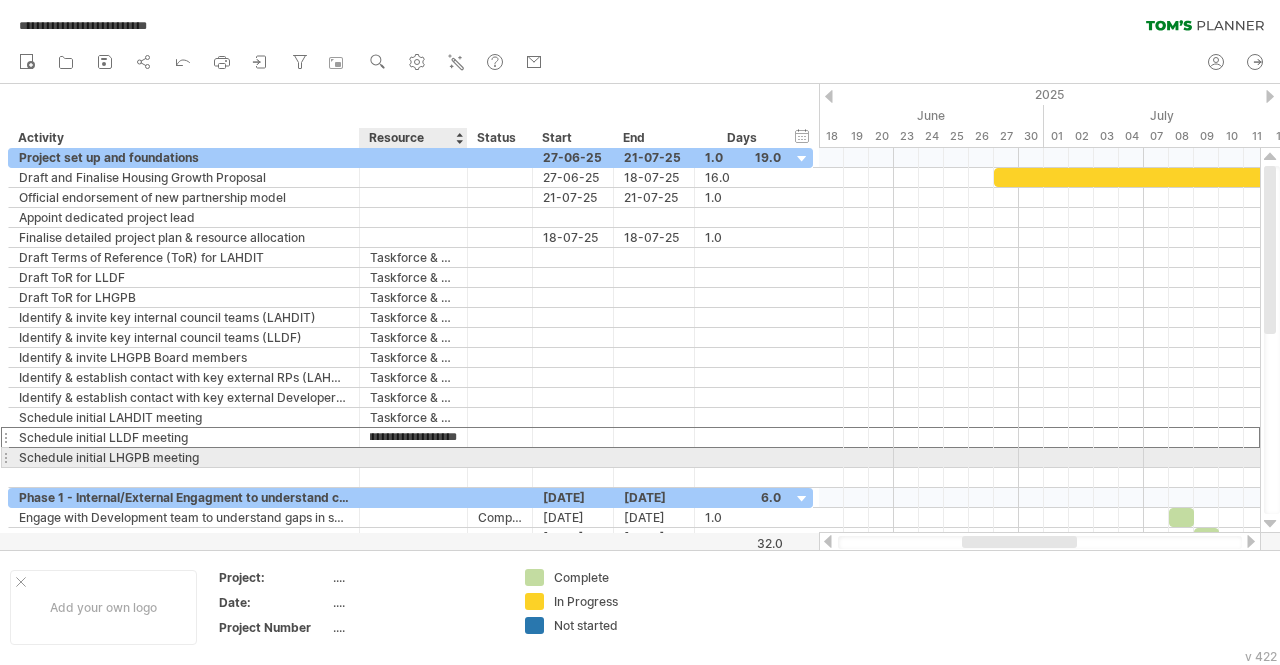 click at bounding box center [413, 457] 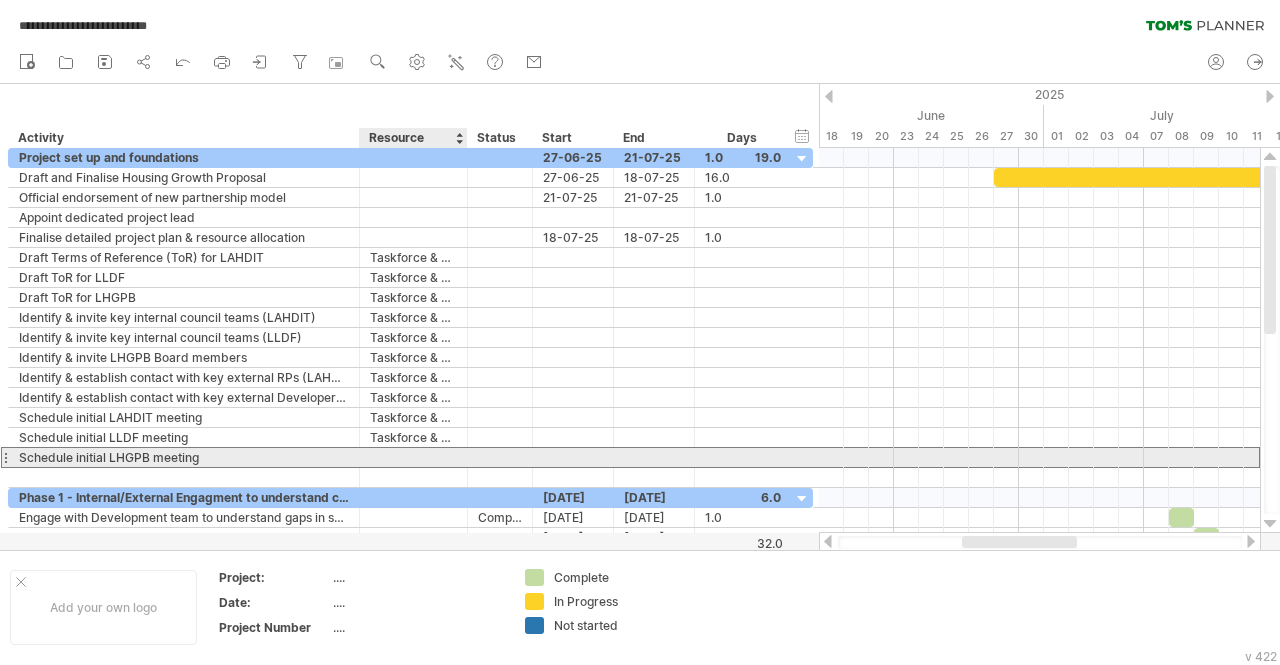 paste on "**********" 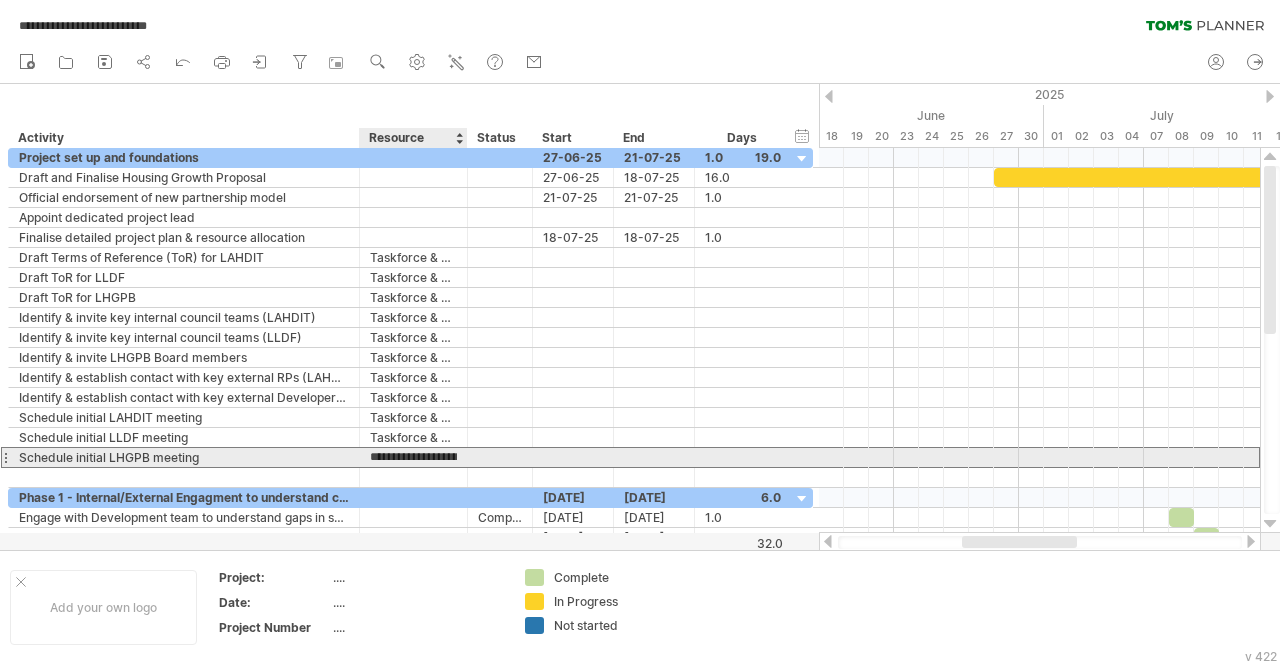 scroll, scrollTop: 0, scrollLeft: 104, axis: horizontal 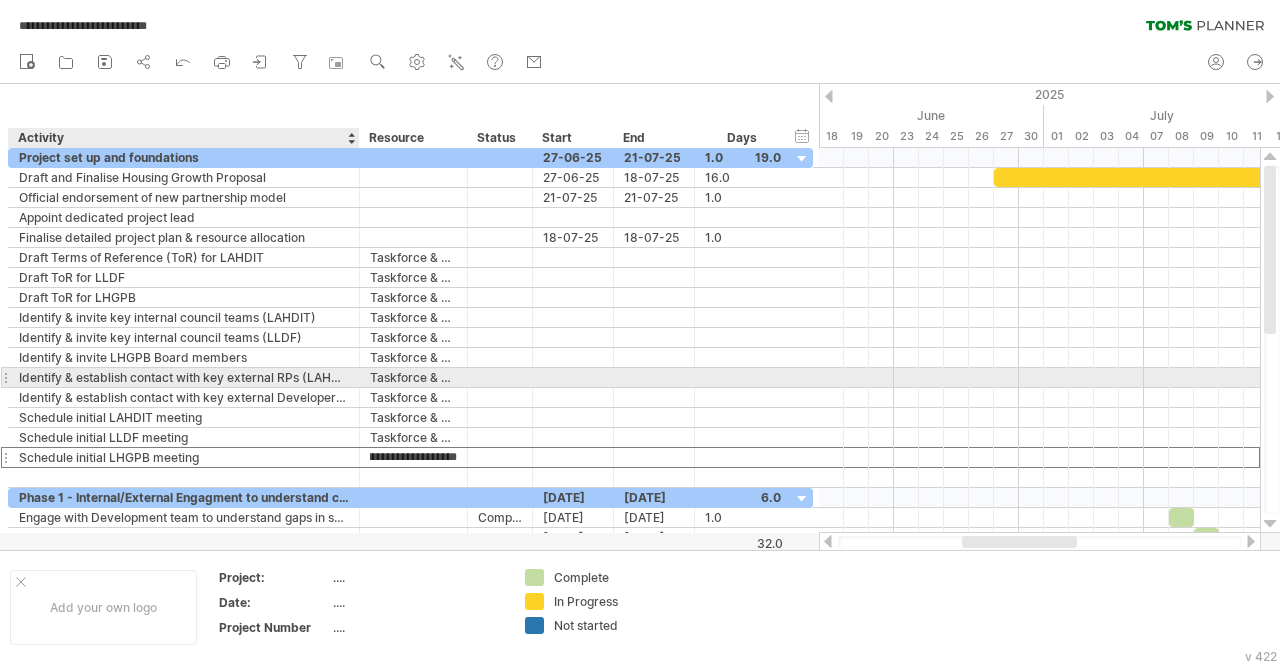 click on "Identify & establish contact with key external RPs (LAHDIT)" at bounding box center (184, 377) 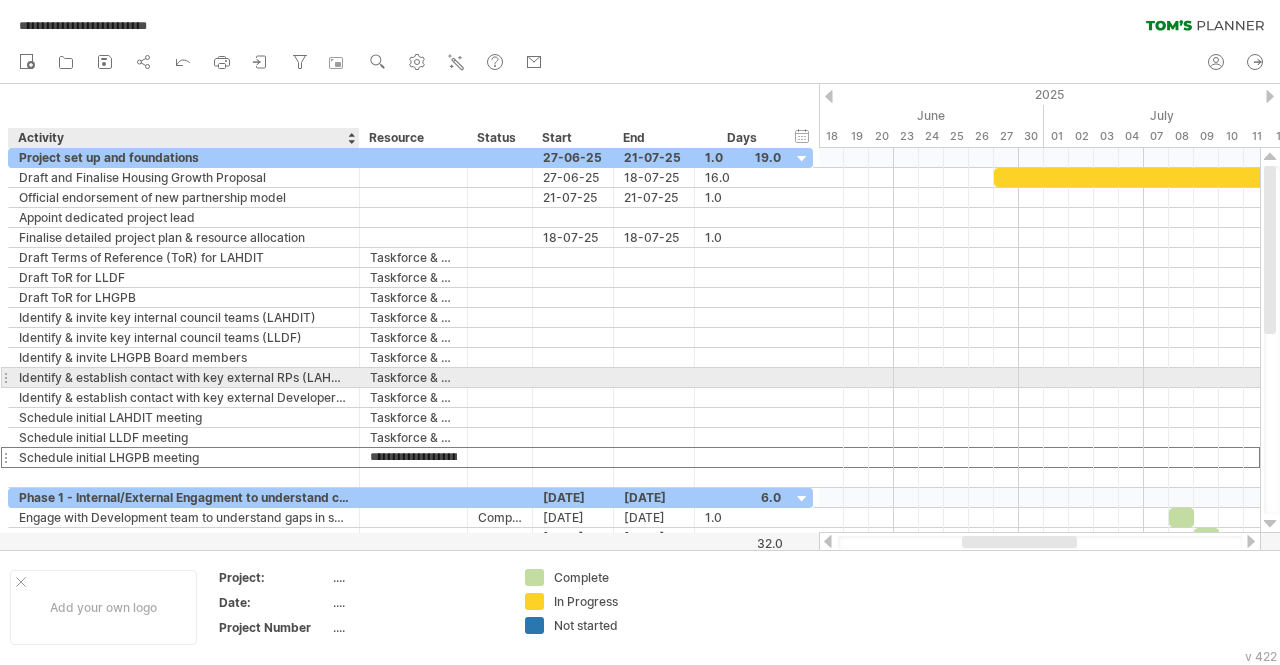 scroll, scrollTop: 0, scrollLeft: 0, axis: both 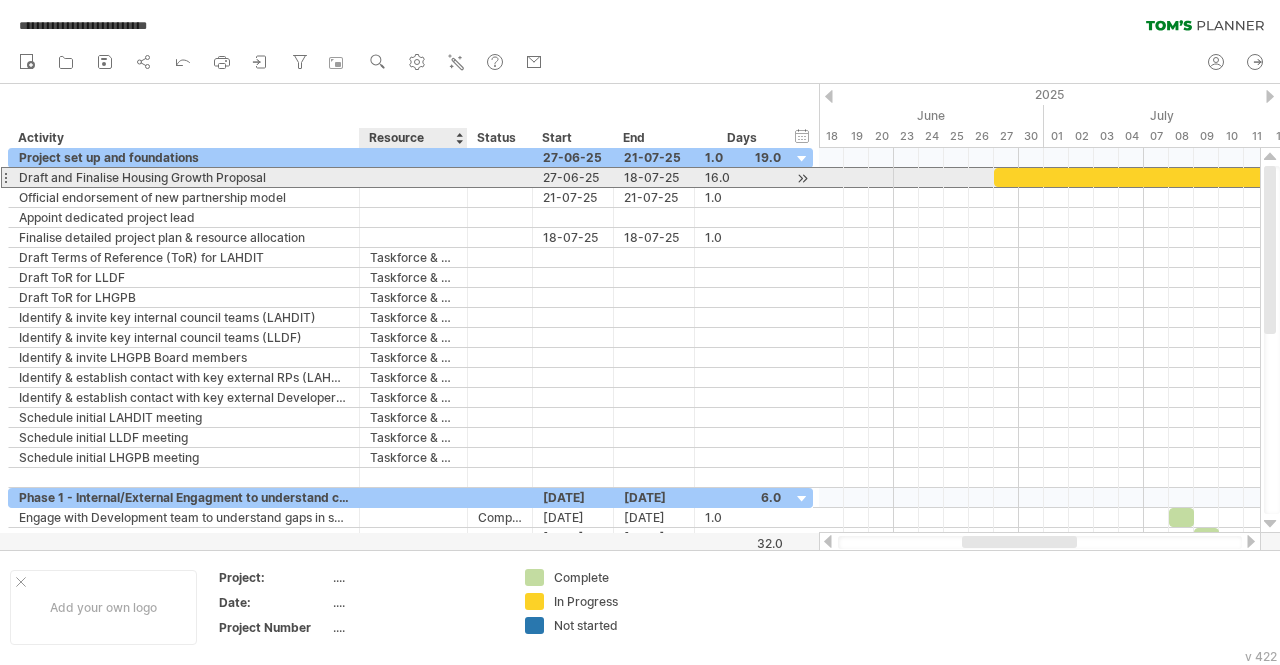 click at bounding box center [413, 177] 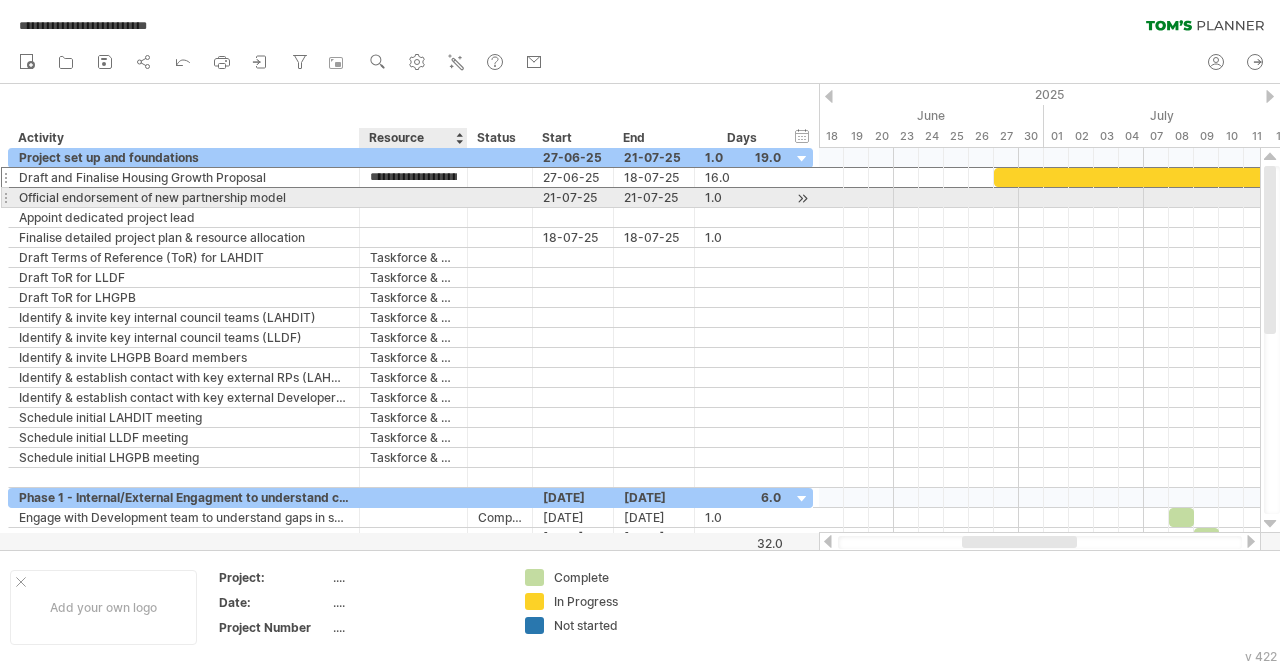 scroll, scrollTop: 0, scrollLeft: 73, axis: horizontal 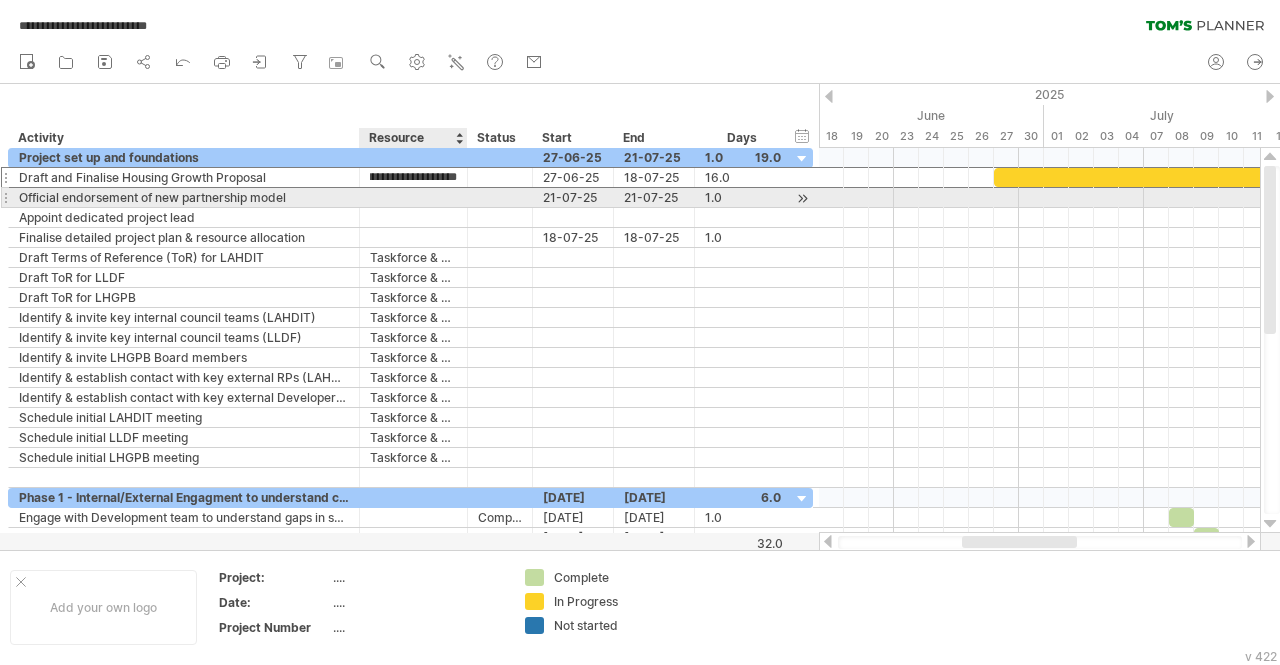 click at bounding box center [413, 197] 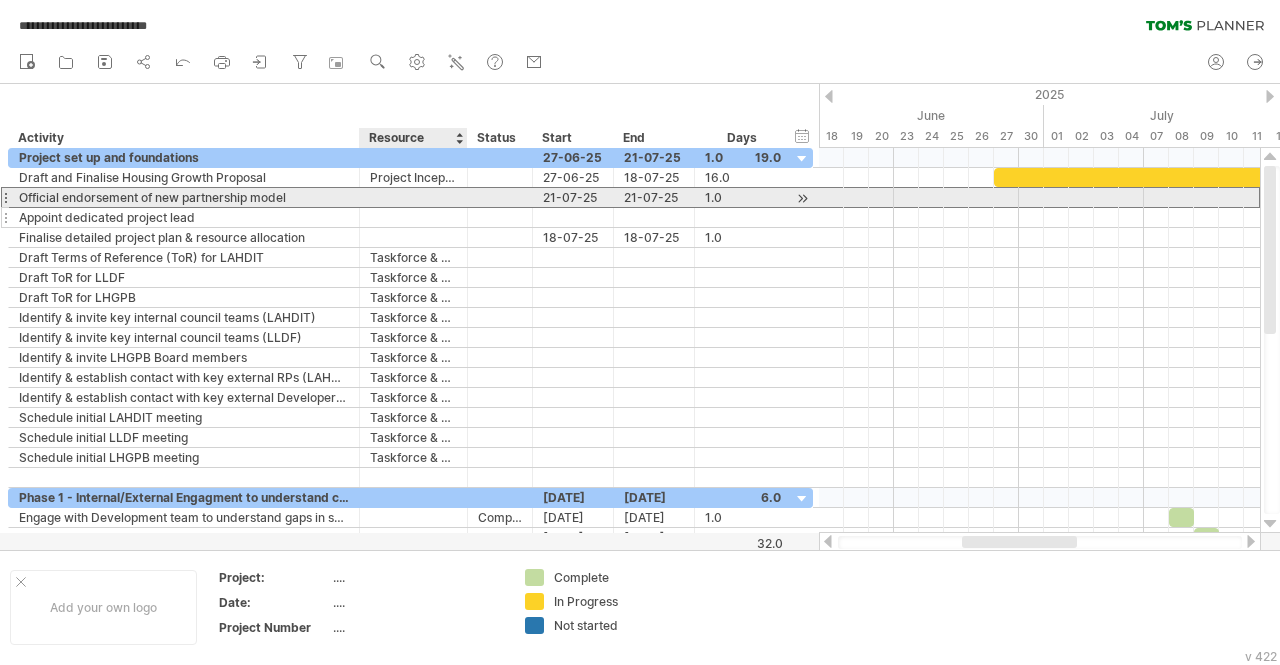 paste on "**********" 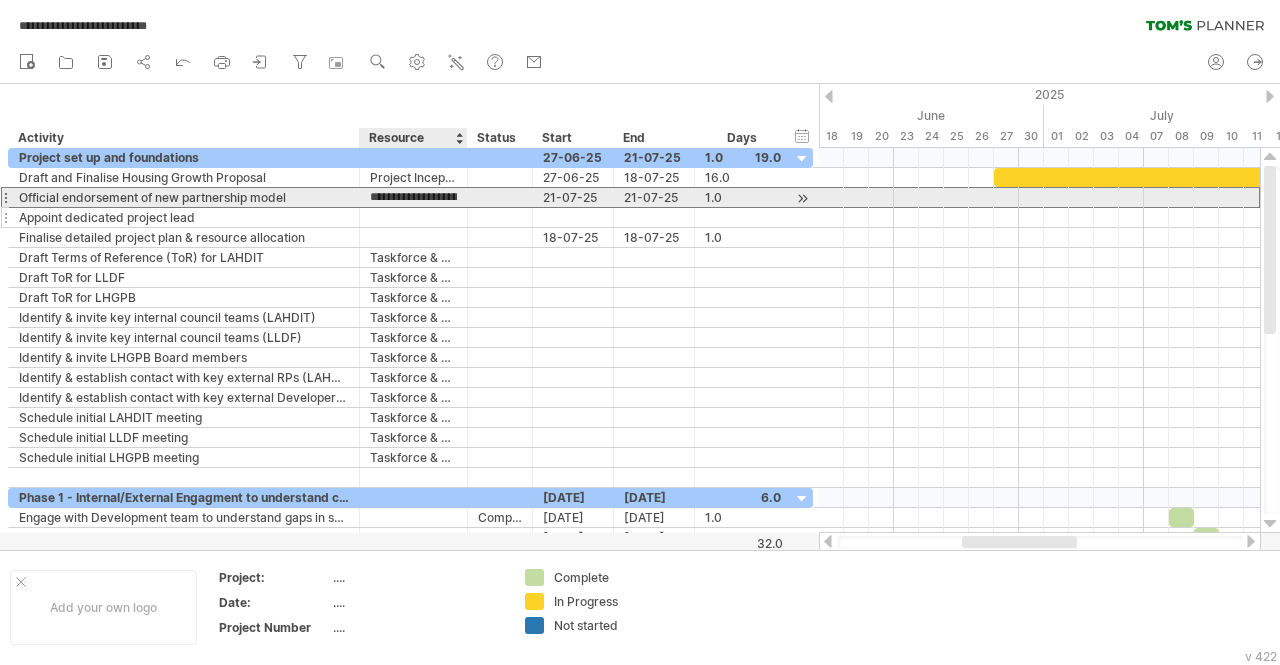 scroll, scrollTop: 0, scrollLeft: 73, axis: horizontal 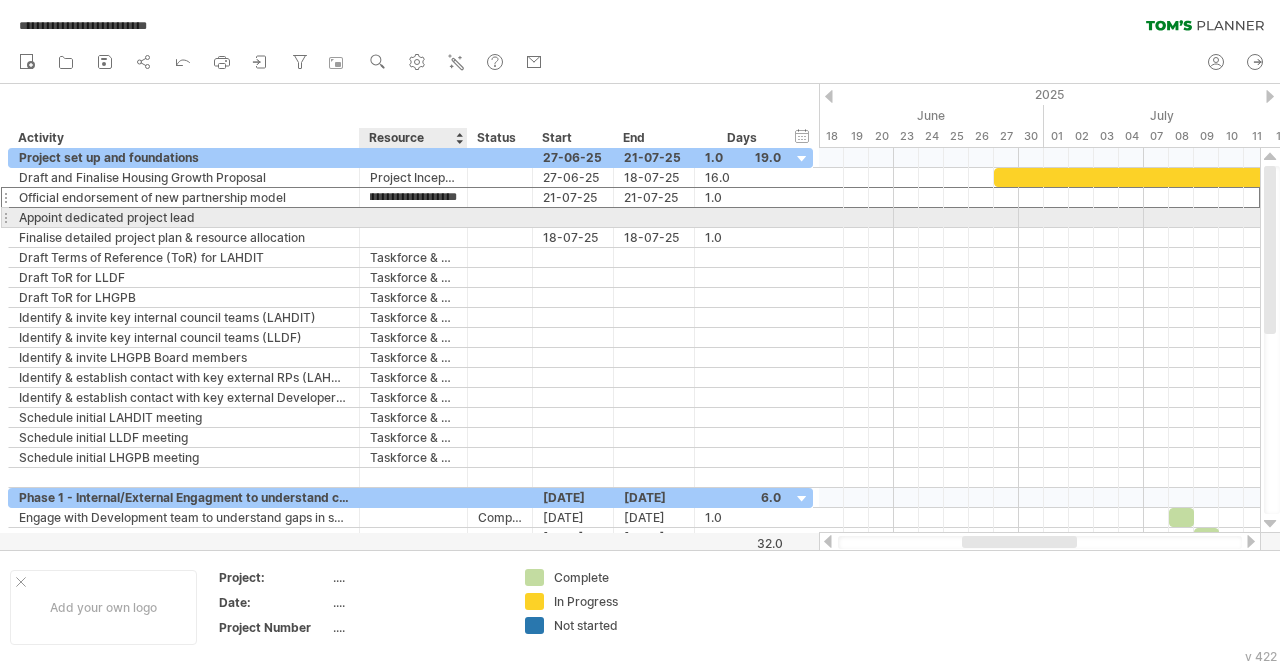 click at bounding box center (413, 217) 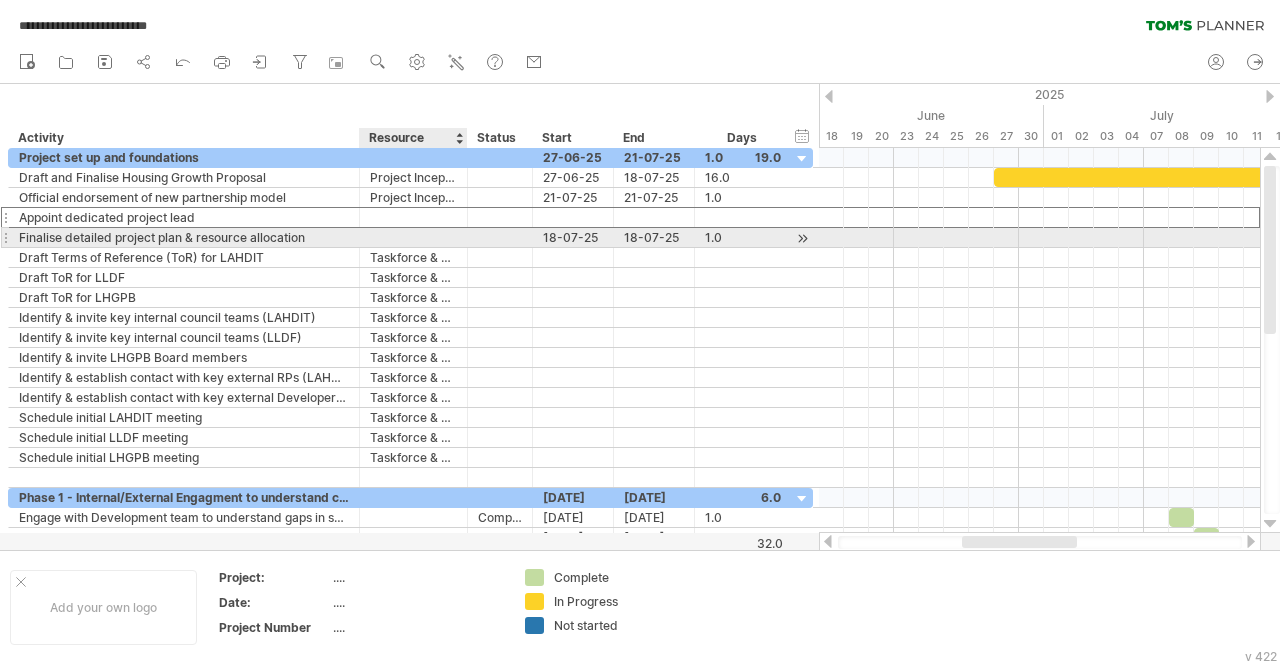 paste on "**********" 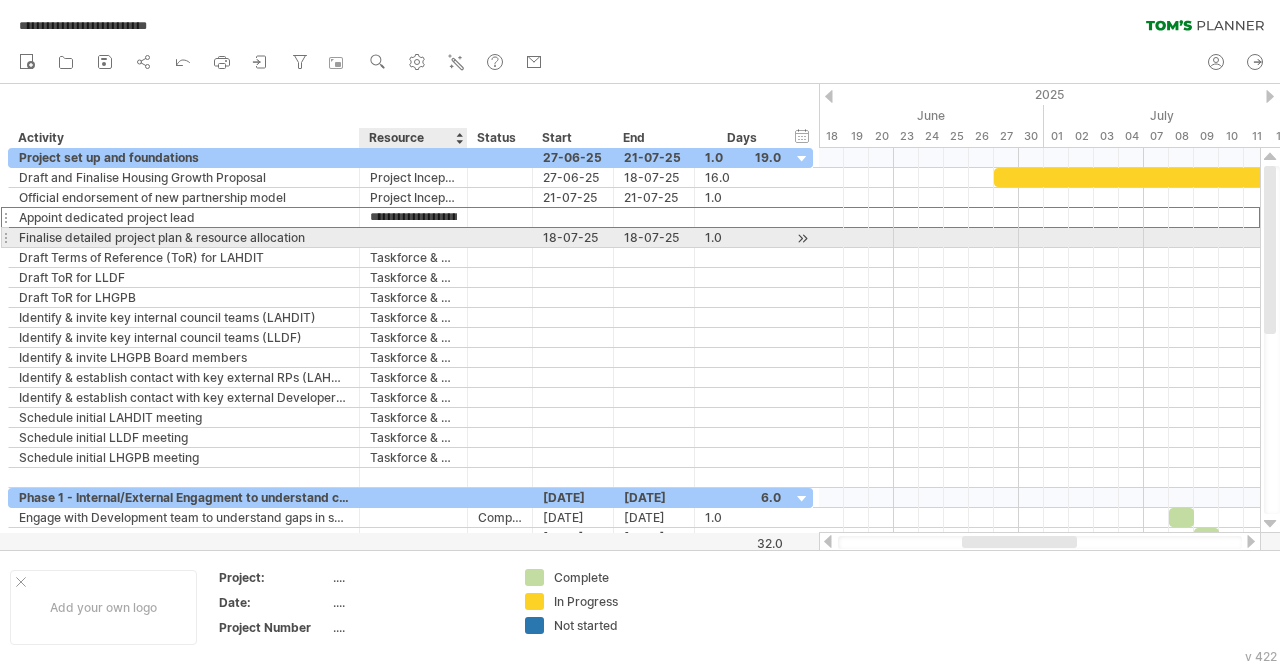scroll, scrollTop: 0, scrollLeft: 73, axis: horizontal 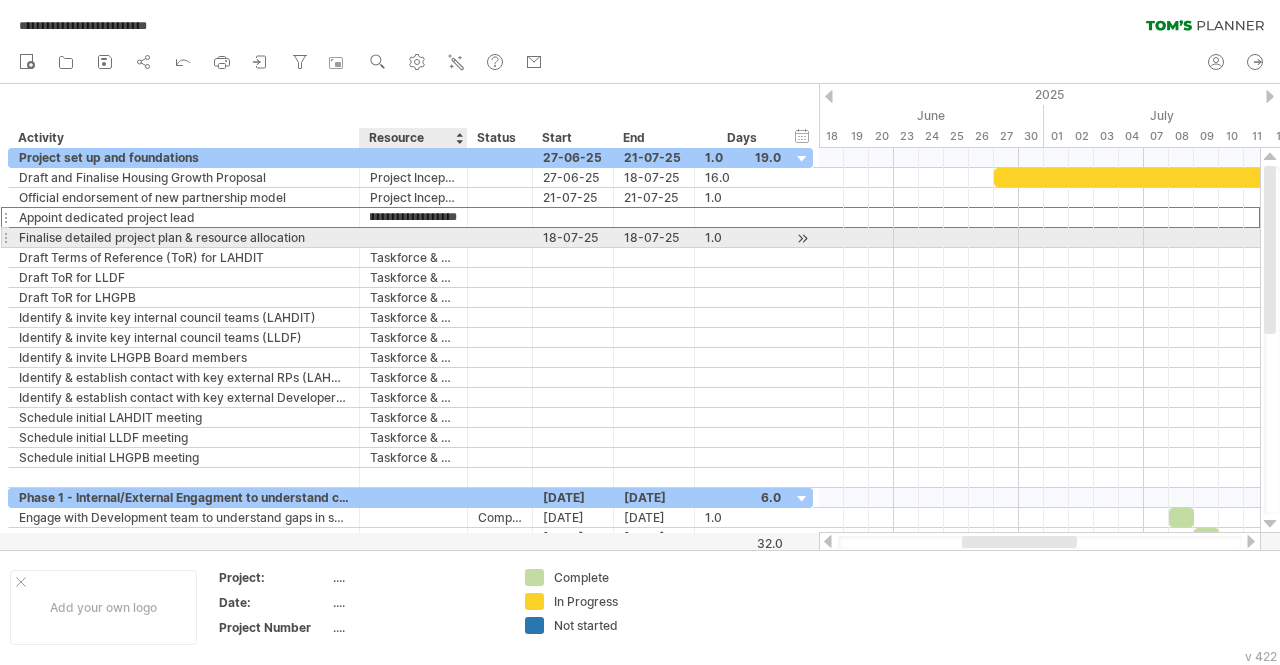 click at bounding box center (413, 237) 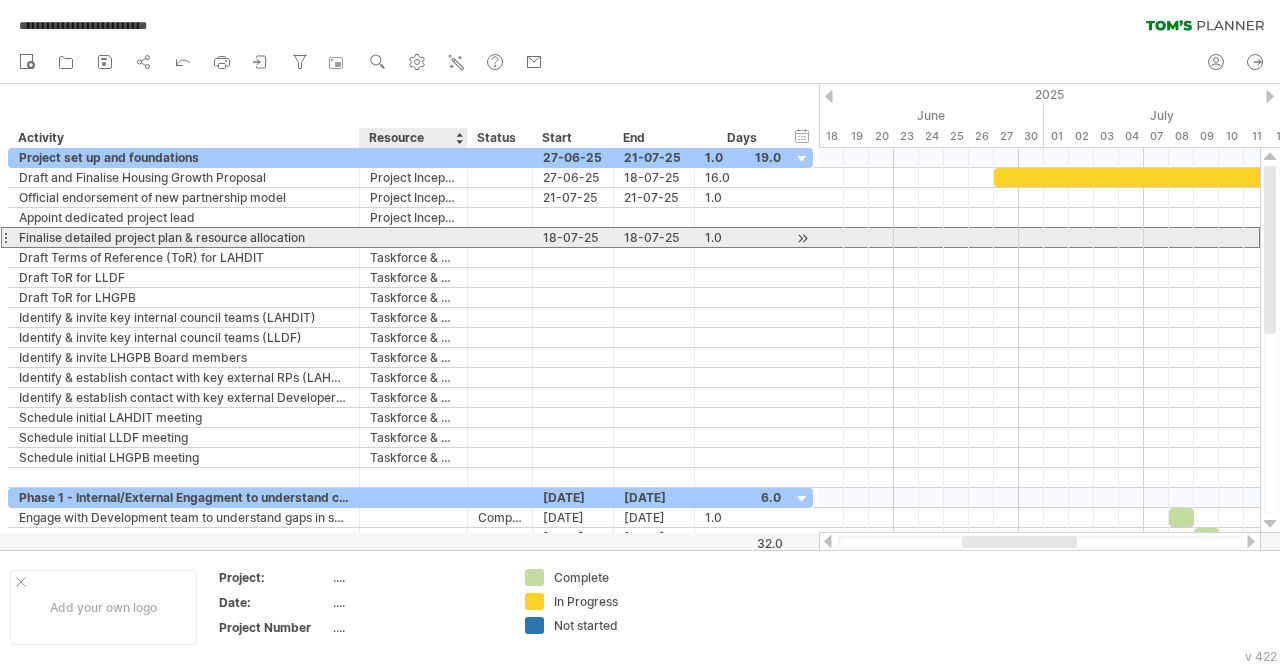 paste on "**********" 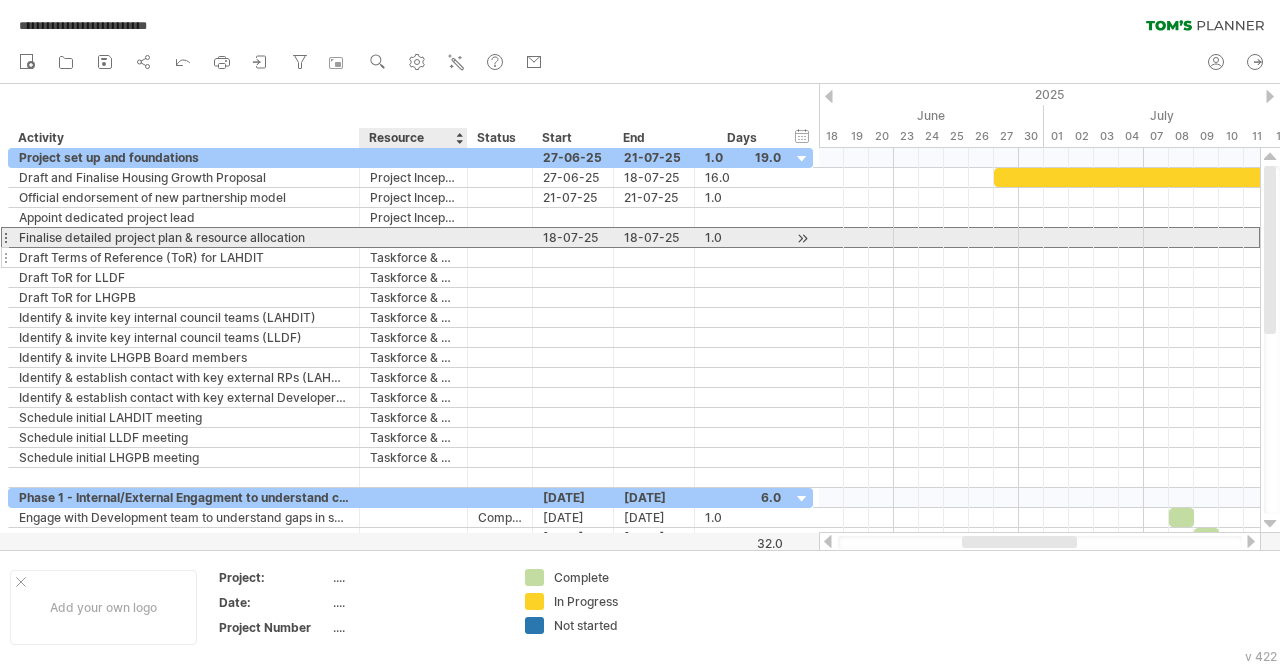 type on "**********" 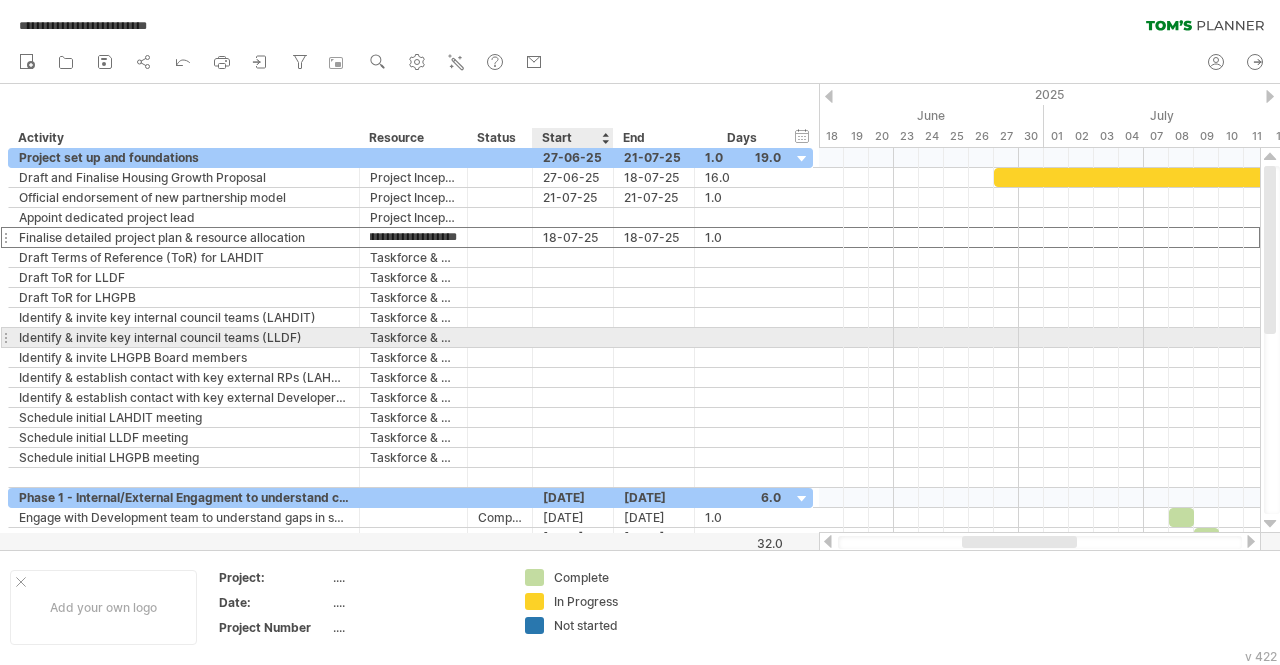 click at bounding box center [573, 337] 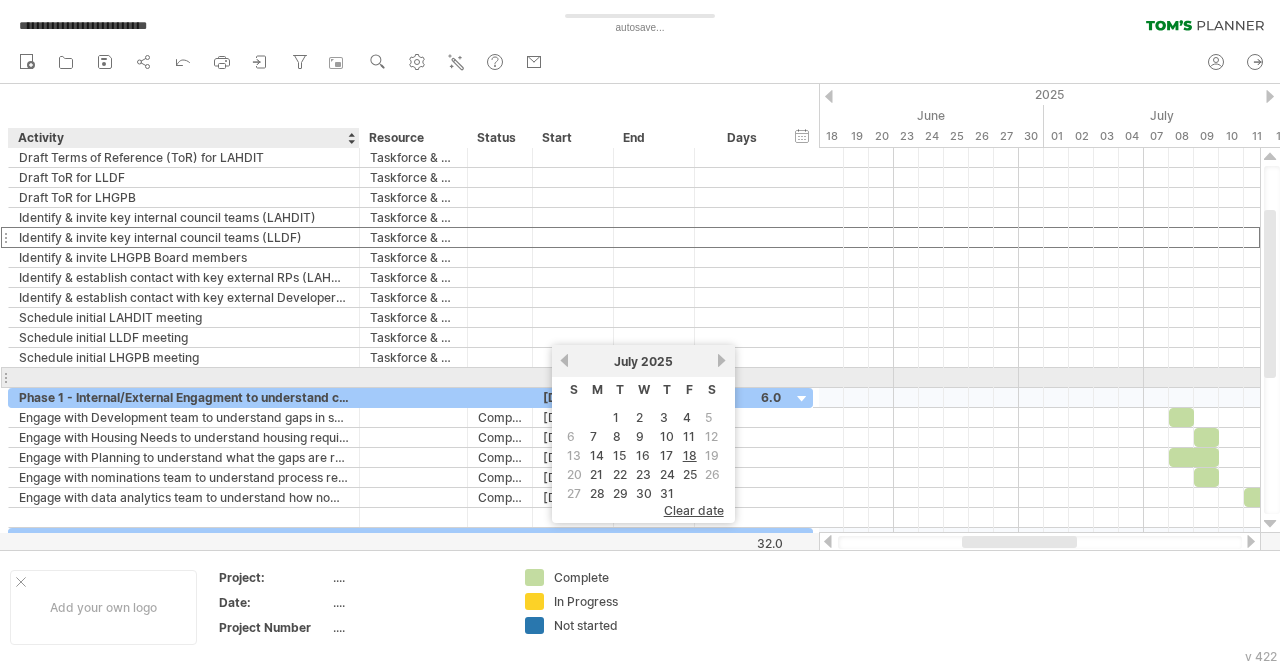 click at bounding box center [184, 377] 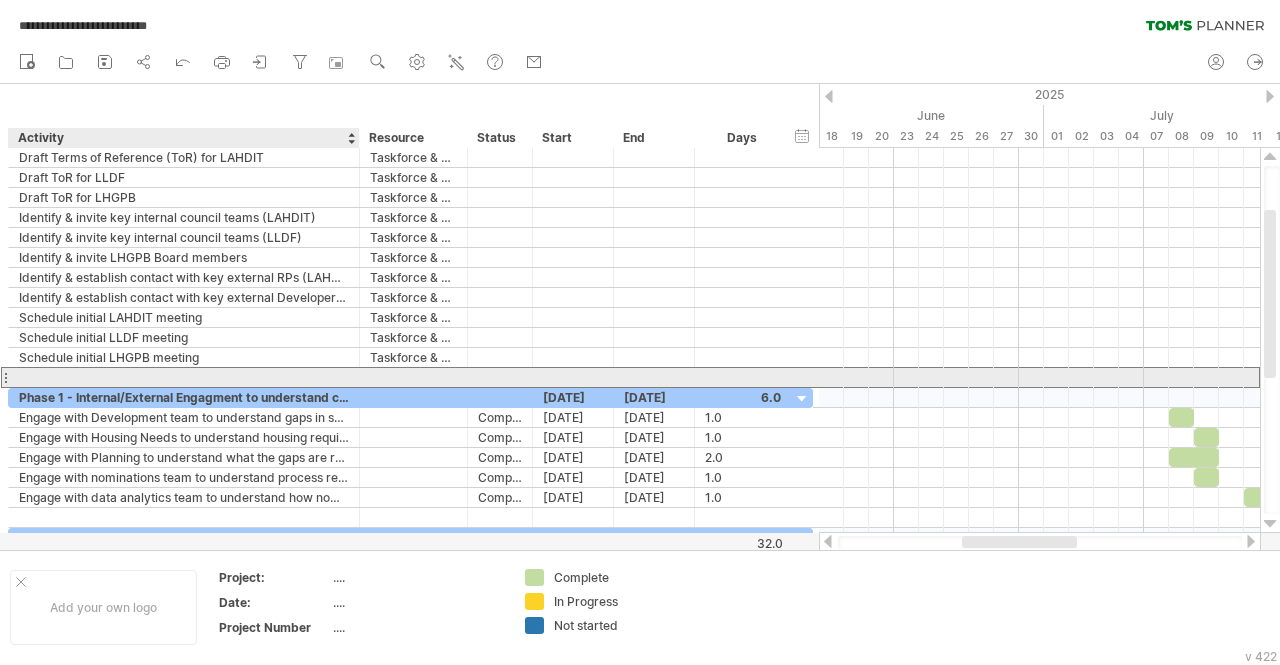 click at bounding box center [184, 377] 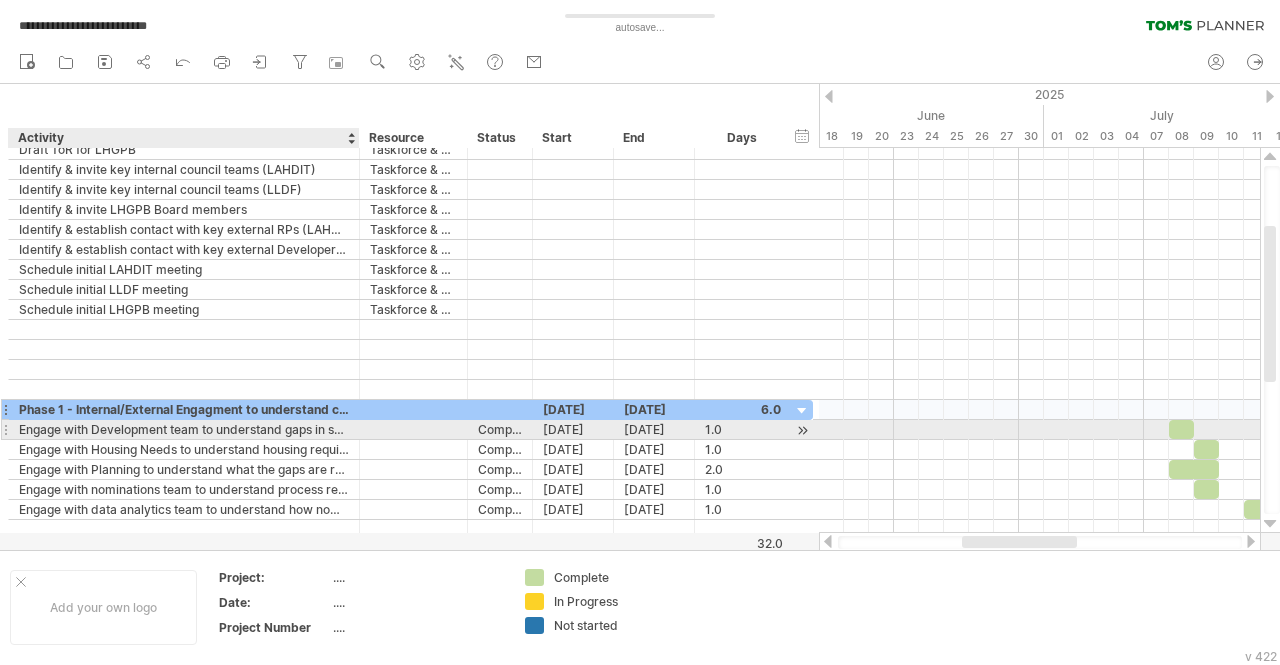 click on "Phase 1 - Internal/External Engagment to understand current landscape" at bounding box center [184, 409] 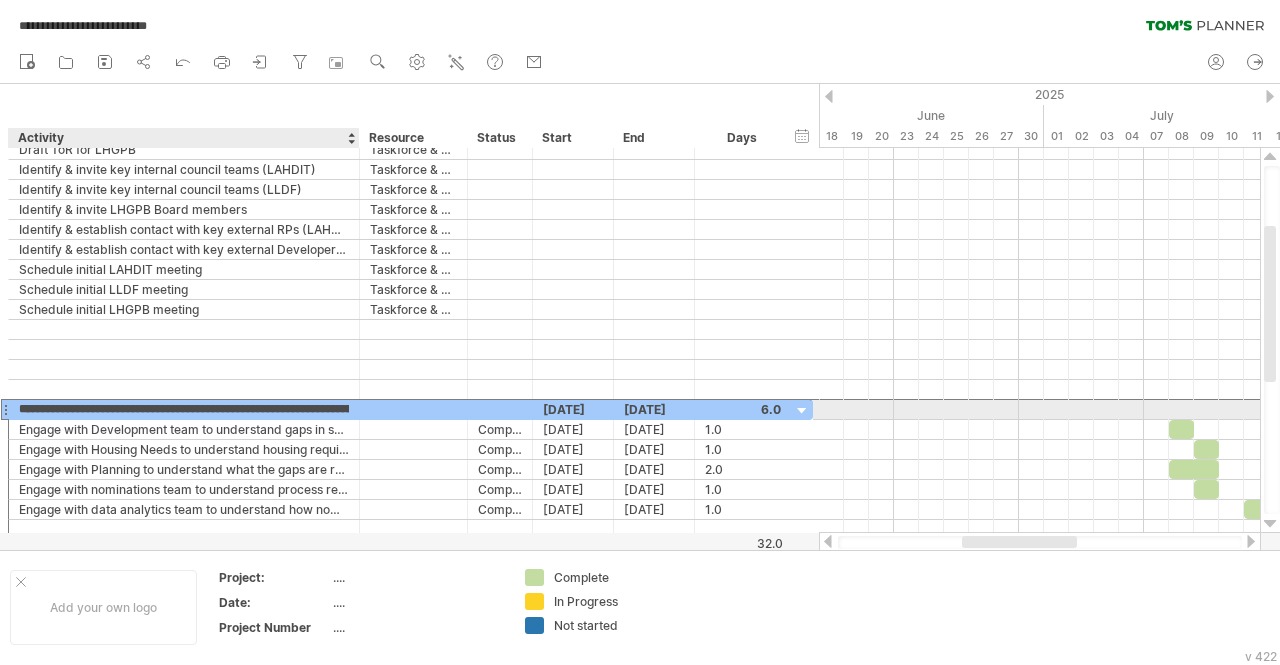 click on "**********" at bounding box center [184, 409] 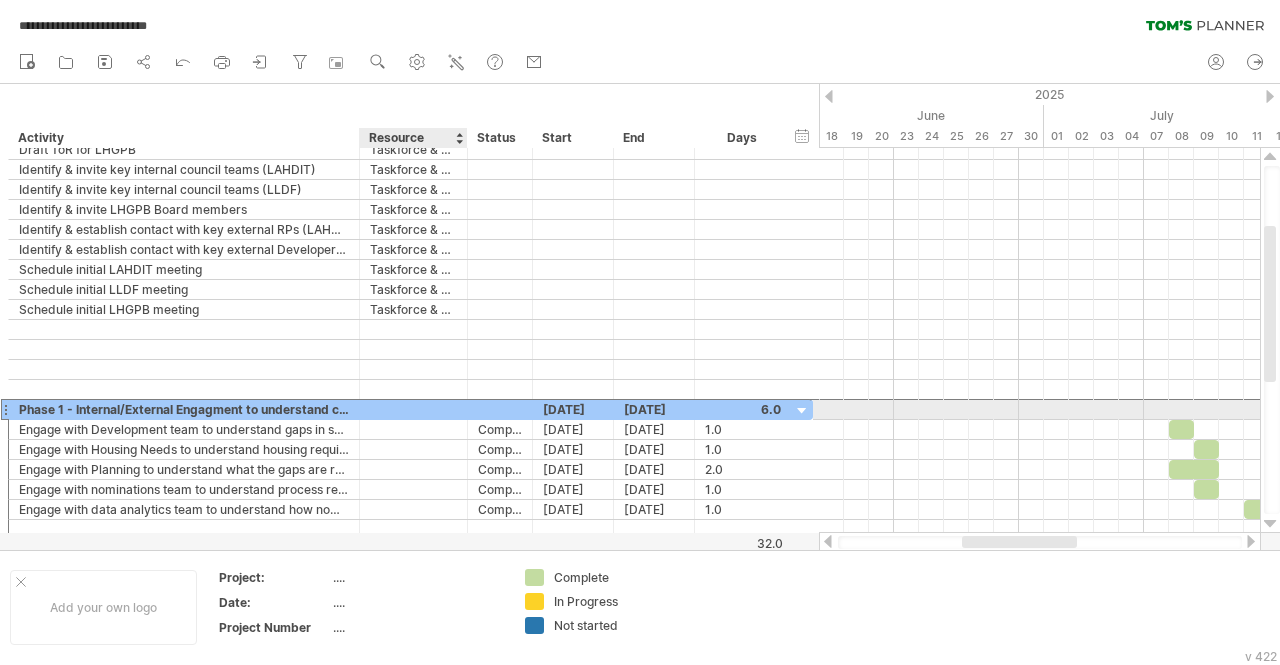 click at bounding box center [413, 409] 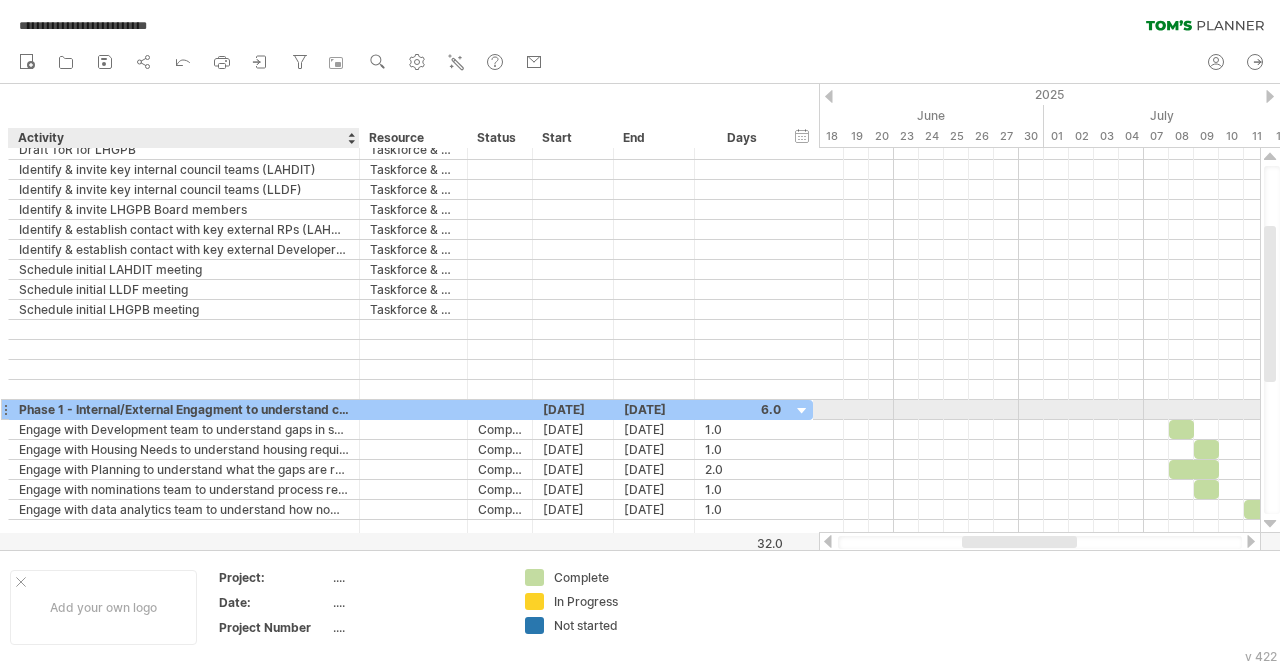 click on "Phase 1 - Internal/External Engagment to understand current landscape" at bounding box center (184, 409) 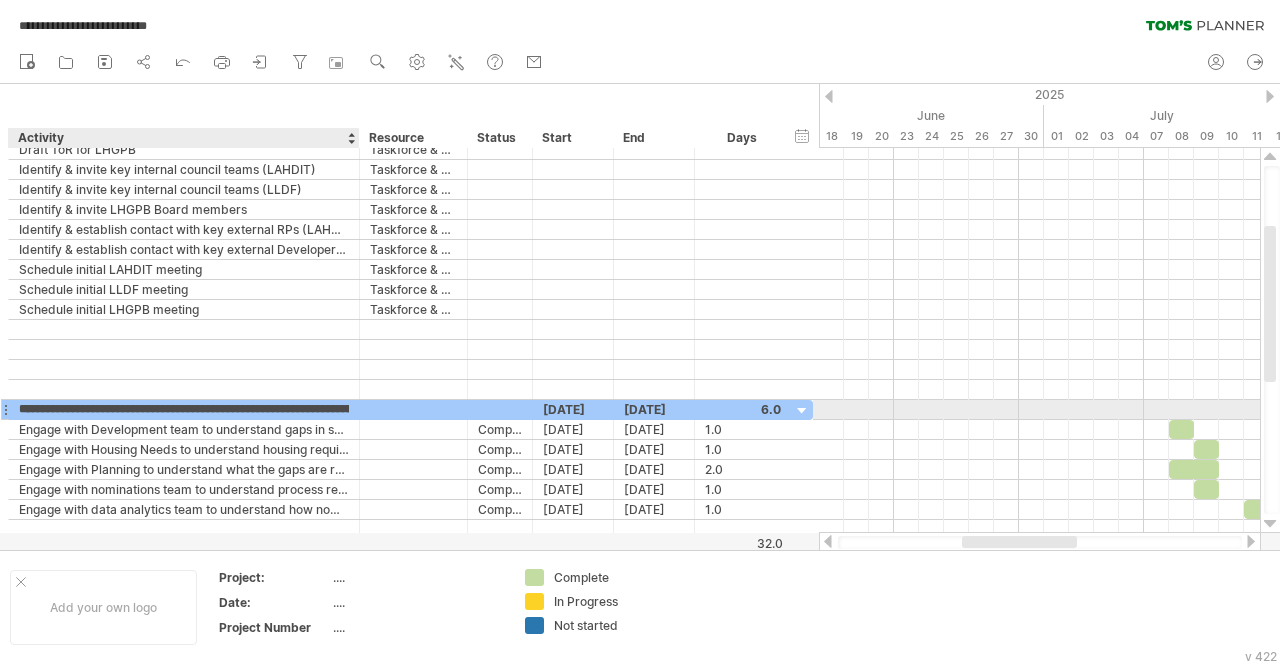 click on "**********" at bounding box center [184, 409] 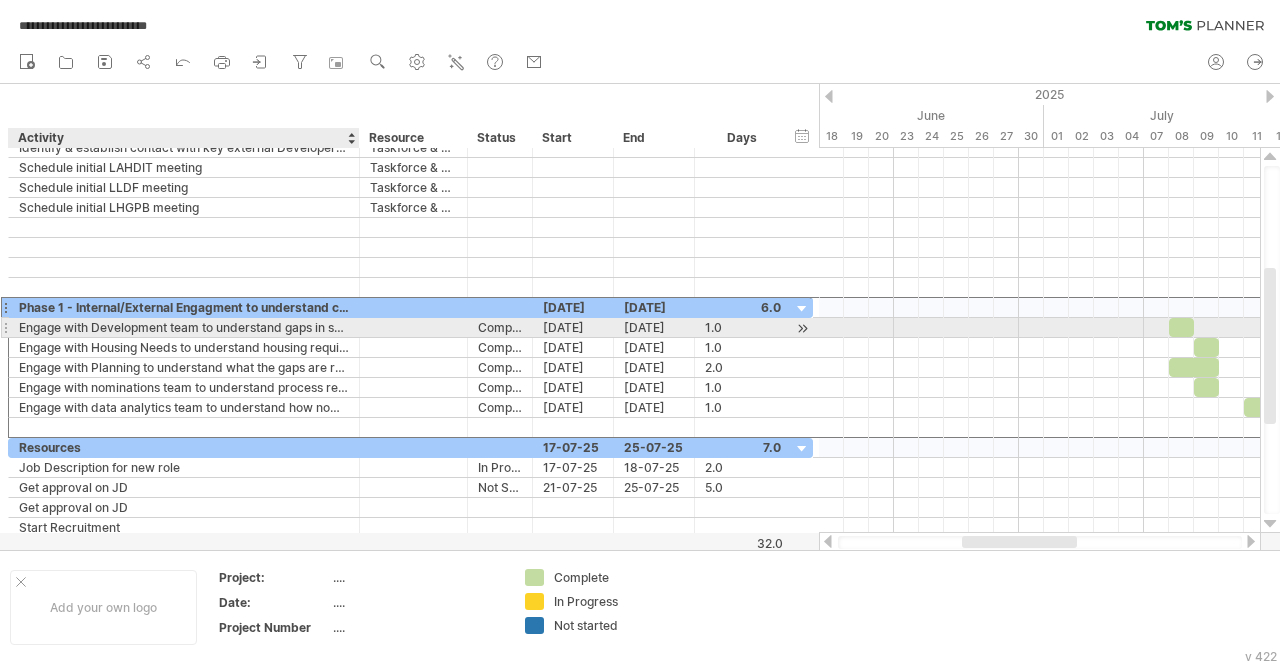 click on "**********" at bounding box center (184, 327) 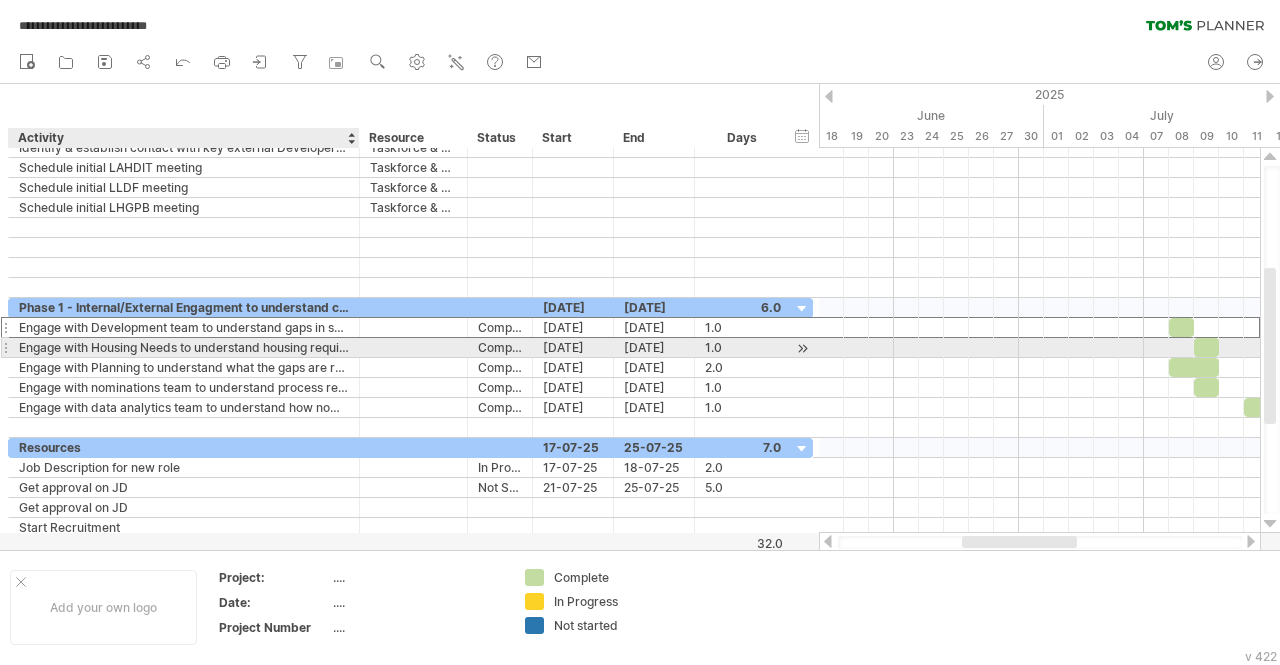 click on "**********" at bounding box center [184, 347] 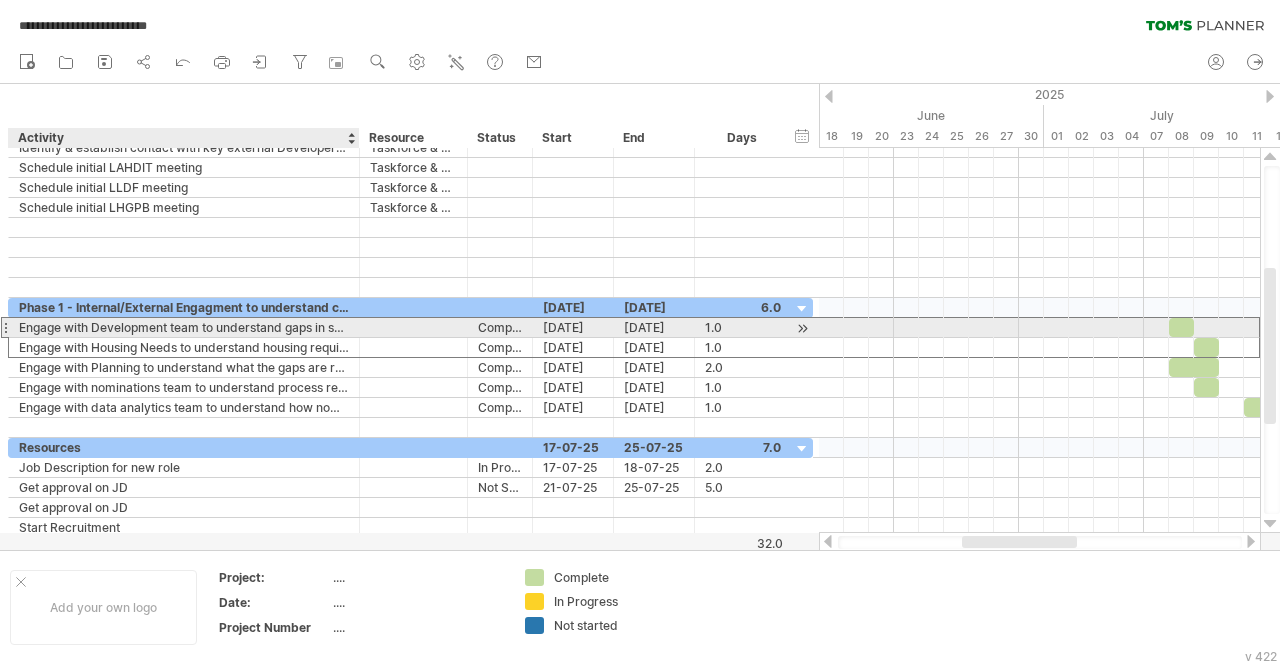 click on "**********" at bounding box center [184, 327] 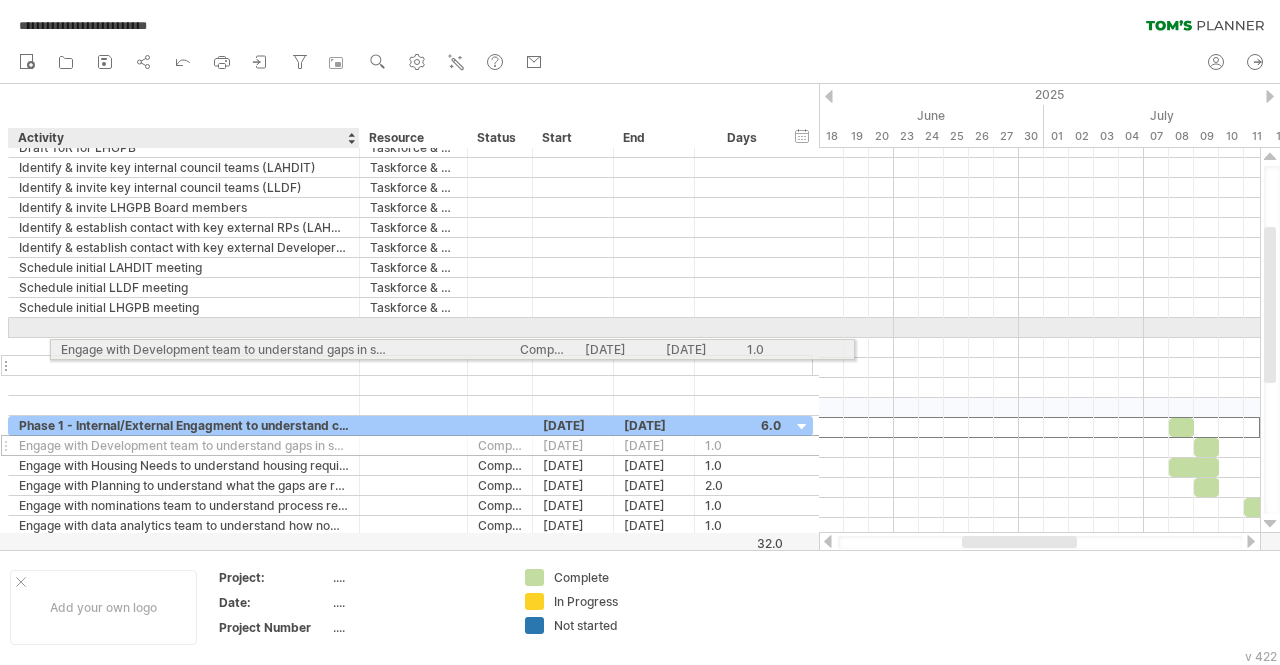 drag, startPoint x: 4, startPoint y: 427, endPoint x: 44, endPoint y: 346, distance: 90.33826 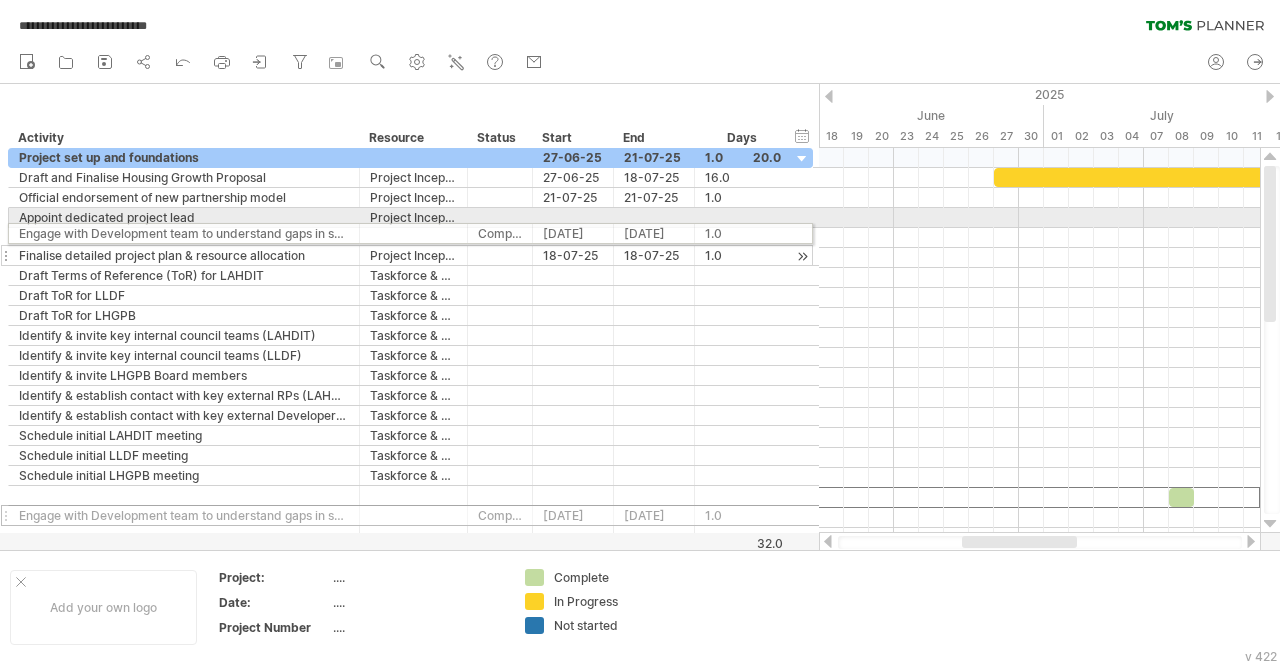 drag, startPoint x: 10, startPoint y: 496, endPoint x: 8, endPoint y: 230, distance: 266.0075 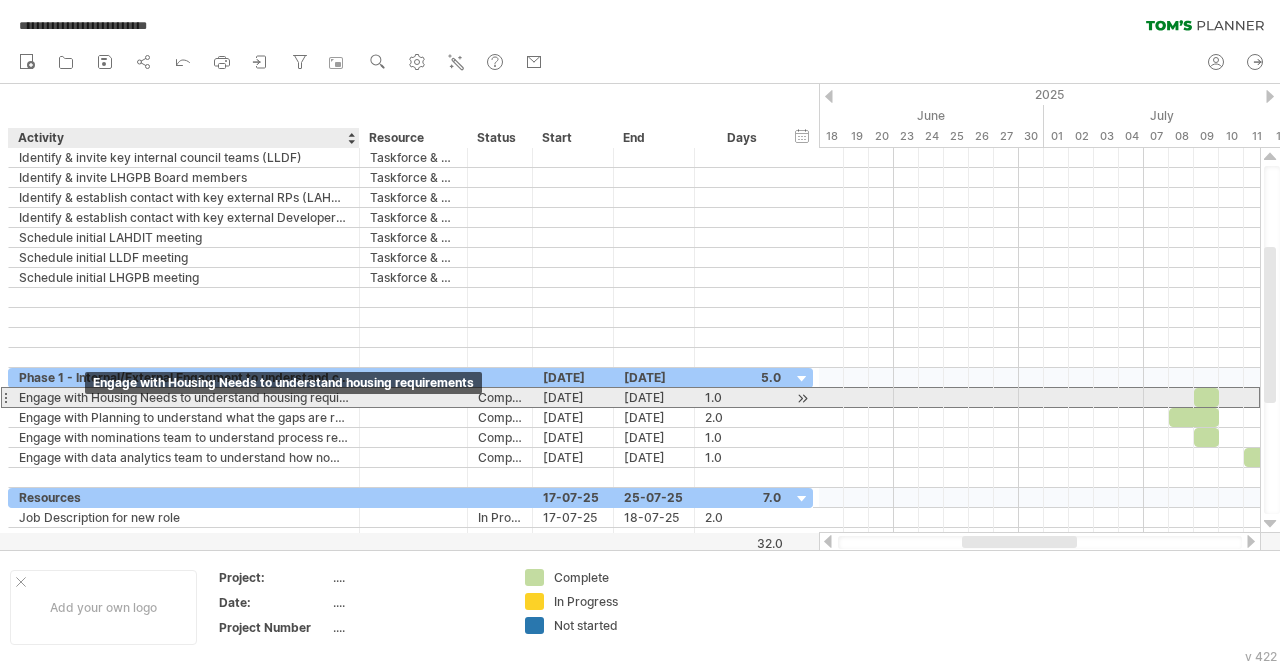 click on "Engage with Housing Needs to understand housing requirements" at bounding box center [184, 397] 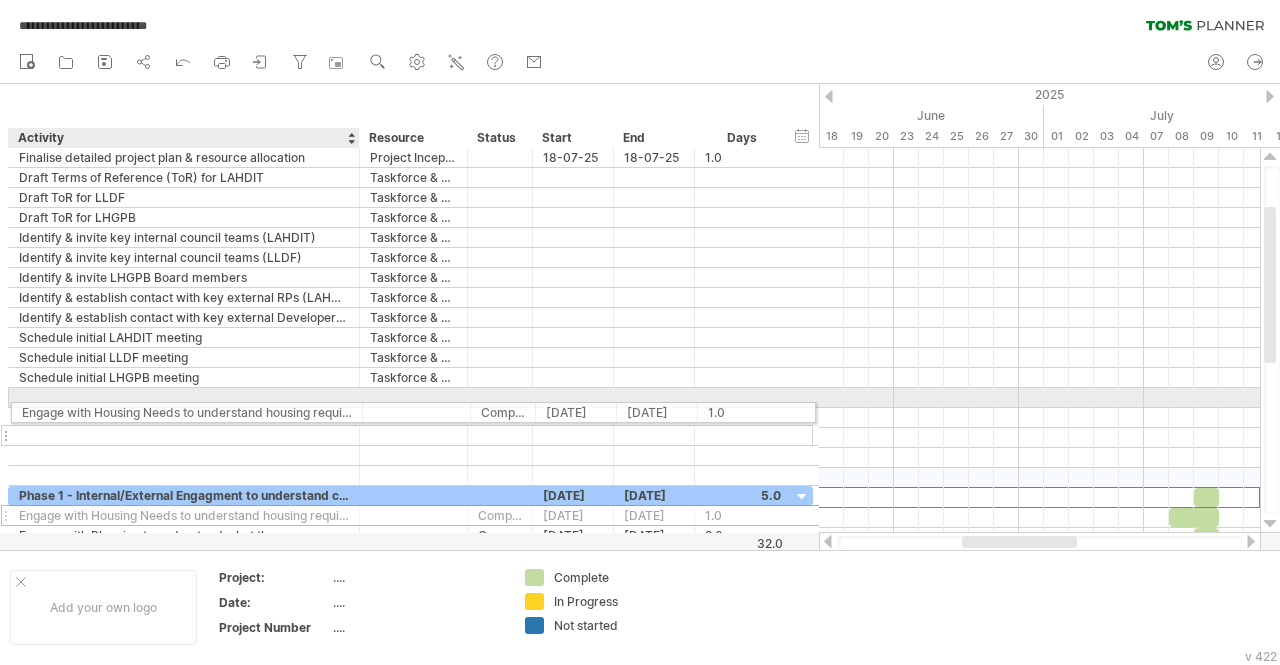 drag, startPoint x: 84, startPoint y: 495, endPoint x: 81, endPoint y: 409, distance: 86.05231 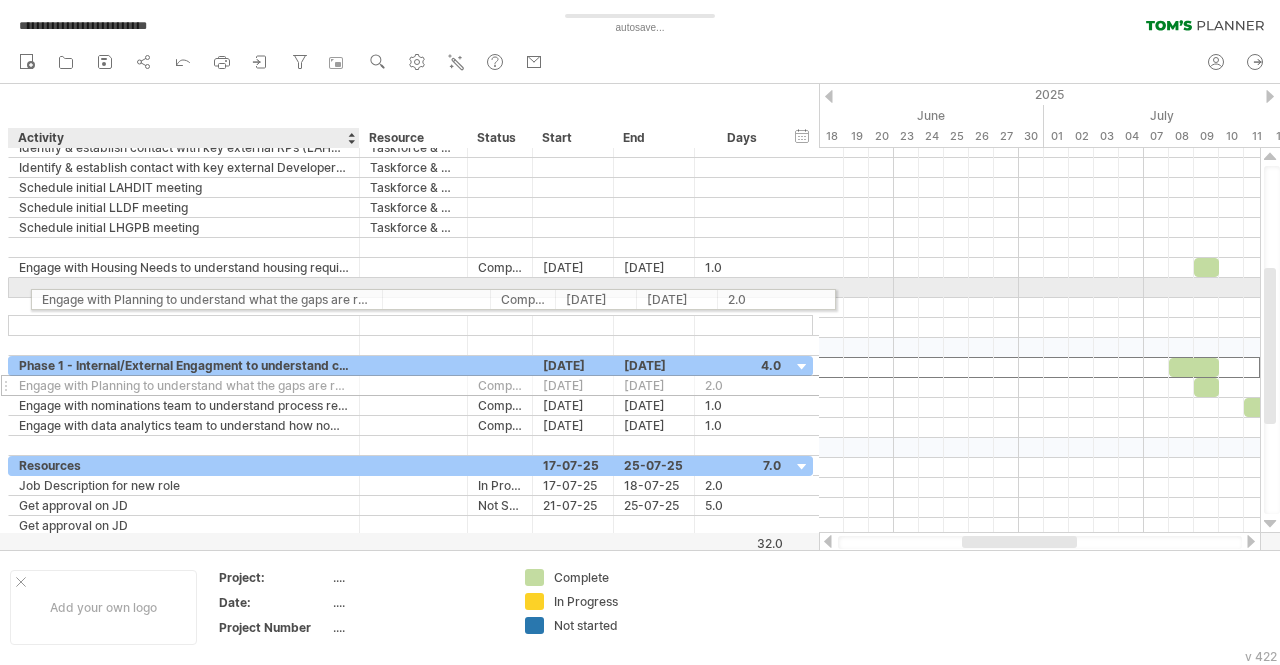 drag, startPoint x: 70, startPoint y: 366, endPoint x: 92, endPoint y: 296, distance: 73.37575 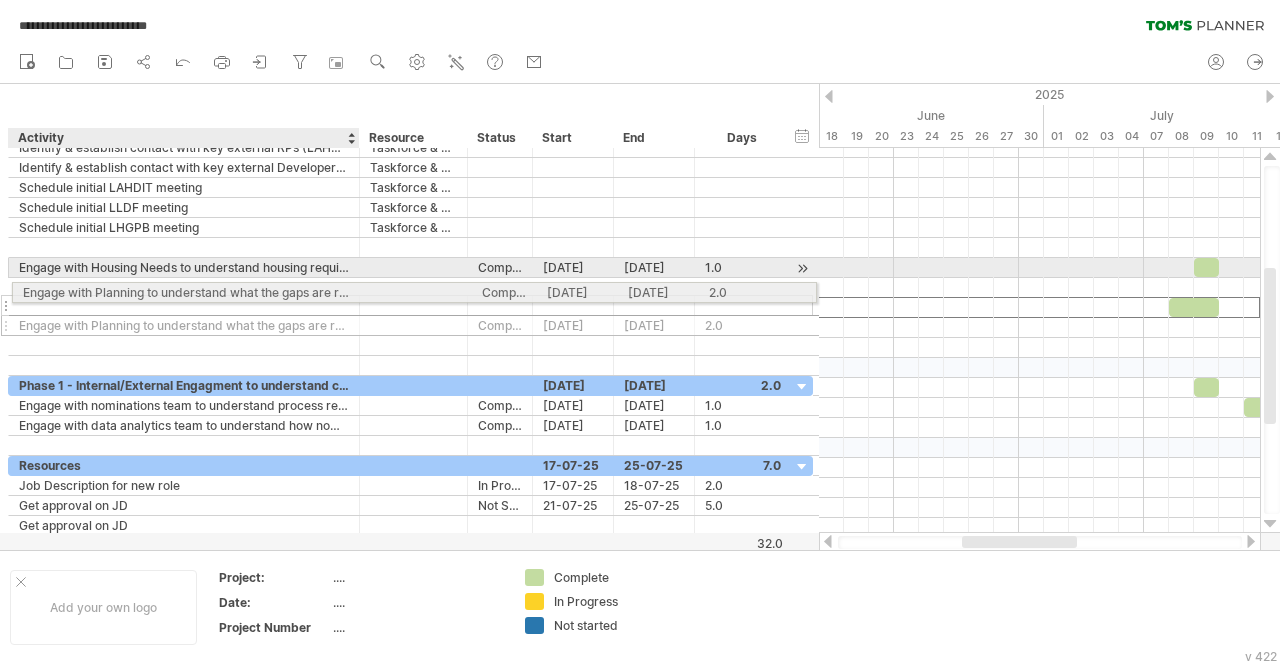 drag, startPoint x: 116, startPoint y: 309, endPoint x: 116, endPoint y: 289, distance: 20 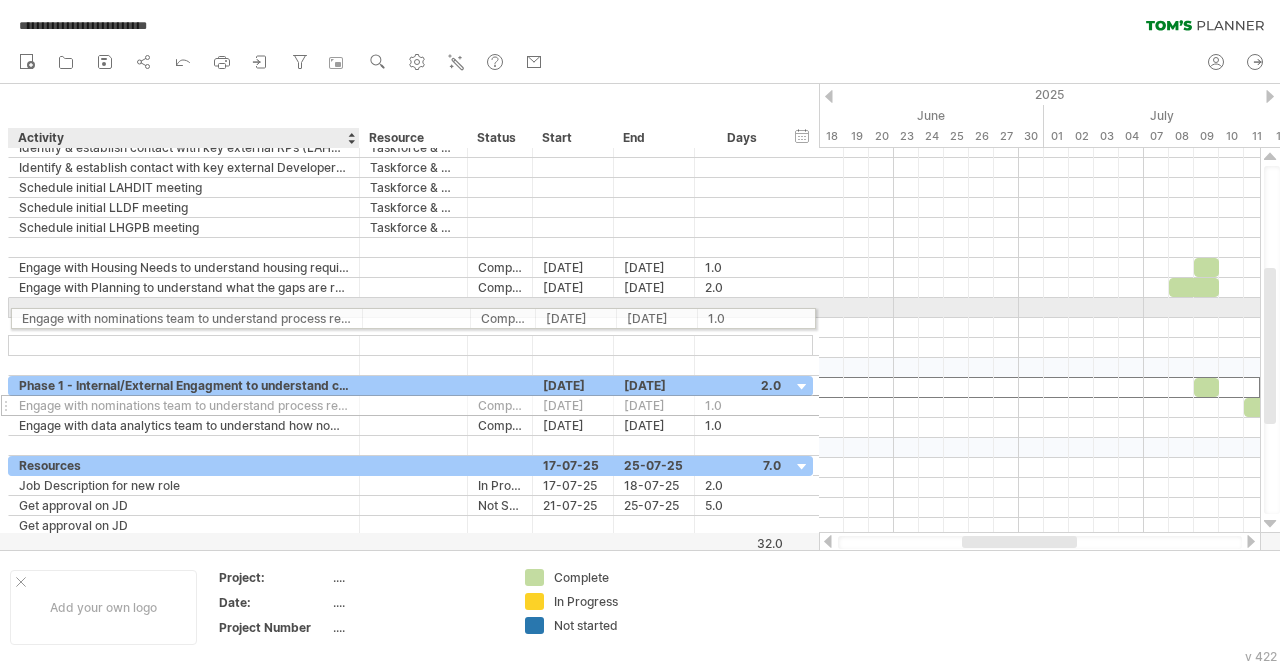 drag, startPoint x: 130, startPoint y: 385, endPoint x: 125, endPoint y: 315, distance: 70.178345 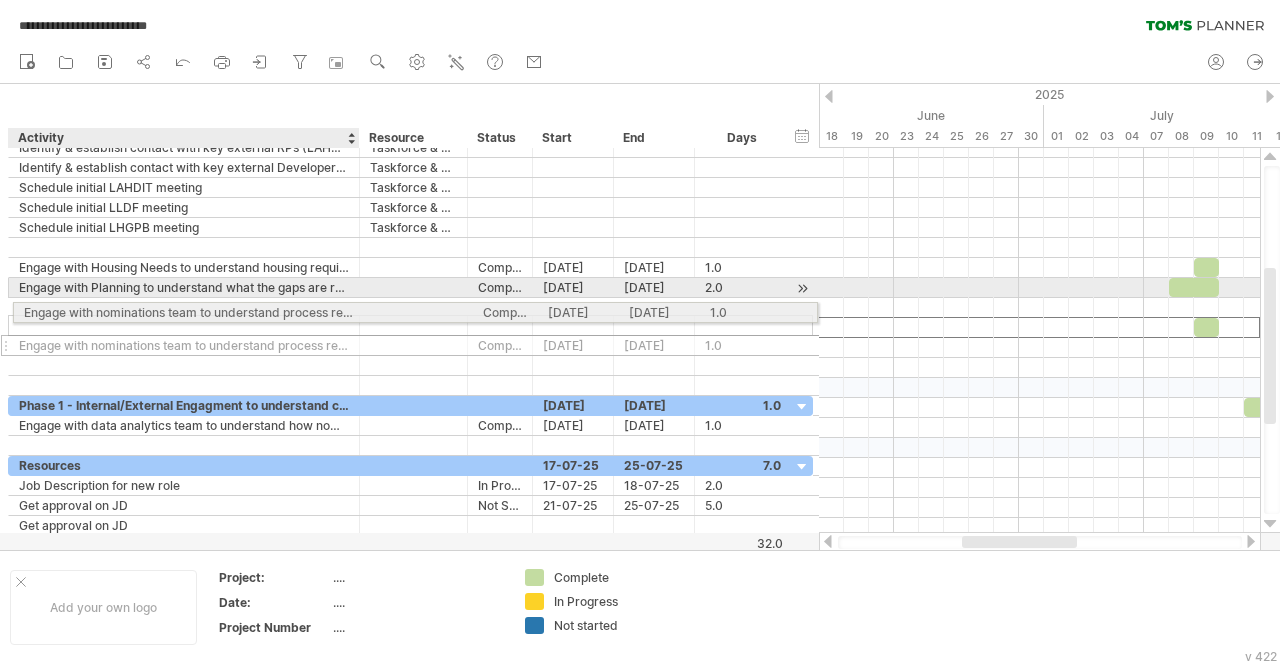 drag, startPoint x: 150, startPoint y: 325, endPoint x: 152, endPoint y: 309, distance: 16.124516 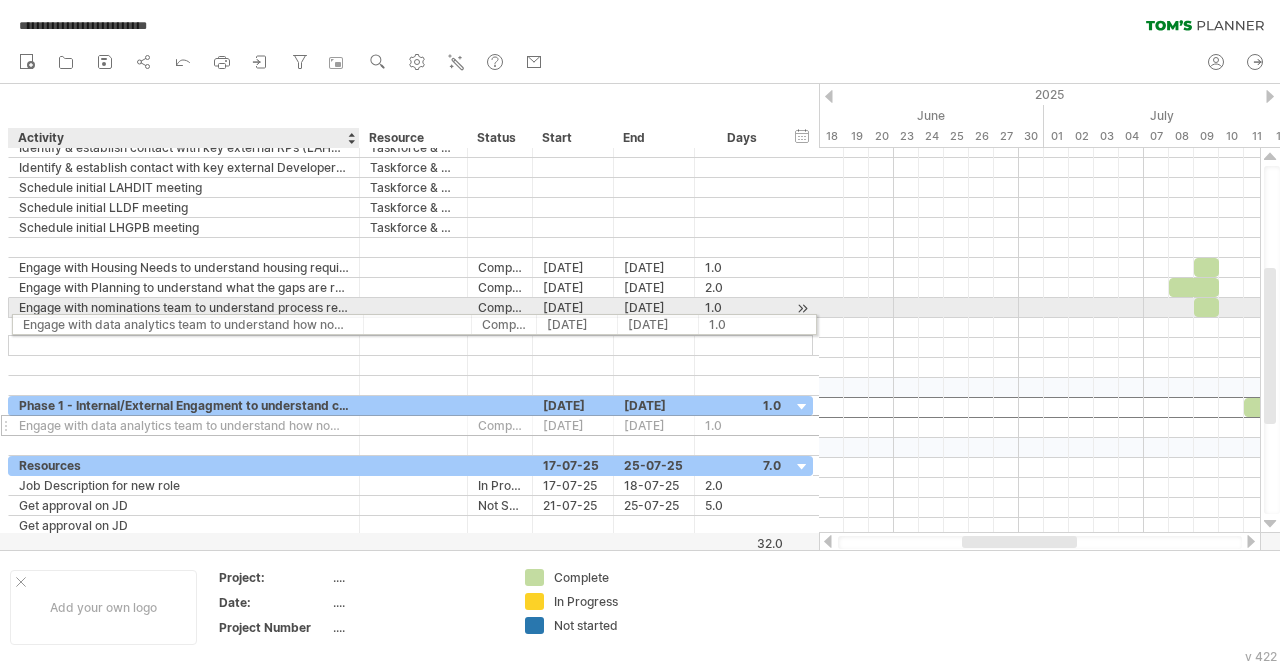 drag, startPoint x: 156, startPoint y: 404, endPoint x: 155, endPoint y: 321, distance: 83.00603 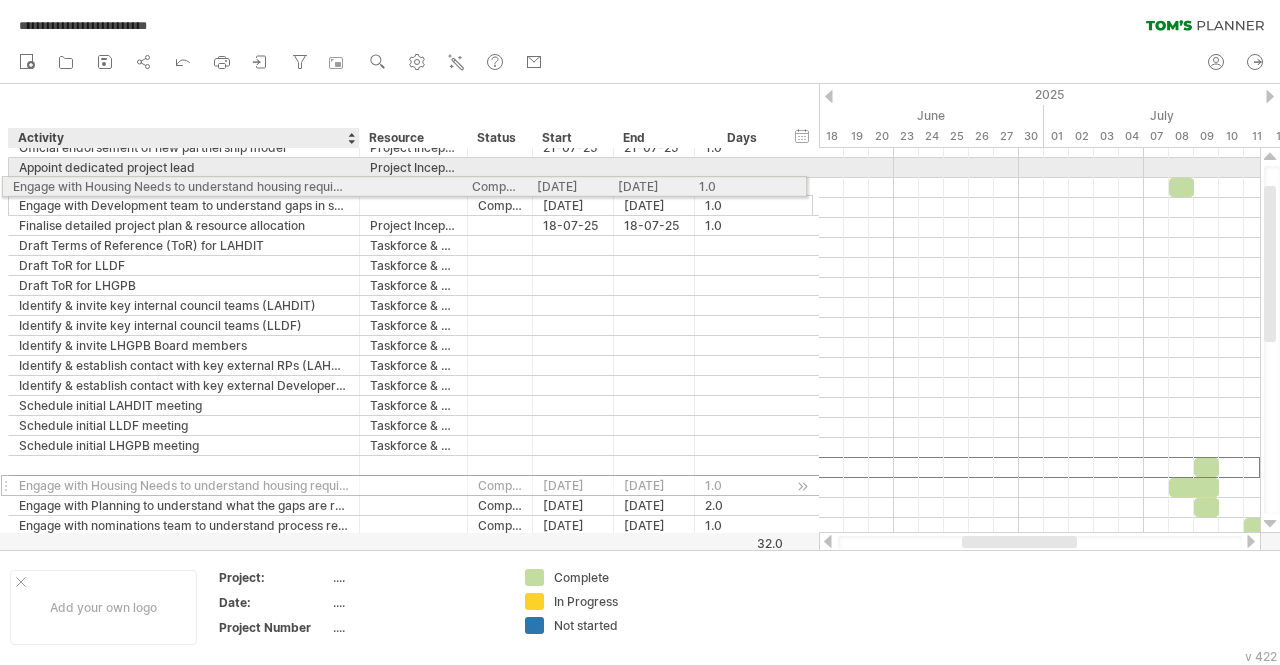 drag, startPoint x: 233, startPoint y: 467, endPoint x: 221, endPoint y: 189, distance: 278.25888 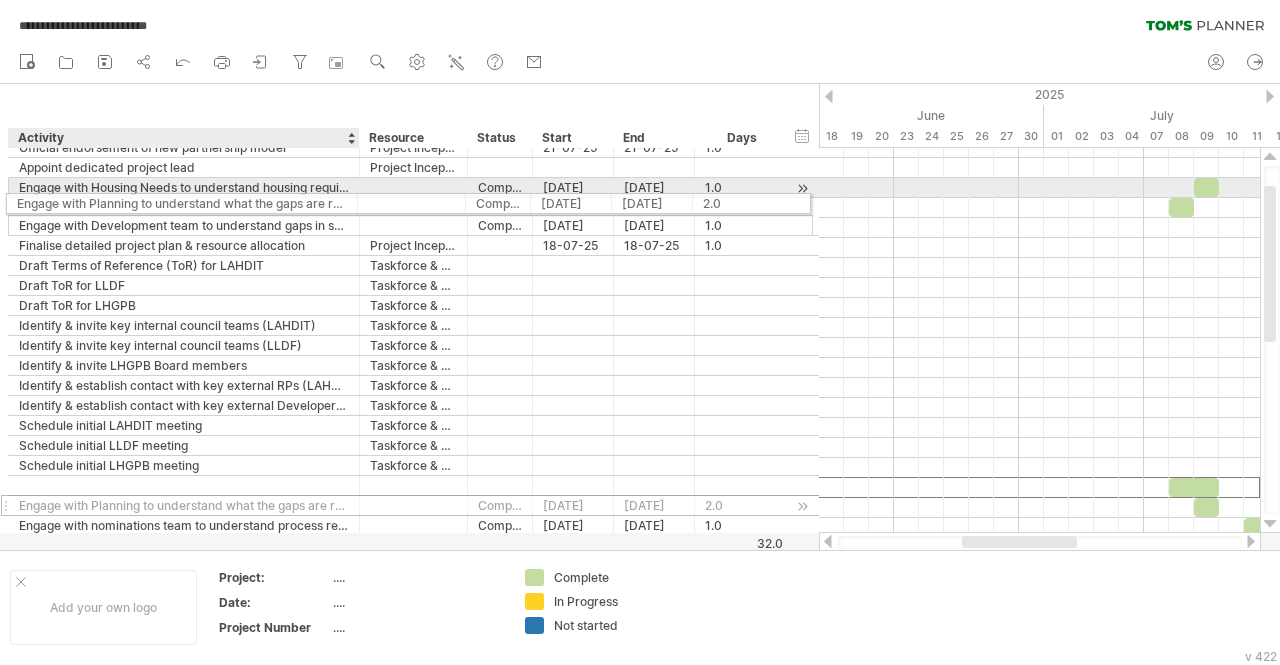 drag, startPoint x: 239, startPoint y: 483, endPoint x: 228, endPoint y: 201, distance: 282.21445 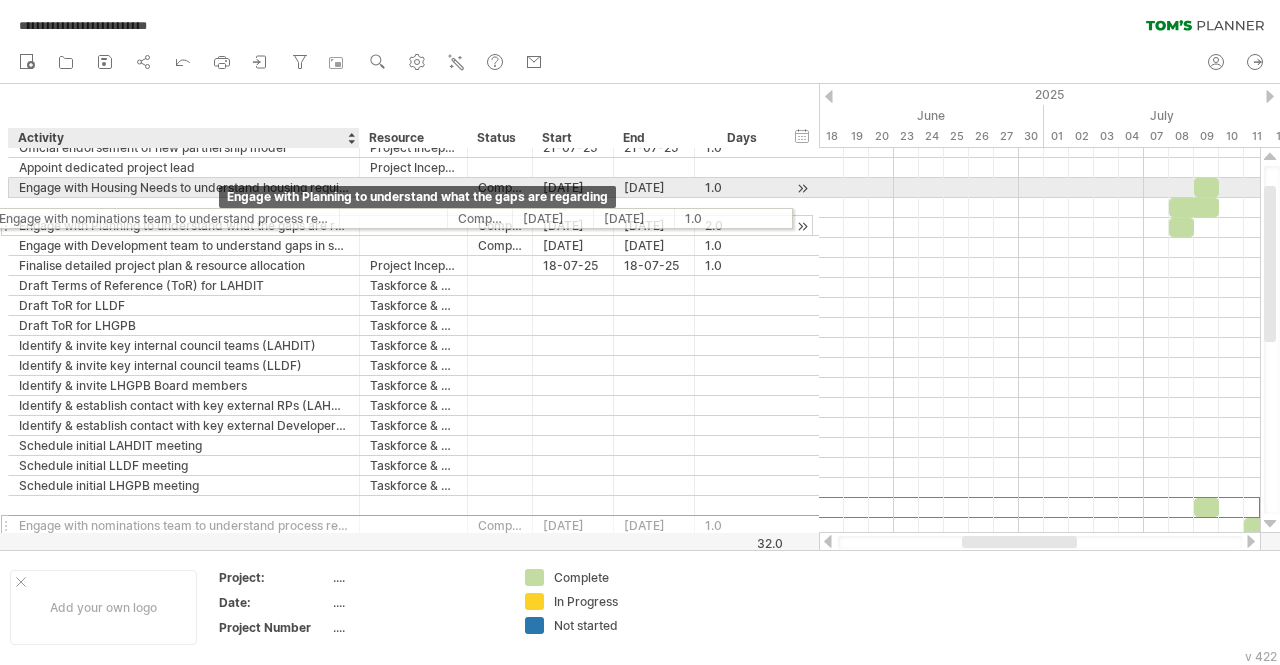 drag, startPoint x: 247, startPoint y: 504, endPoint x: 219, endPoint y: 215, distance: 290.35324 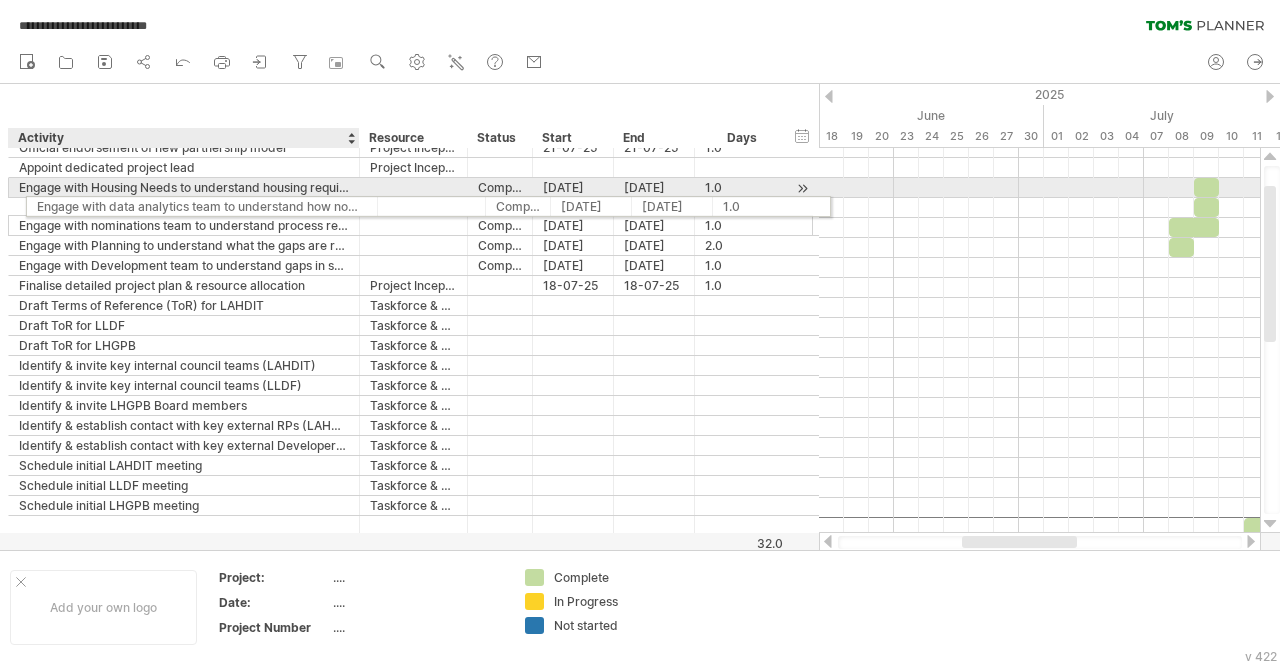 drag, startPoint x: 222, startPoint y: 518, endPoint x: 238, endPoint y: 203, distance: 315.4061 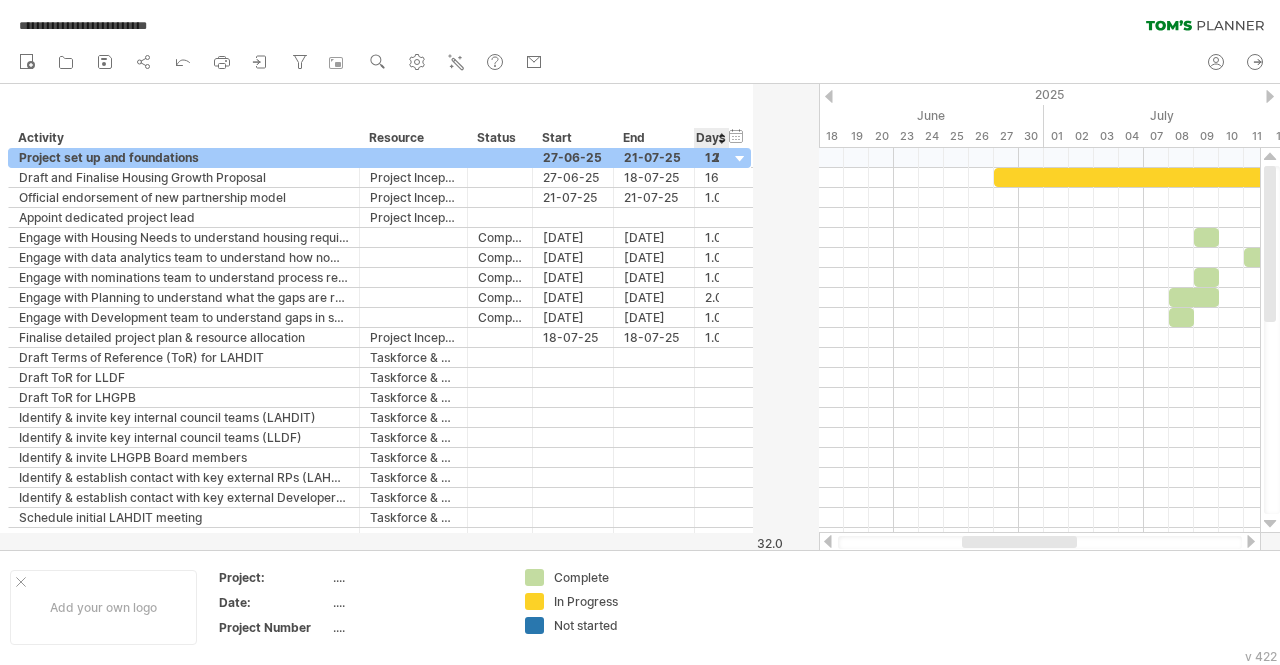 drag, startPoint x: 786, startPoint y: 147, endPoint x: 717, endPoint y: 137, distance: 69.72087 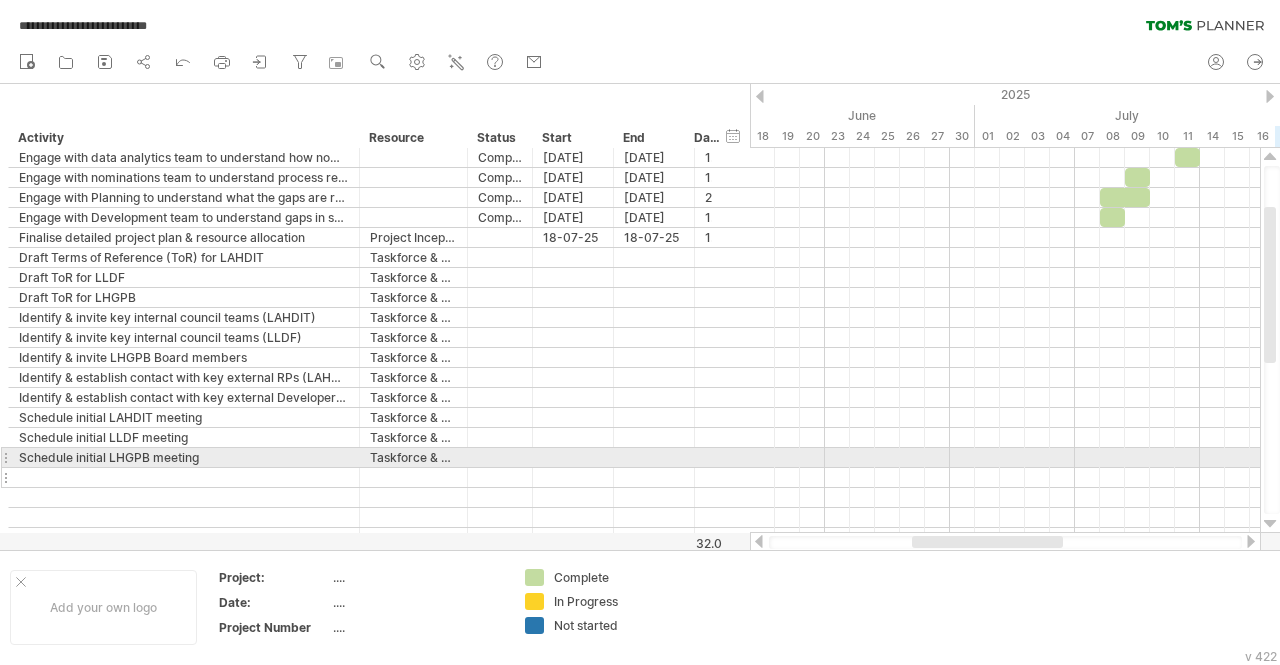 drag, startPoint x: 6, startPoint y: 458, endPoint x: 42, endPoint y: 465, distance: 36.67424 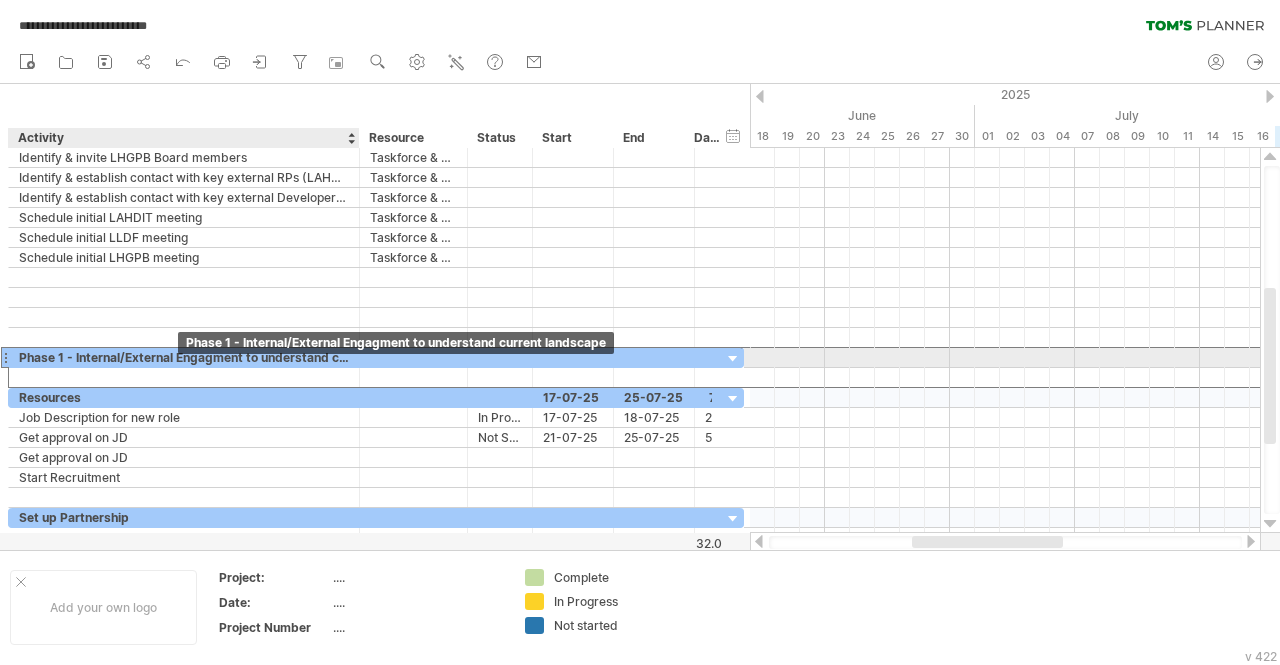 click on "Phase 1 - Internal/External Engagment to understand current landscape" at bounding box center (184, 357) 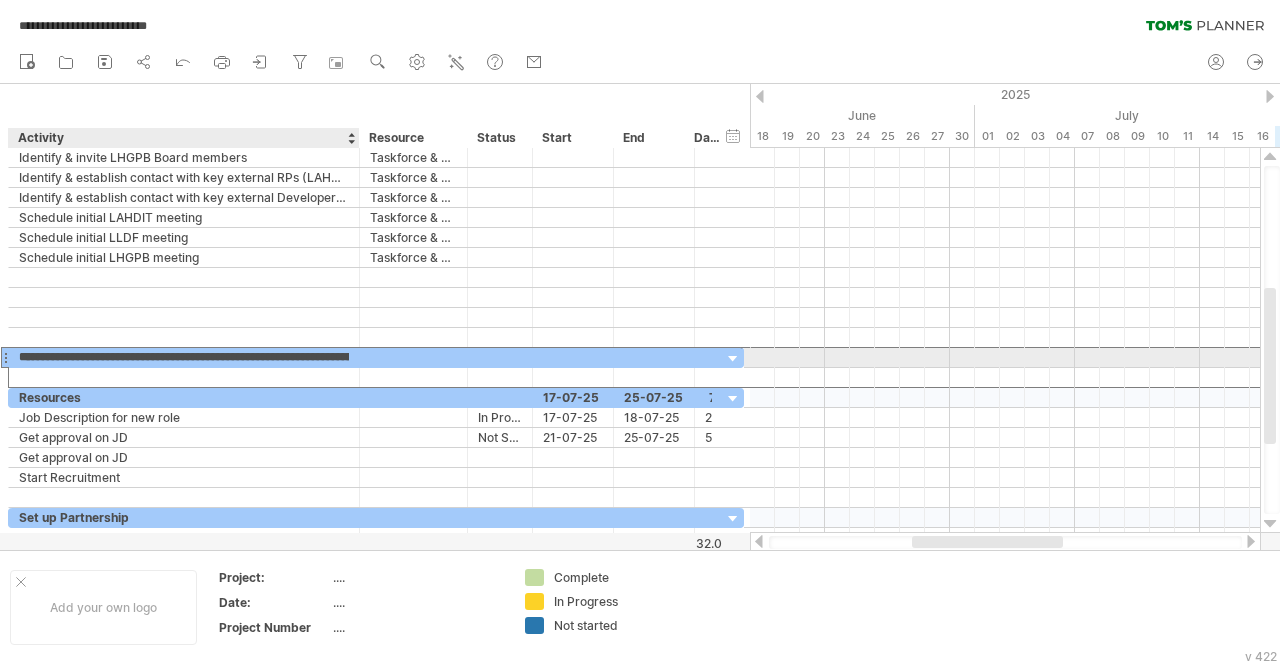 click on "**********" at bounding box center [184, 357] 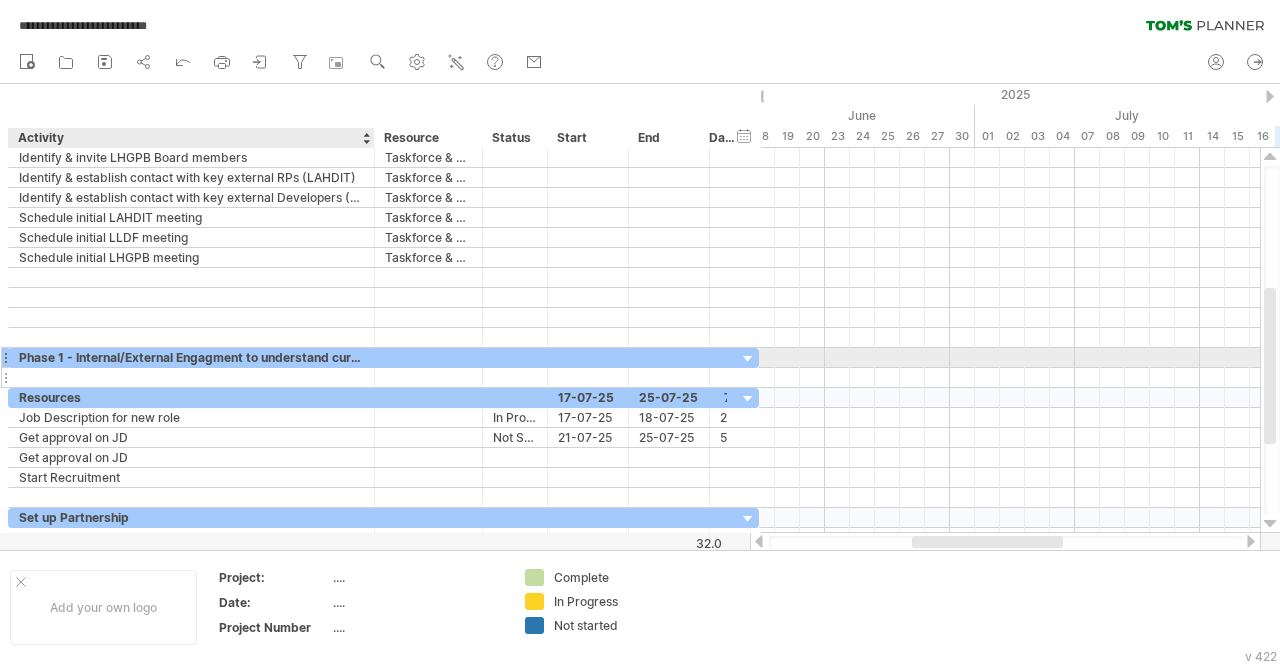 drag, startPoint x: 349, startPoint y: 354, endPoint x: 368, endPoint y: 364, distance: 21.470911 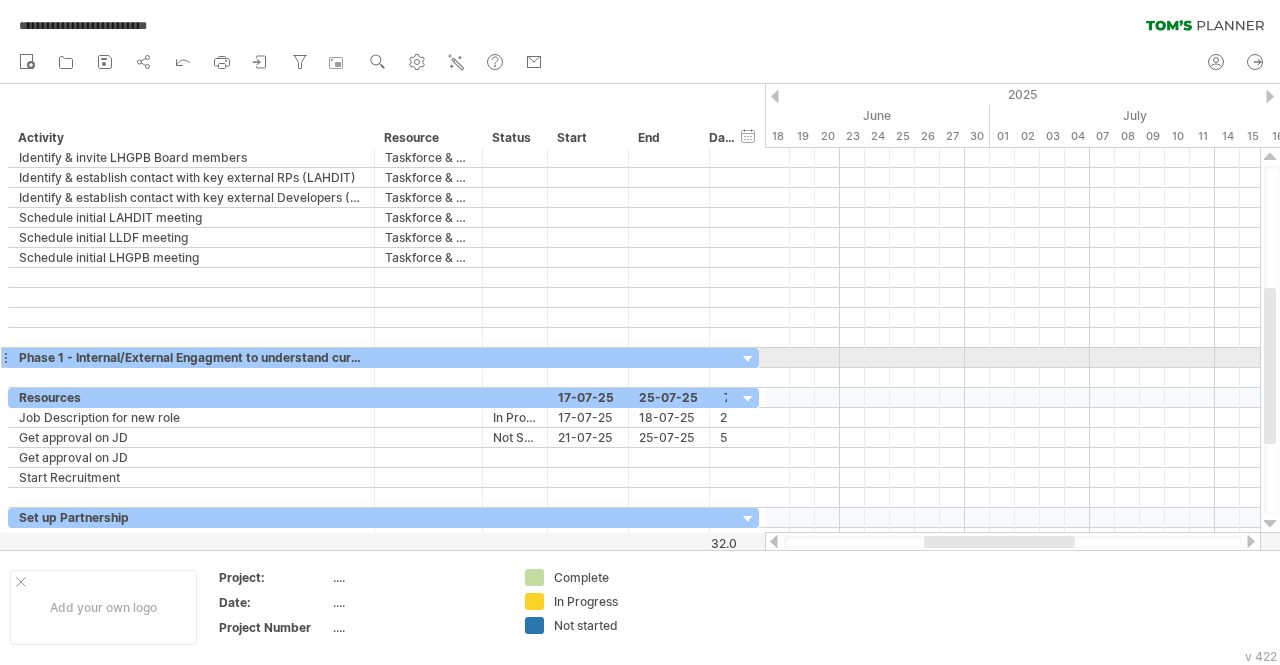 click on "Phase 1 - Internal/External Engagment to understand current landscape" at bounding box center (191, 357) 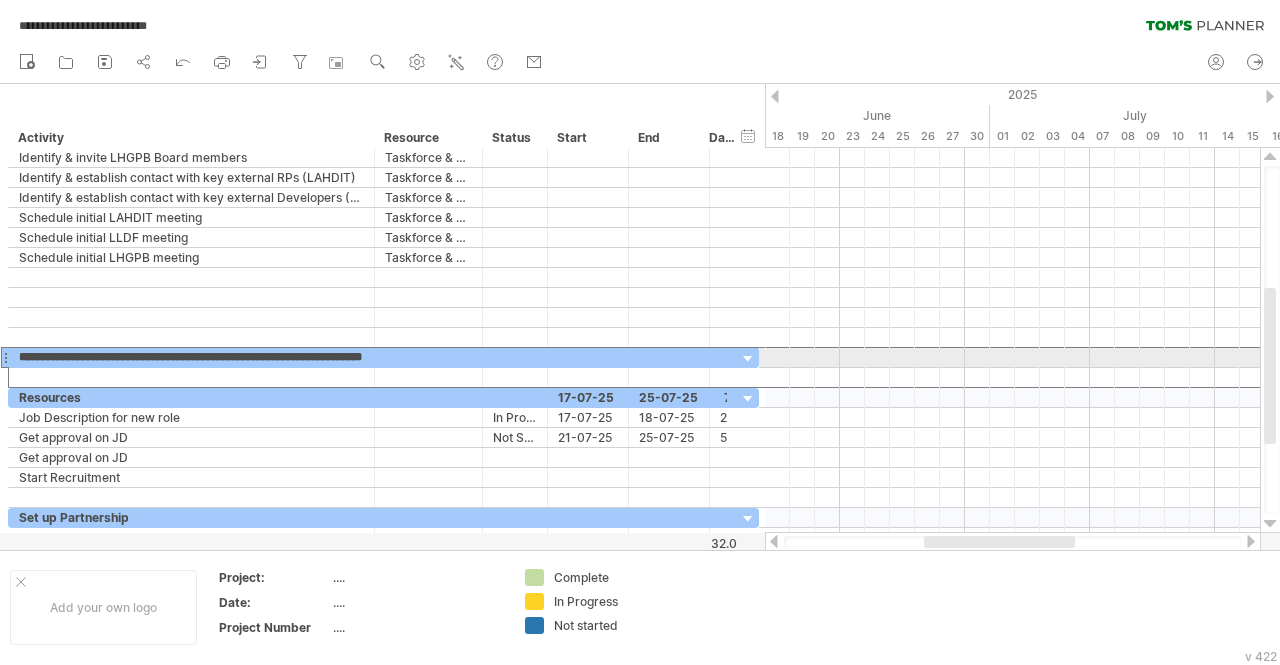 click on "**********" at bounding box center [191, 357] 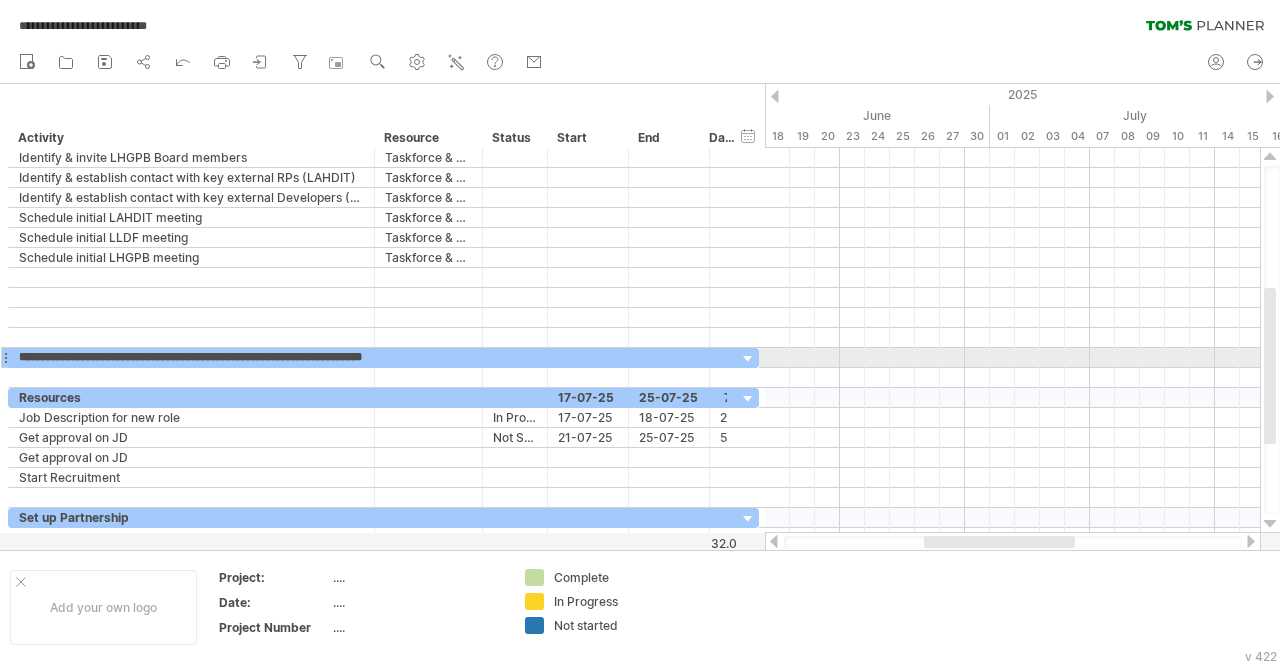 paste 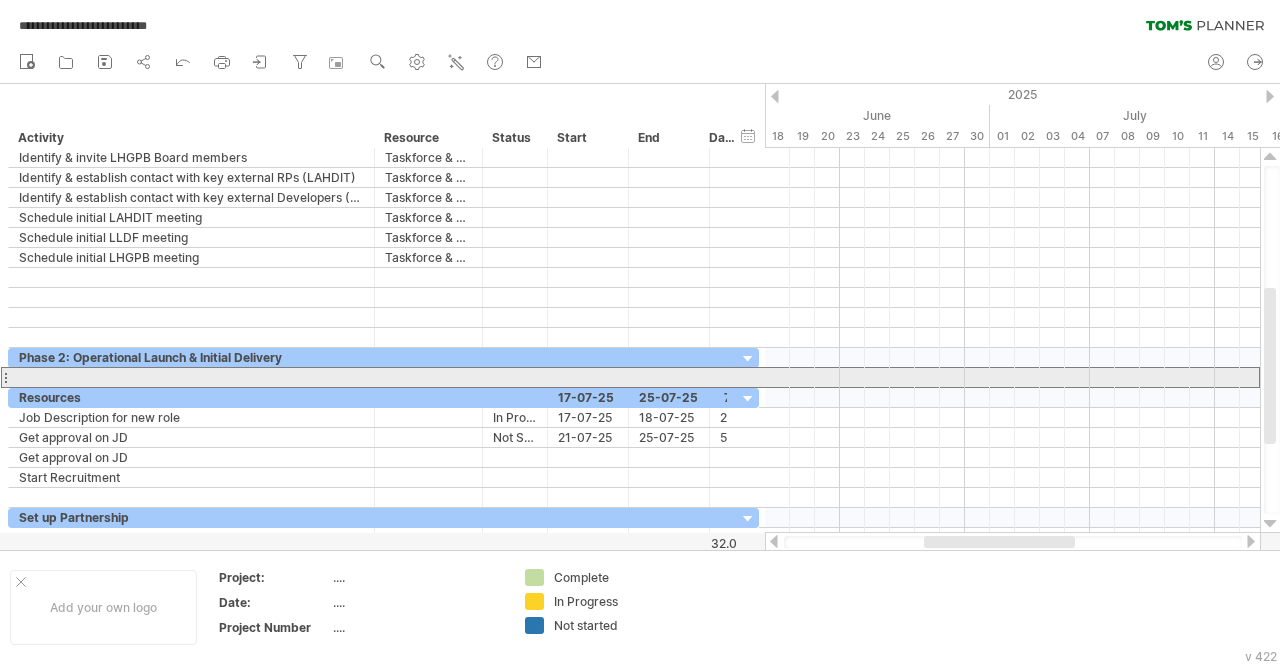 click at bounding box center (191, 377) 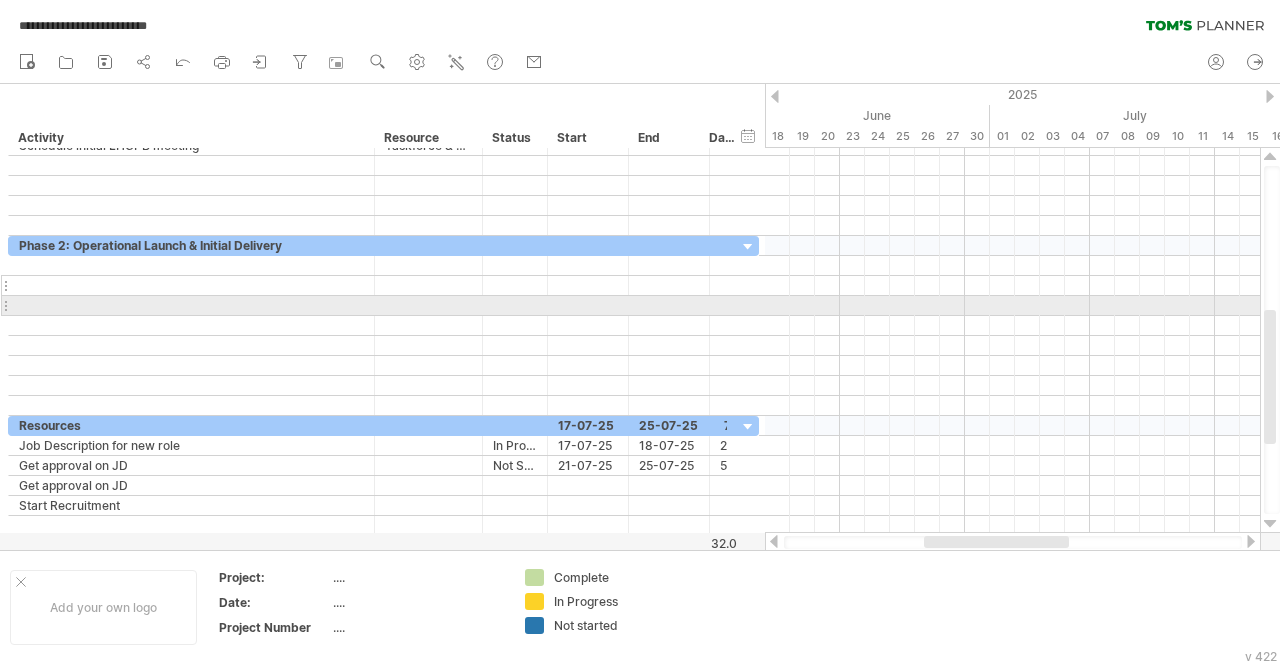 click at bounding box center (191, 285) 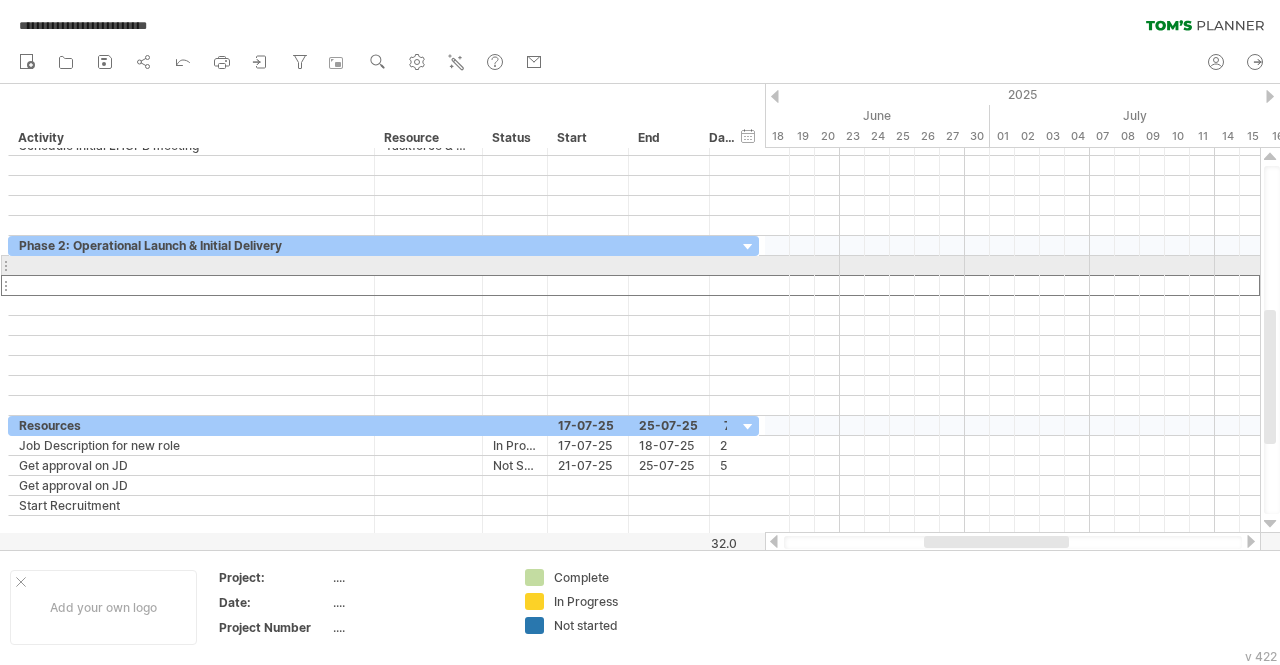 click at bounding box center (191, 265) 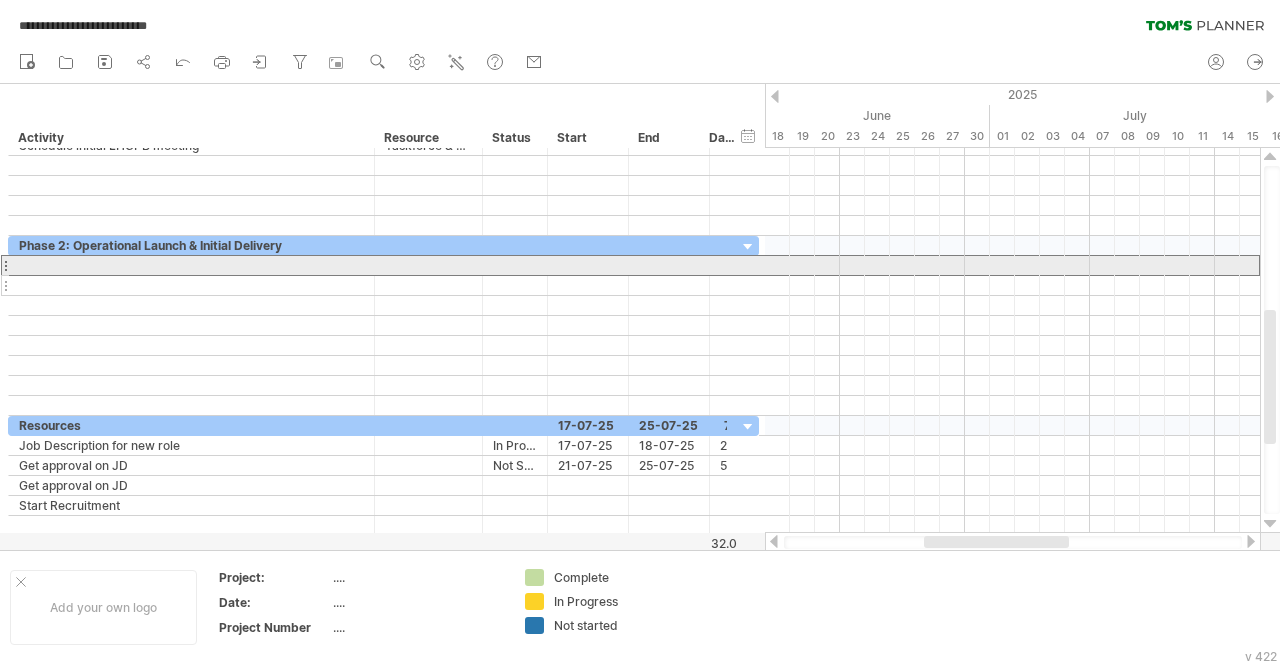 paste on "**********" 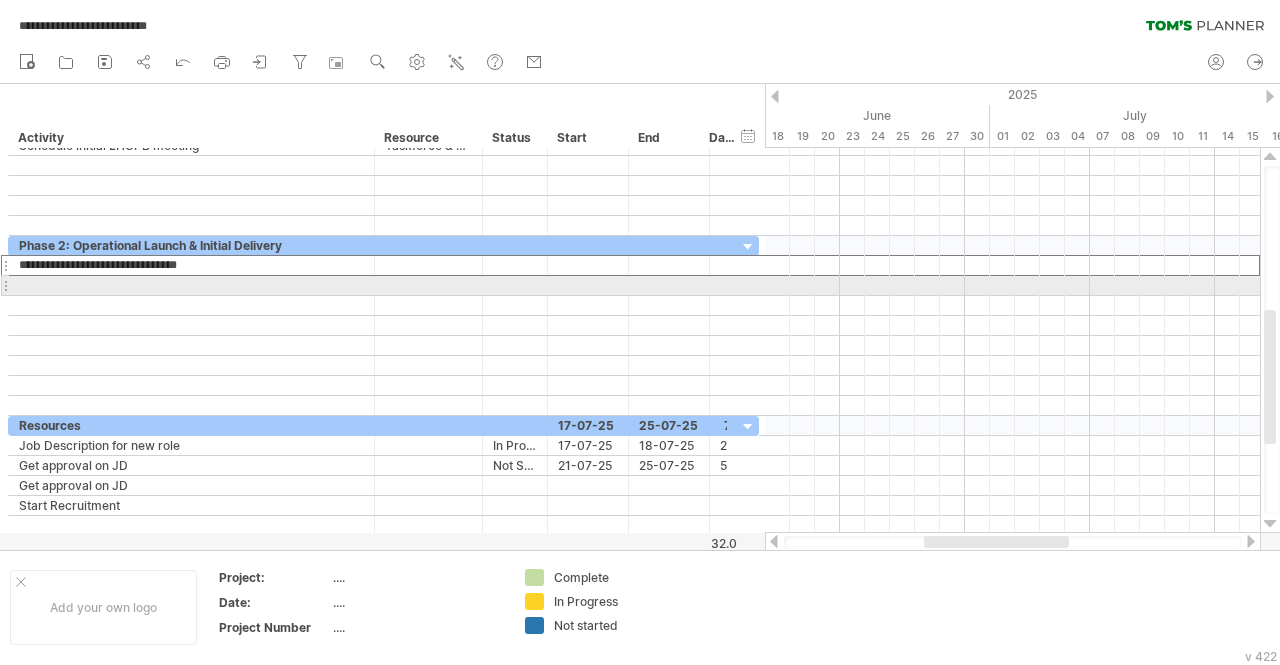 click at bounding box center [191, 285] 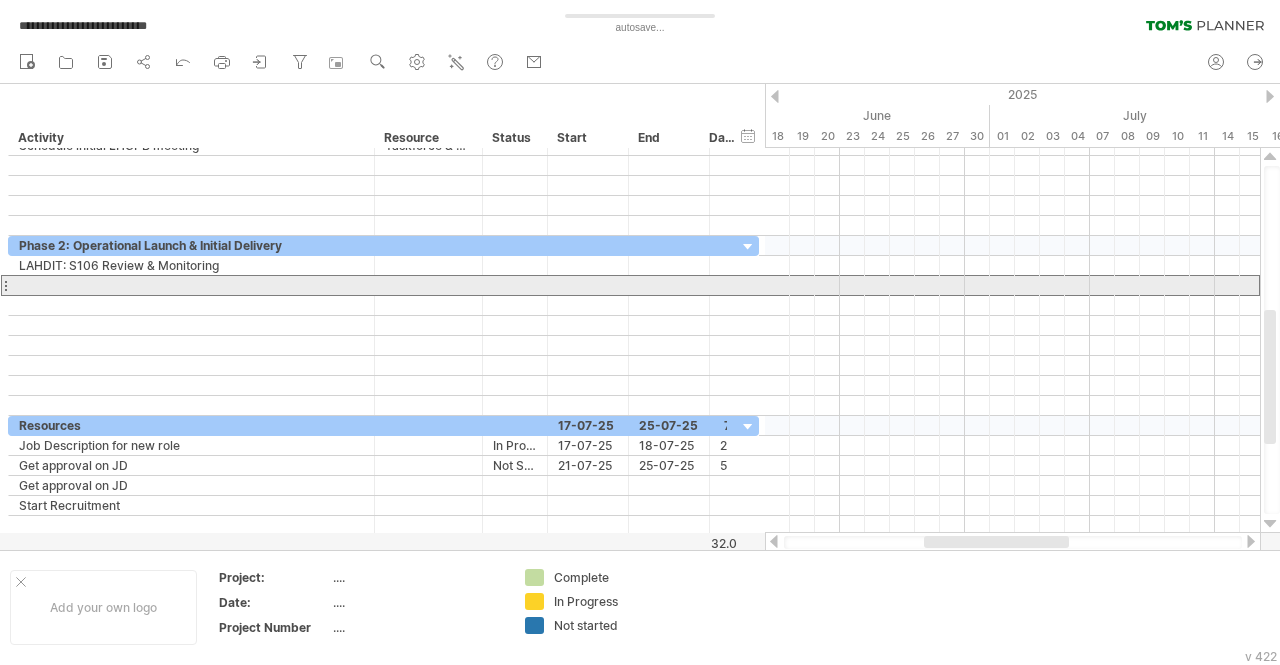 click at bounding box center (191, 285) 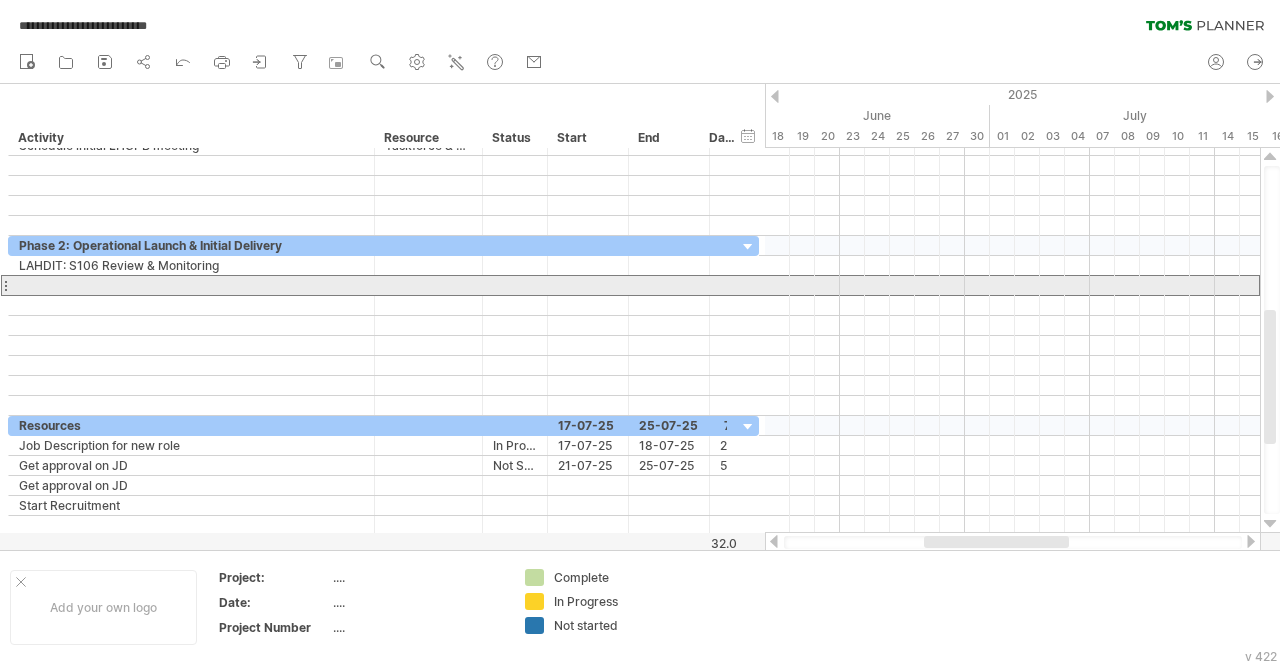 paste on "**********" 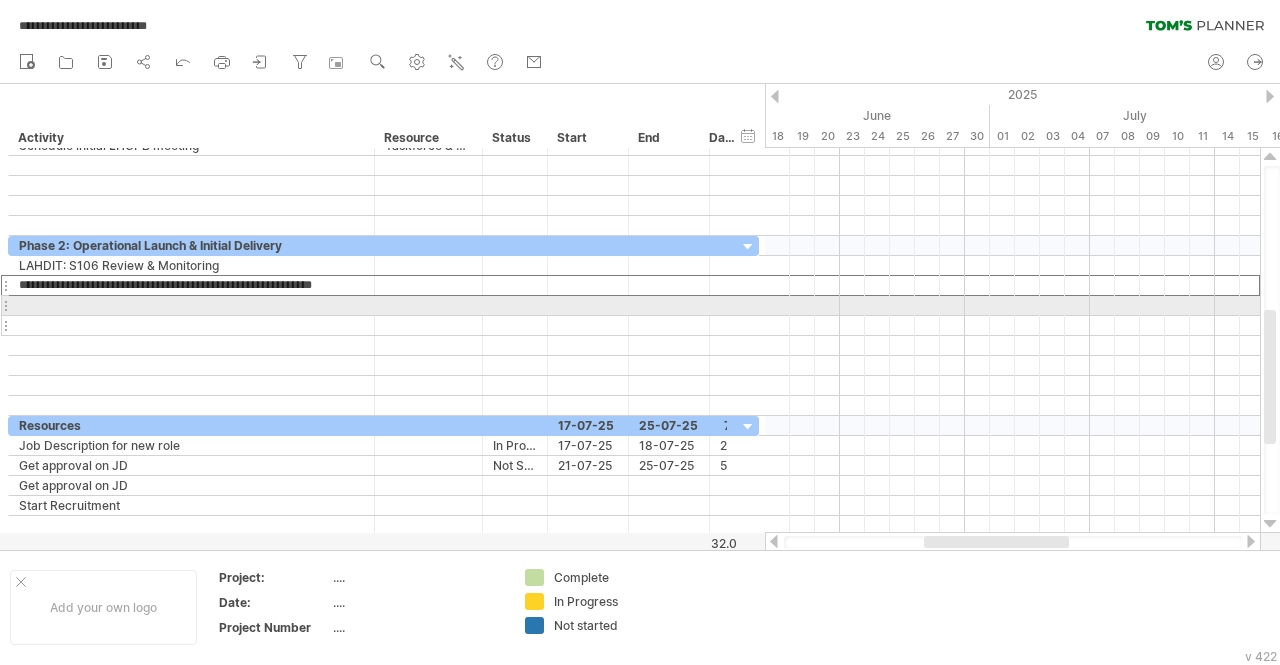 click at bounding box center (191, 325) 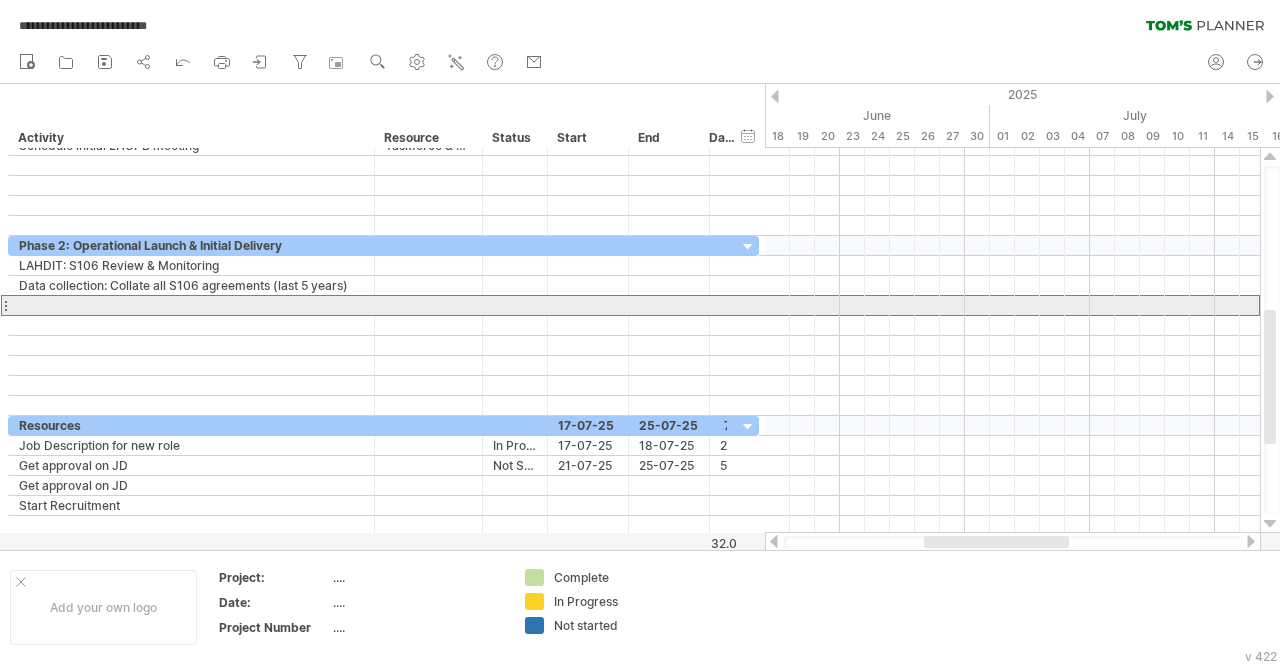 click at bounding box center [191, 305] 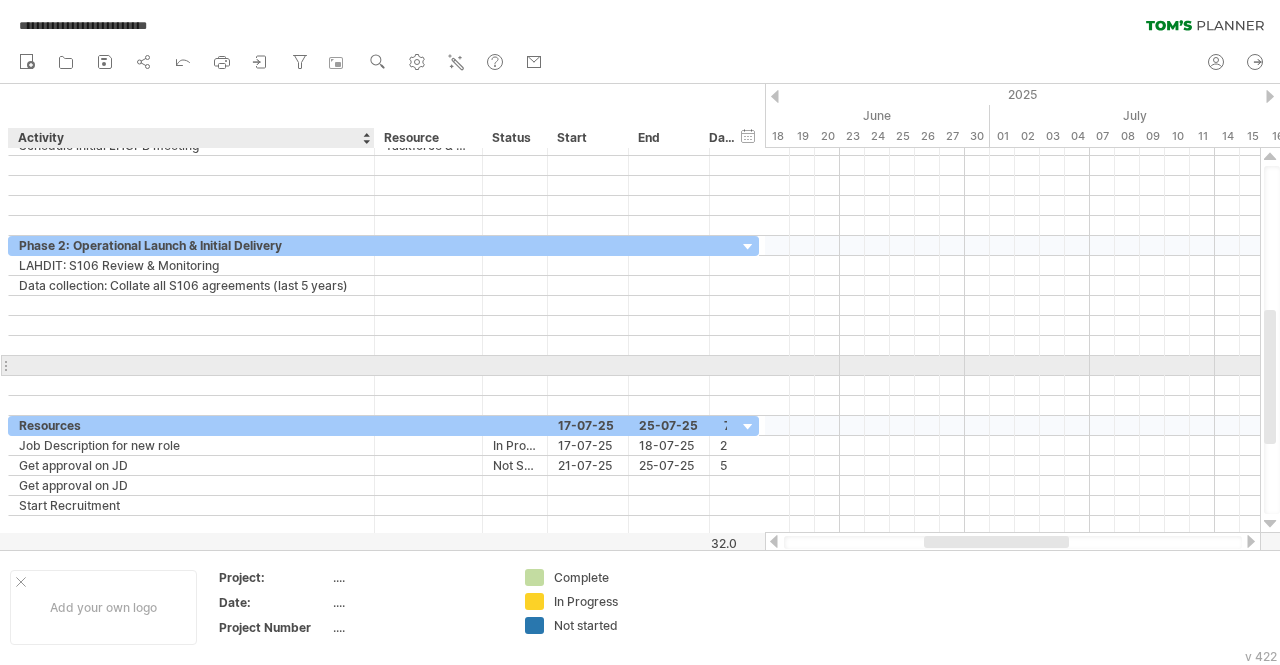 click at bounding box center [191, 365] 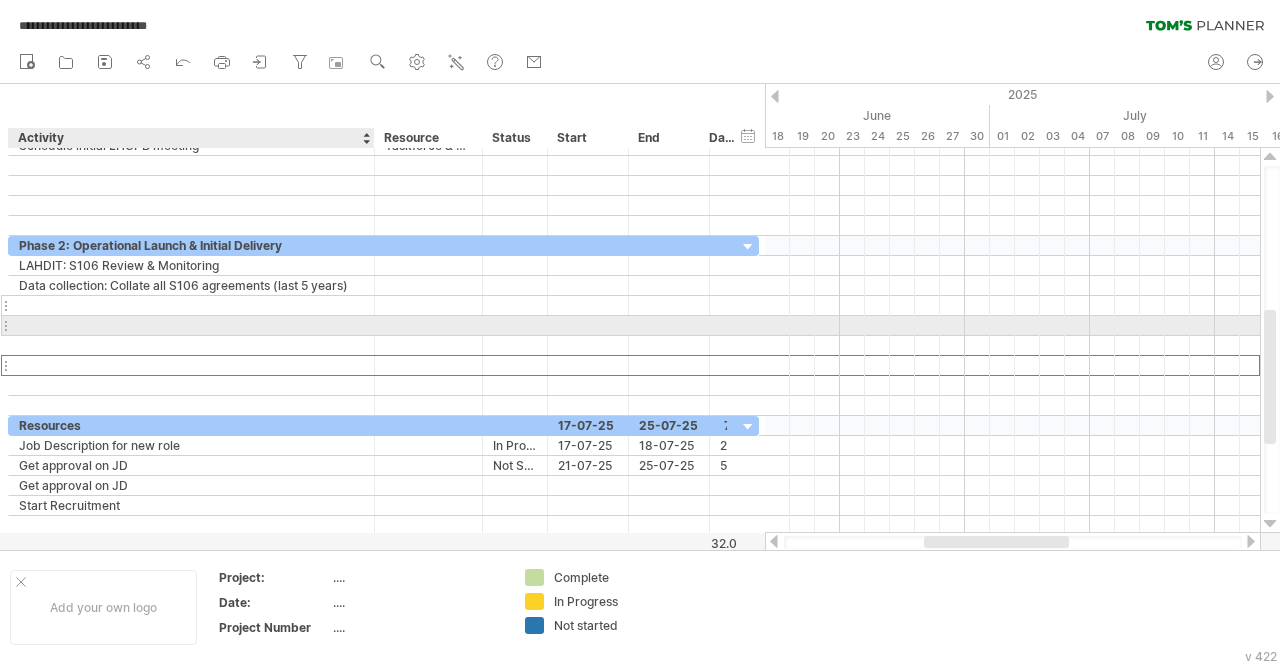 click at bounding box center [191, 305] 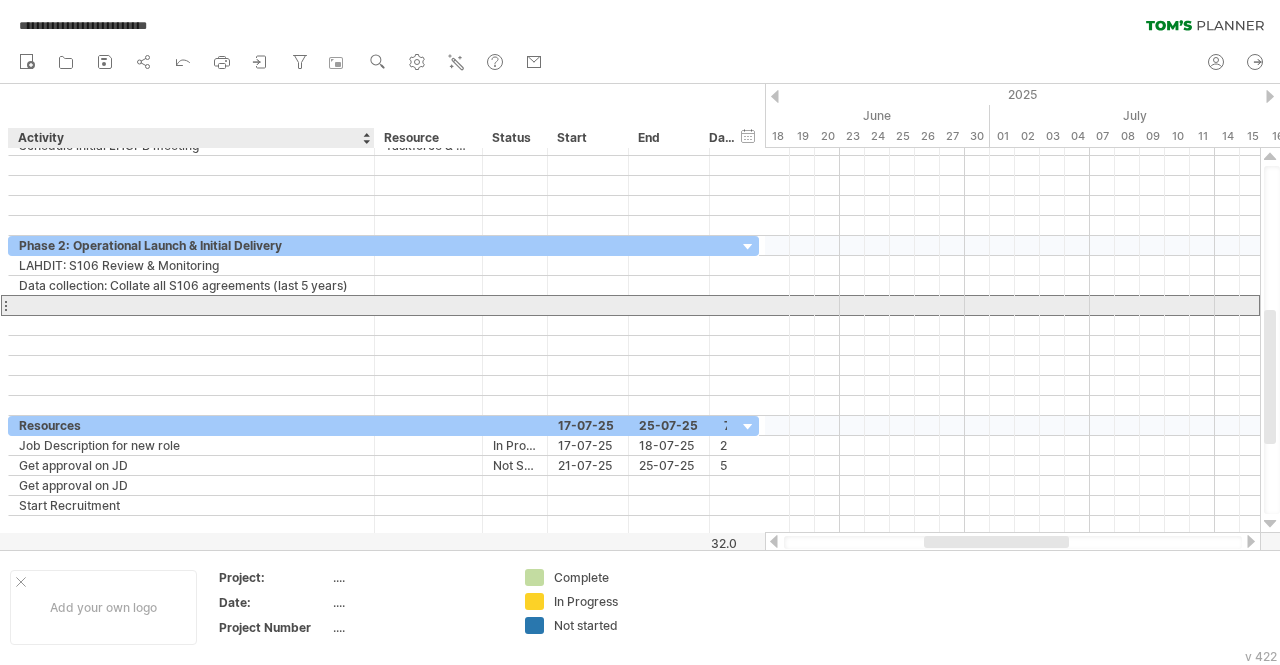 click at bounding box center (191, 305) 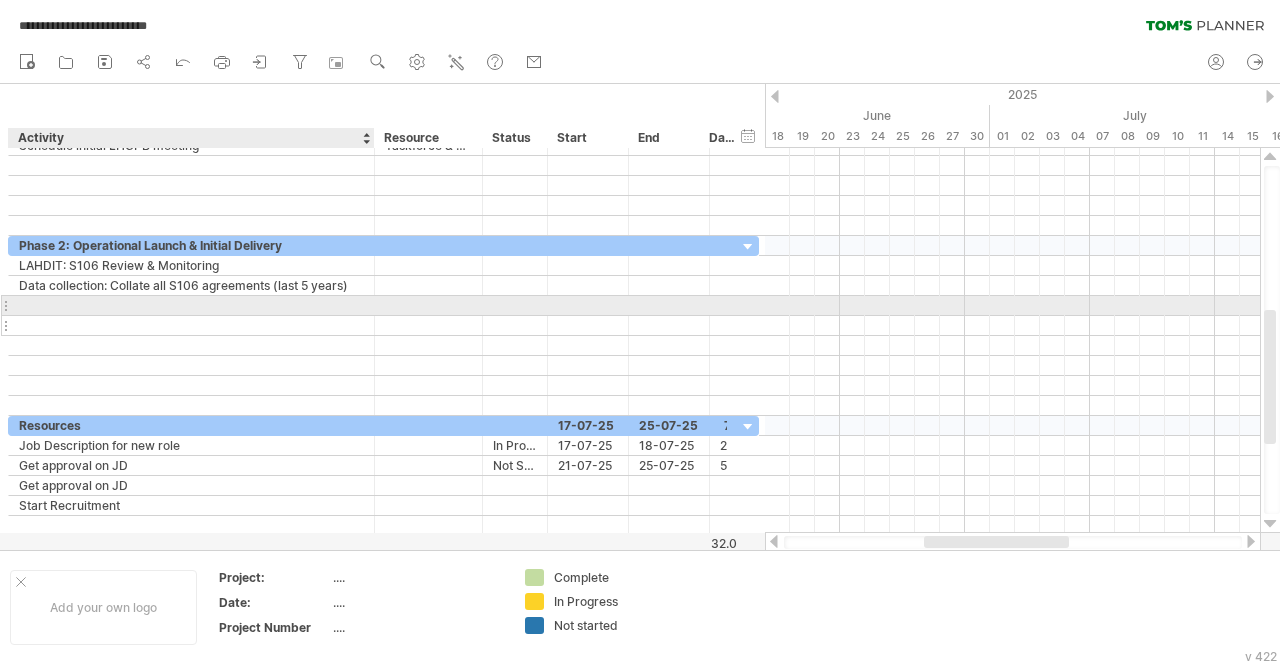paste on "**********" 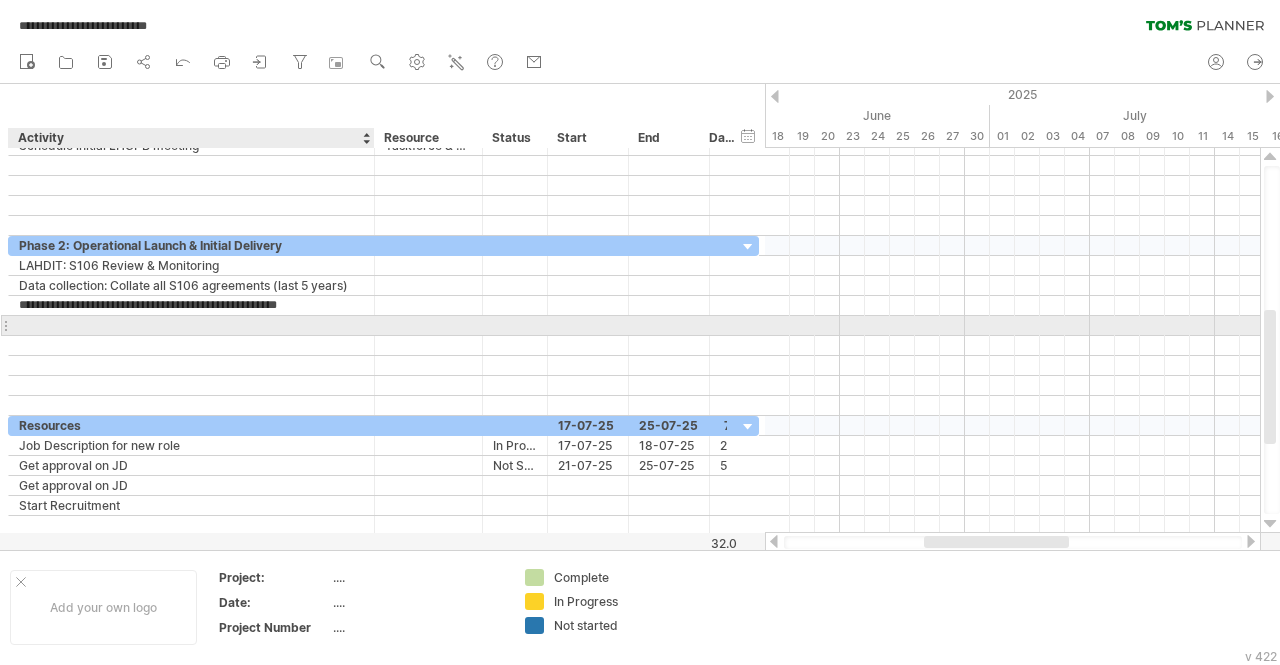 click at bounding box center (191, 325) 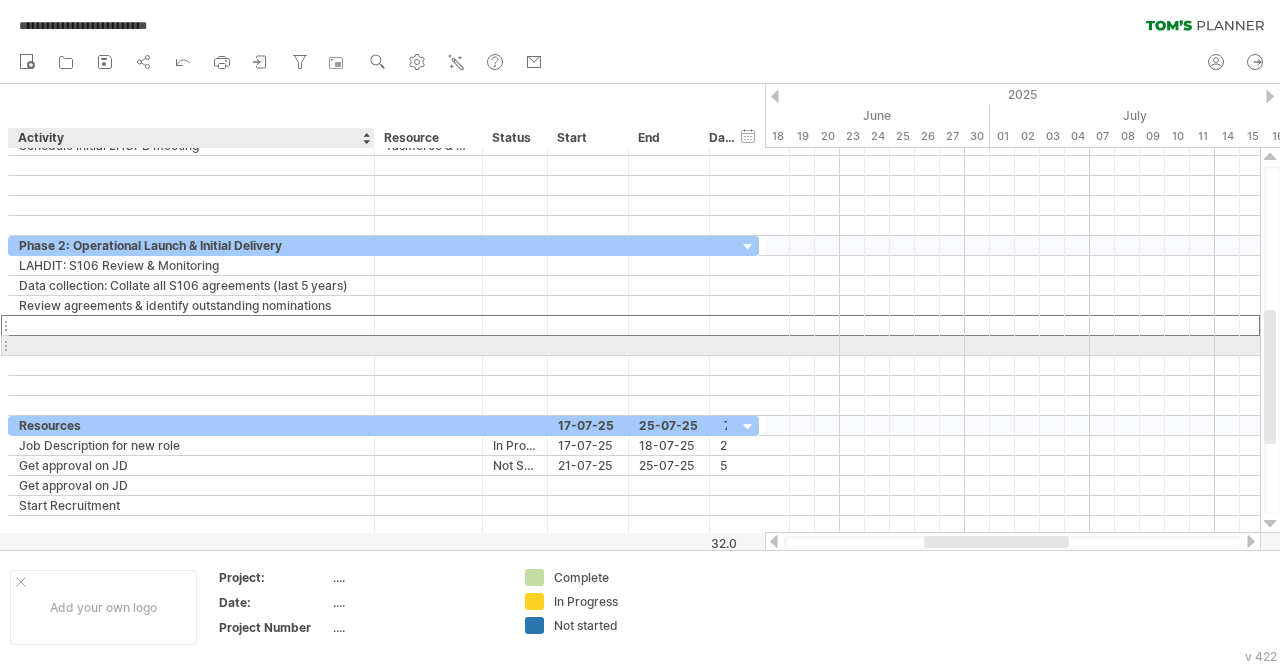 click at bounding box center (191, 345) 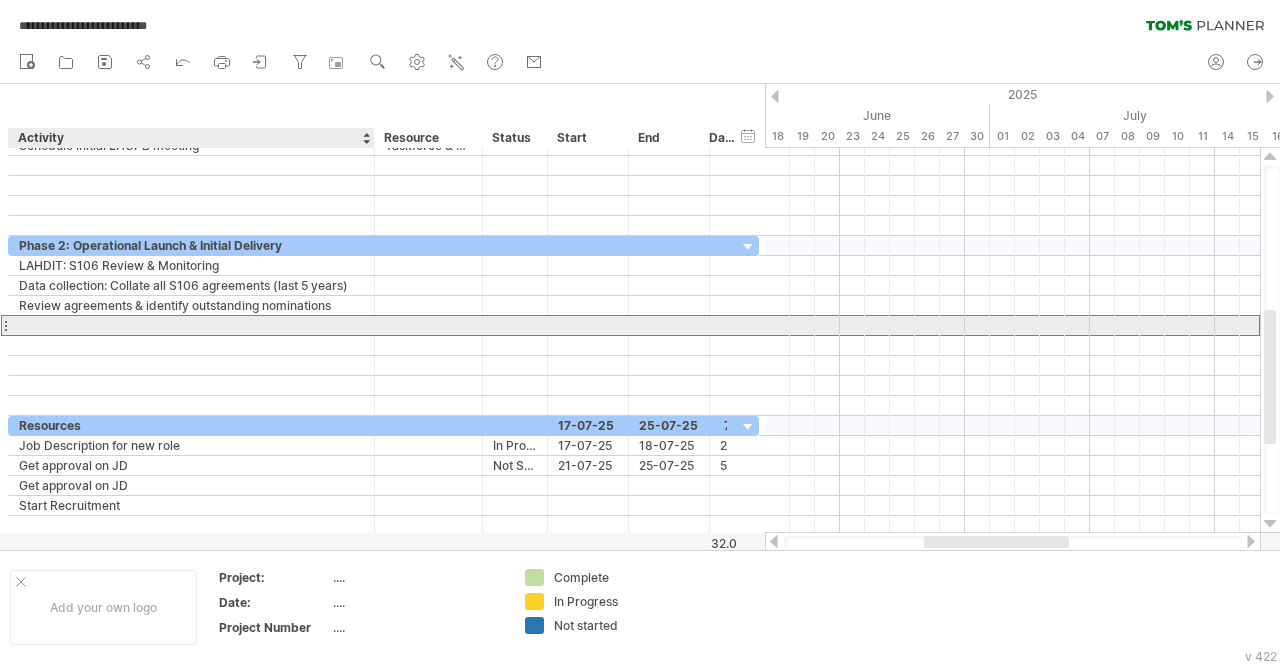 click at bounding box center [191, 325] 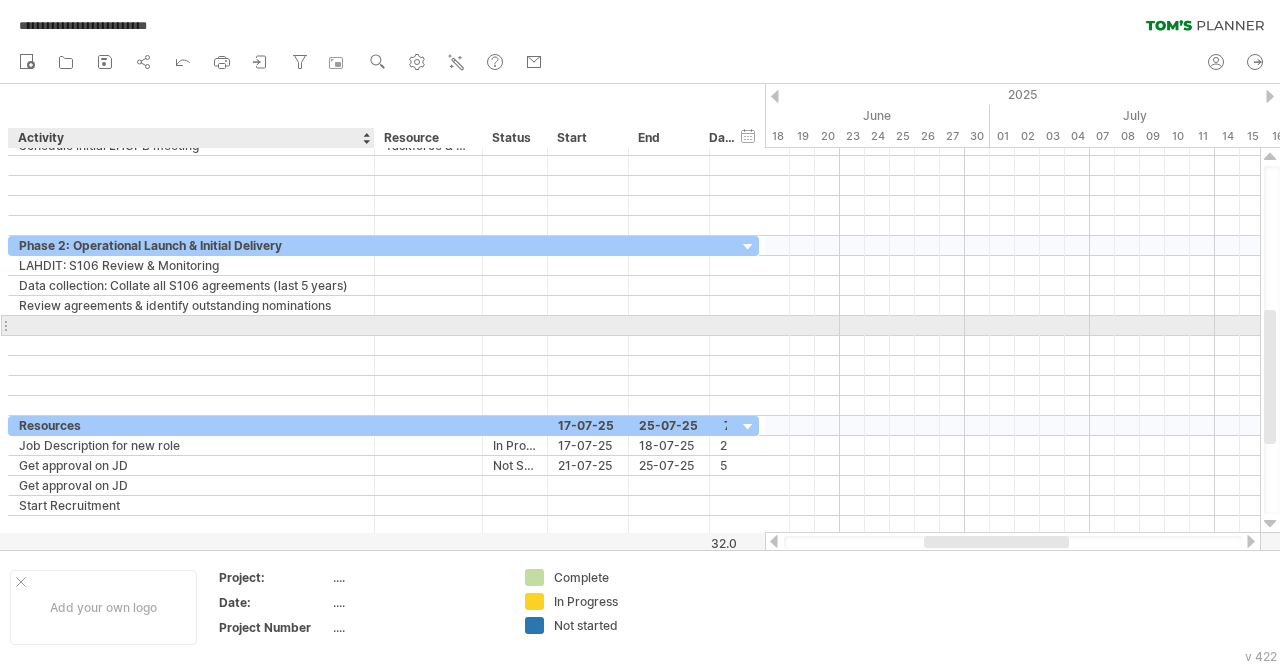 paste on "**********" 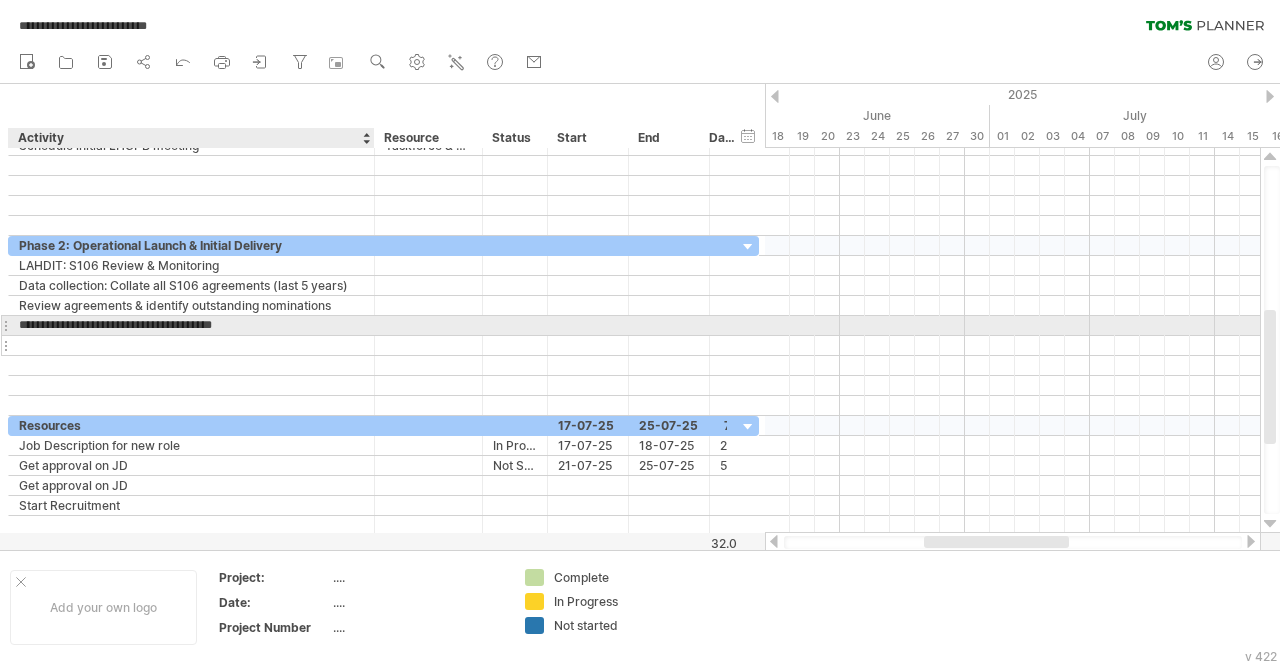 click at bounding box center [191, 345] 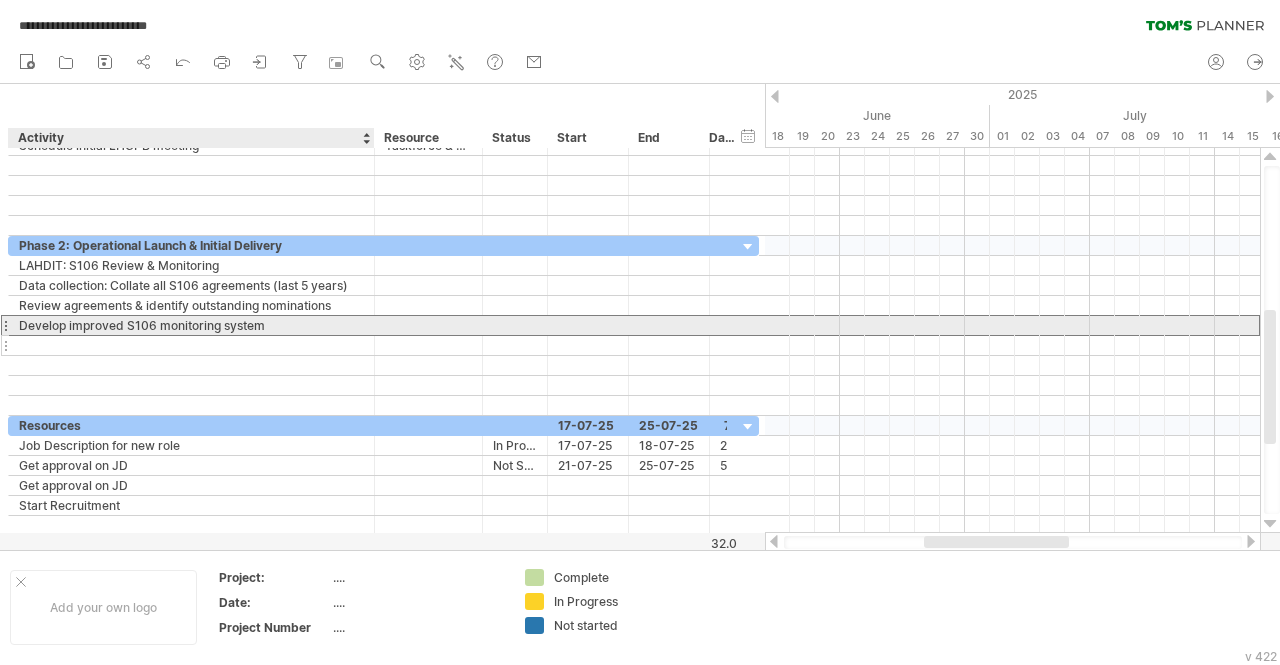 drag, startPoint x: 76, startPoint y: 325, endPoint x: 81, endPoint y: 336, distance: 12.083046 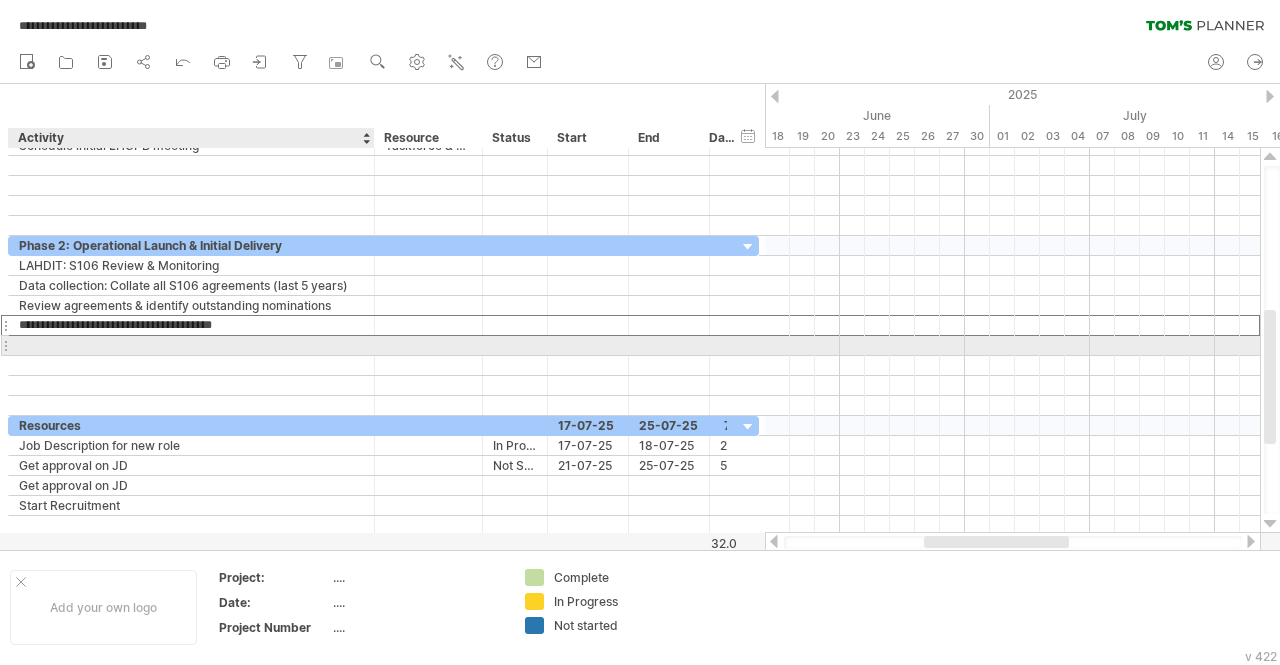 click at bounding box center (191, 345) 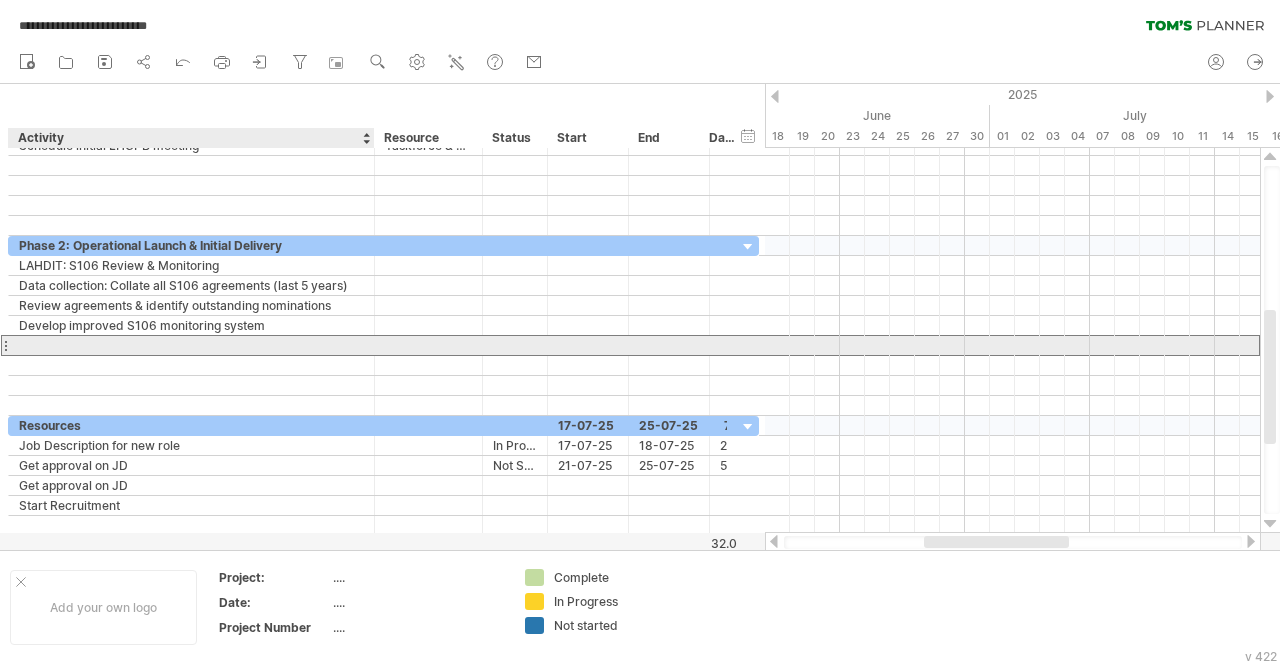 click at bounding box center (191, 345) 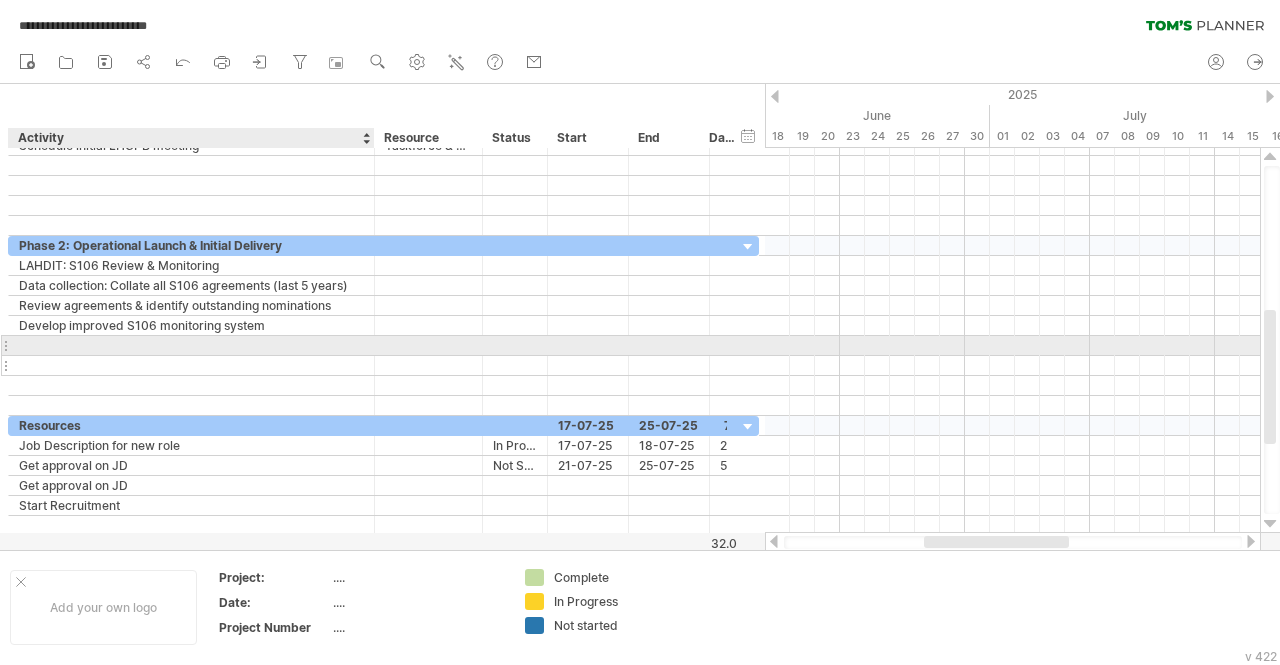 paste on "**********" 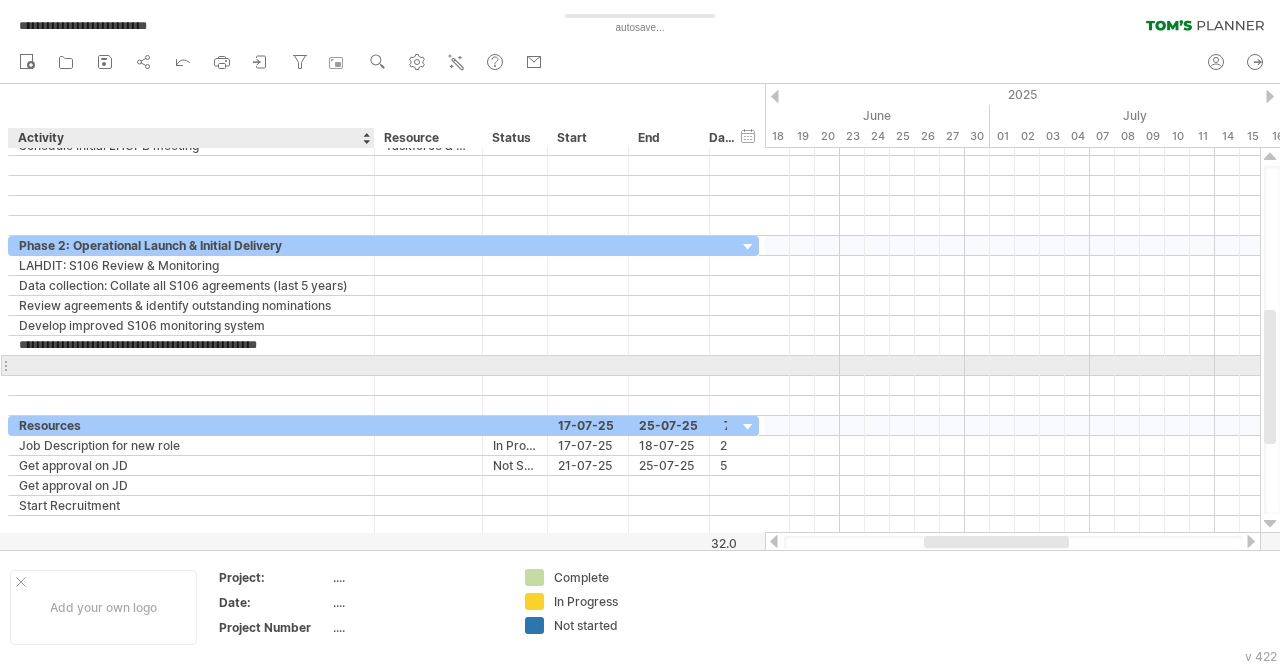 click at bounding box center [191, 365] 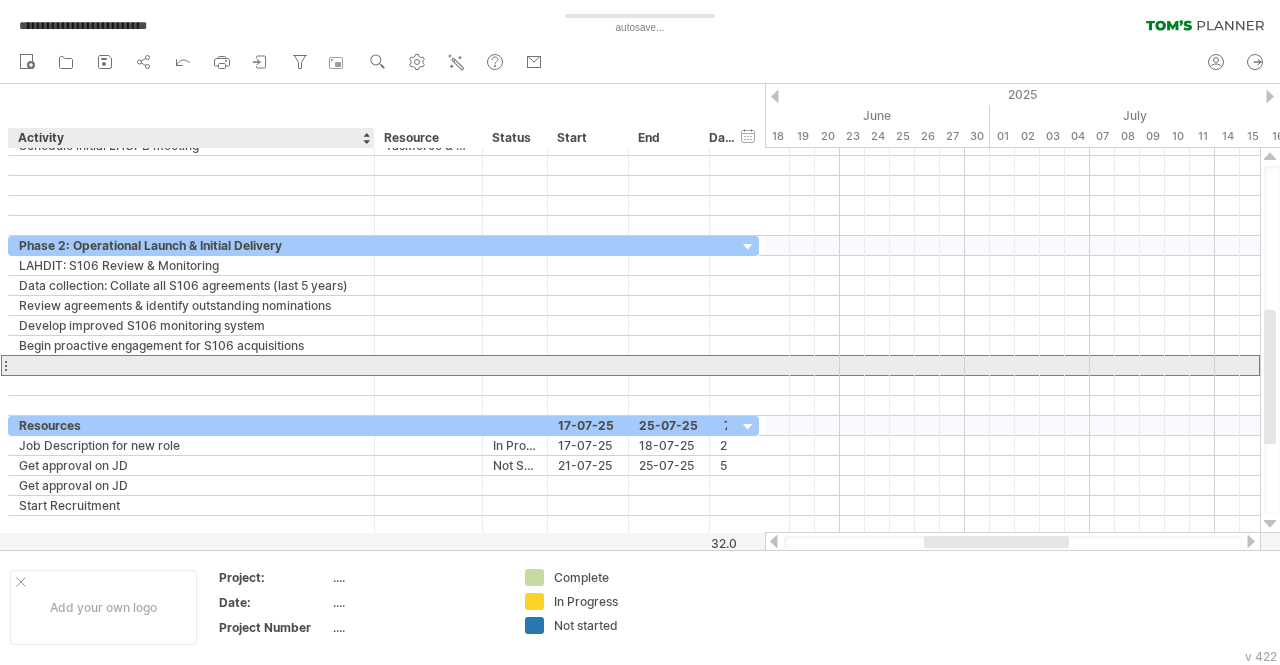 click at bounding box center (191, 365) 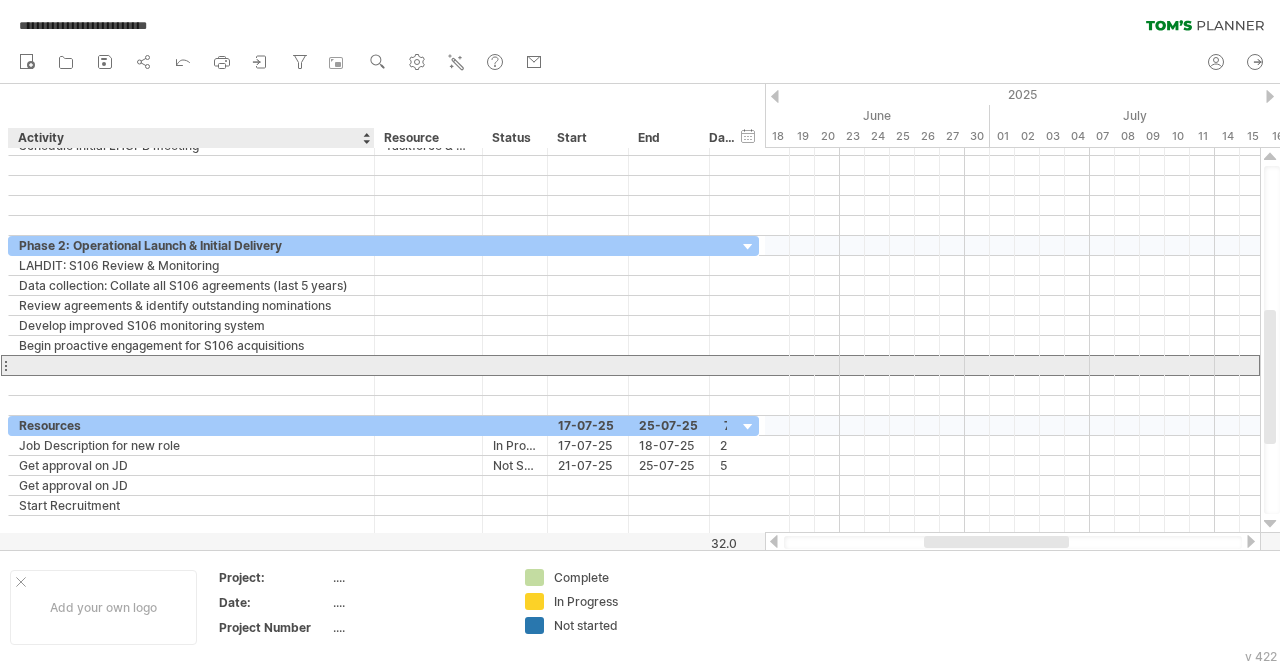 click at bounding box center [191, 365] 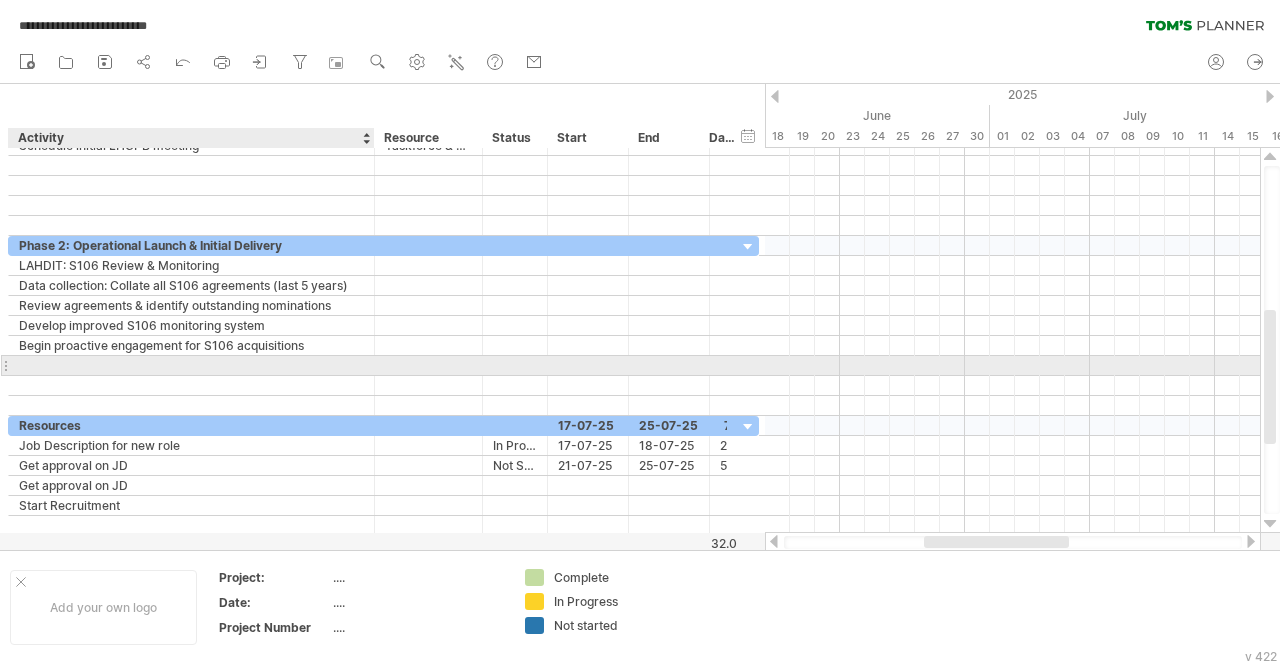 paste on "**********" 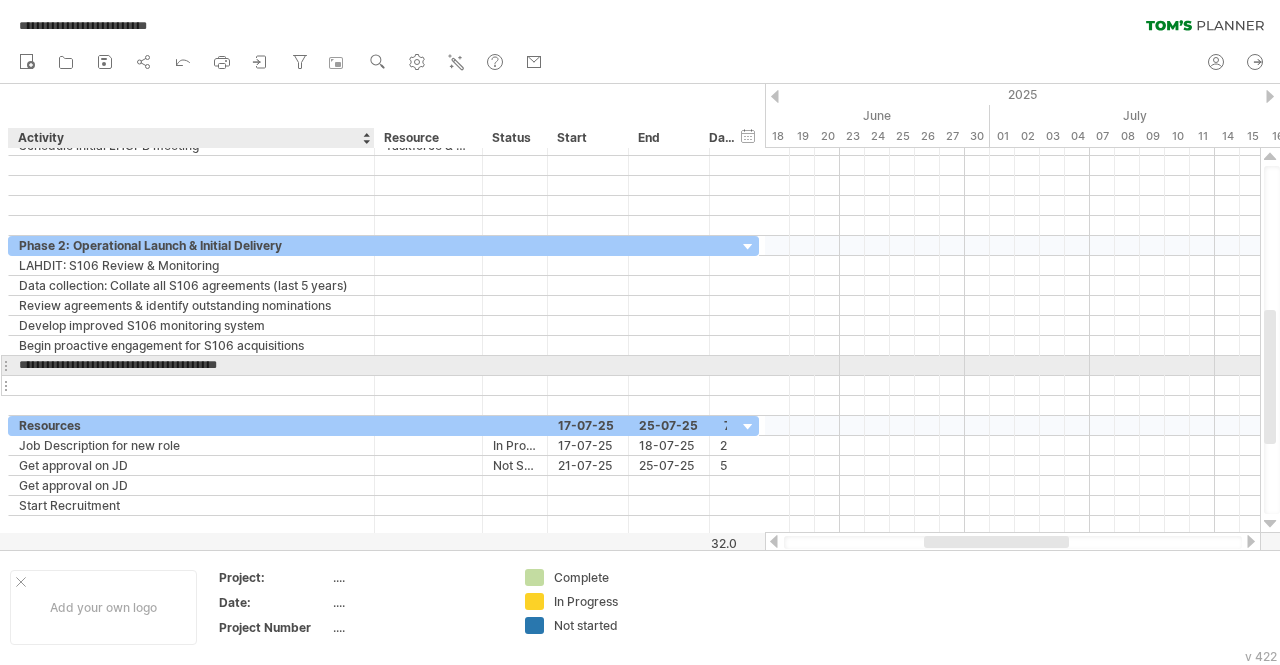 click at bounding box center [191, 385] 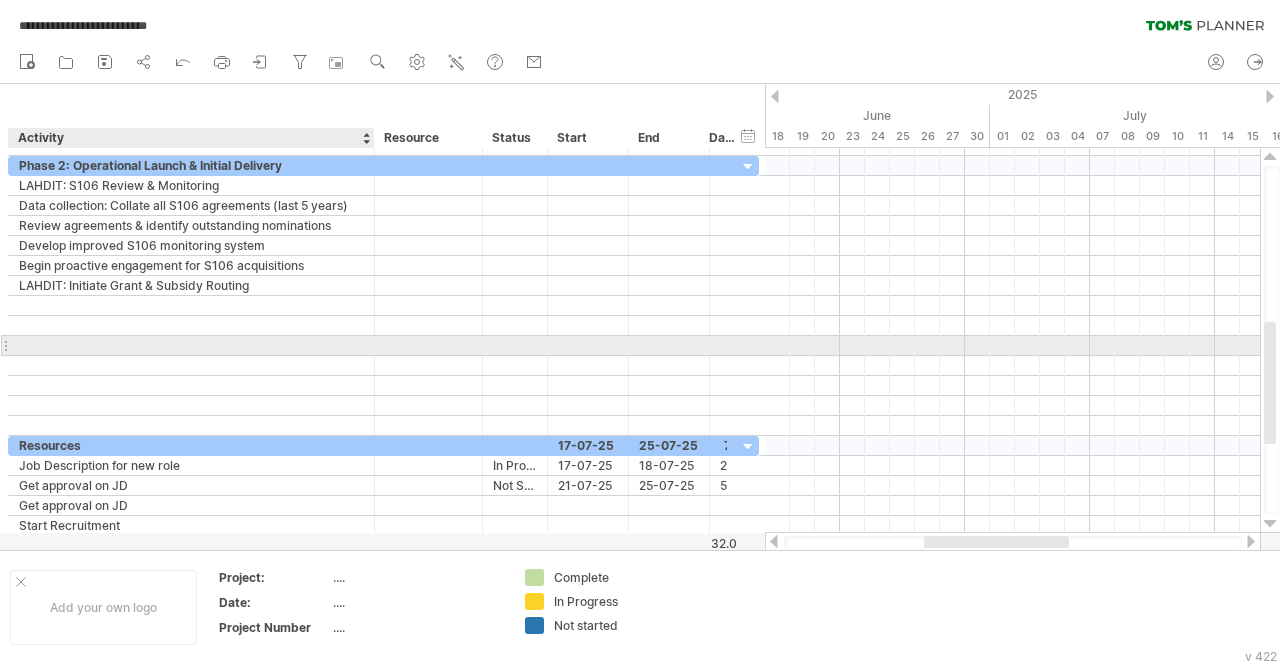 click at bounding box center (191, 345) 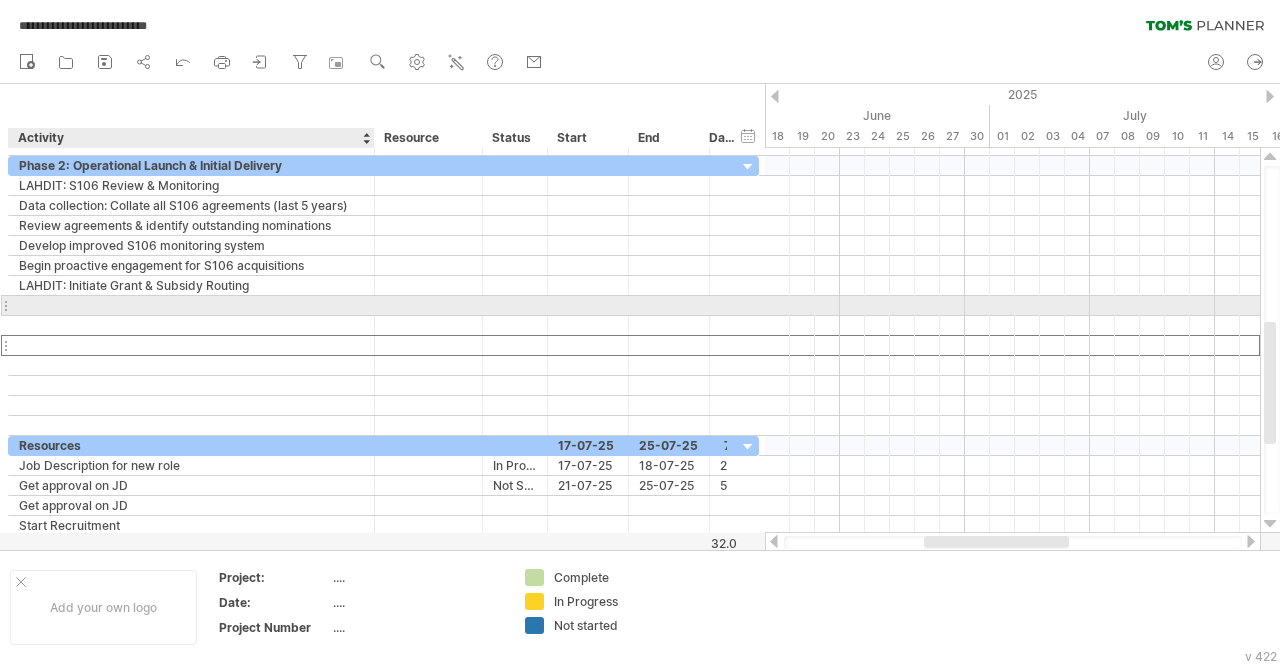 click at bounding box center [191, 305] 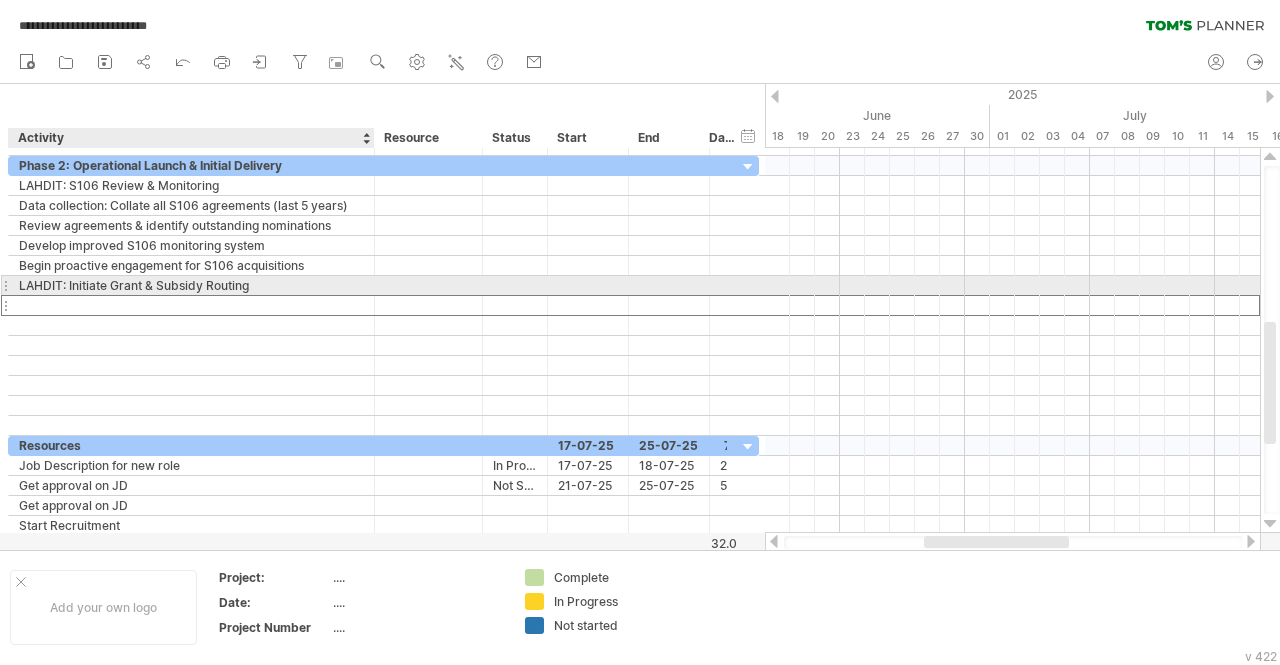 click at bounding box center (191, 305) 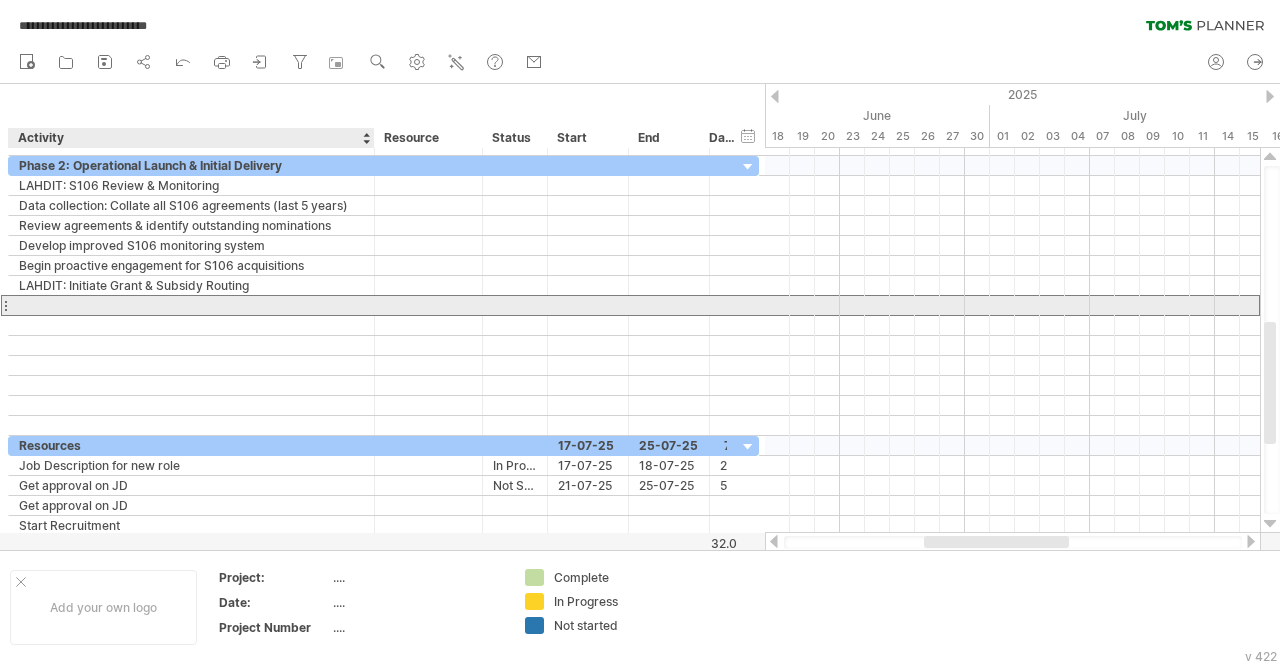 click at bounding box center (191, 305) 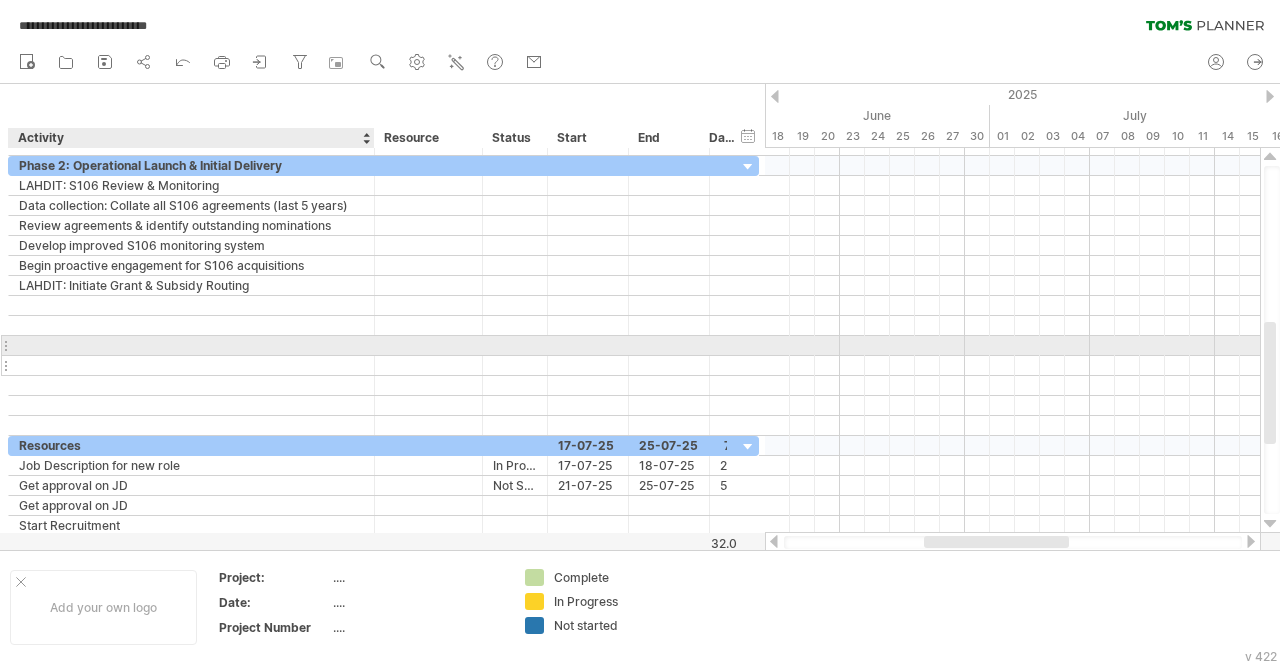 paste on "**********" 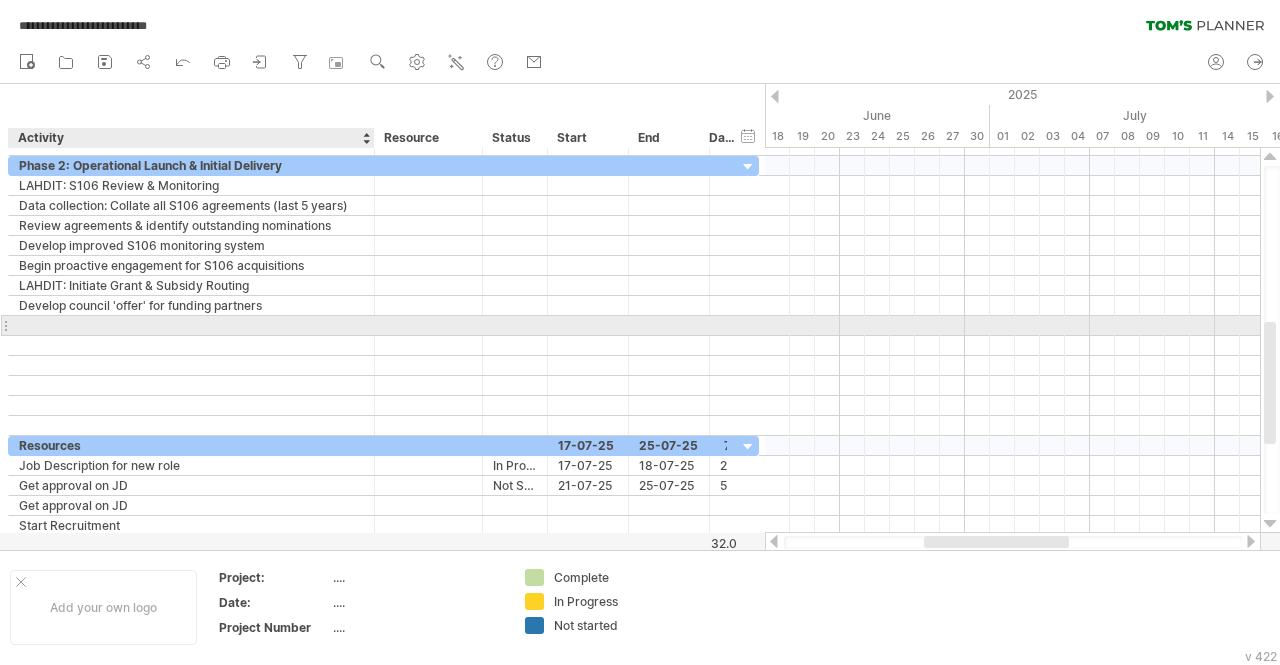 click at bounding box center [191, 325] 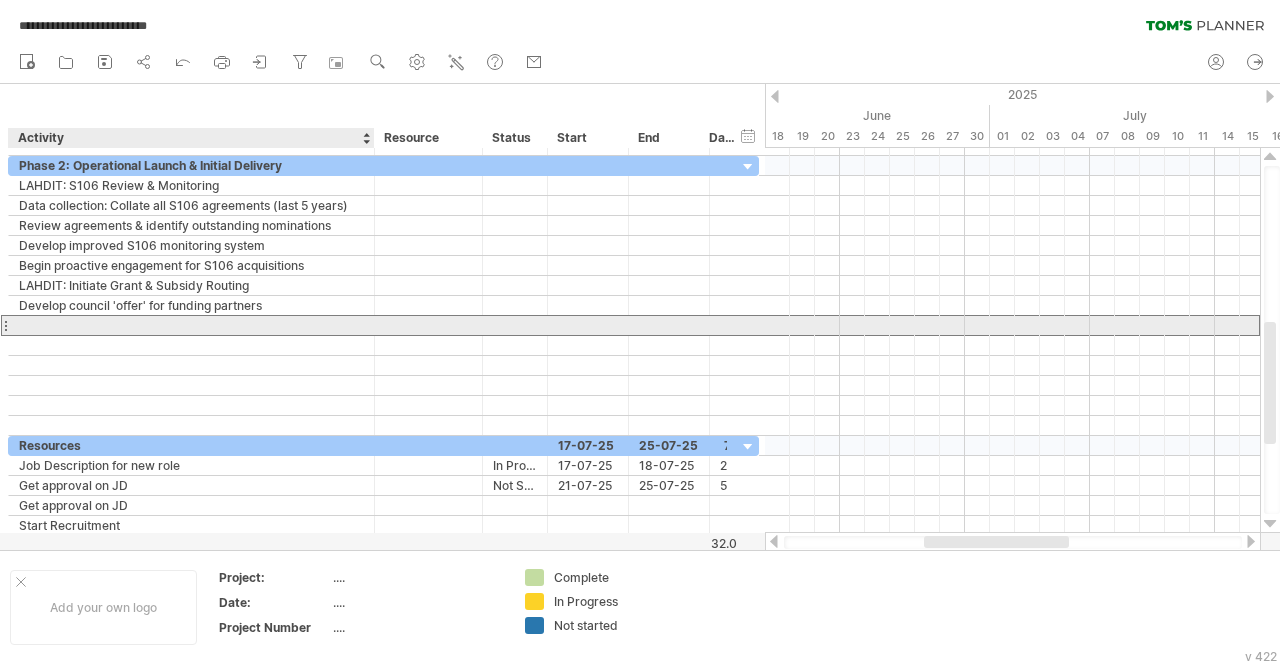 click at bounding box center (191, 325) 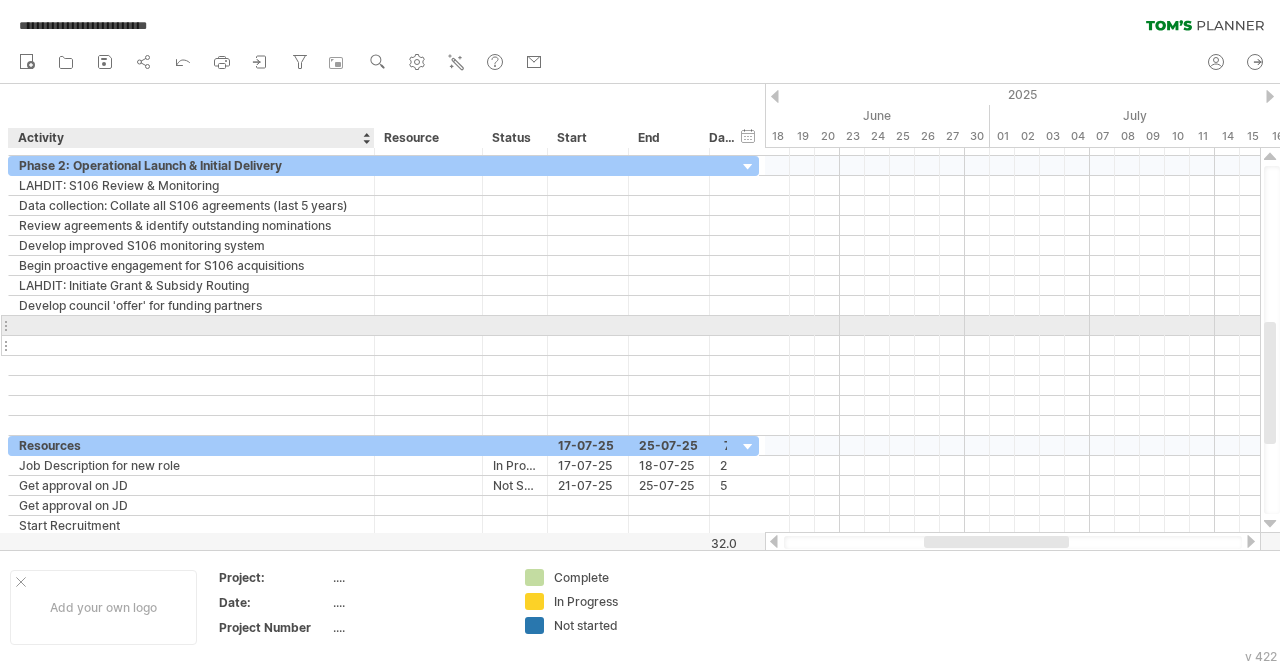 paste on "**********" 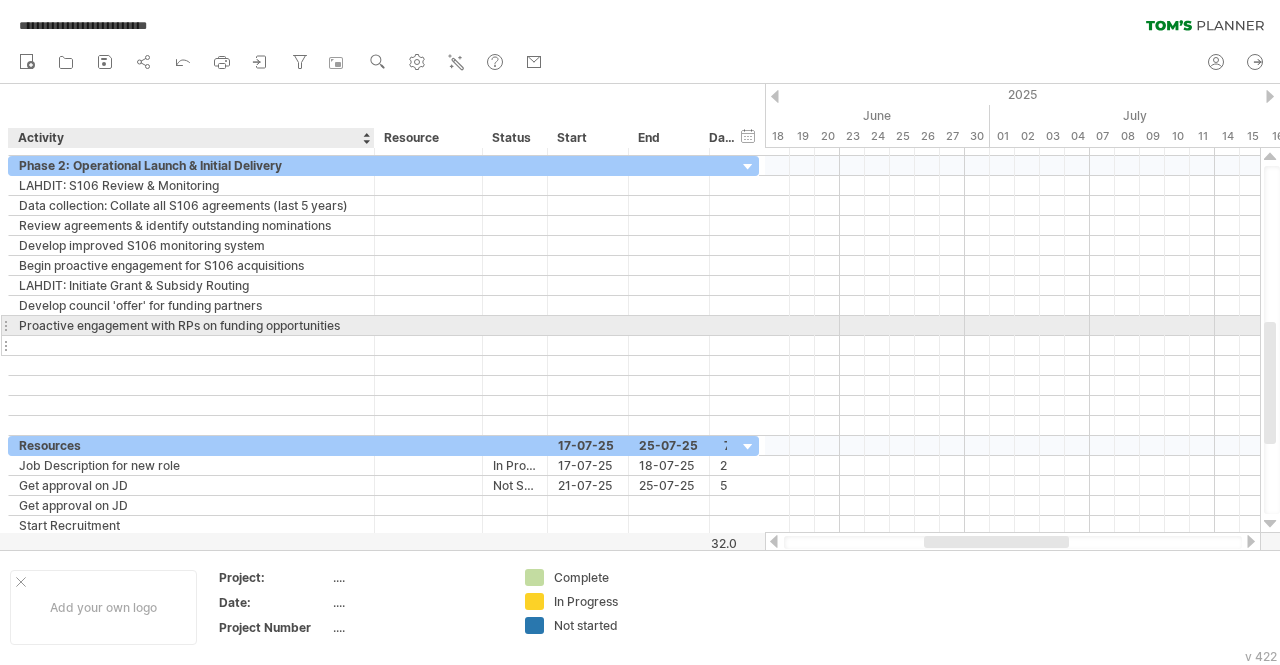 click at bounding box center (191, 345) 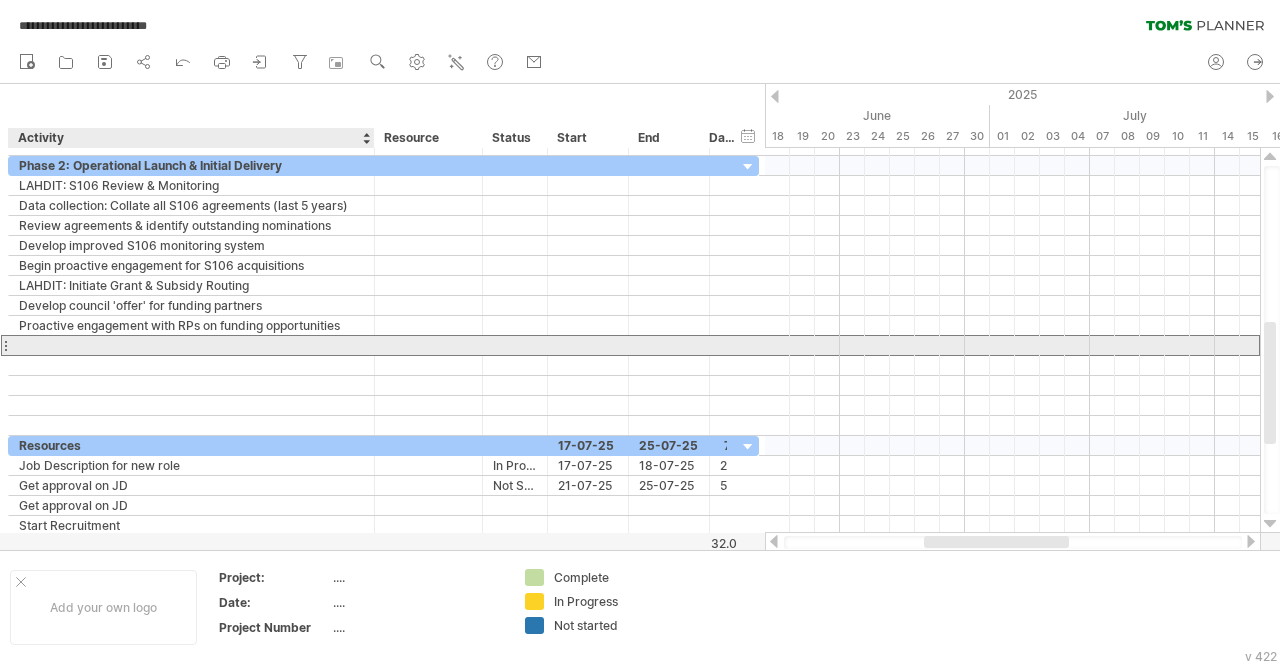 click at bounding box center (191, 345) 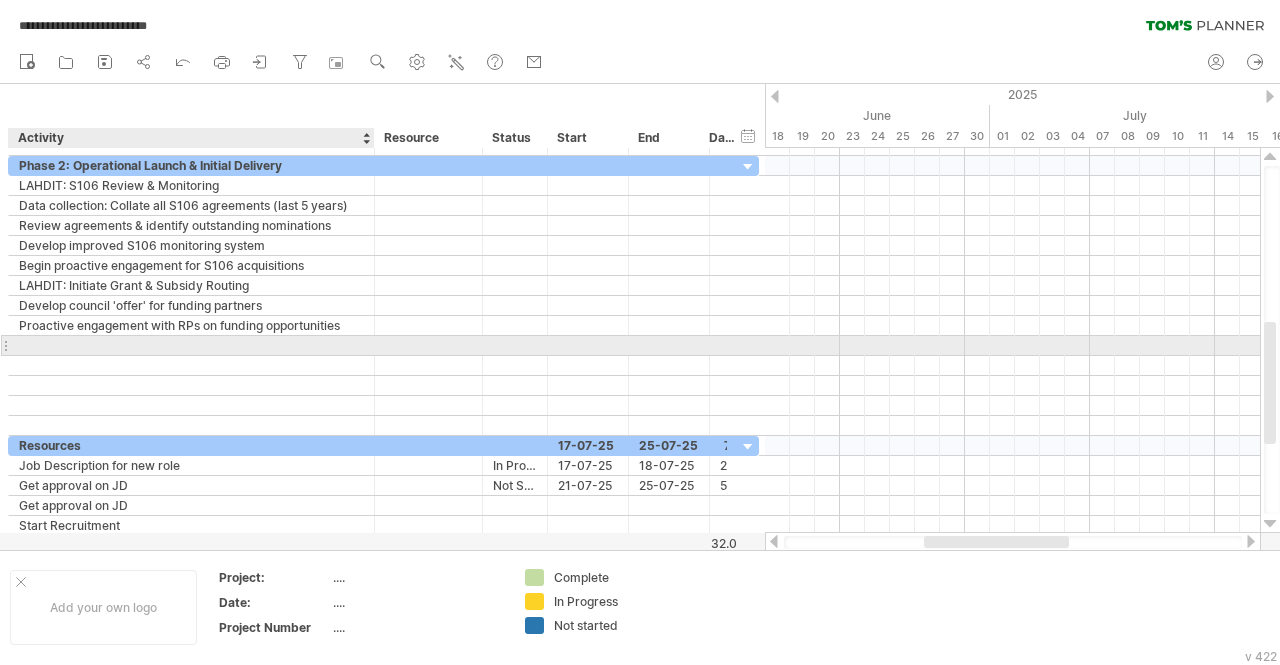 click at bounding box center [191, 345] 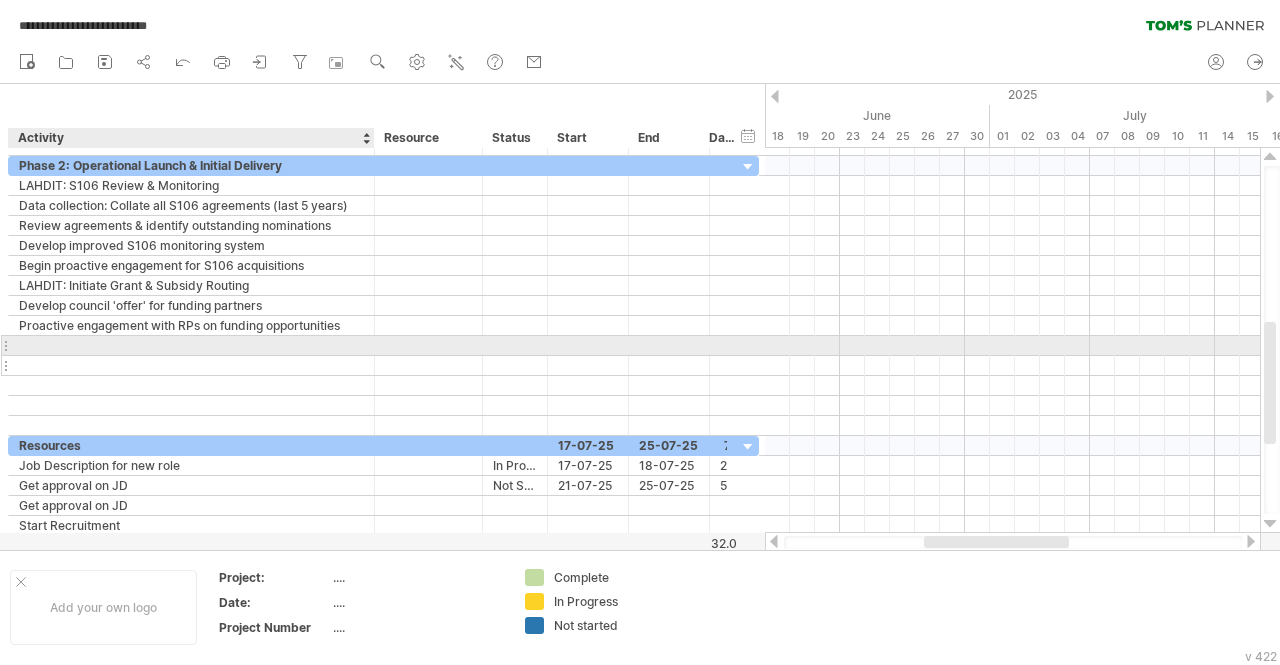 paste on "**********" 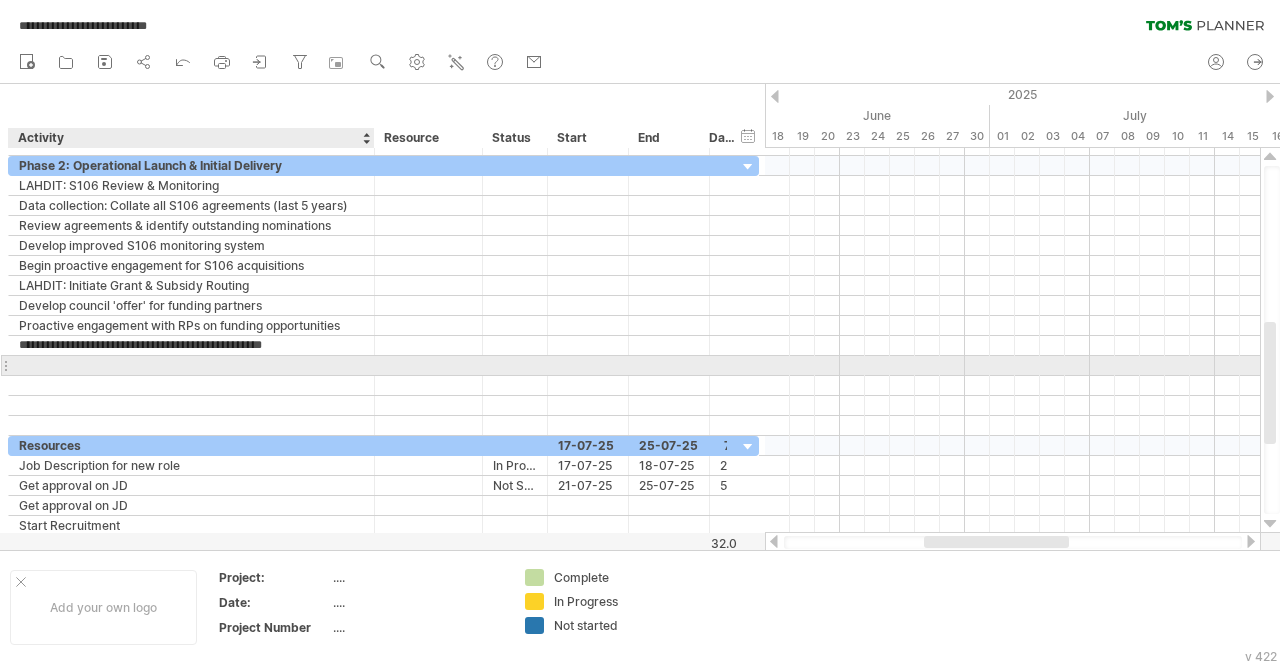 click at bounding box center [191, 365] 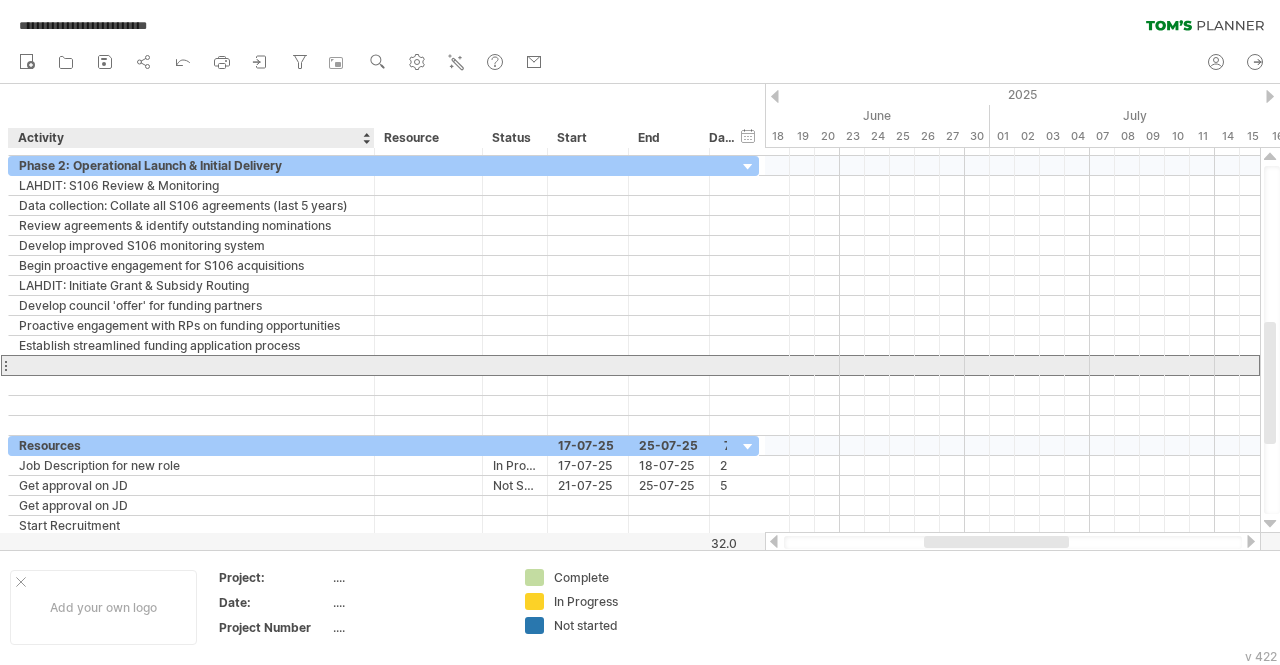 click at bounding box center (191, 365) 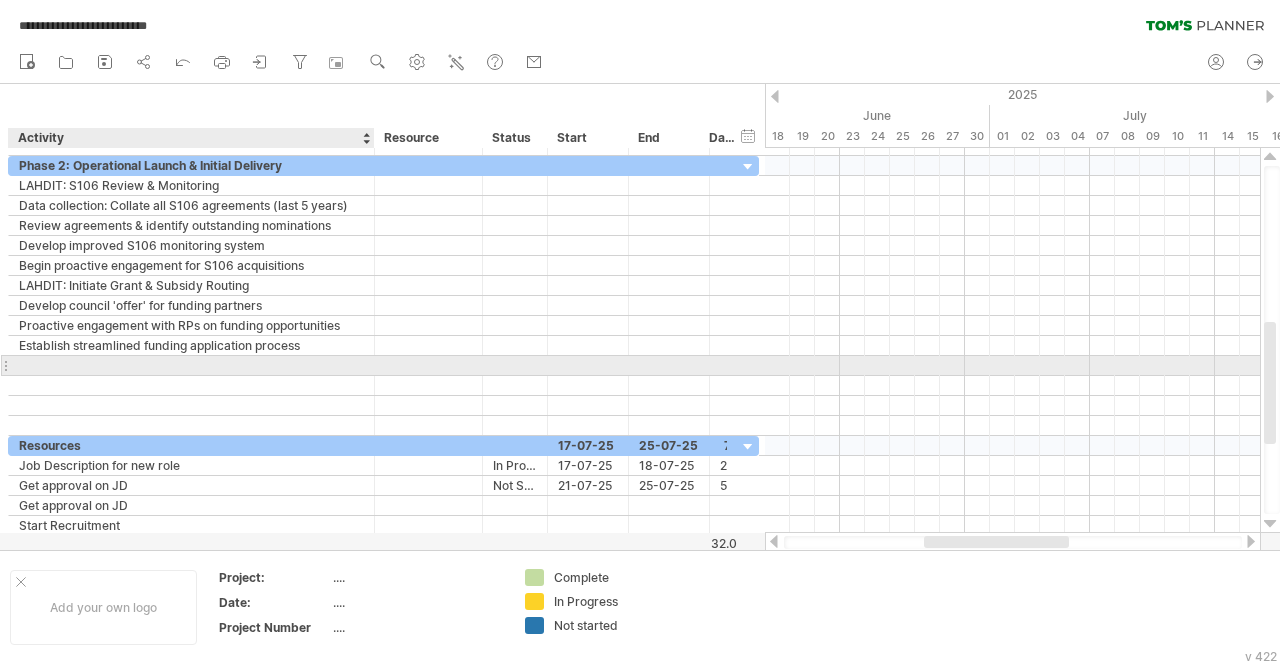 click at bounding box center [383, 366] 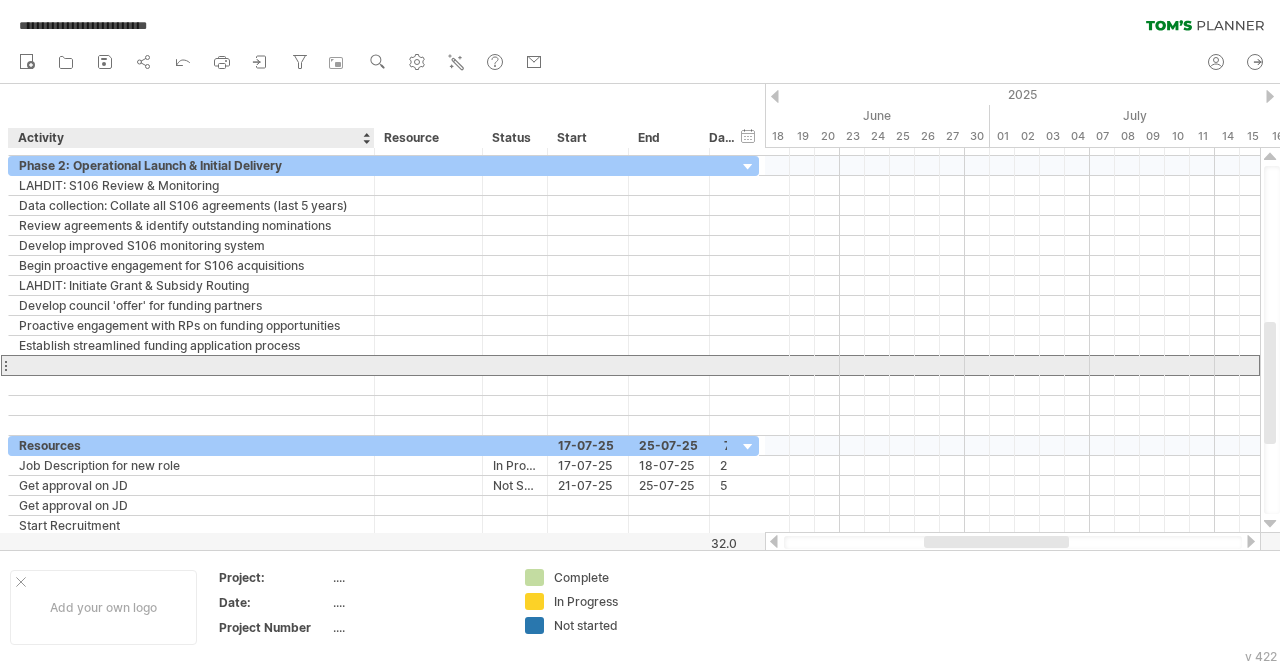 click at bounding box center (383, 365) 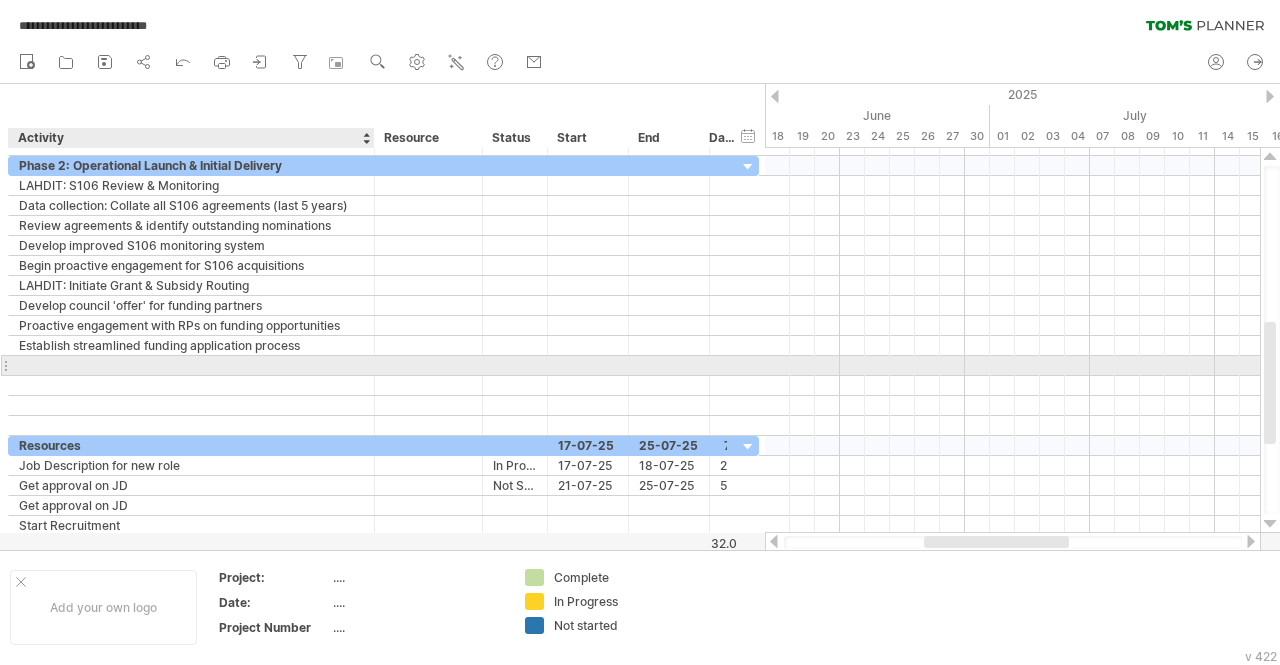 click at bounding box center (191, 365) 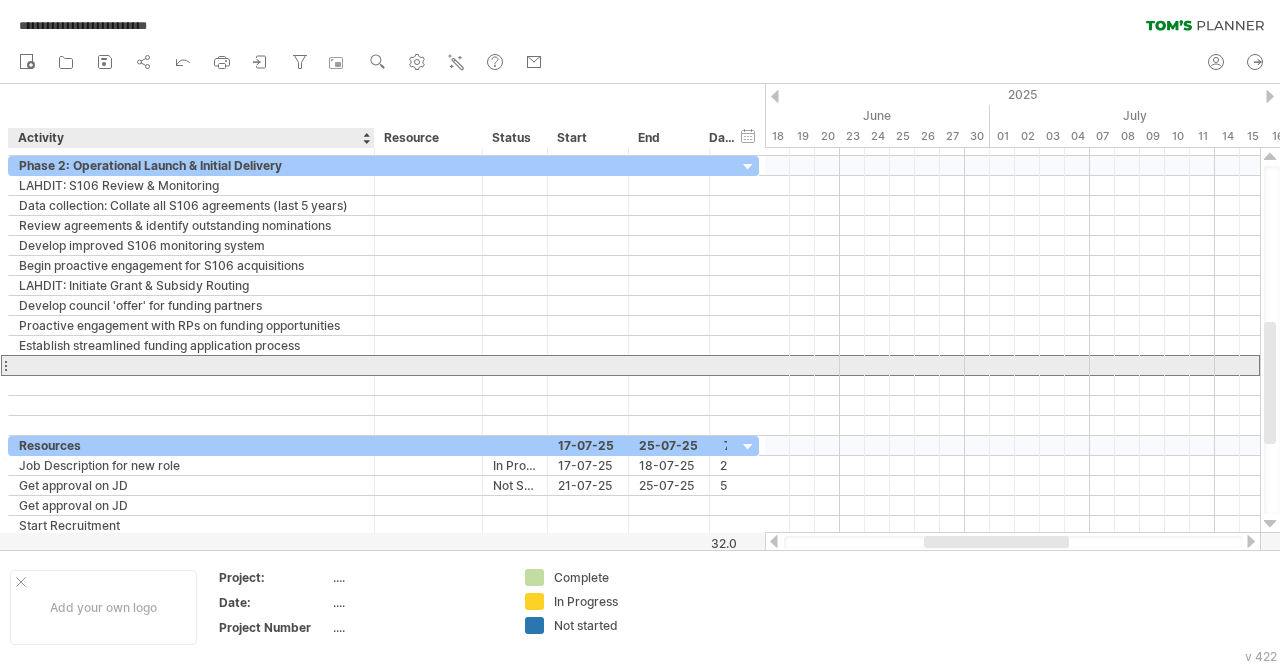 paste on "**********" 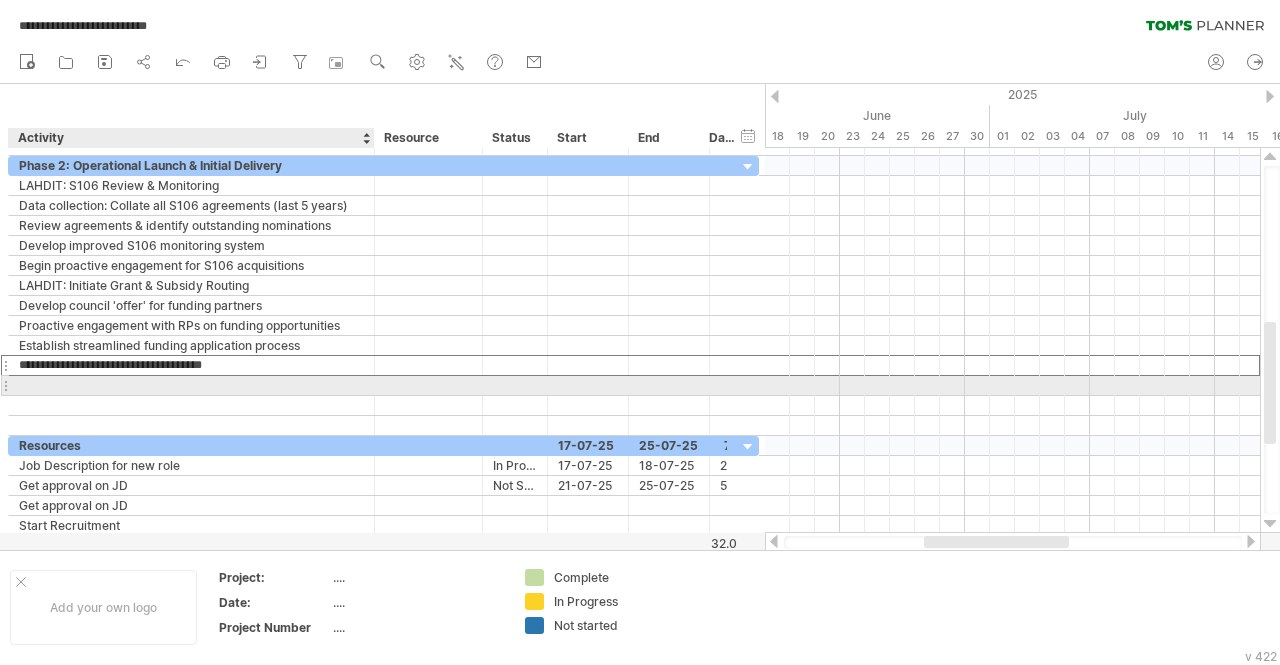 click at bounding box center (191, 385) 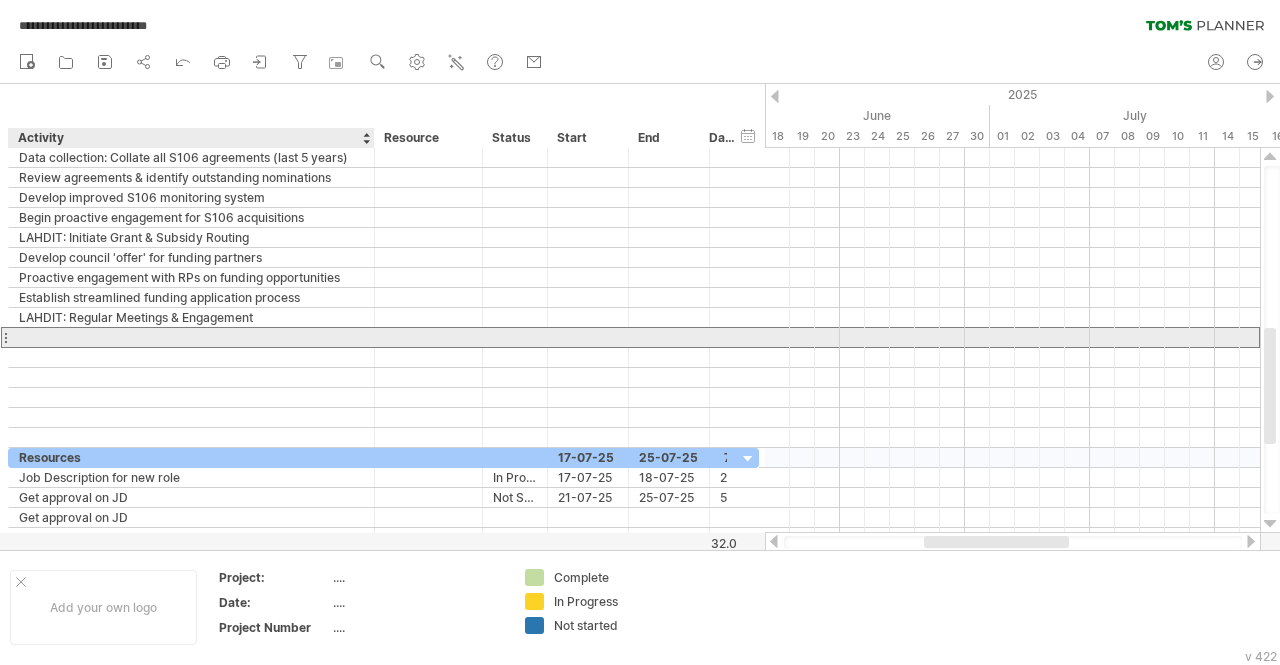 click at bounding box center [191, 337] 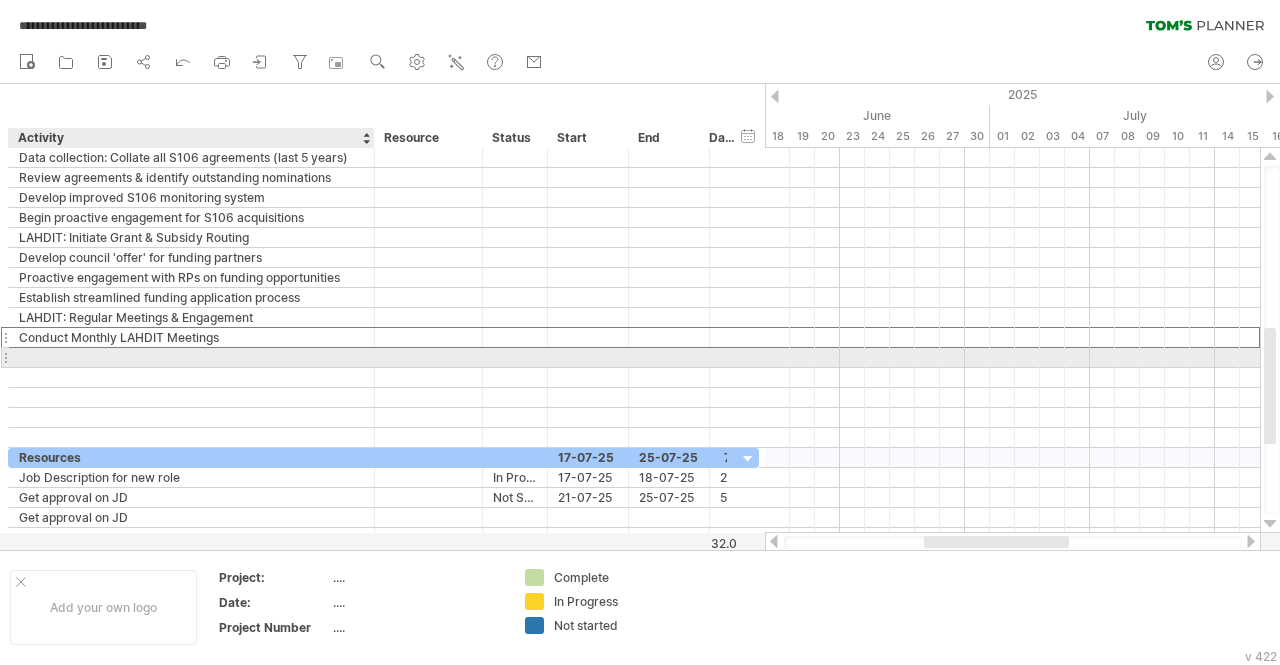 click at bounding box center (191, 357) 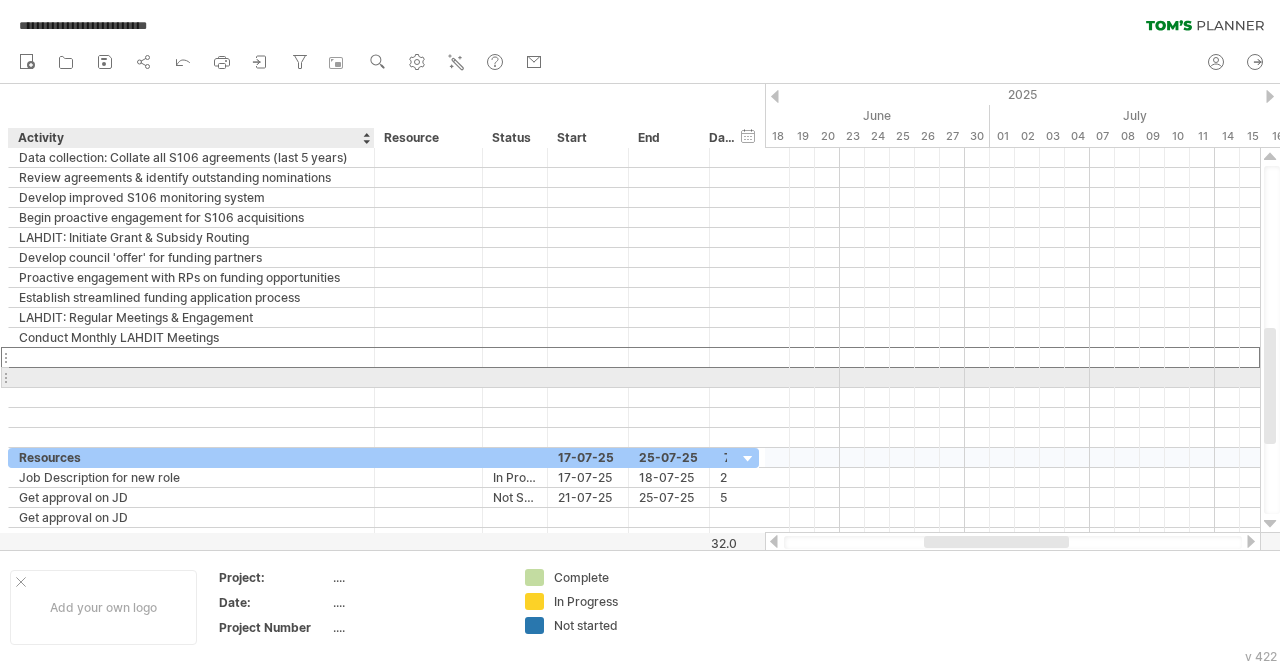paste on "**********" 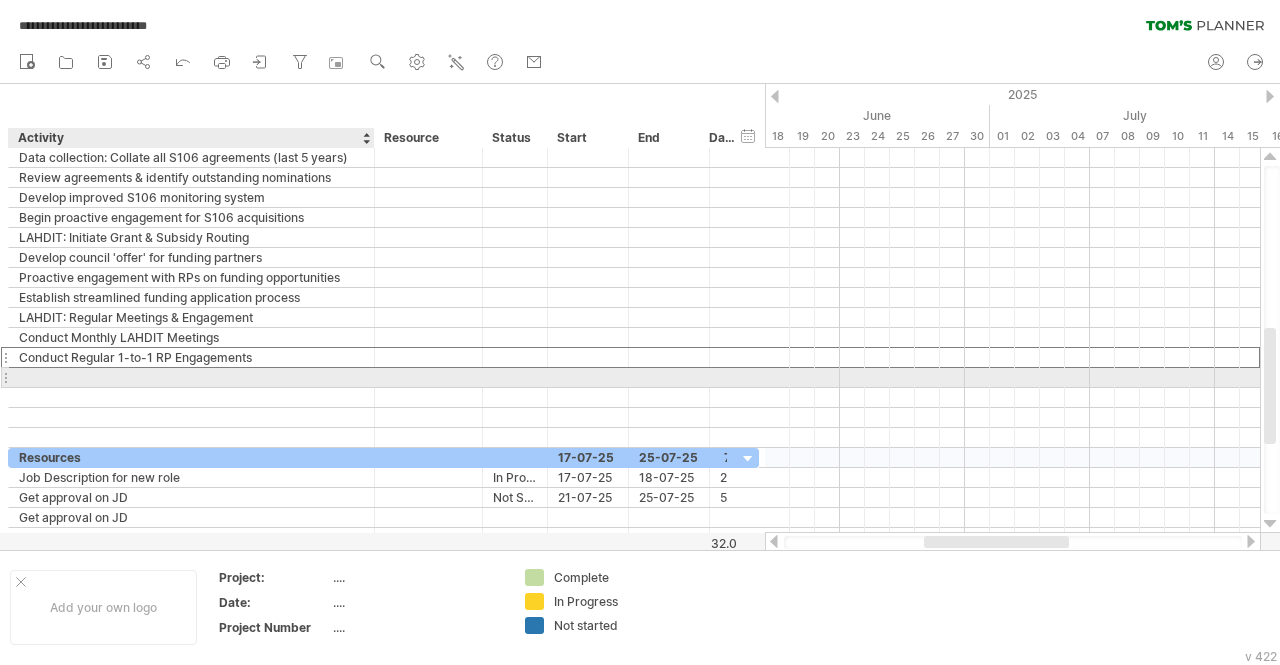click at bounding box center (191, 377) 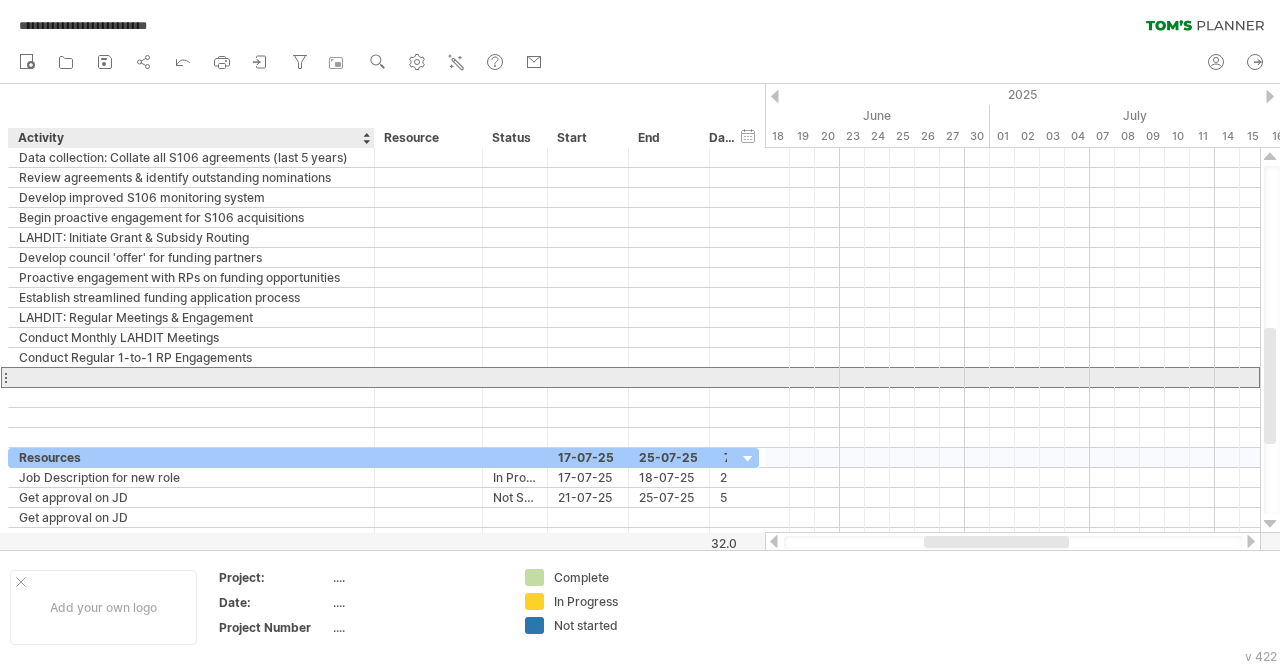 click at bounding box center (191, 377) 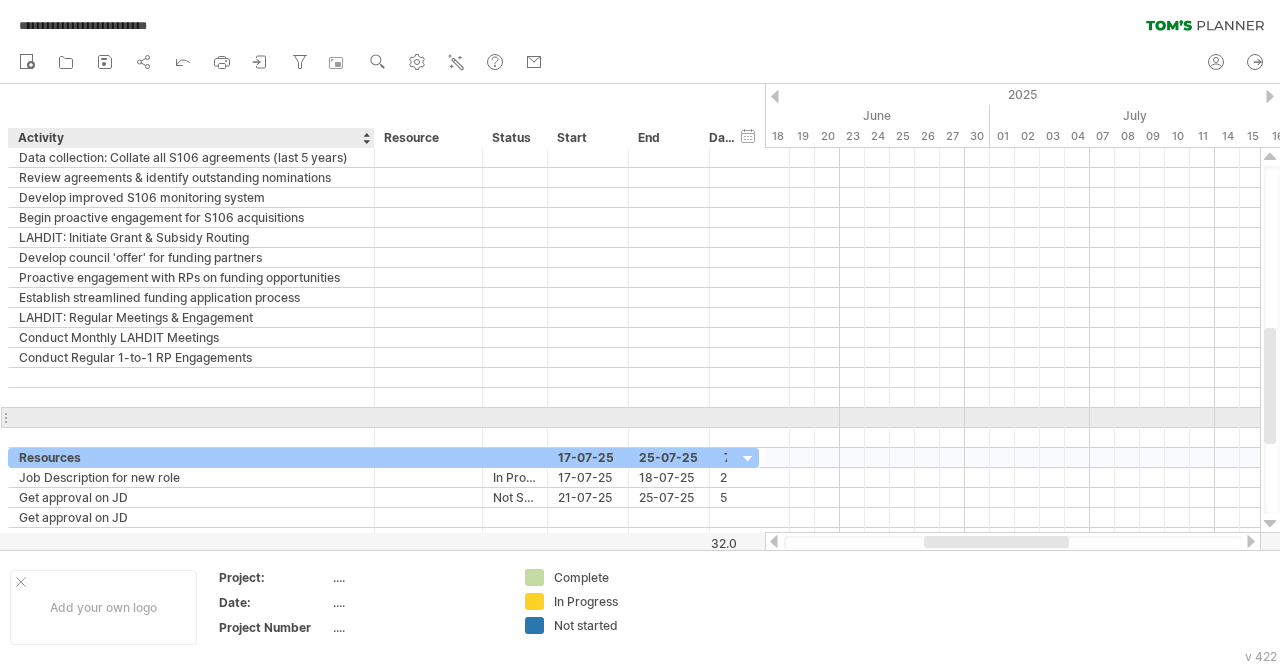 paste on "**********" 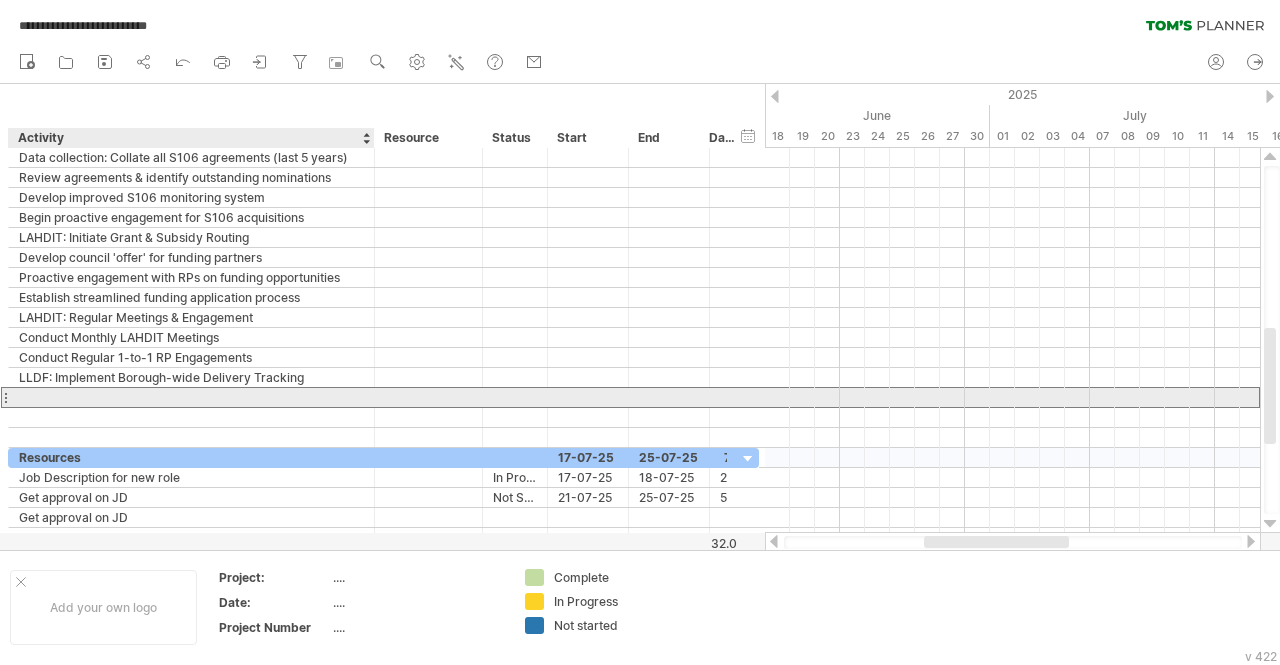 click at bounding box center (191, 397) 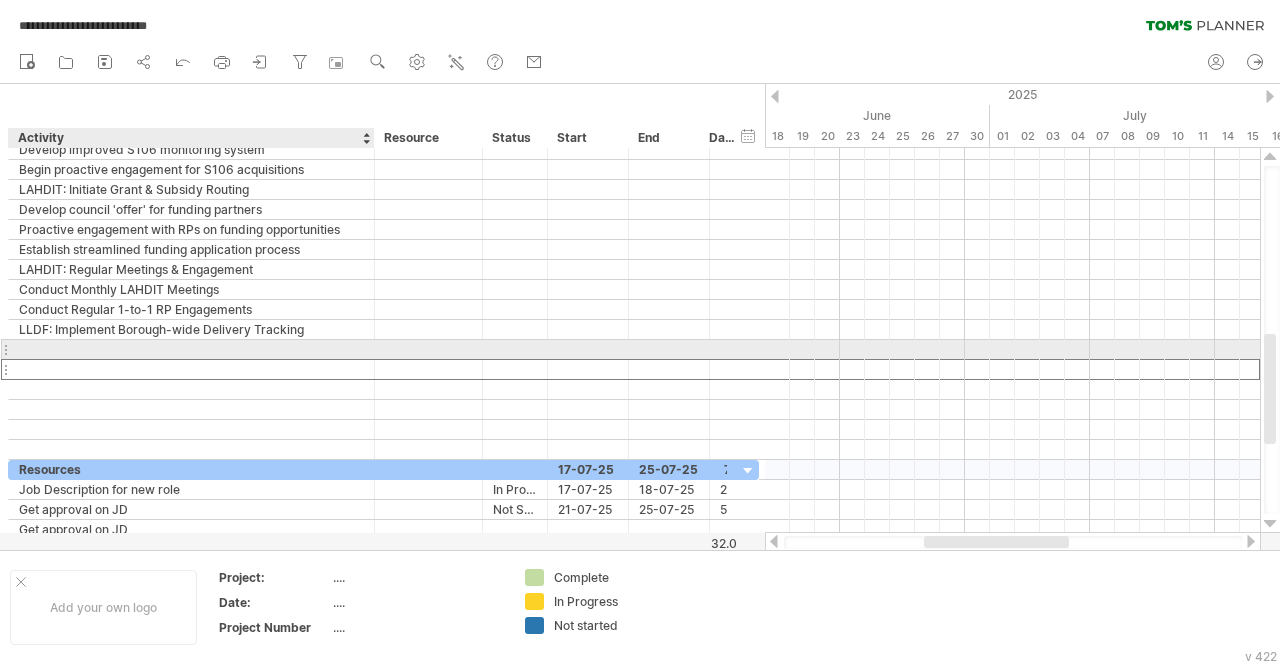 click at bounding box center (191, 369) 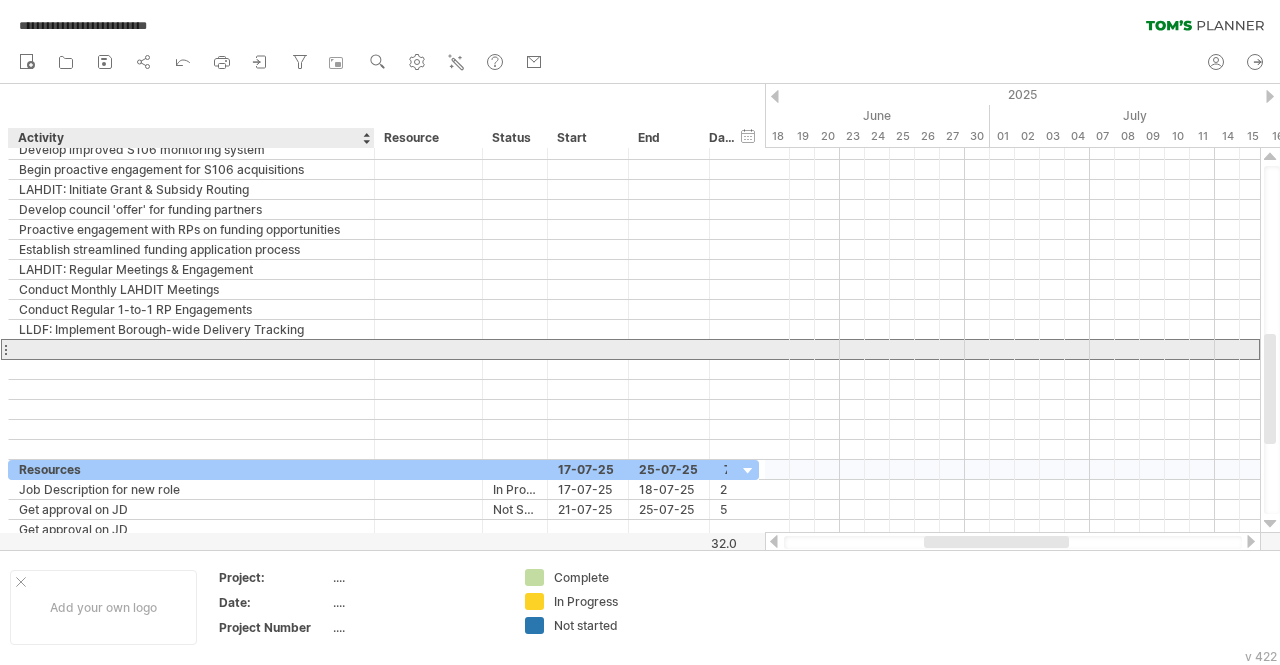 click at bounding box center (191, 349) 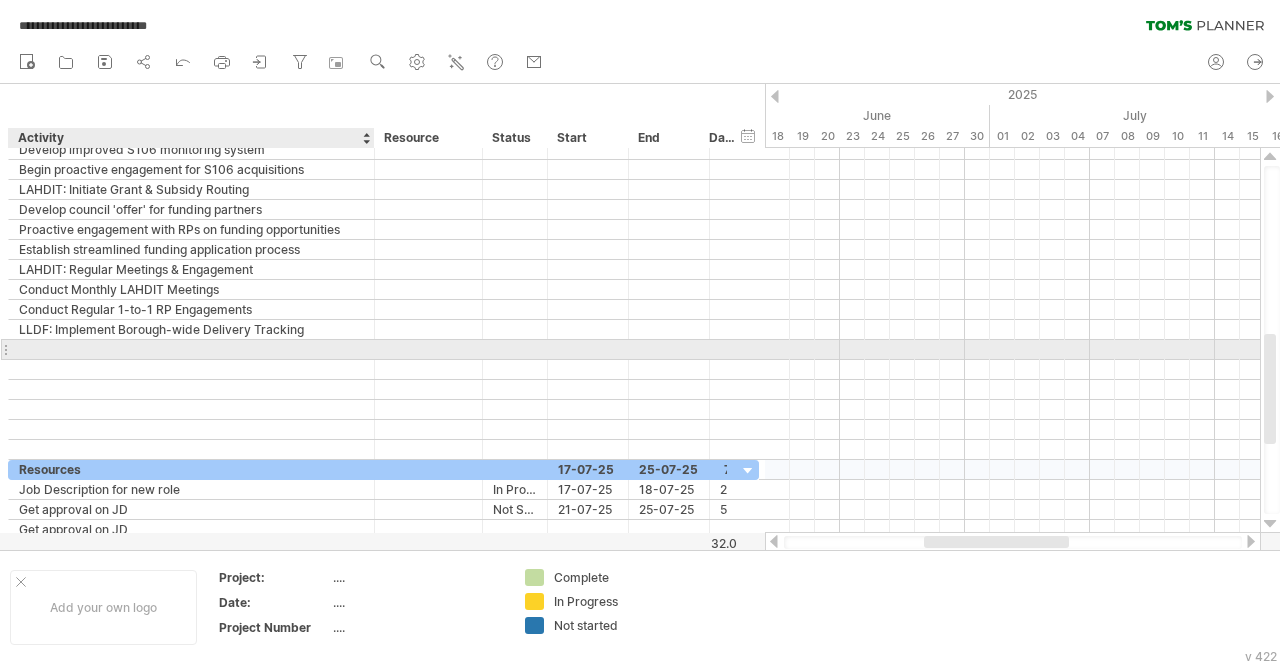 paste on "**********" 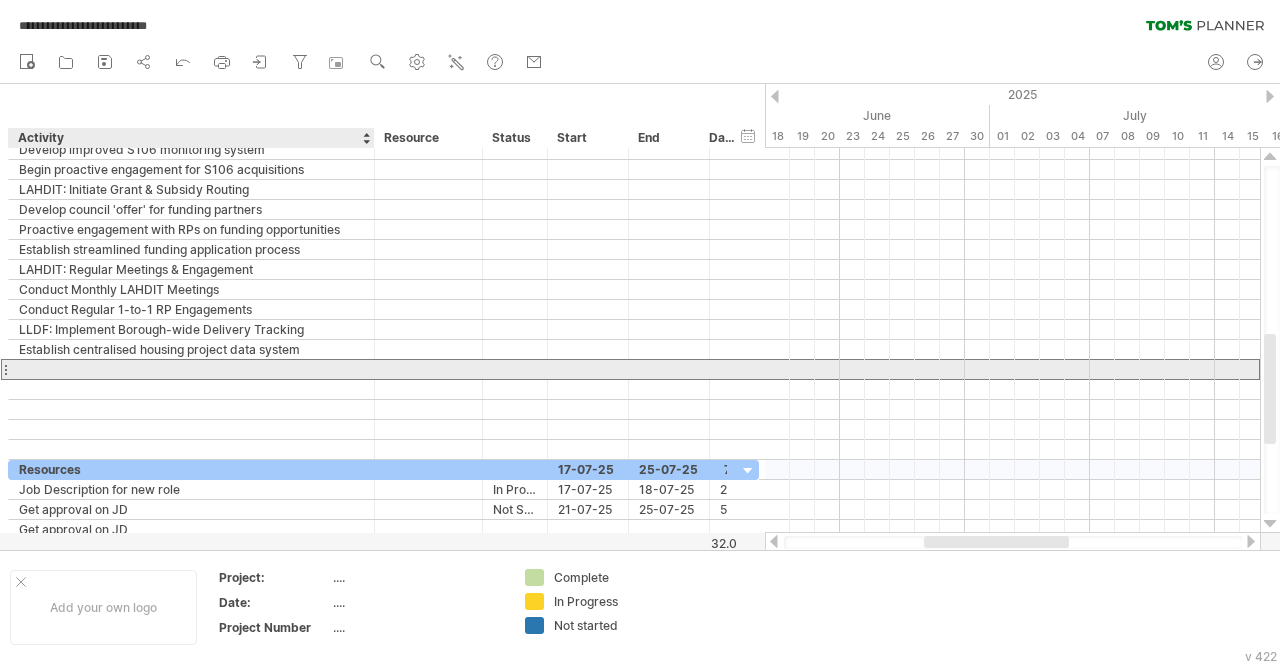 click at bounding box center (191, 369) 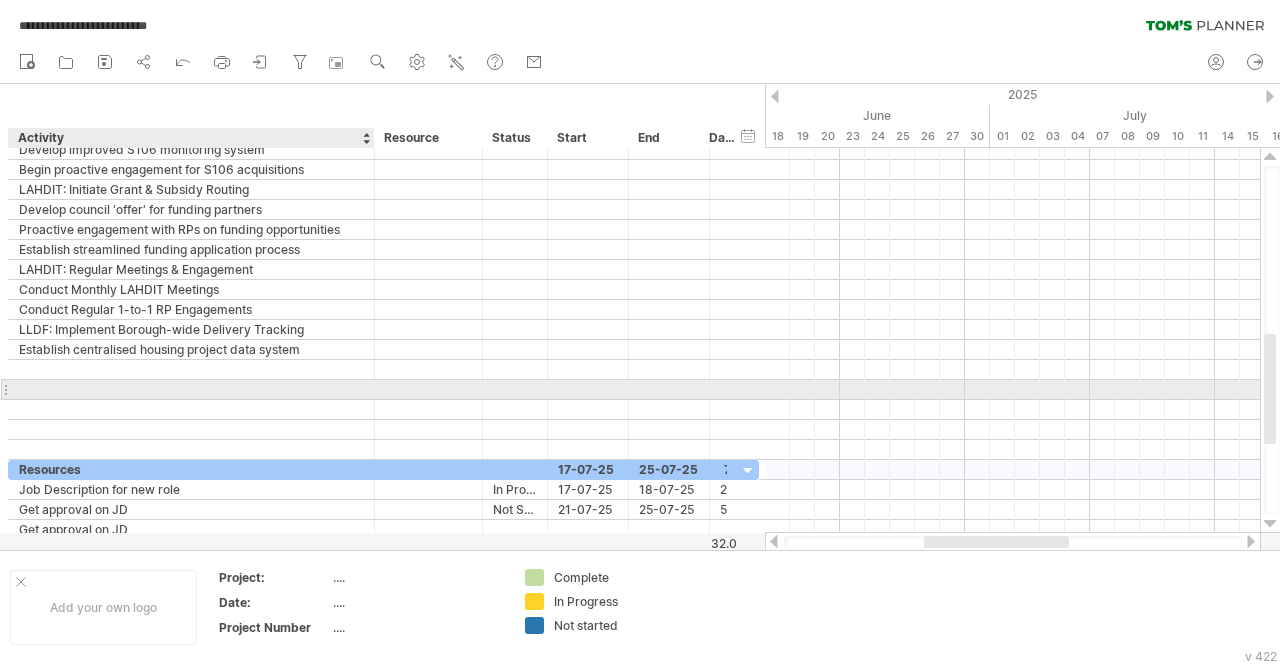 paste on "**********" 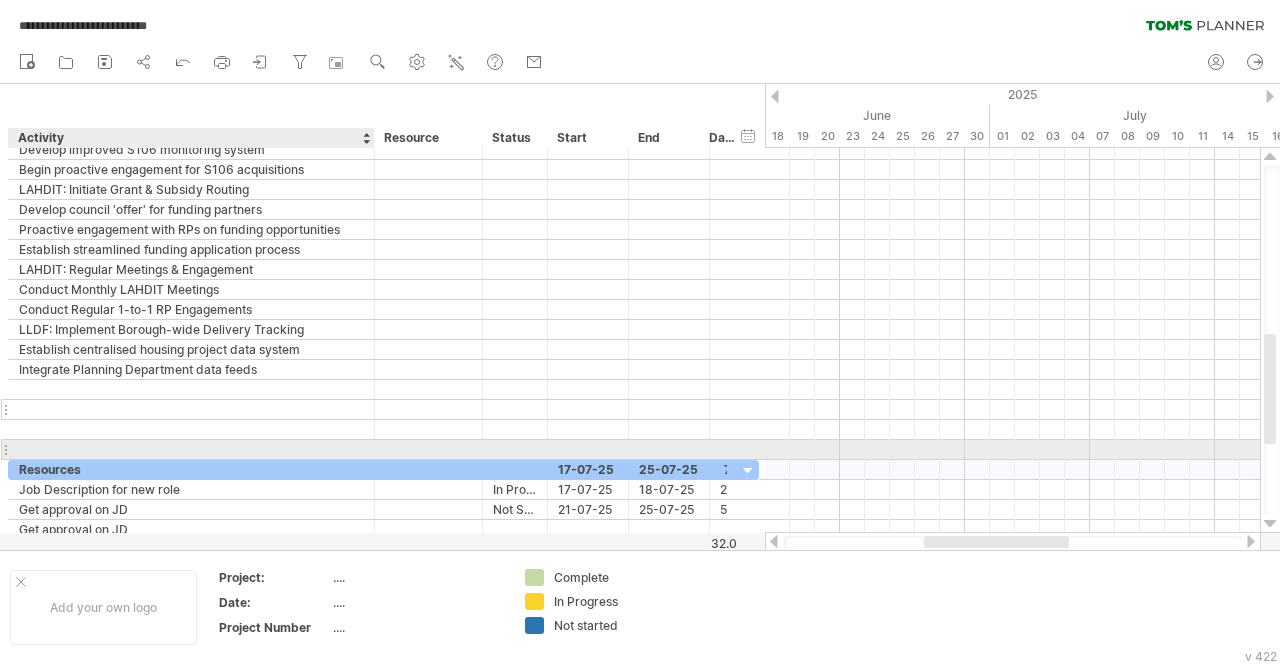 click at bounding box center (191, 409) 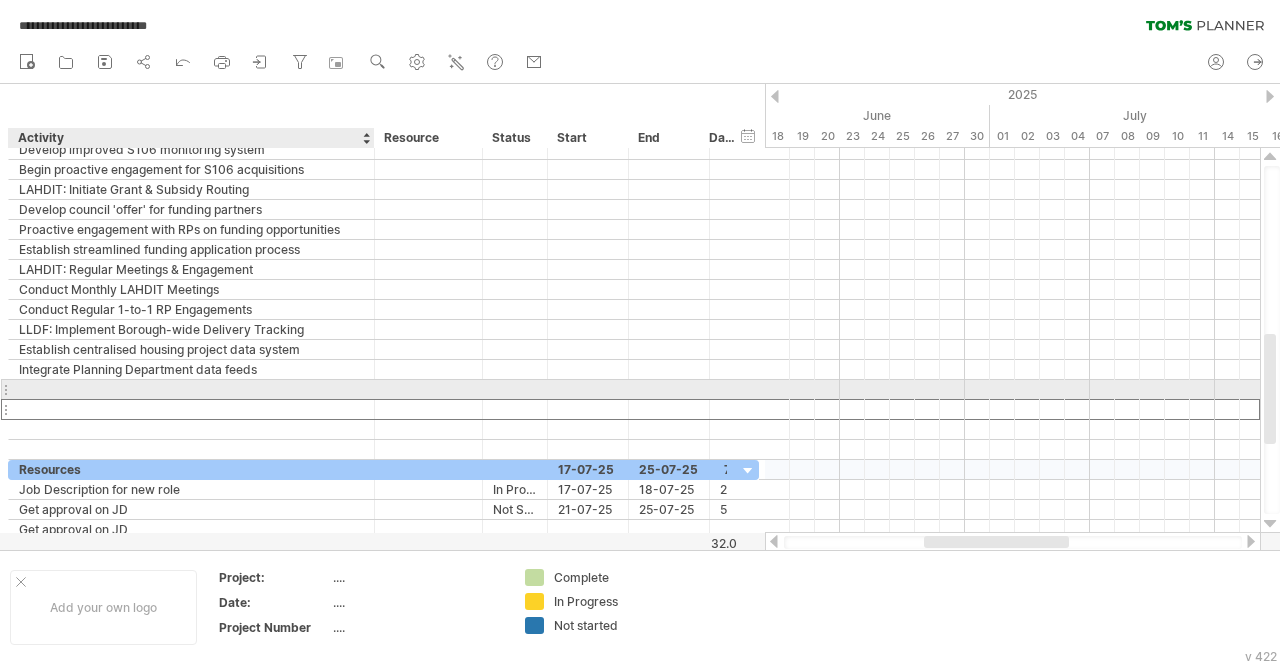 click at bounding box center [191, 389] 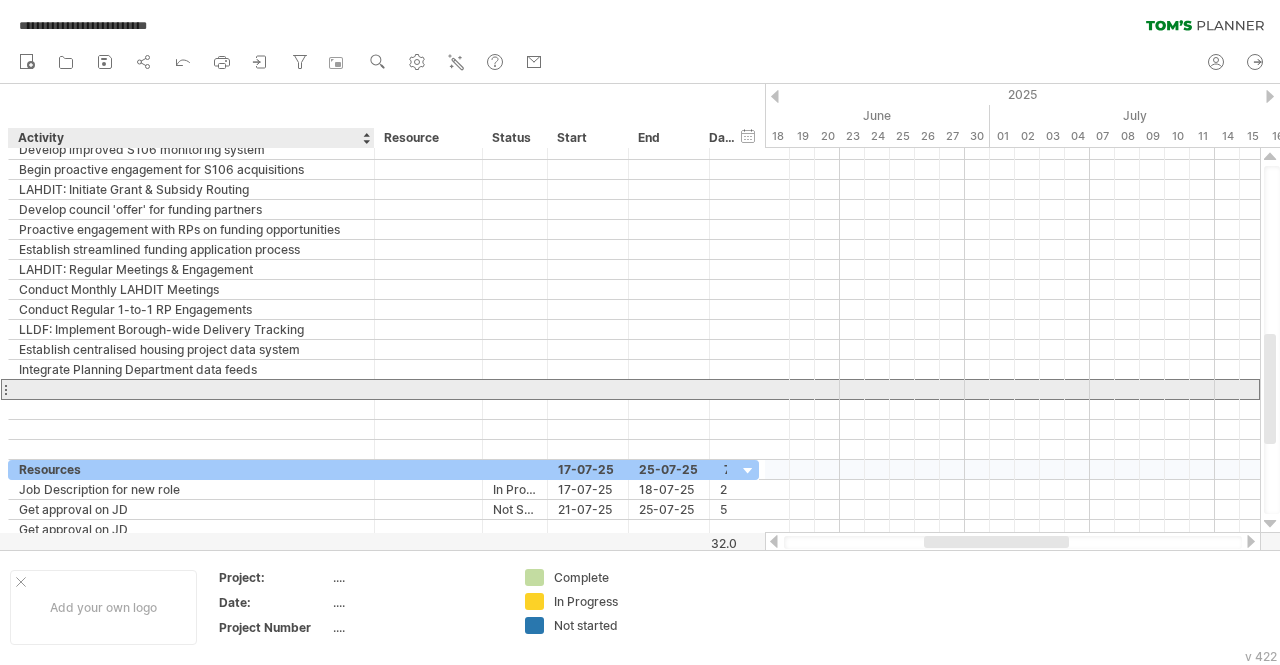click at bounding box center (191, 389) 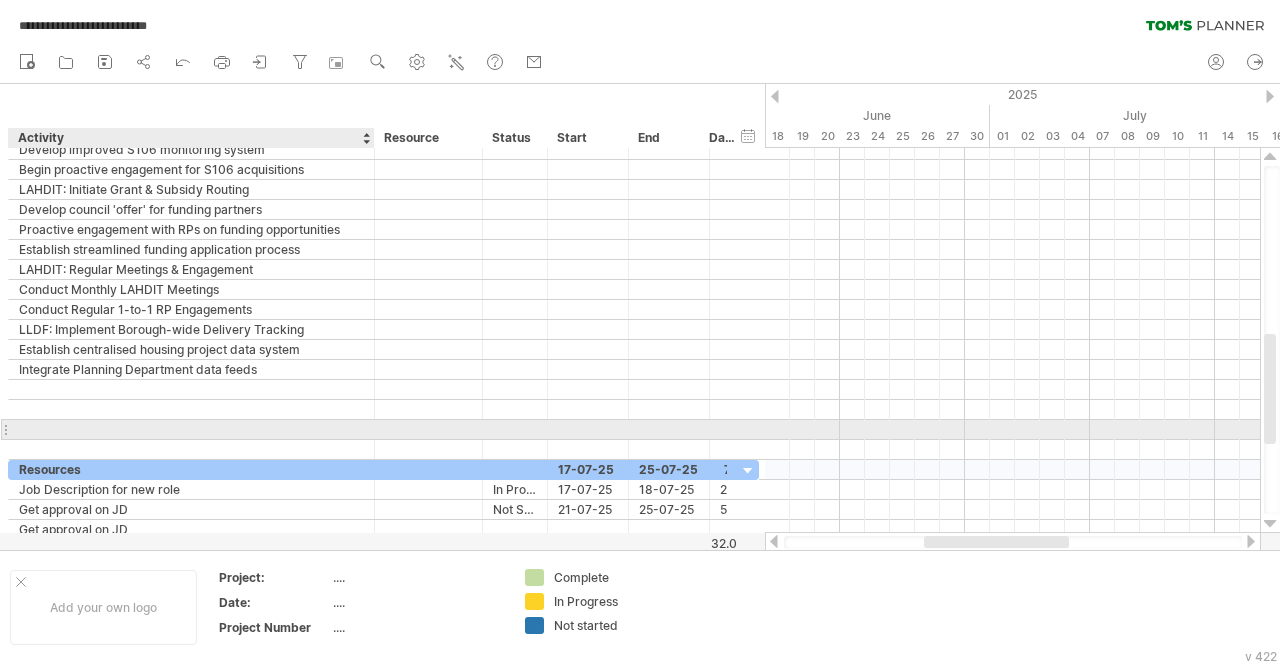 paste on "**********" 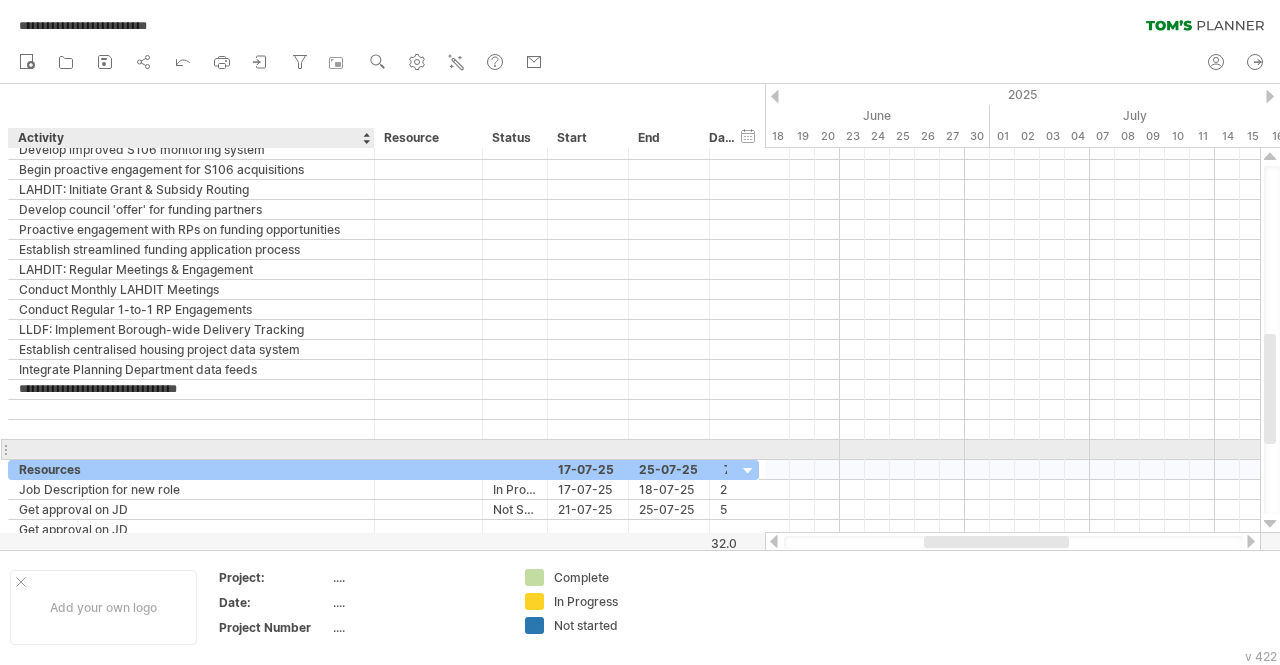 click at bounding box center [191, 449] 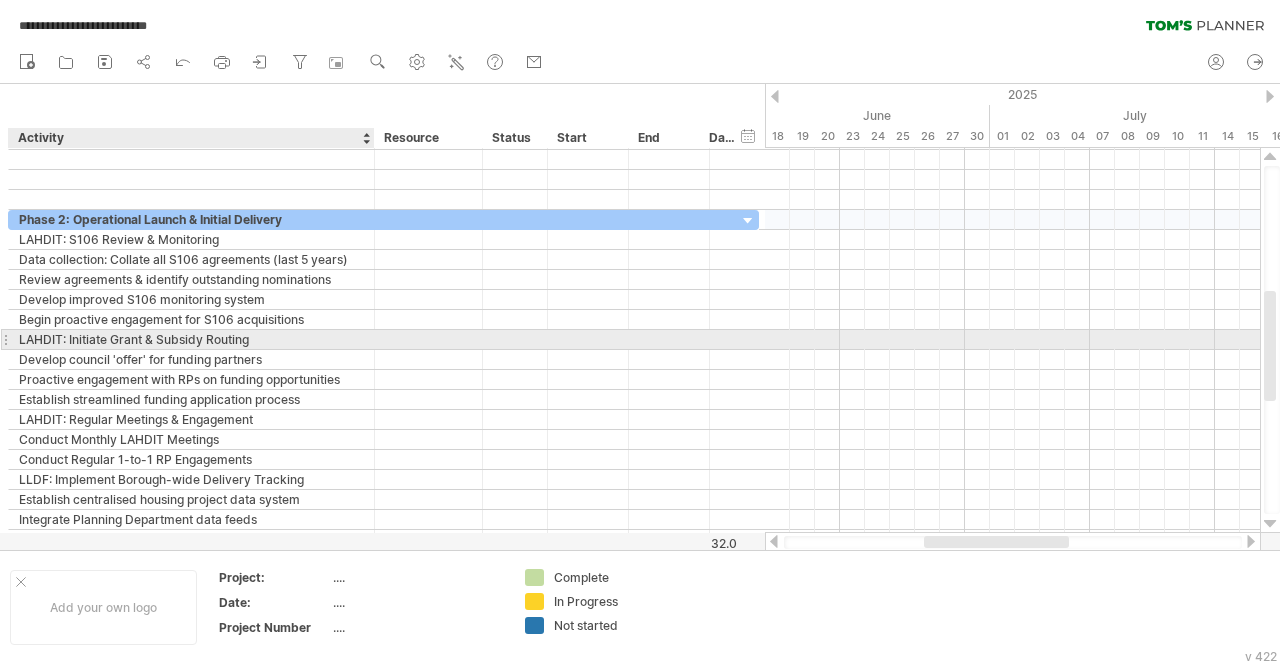 click on "LAHDIT: Initiate Grant & Subsidy Routing" at bounding box center (191, 339) 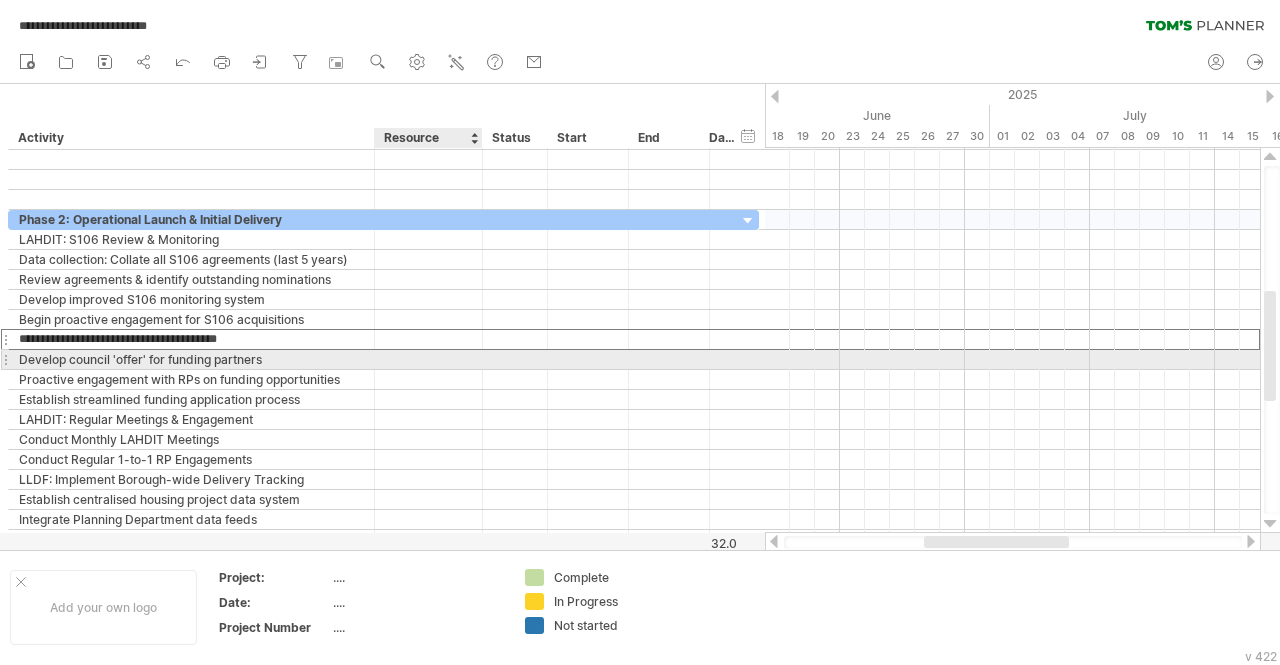 click at bounding box center (428, 359) 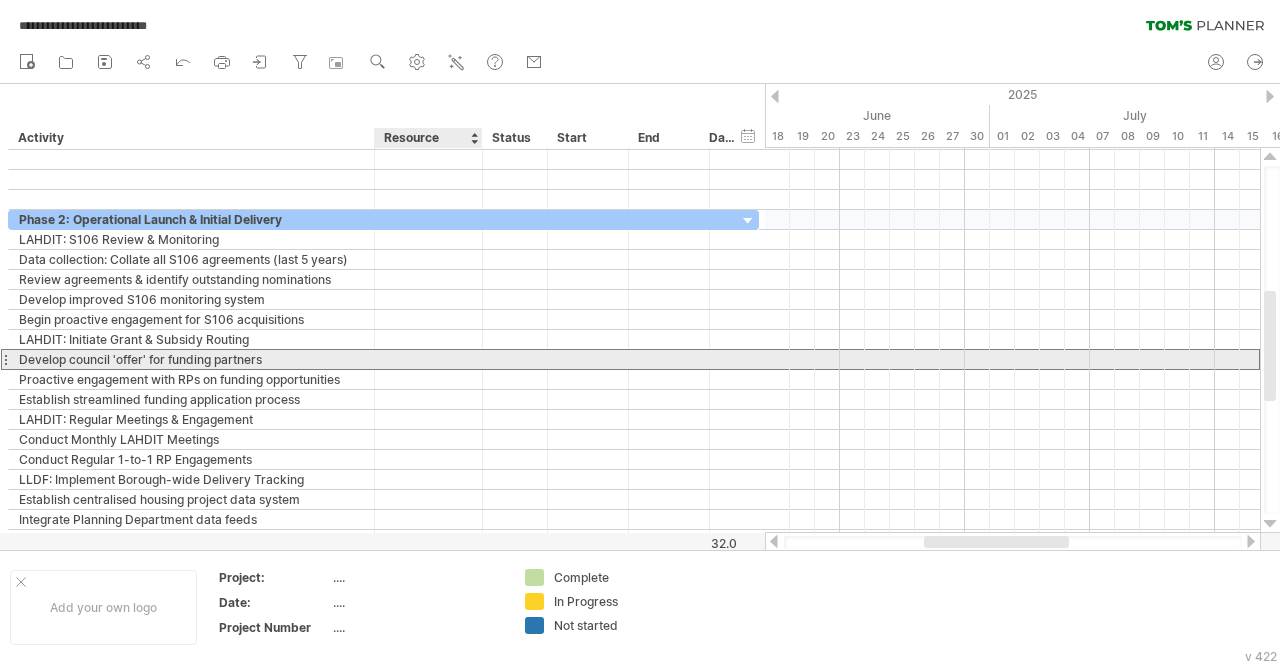 paste on "**********" 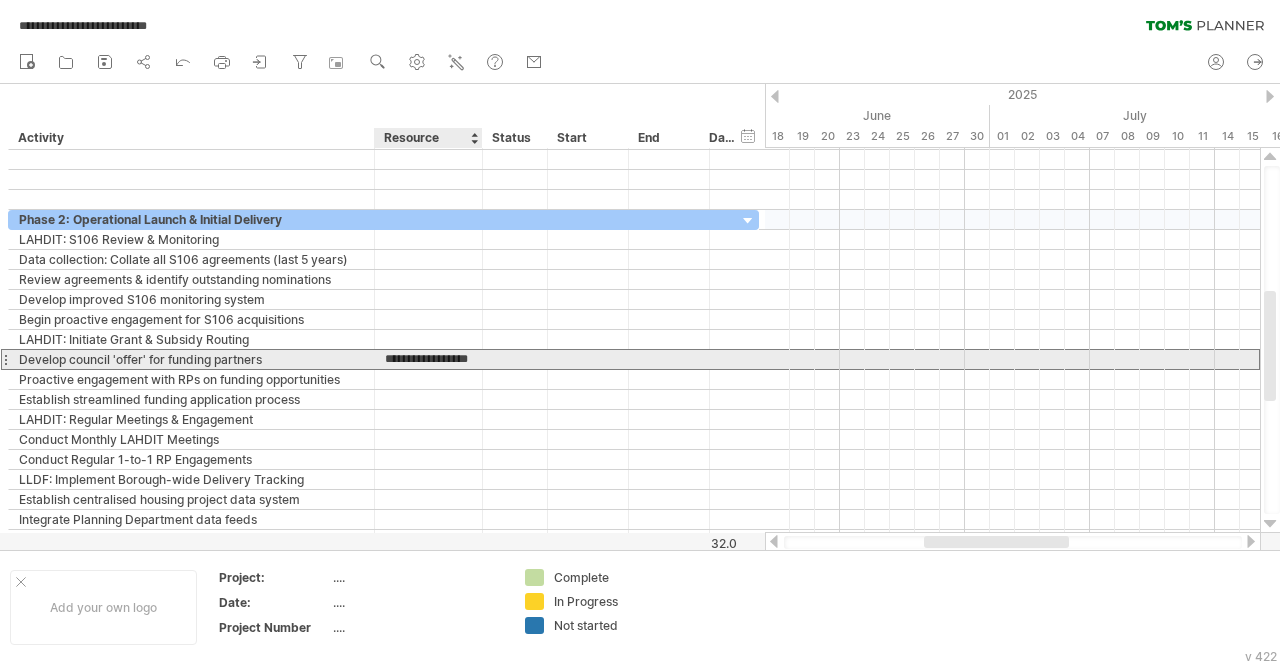 scroll, scrollTop: 0, scrollLeft: 23, axis: horizontal 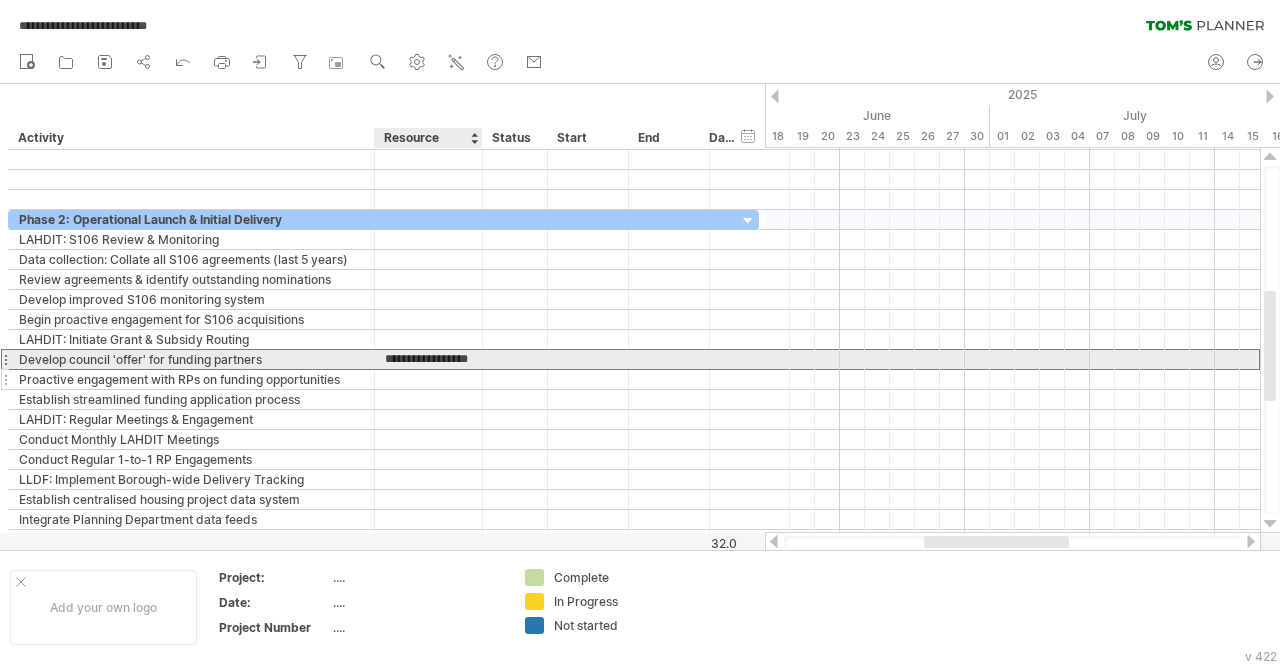 click at bounding box center (428, 379) 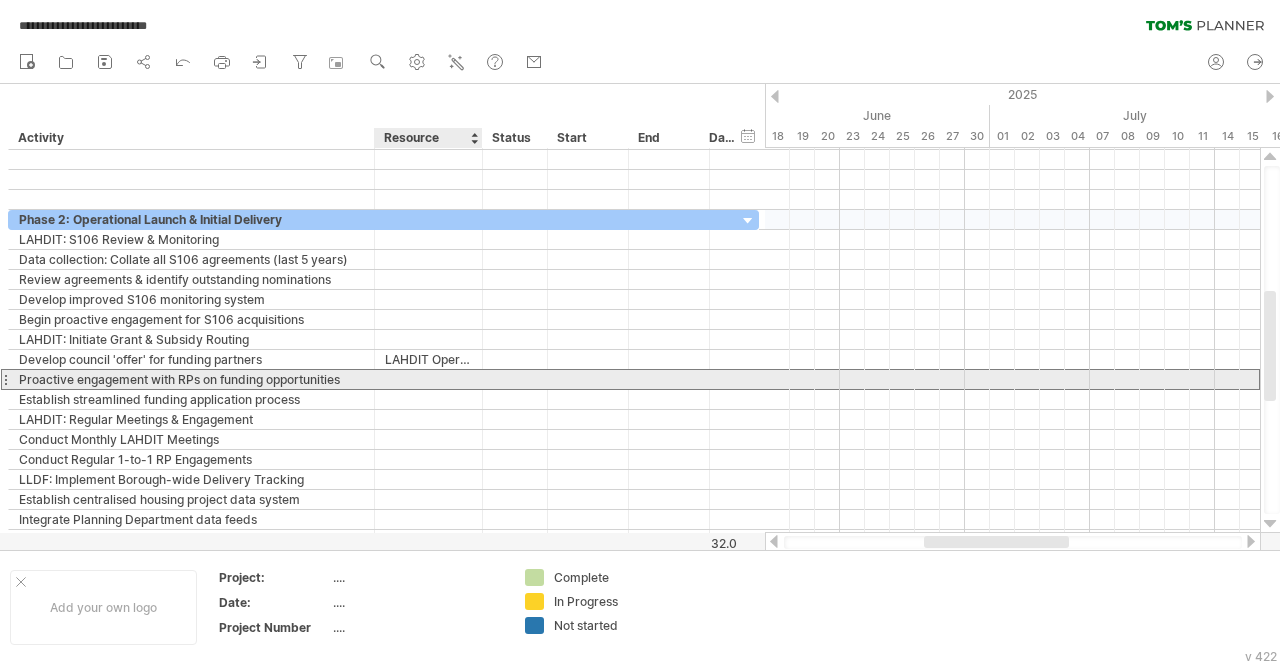 paste on "**********" 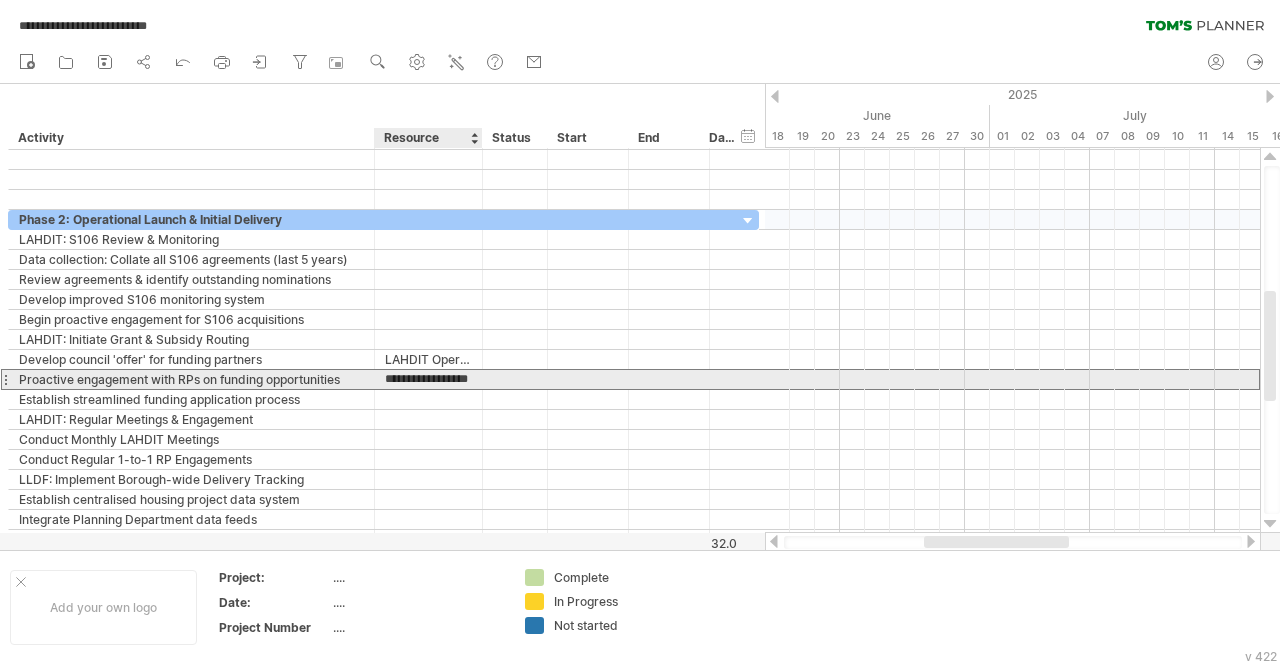 scroll, scrollTop: 0, scrollLeft: 23, axis: horizontal 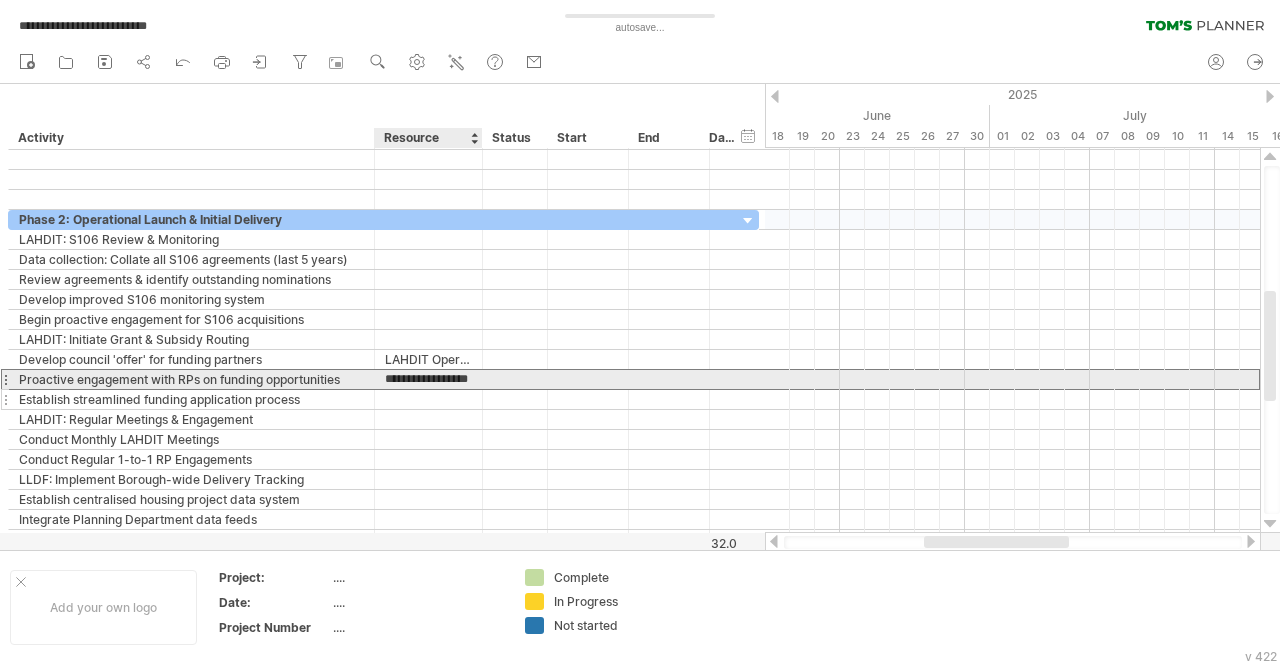click at bounding box center (428, 399) 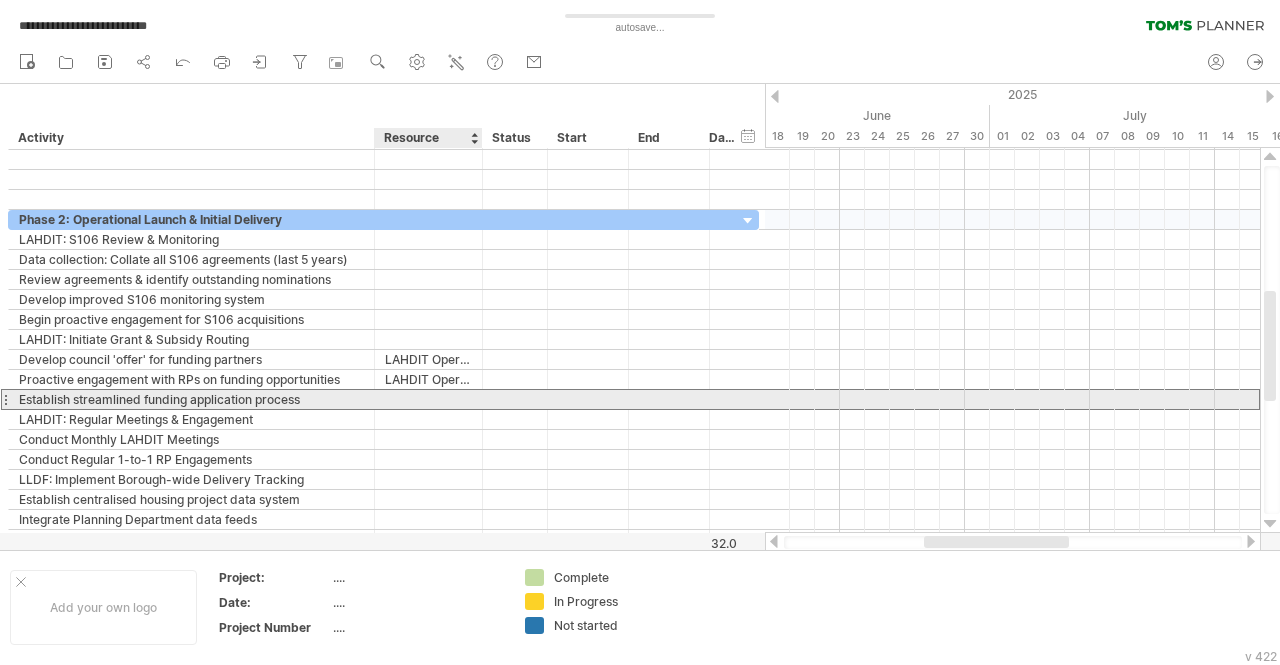 paste on "**********" 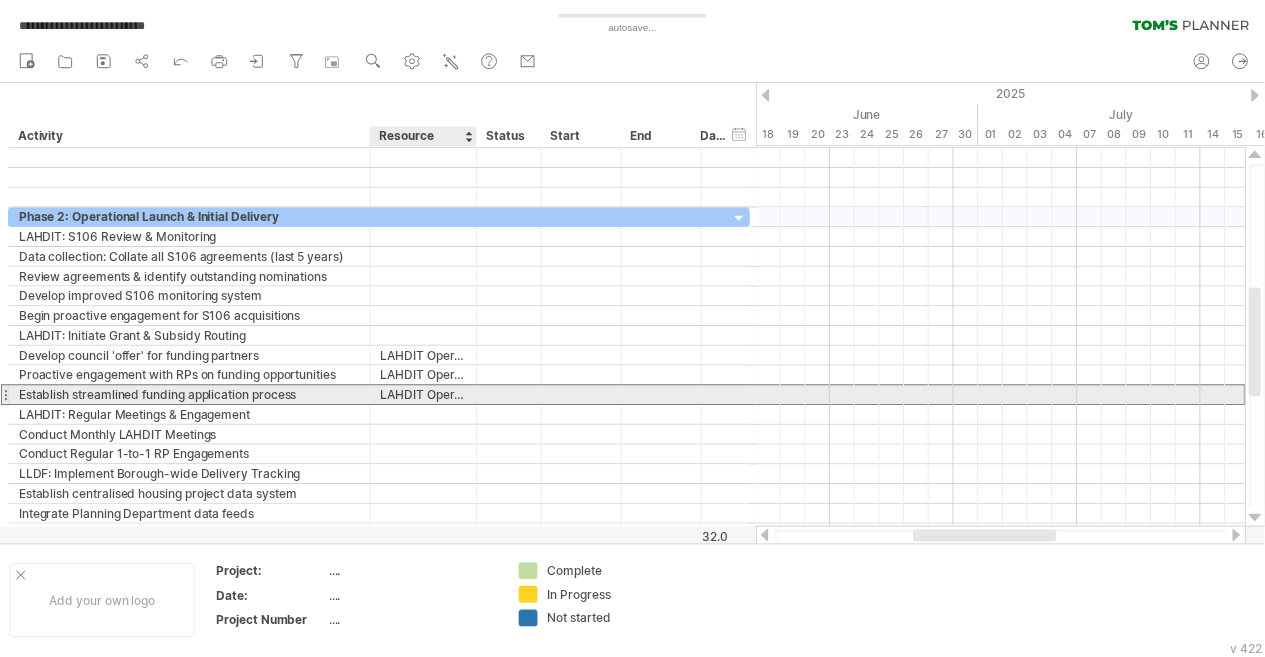 scroll, scrollTop: 0, scrollLeft: 0, axis: both 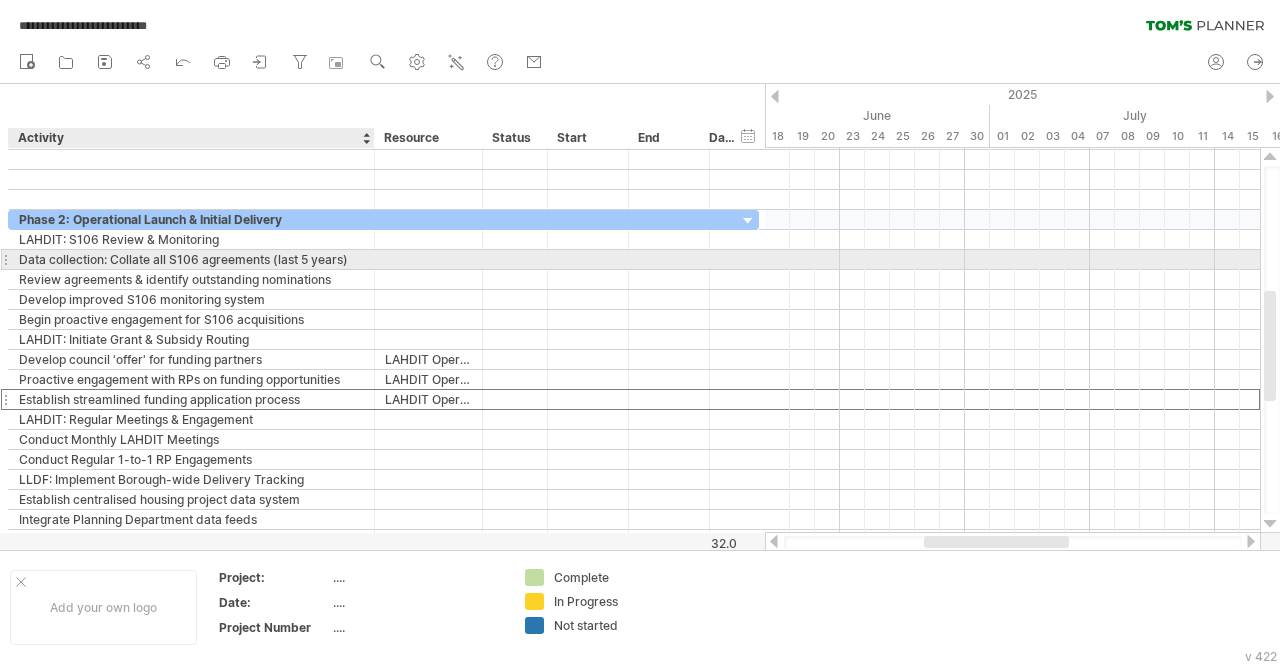 click on "Data collection: Collate all S106 agreements (last 5 years)" at bounding box center (191, 259) 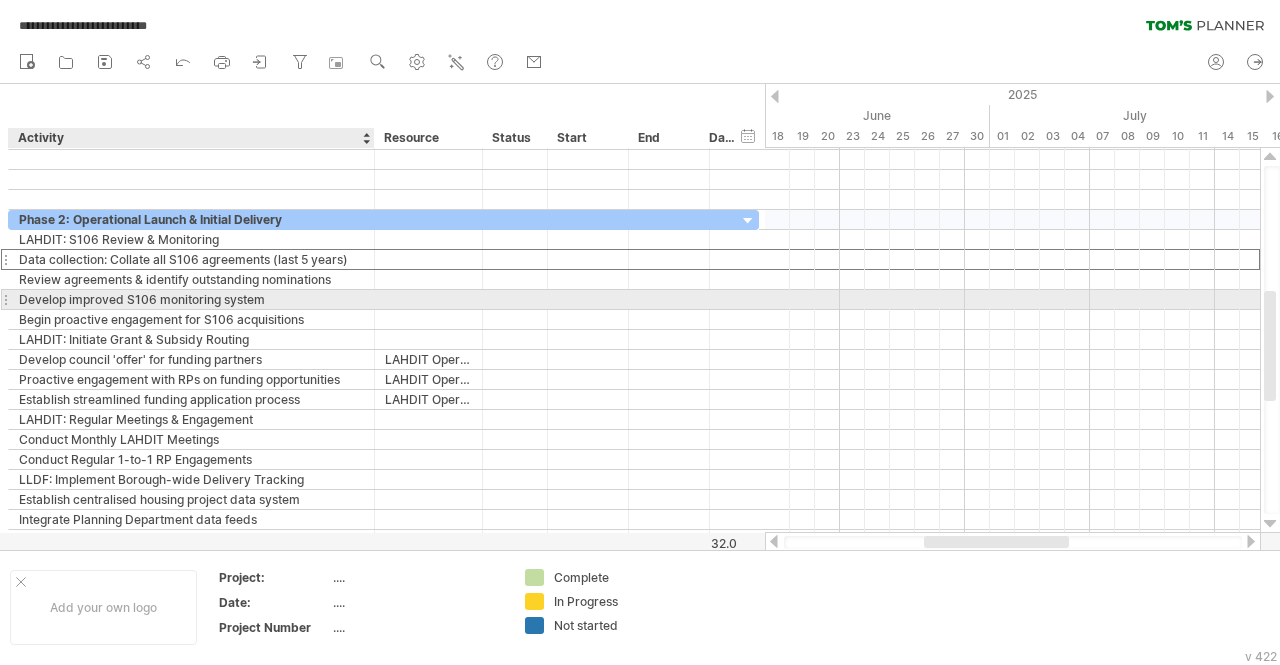 click on "Develop improved S106 monitoring system" at bounding box center [191, 299] 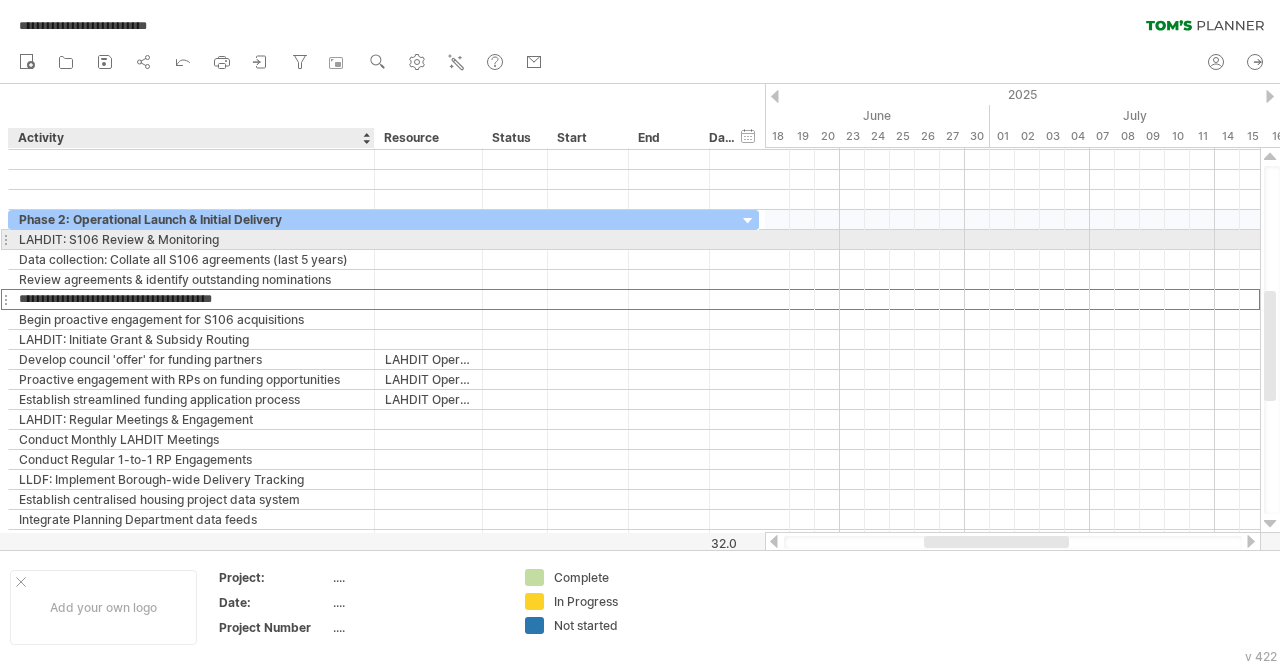 click on "LAHDIT: S106 Review & Monitoring" at bounding box center [191, 239] 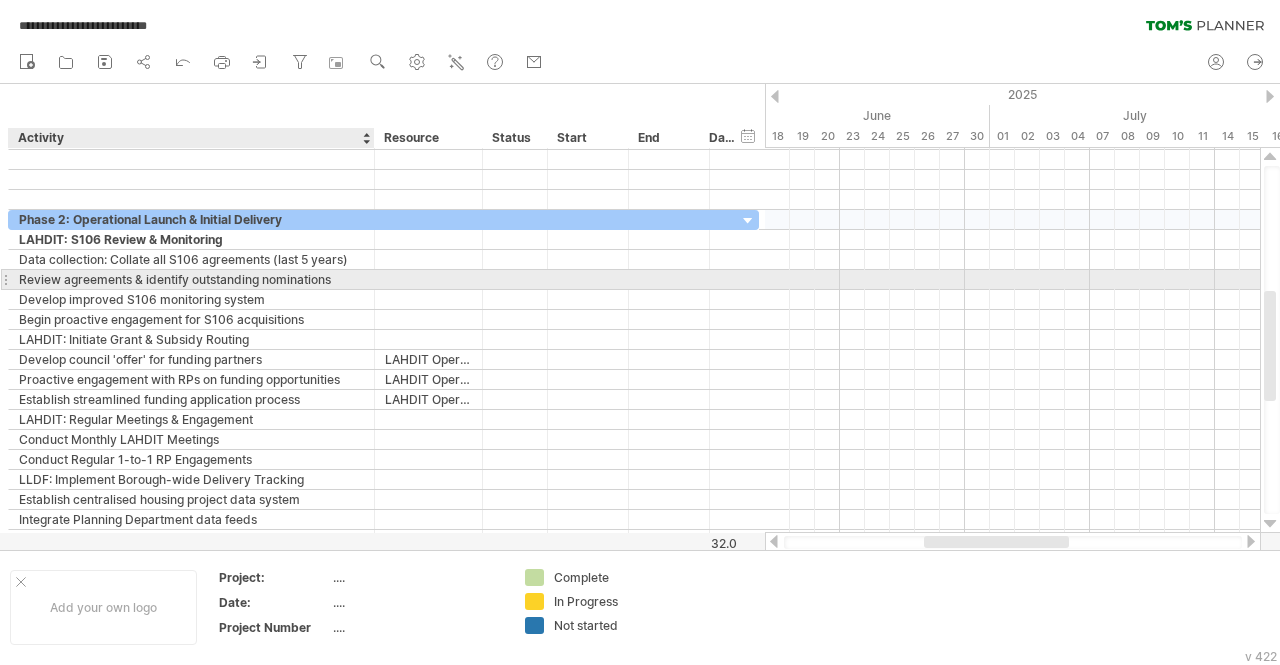 click on "Review agreements & identify outstanding nominations" at bounding box center [191, 279] 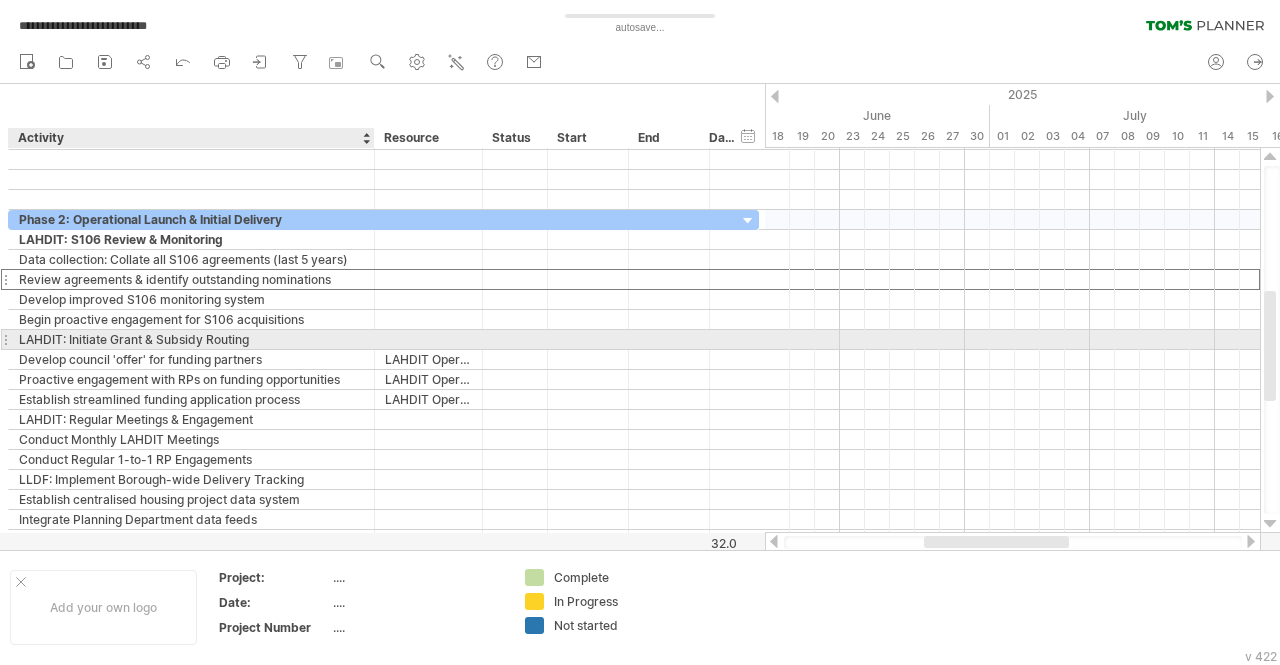 click on "LAHDIT: Initiate Grant & Subsidy Routing" at bounding box center [191, 339] 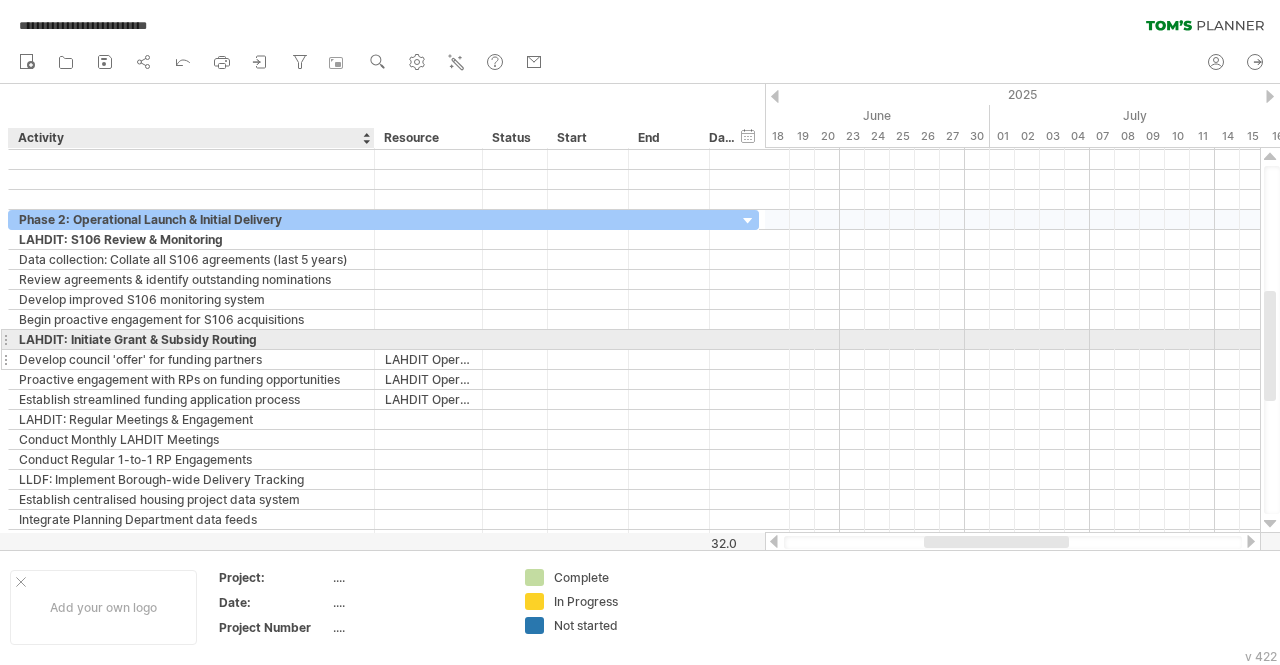 click on "Develop council 'offer' for funding partners" at bounding box center [191, 359] 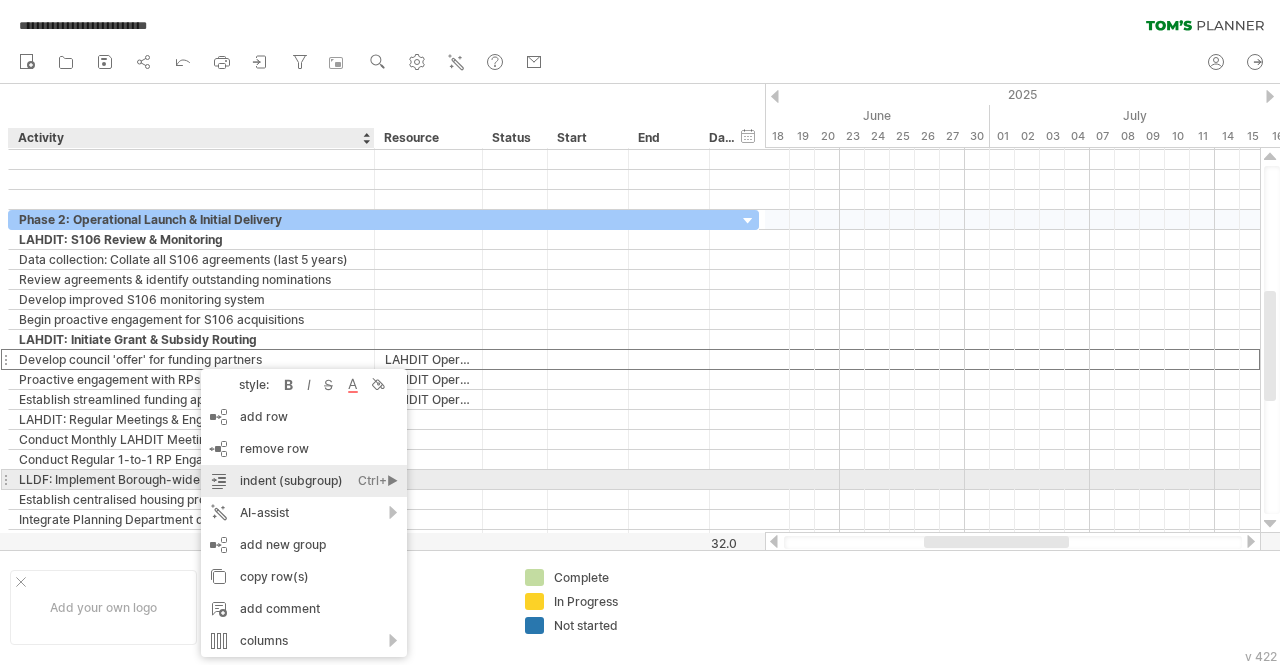 click on "indent (subgroup) Ctrl+► Cmd+►" at bounding box center [304, 481] 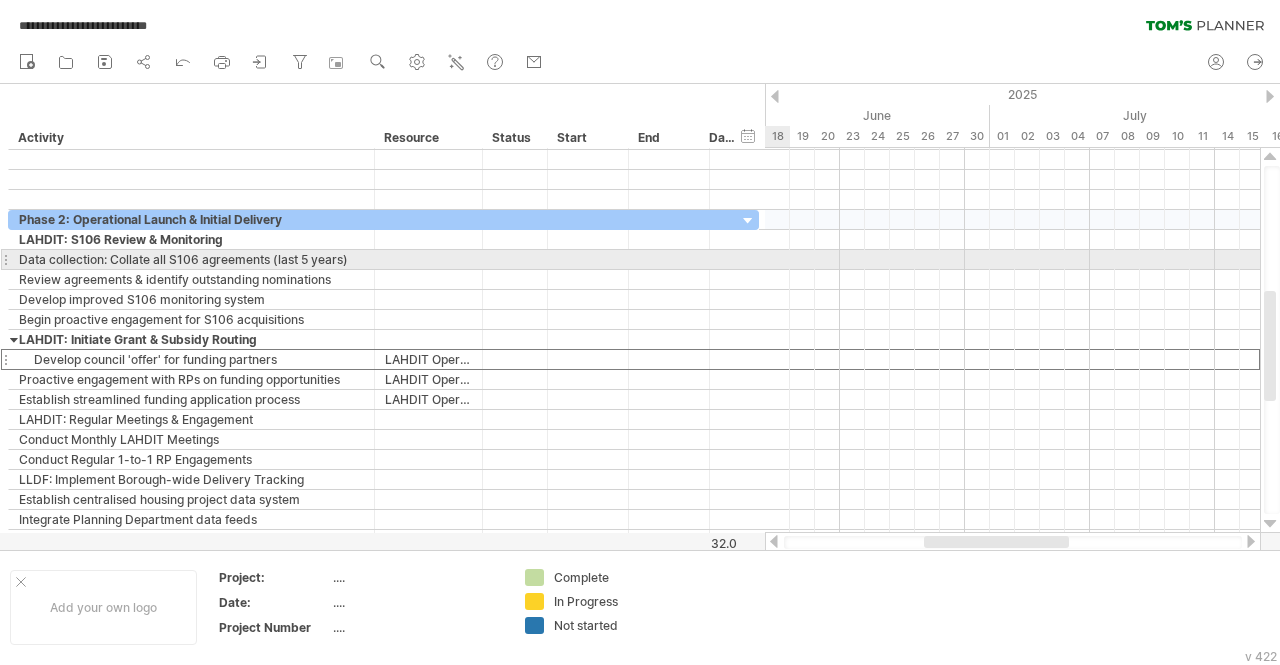 click on "Data collection: Collate all S106 agreements (last 5 years)" at bounding box center (191, 259) 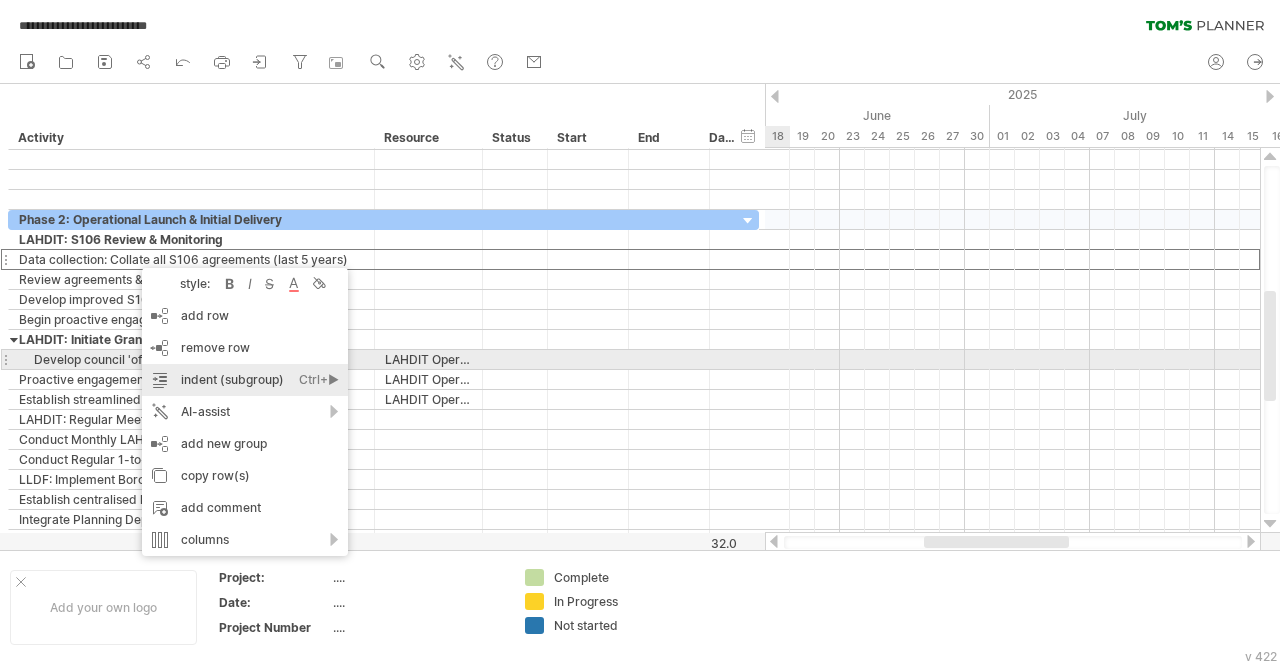 click on "indent (subgroup) Ctrl+► Cmd+►" at bounding box center [245, 380] 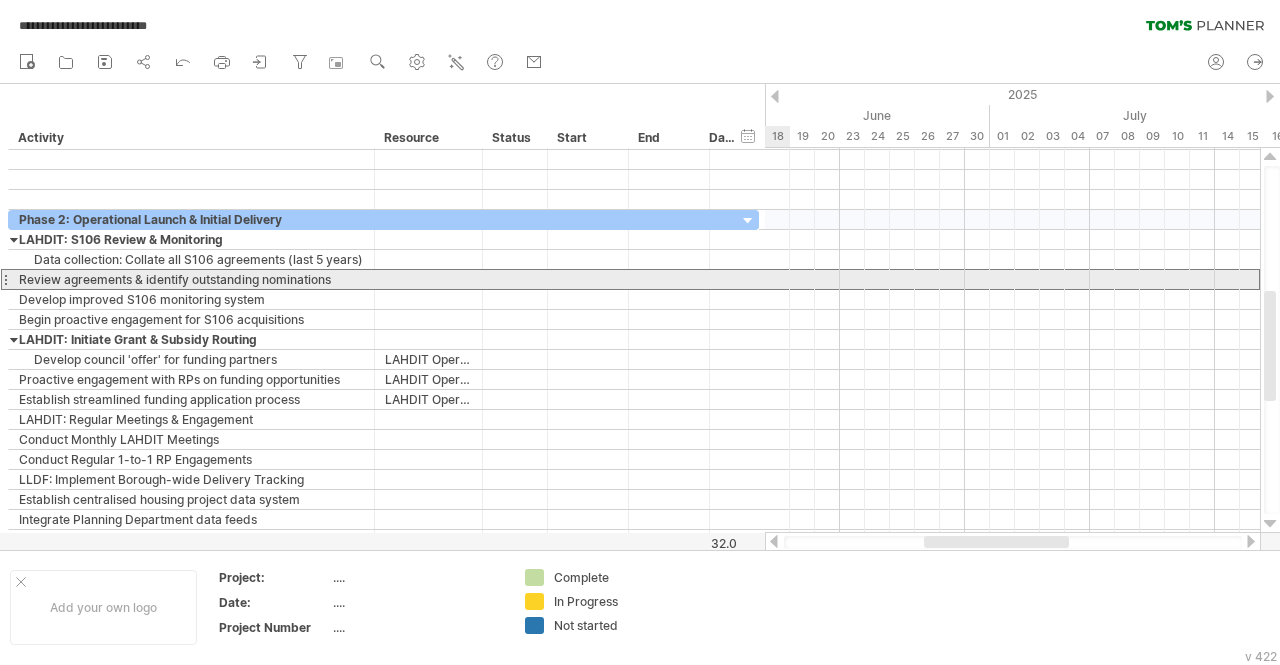click on "Review agreements & identify outstanding nominations" at bounding box center [191, 279] 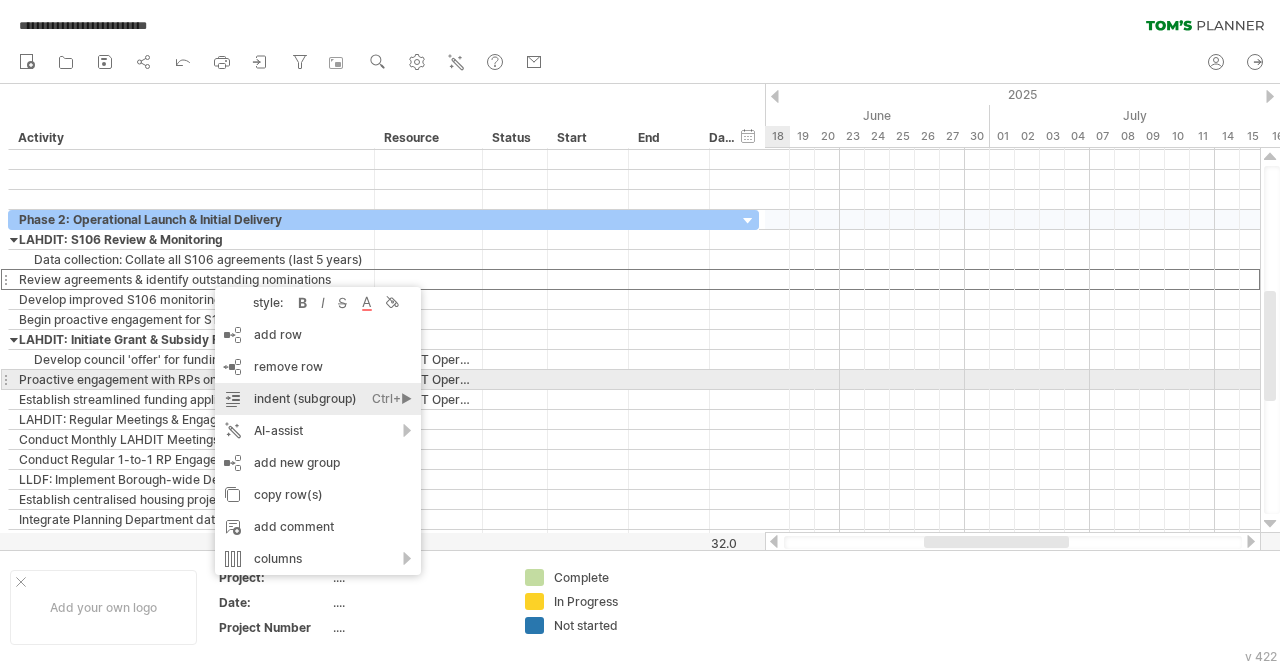 click on "indent (subgroup) Ctrl+► Cmd+►" at bounding box center [318, 399] 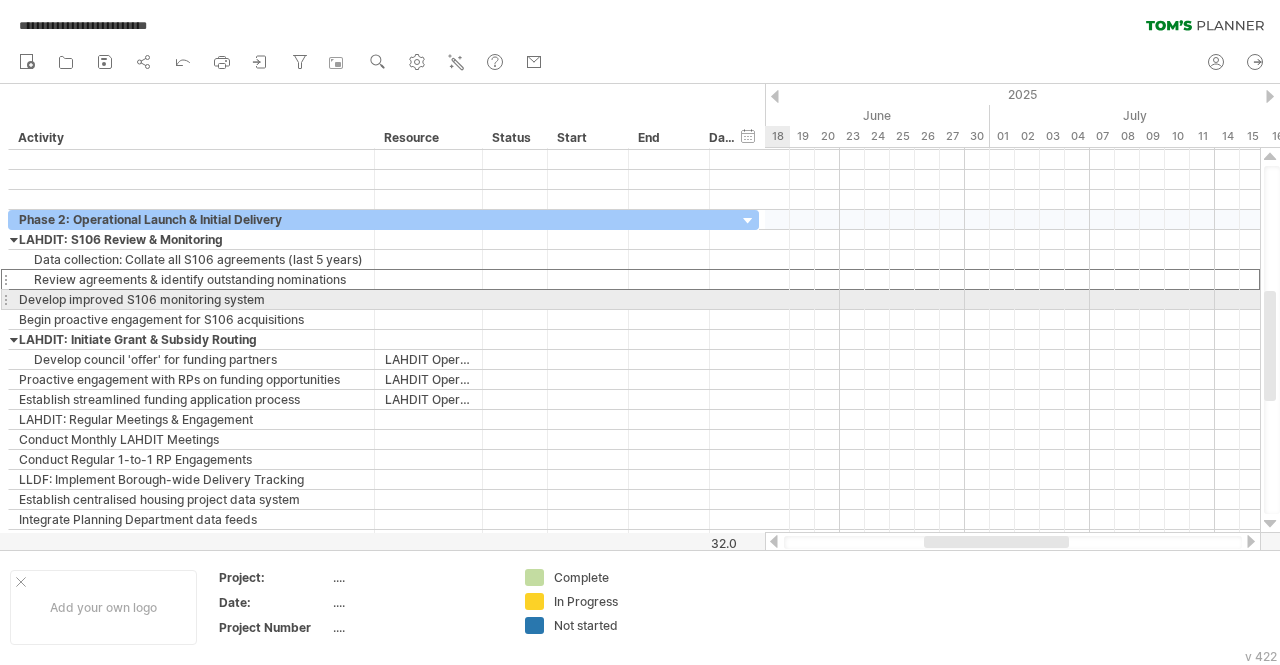 click on "Develop improved S106 monitoring system" at bounding box center [191, 299] 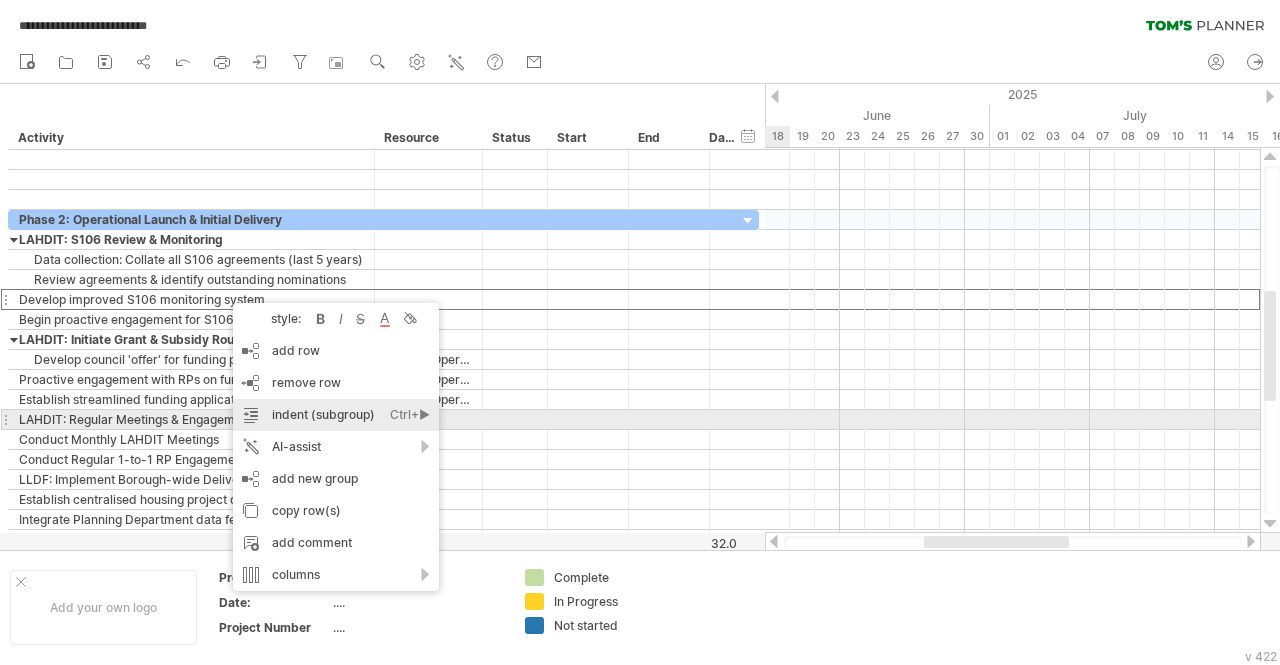 click on "indent (subgroup) Ctrl+► Cmd+►" at bounding box center (336, 415) 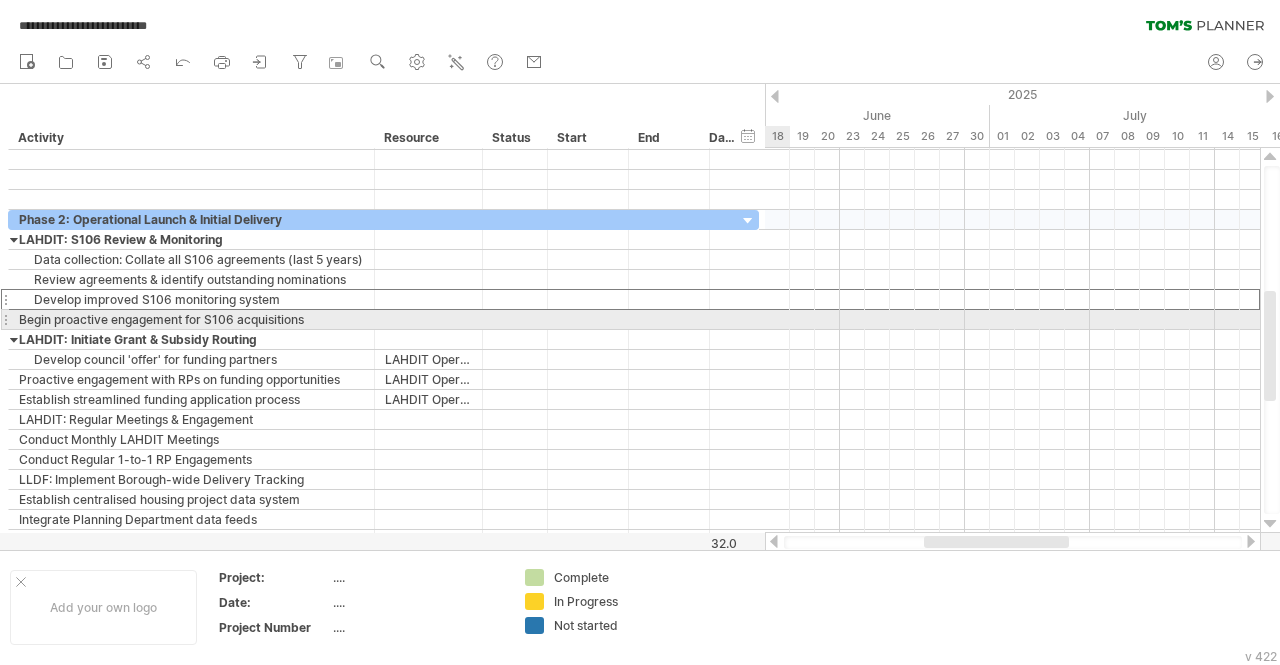 click on "Begin proactive engagement for S106 acquisitions" at bounding box center [191, 319] 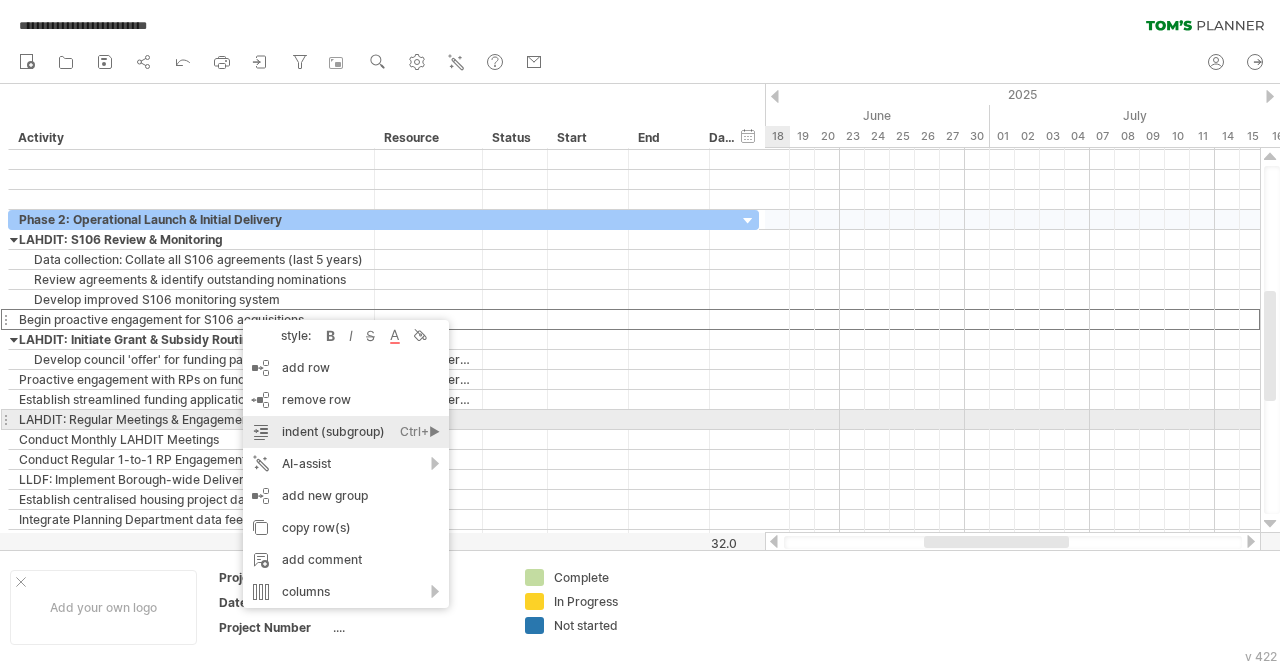 click on "indent (subgroup) Ctrl+► Cmd+►" at bounding box center [346, 432] 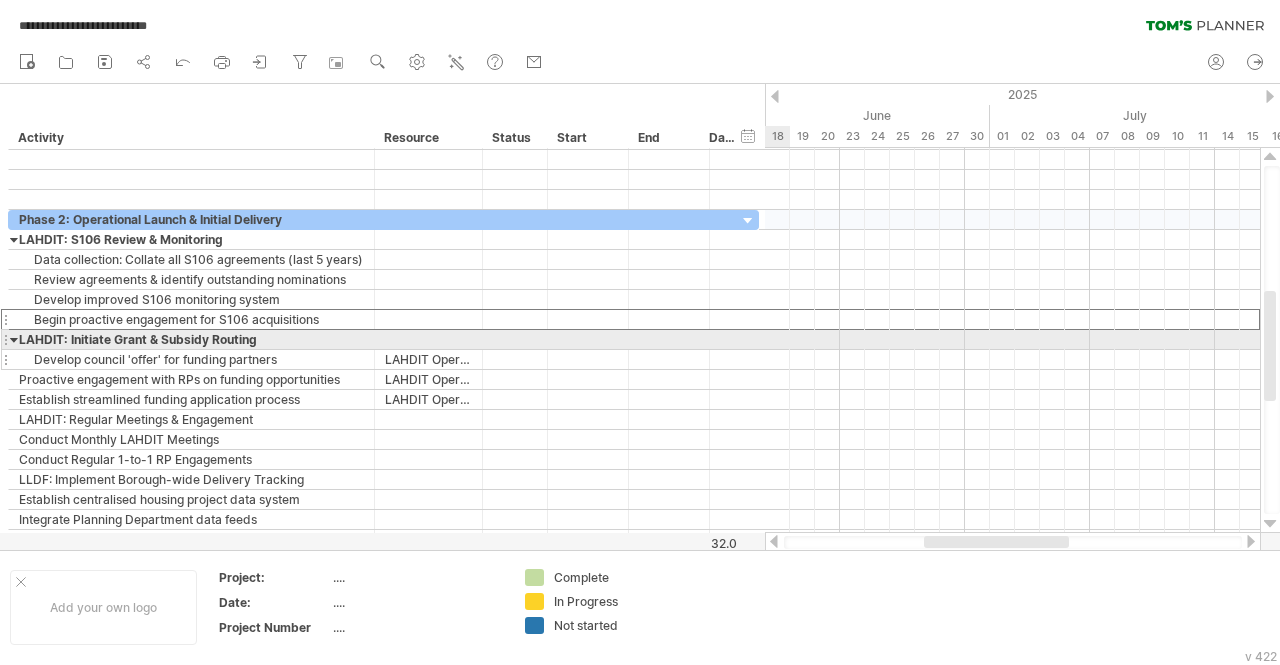 click on "Develop council 'offer' for funding partners" at bounding box center (191, 359) 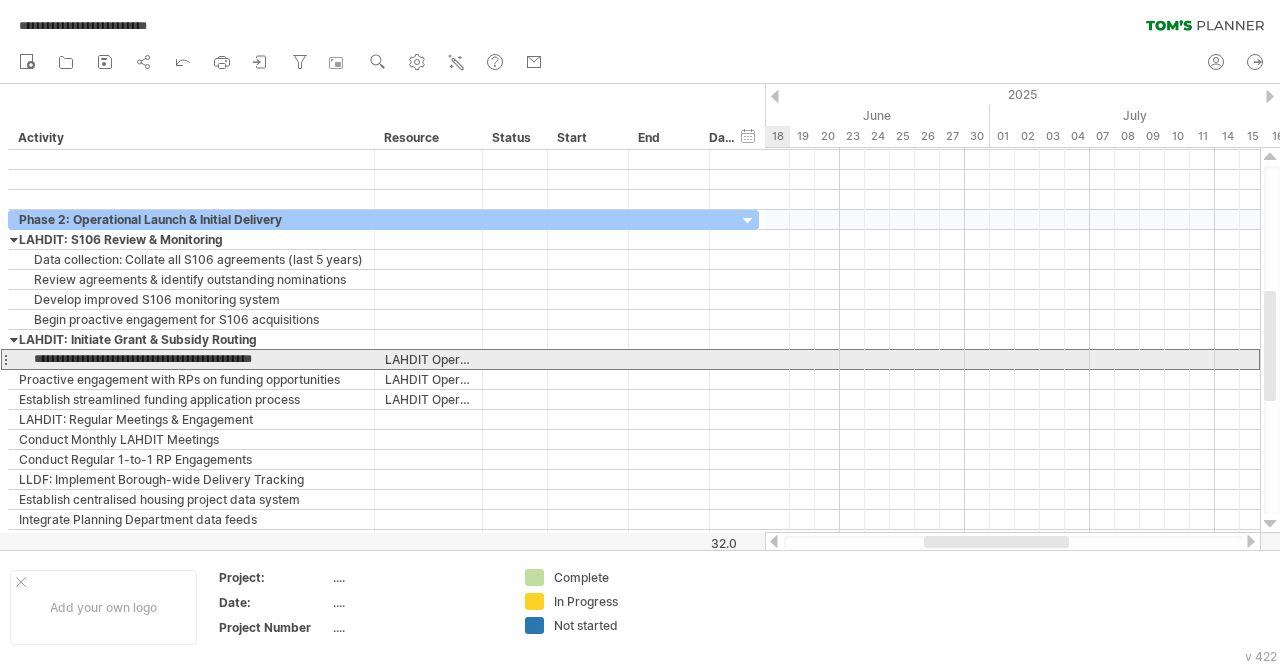 click on "**********" at bounding box center (191, 359) 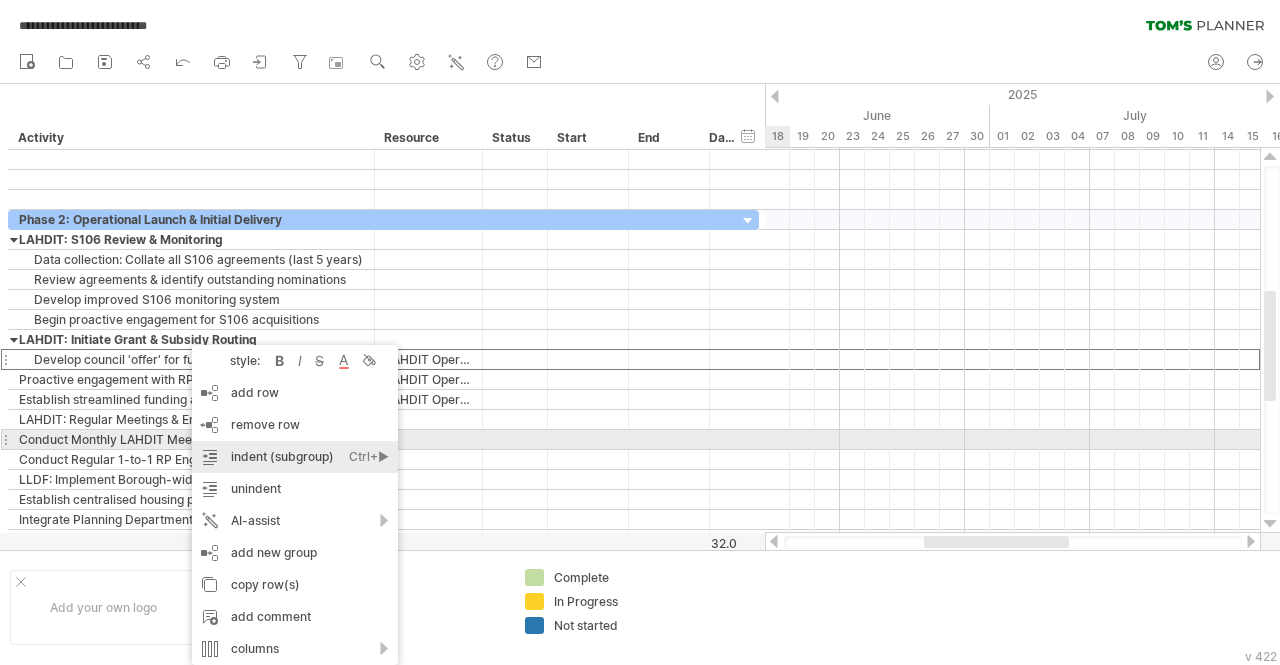 click on "indent (subgroup) Ctrl+► Cmd+►" at bounding box center [295, 457] 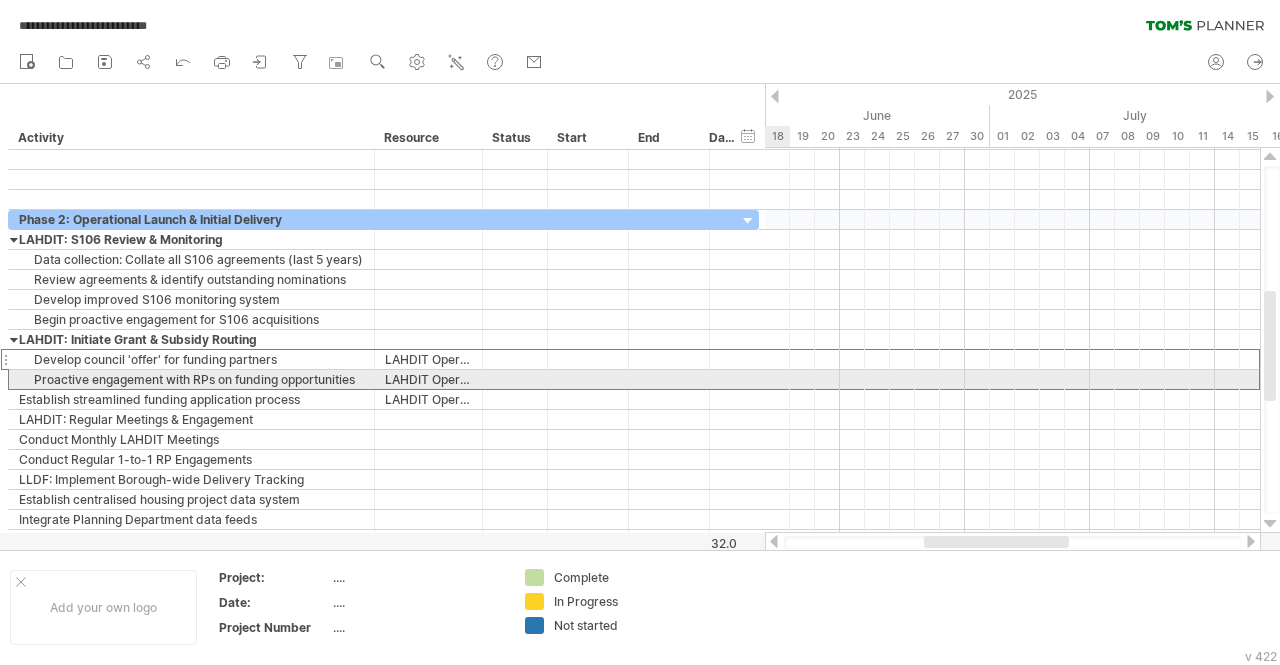 click on "Proactive engagement with RPs on funding opportunities" at bounding box center (191, 379) 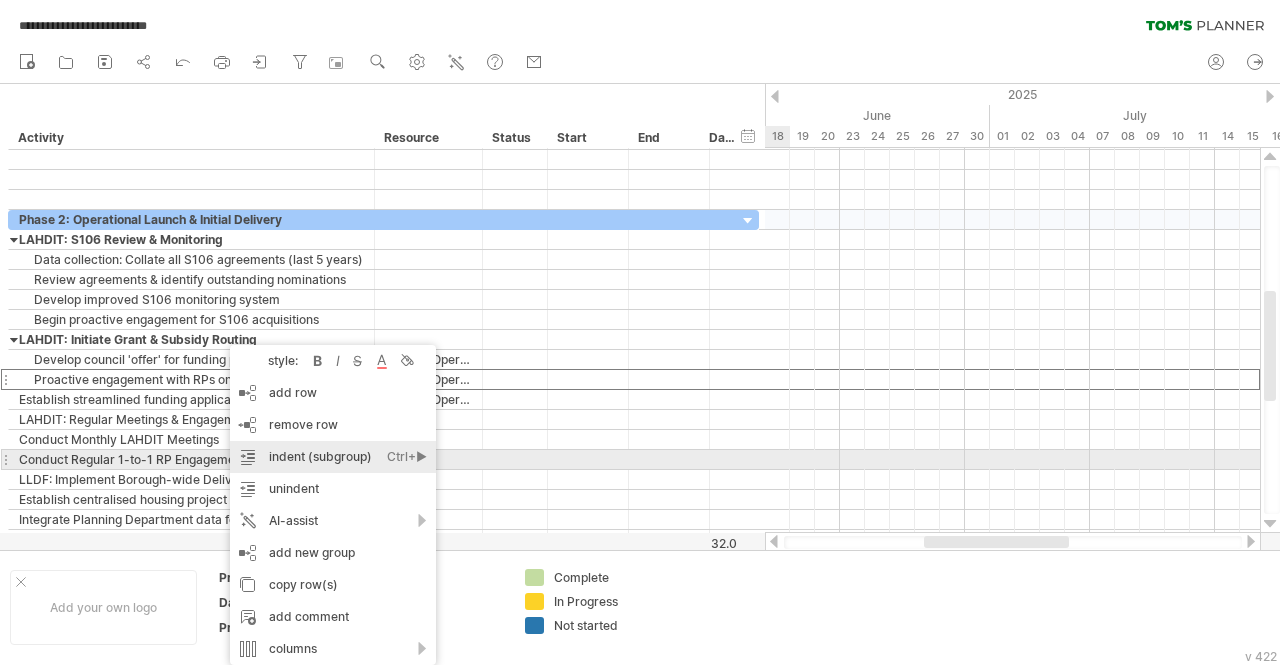 click on "Ctrl+►" at bounding box center [407, 457] 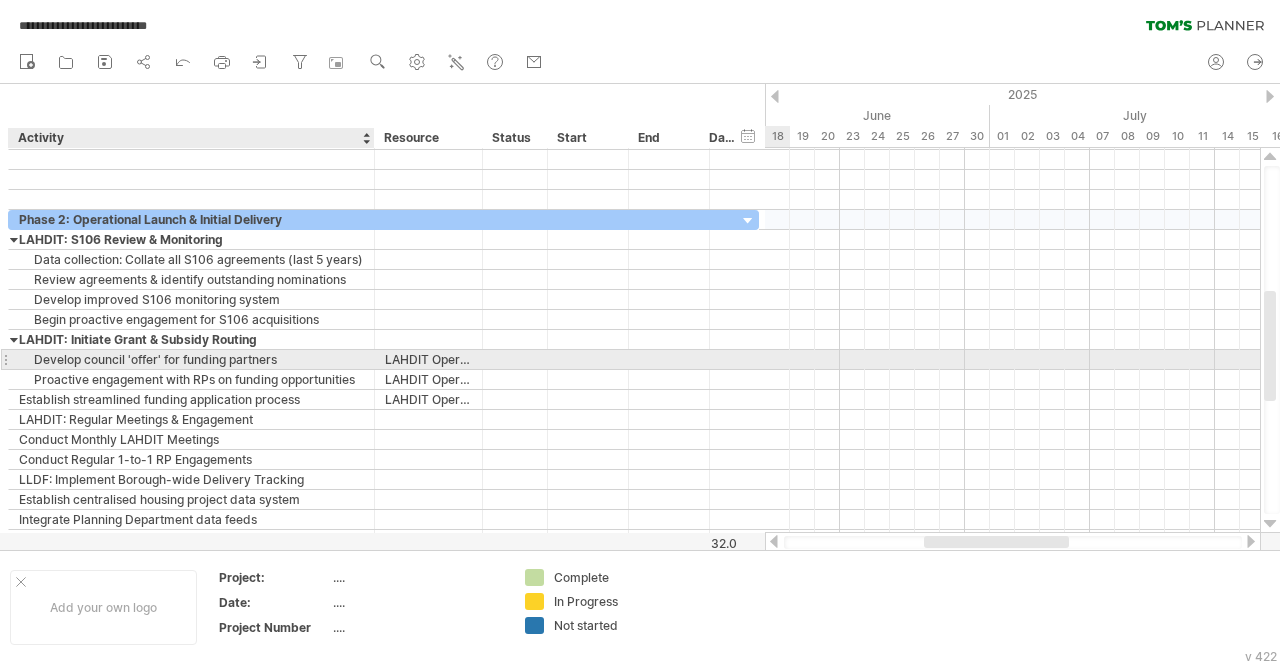 click on "Develop council 'offer' for funding partners" at bounding box center [191, 359] 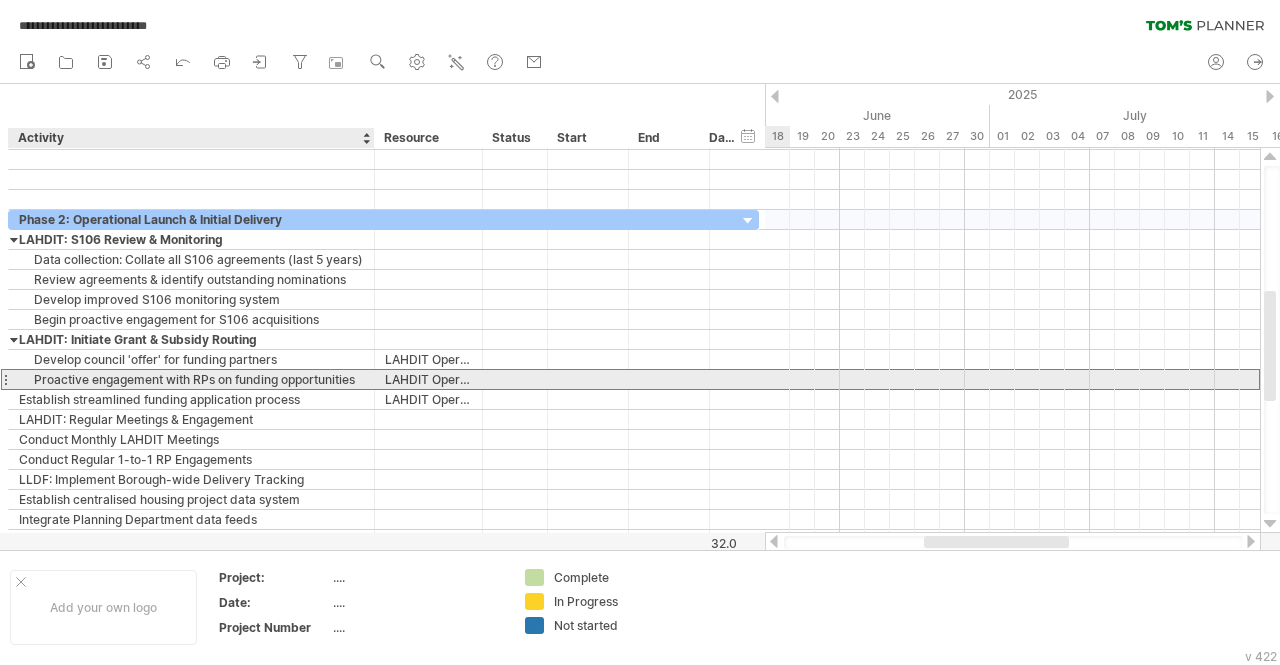 click on "Proactive engagement with RPs on funding opportunities" at bounding box center (191, 379) 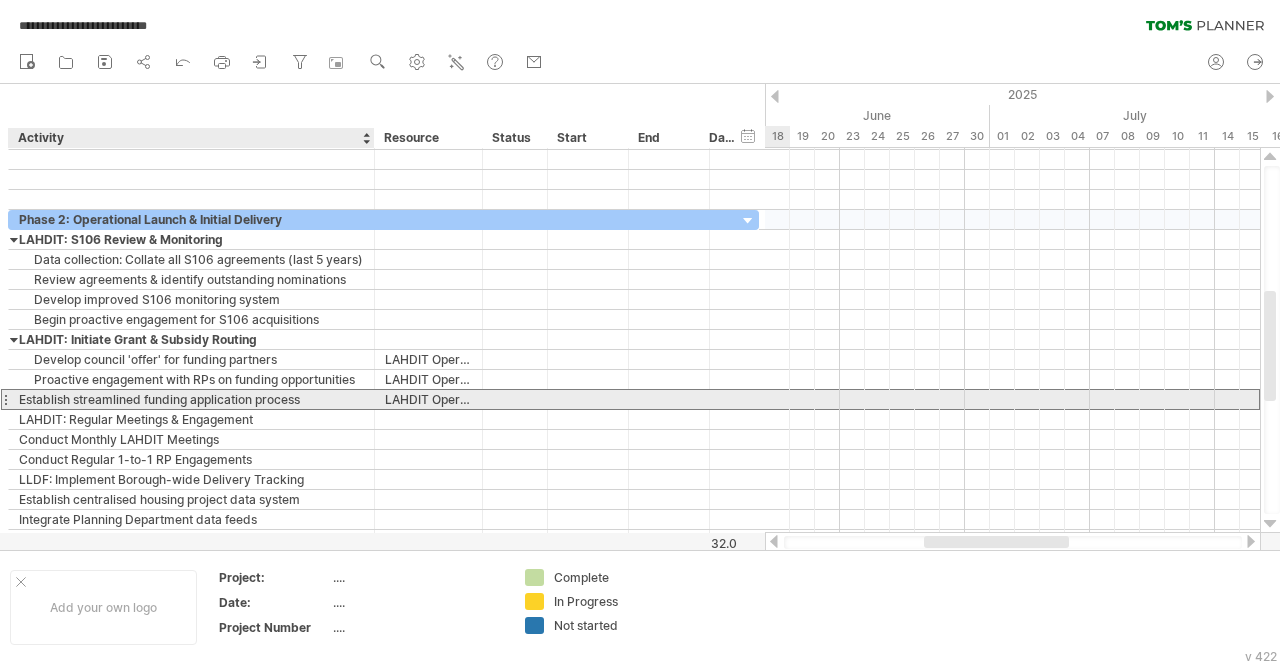 click on "Establish streamlined funding application process" at bounding box center [191, 399] 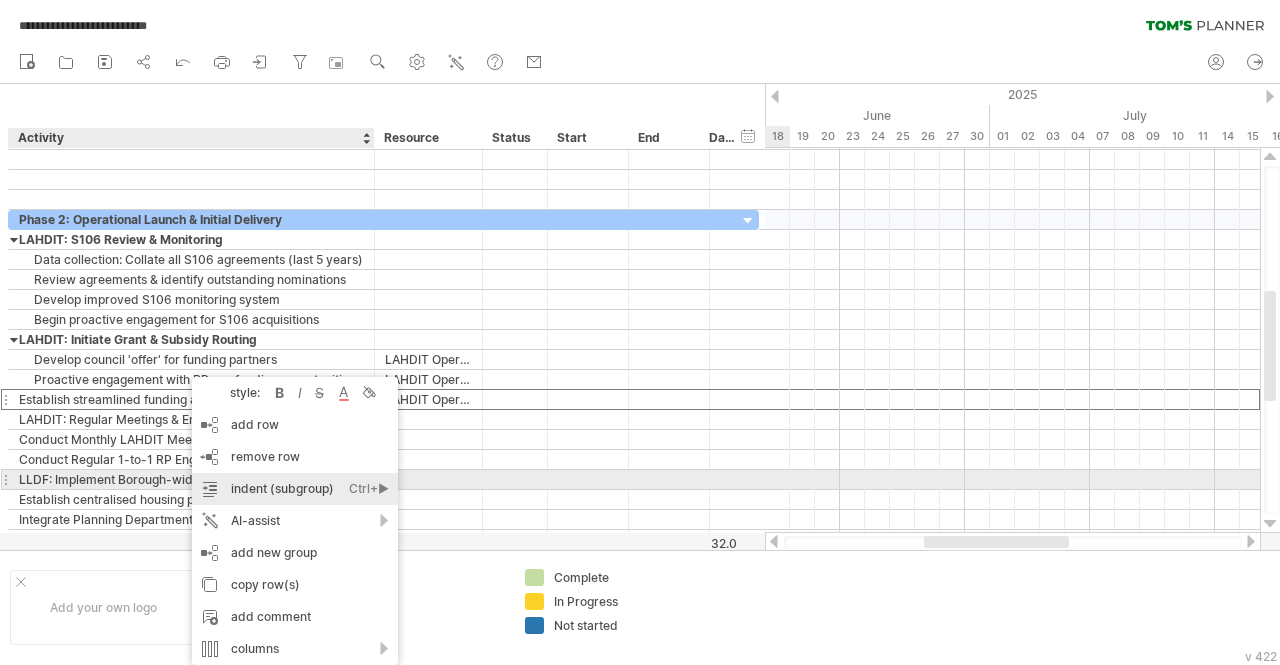 click on "indent (subgroup) Ctrl+► Cmd+►" at bounding box center [295, 489] 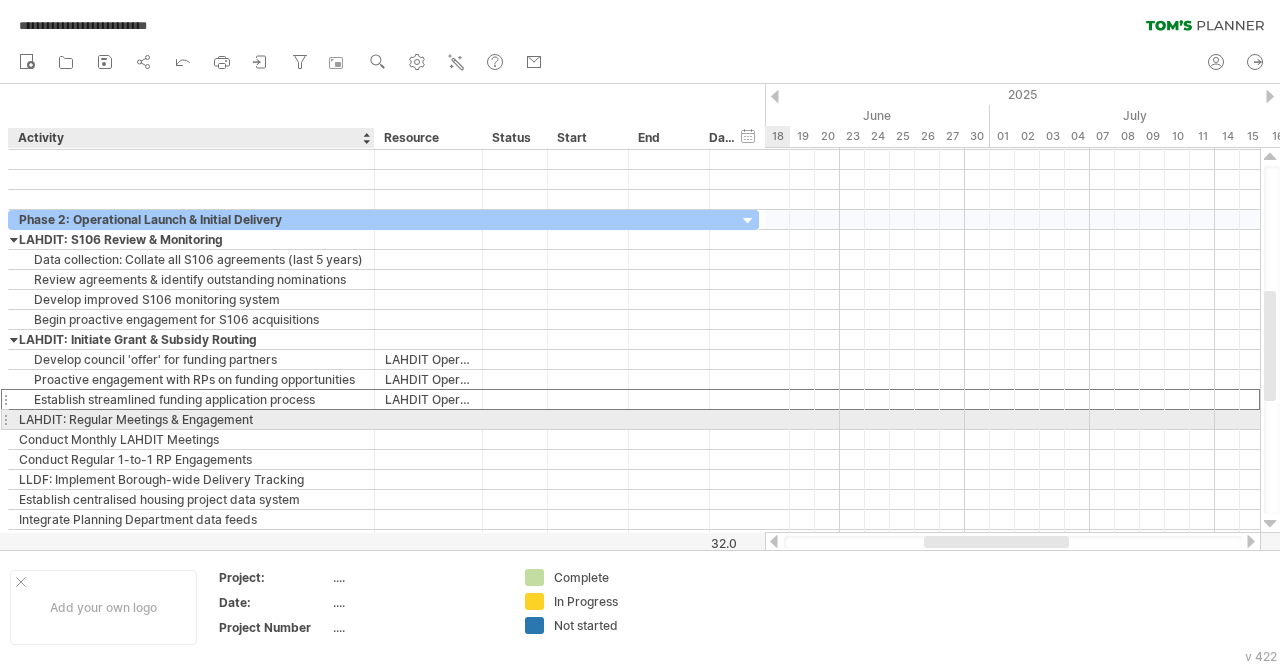 click on "LAHDIT: Regular Meetings & Engagement" at bounding box center (191, 419) 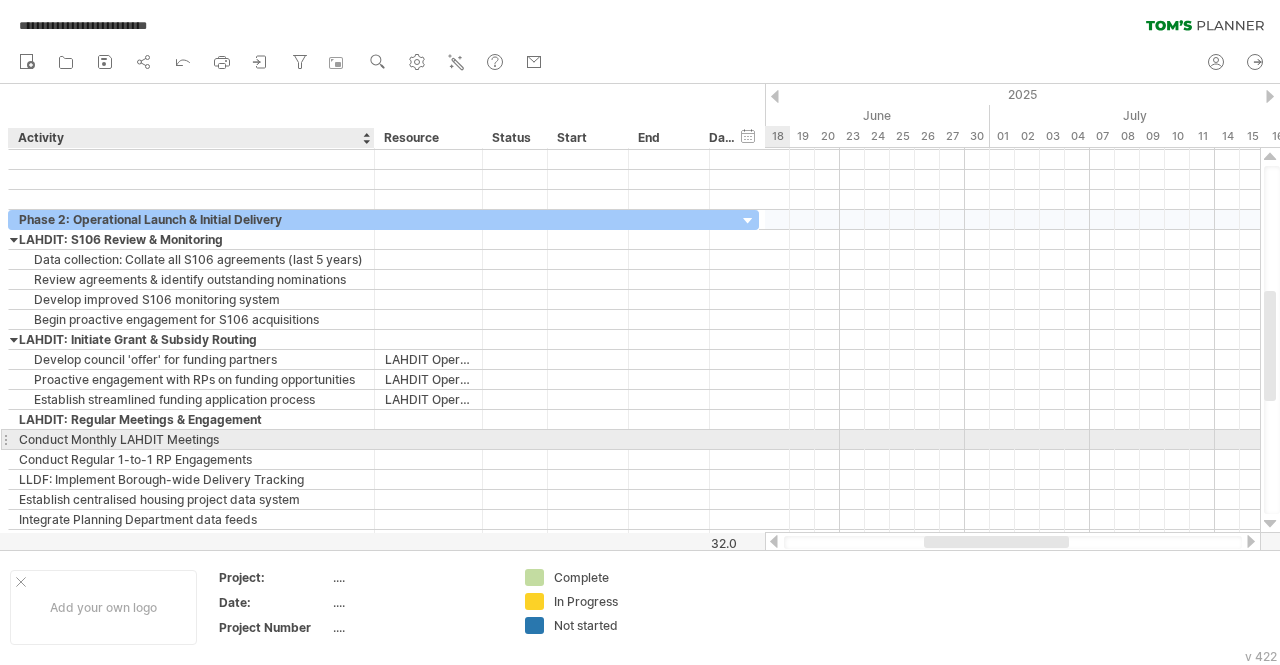click on "Conduct Monthly LAHDIT Meetings" at bounding box center [191, 439] 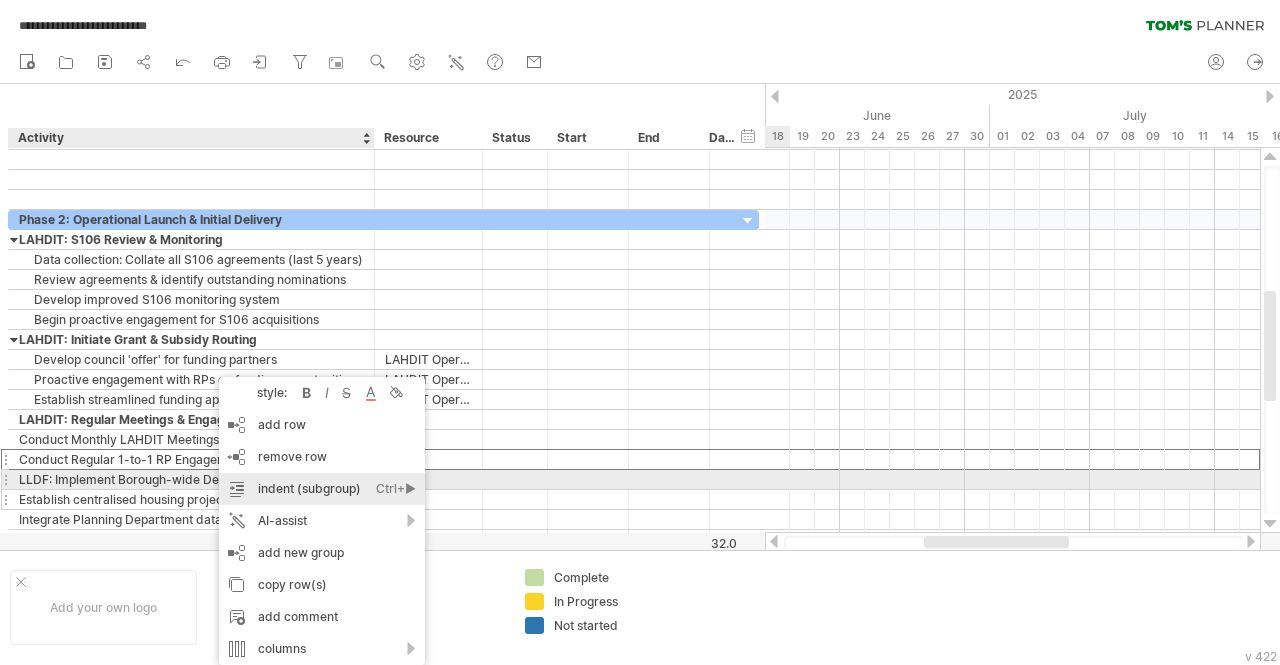 click on "indent (subgroup) Ctrl+► Cmd+►" at bounding box center [322, 489] 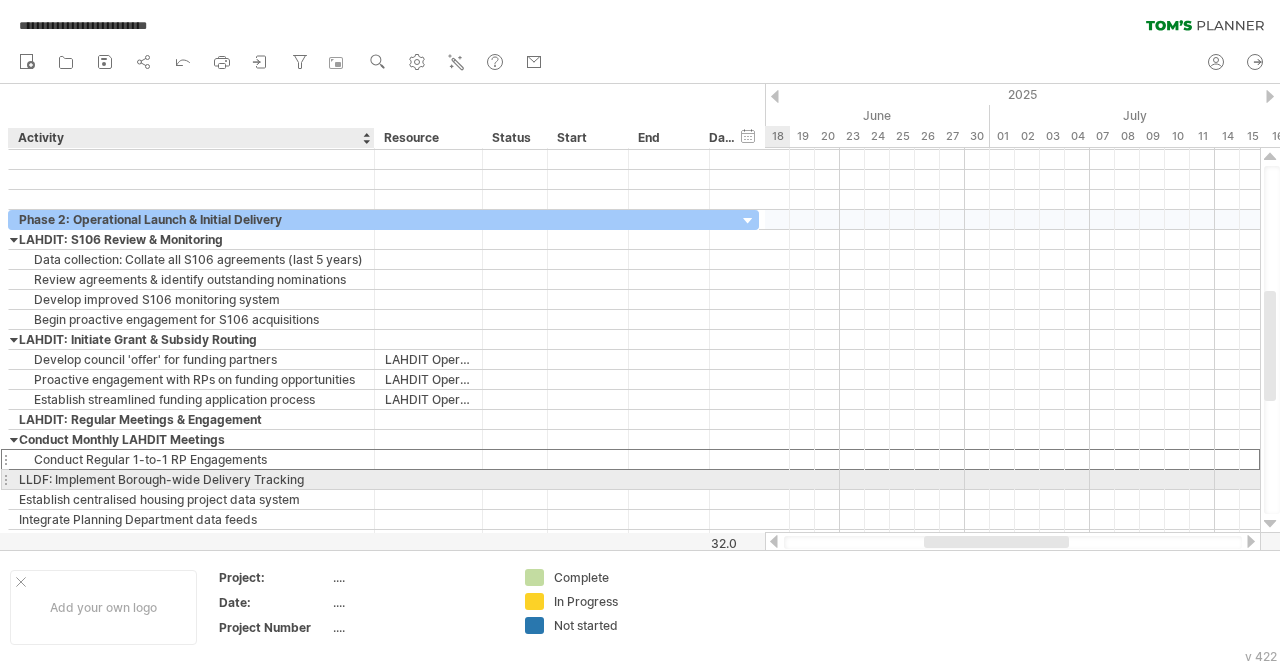 click on "LLDF: Implement Borough-wide Delivery Tracking" at bounding box center (191, 479) 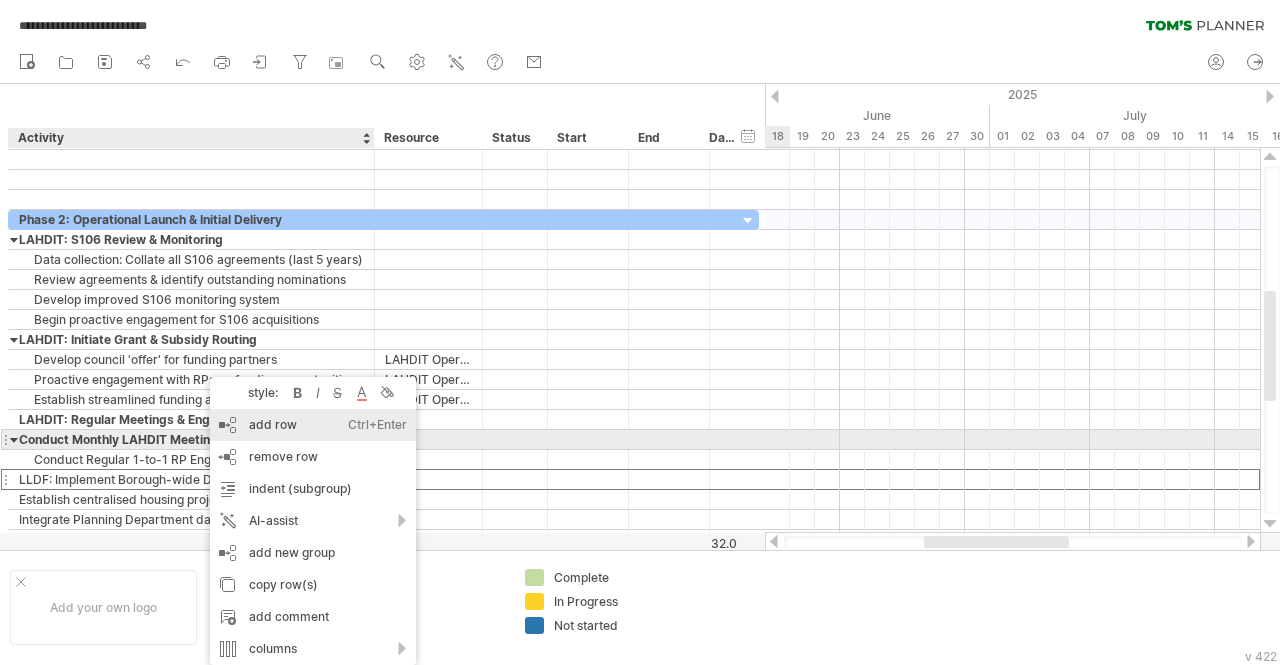 click at bounding box center (480, 440) 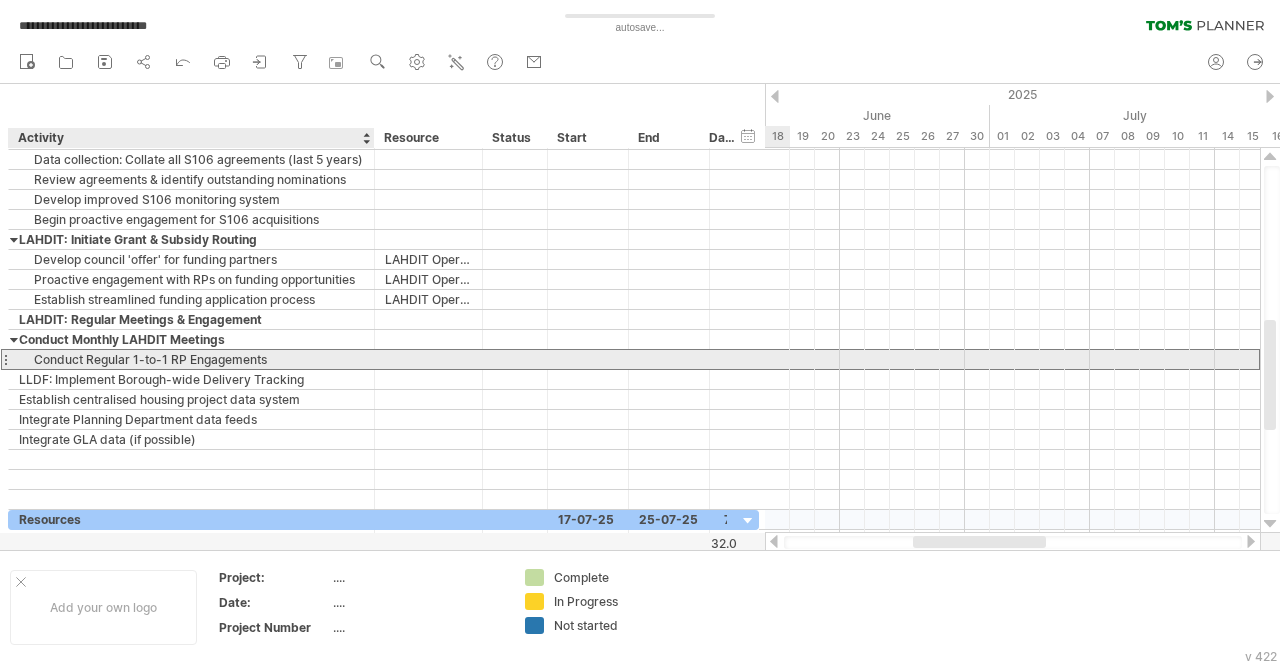 click on "Conduct Regular 1-to-1 RP Engagements" at bounding box center (191, 359) 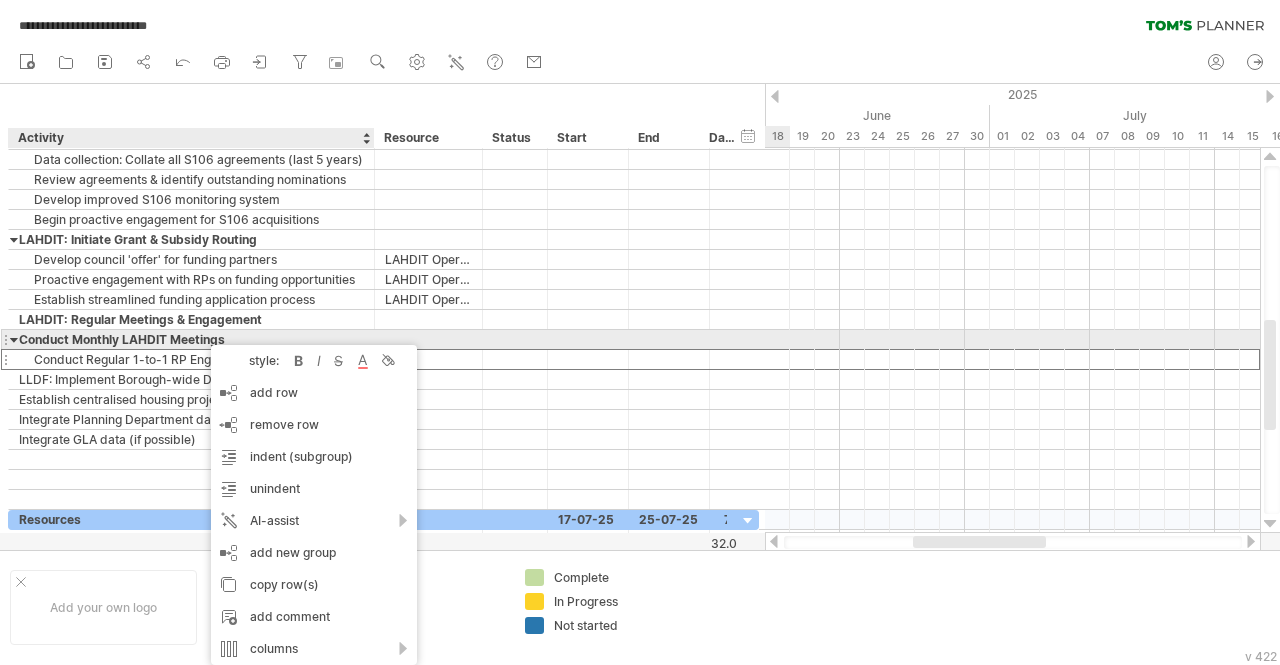 click on "Conduct Regular 1-to-1 RP Engagements" at bounding box center (191, 359) 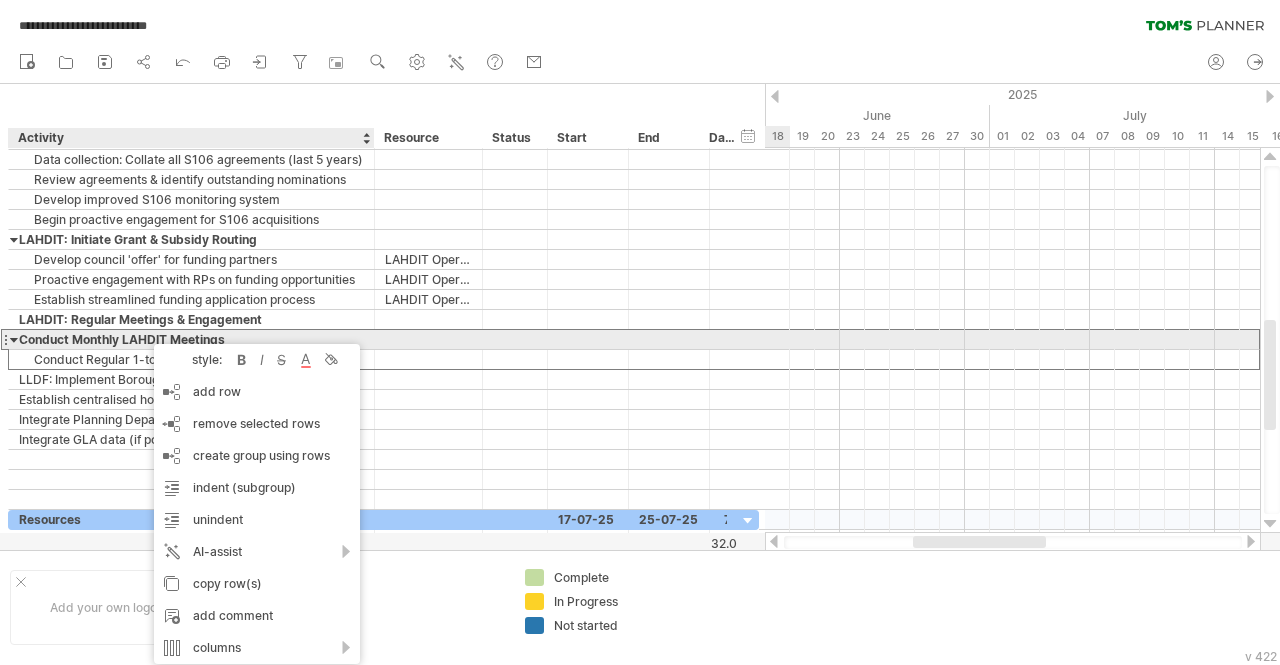 click on "Conduct Monthly LAHDIT Meetings" at bounding box center (191, 339) 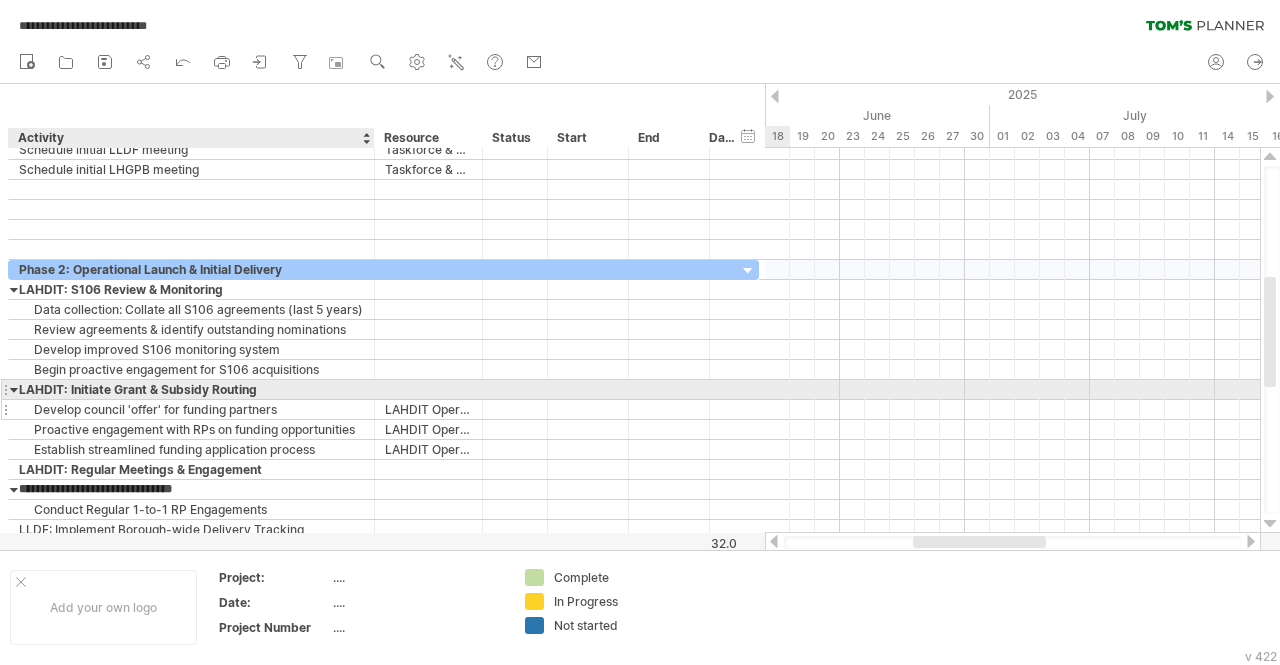 click at bounding box center [515, 409] 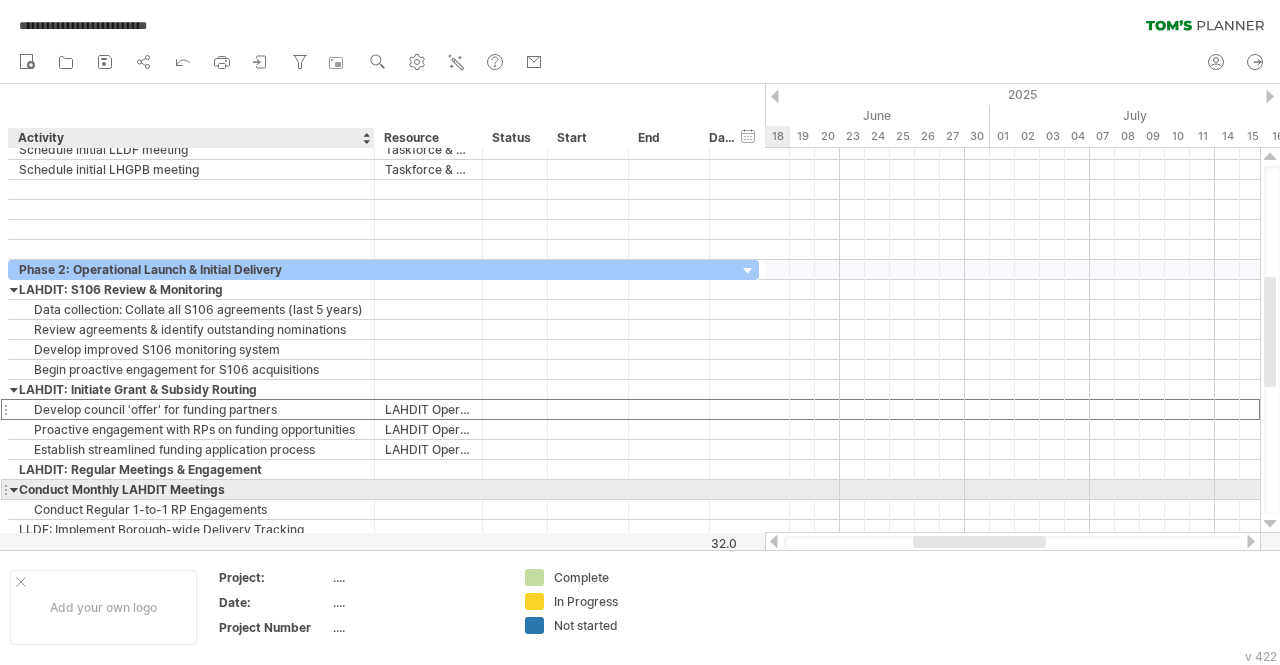 click at bounding box center [14, 489] 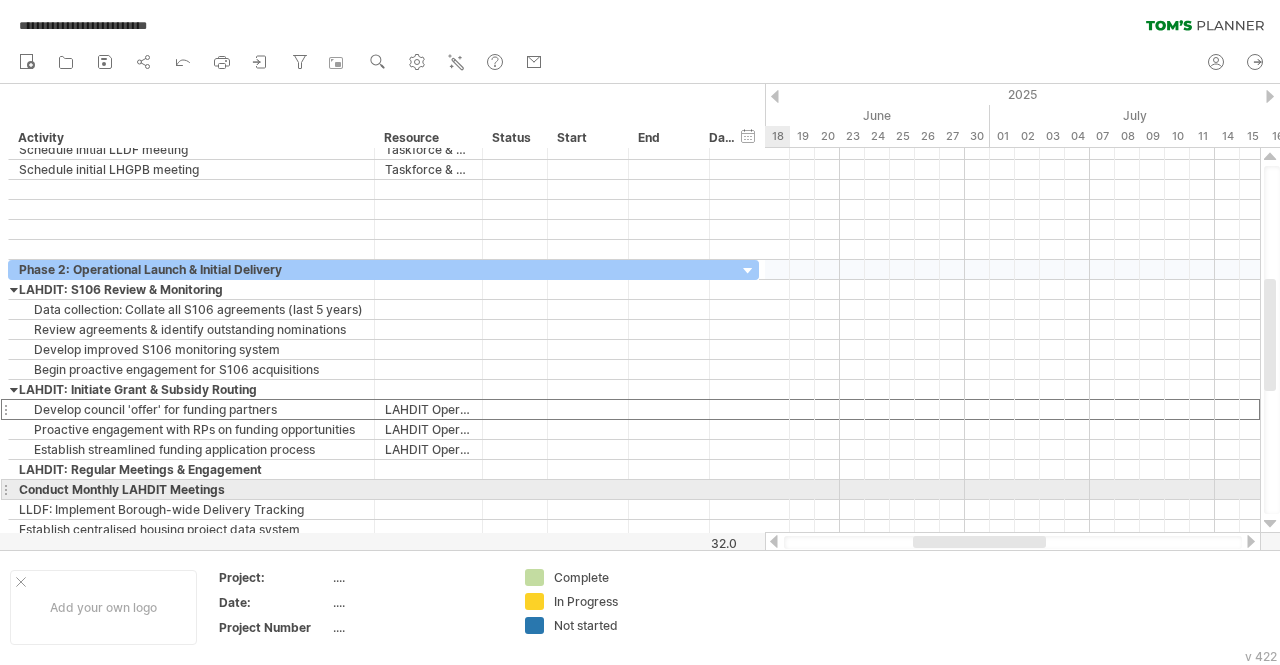 click at bounding box center (14, 489) 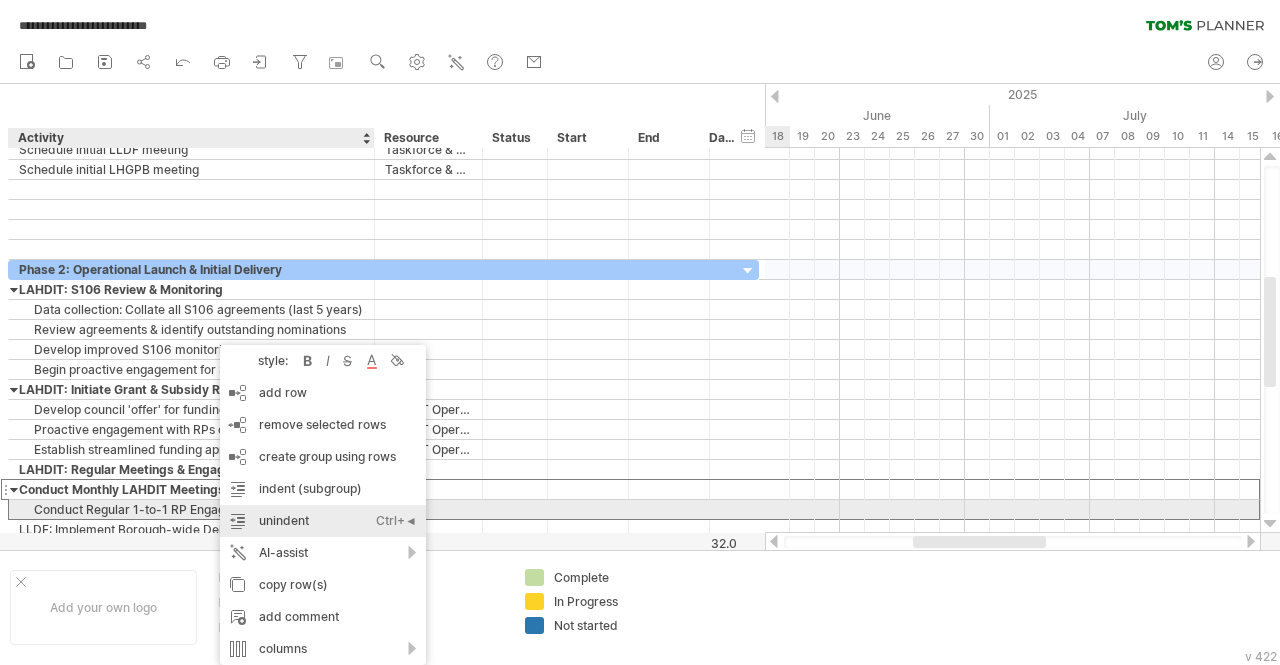 click on "unindent Ctrl+◄ Cmd+◄" at bounding box center [323, 521] 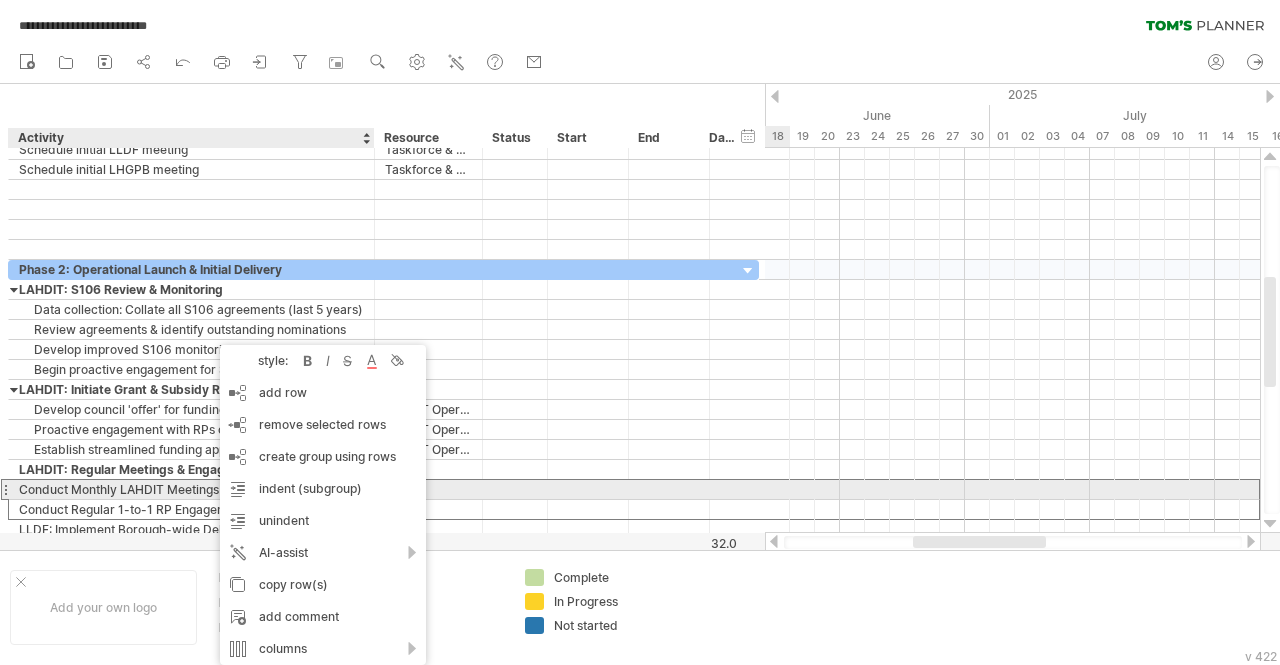 click on "Conduct Monthly LAHDIT Meetings" at bounding box center [191, 489] 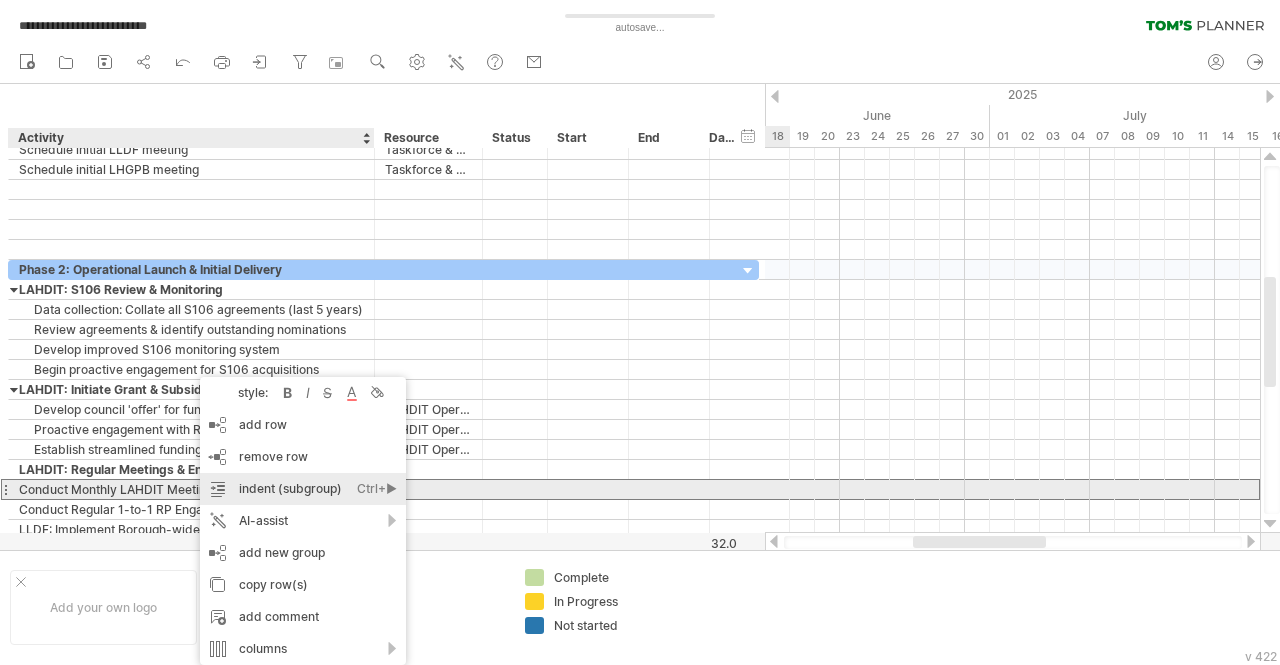 click on "indent (subgroup) Ctrl+► Cmd+►" at bounding box center [303, 489] 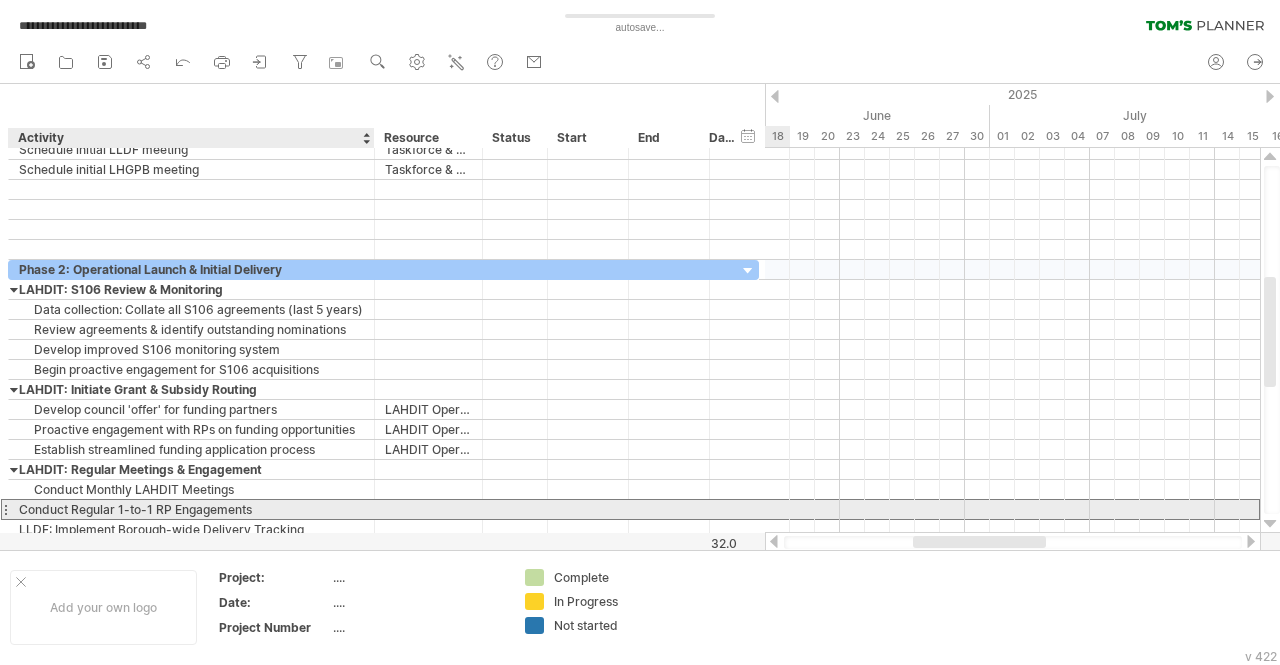 click on "Conduct Regular 1-to-1 RP Engagements" at bounding box center [191, 509] 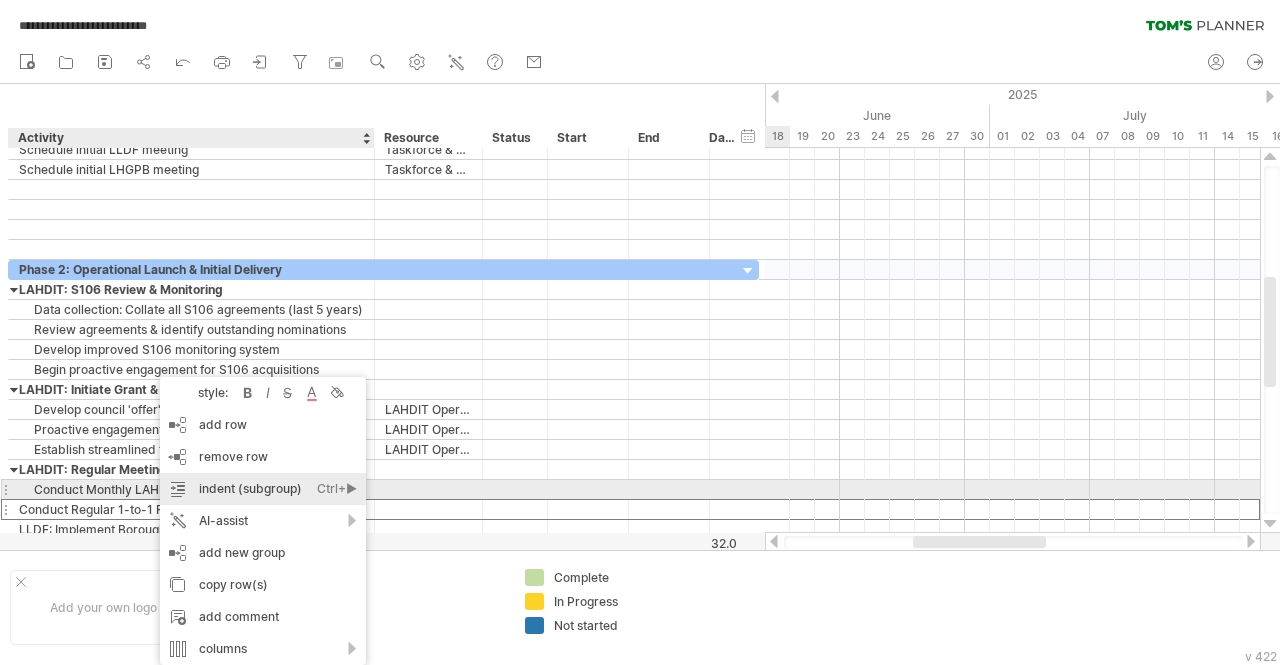 click on "indent (subgroup) Ctrl+► Cmd+►" at bounding box center (263, 489) 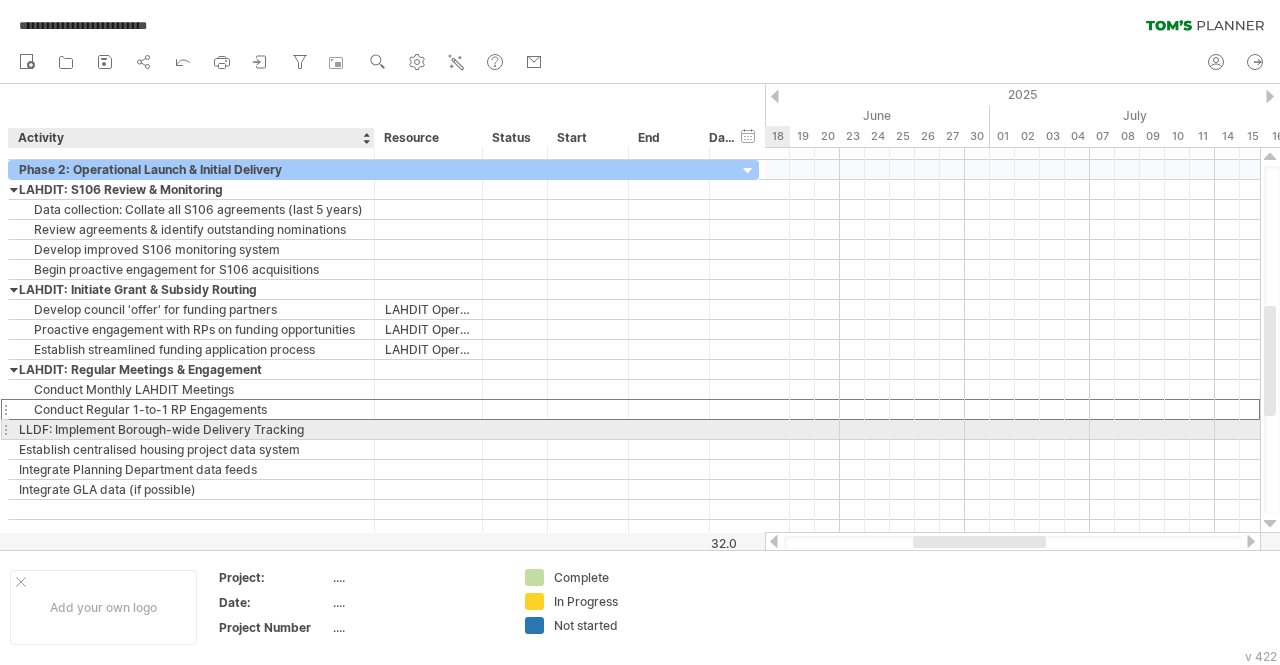 click on "LLDF: Implement Borough-wide Delivery Tracking" at bounding box center (191, 429) 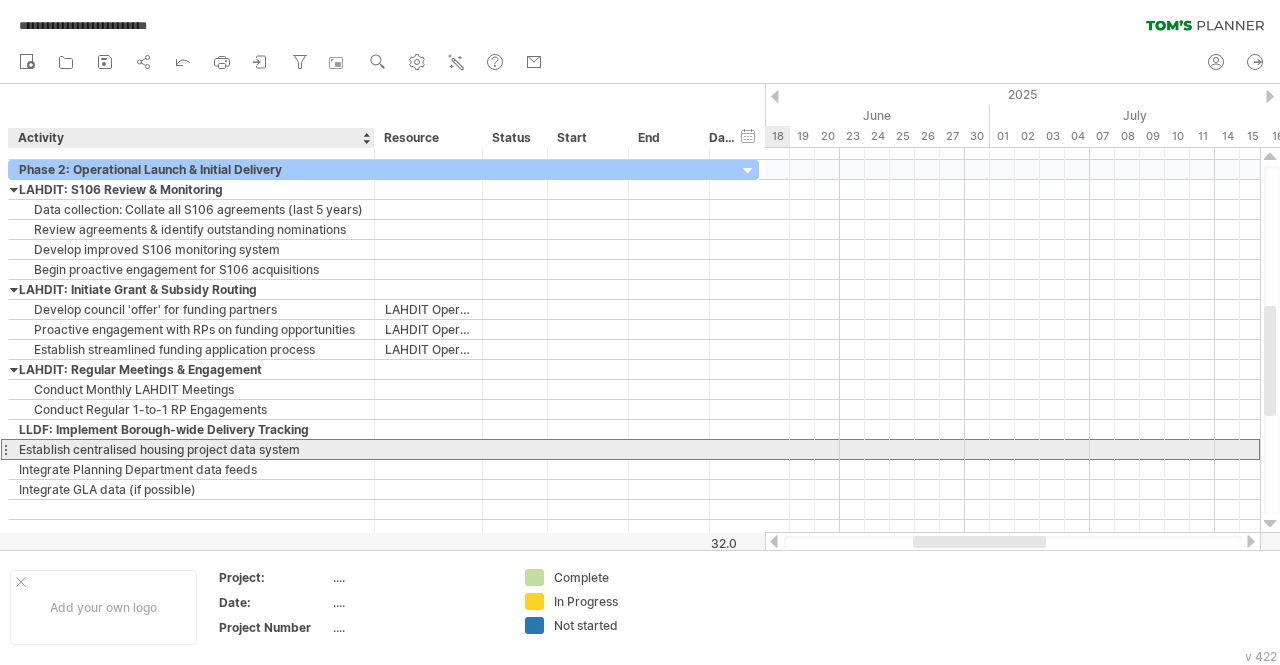 click on "Establish centralised housing project data system" at bounding box center (191, 449) 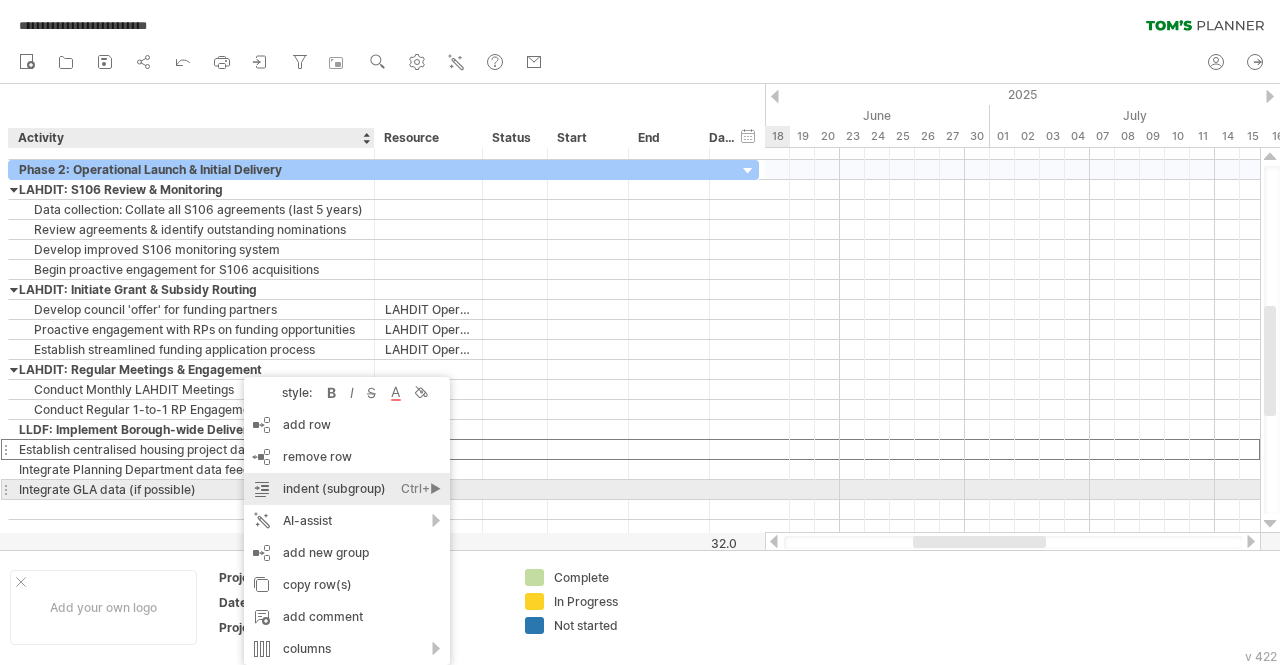 click on "indent (subgroup) Ctrl+► Cmd+►" at bounding box center (347, 489) 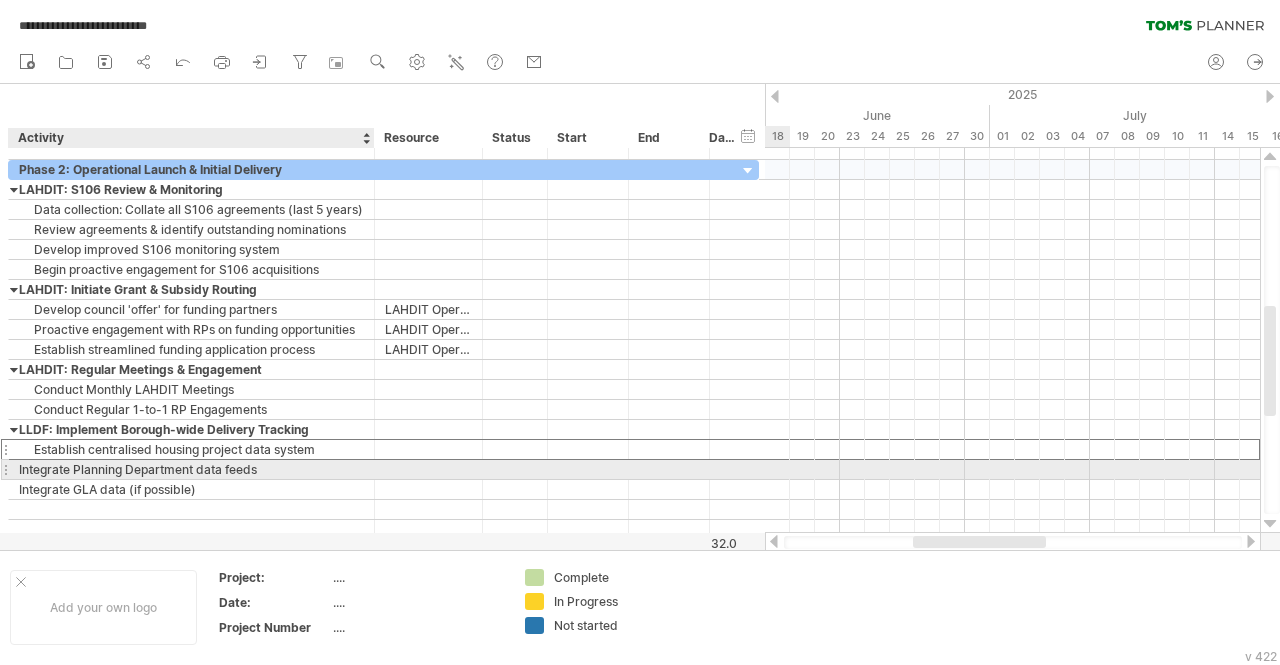 click on "Integrate Planning Department data feeds" at bounding box center [191, 469] 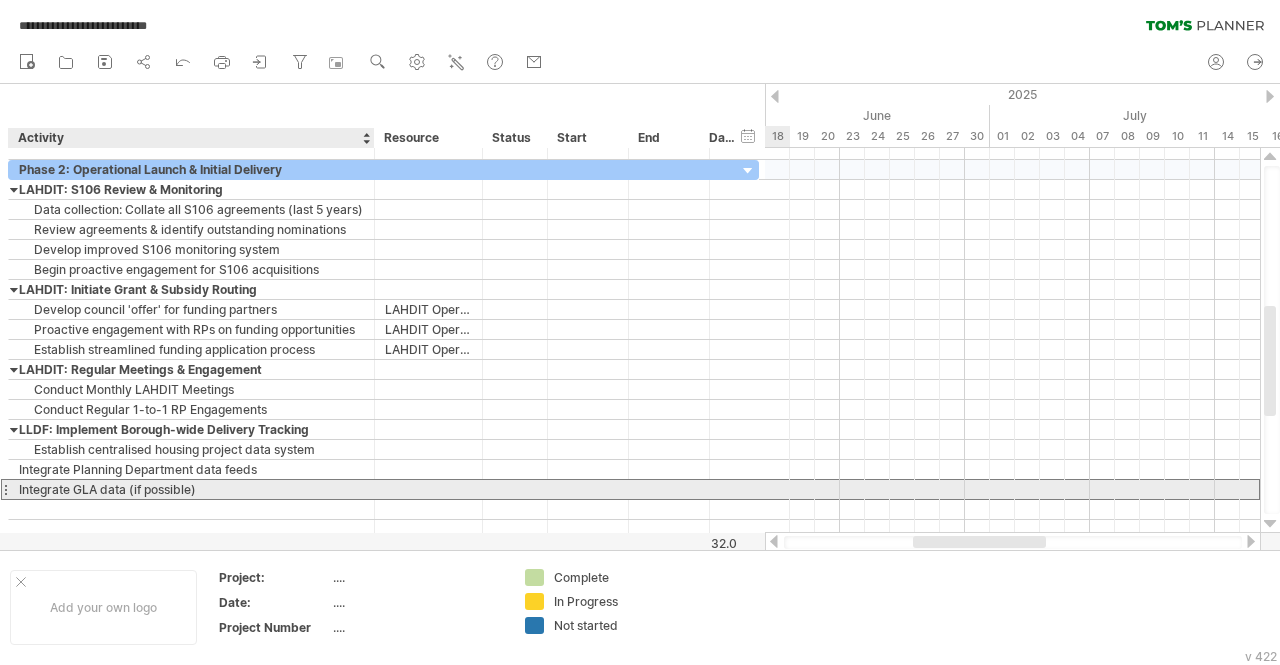 click on "Integrate GLA data (if possible)" at bounding box center (191, 489) 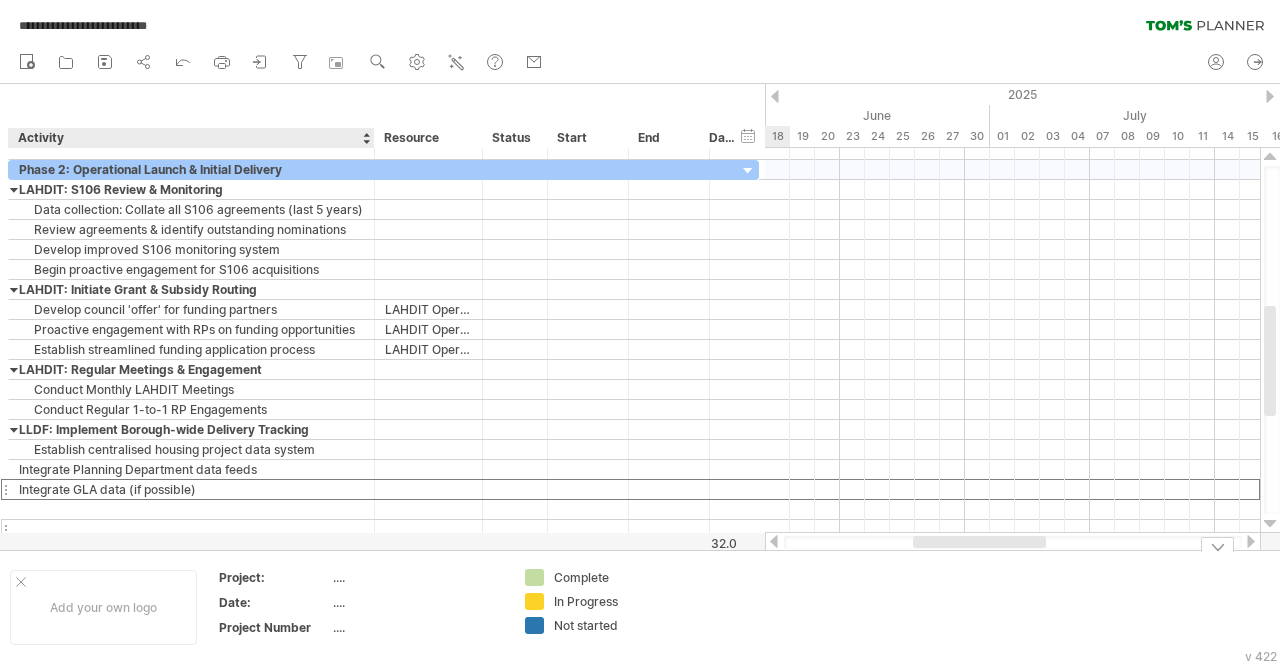 click at bounding box center (191, 529) 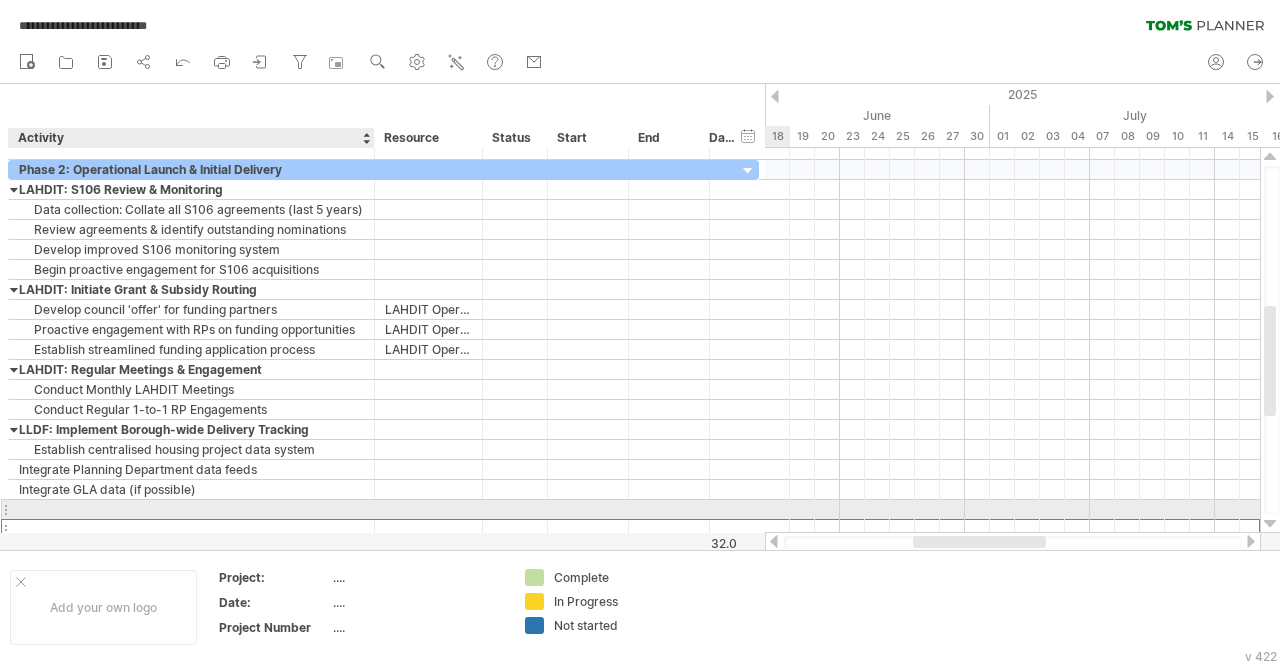 click at bounding box center (191, 509) 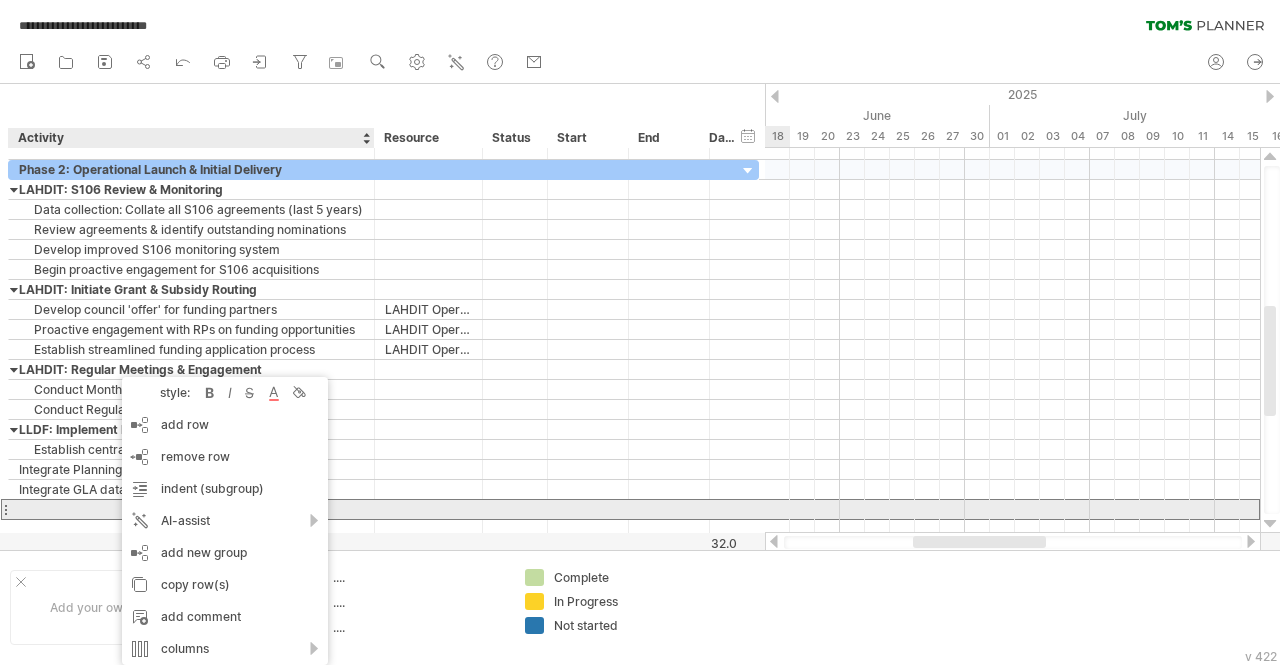 click at bounding box center [191, 509] 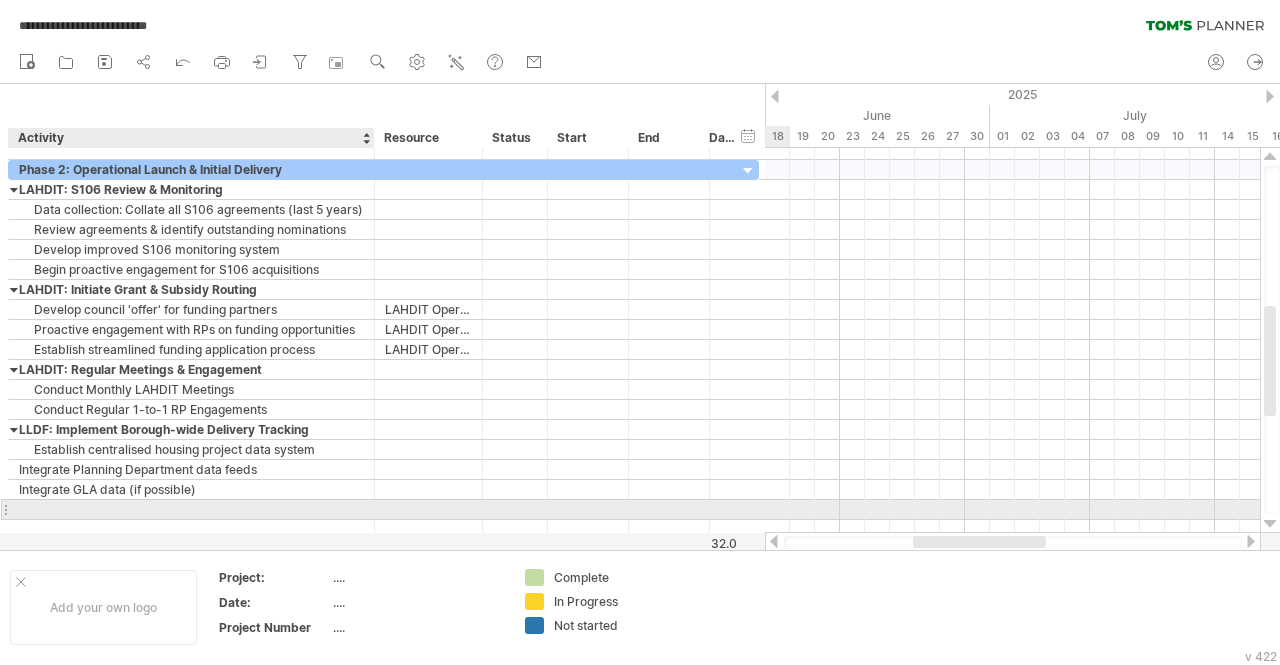 paste on "**********" 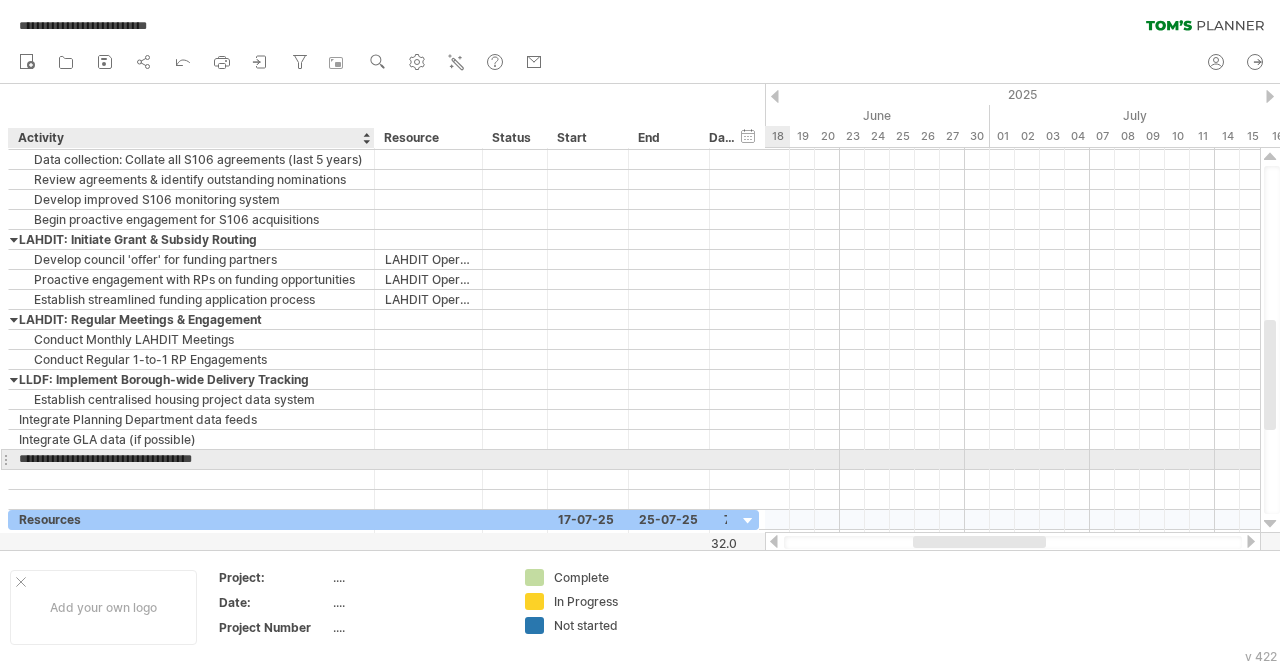 click on "**********" at bounding box center (191, 459) 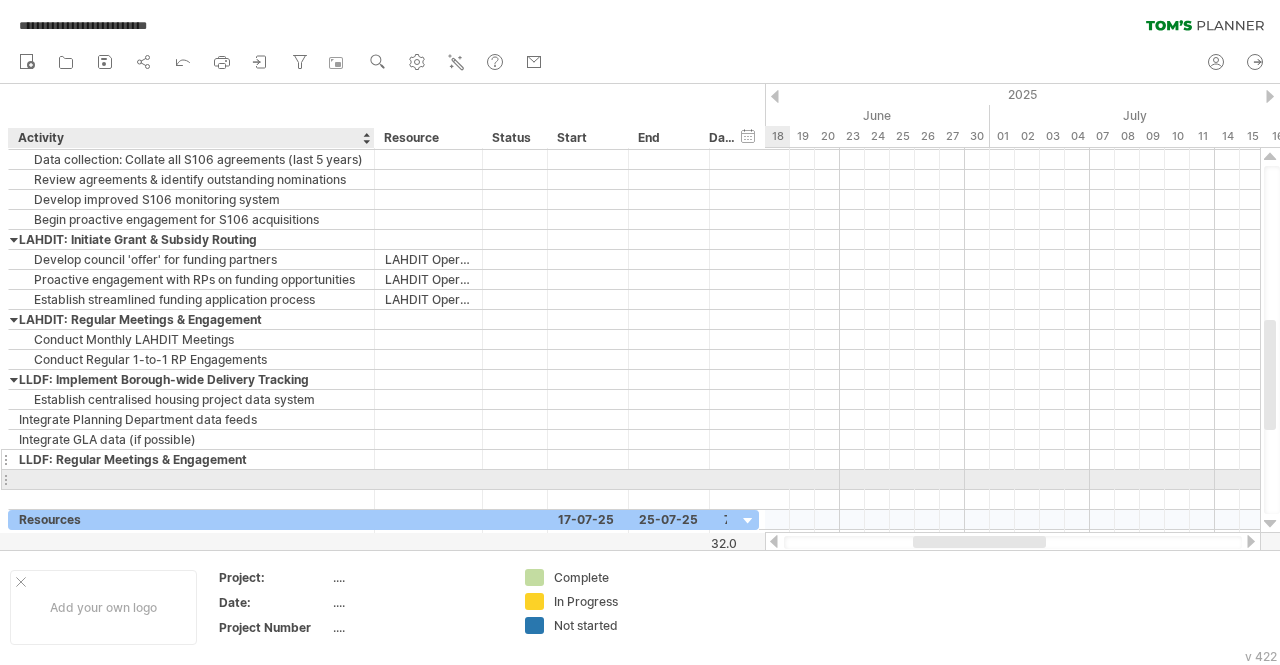 click on "LLDF: Regular Meetings & Engagement" at bounding box center [191, 459] 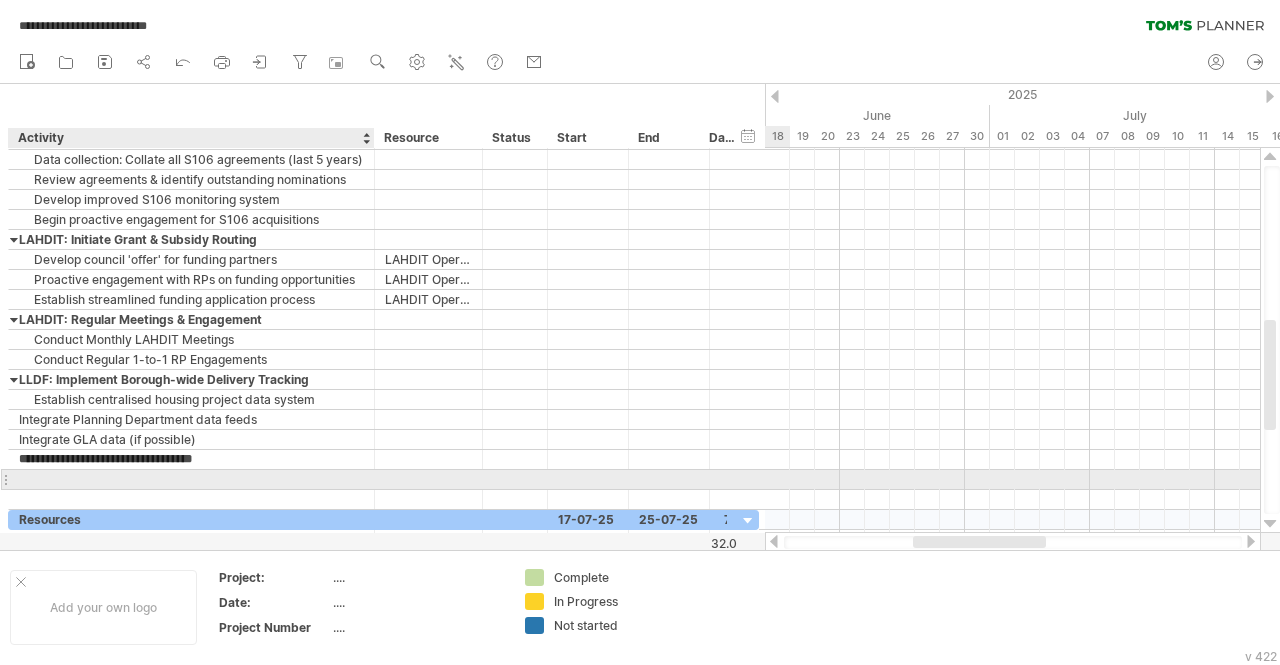 click at bounding box center (191, 479) 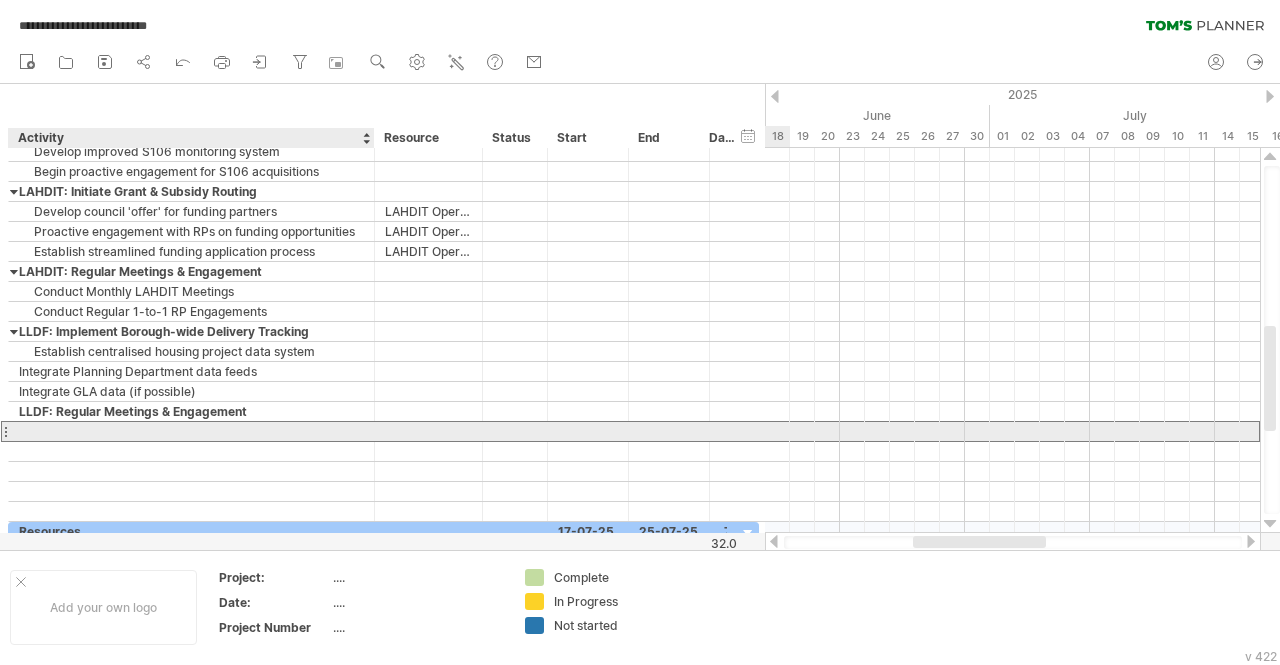 click at bounding box center (191, 431) 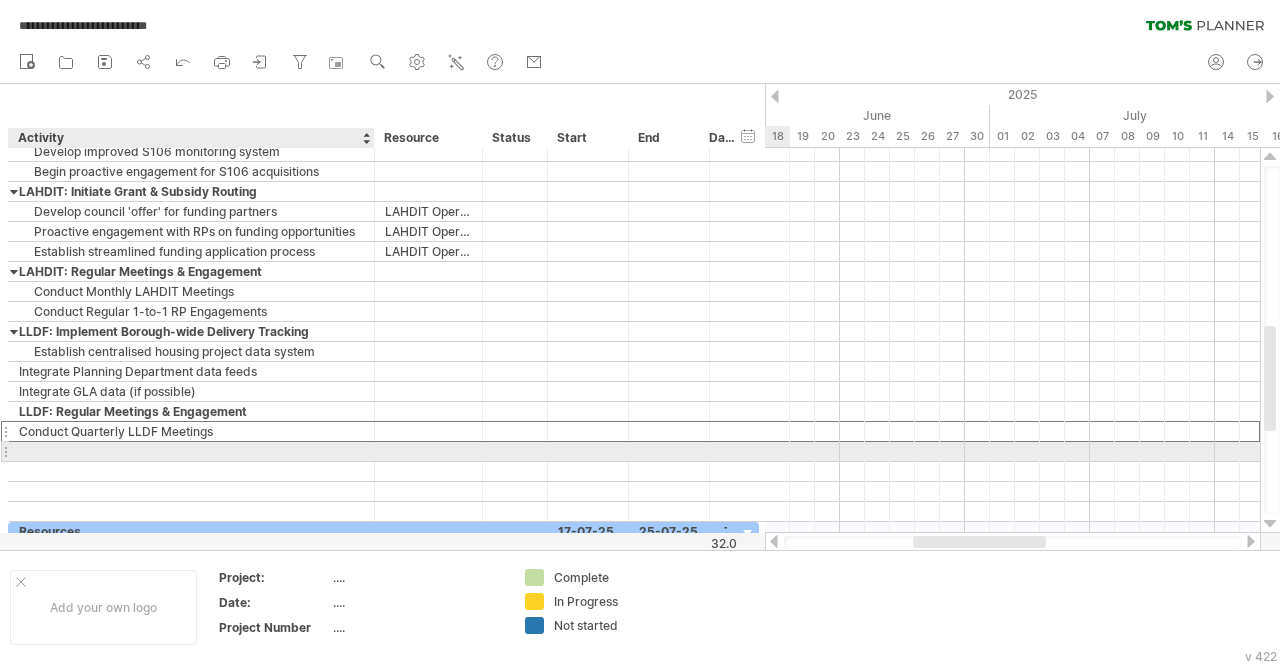 click at bounding box center [383, 452] 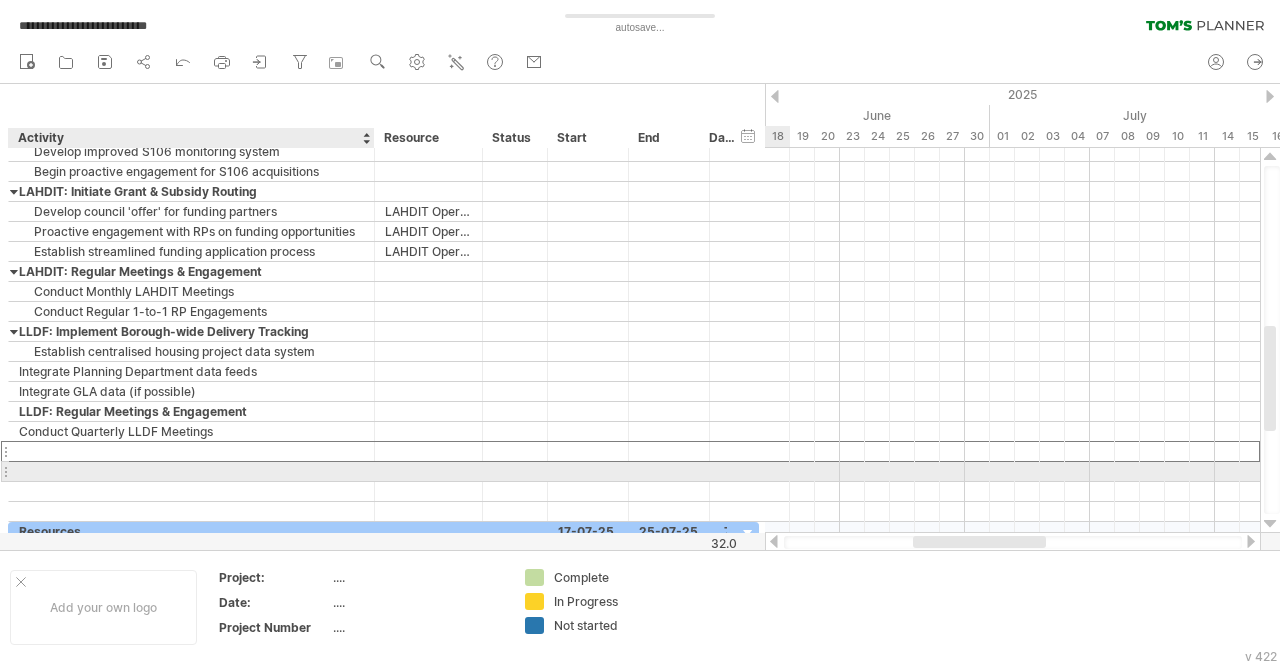 click at bounding box center [191, 471] 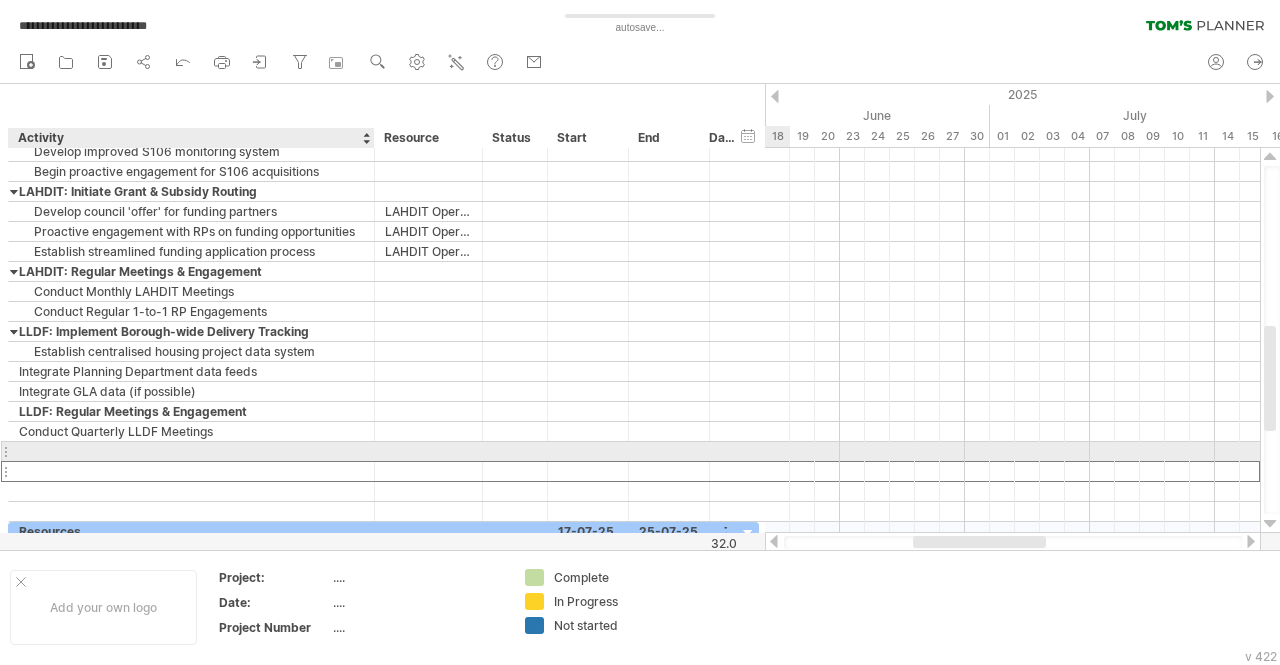 click at bounding box center (191, 451) 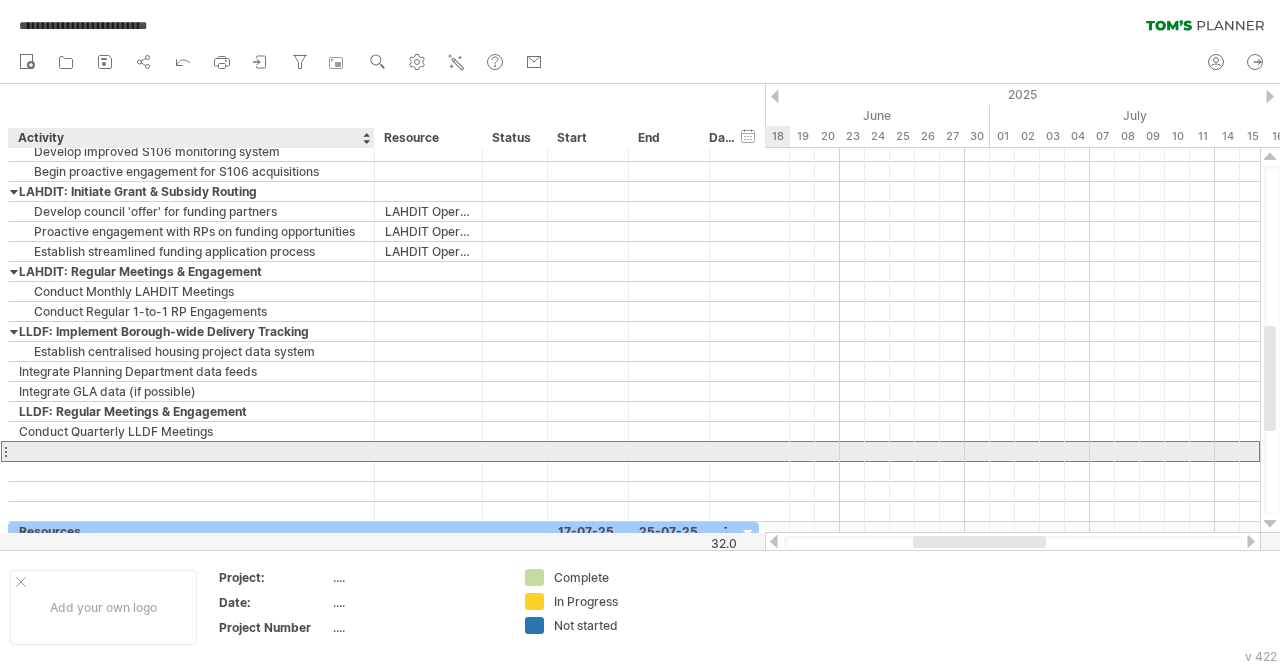 click at bounding box center (191, 451) 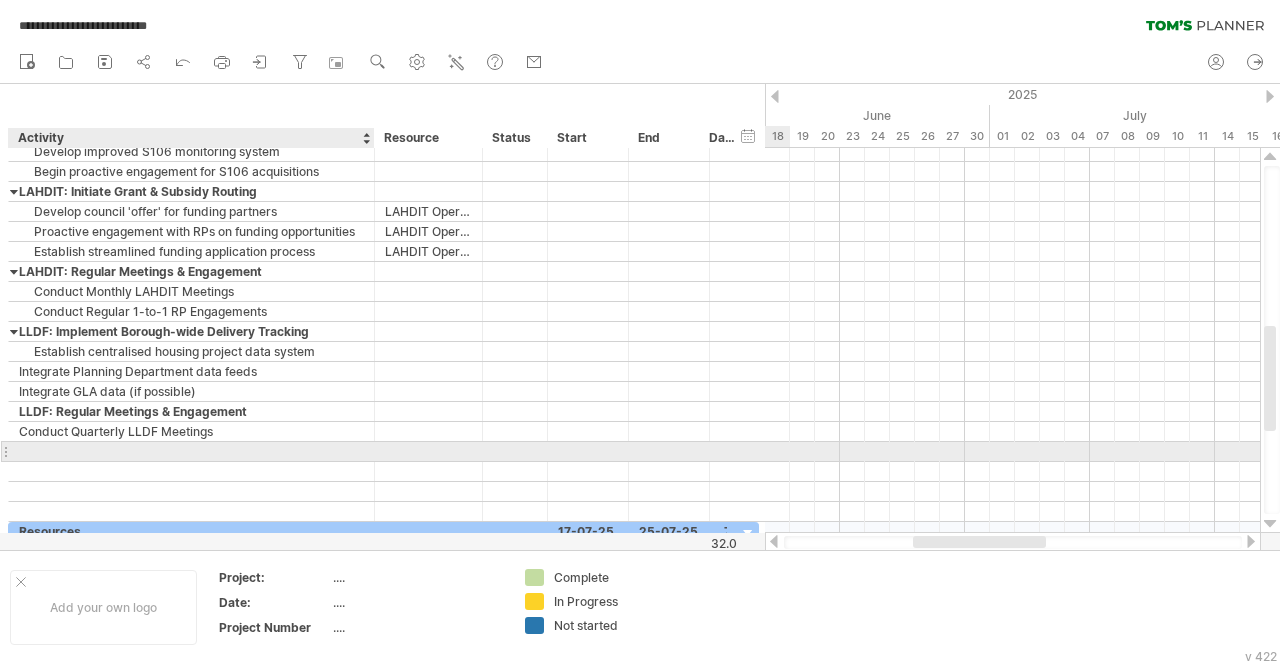 paste on "**********" 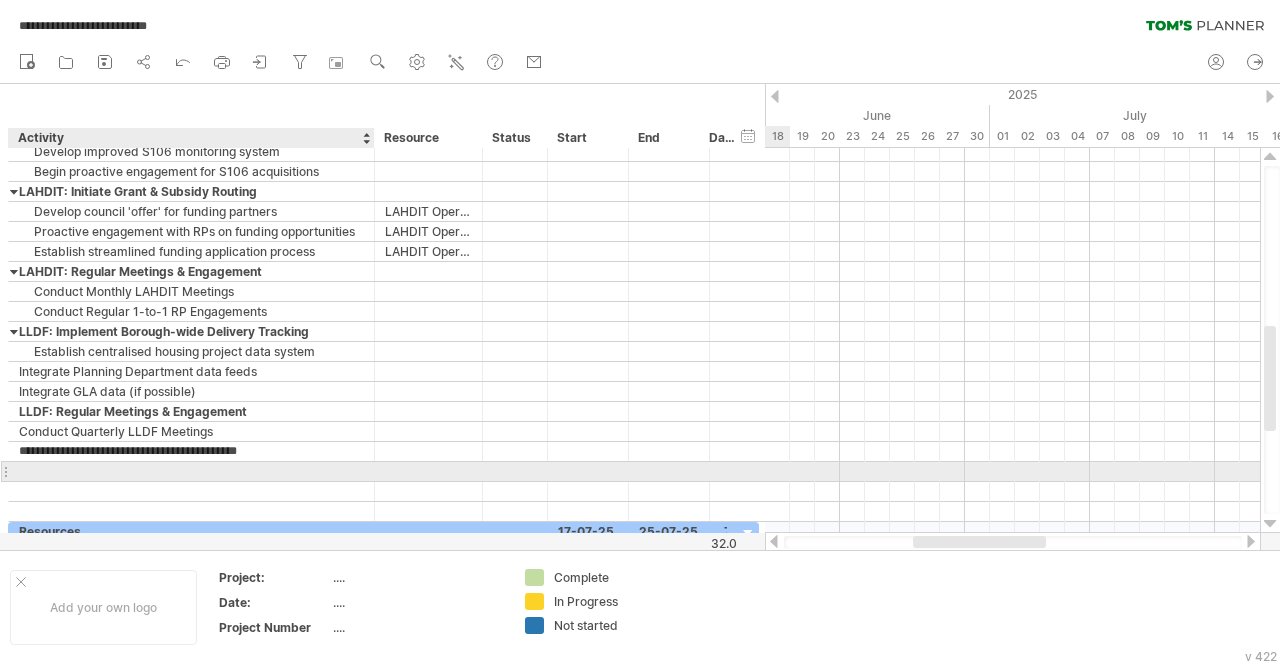 click at bounding box center [191, 471] 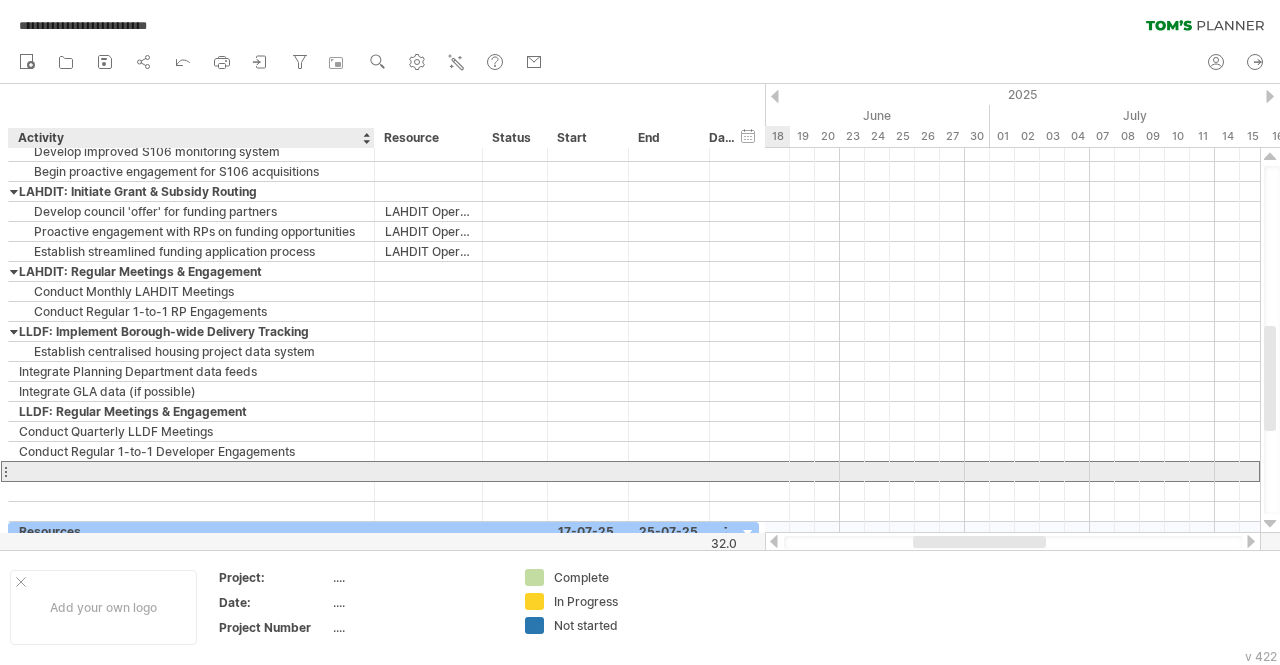 click at bounding box center (191, 471) 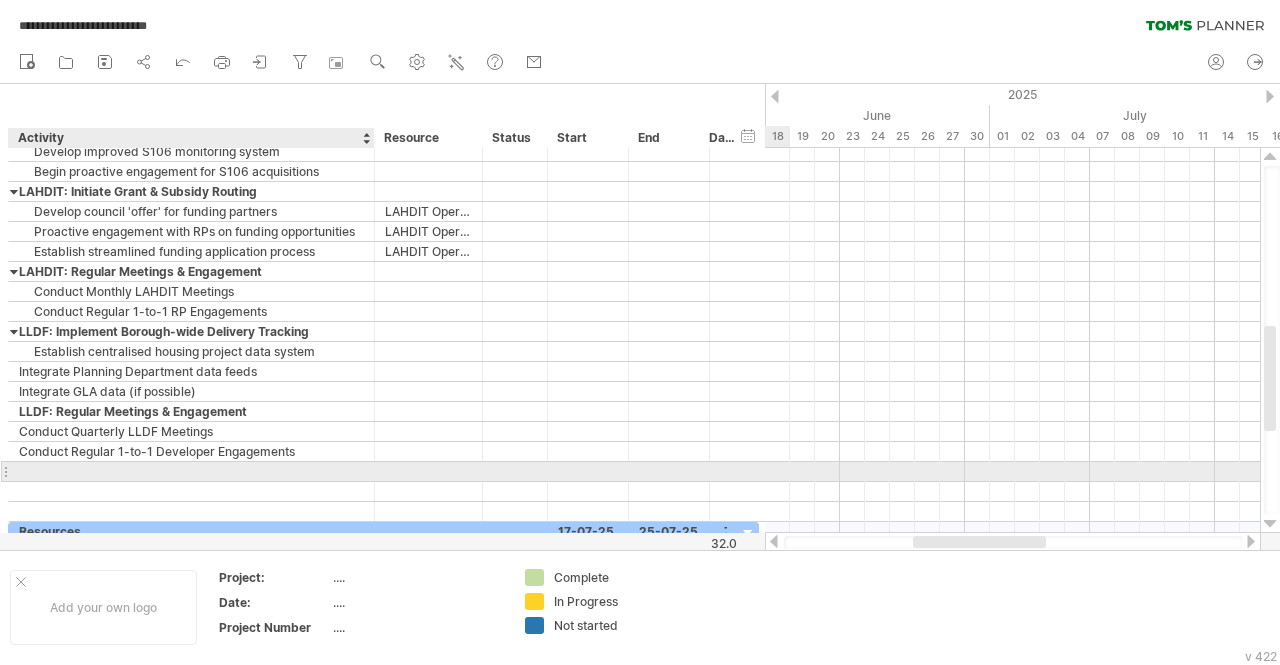 click at bounding box center [191, 471] 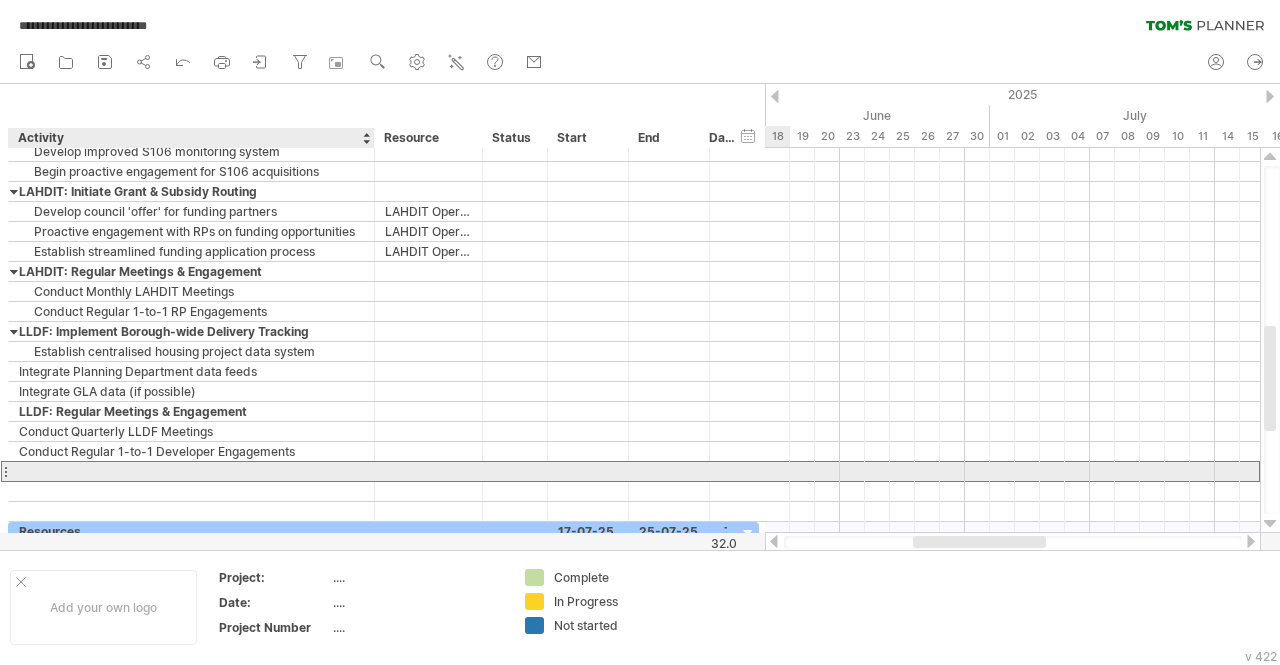 click at bounding box center [191, 471] 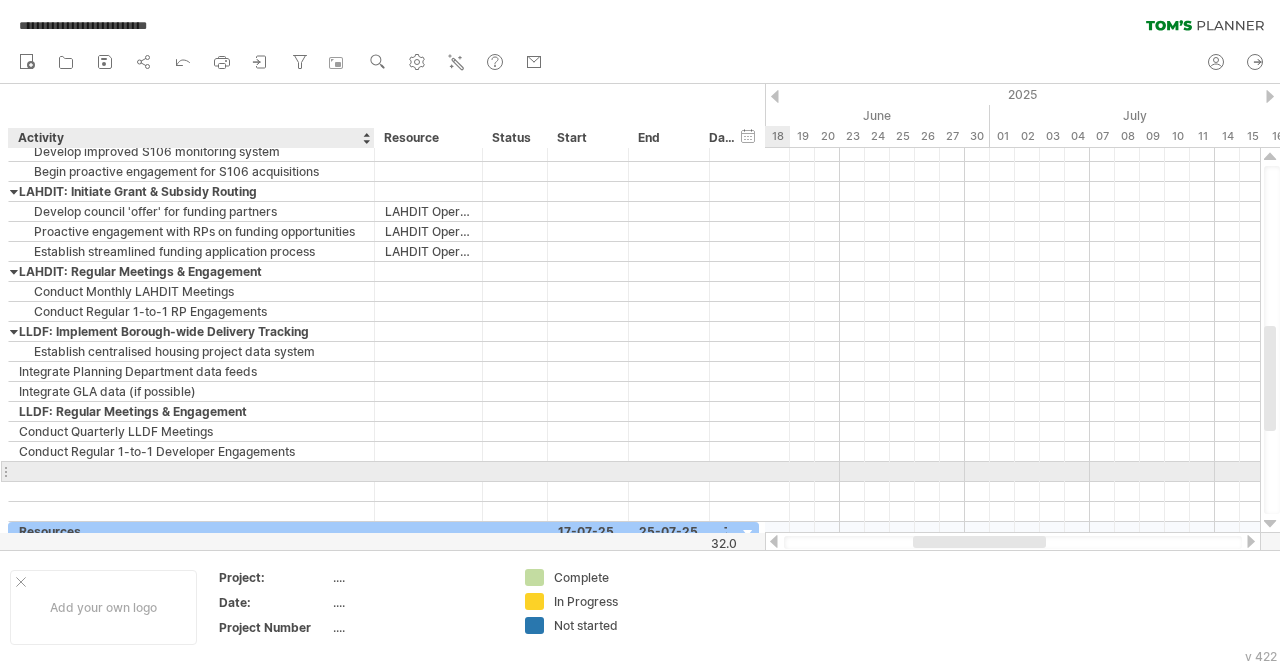 paste on "**********" 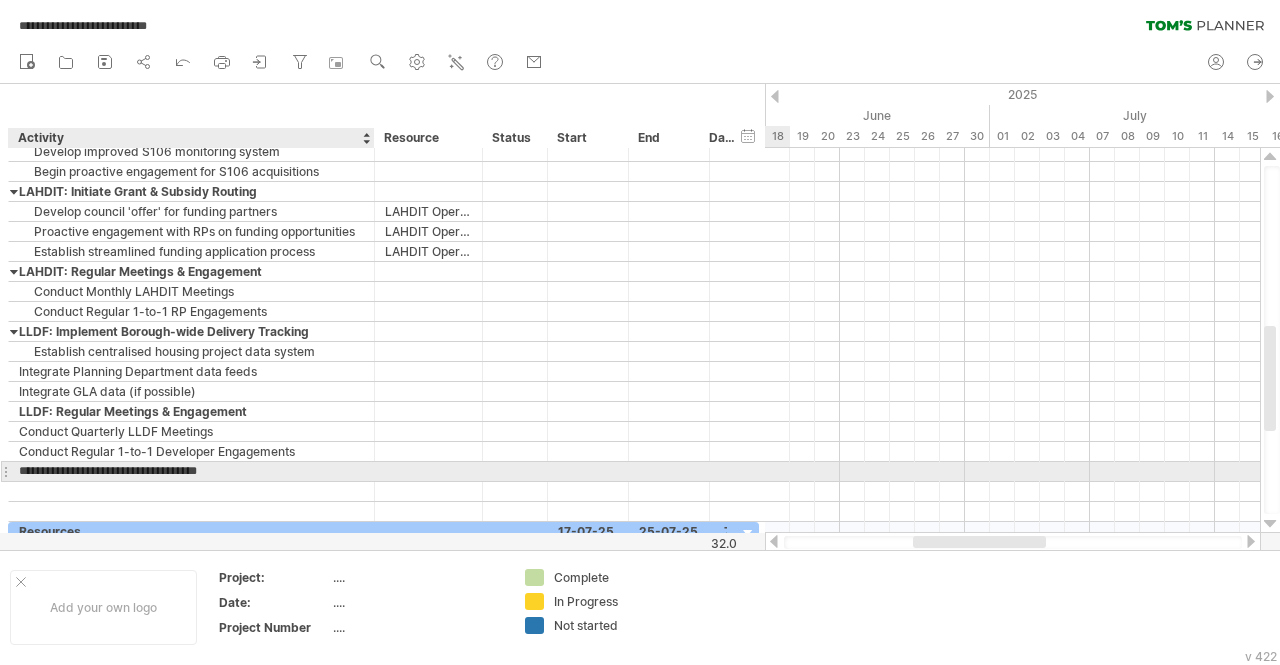 type on "**********" 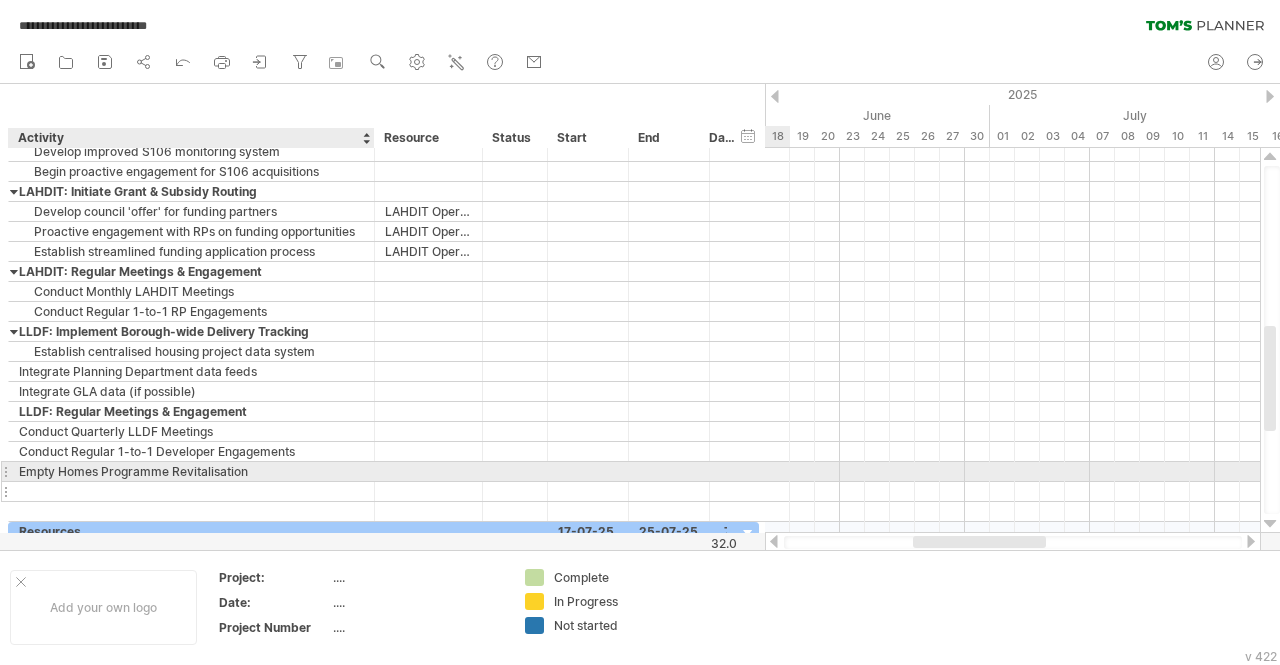 click at bounding box center (191, 491) 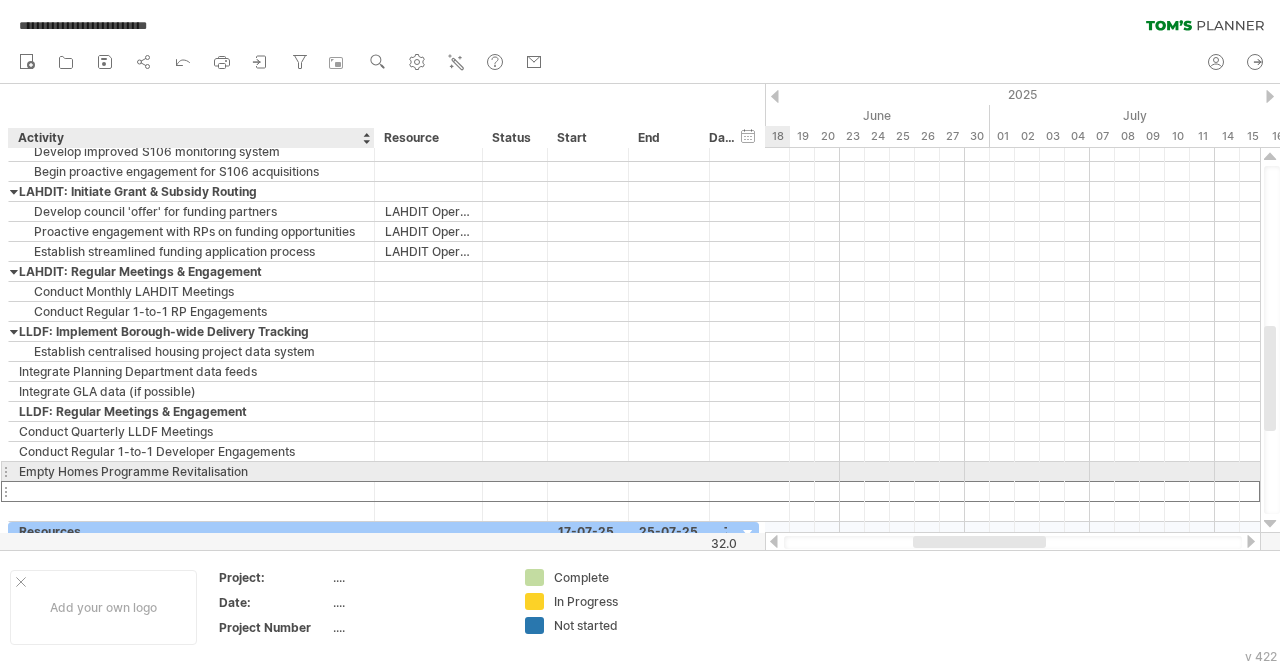 click on "Empty Homes Programme Revitalisation" at bounding box center [191, 471] 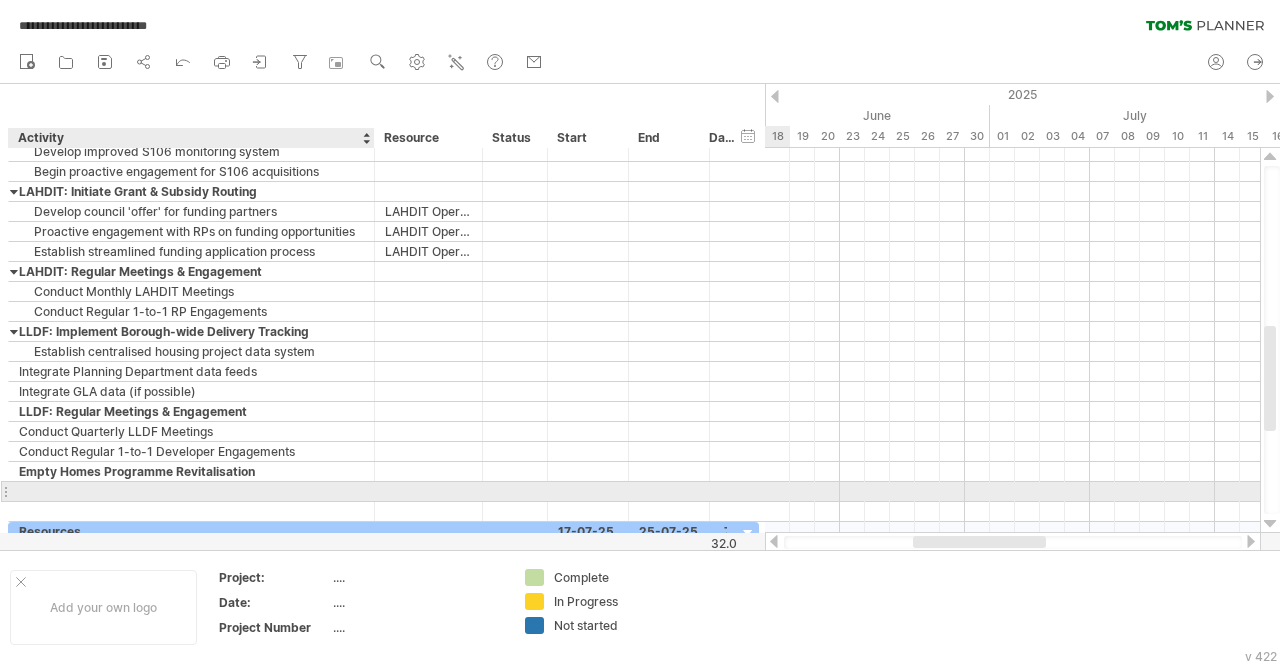 click at bounding box center (191, 491) 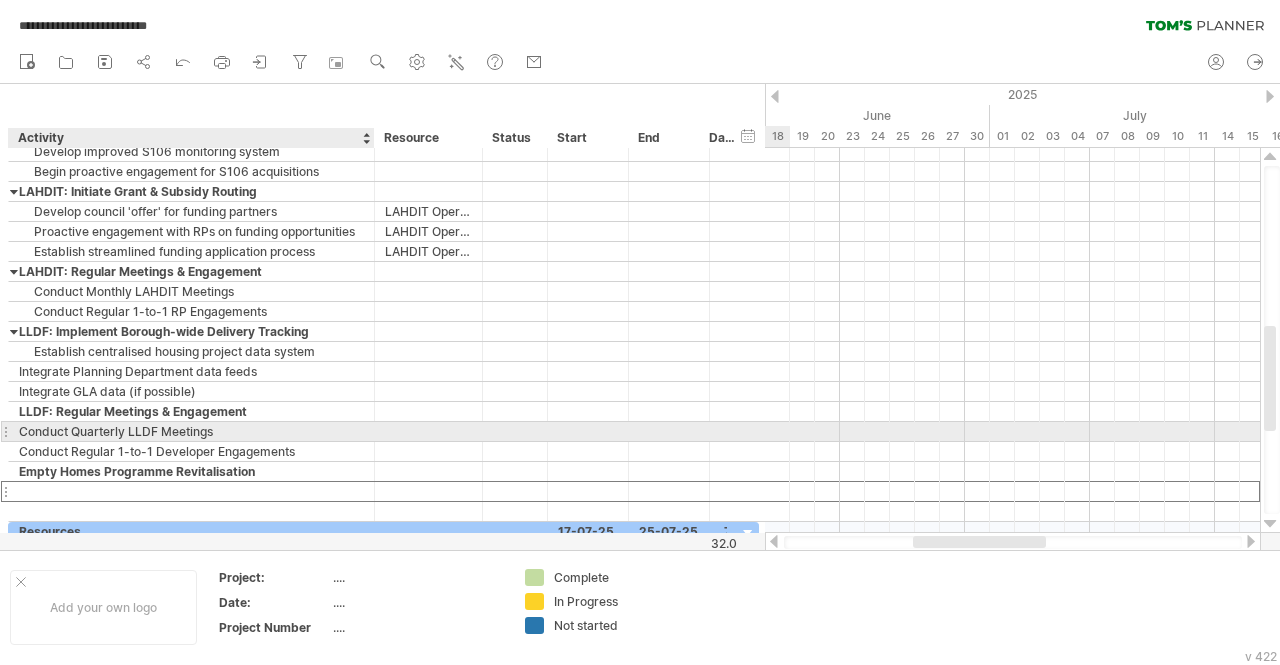 click on "Conduct Quarterly LLDF Meetings" at bounding box center [191, 431] 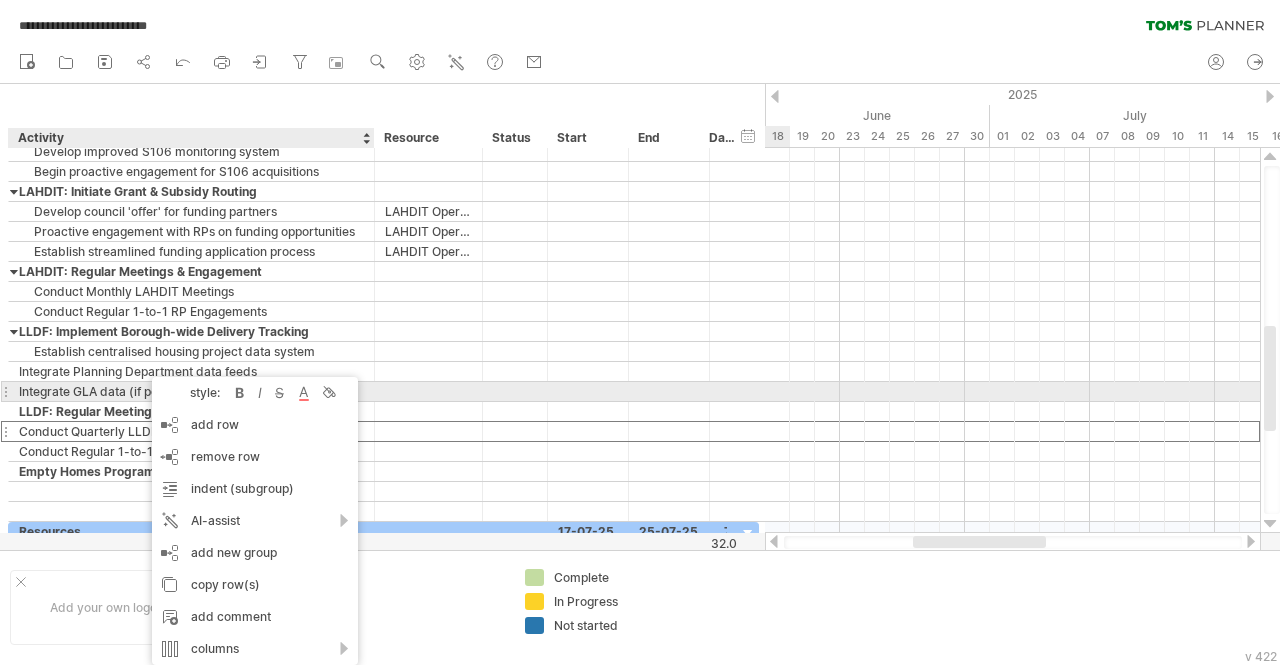 click on "Integrate GLA data (if possible)" at bounding box center [191, 391] 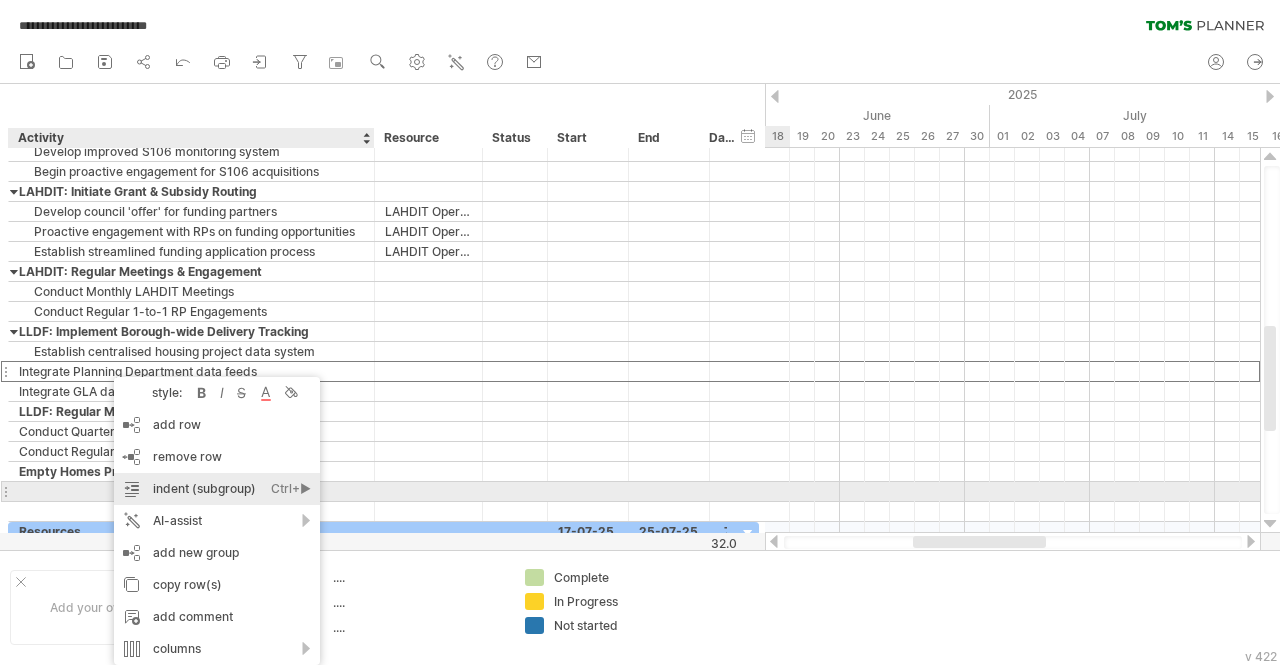 click on "indent (subgroup) Ctrl+► Cmd+►" at bounding box center (217, 489) 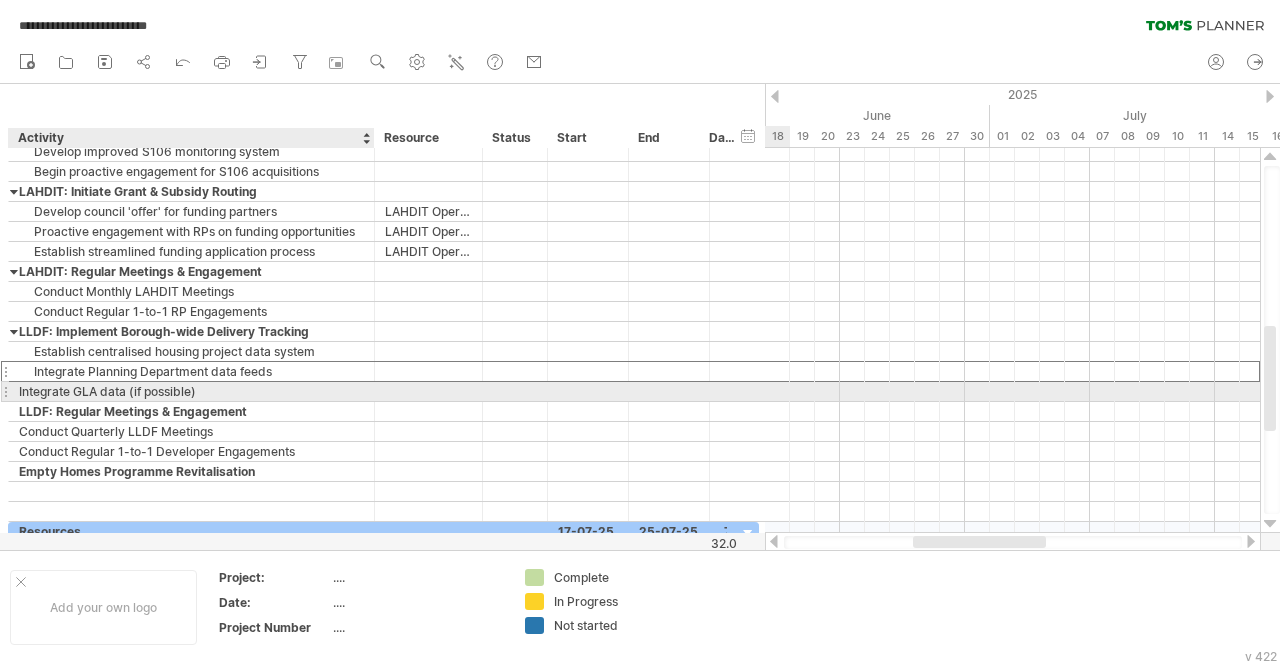click on "Integrate GLA data (if possible)" at bounding box center [191, 391] 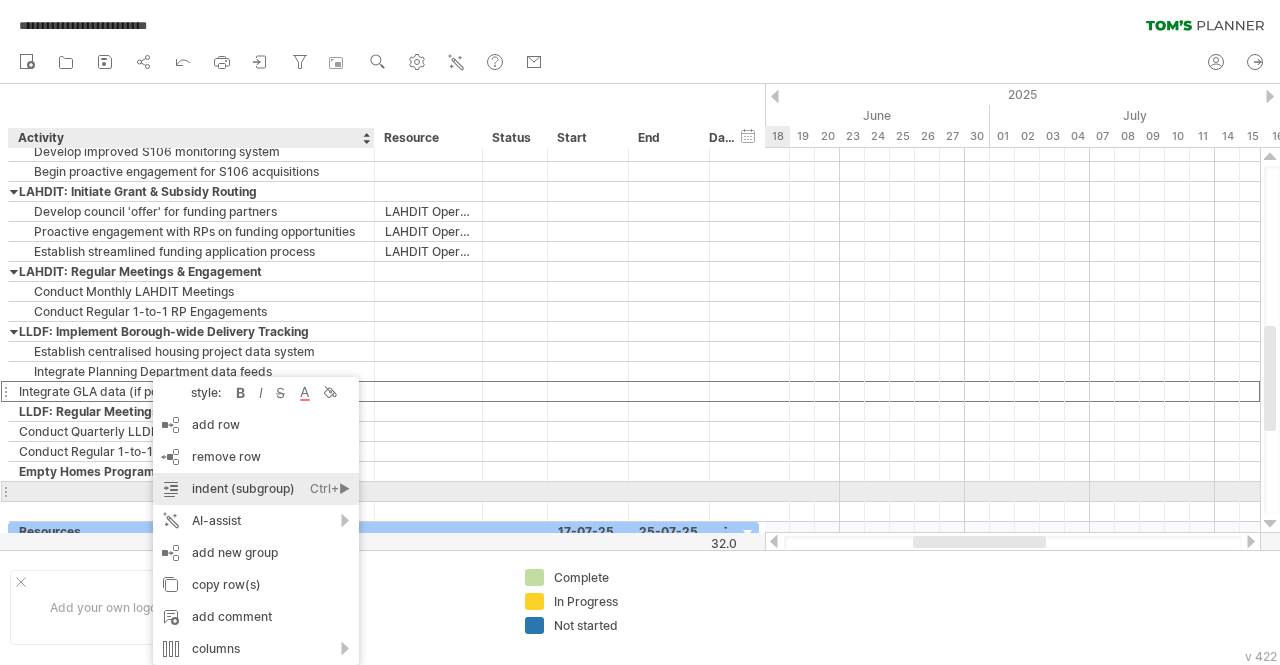 click on "indent (subgroup) Ctrl+► Cmd+►" at bounding box center [256, 489] 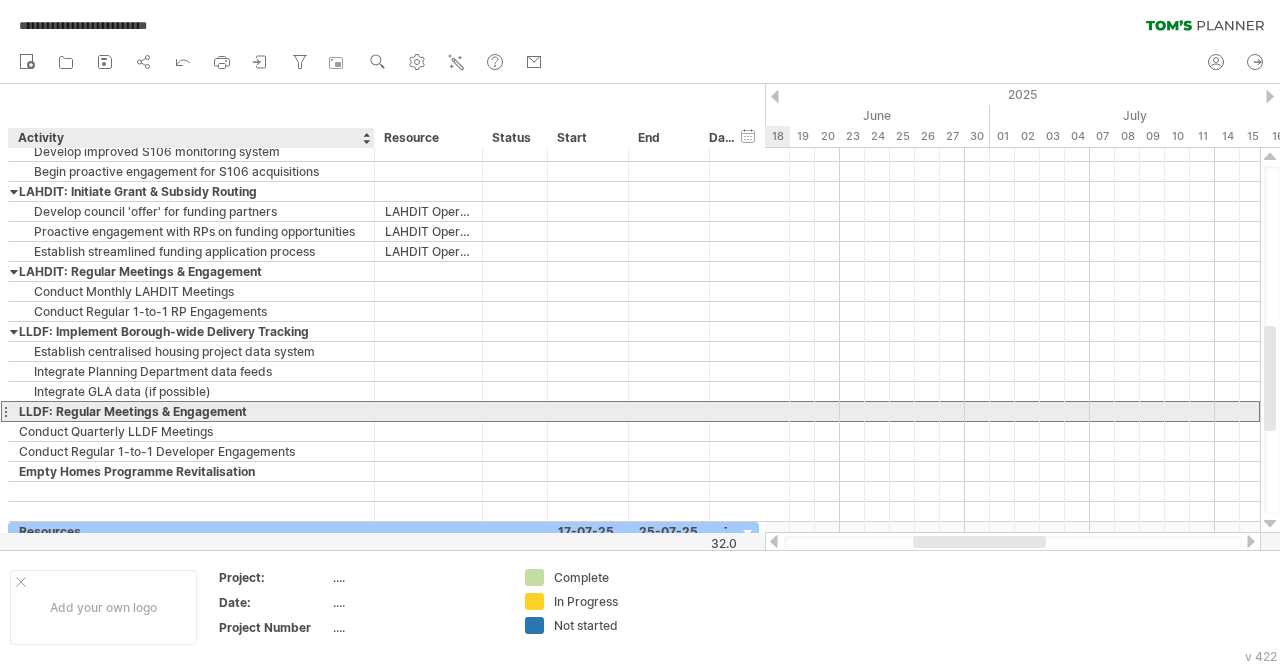 click on "LLDF: Regular Meetings & Engagement" at bounding box center (191, 411) 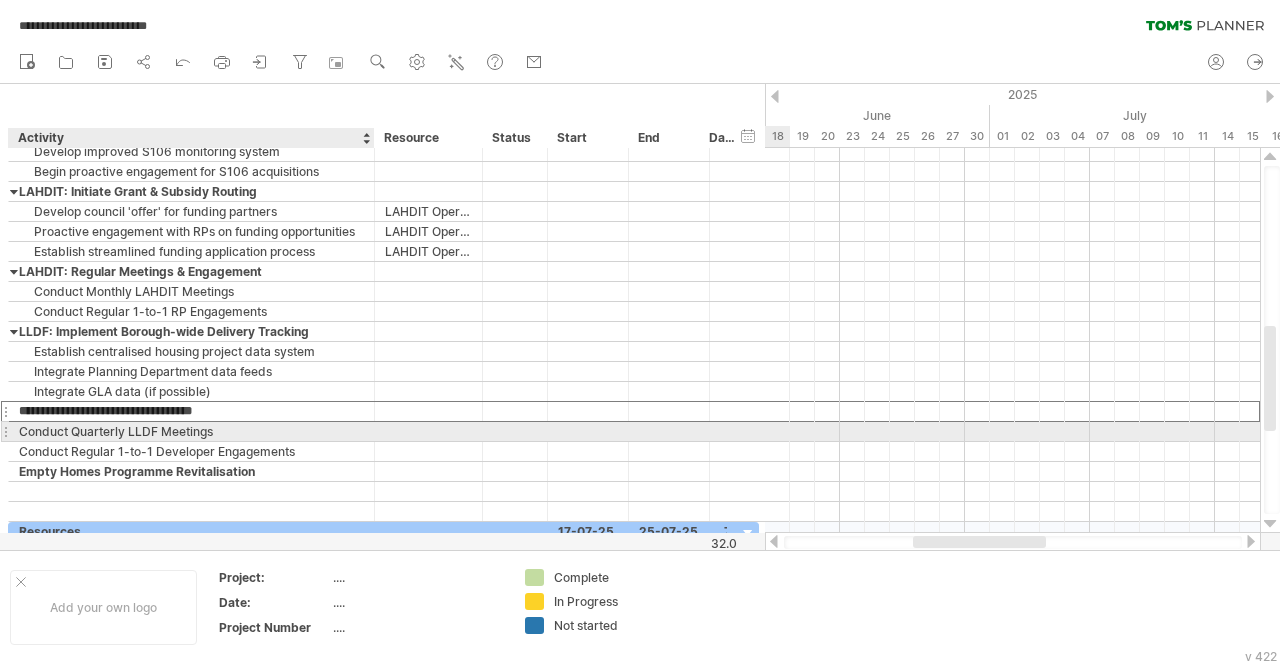 click on "Conduct Quarterly LLDF Meetings" at bounding box center [191, 431] 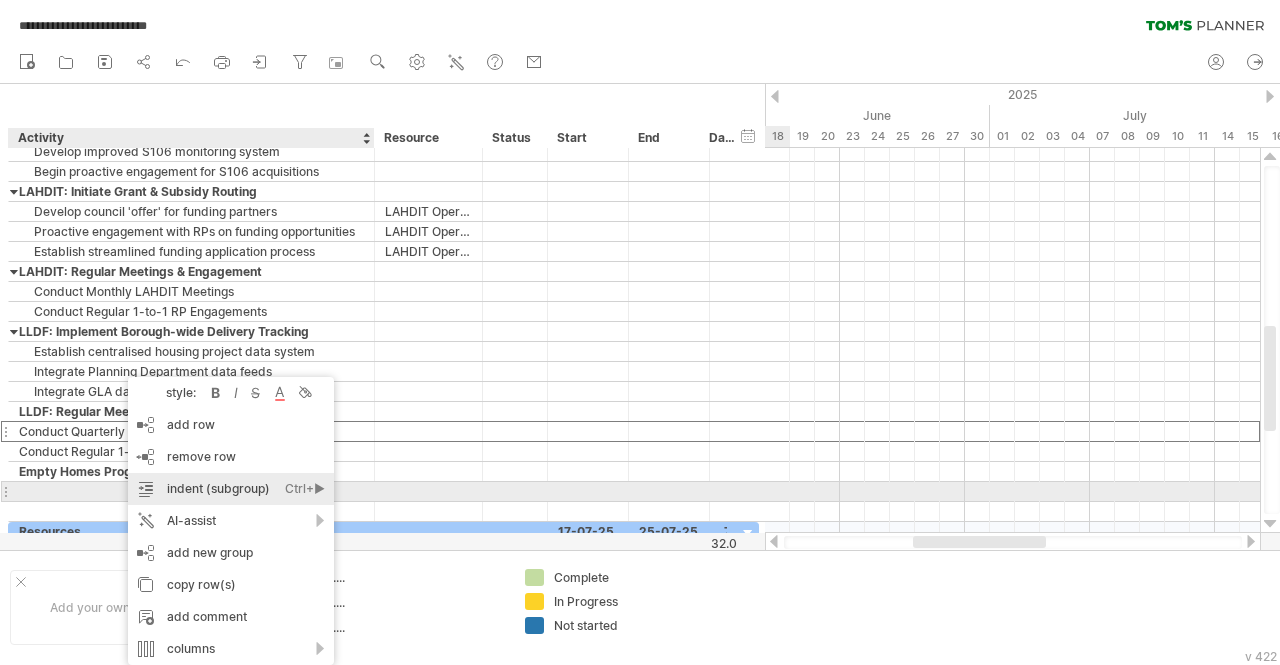 click on "indent (subgroup) Ctrl+► Cmd+►" at bounding box center (231, 489) 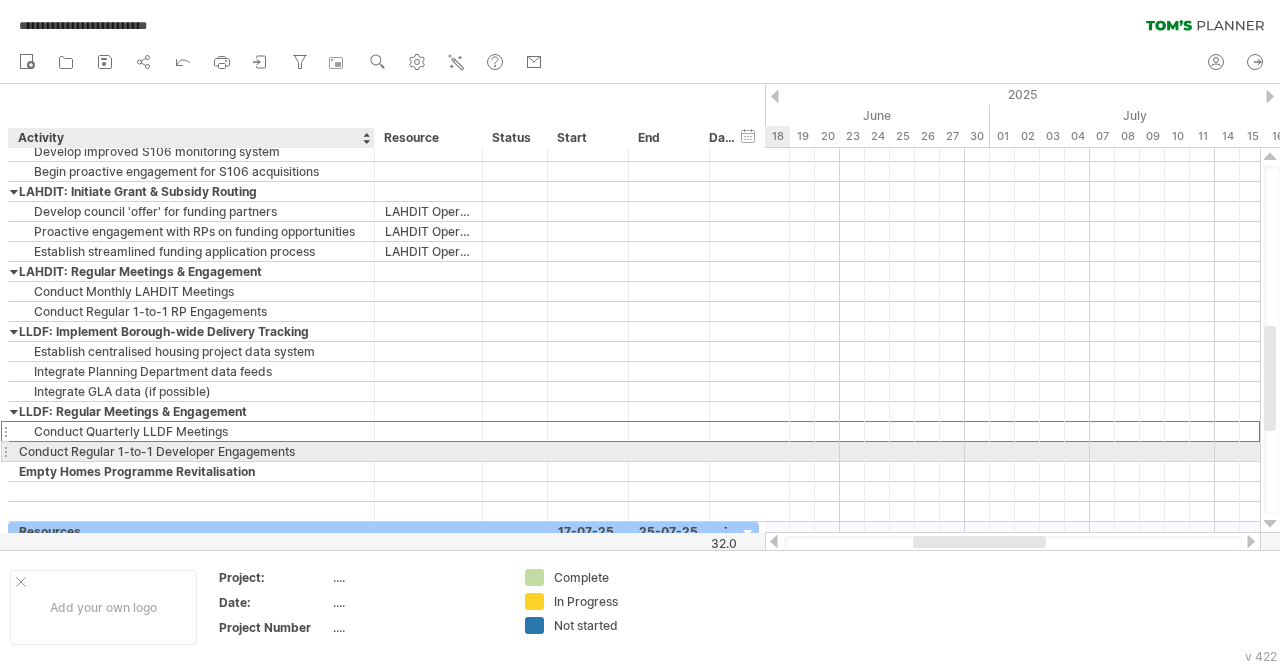 click on "Conduct Regular 1-to-1 Developer Engagements" at bounding box center [191, 451] 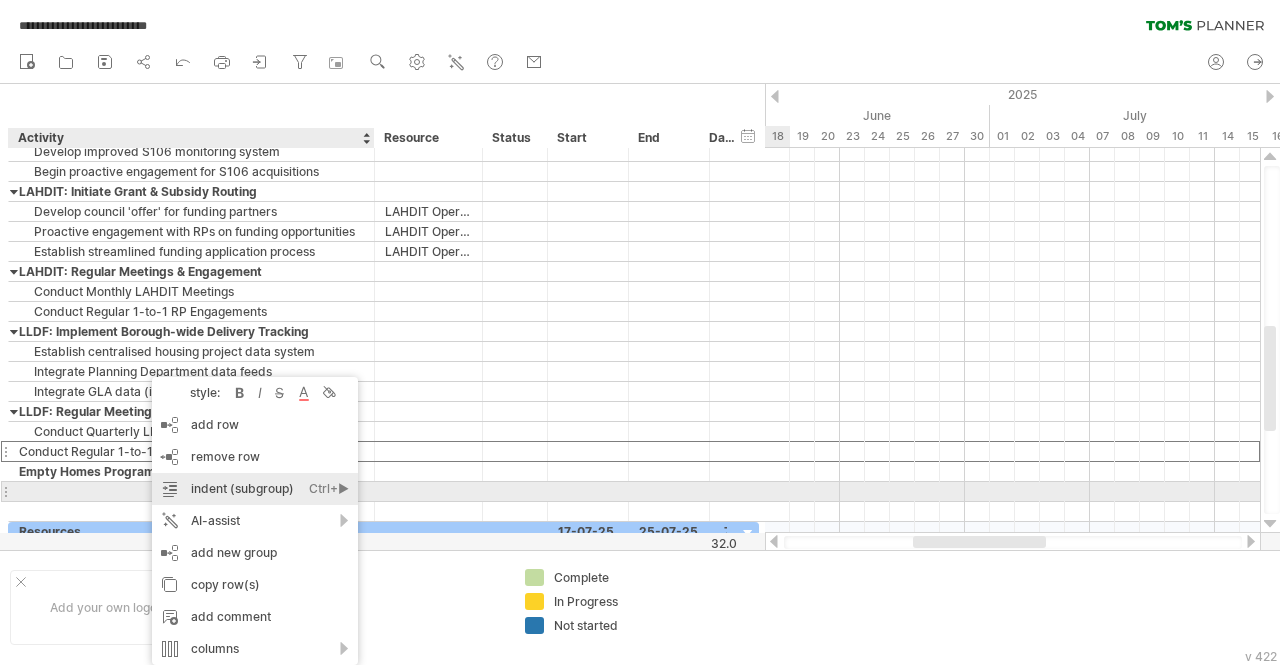 click on "indent (subgroup) Ctrl+► Cmd+►" at bounding box center [255, 489] 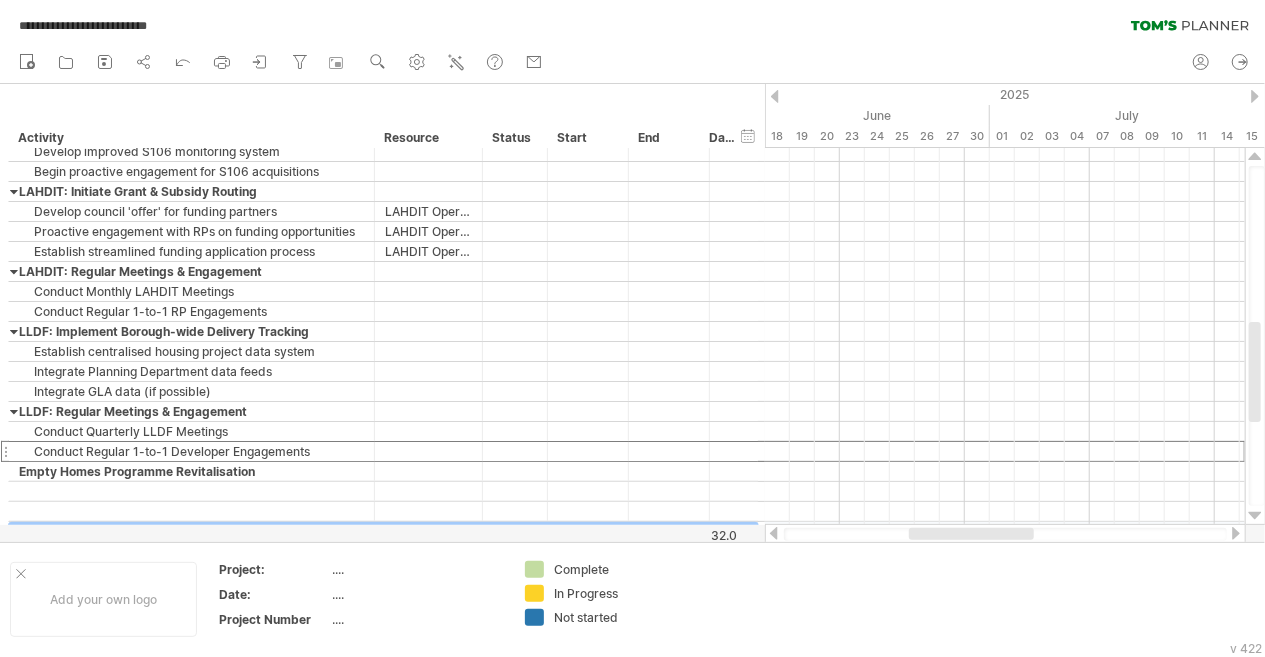 click on "hide start/end/duration show start/end/duration
******** Activity ******** Resource ****** Status Start   End   Days" at bounding box center [382, 116] 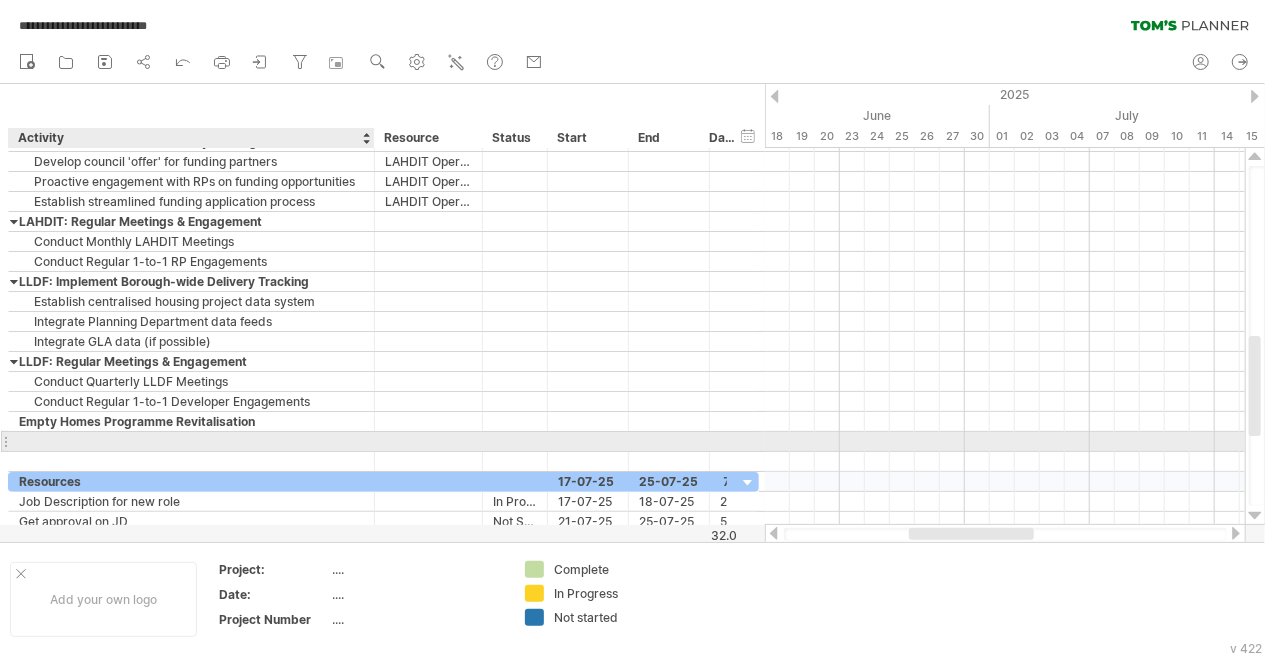click at bounding box center (191, 441) 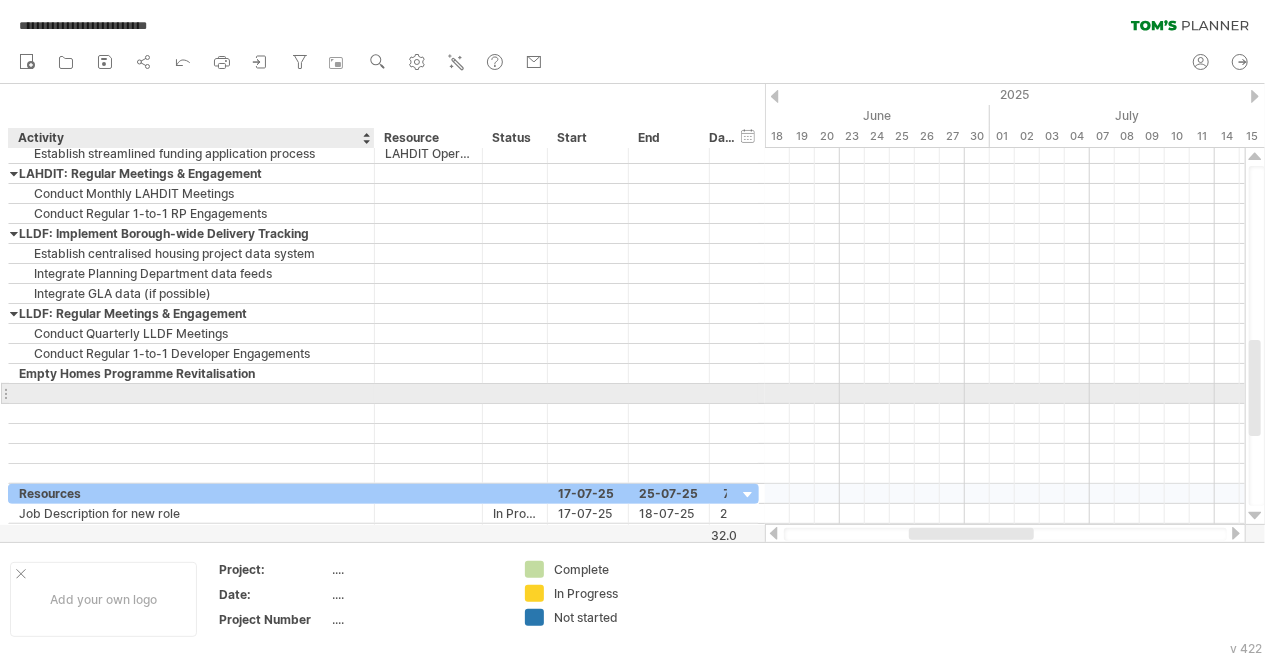 click at bounding box center [191, 393] 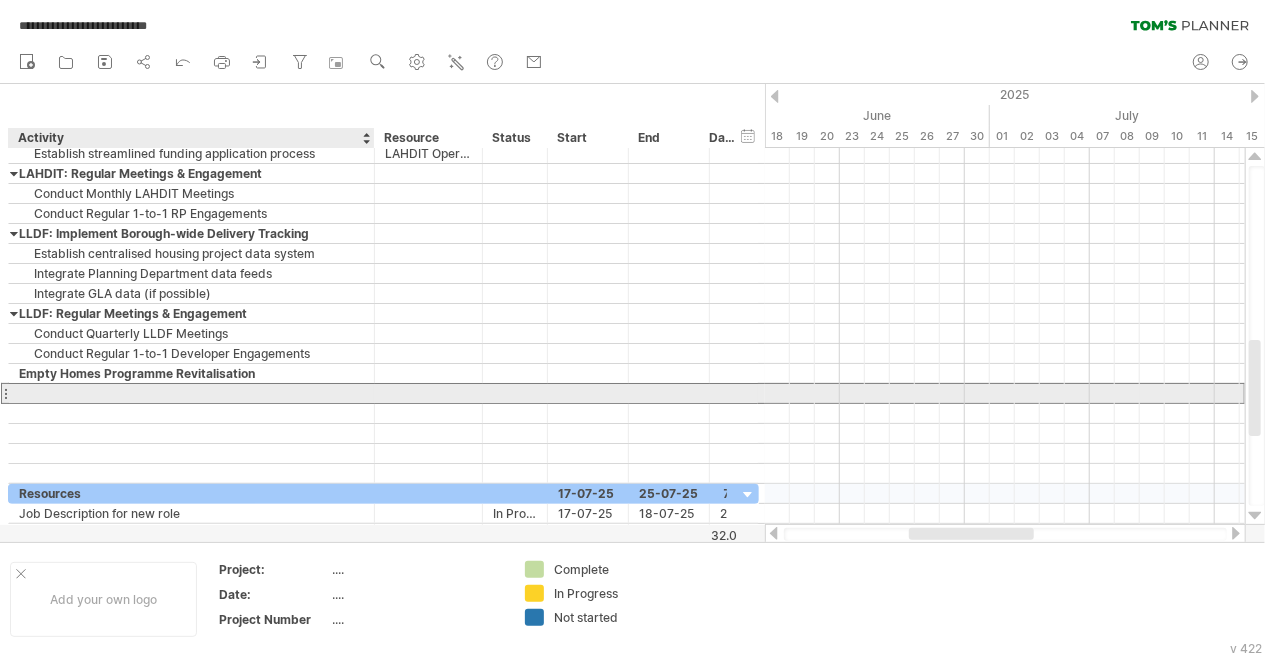 click at bounding box center (191, 393) 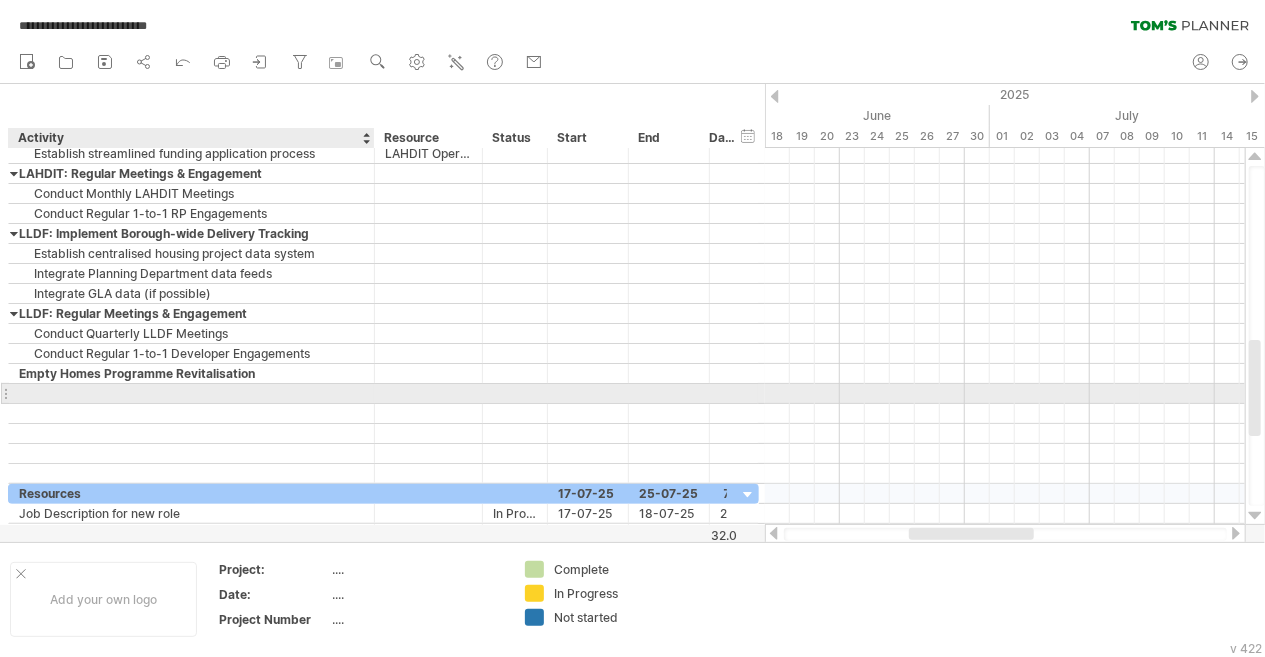 click at bounding box center (191, 393) 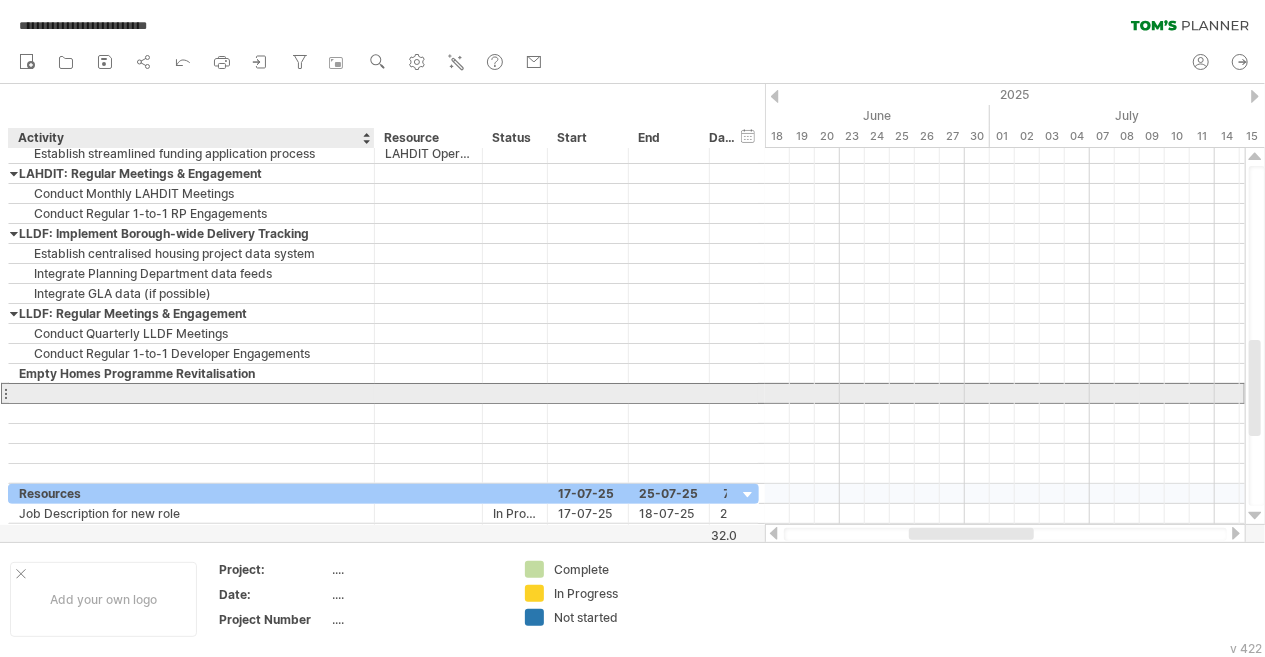 paste on "**********" 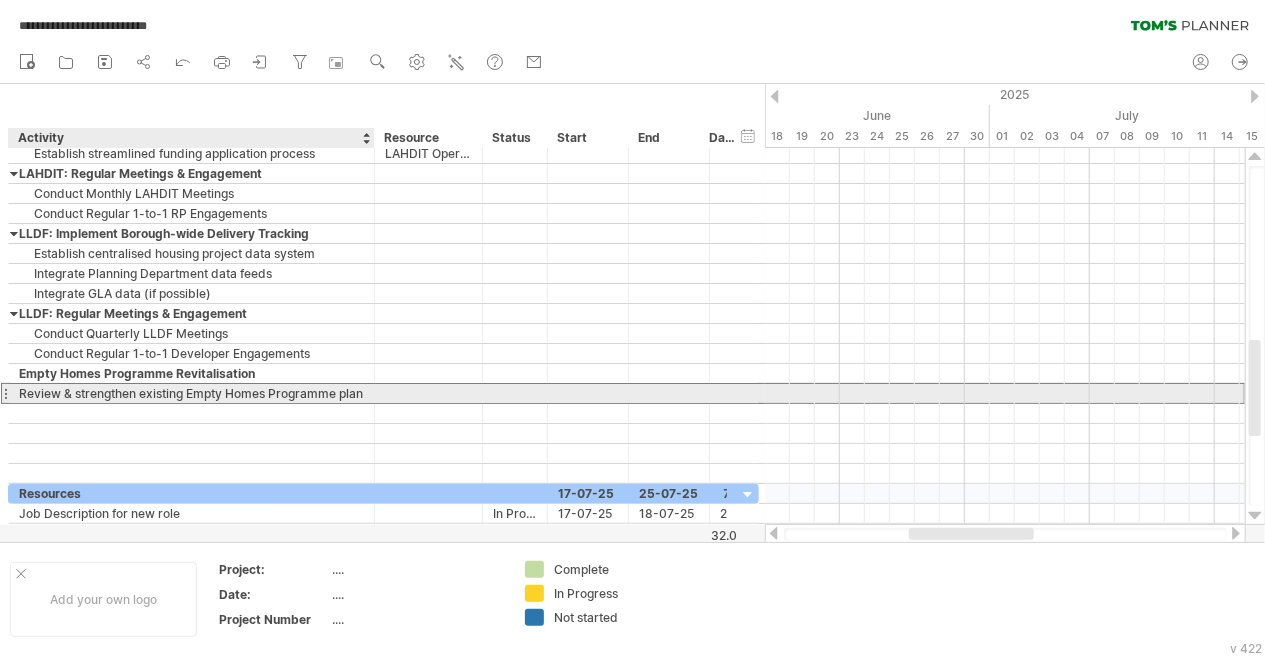 scroll, scrollTop: 0, scrollLeft: 0, axis: both 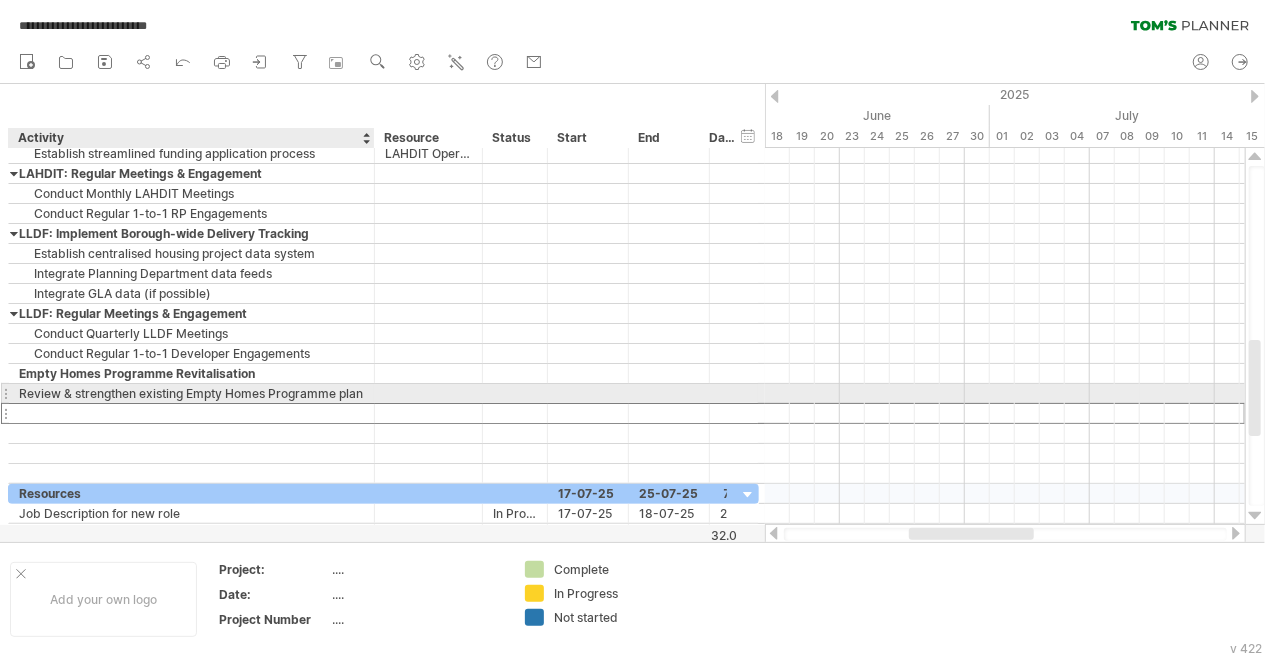 click at bounding box center [191, 413] 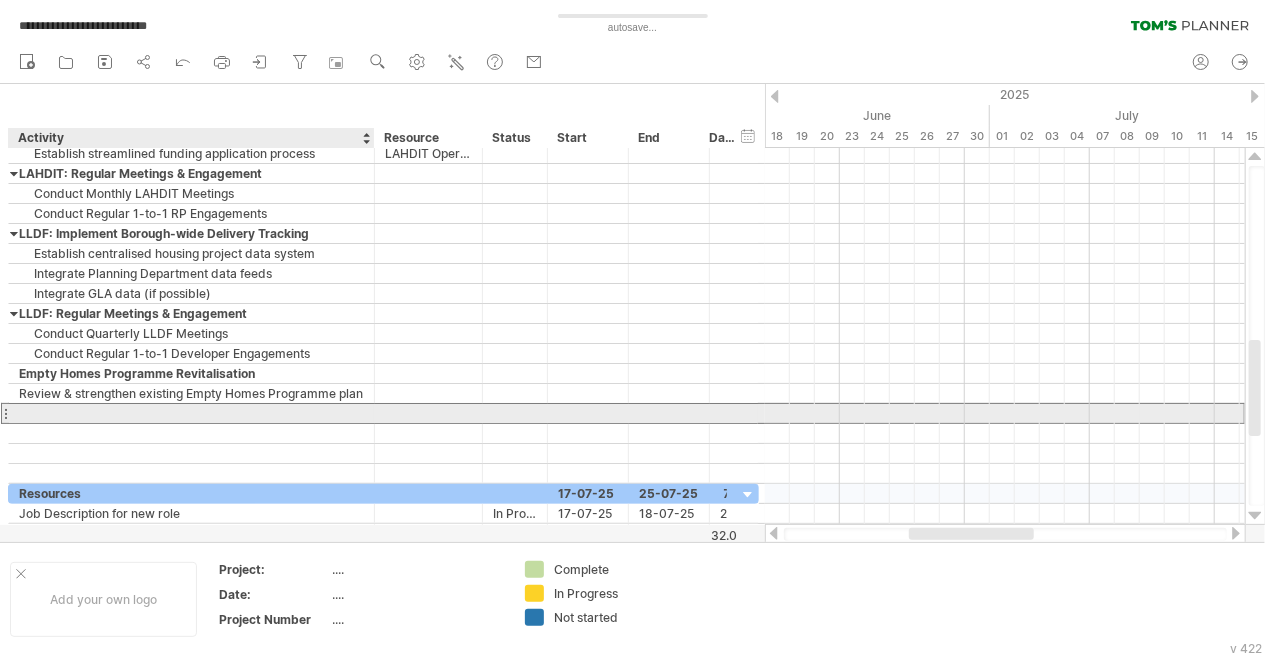 click at bounding box center [191, 413] 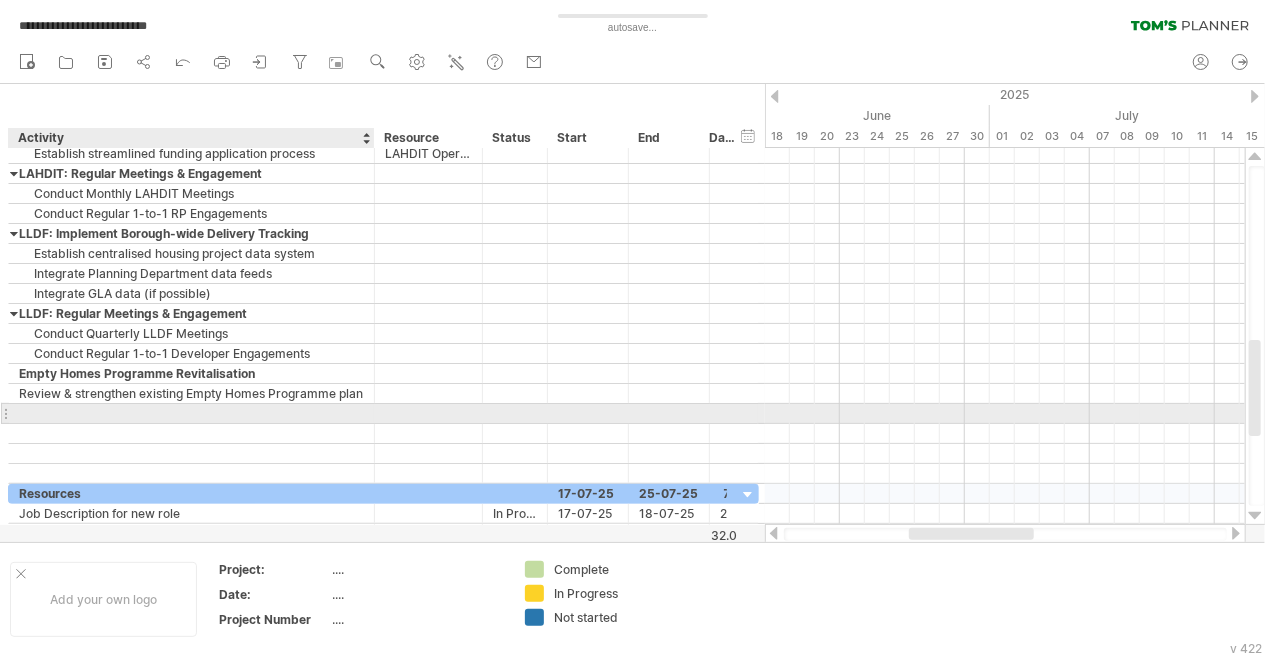 paste on "**********" 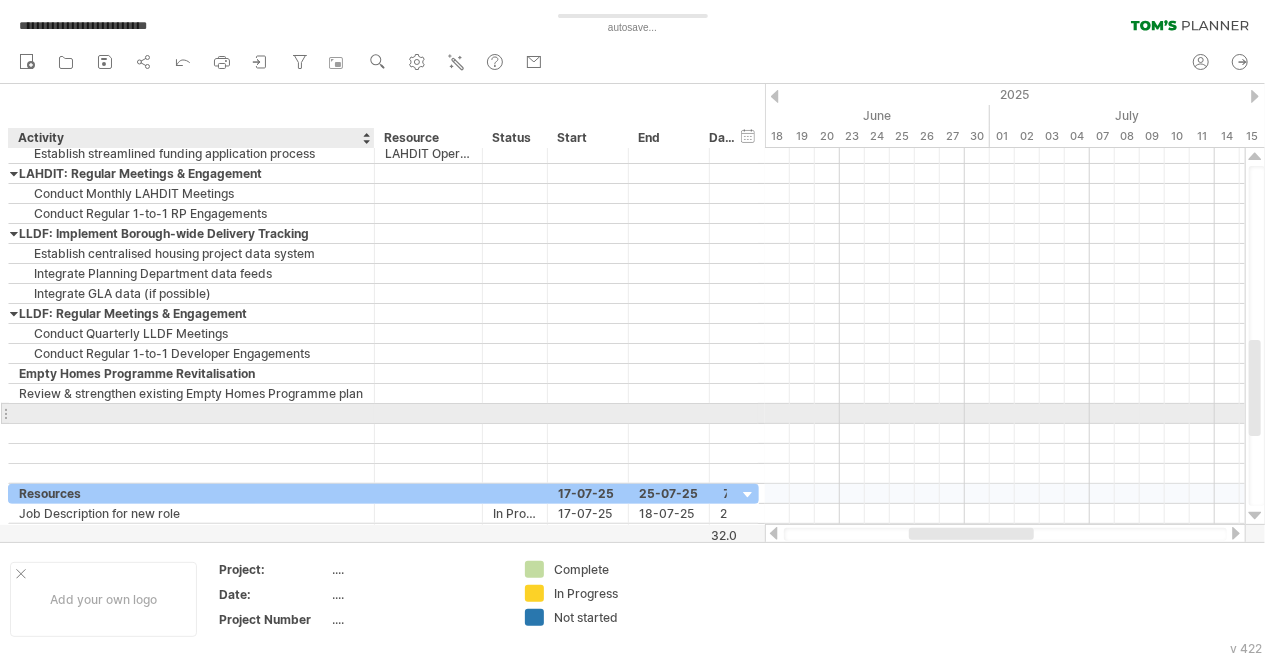 type on "**********" 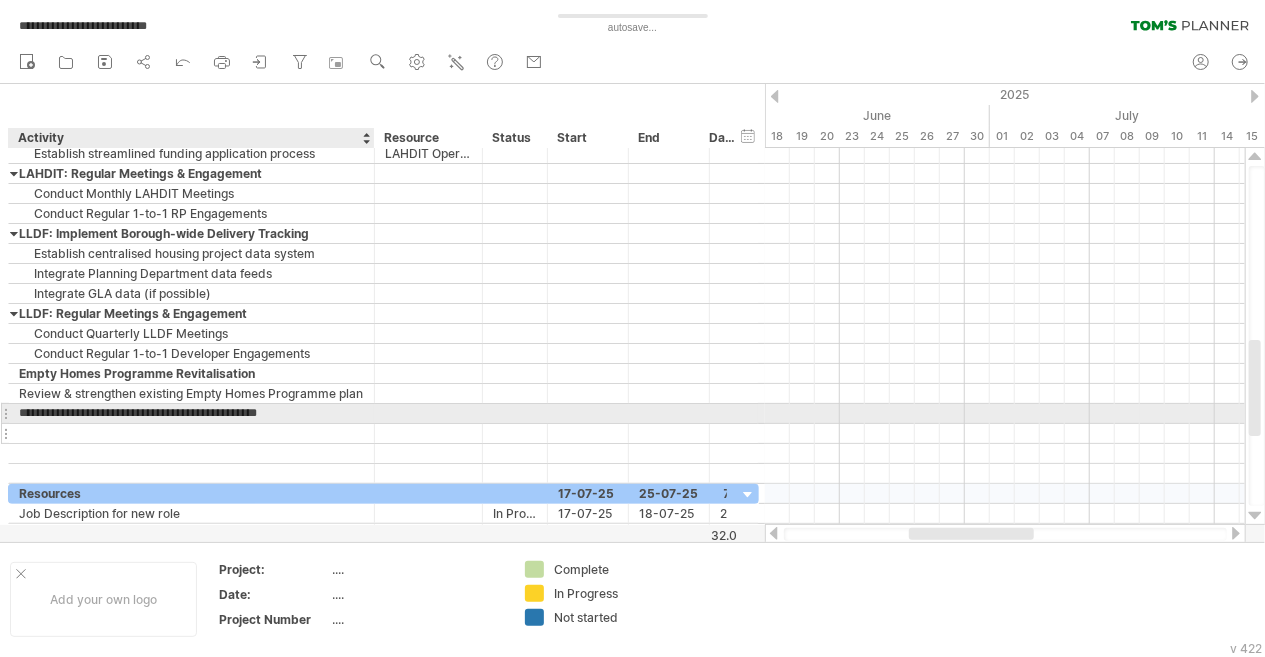 click at bounding box center [191, 433] 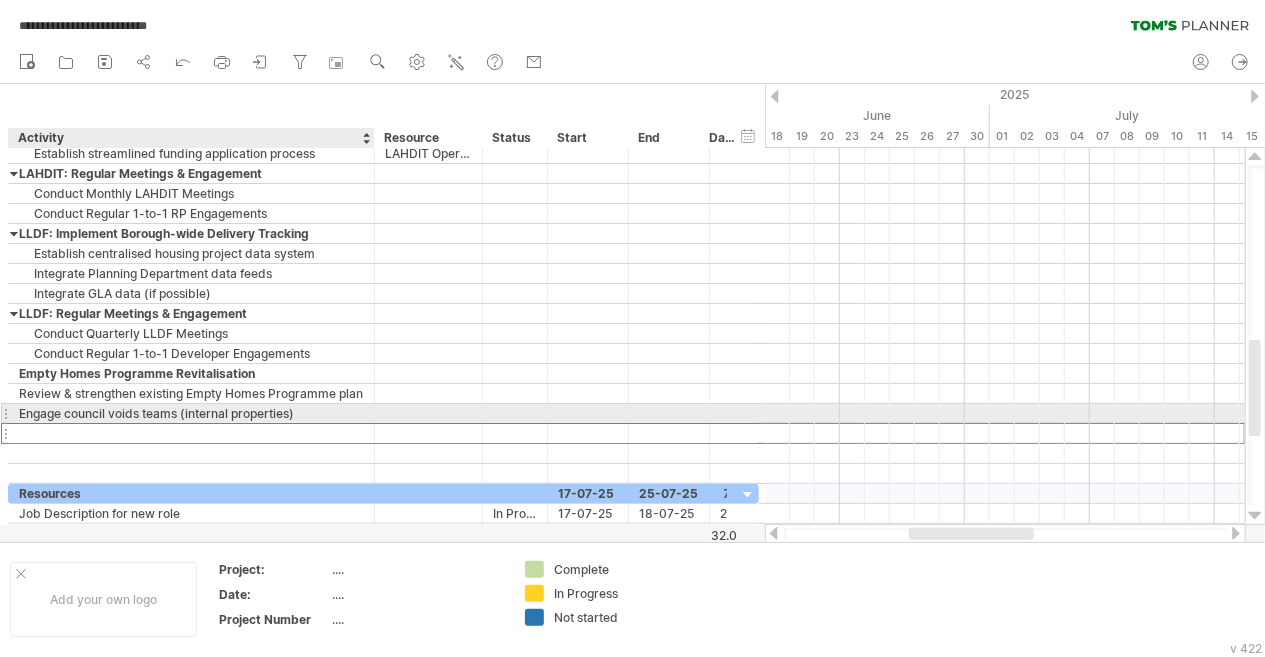 click at bounding box center (191, 433) 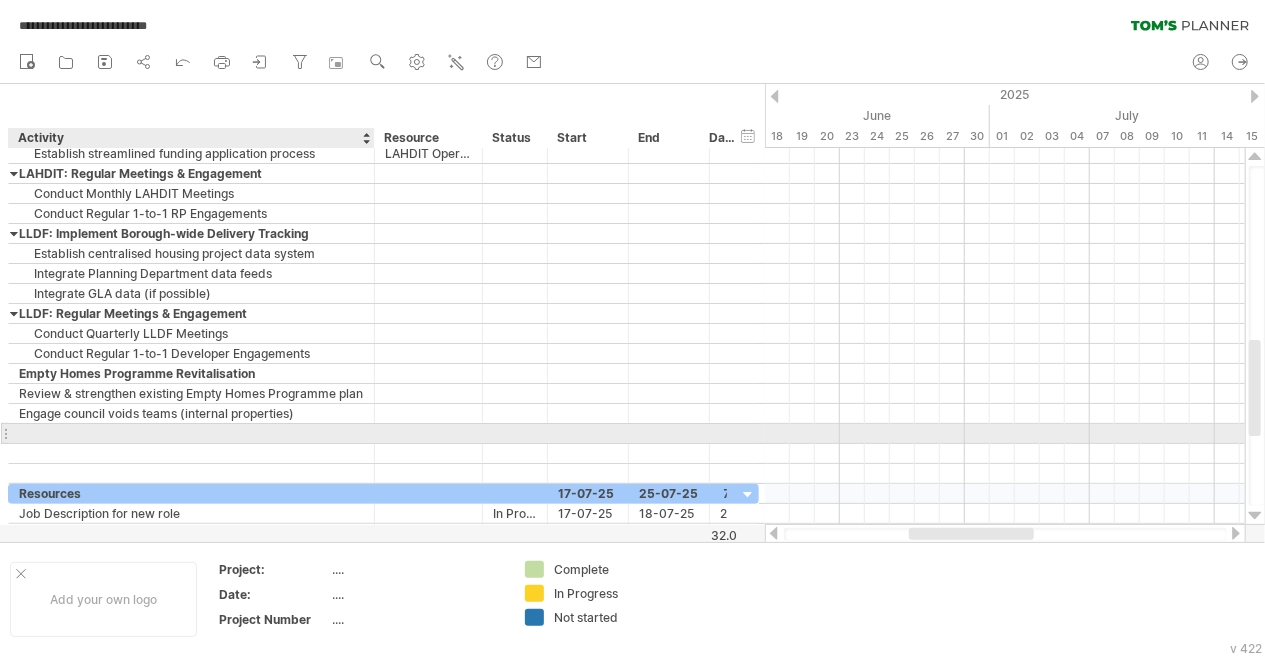 click at bounding box center (191, 433) 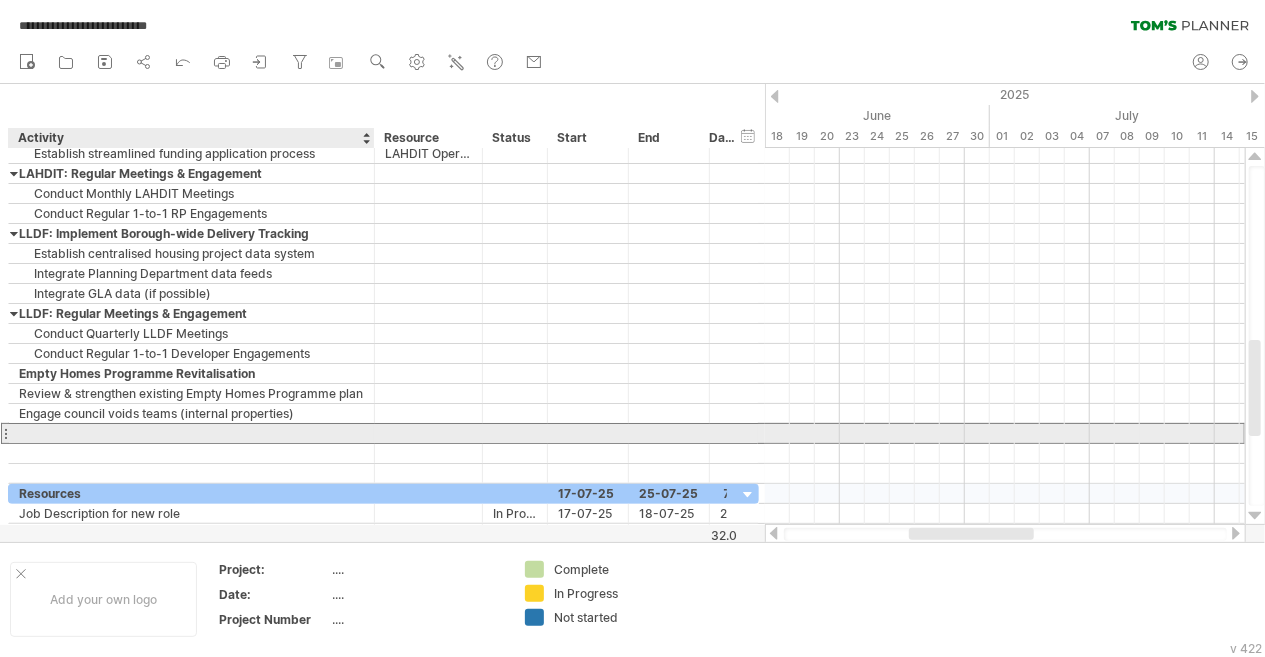 click at bounding box center [191, 433] 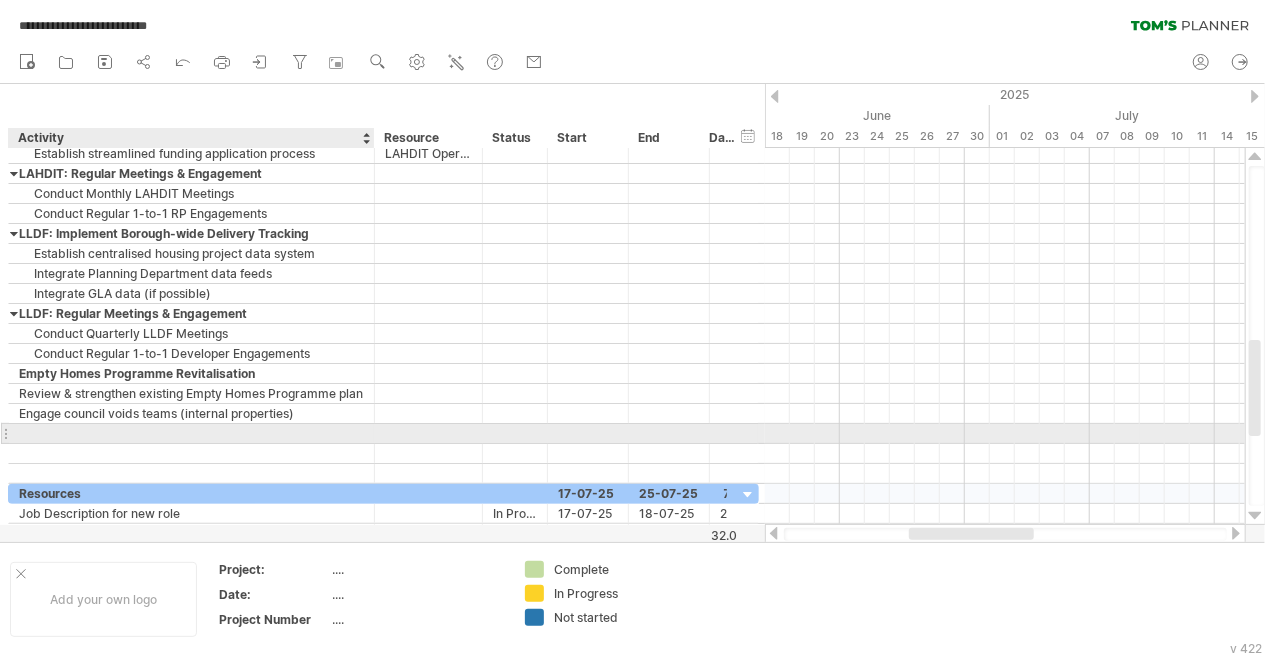 paste on "**********" 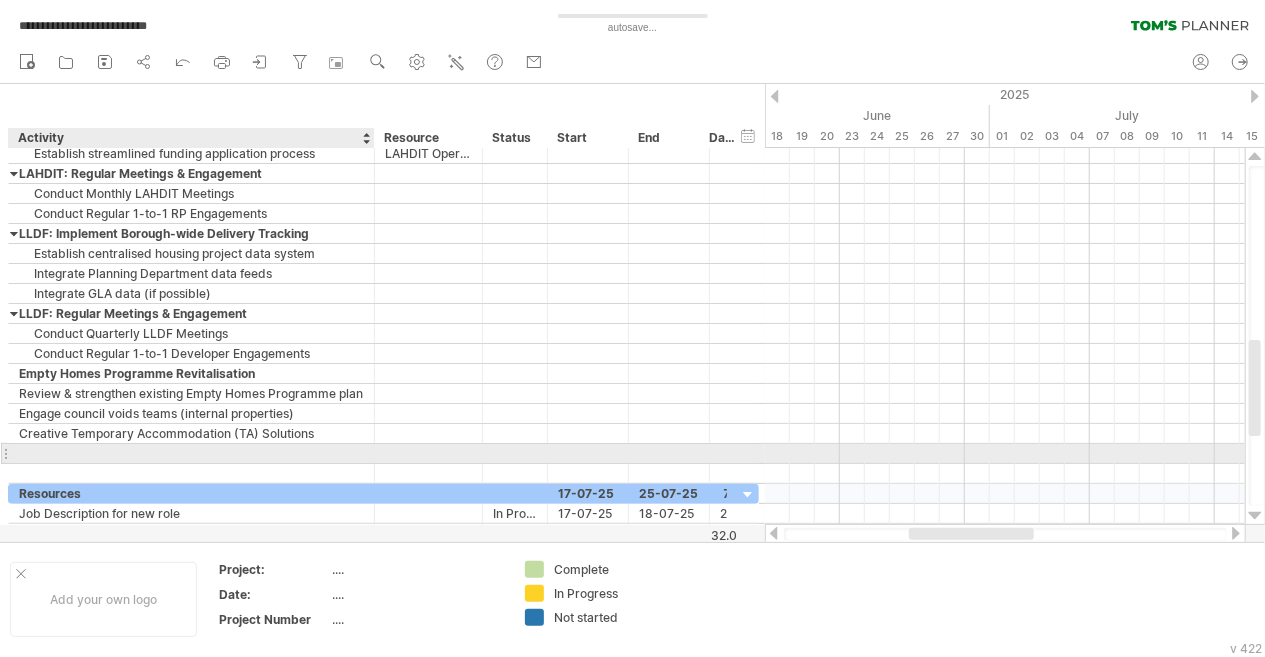 click at bounding box center (191, 453) 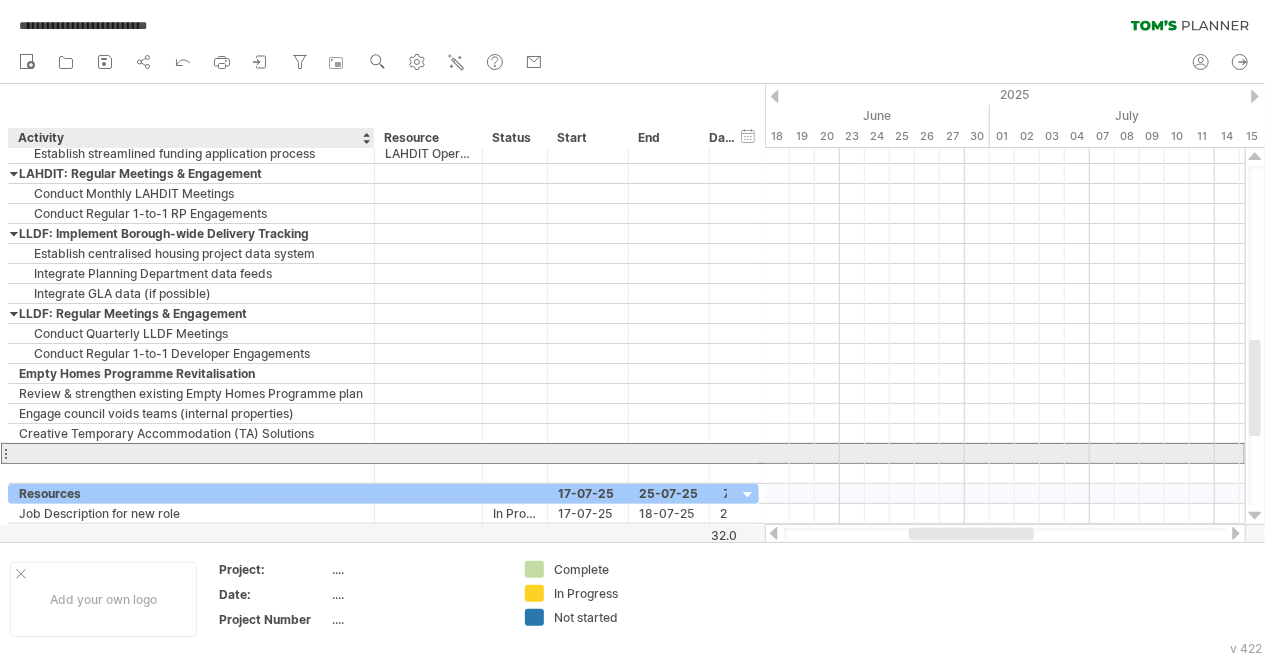 click at bounding box center [191, 453] 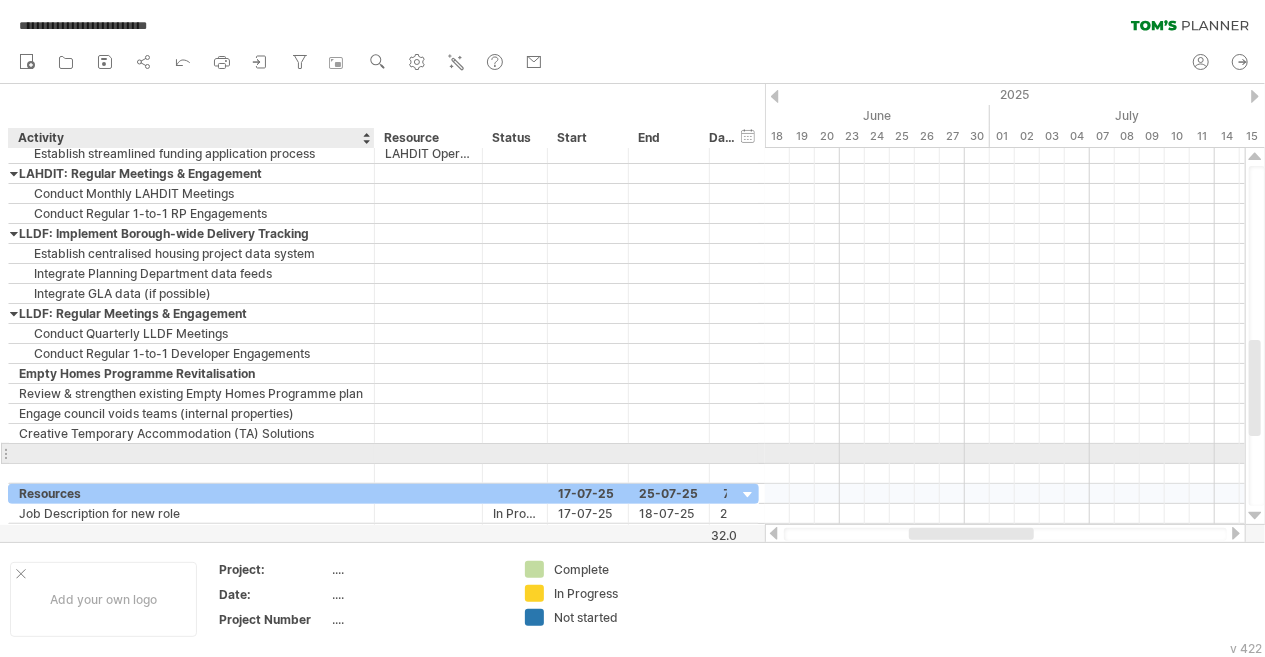 paste on "**********" 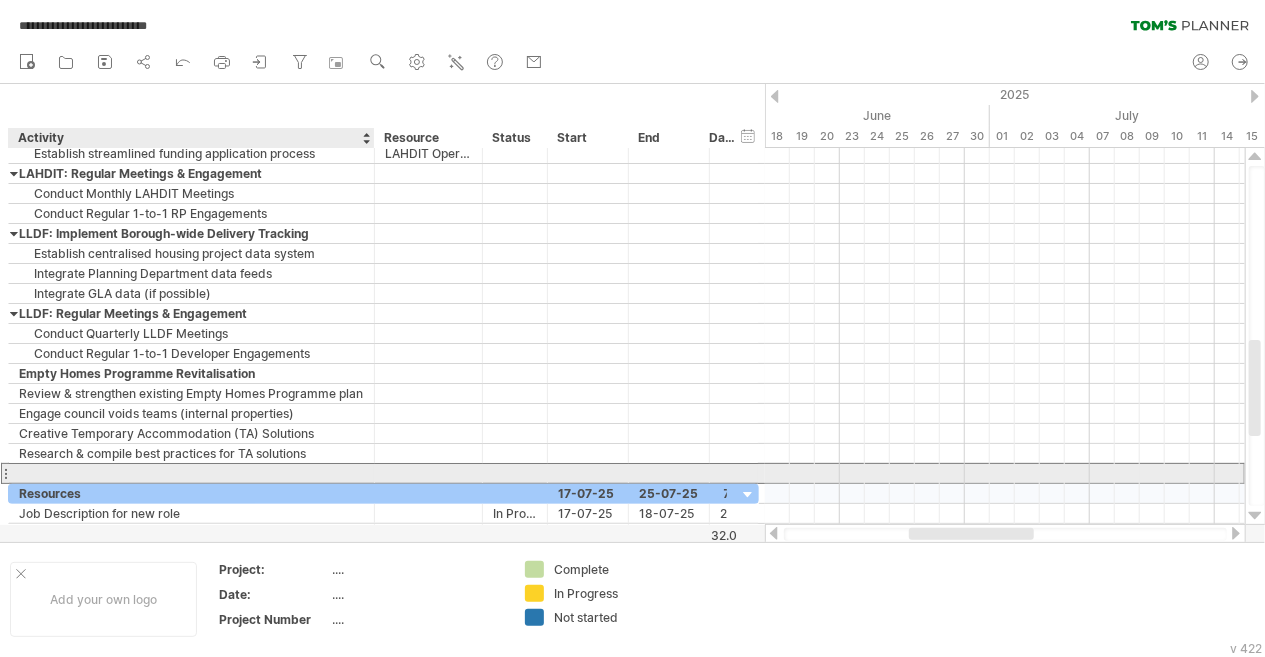 click at bounding box center [191, 473] 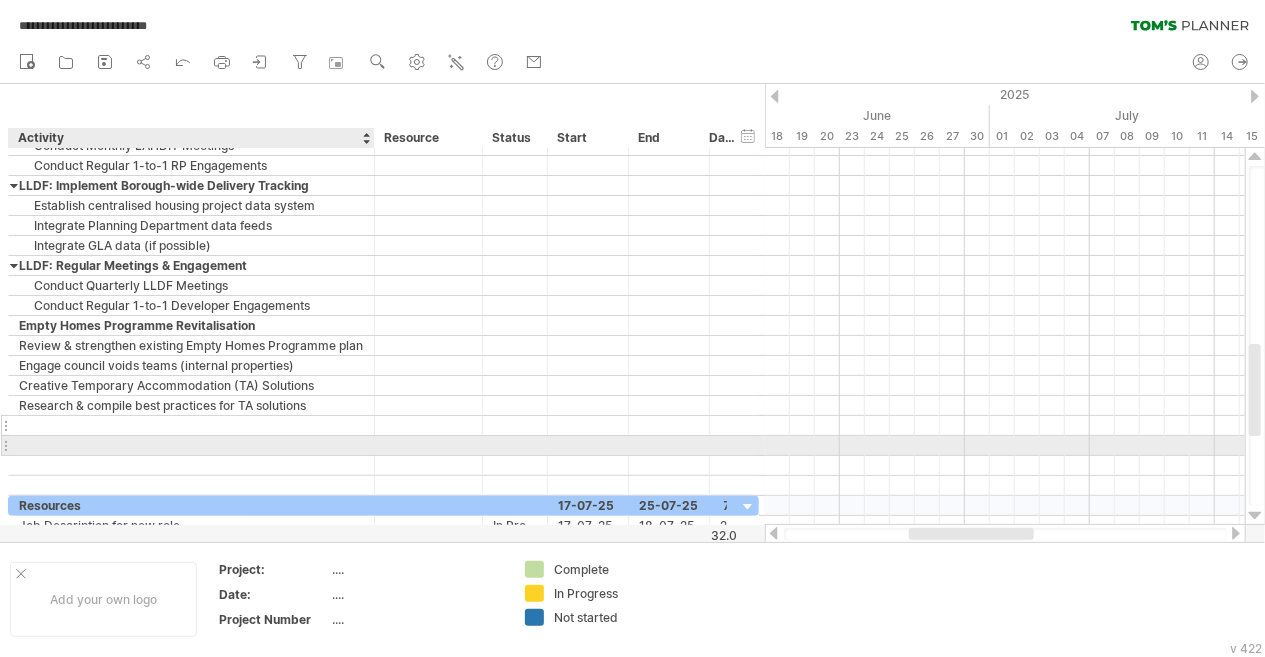 click at bounding box center [191, 425] 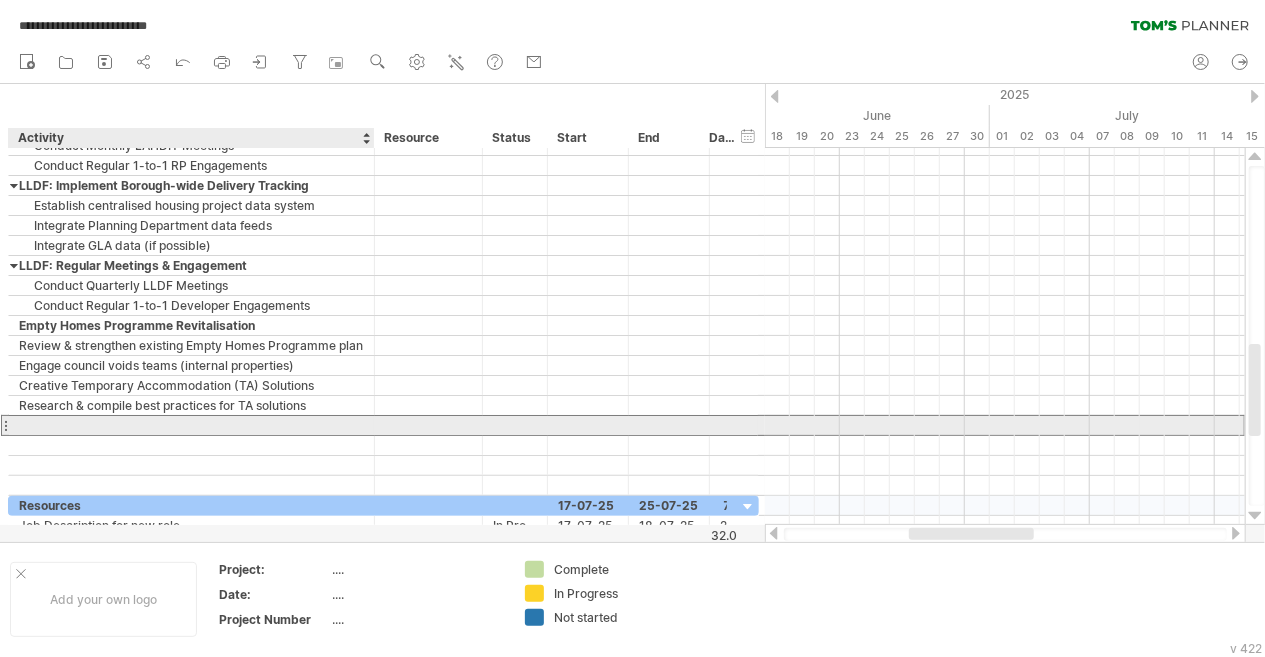 click at bounding box center [191, 425] 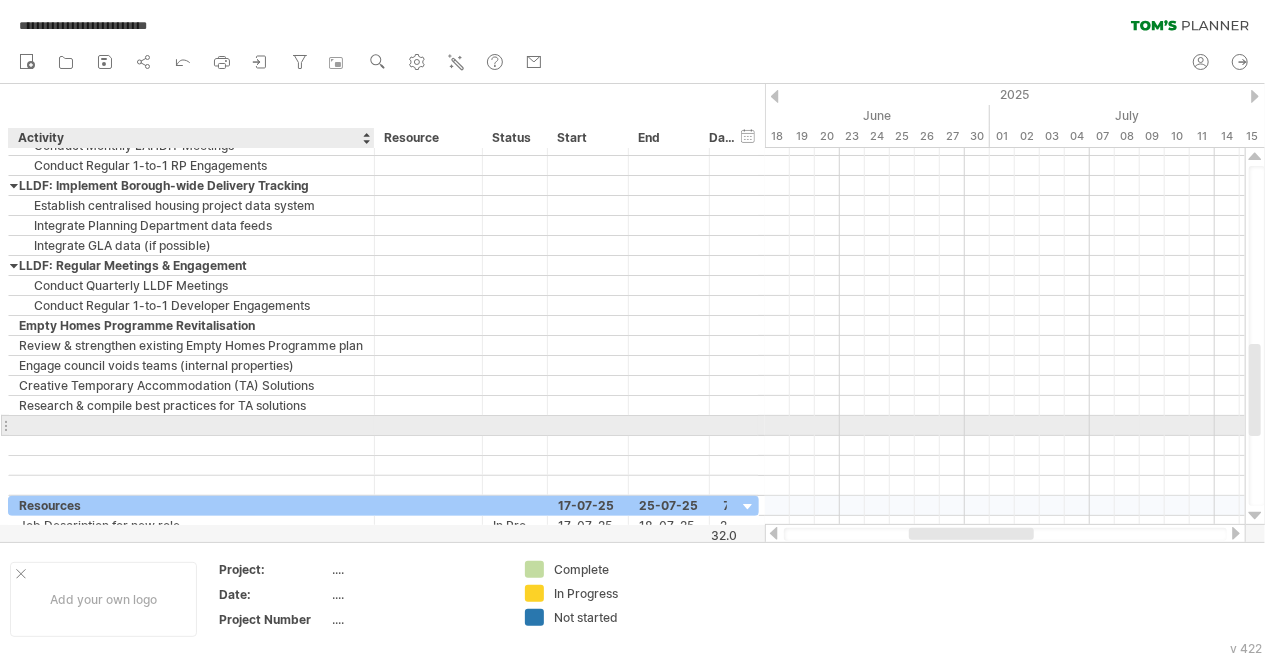 paste on "**********" 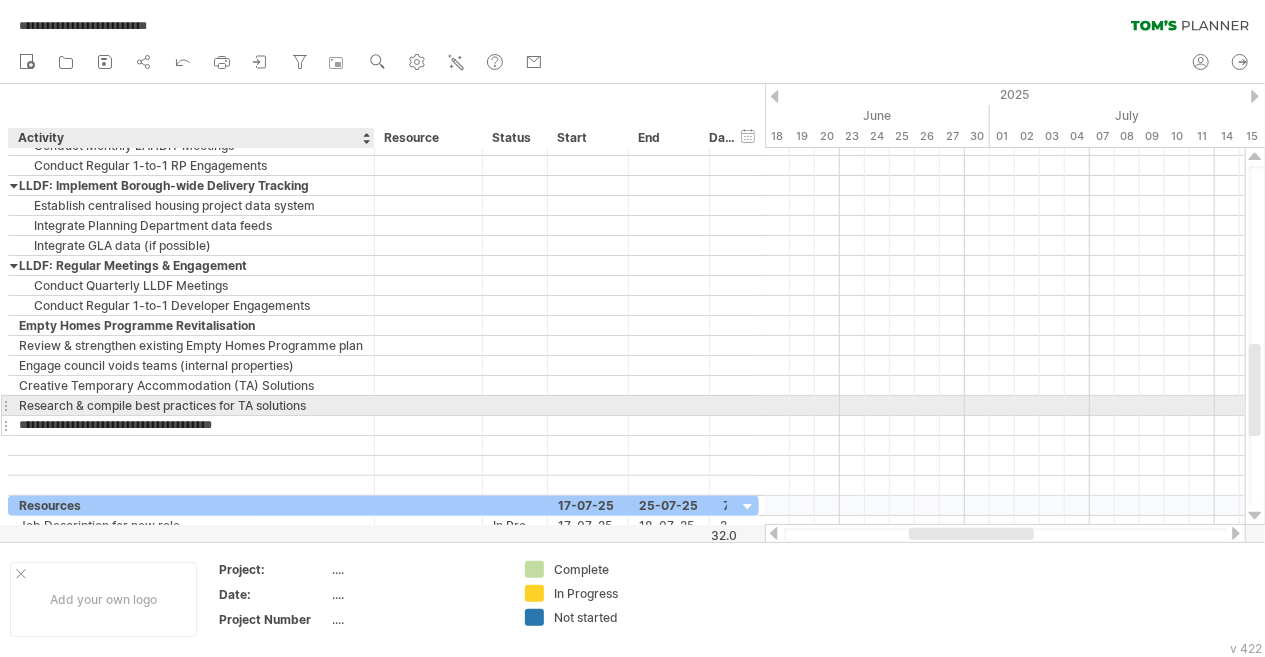 click on "**********" at bounding box center [191, 425] 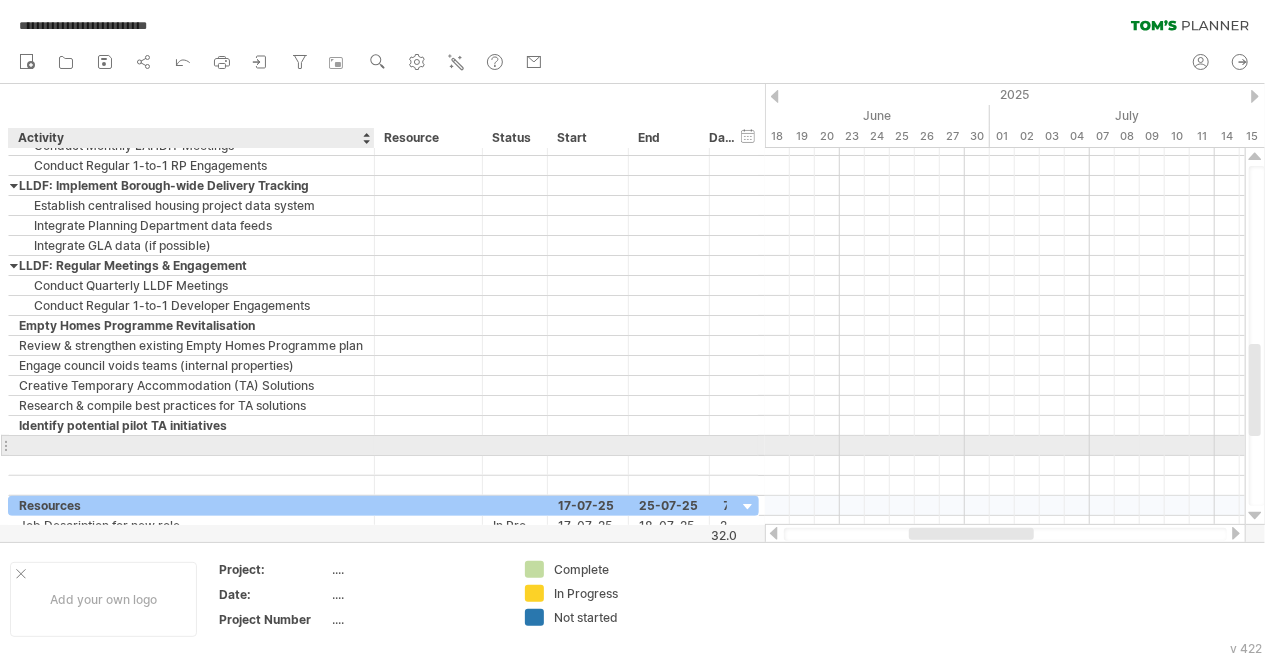 click at bounding box center [191, 445] 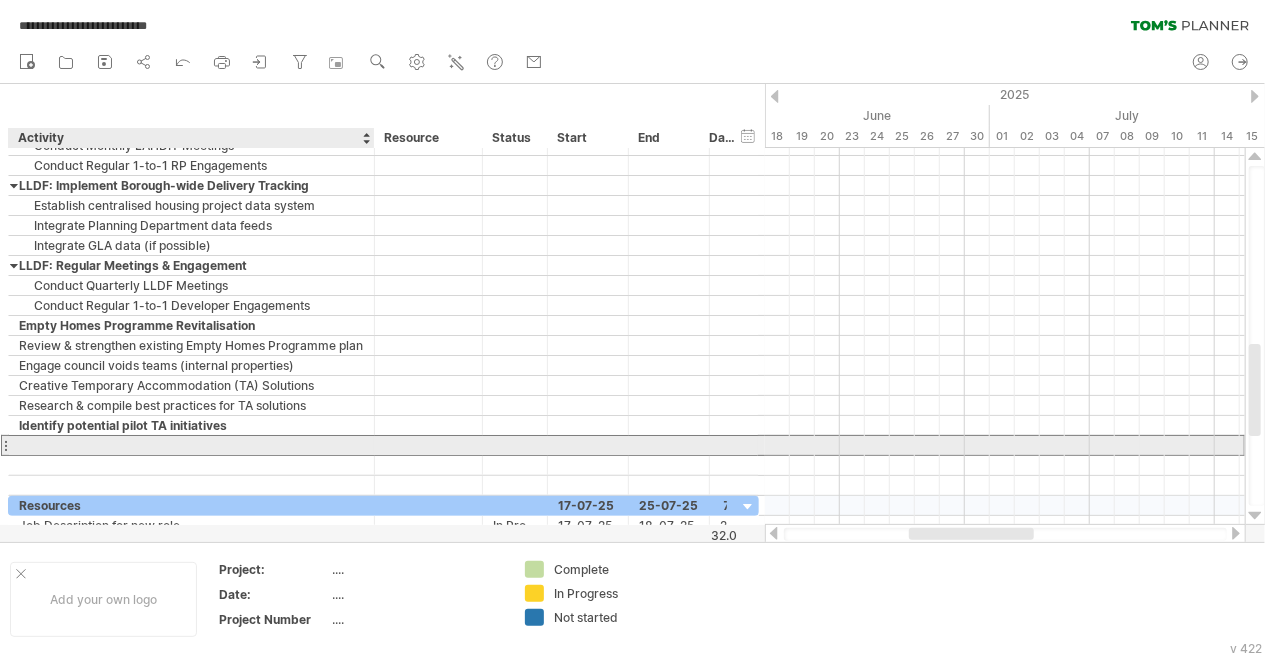 click at bounding box center [191, 445] 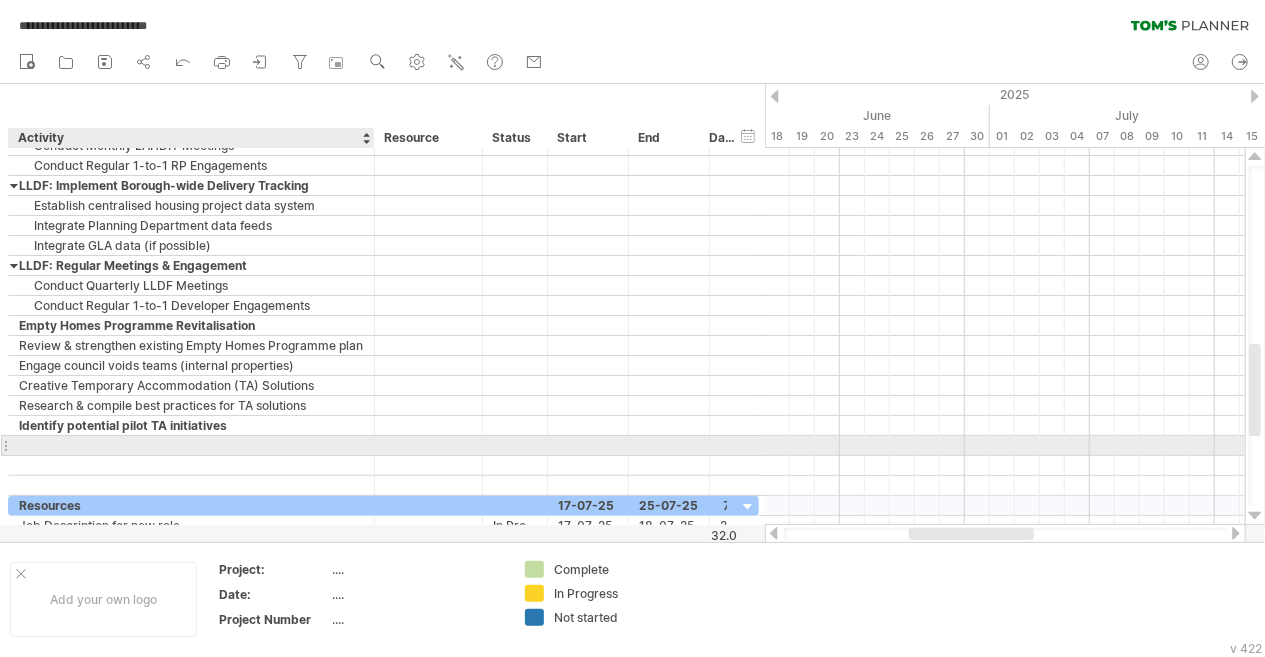 paste on "**********" 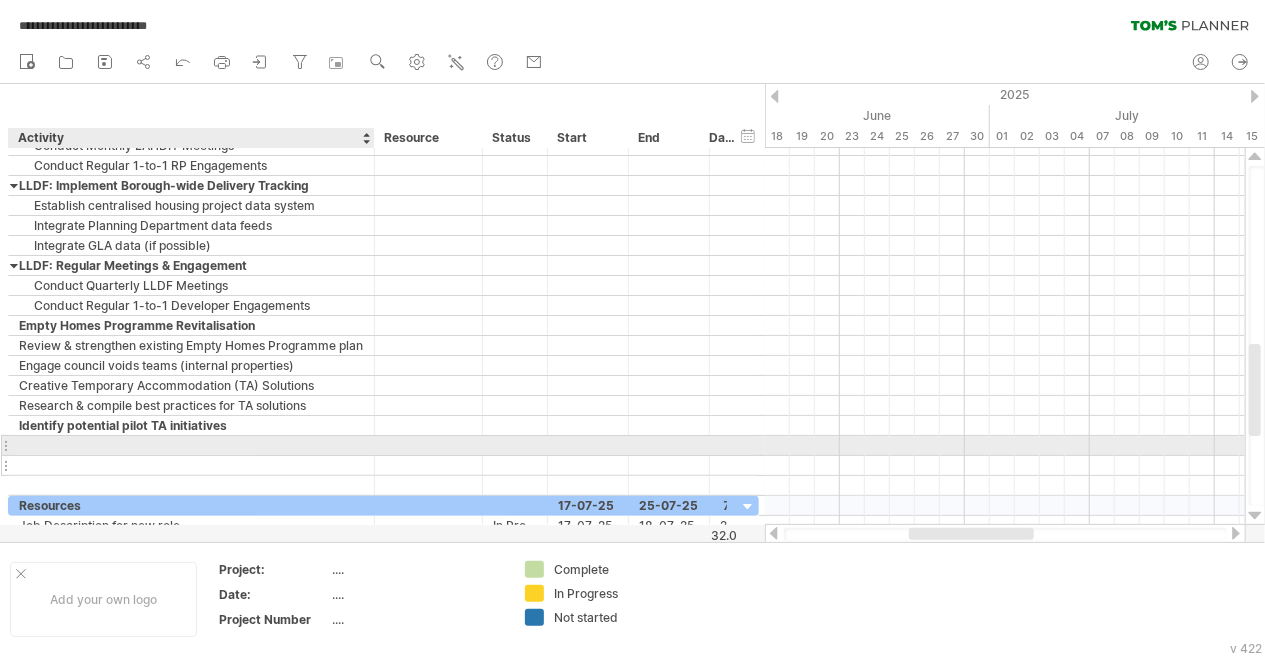 type on "**********" 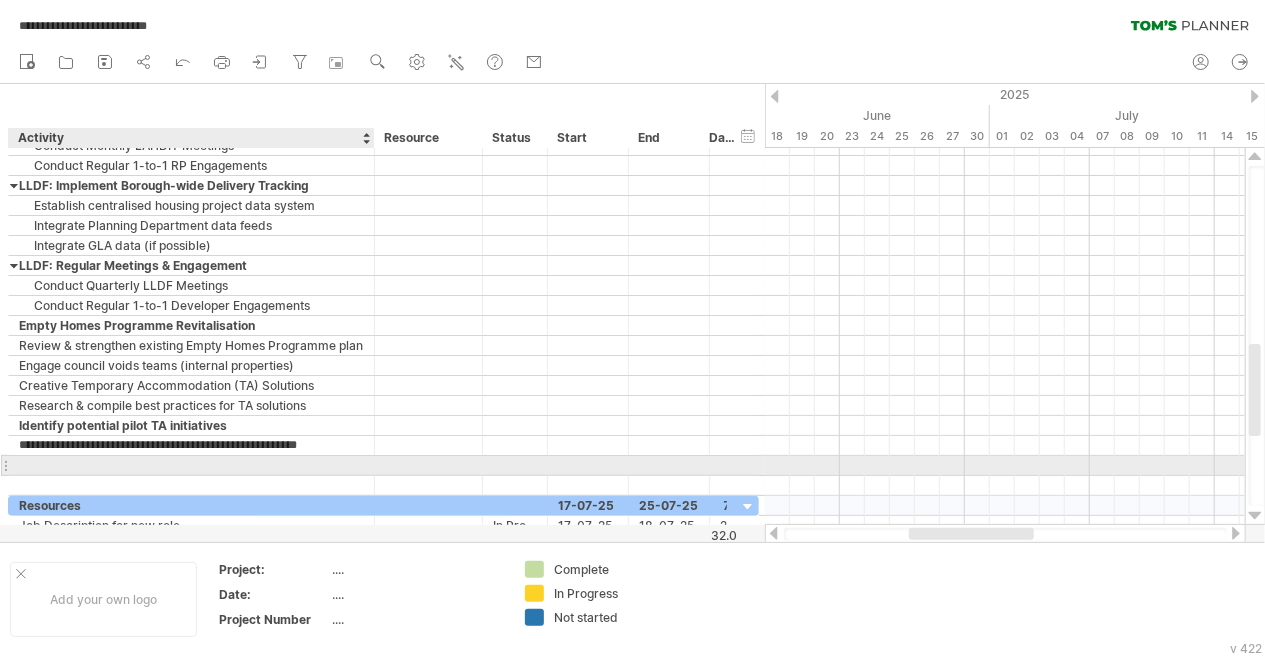click at bounding box center (191, 465) 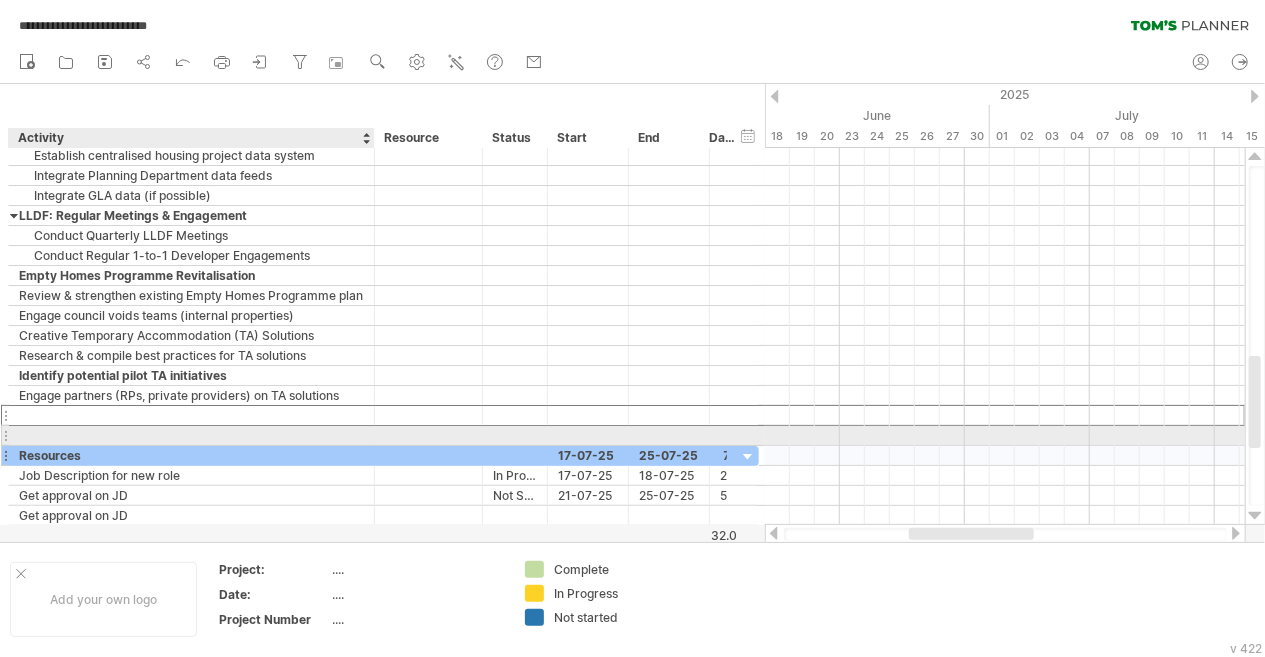 click on "Resources" at bounding box center (191, 455) 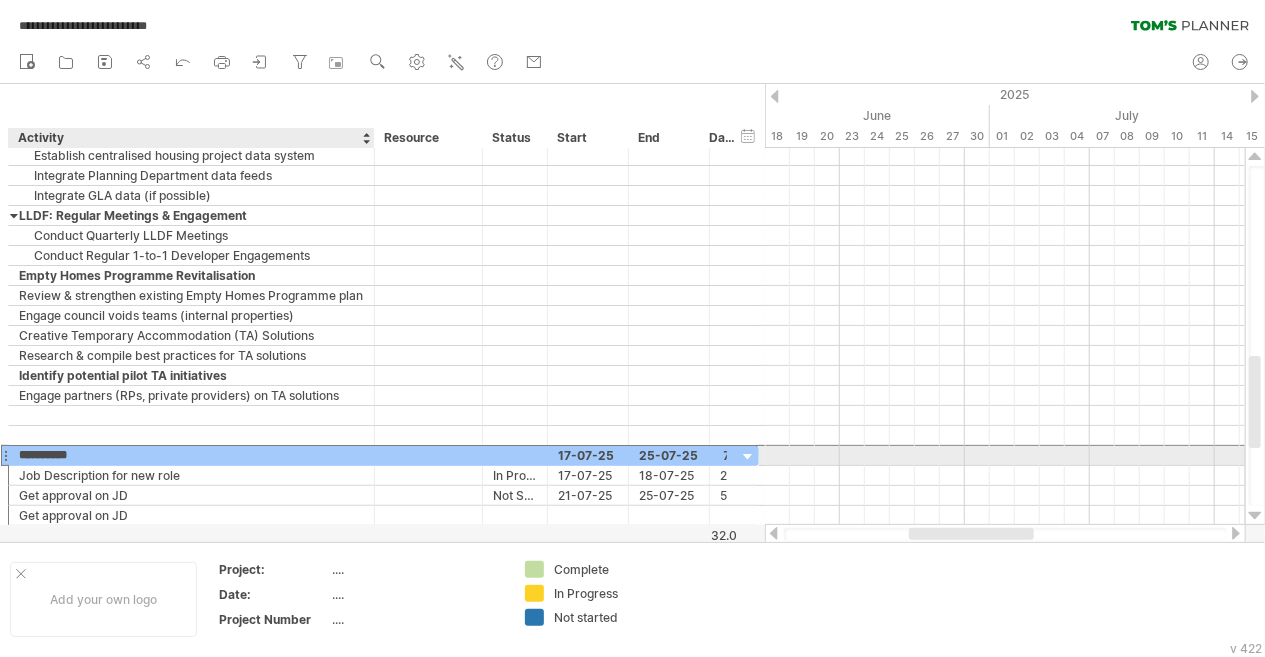 click on "*********" at bounding box center [191, 455] 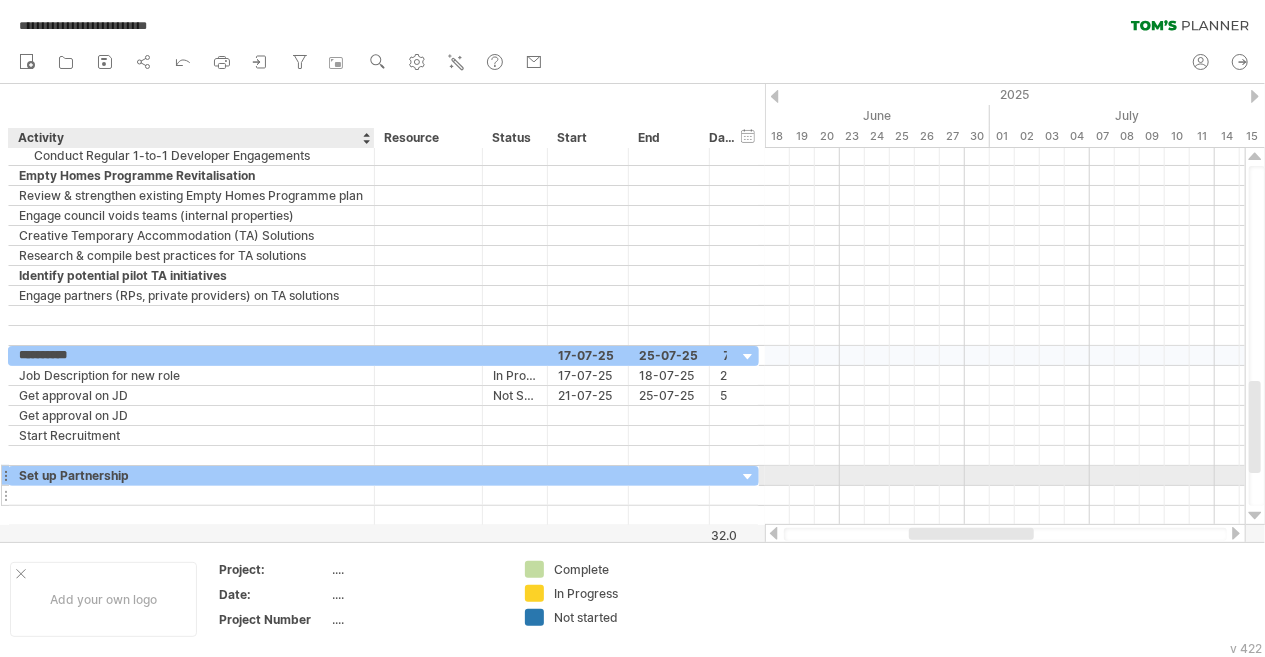 click at bounding box center [191, 495] 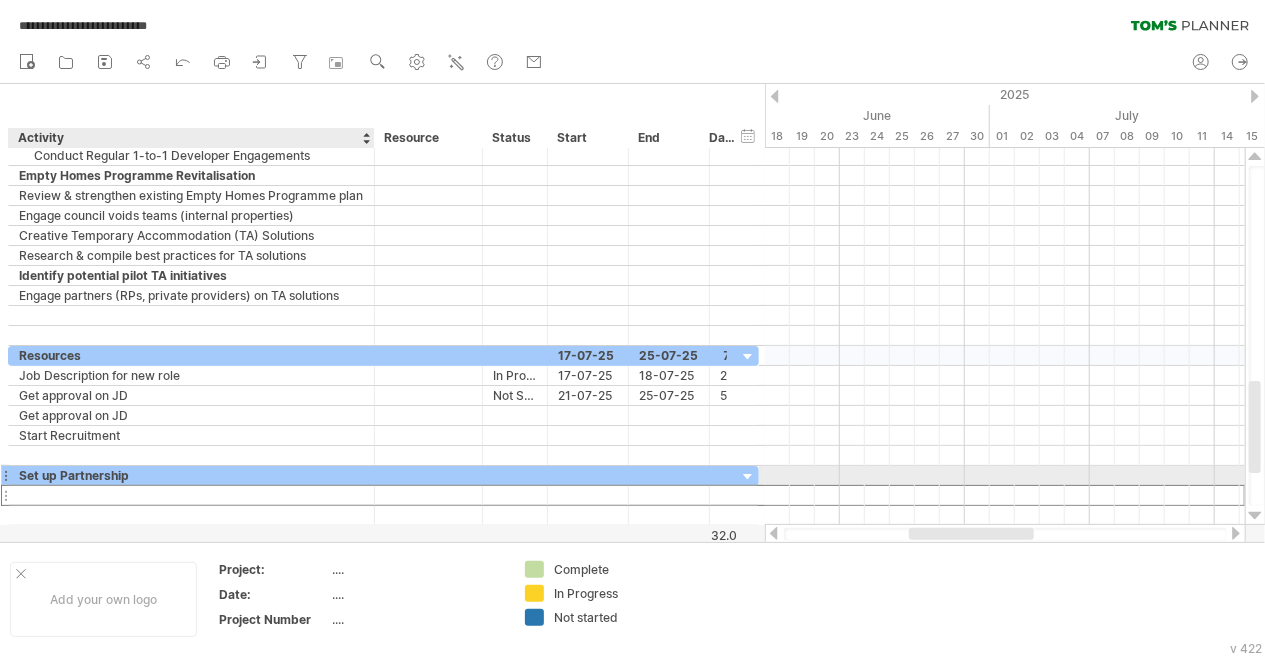 click on "Set up Partnership" at bounding box center (191, 475) 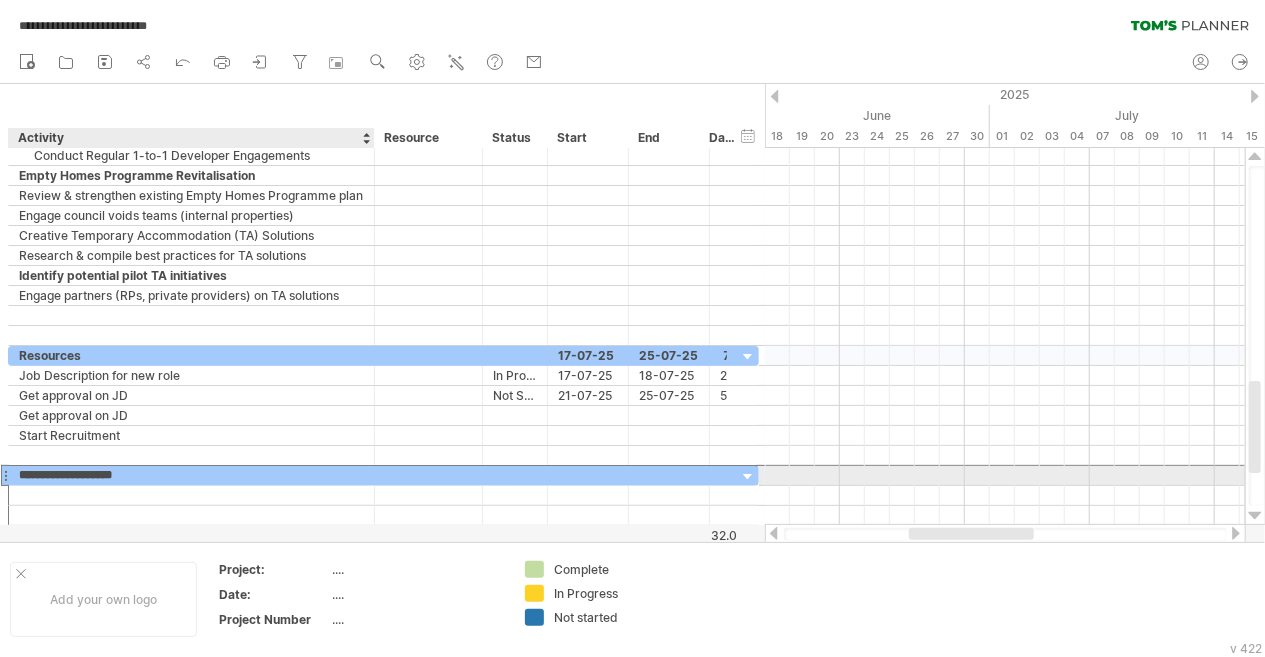 click on "**********" at bounding box center [191, 475] 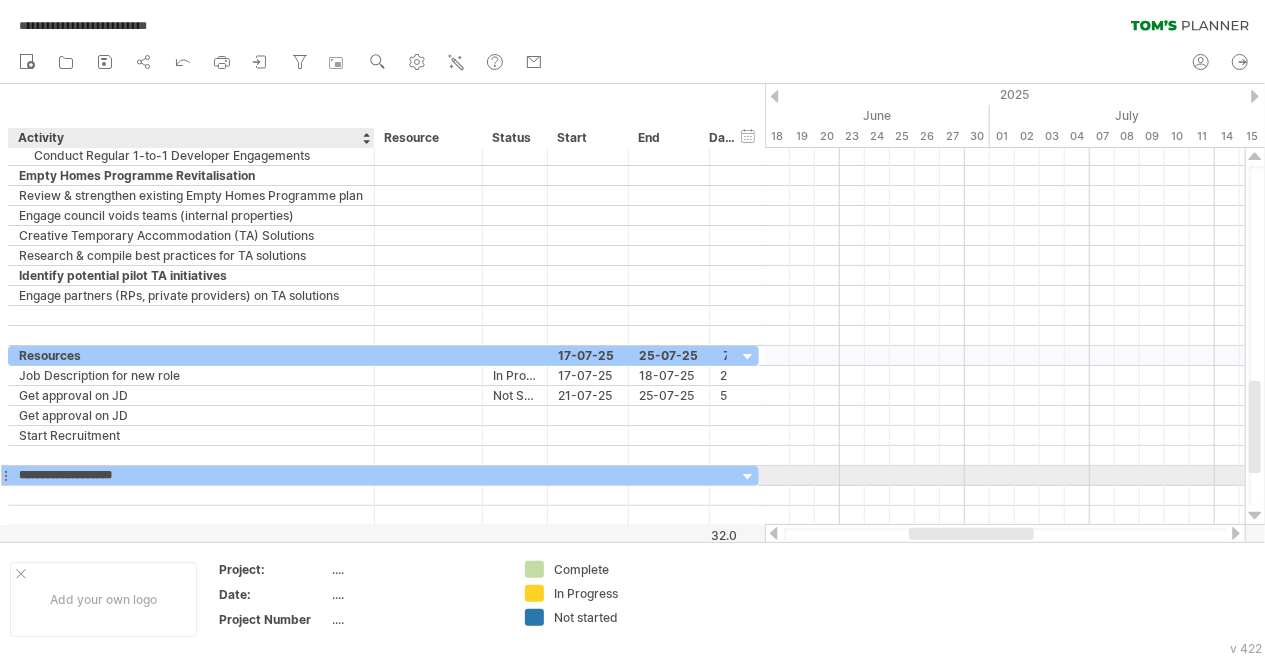 click on "**********" at bounding box center [191, 475] 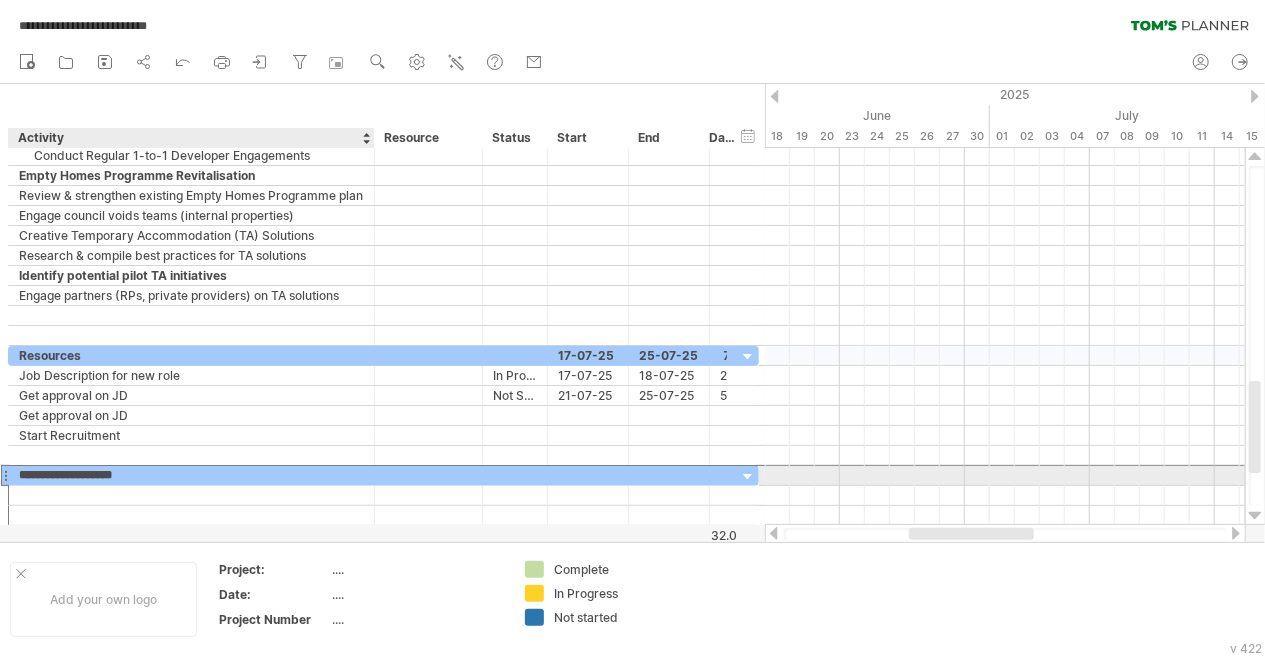 drag, startPoint x: 142, startPoint y: 469, endPoint x: 21, endPoint y: 465, distance: 121.0661 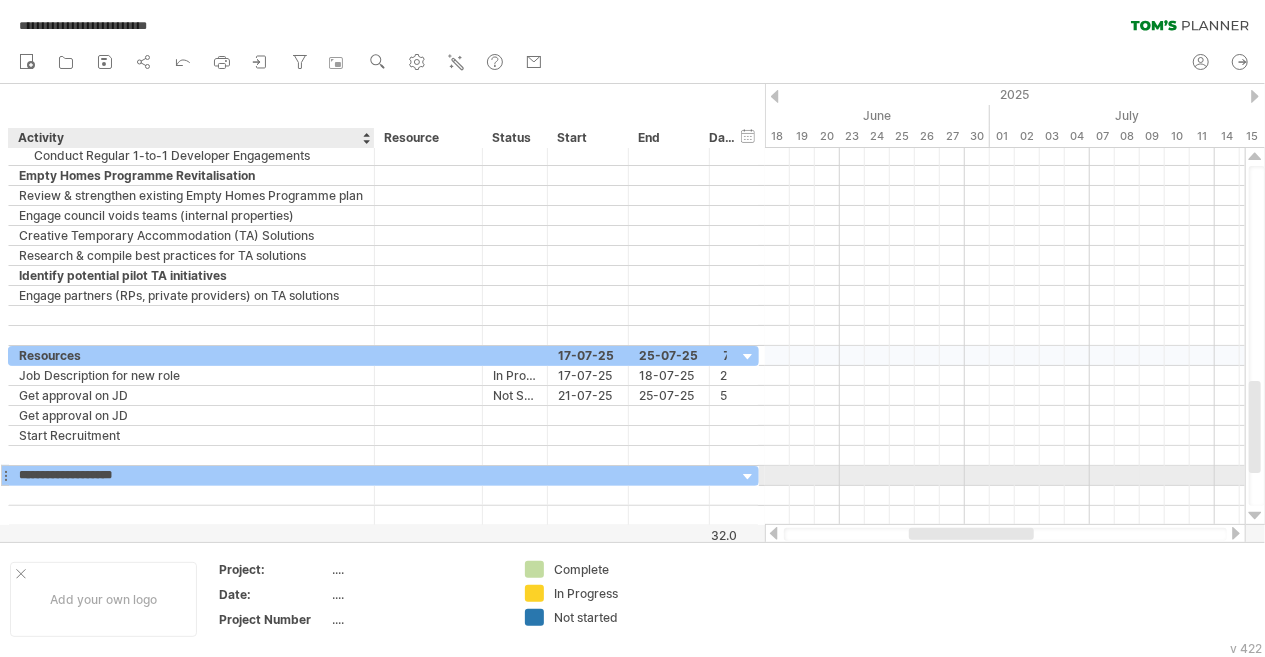 paste on "**********" 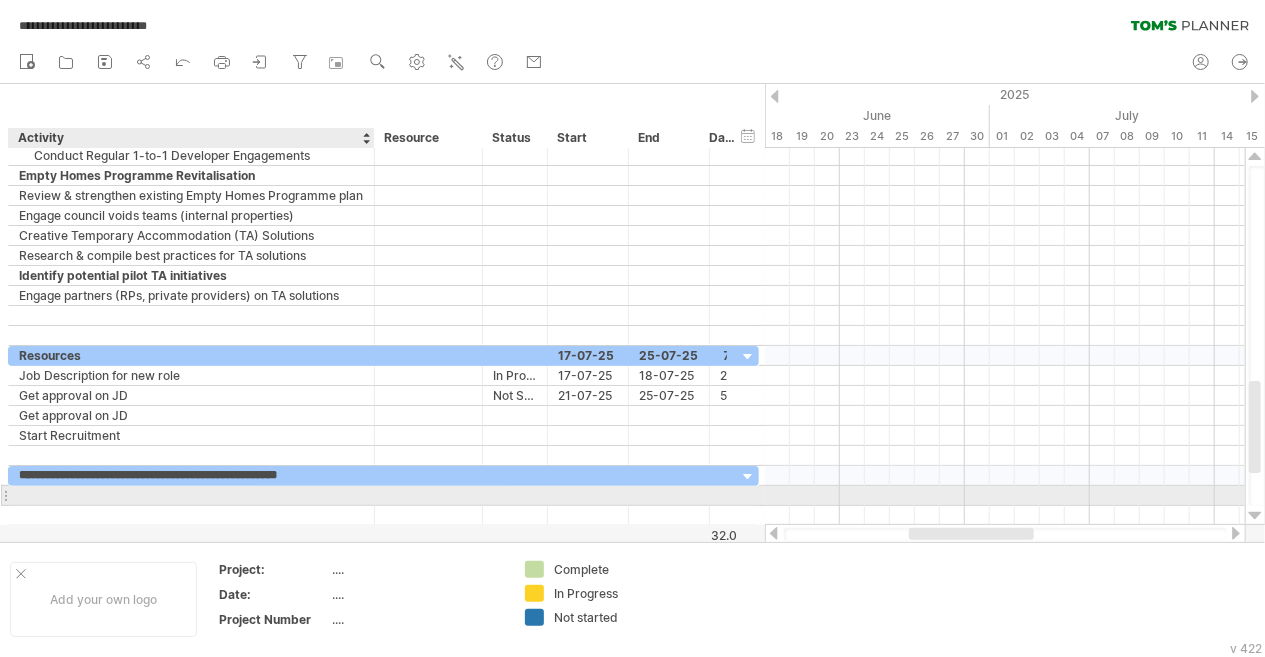 click at bounding box center [191, 495] 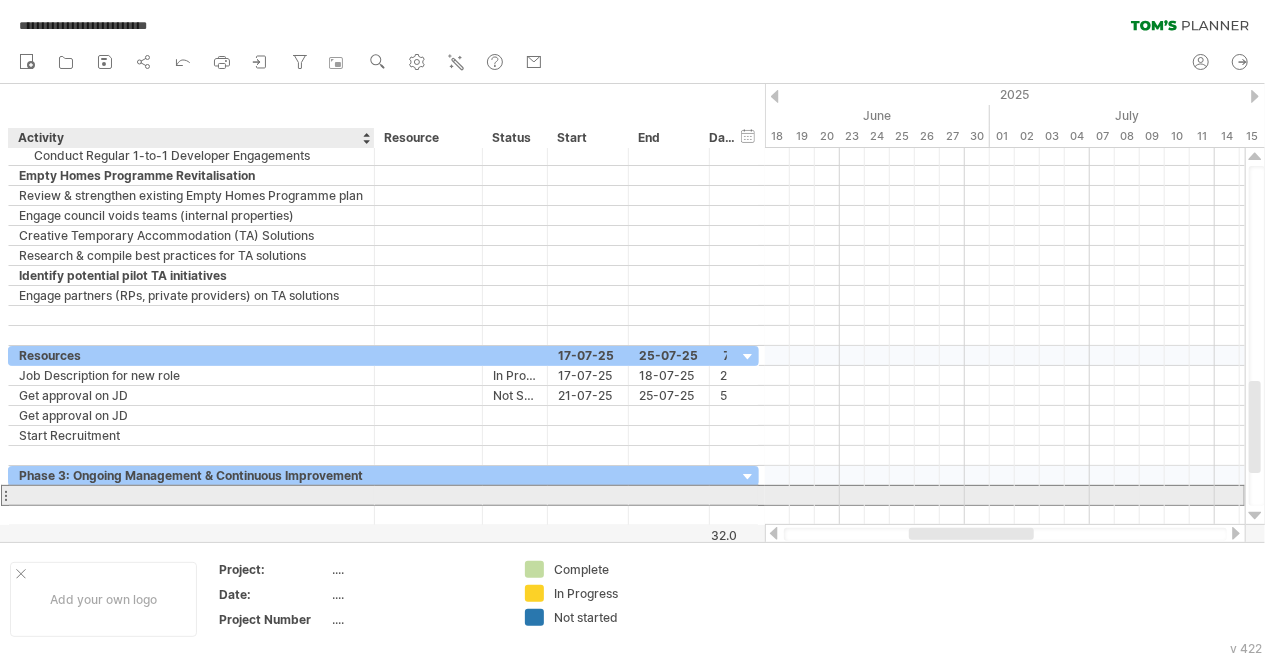 click at bounding box center (191, 495) 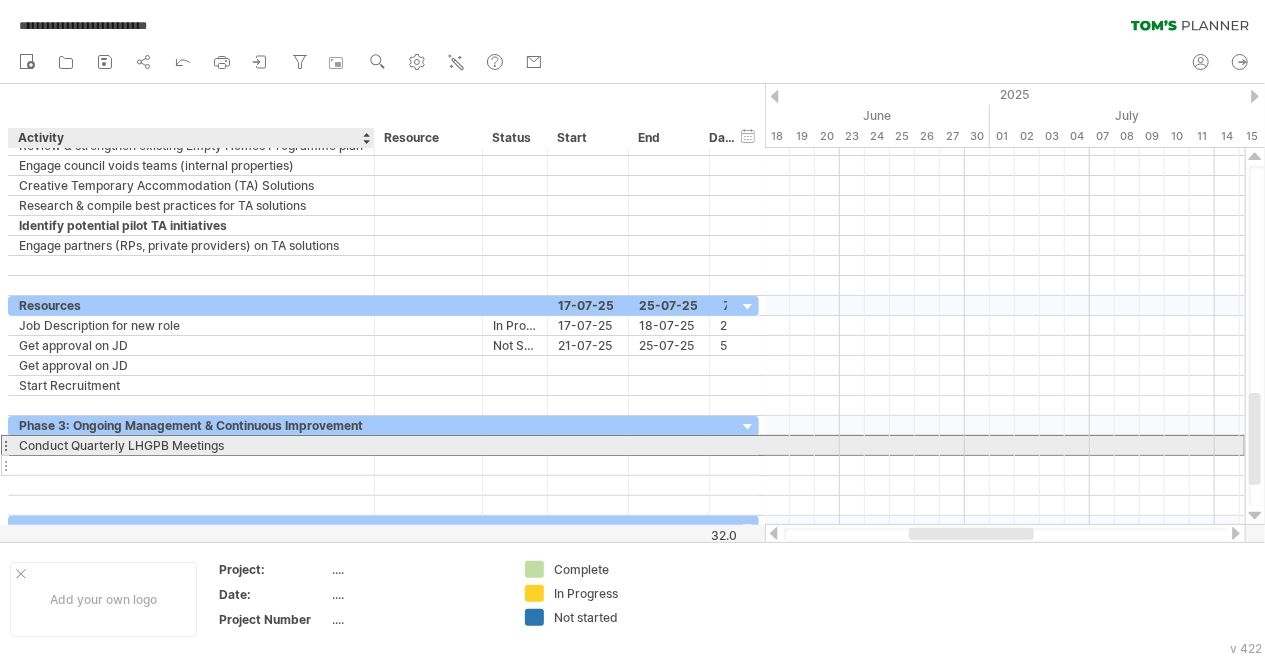 click at bounding box center (191, 465) 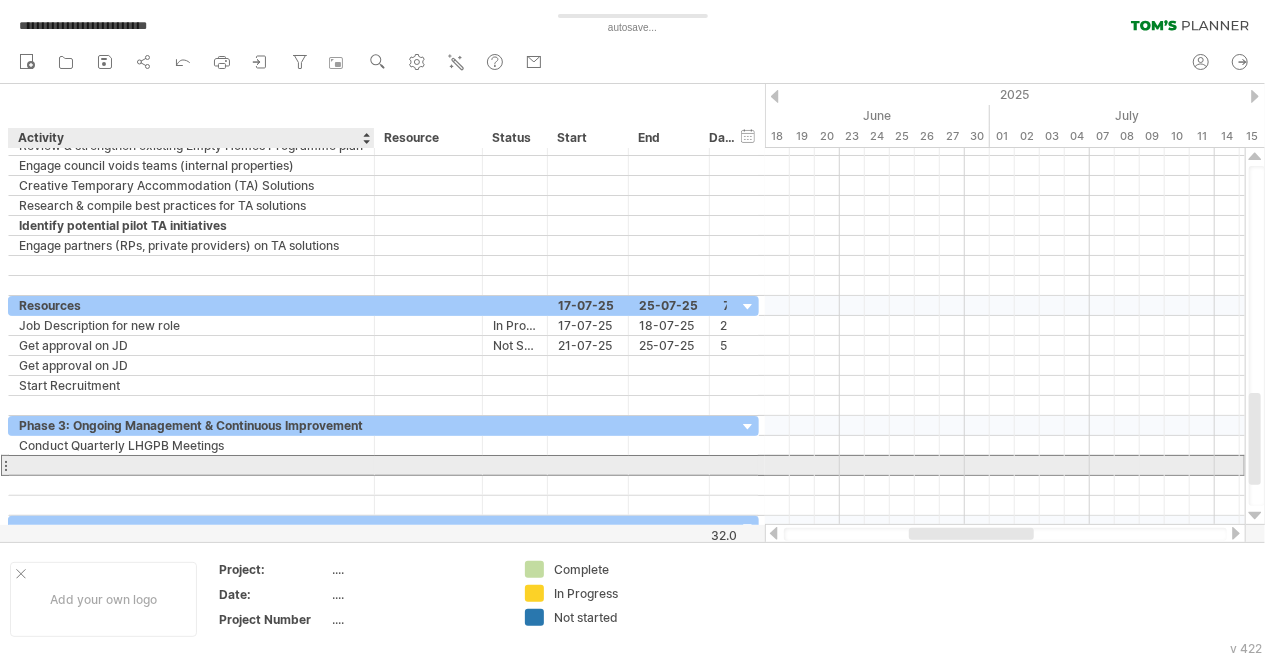 click at bounding box center [191, 465] 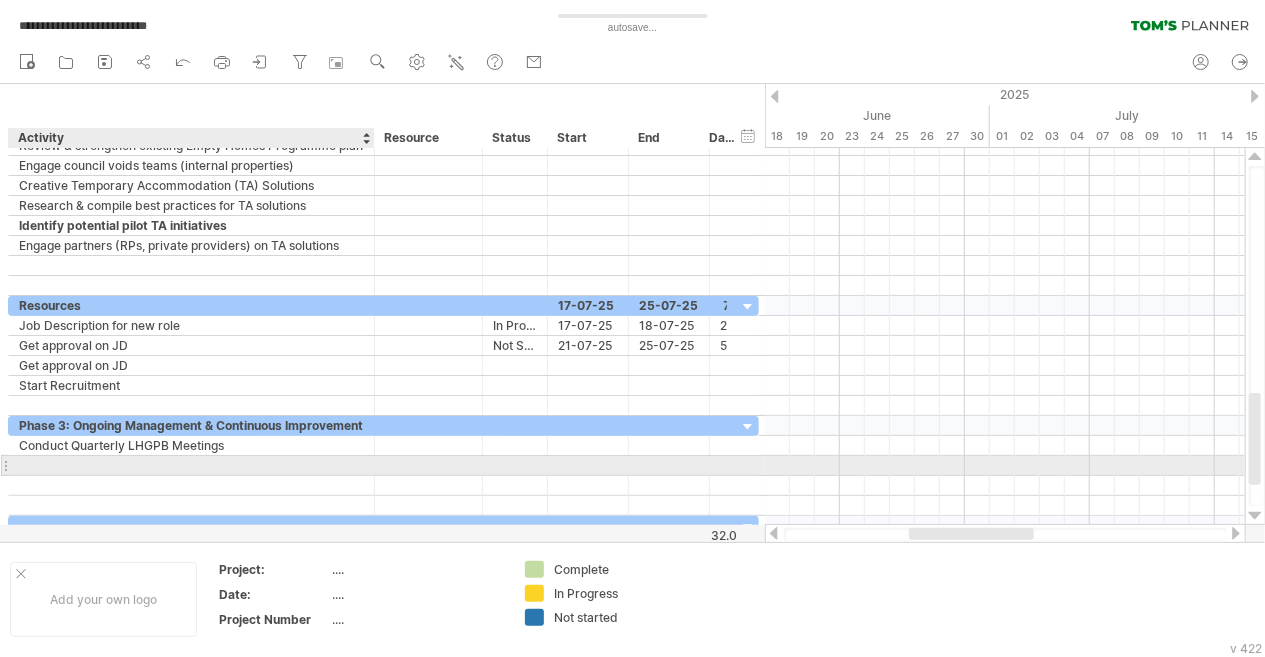 paste on "**********" 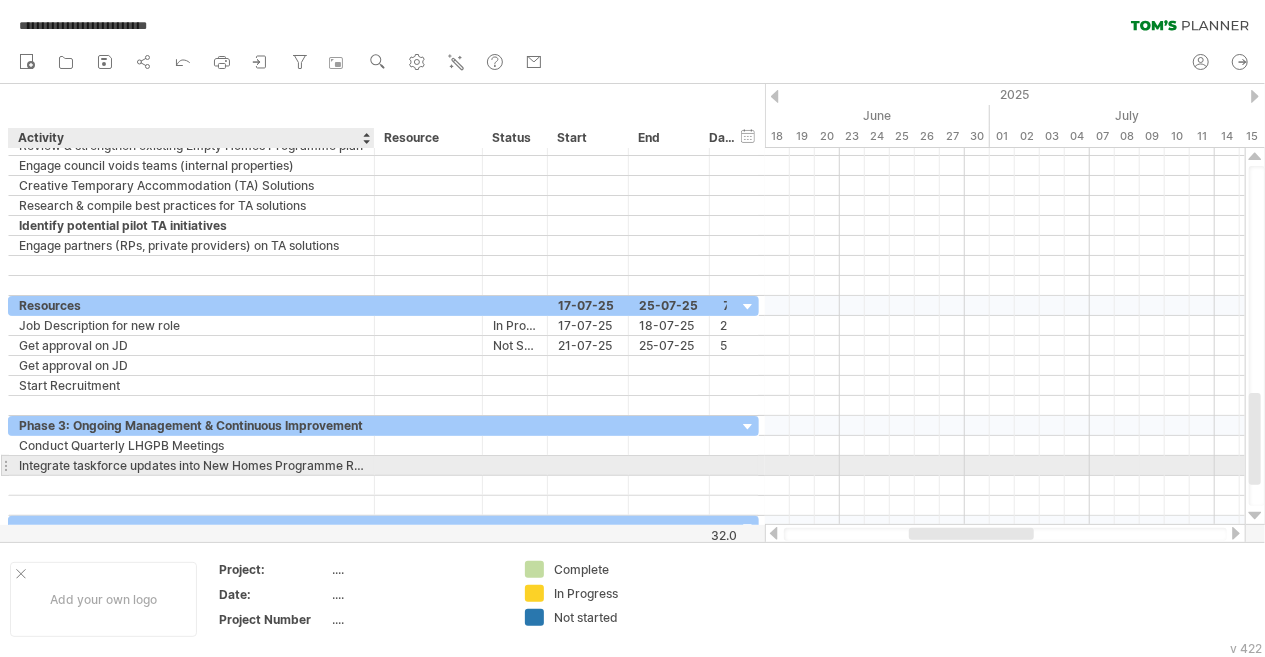 scroll, scrollTop: 0, scrollLeft: 0, axis: both 